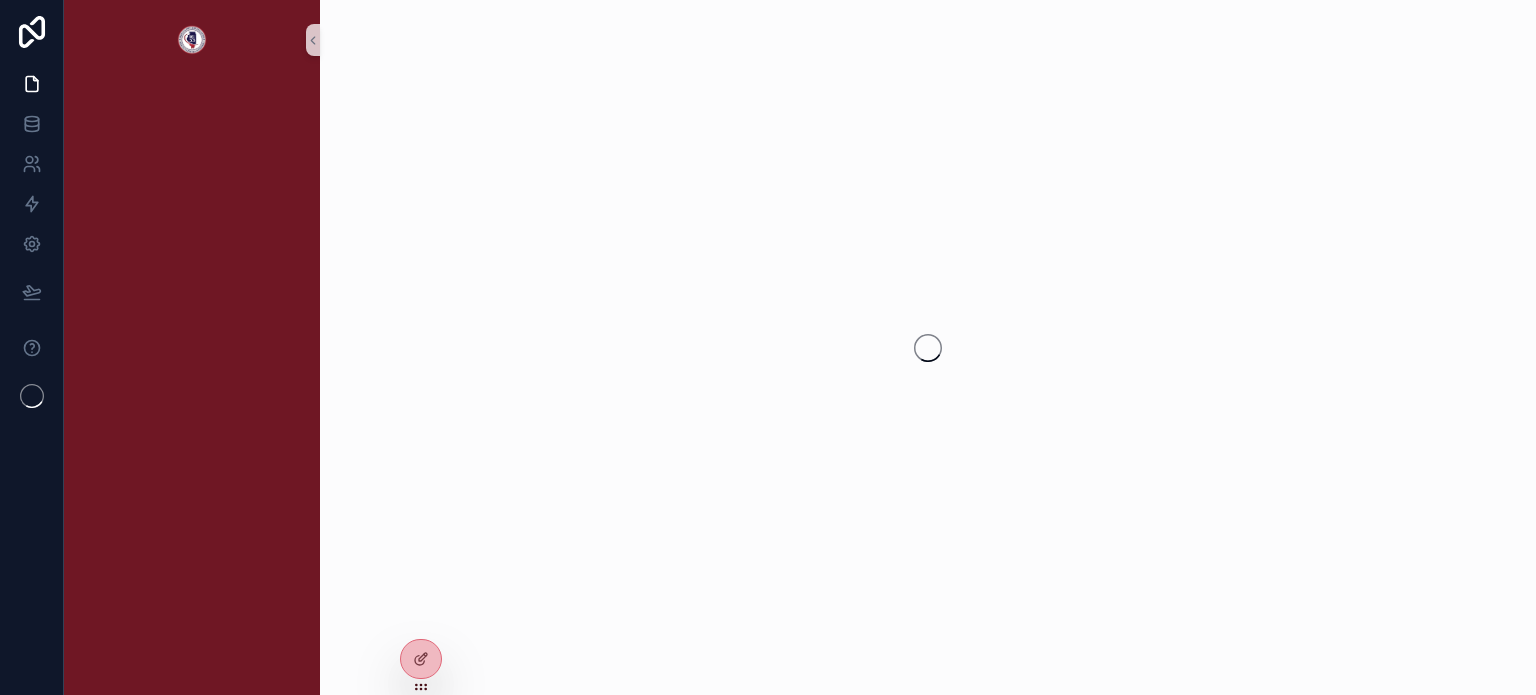 scroll, scrollTop: 0, scrollLeft: 0, axis: both 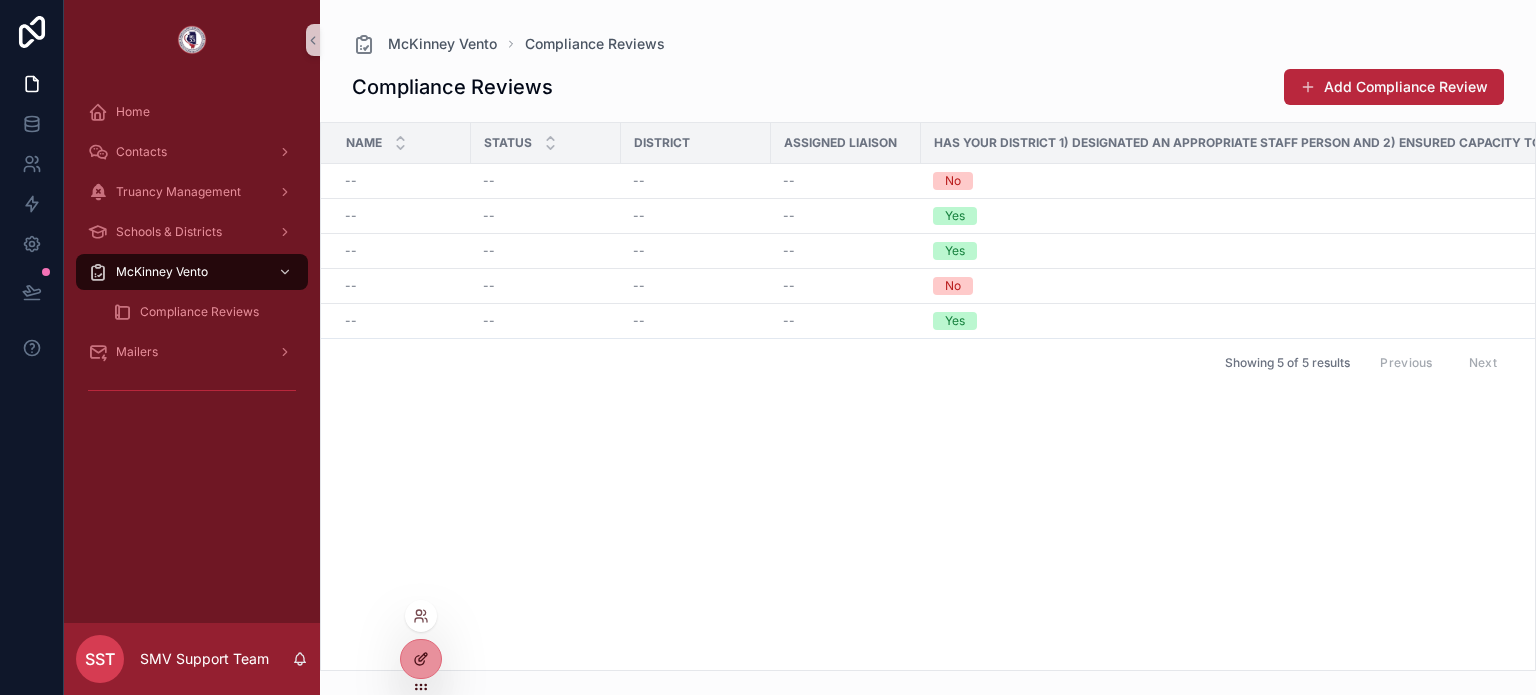 click at bounding box center [421, 659] 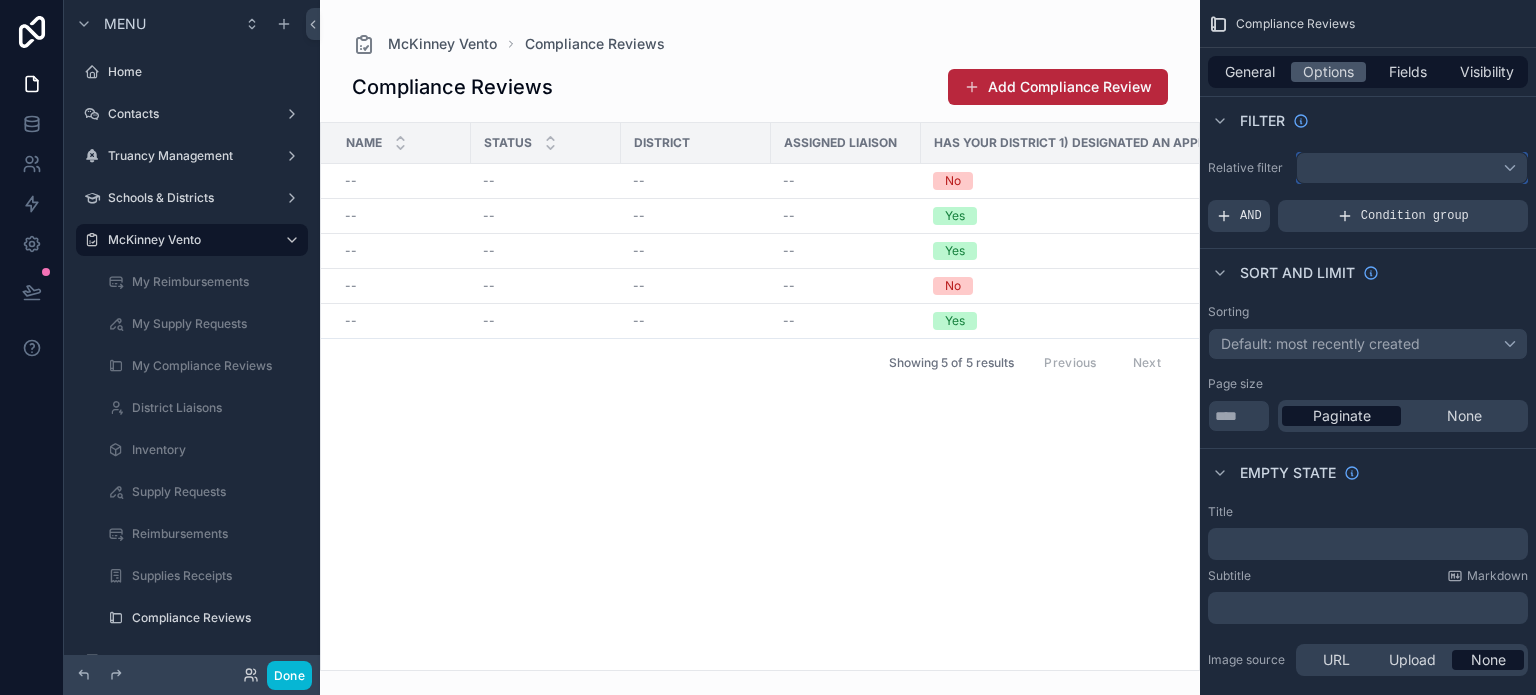 click at bounding box center (1412, 168) 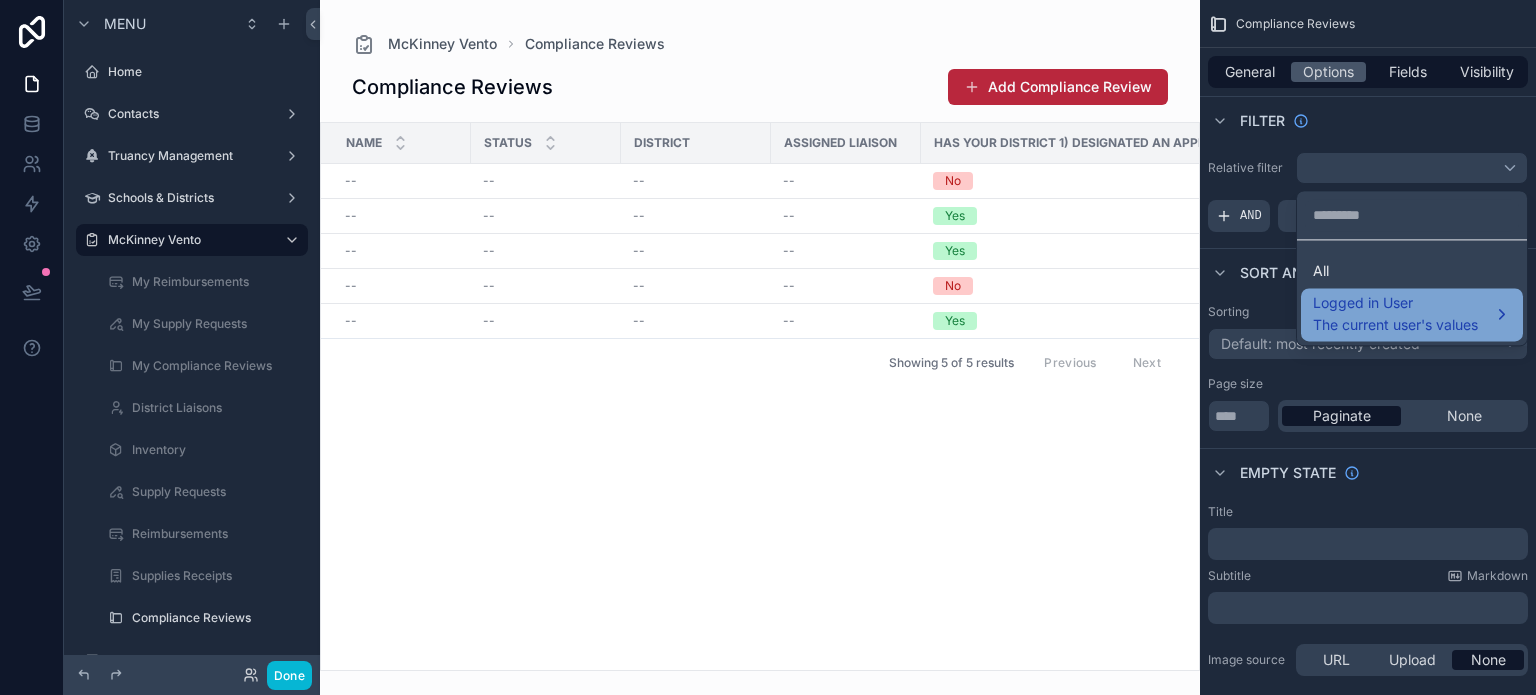 click on "The current user's values" at bounding box center [1395, 325] 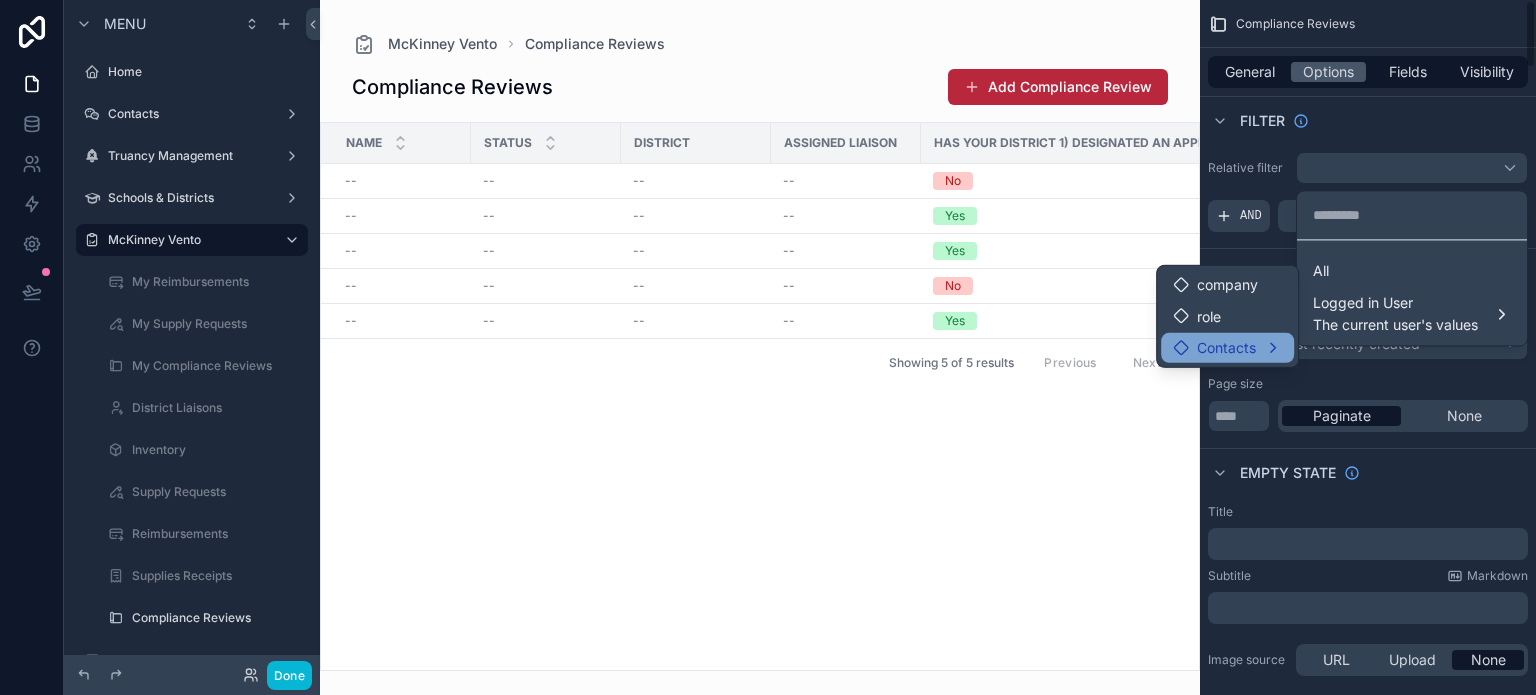 click on "Contacts" at bounding box center [1226, 348] 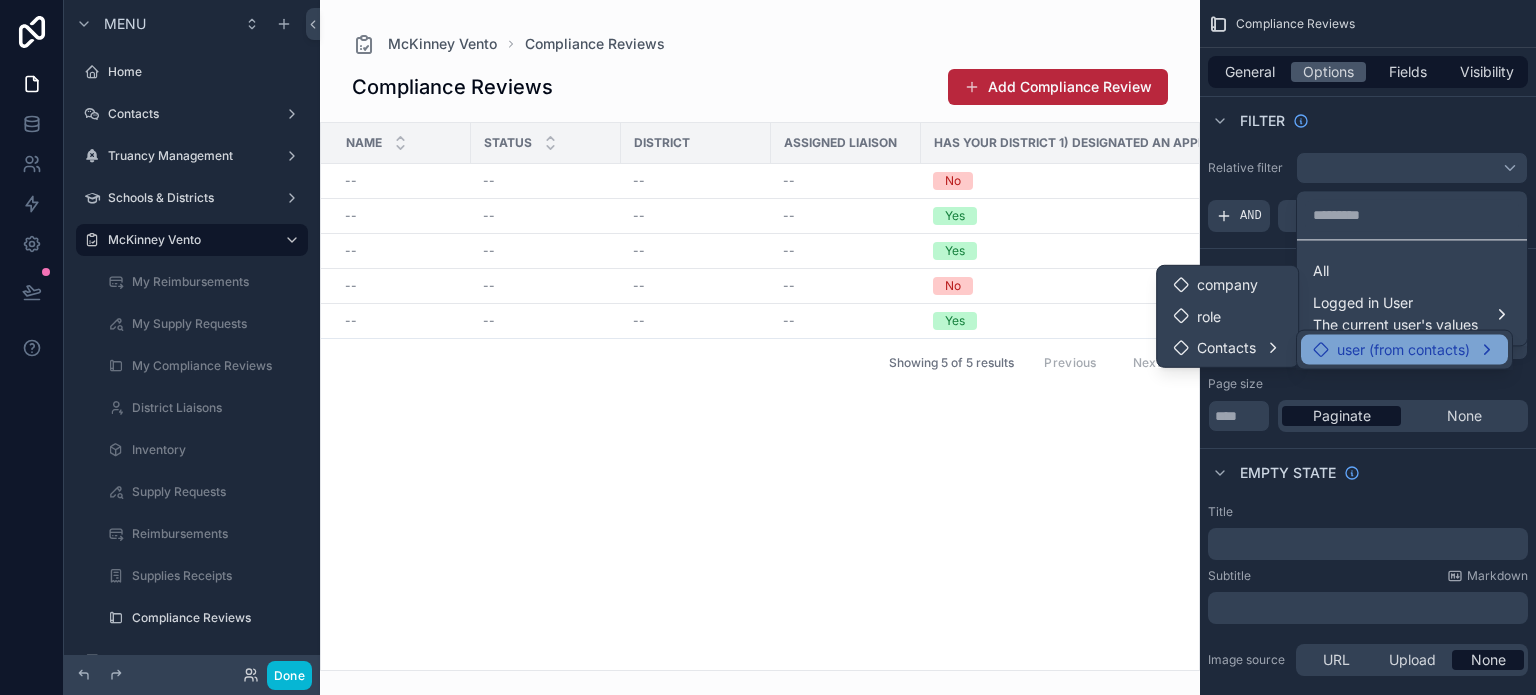 click on "user (from contacts)" at bounding box center (1403, 350) 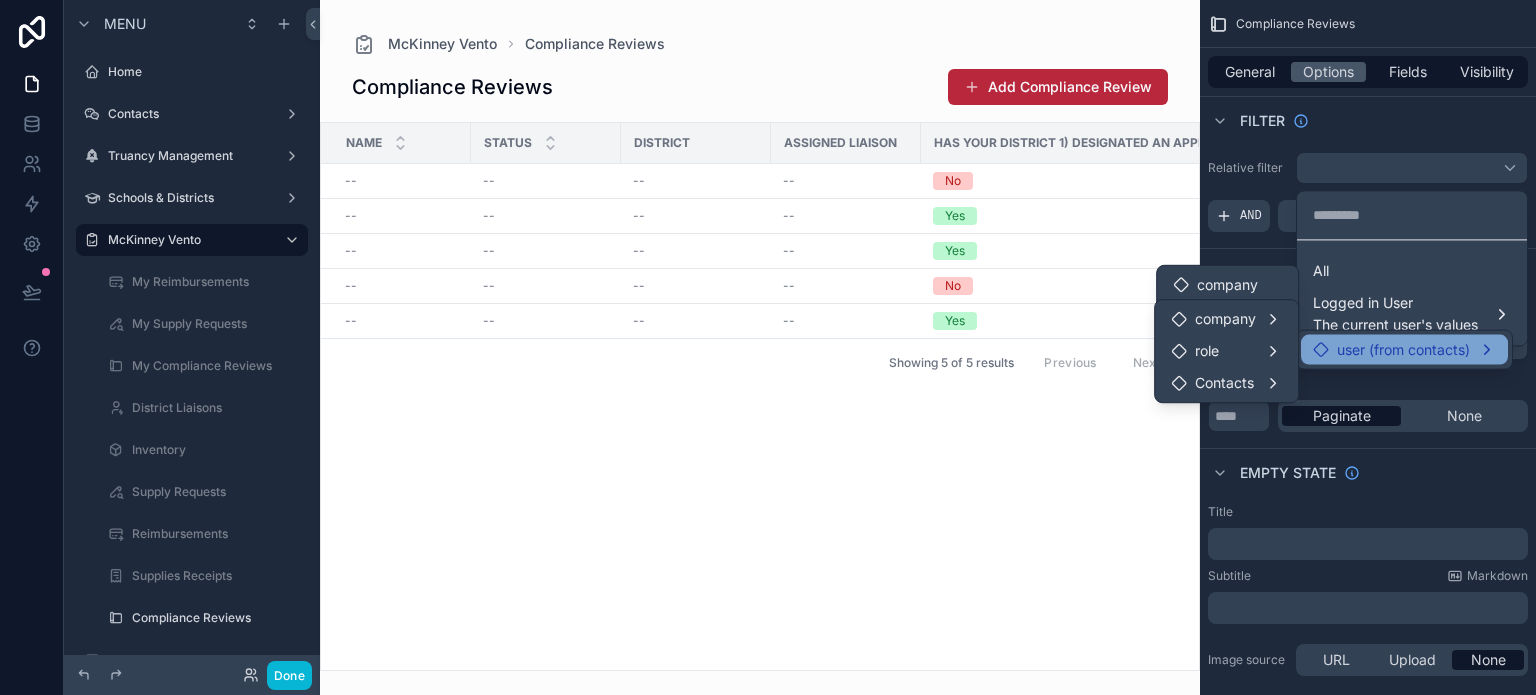 click on "user (from contacts)" at bounding box center [1403, 350] 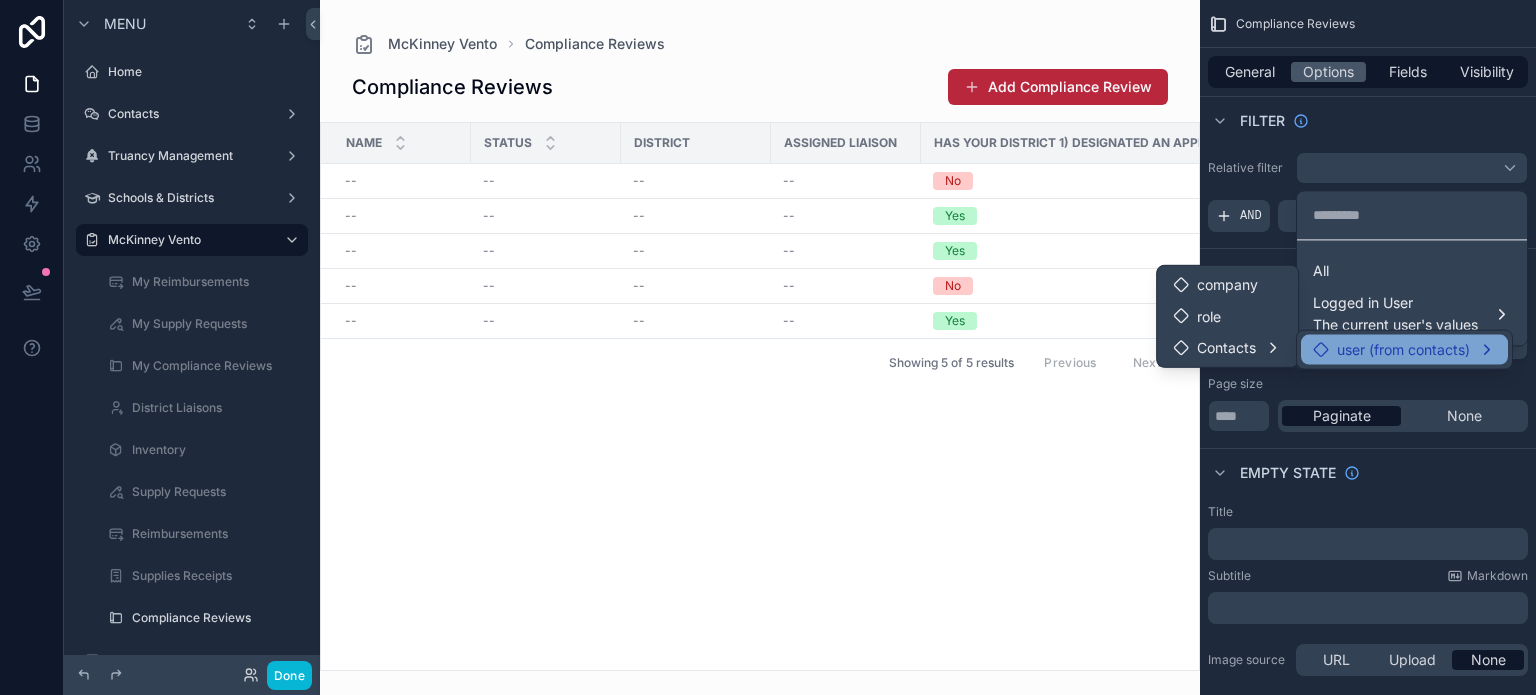 click on "user (from contacts)" at bounding box center [1403, 350] 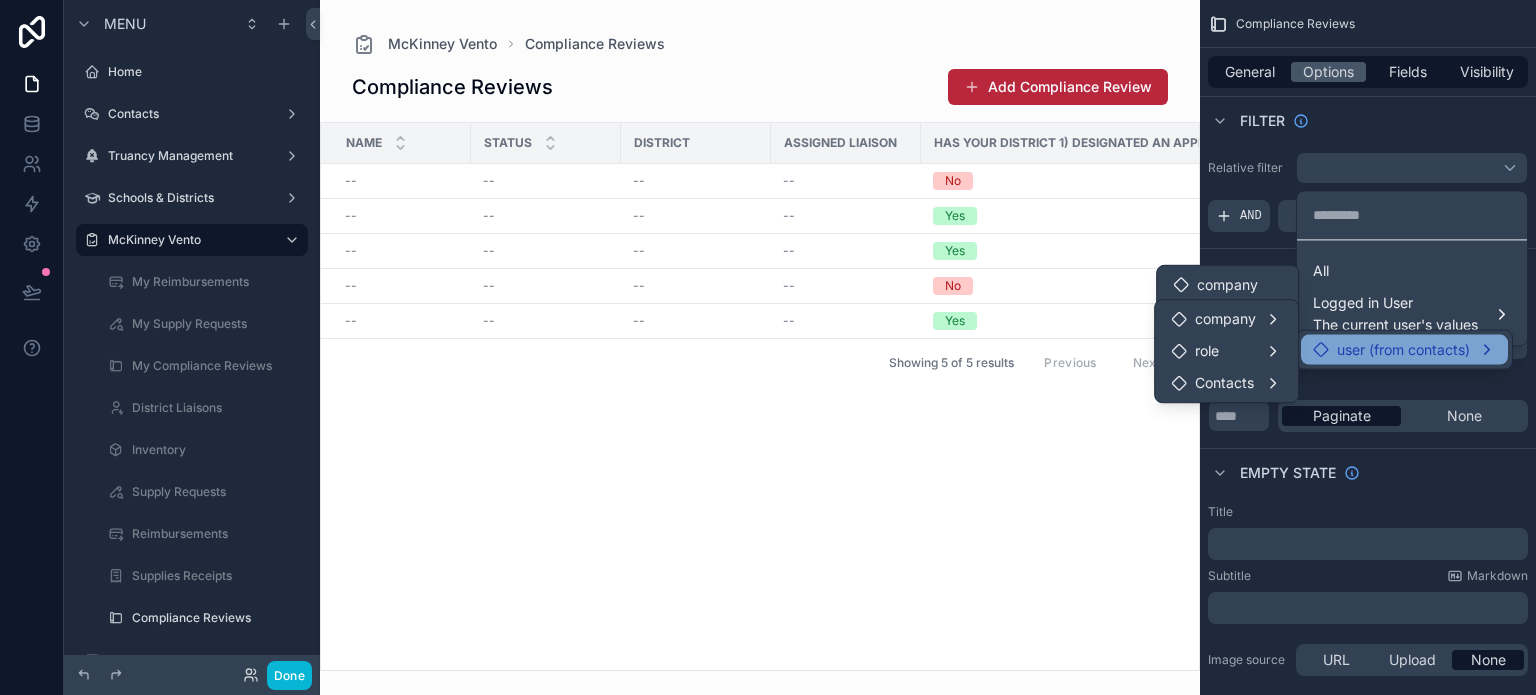 click on "user (from contacts)" at bounding box center (1403, 350) 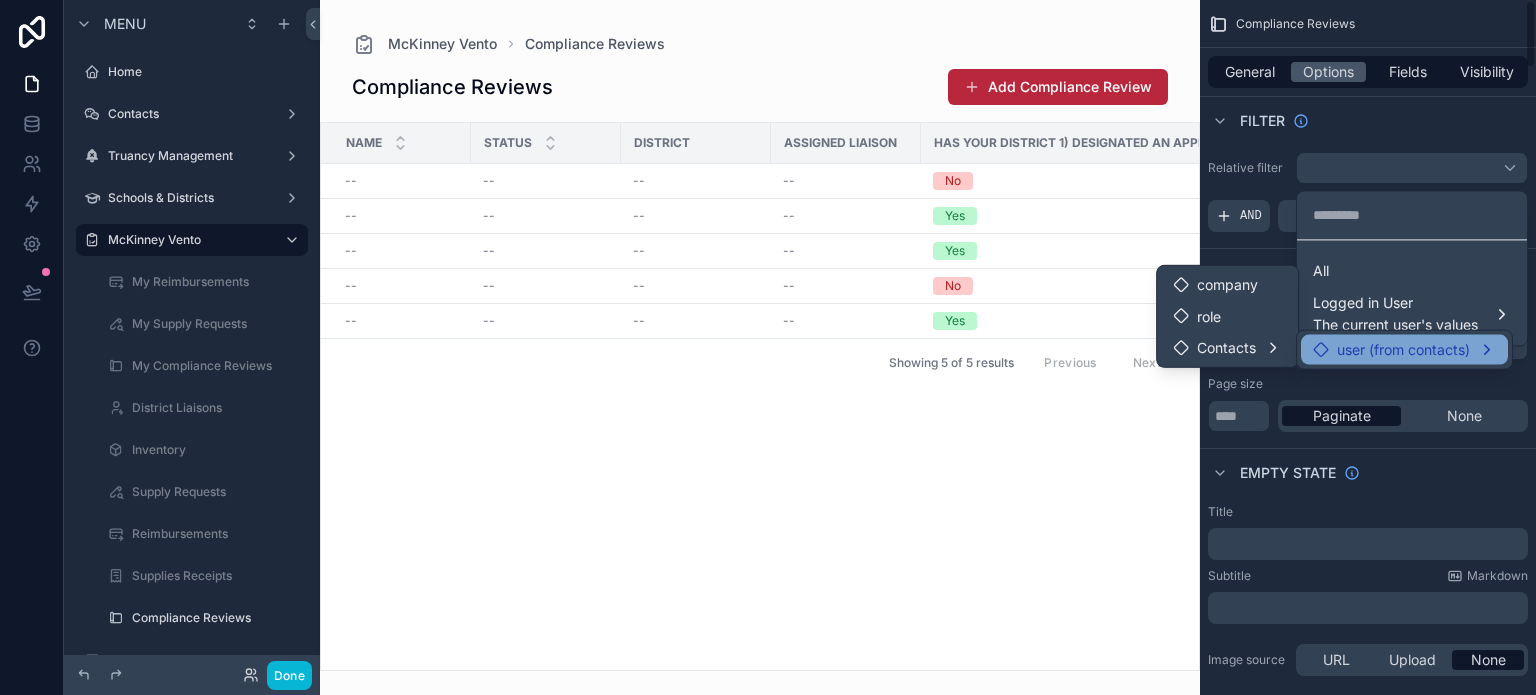 click at bounding box center [768, 347] 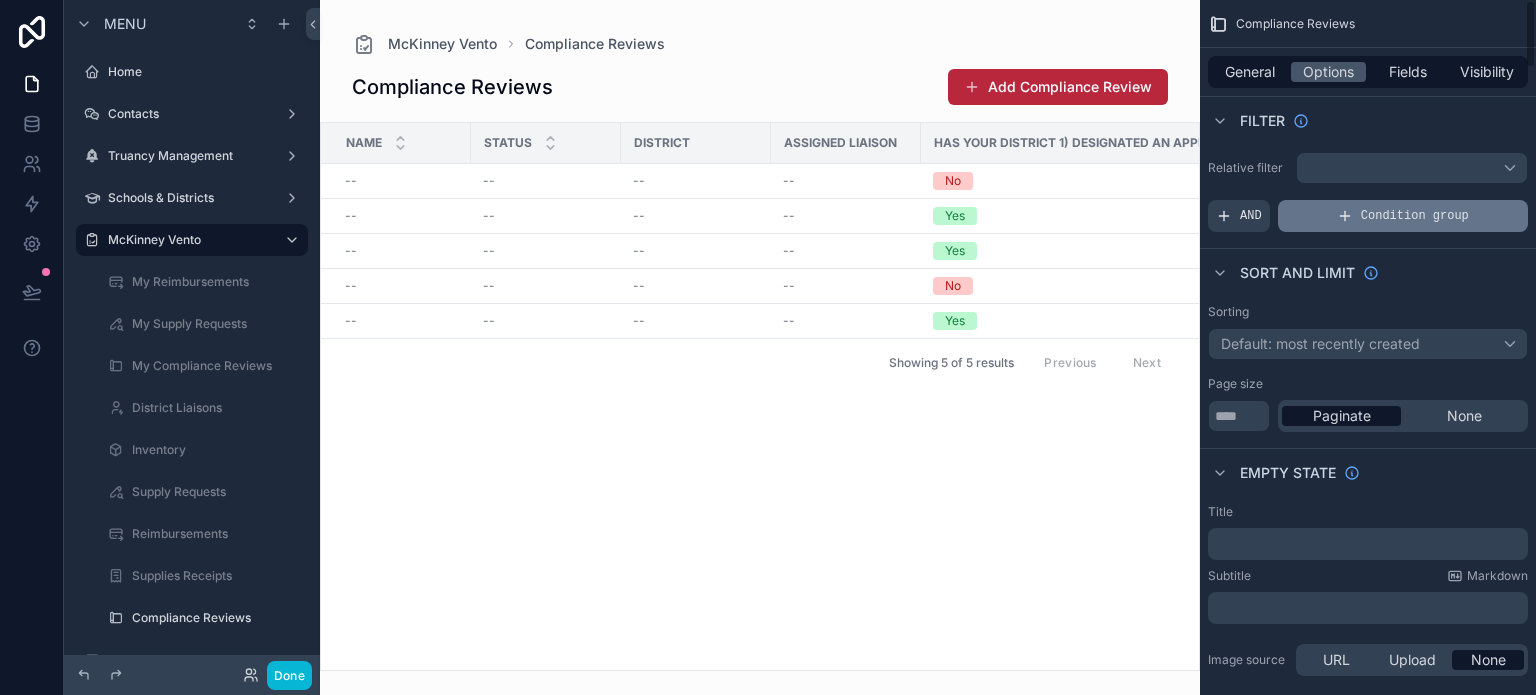click on "Condition group" at bounding box center [1415, 216] 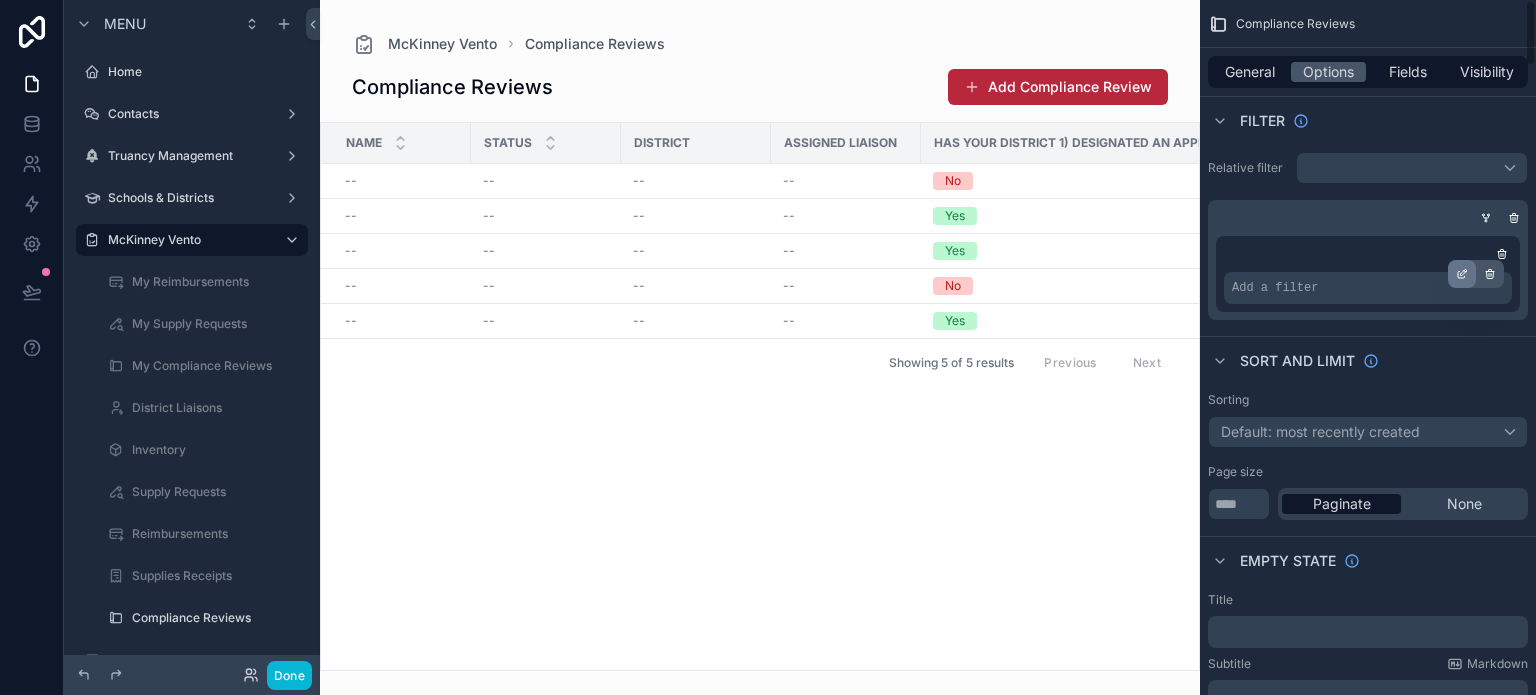 click at bounding box center [1462, 274] 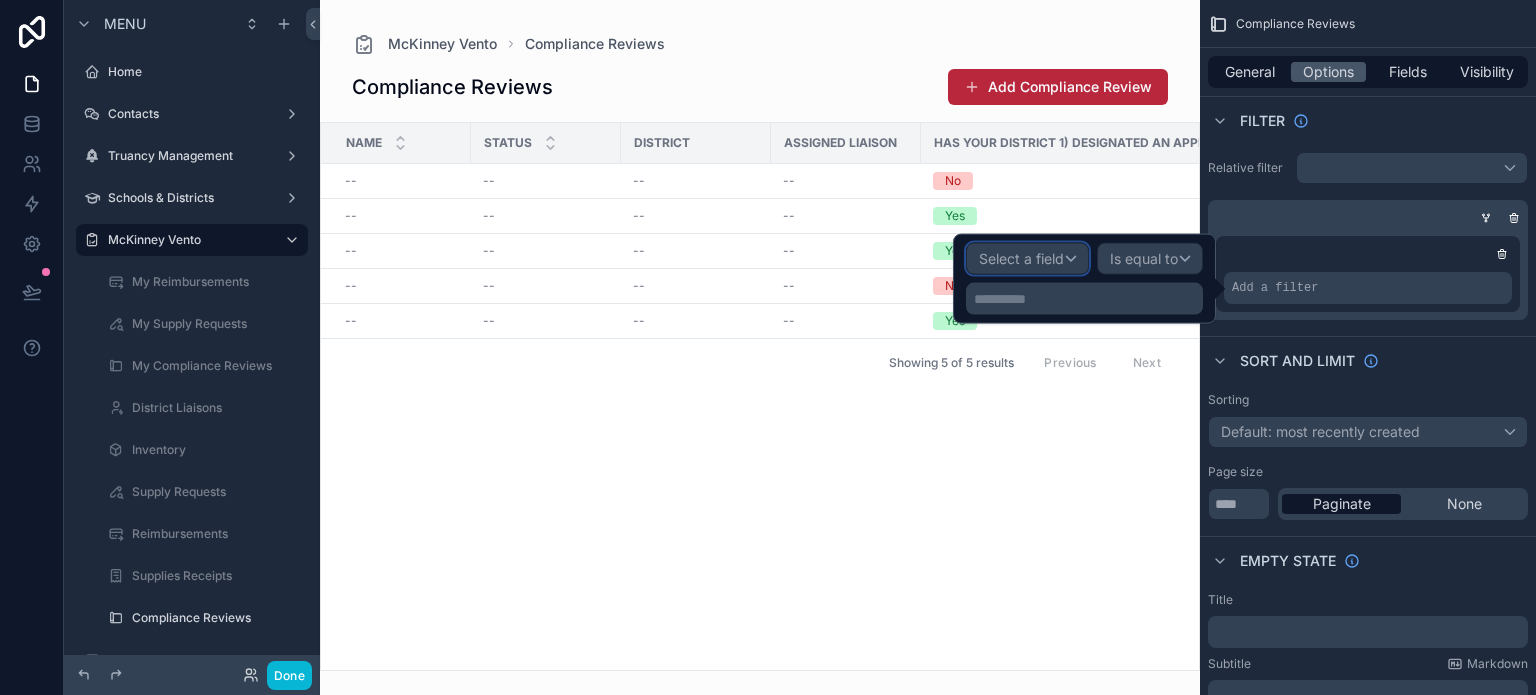 click on "Select a field" at bounding box center (1027, 259) 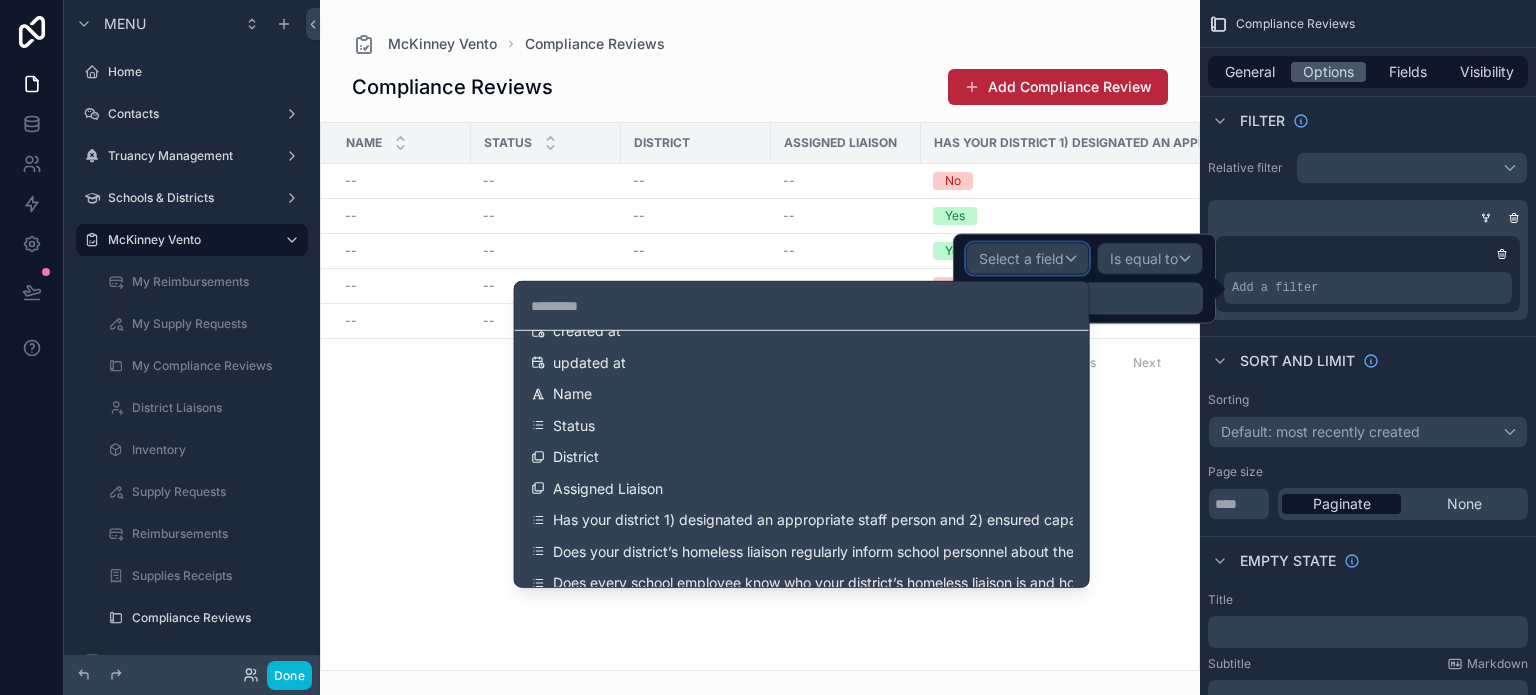 scroll, scrollTop: 100, scrollLeft: 0, axis: vertical 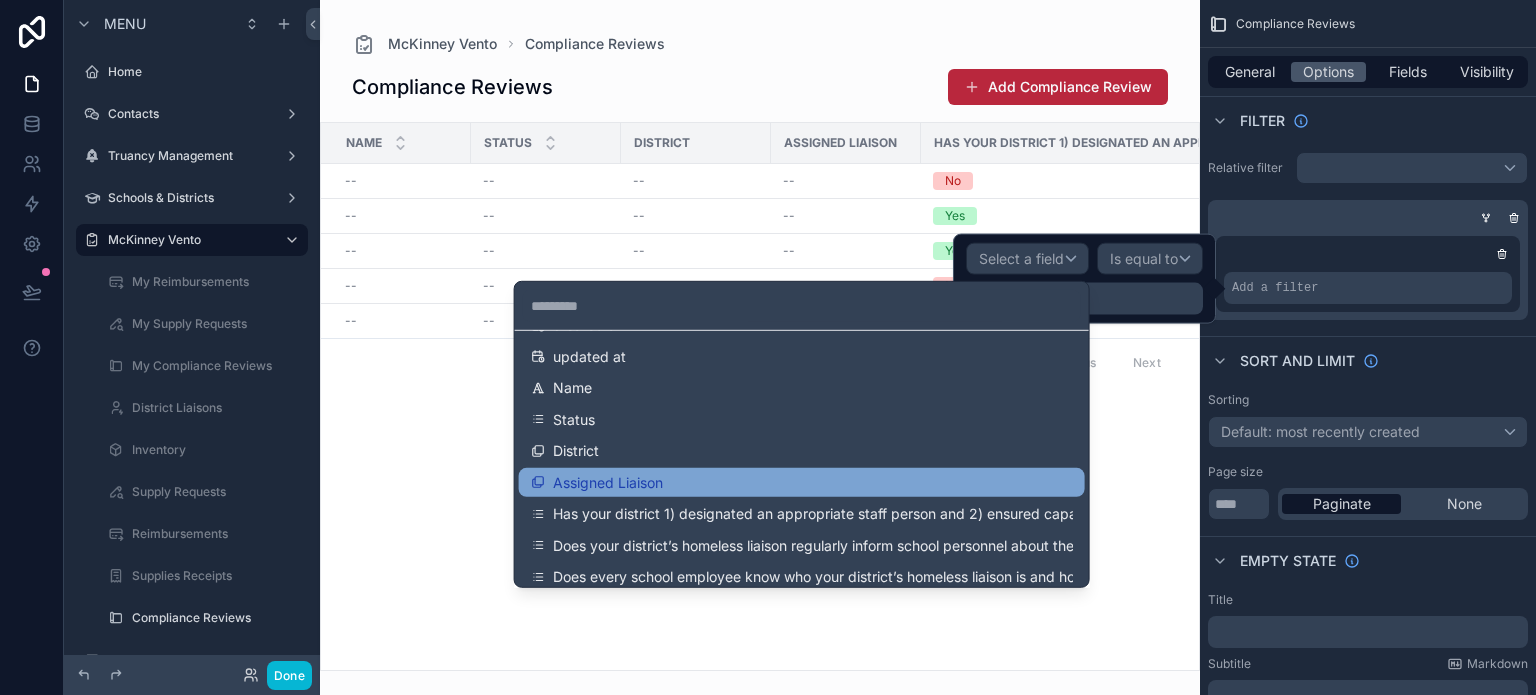 click on "Assigned Liaison" at bounding box center [802, 482] 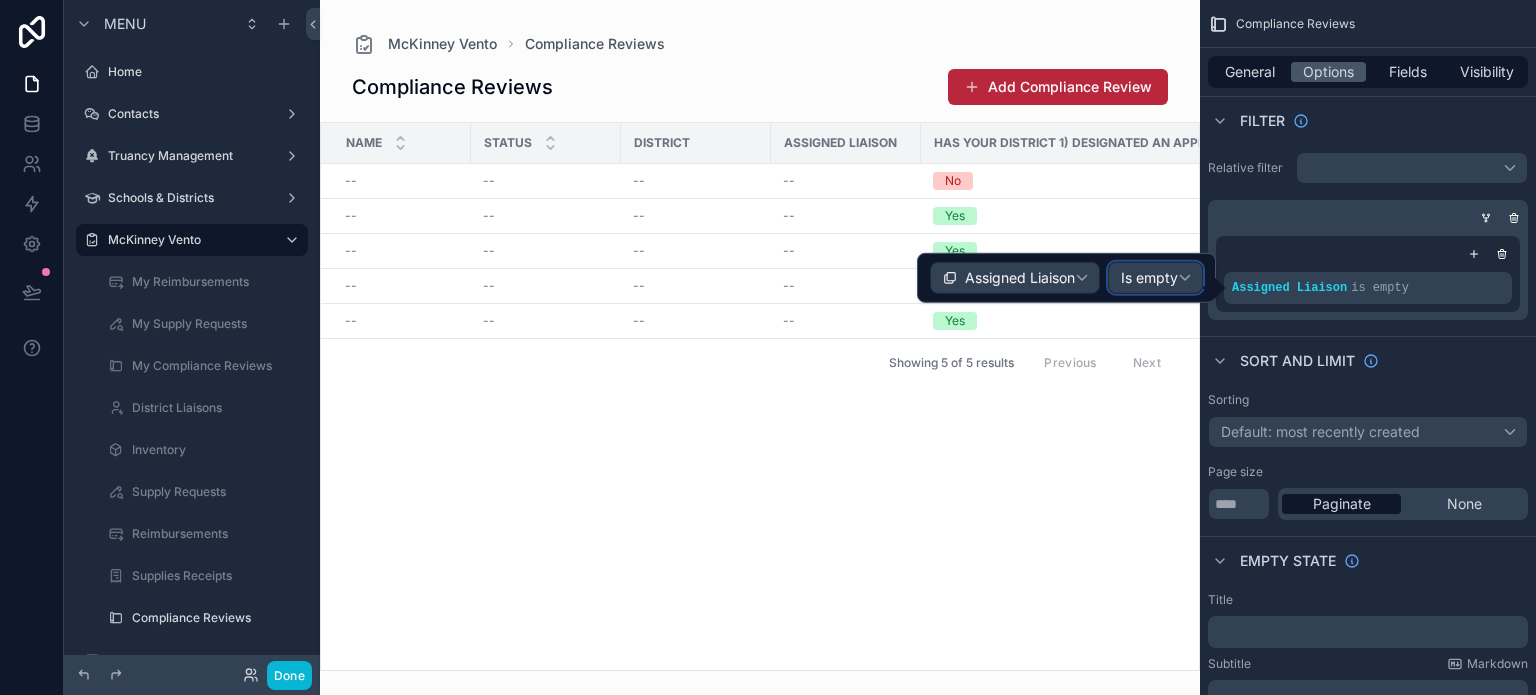 click on "Is empty" at bounding box center [1149, 278] 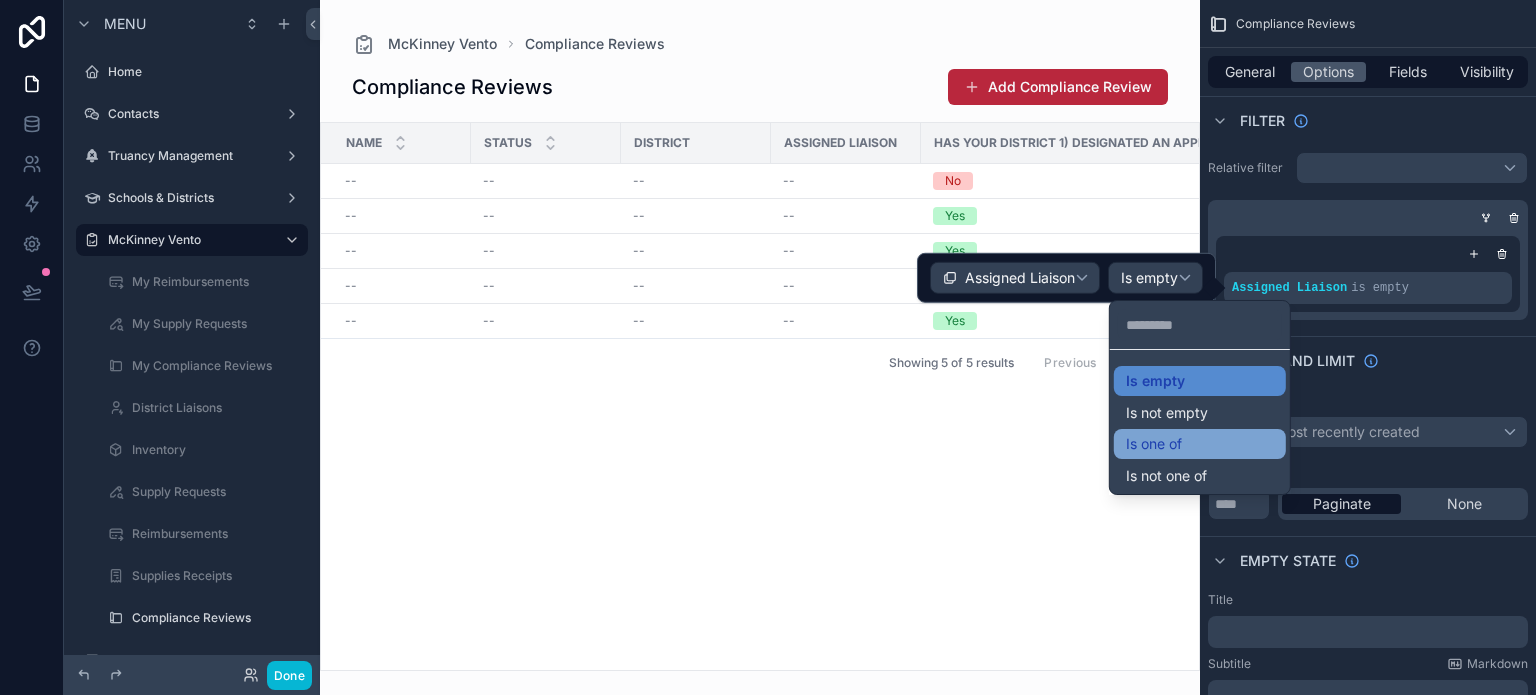 click on "Is one of" at bounding box center [1154, 444] 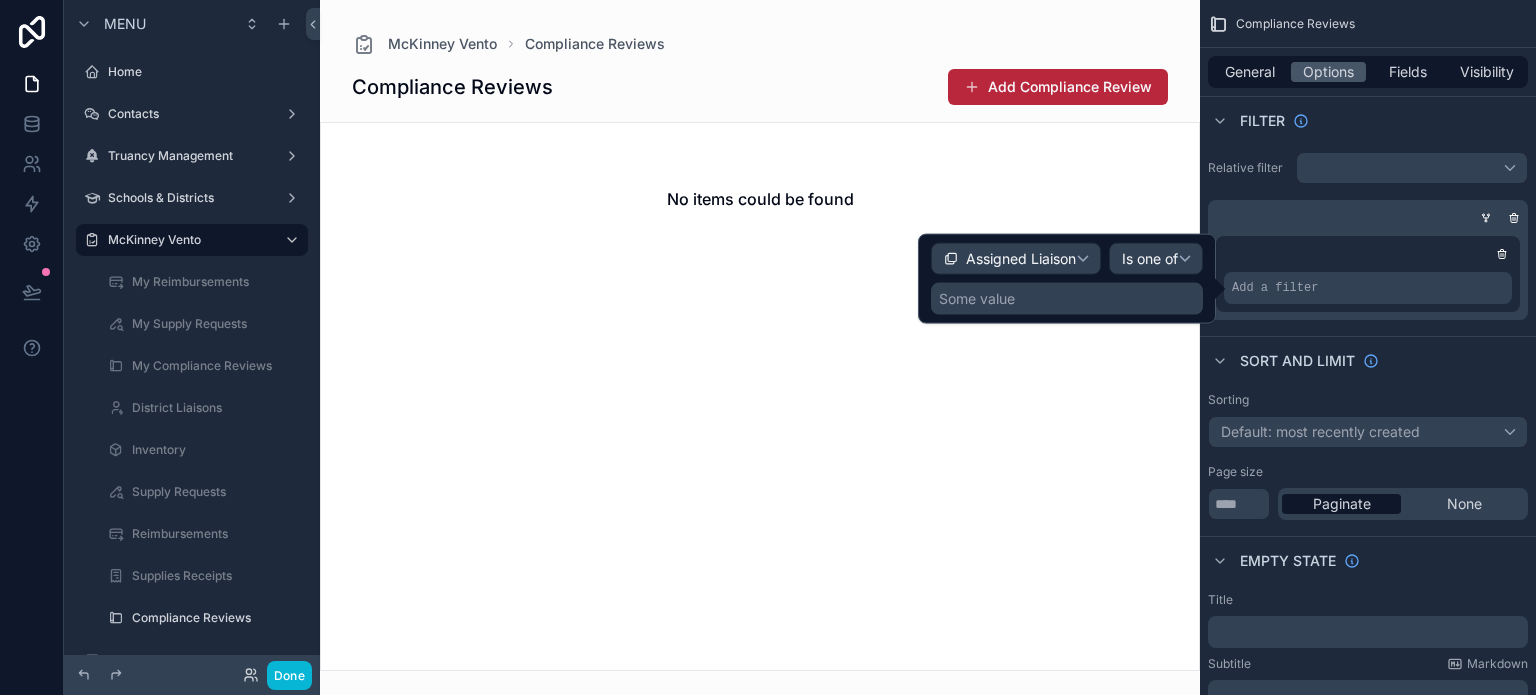 click on "Some value" at bounding box center [1067, 299] 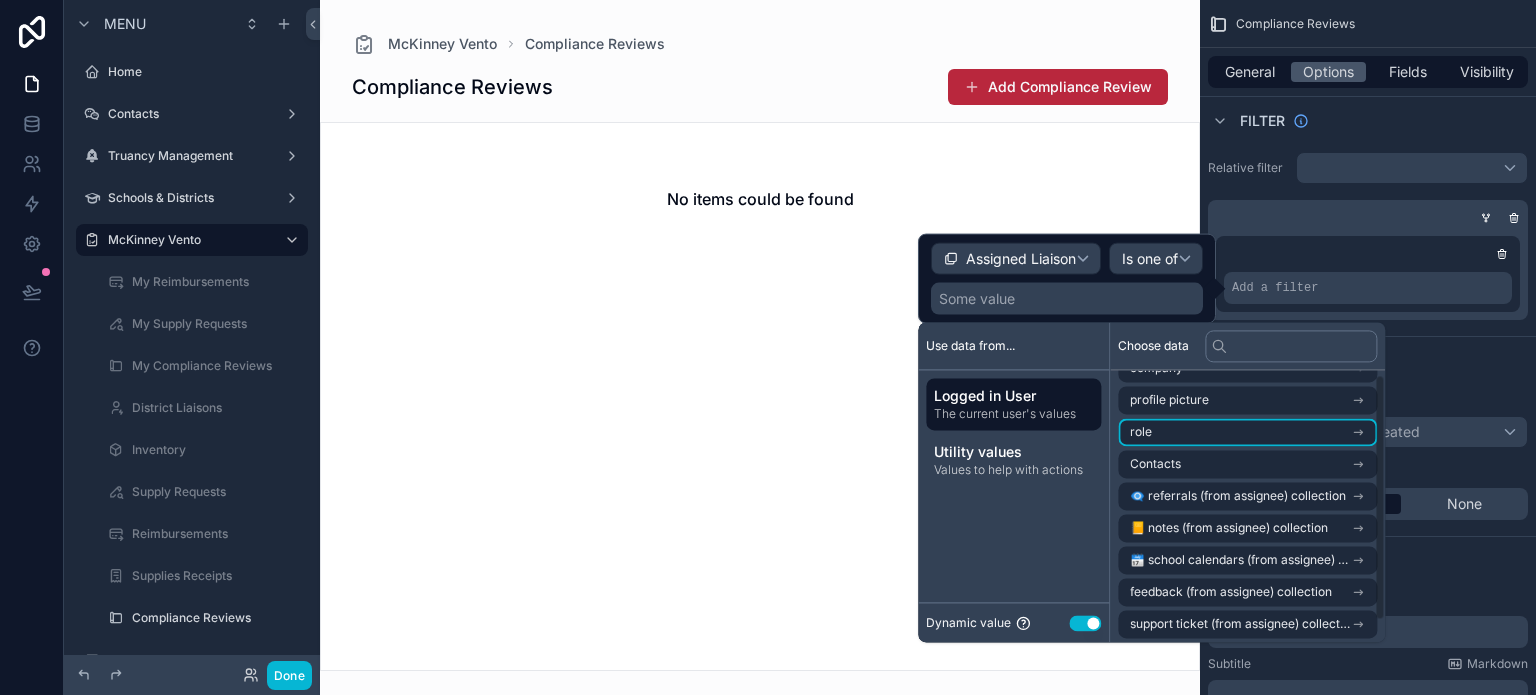 scroll, scrollTop: 28, scrollLeft: 0, axis: vertical 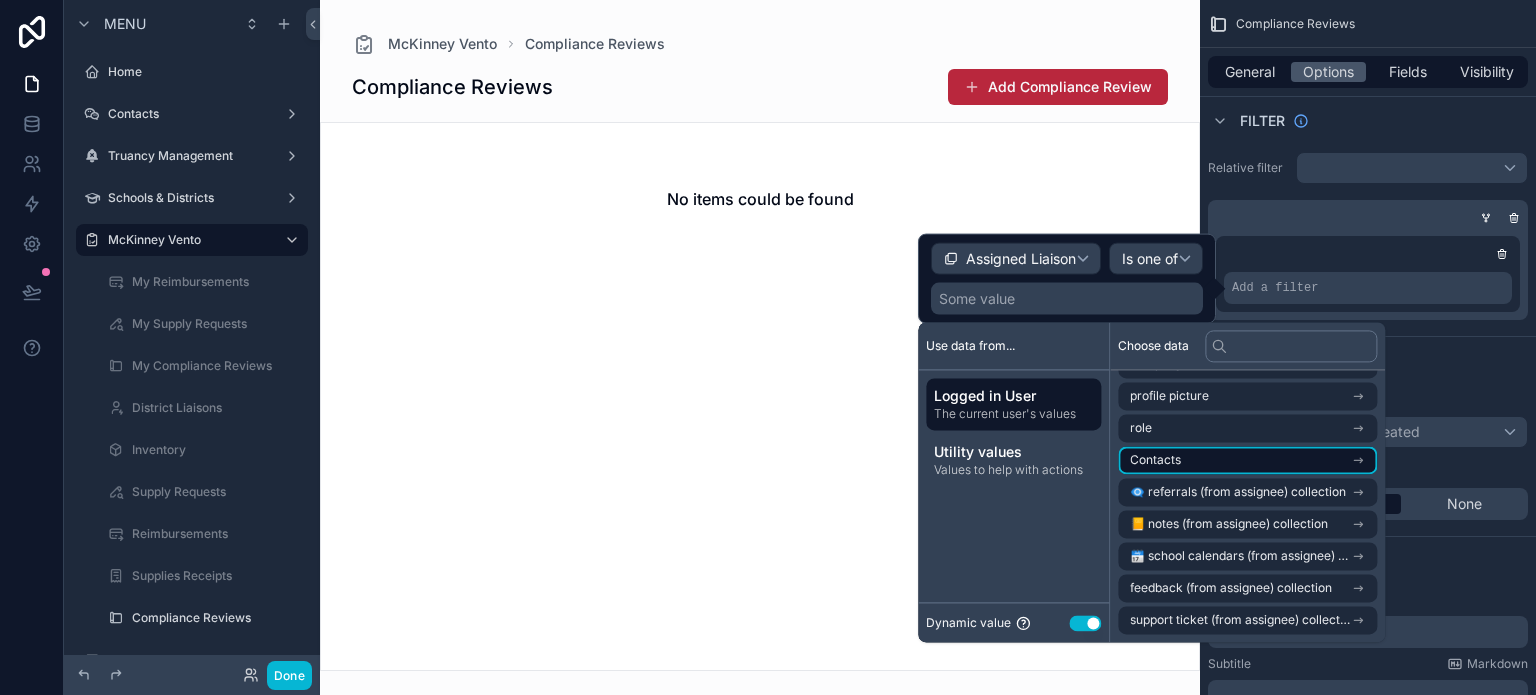 click on "Contacts" at bounding box center [1247, 460] 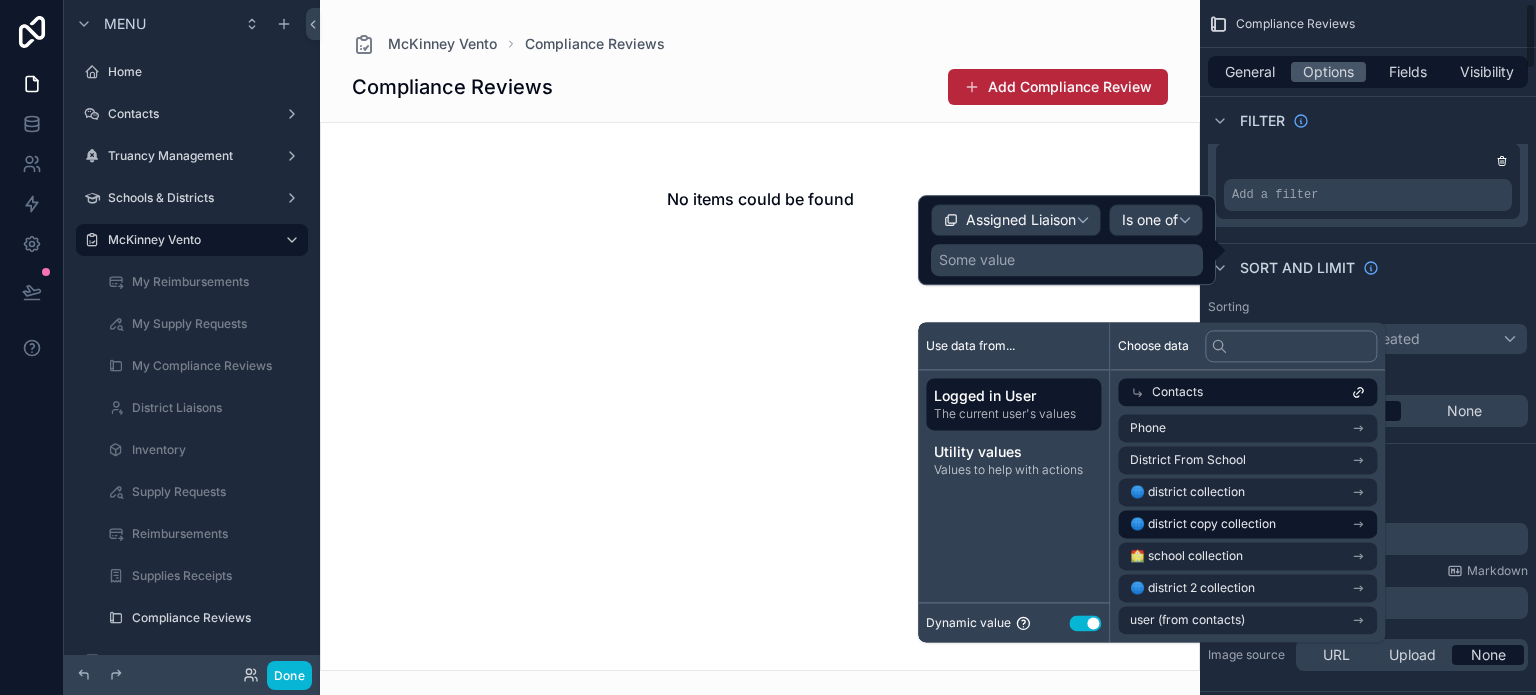 scroll, scrollTop: 100, scrollLeft: 0, axis: vertical 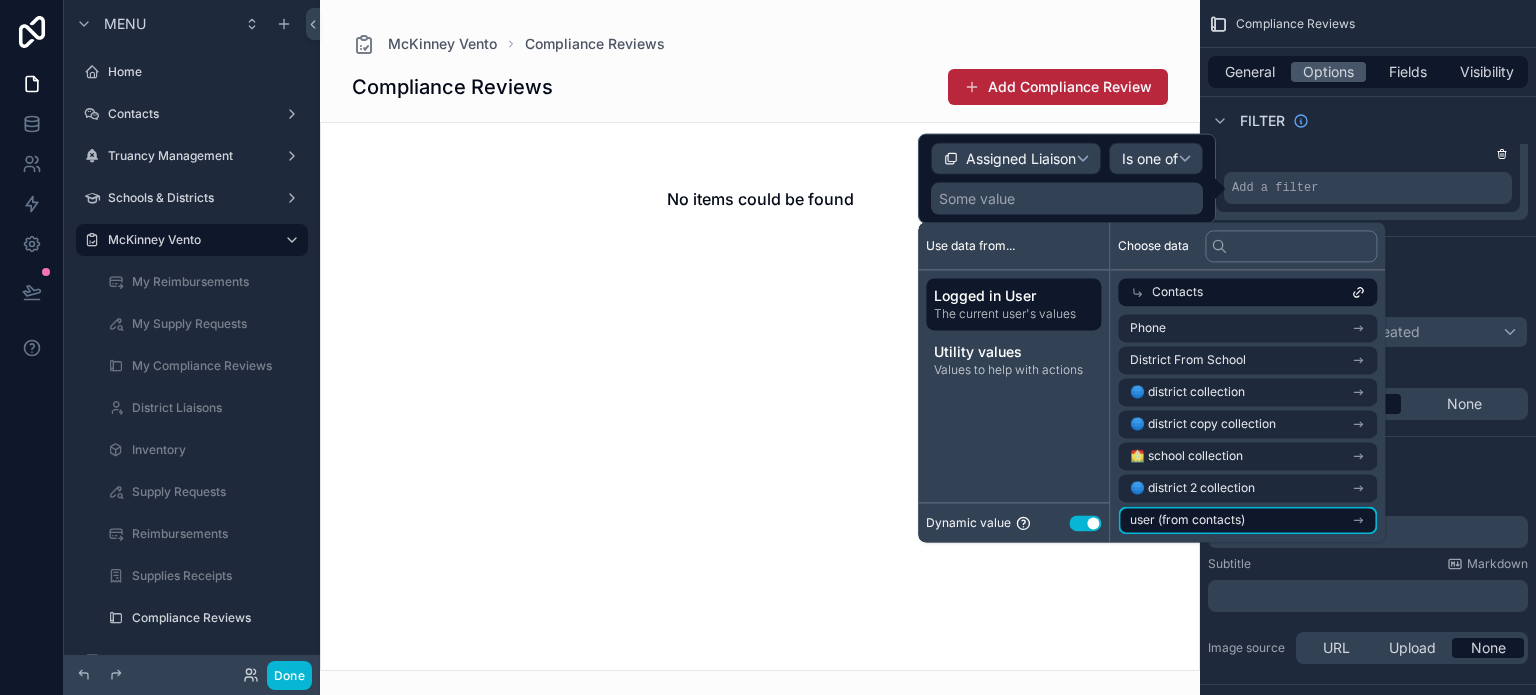 click on "user (from contacts)" at bounding box center [1247, 520] 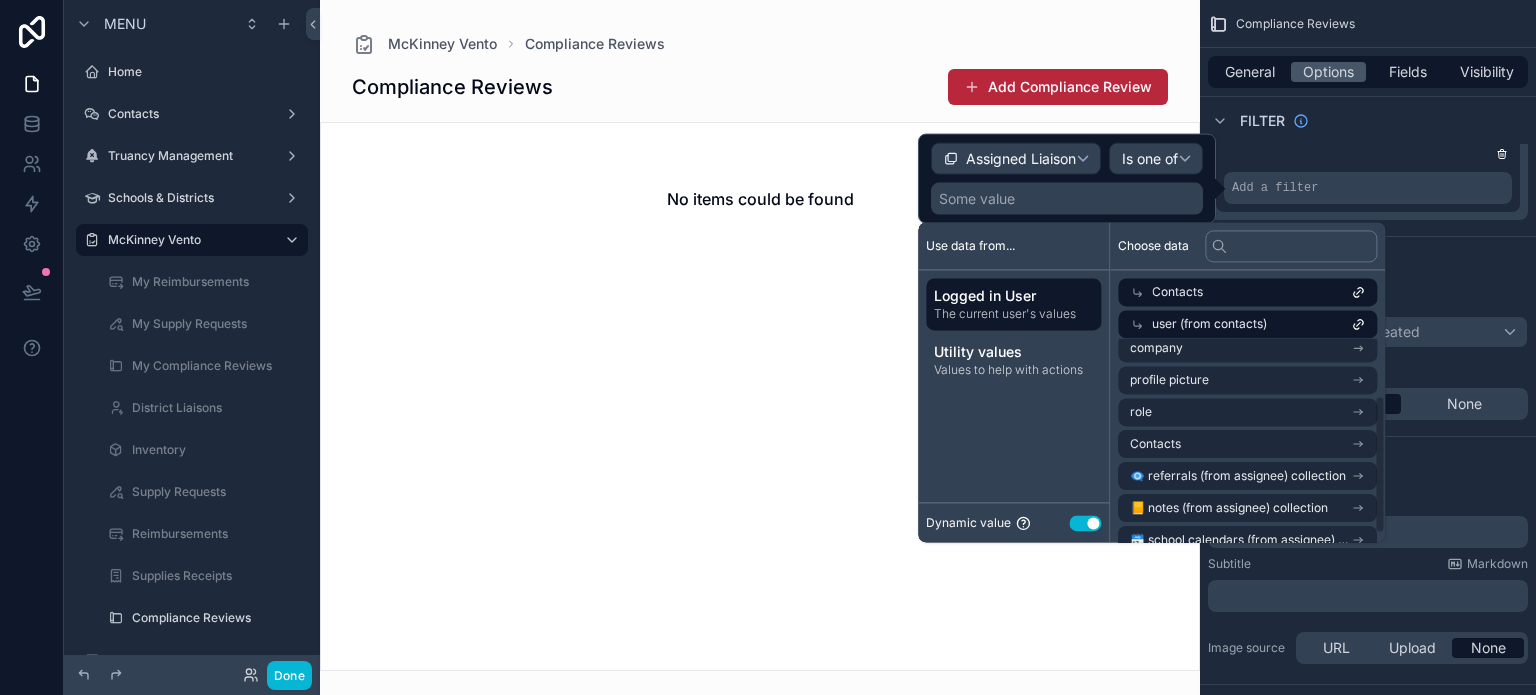 scroll, scrollTop: 0, scrollLeft: 0, axis: both 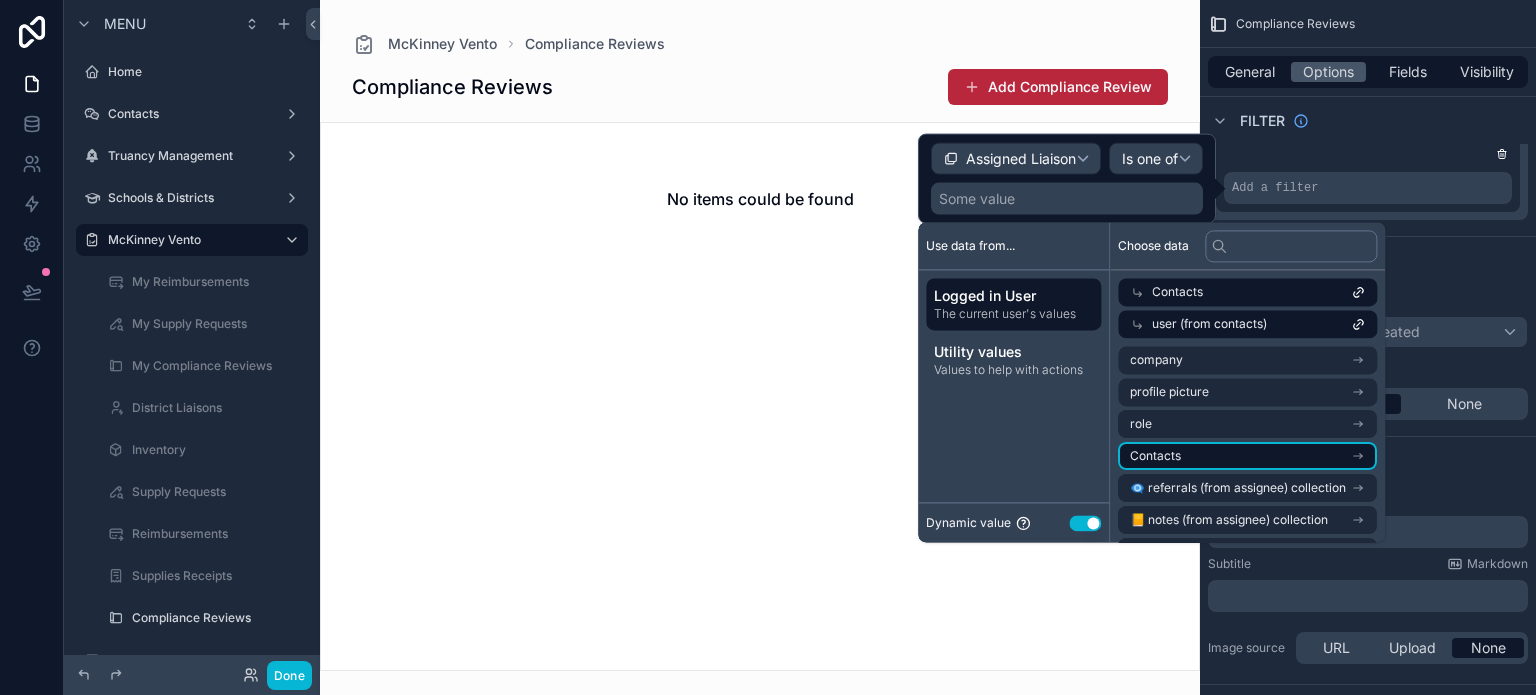 click on "Contacts" at bounding box center [1247, 456] 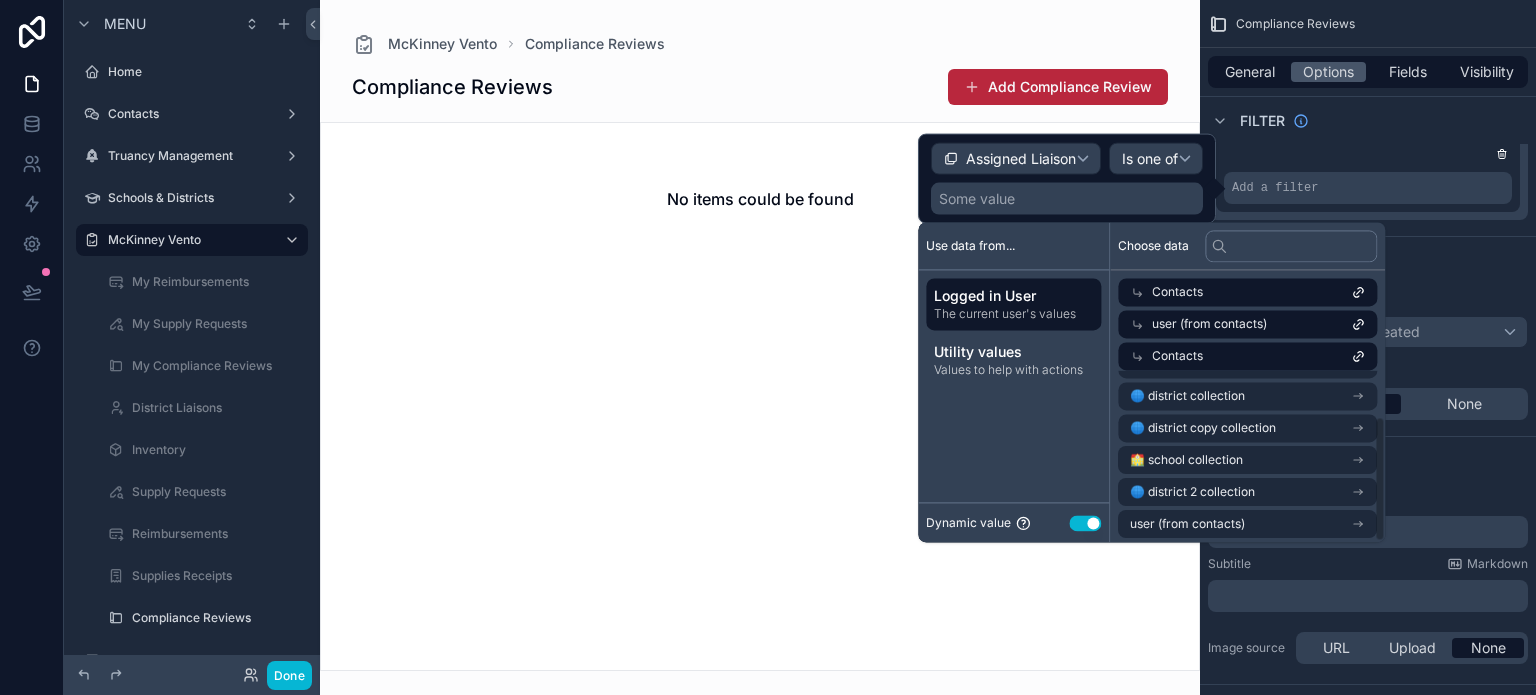 scroll, scrollTop: 64, scrollLeft: 0, axis: vertical 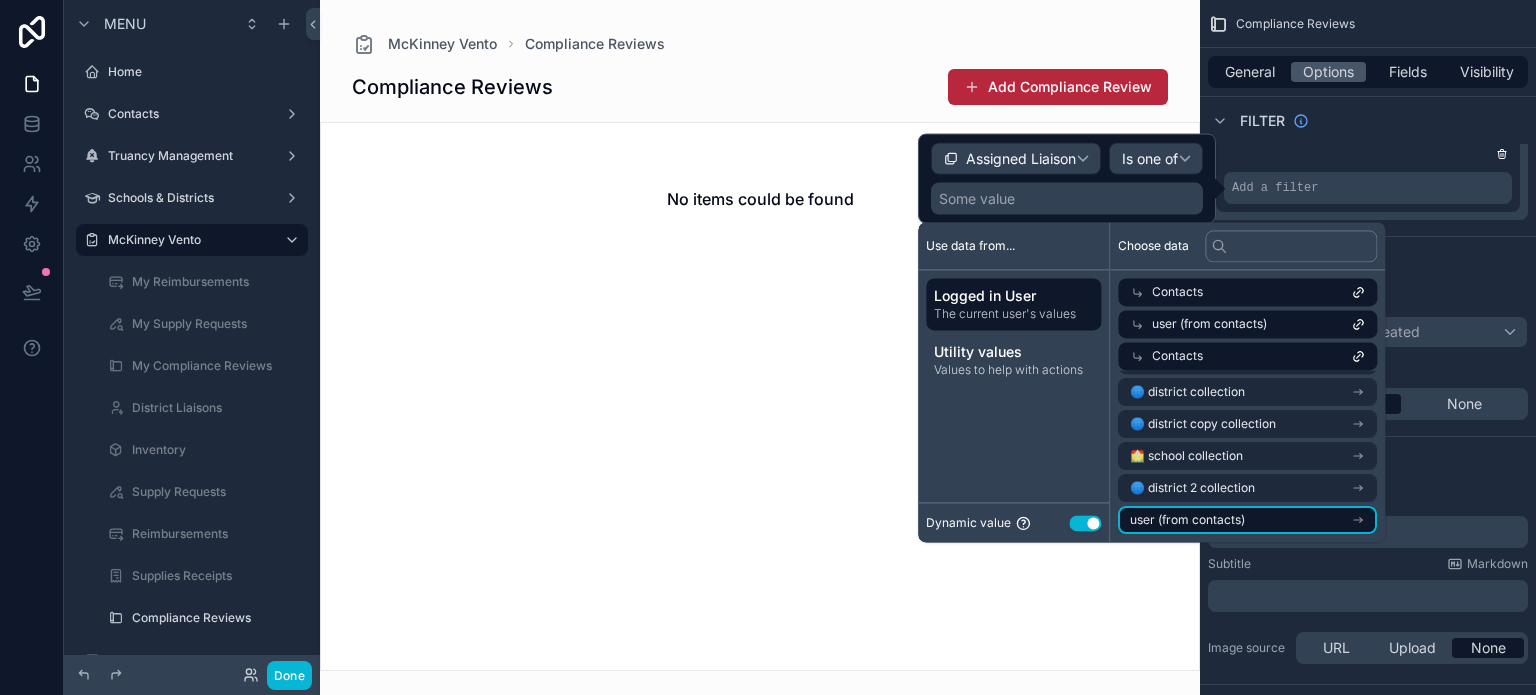 click on "user (from contacts)" at bounding box center [1247, 520] 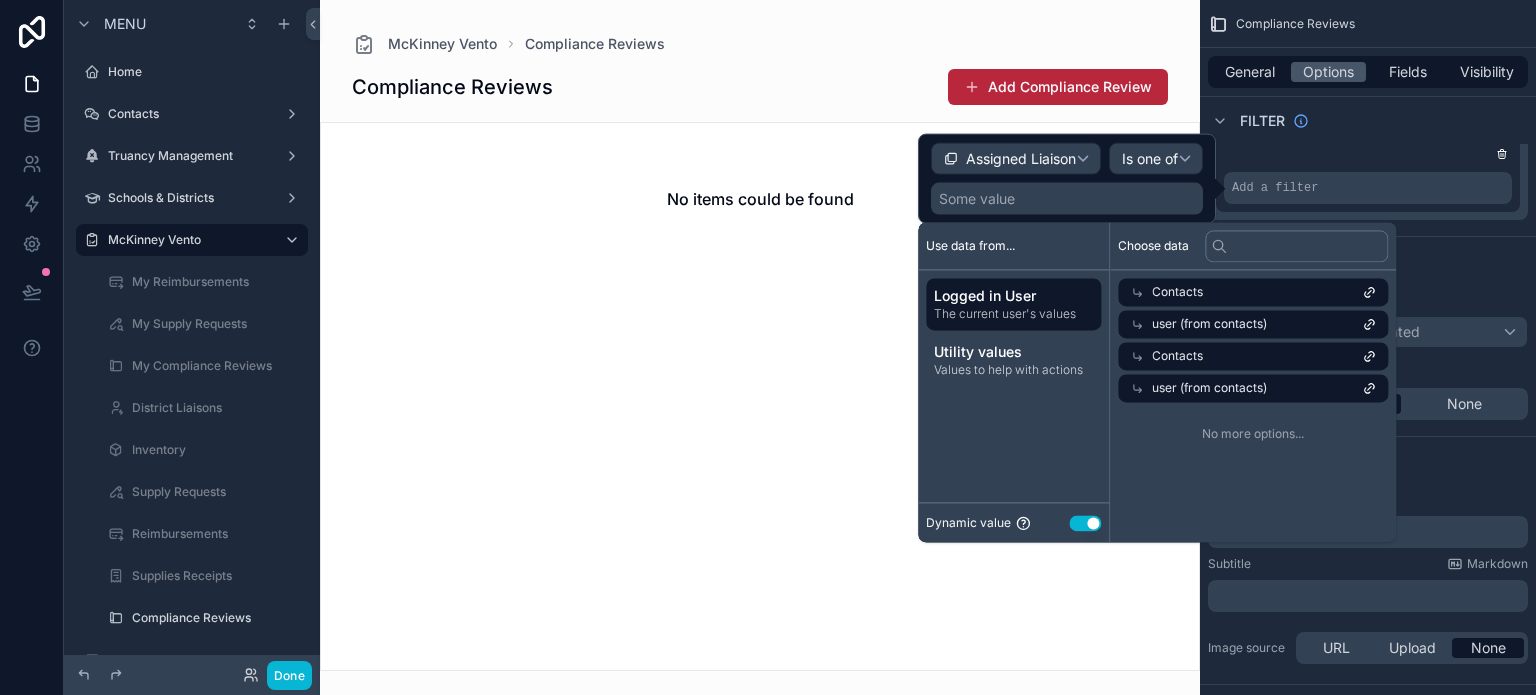 scroll, scrollTop: 0, scrollLeft: 0, axis: both 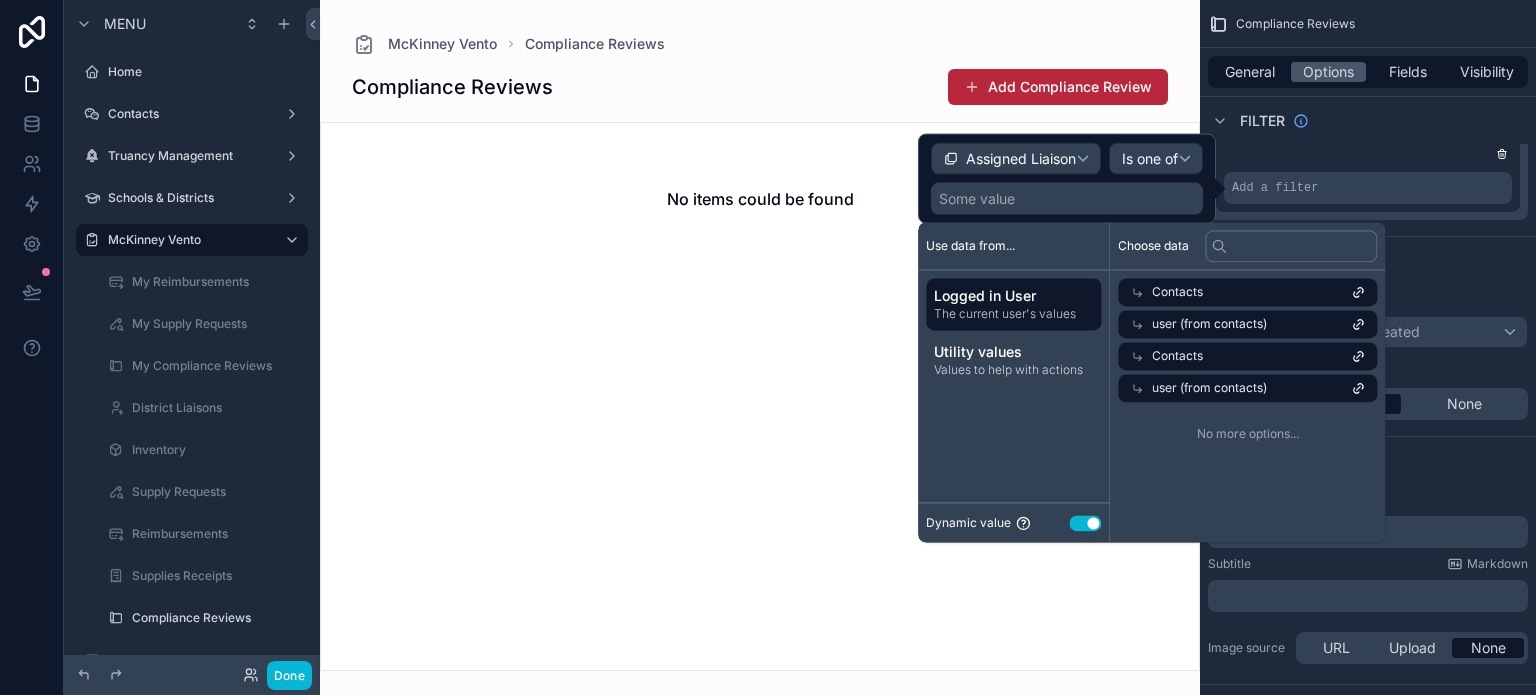 click on "Contacts" at bounding box center (1177, 292) 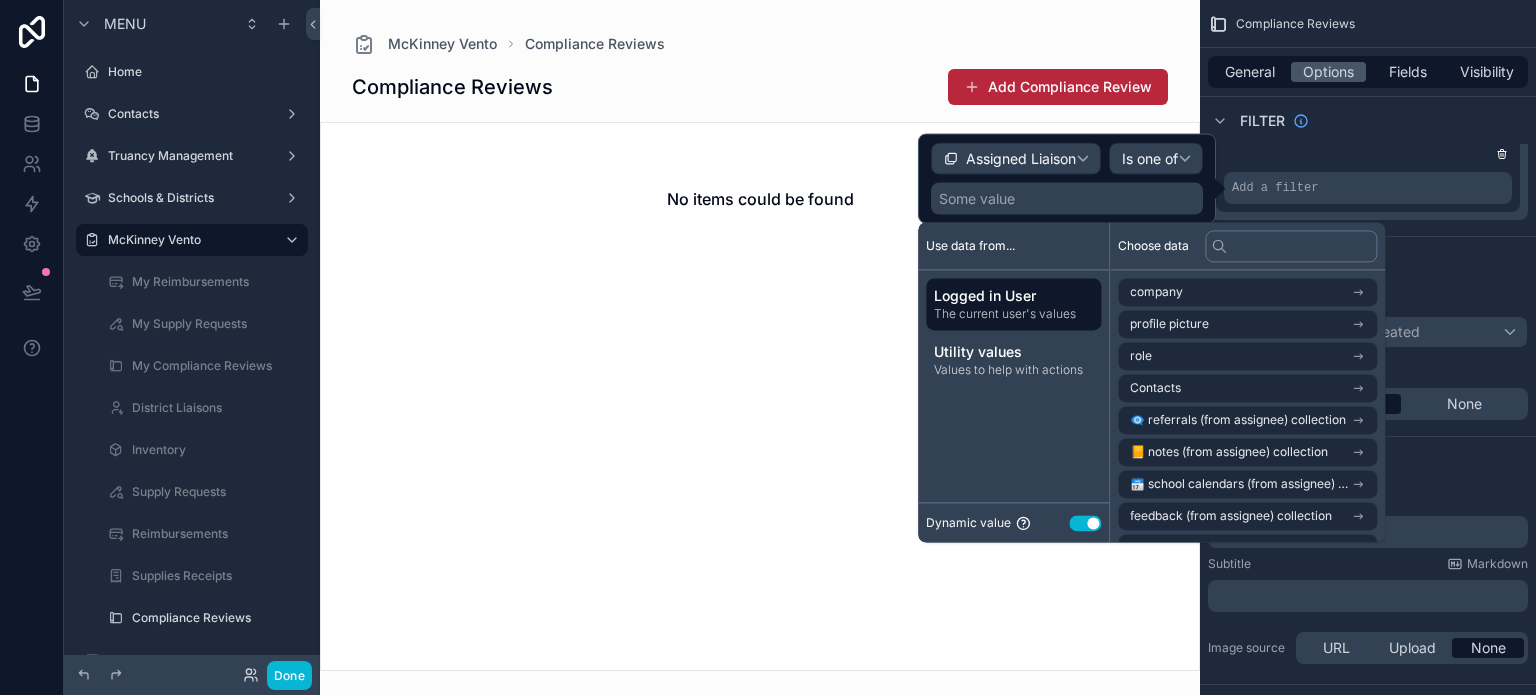 click on "The current user's values" at bounding box center (1013, 314) 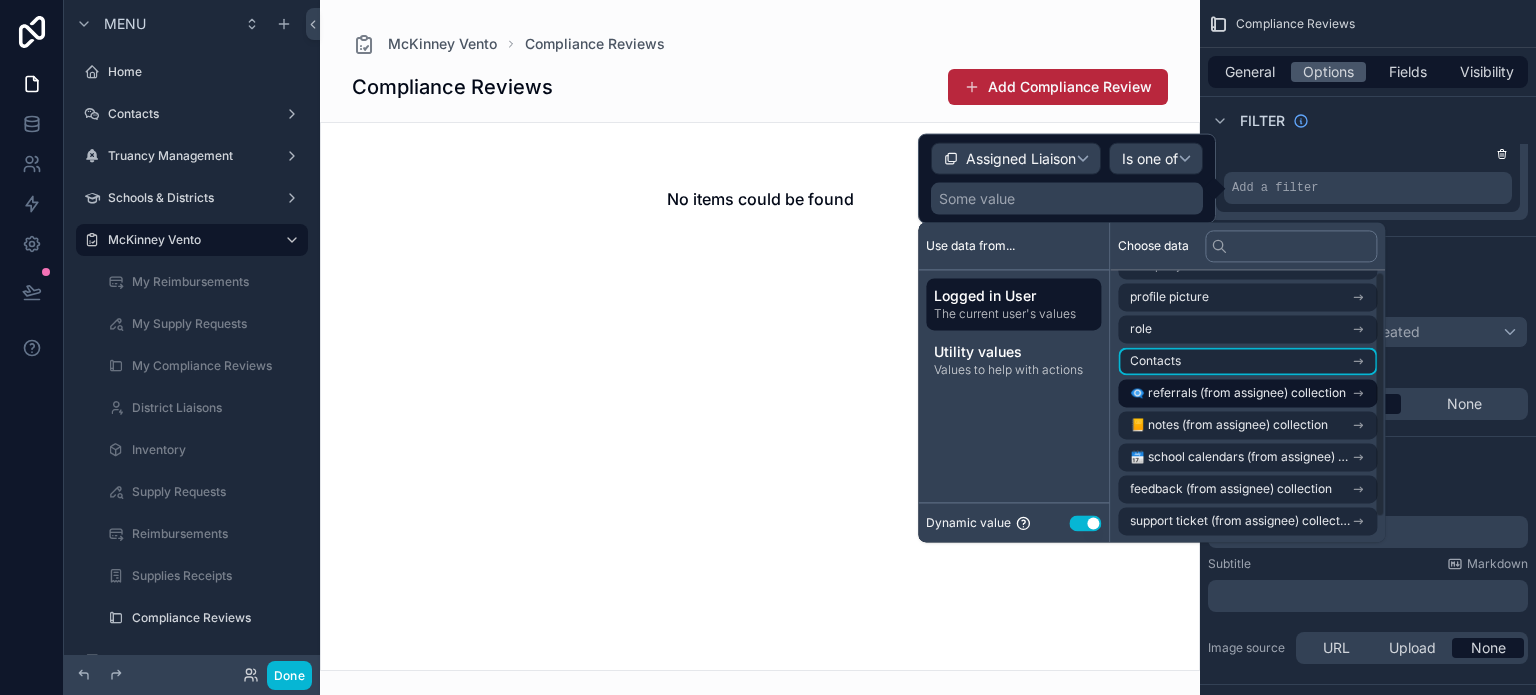 scroll, scrollTop: 28, scrollLeft: 0, axis: vertical 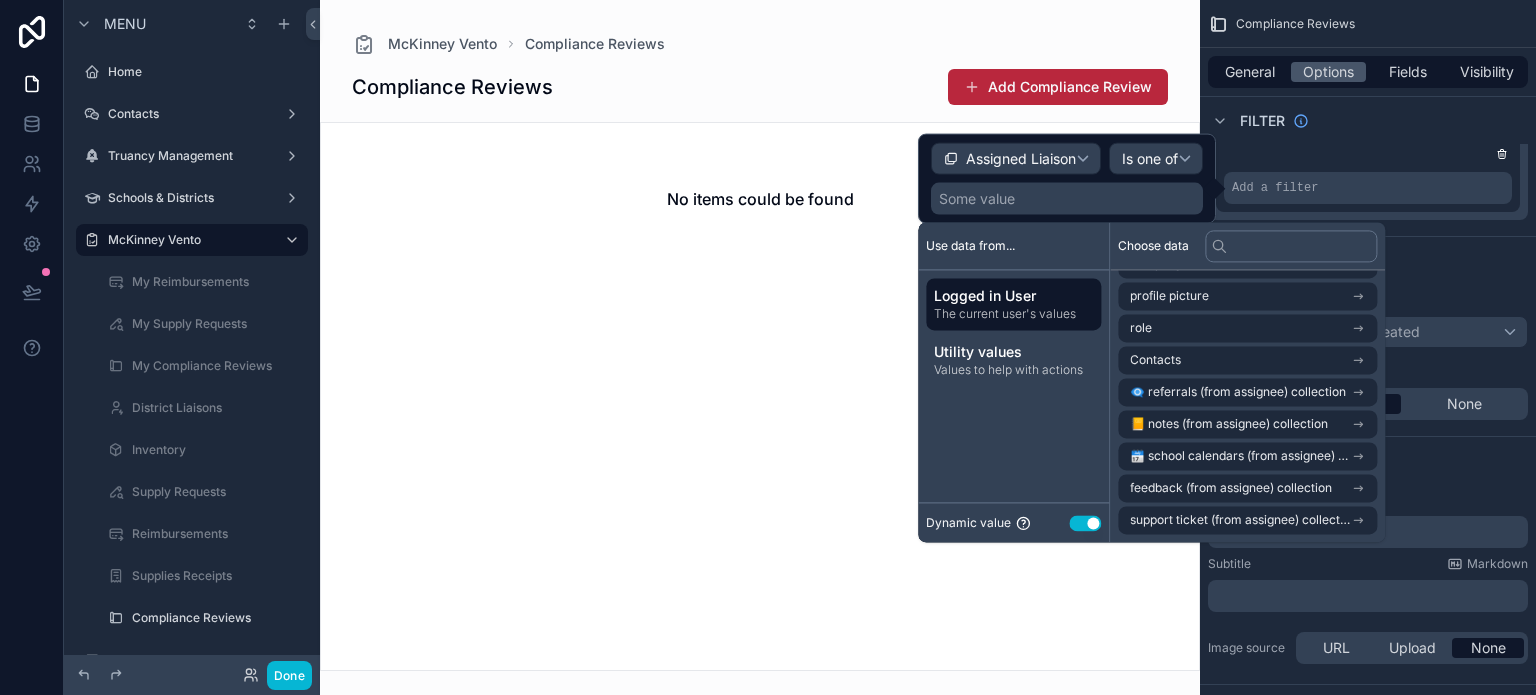 click on "Logged in User" at bounding box center (1013, 296) 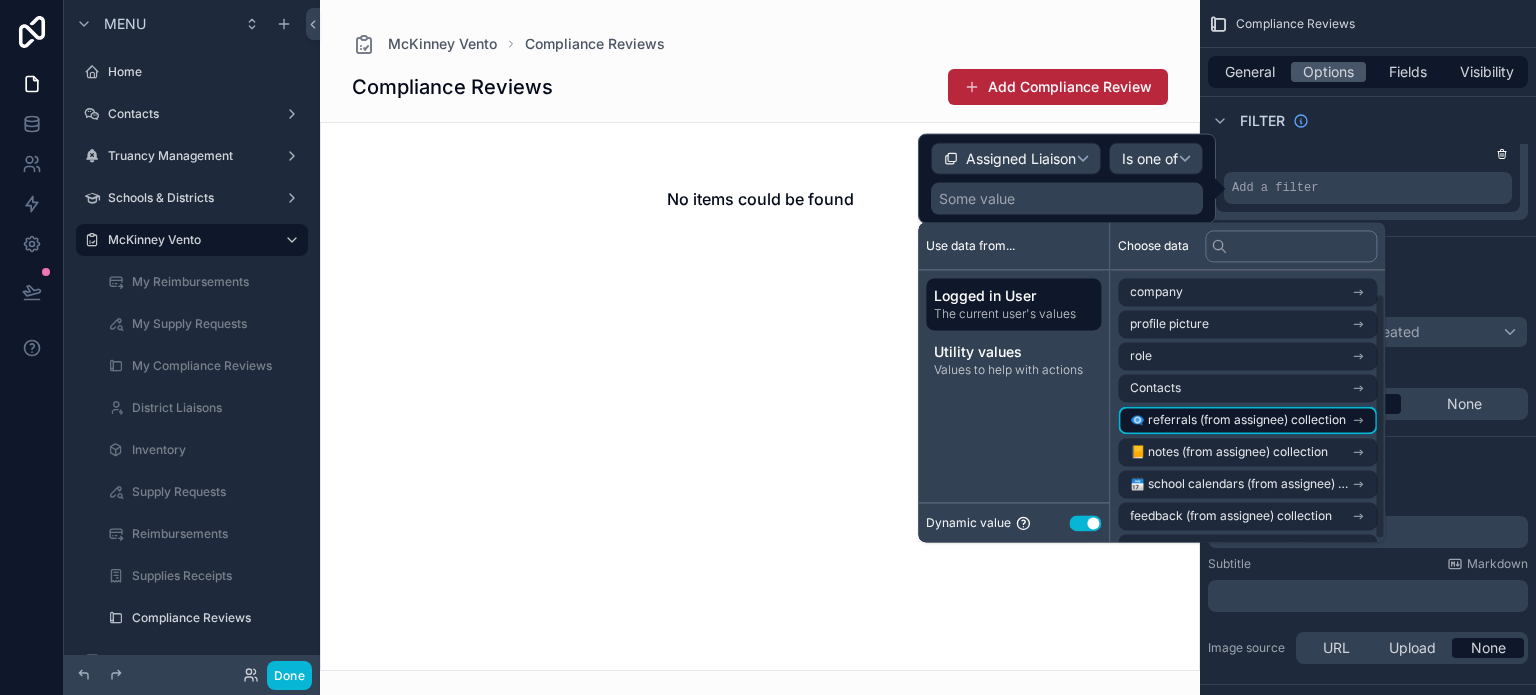 scroll, scrollTop: 0, scrollLeft: 0, axis: both 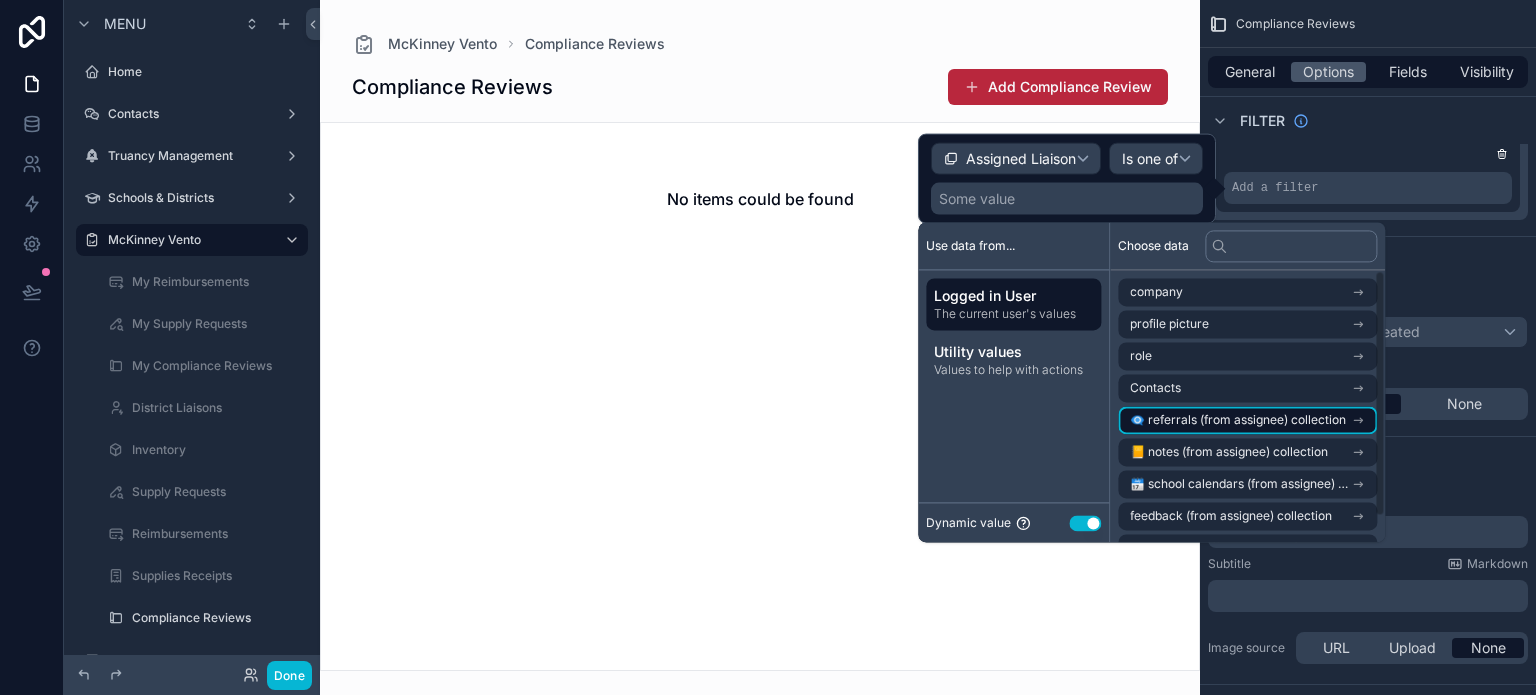 click on "Contacts" at bounding box center [1247, 388] 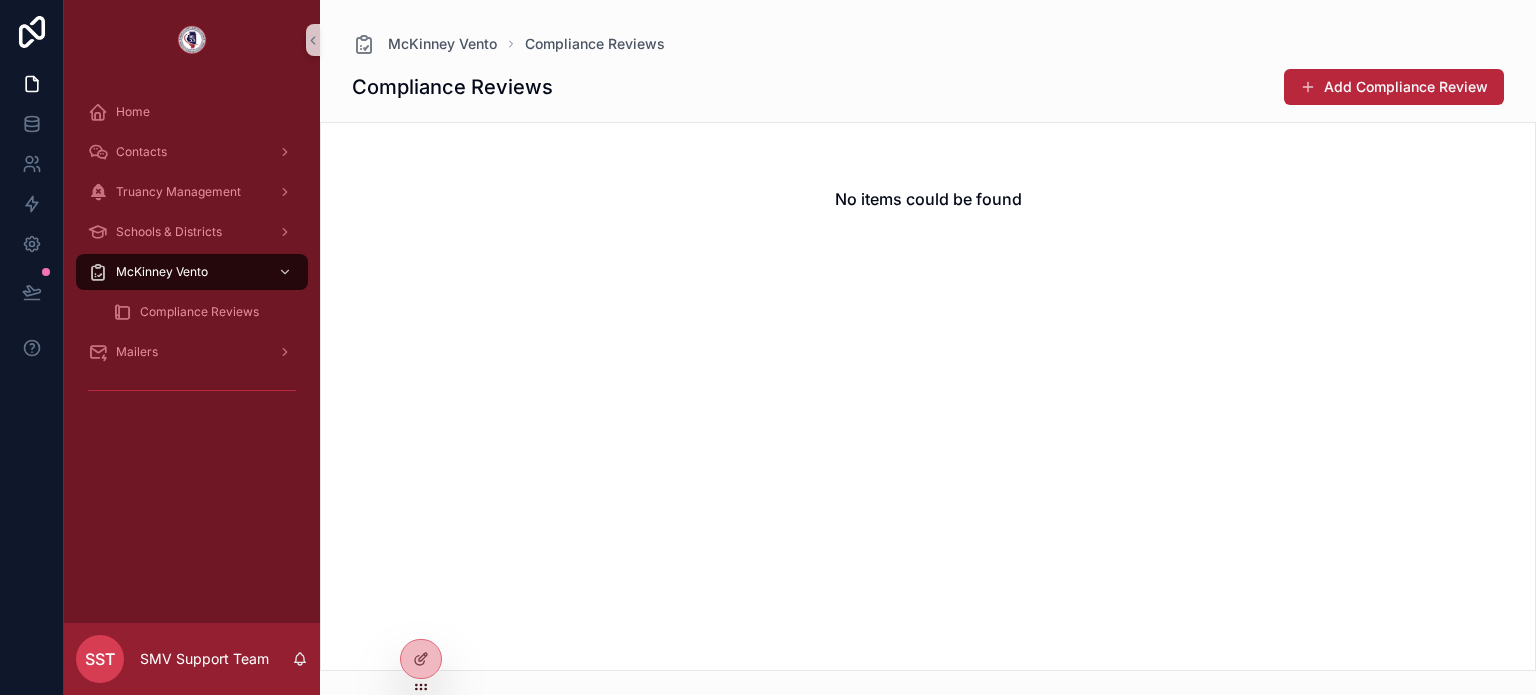 scroll, scrollTop: 0, scrollLeft: 0, axis: both 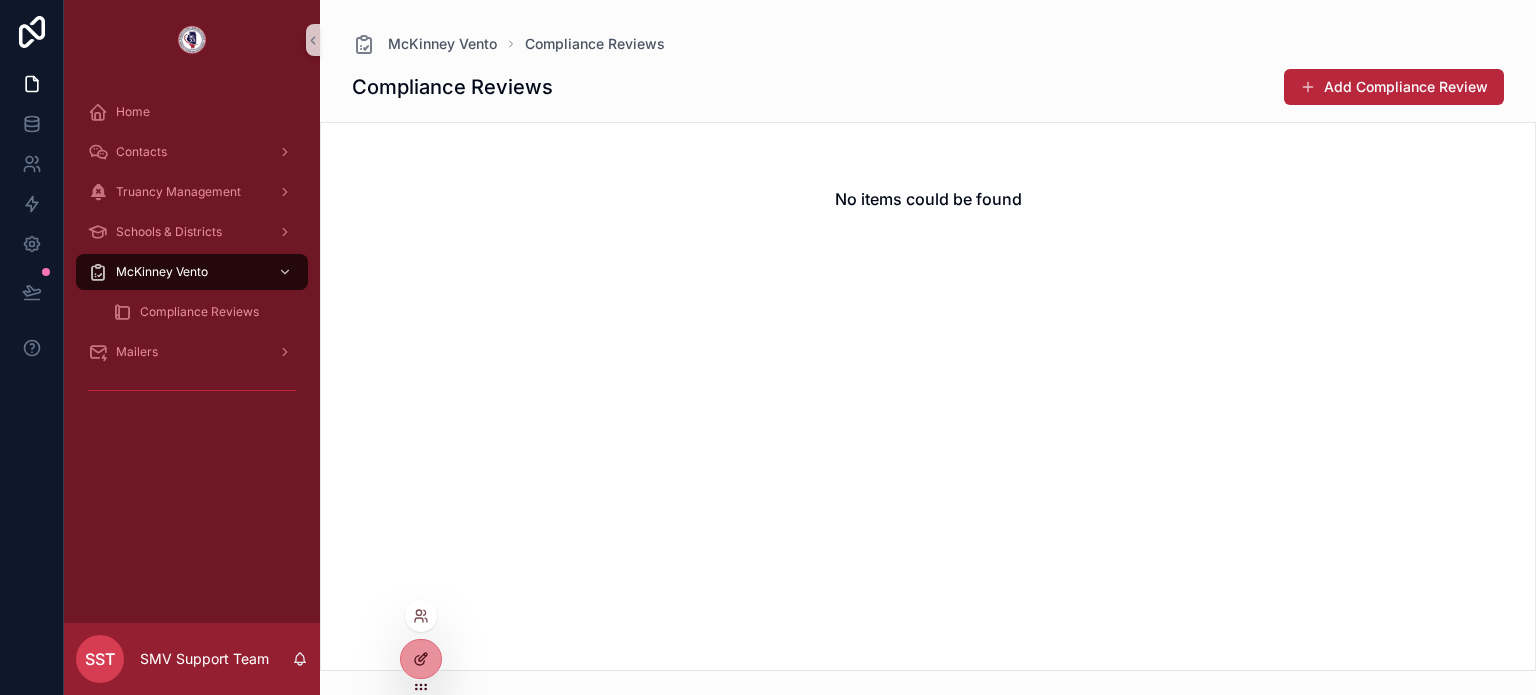 click at bounding box center (421, 659) 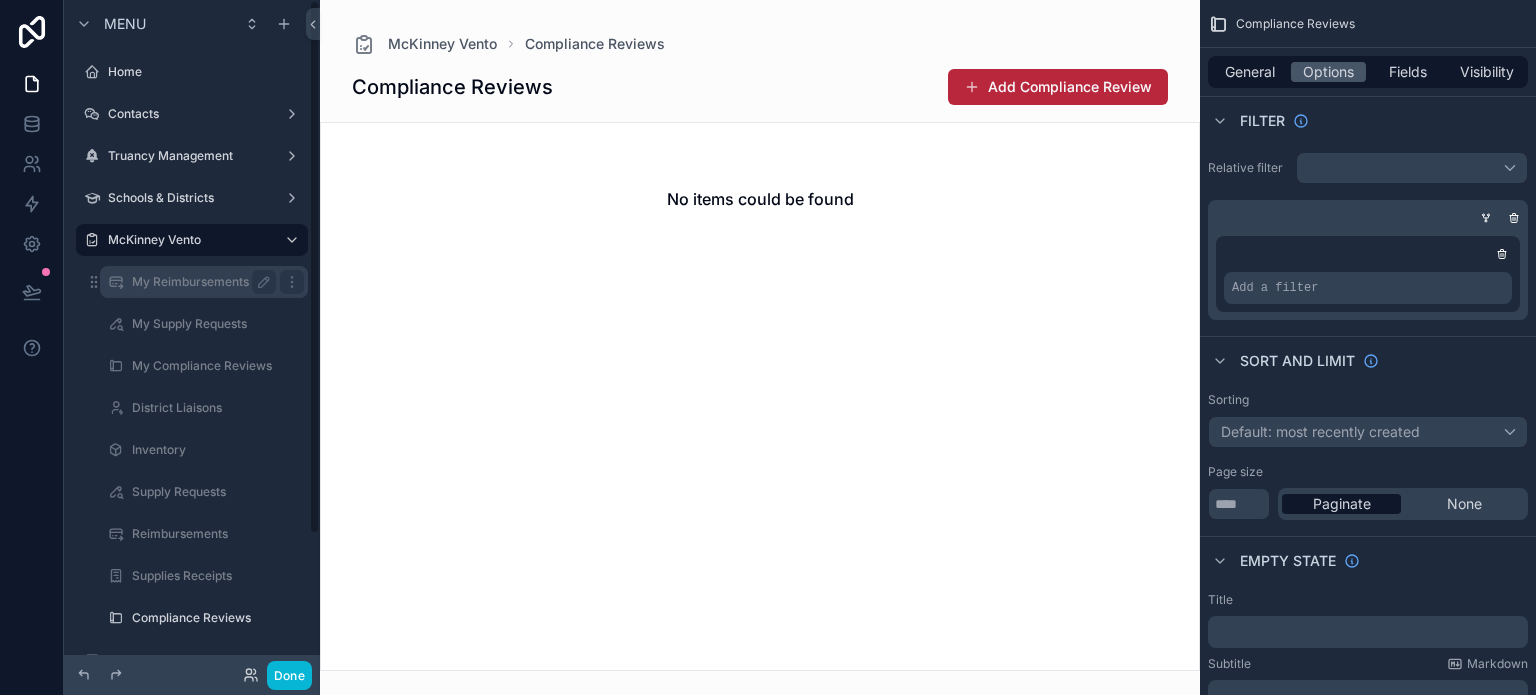 click on "My Reimbursements" at bounding box center [204, 282] 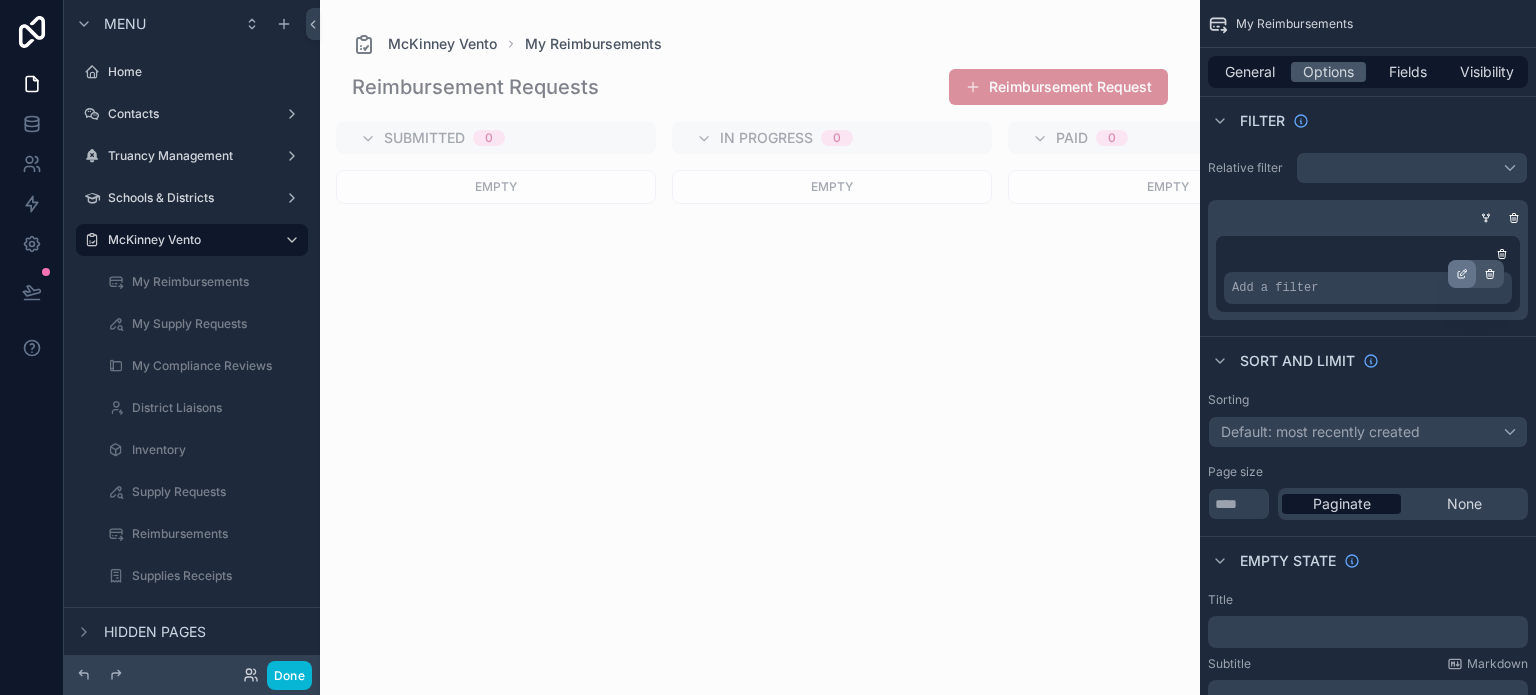 click 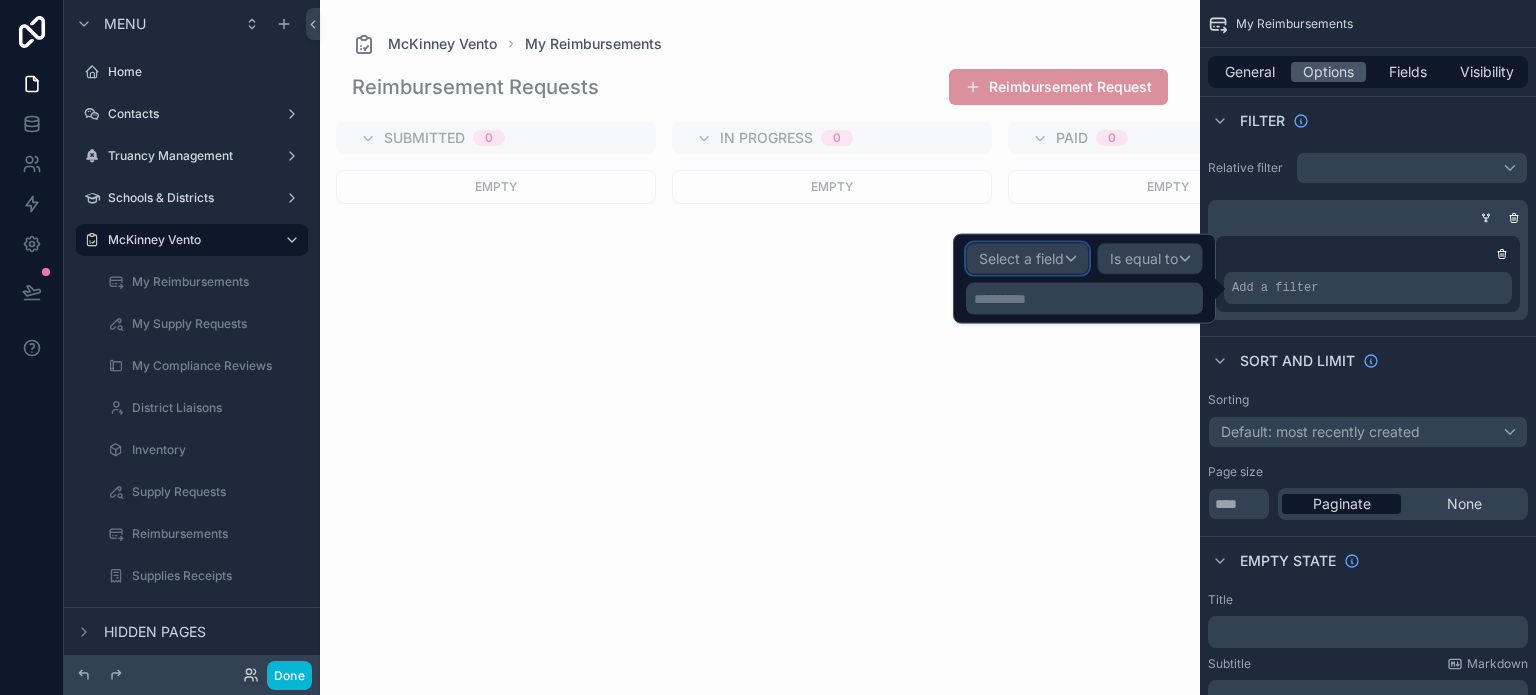 click on "Select a field" at bounding box center [1021, 258] 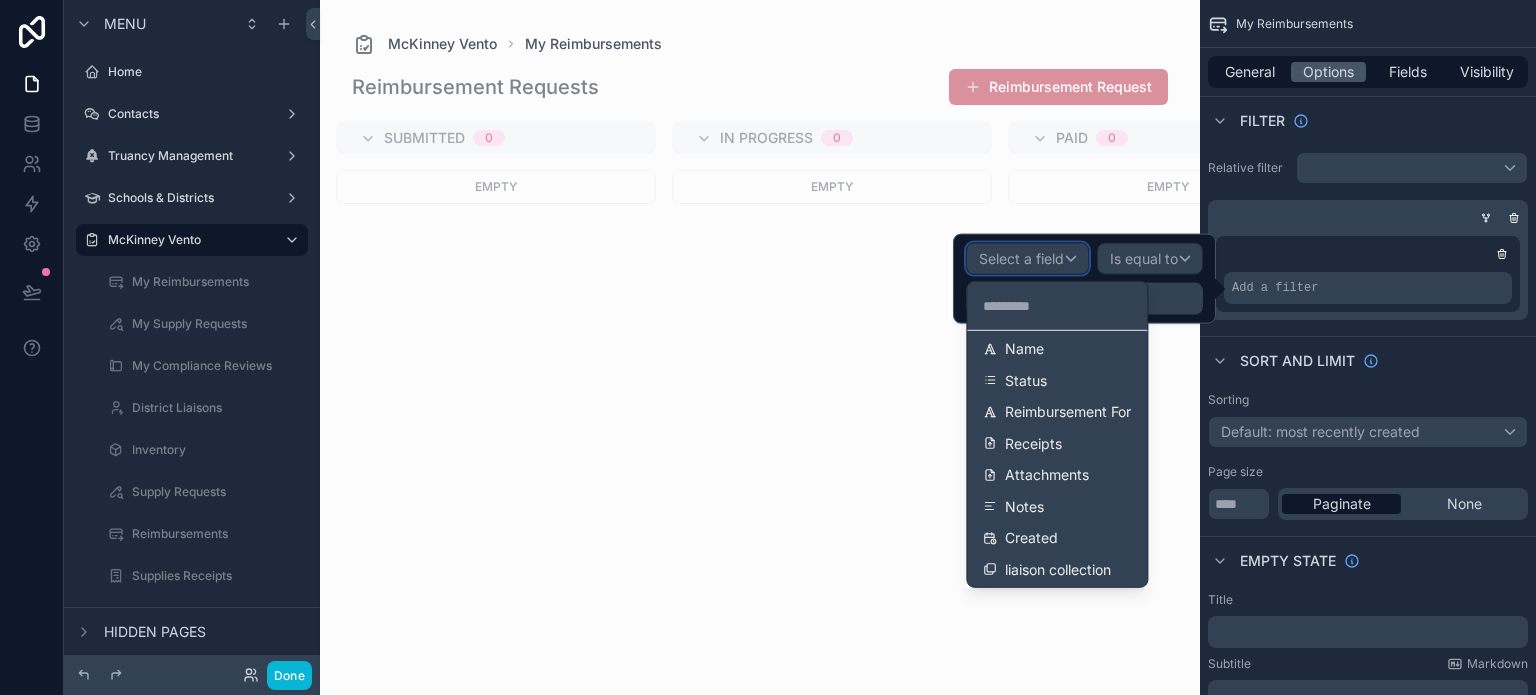scroll, scrollTop: 140, scrollLeft: 0, axis: vertical 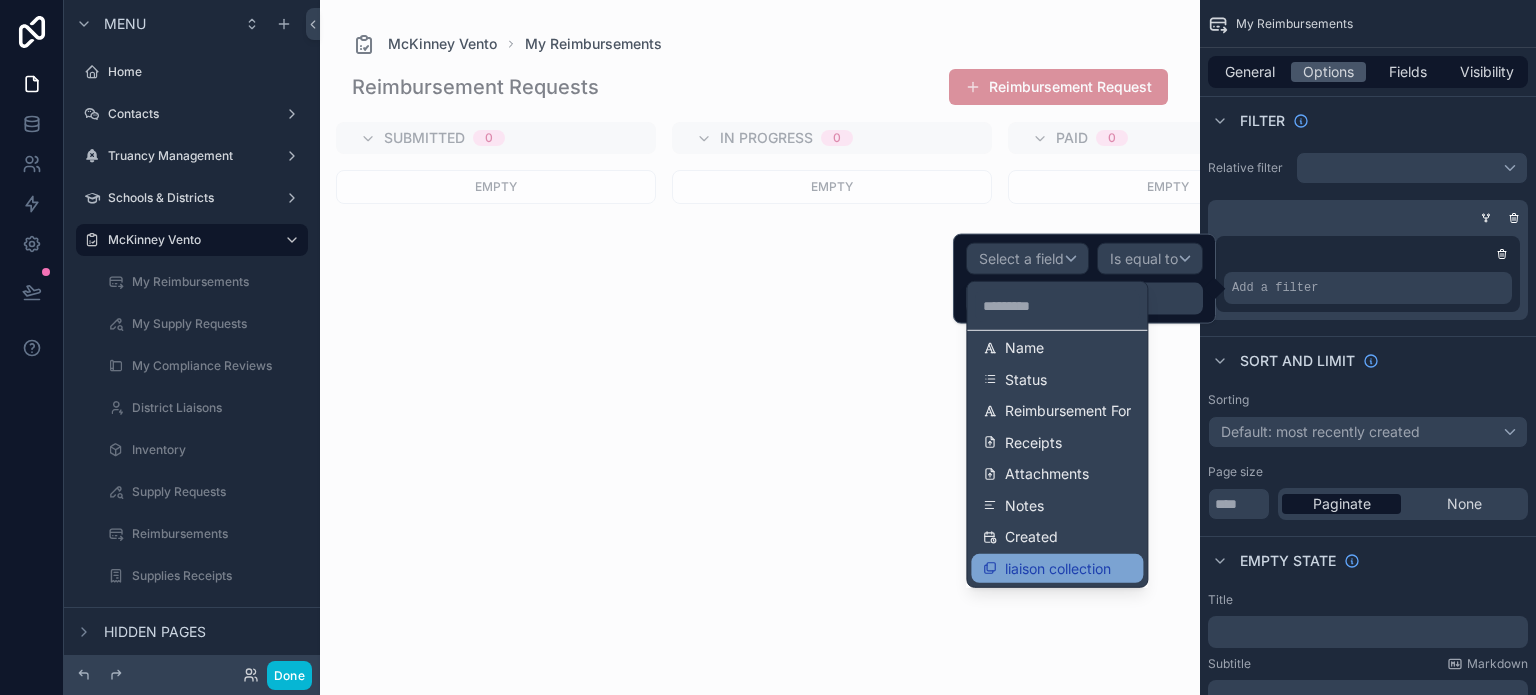 click on "liaison collection" at bounding box center (1058, 568) 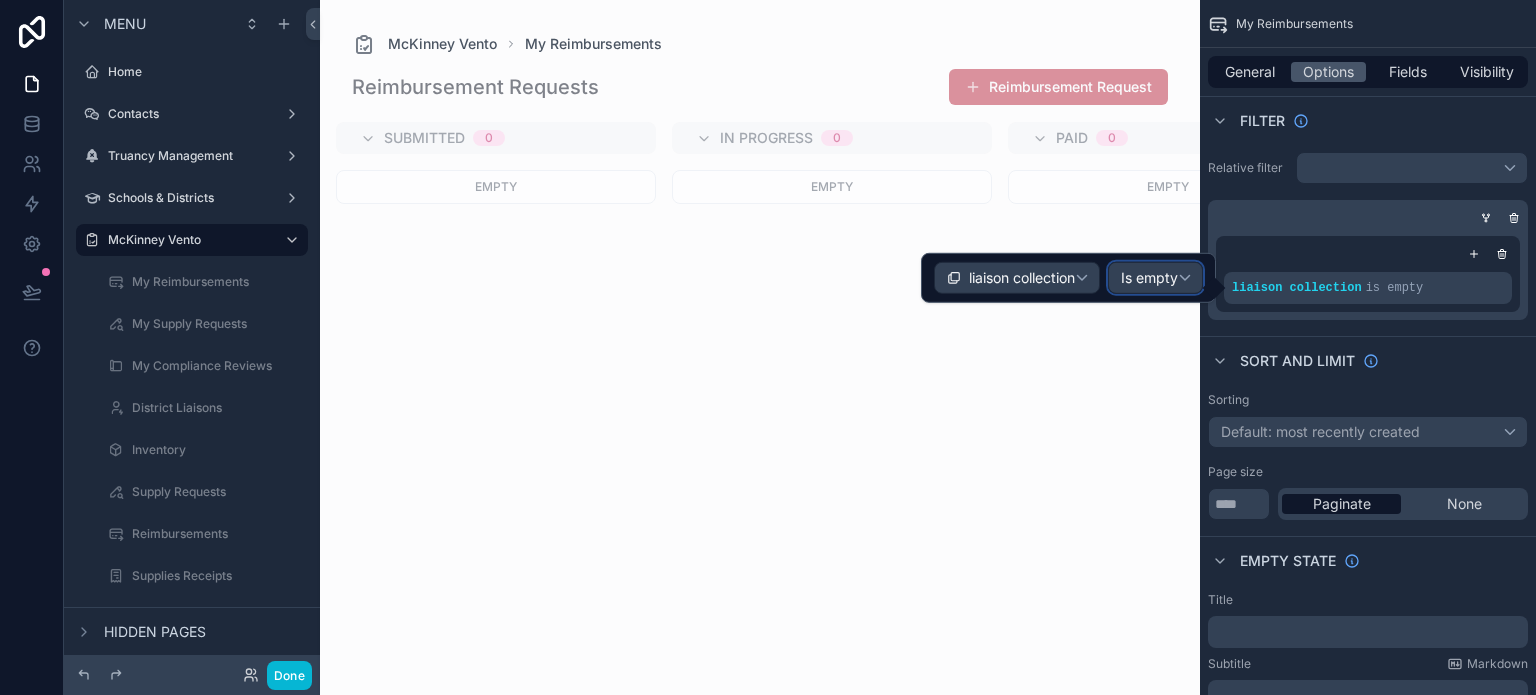 click on "Is empty" at bounding box center [1149, 278] 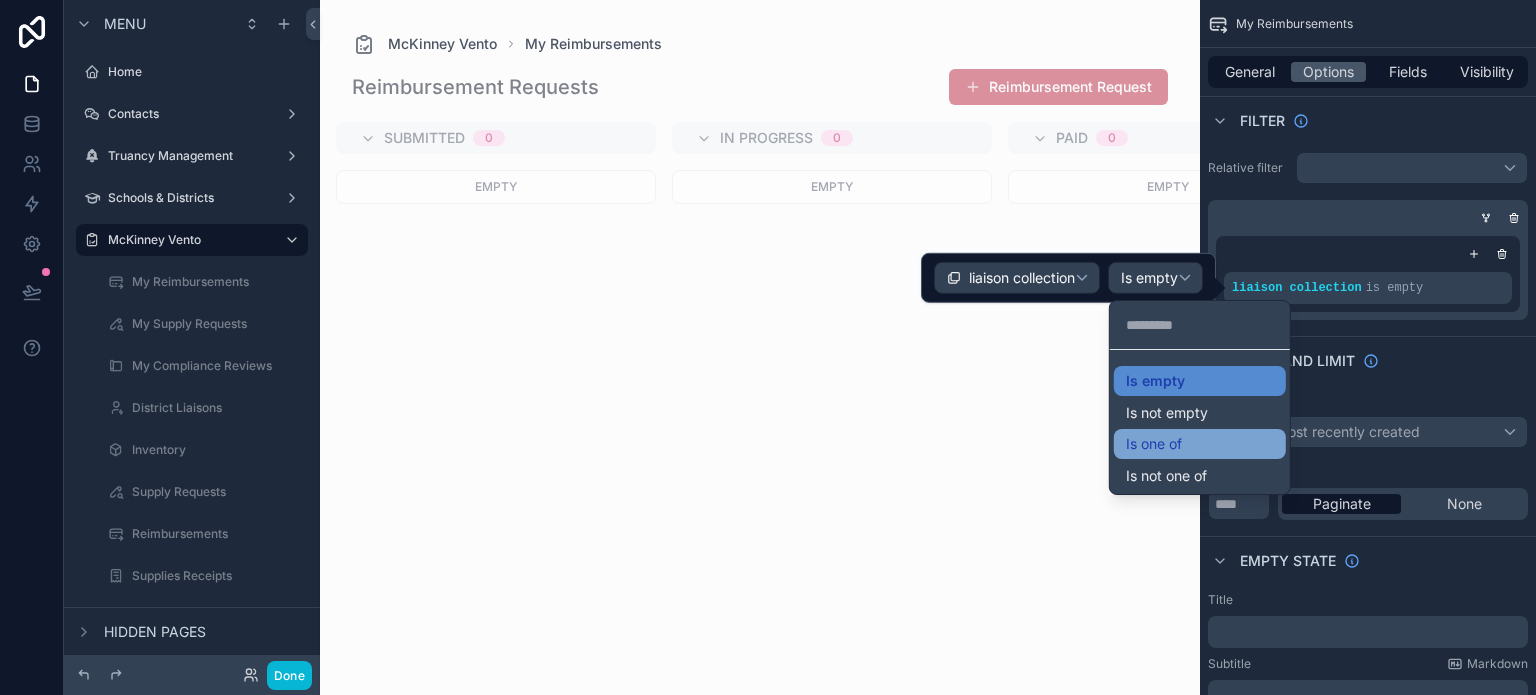 click on "Is one of" at bounding box center [1200, 444] 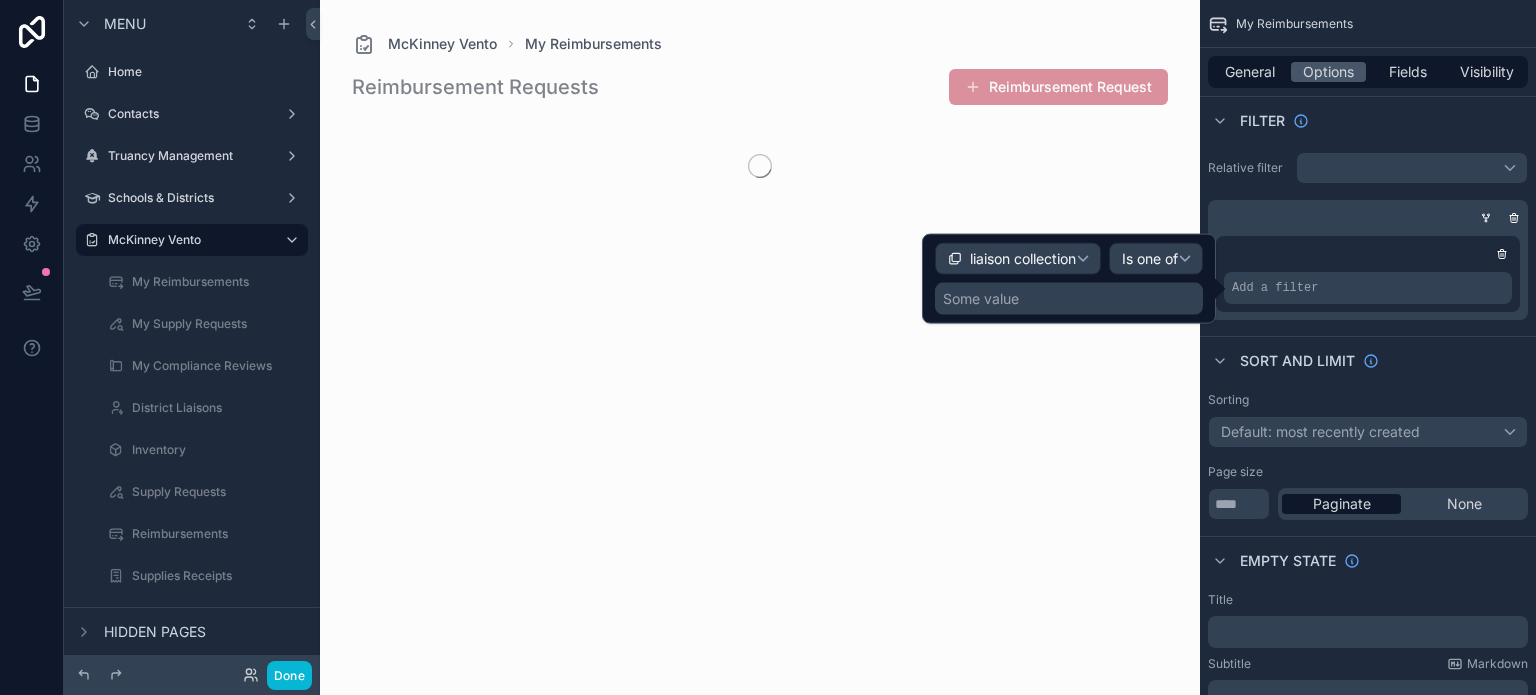 click on "Some value" at bounding box center (1069, 299) 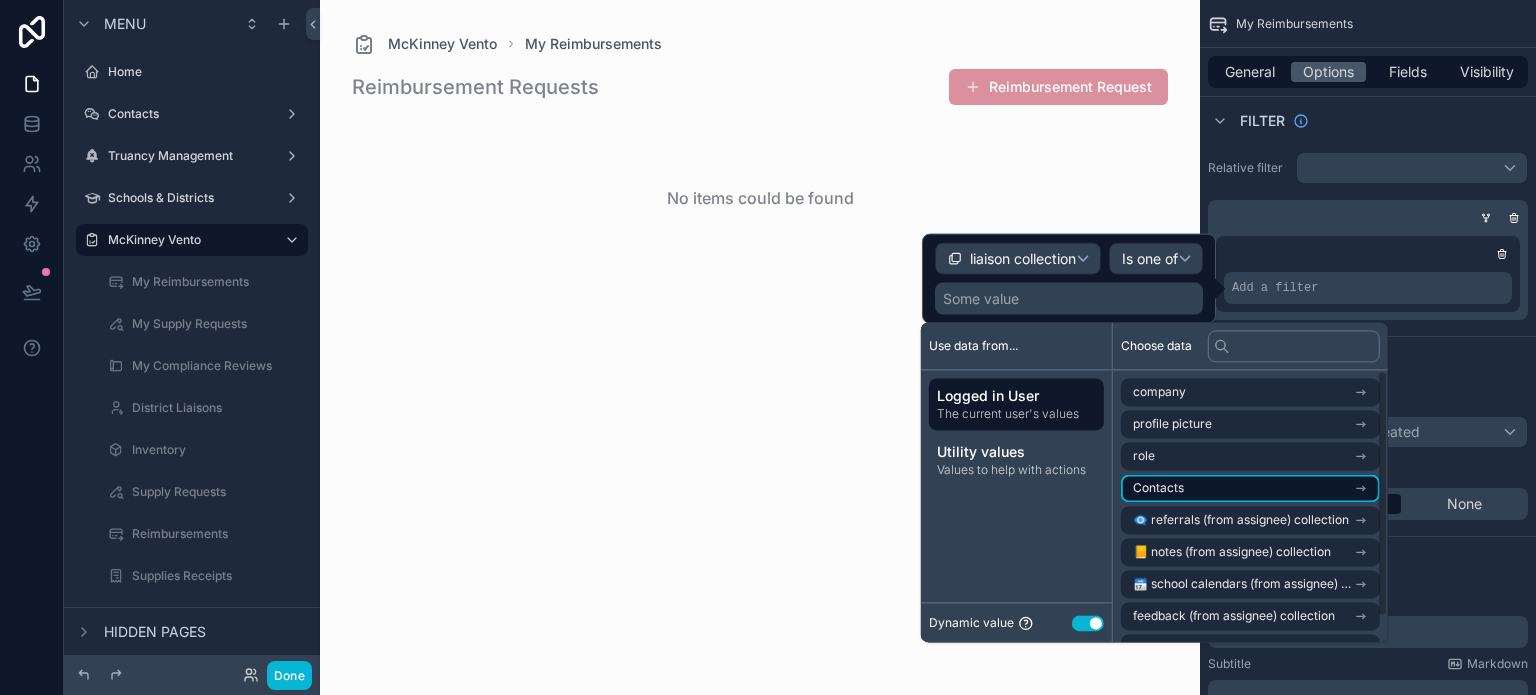 click on "Contacts" at bounding box center [1250, 488] 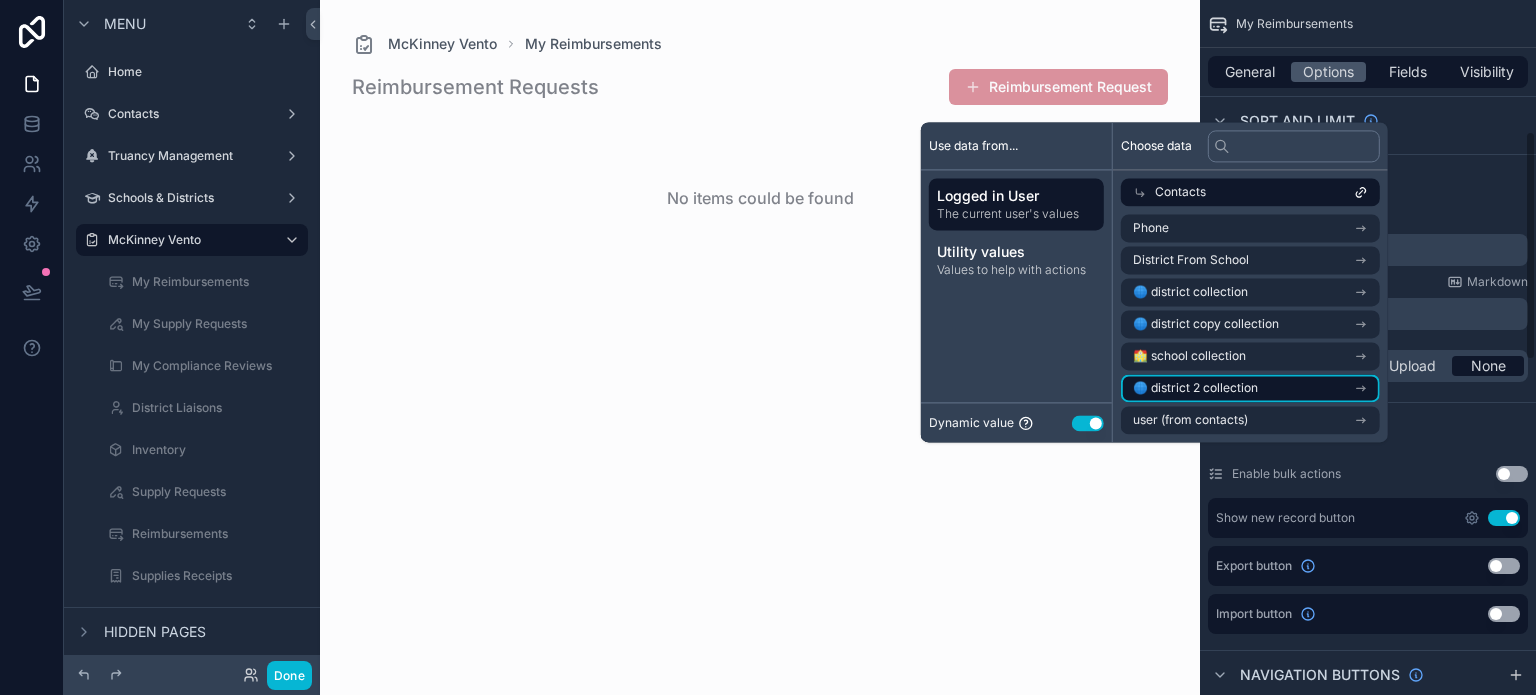 scroll, scrollTop: 400, scrollLeft: 0, axis: vertical 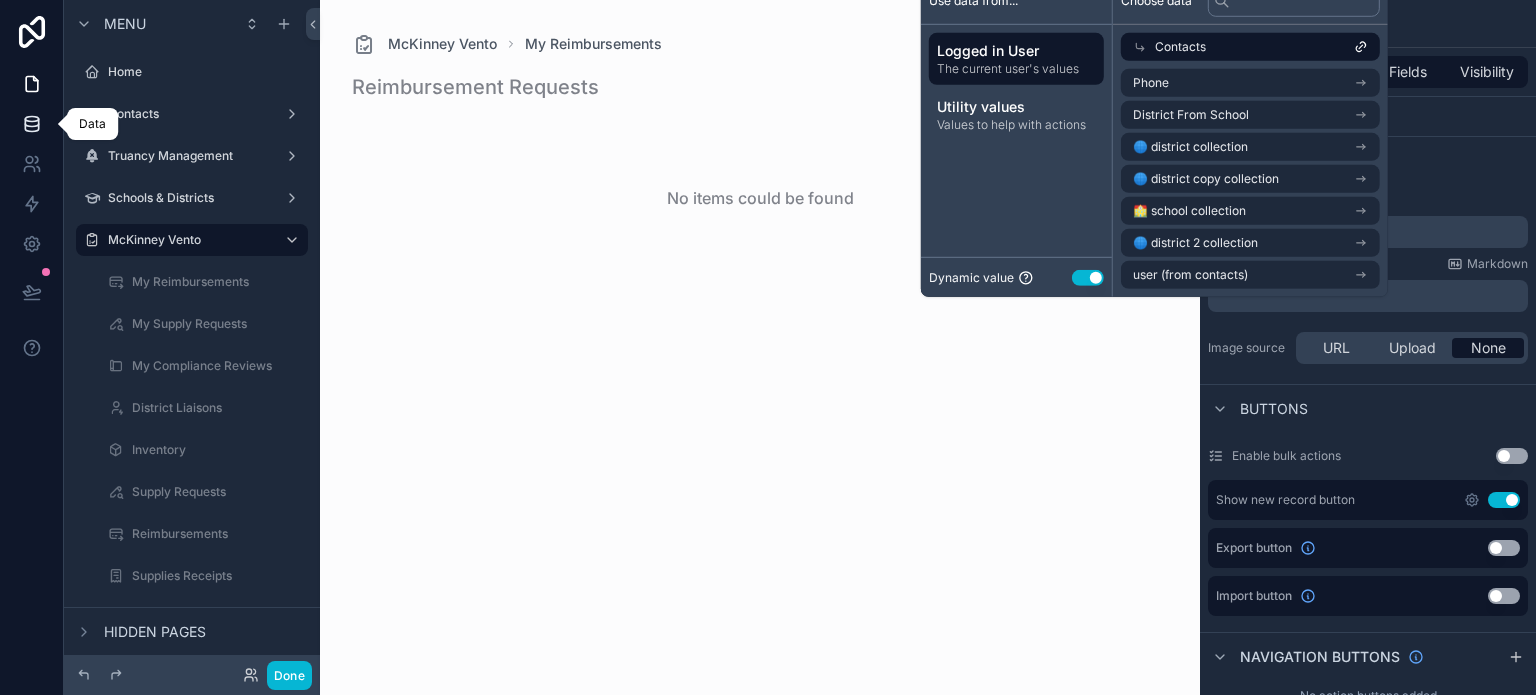 click 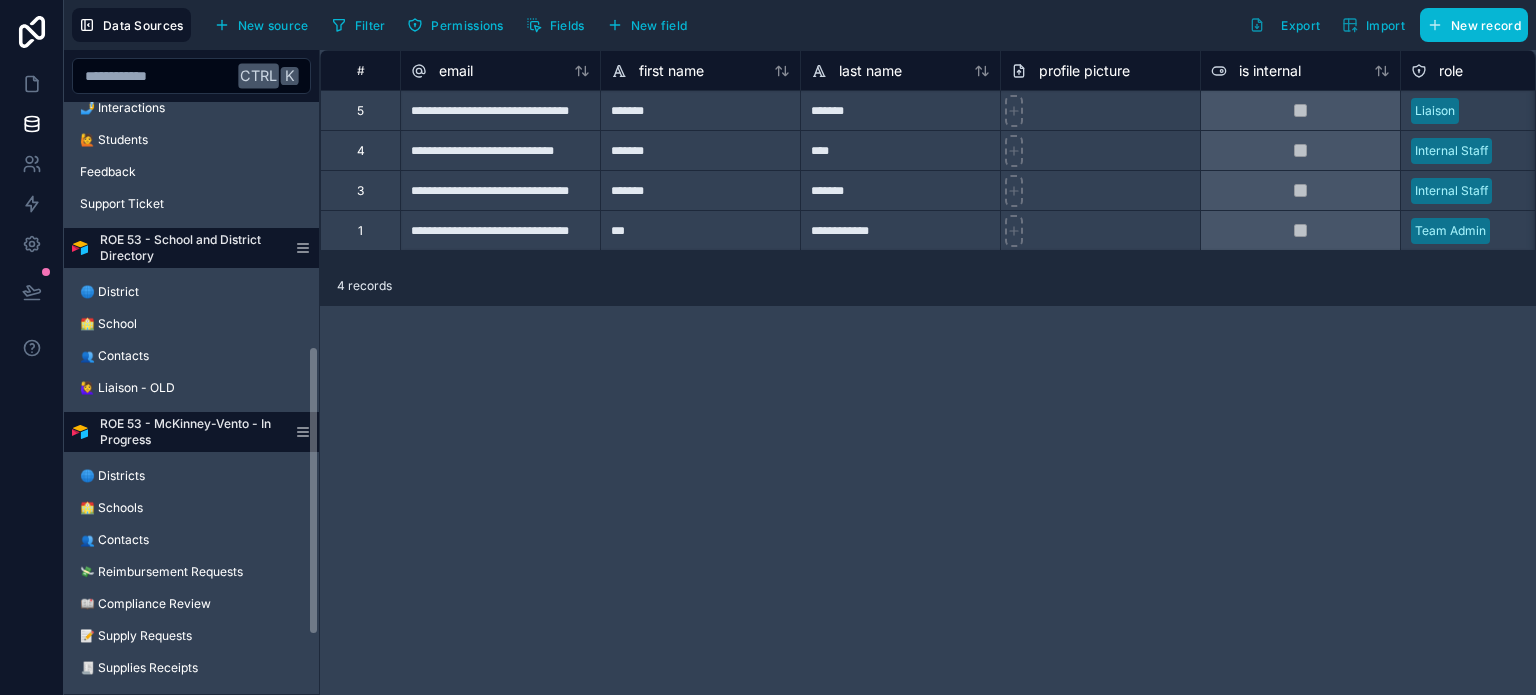 scroll, scrollTop: 600, scrollLeft: 0, axis: vertical 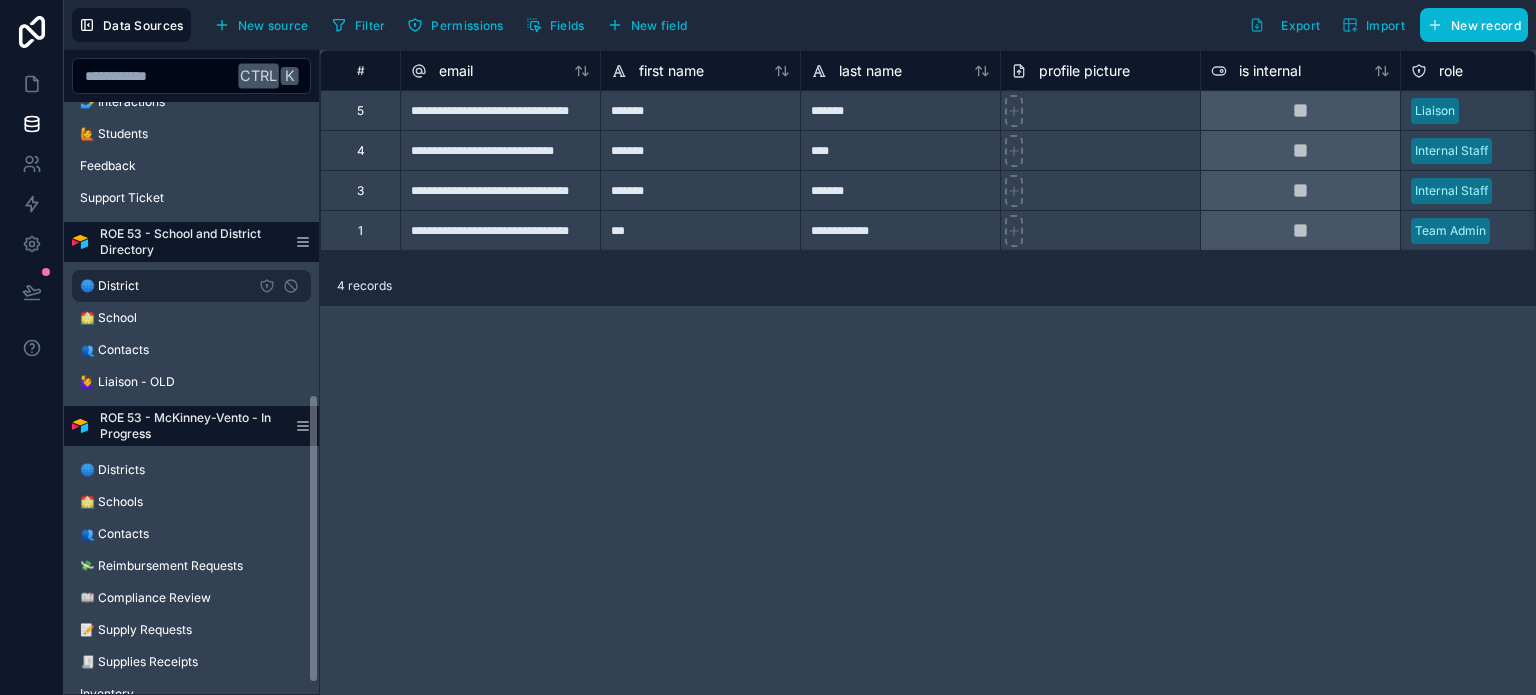 click on "🌐 District" at bounding box center [191, 286] 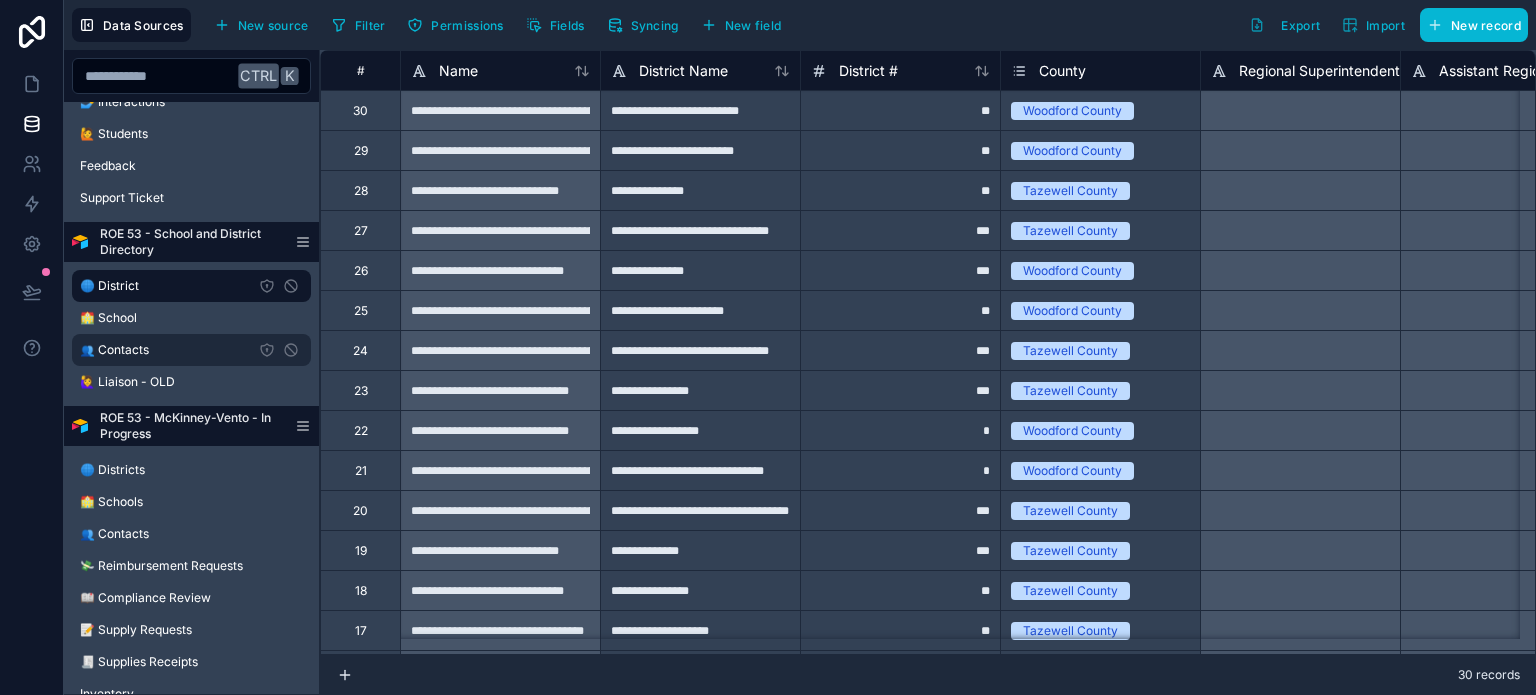 click on "👥 Contacts" at bounding box center [191, 350] 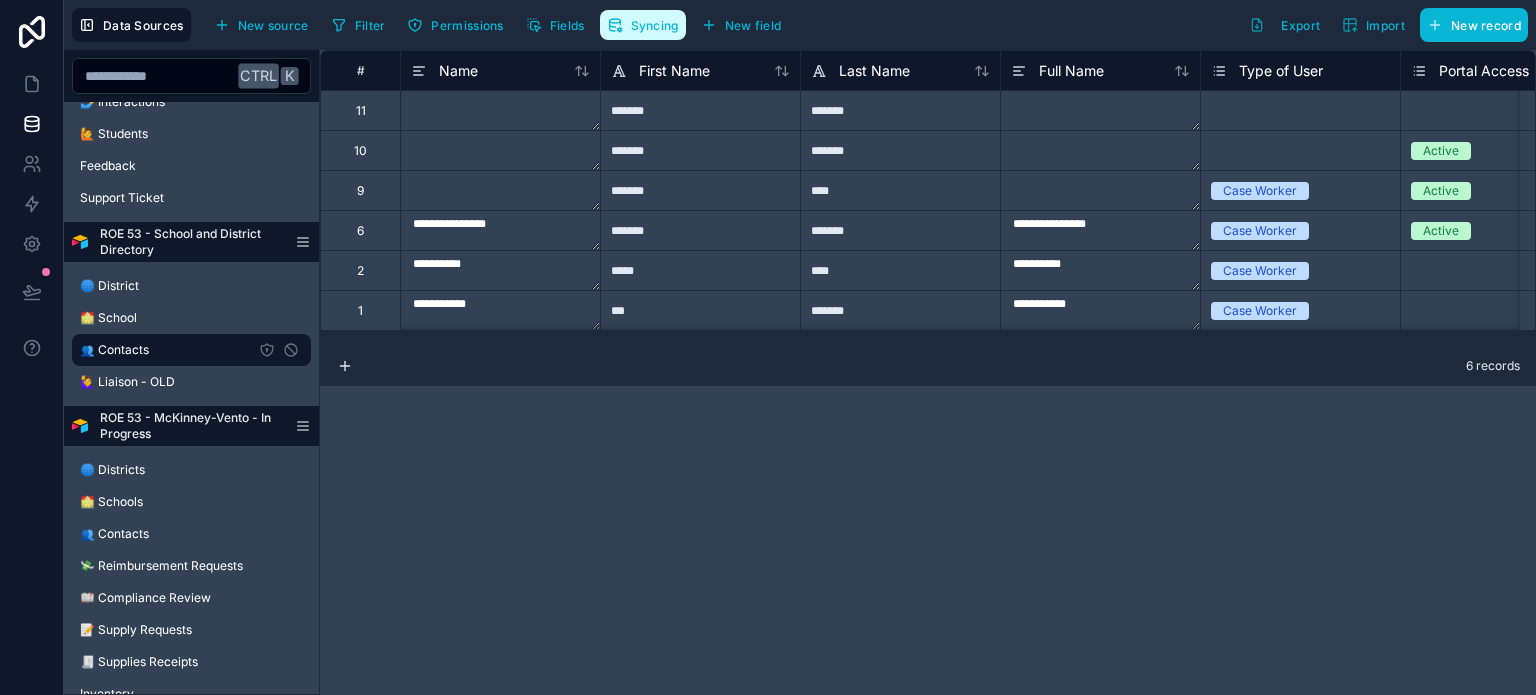 click 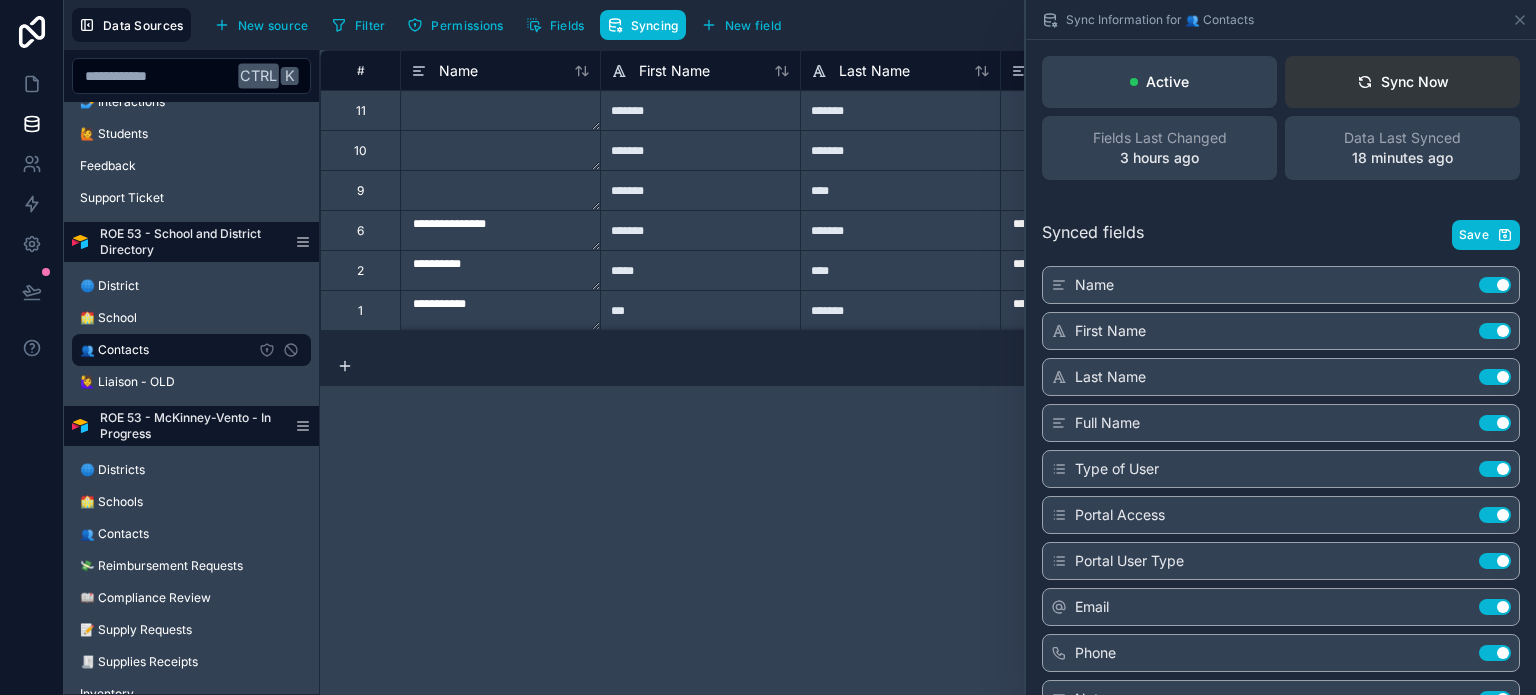 click on "Sync Now" at bounding box center [1403, 82] 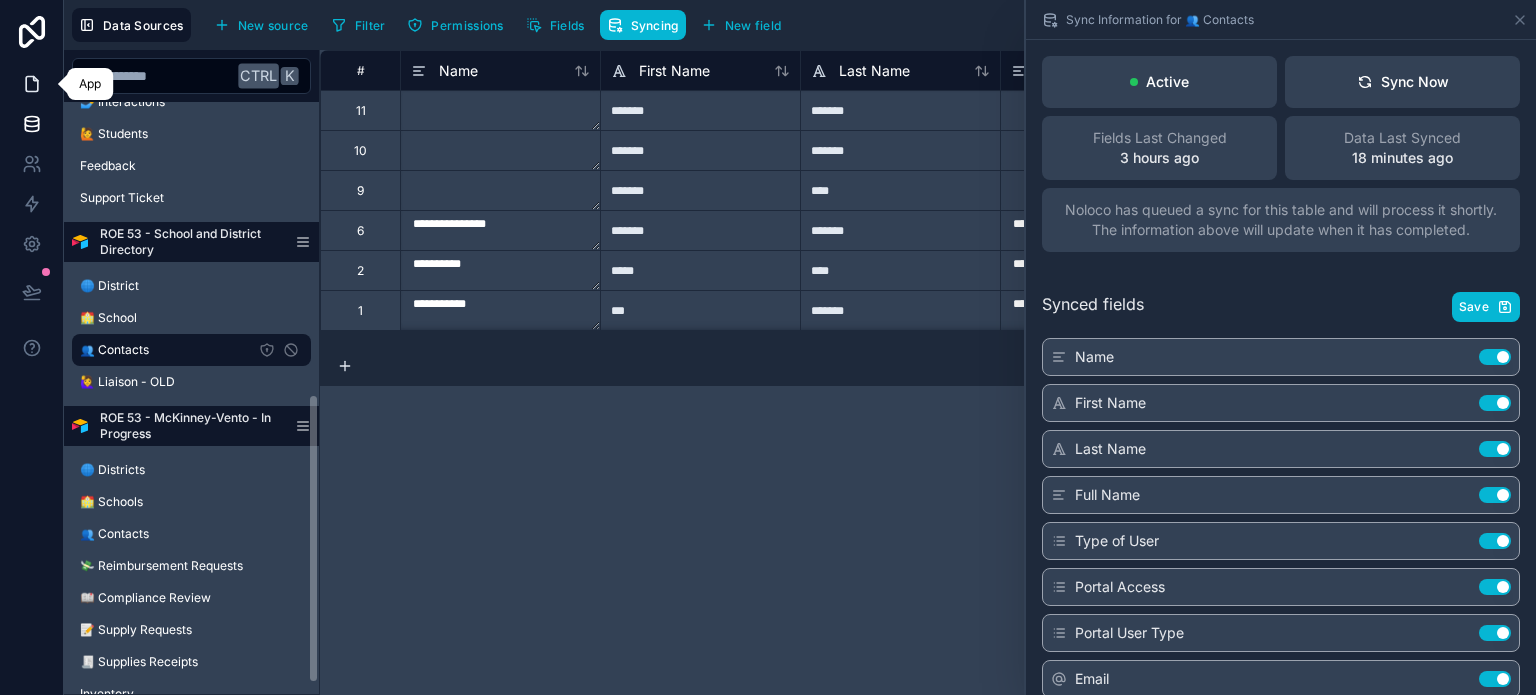 click at bounding box center [31, 84] 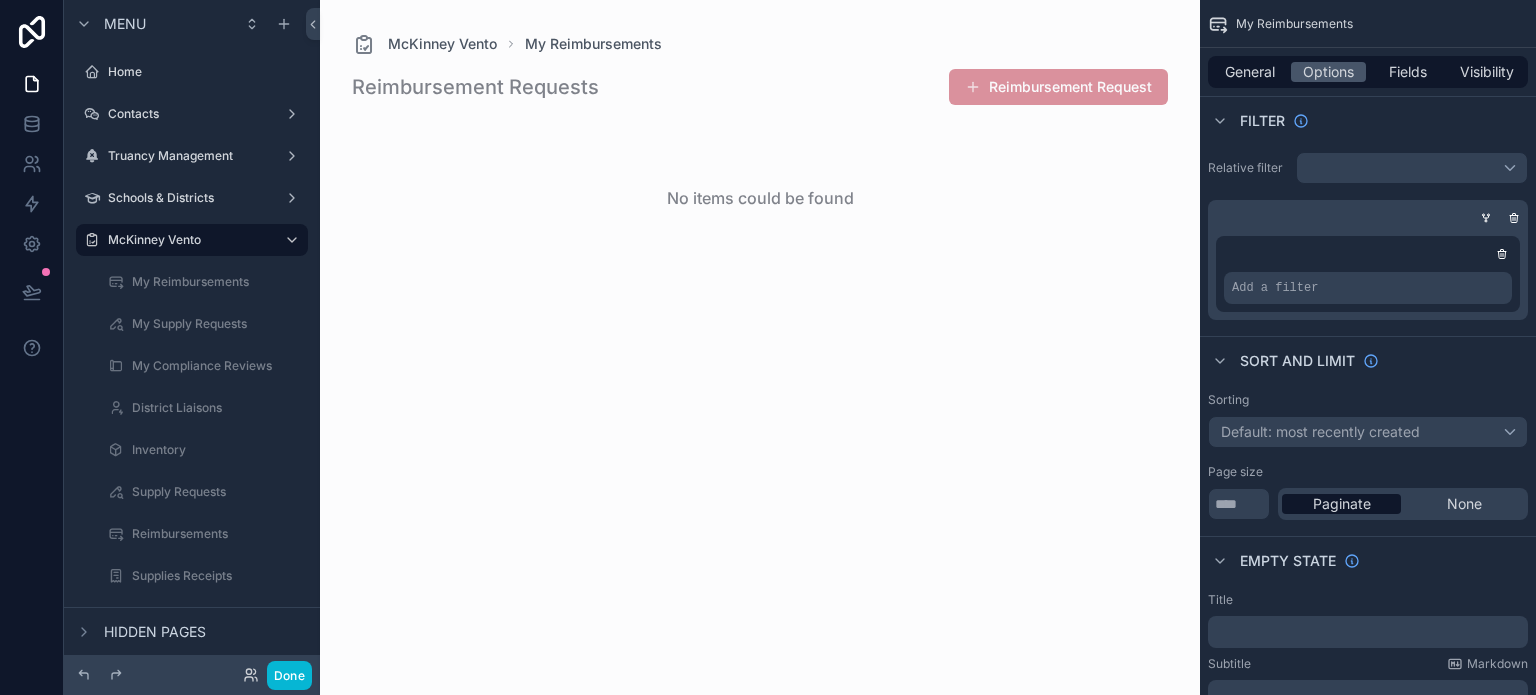 click at bounding box center [760, 347] 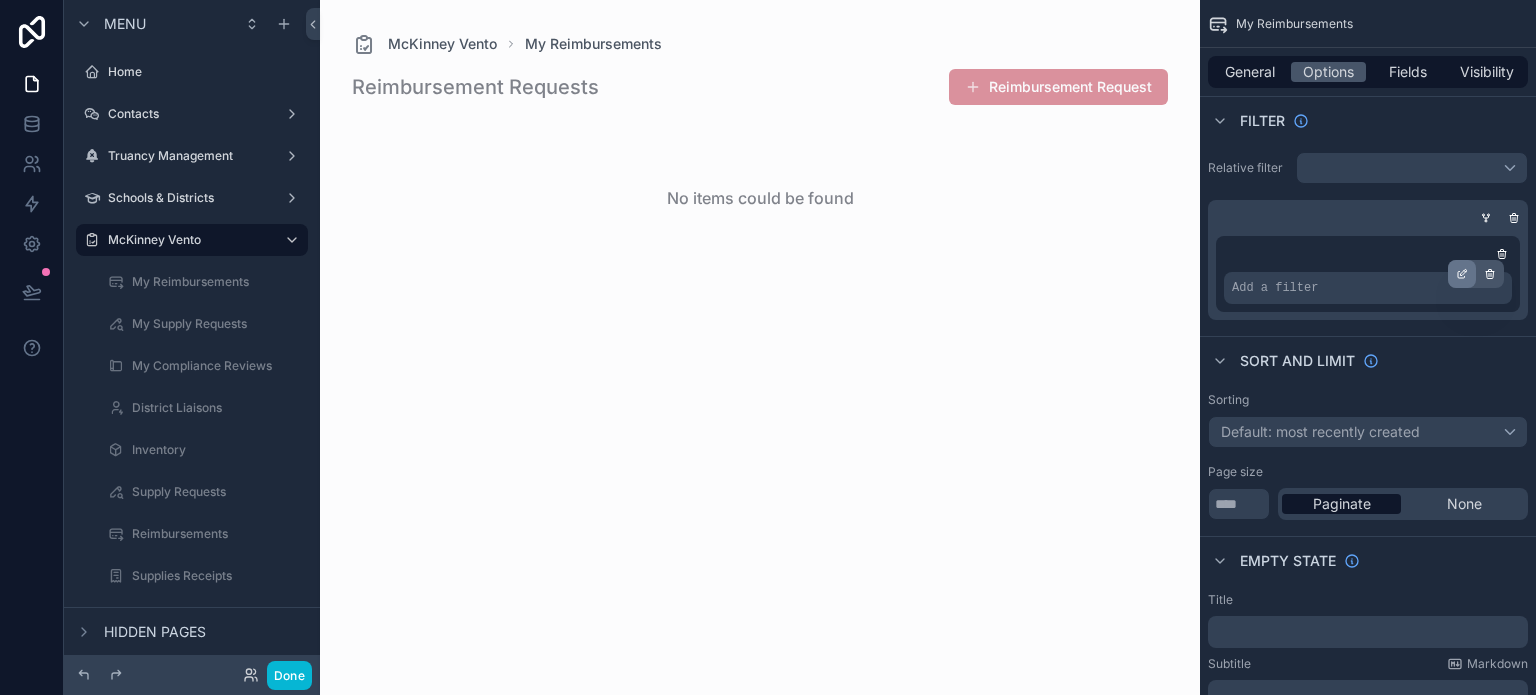 click at bounding box center (1462, 274) 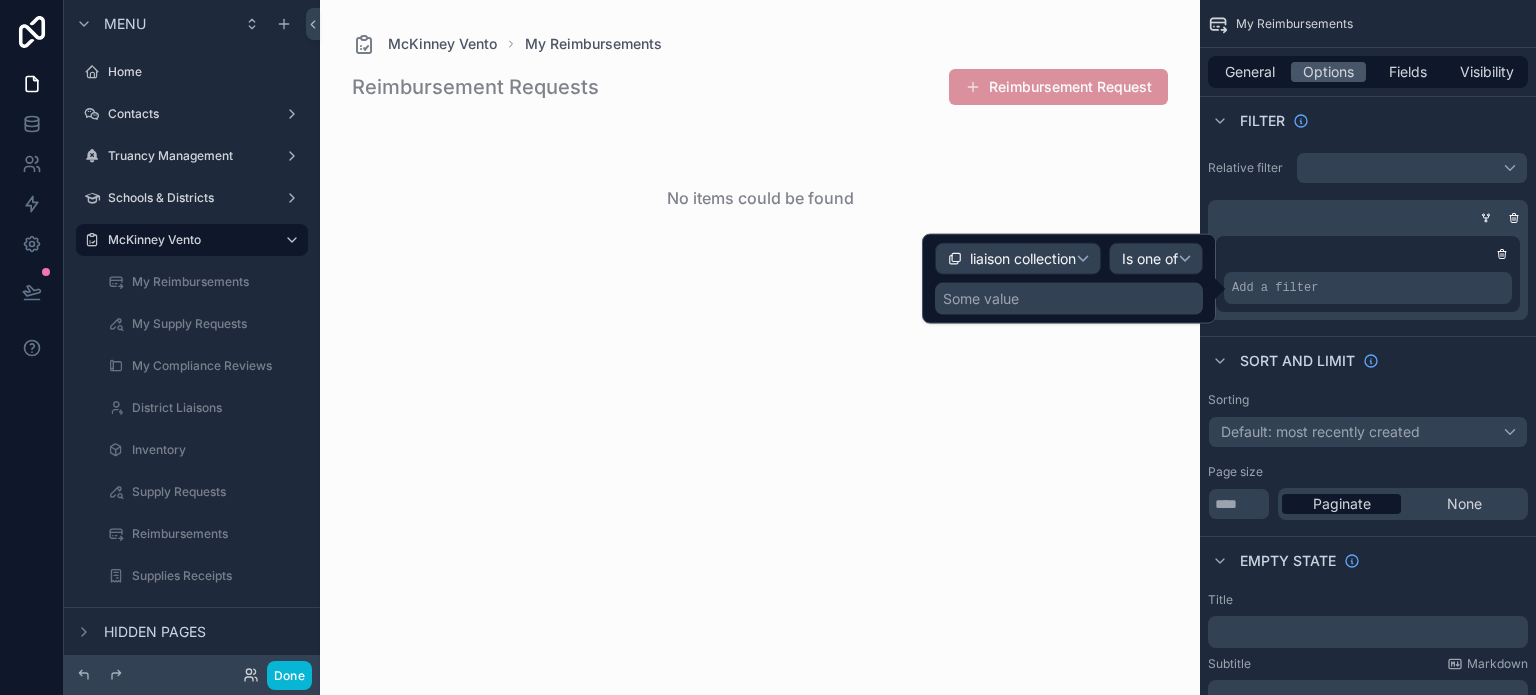 click on "Some value" at bounding box center [1069, 299] 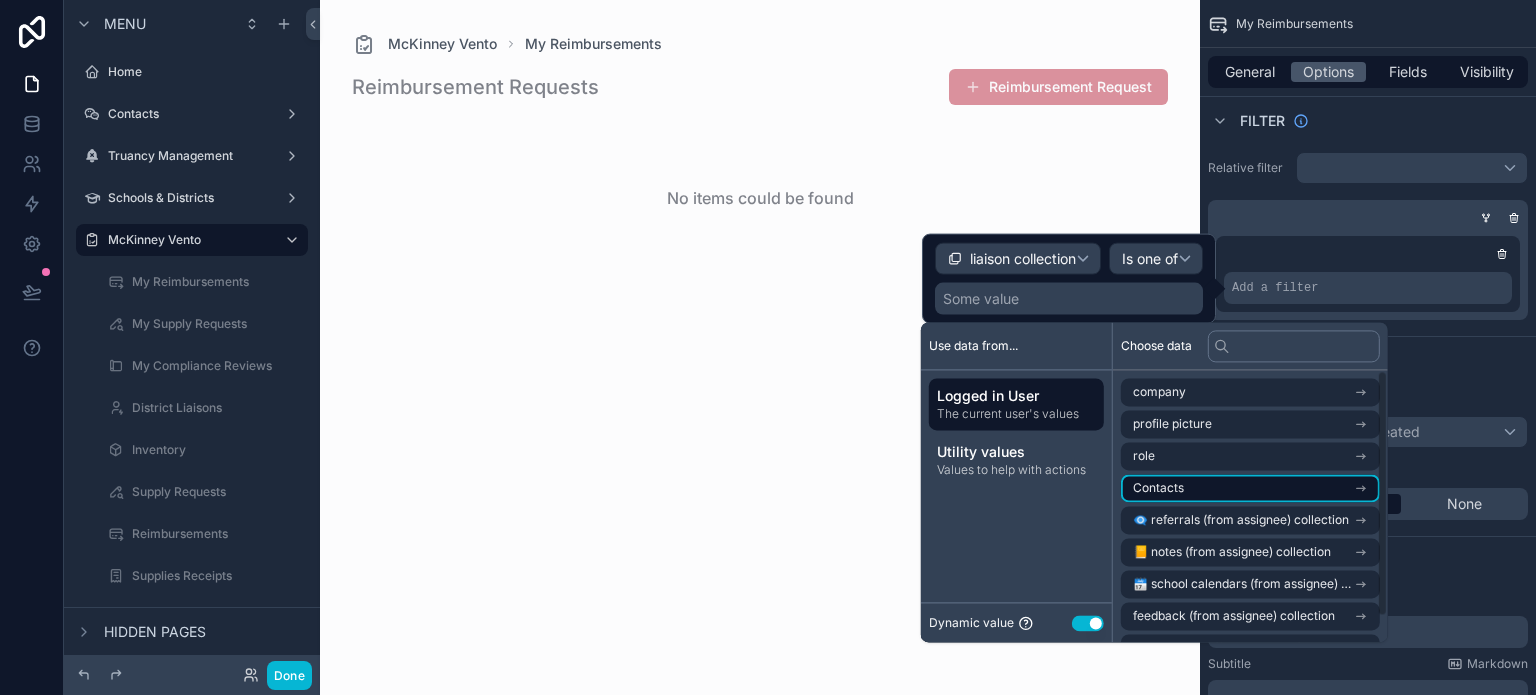 click on "Contacts" at bounding box center (1250, 488) 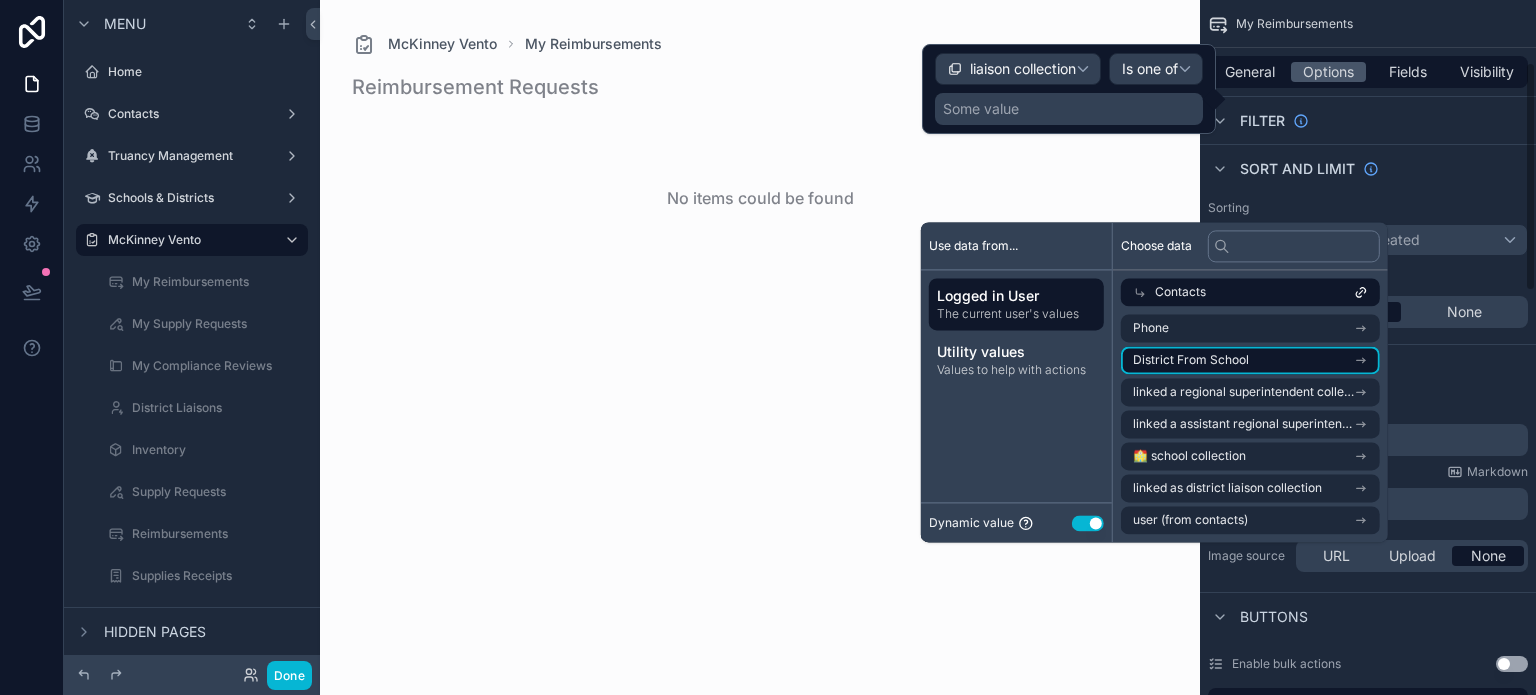 scroll, scrollTop: 200, scrollLeft: 0, axis: vertical 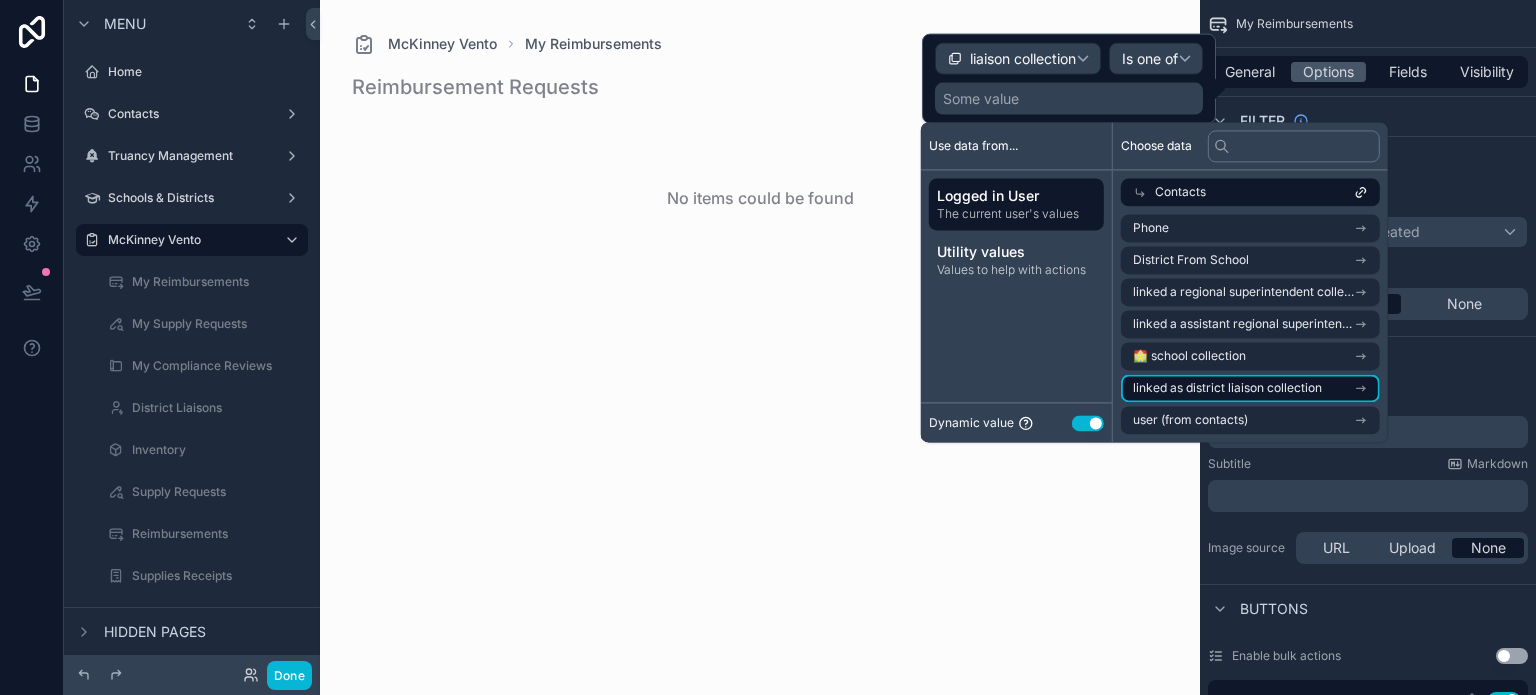 click on "linked as district liaison collection" at bounding box center (1227, 388) 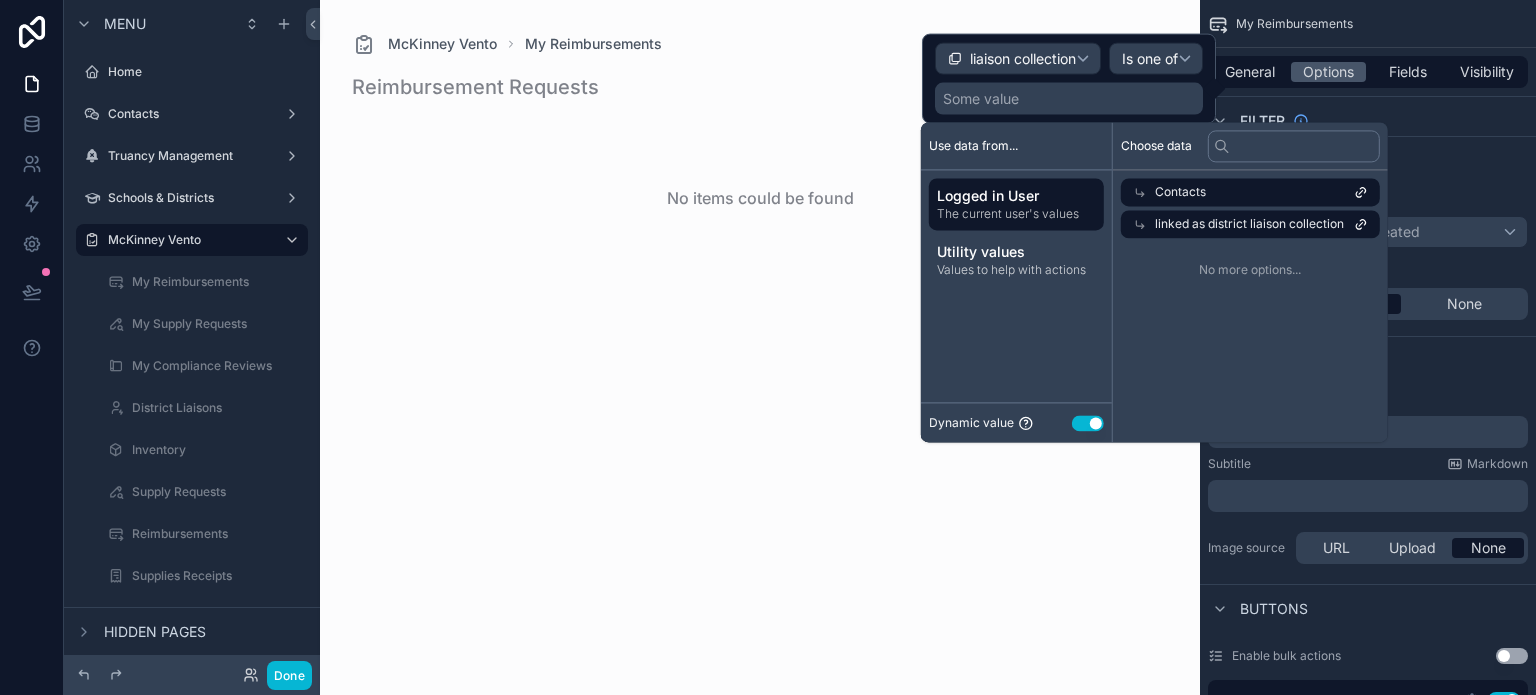 click on "linked as district liaison collection" at bounding box center [1249, 224] 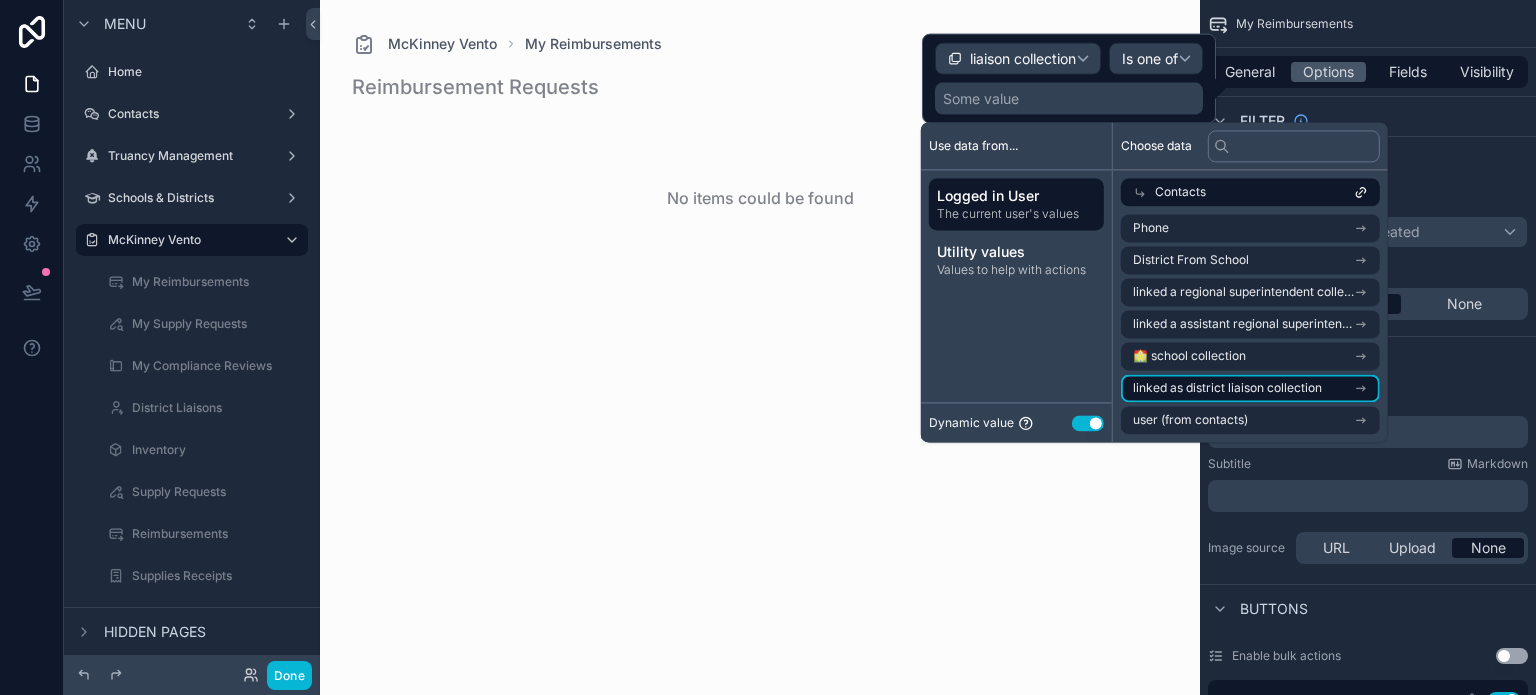 click on "linked as district liaison collection" at bounding box center (1227, 388) 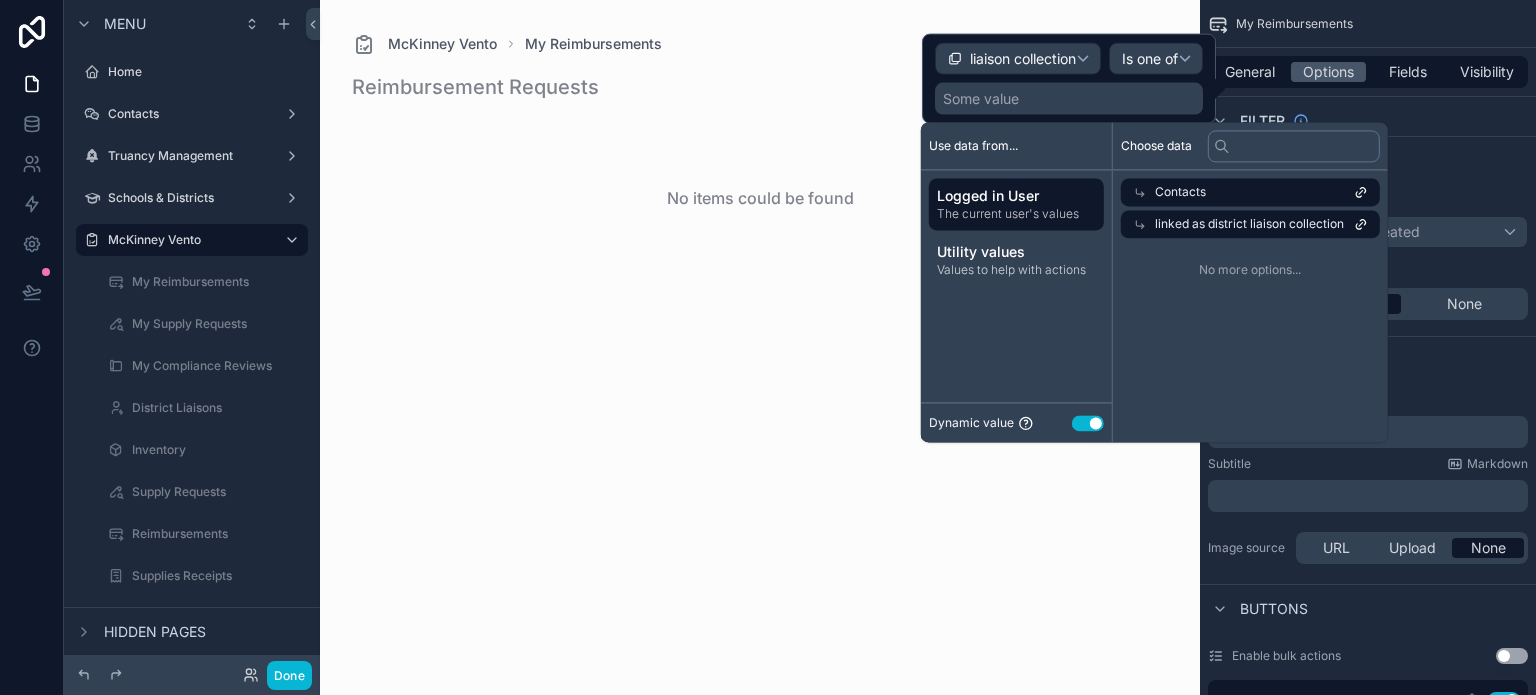 click on "linked as district liaison collection" at bounding box center [1249, 224] 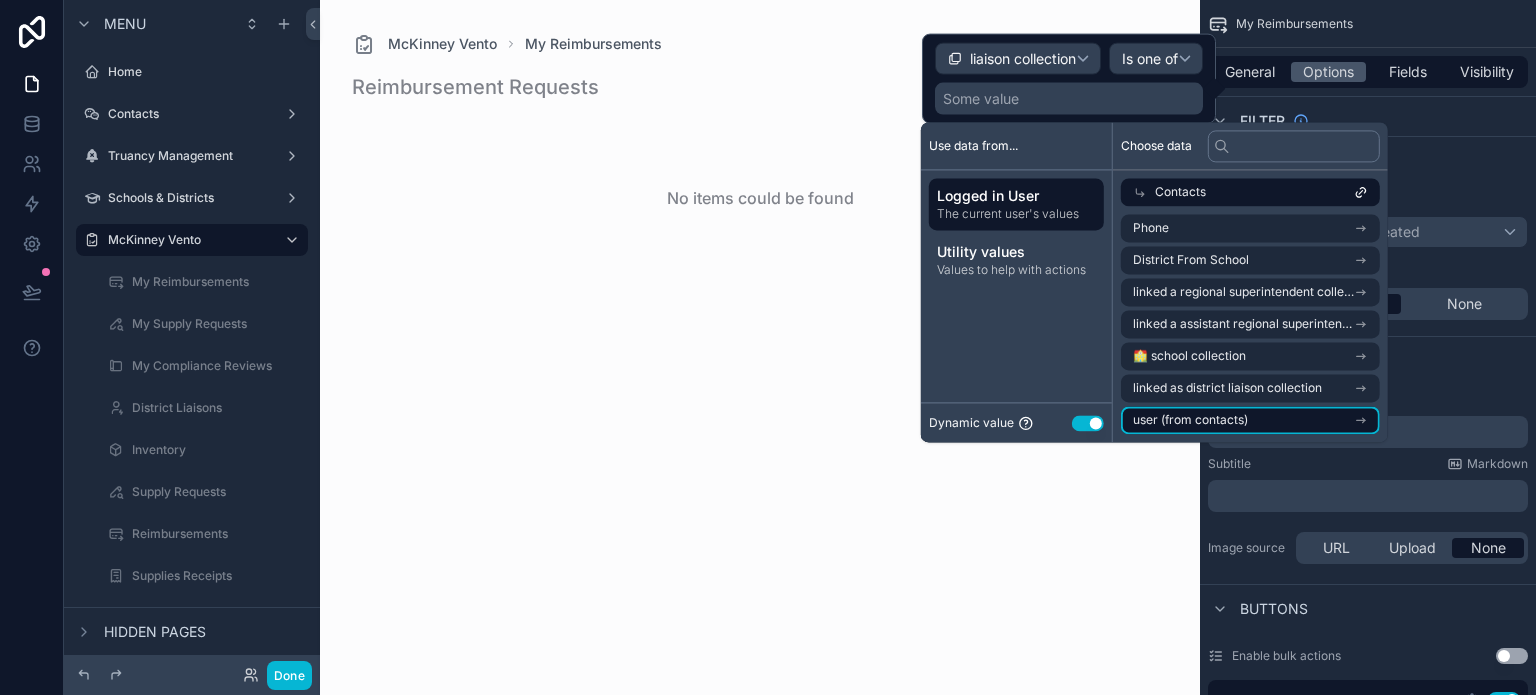 click on "user (from contacts)" at bounding box center [1250, 420] 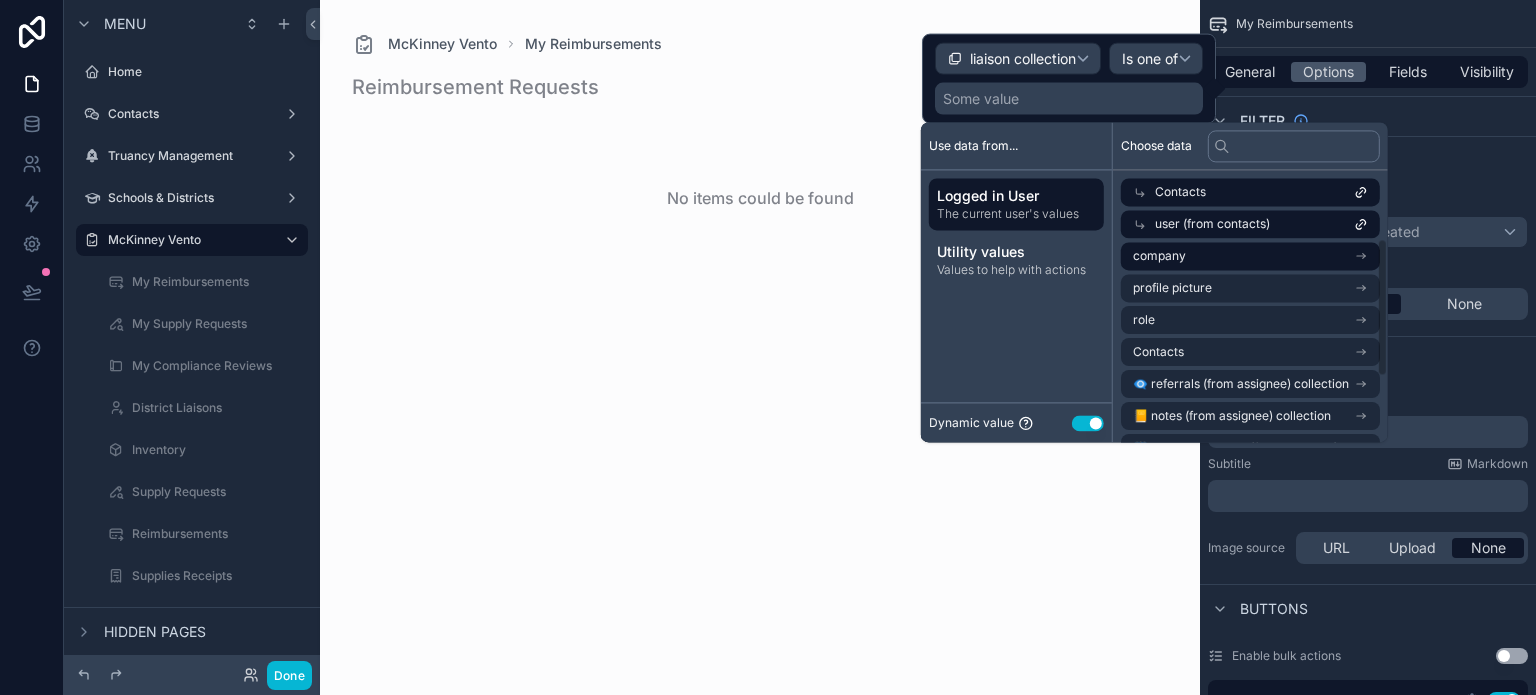 scroll, scrollTop: 0, scrollLeft: 0, axis: both 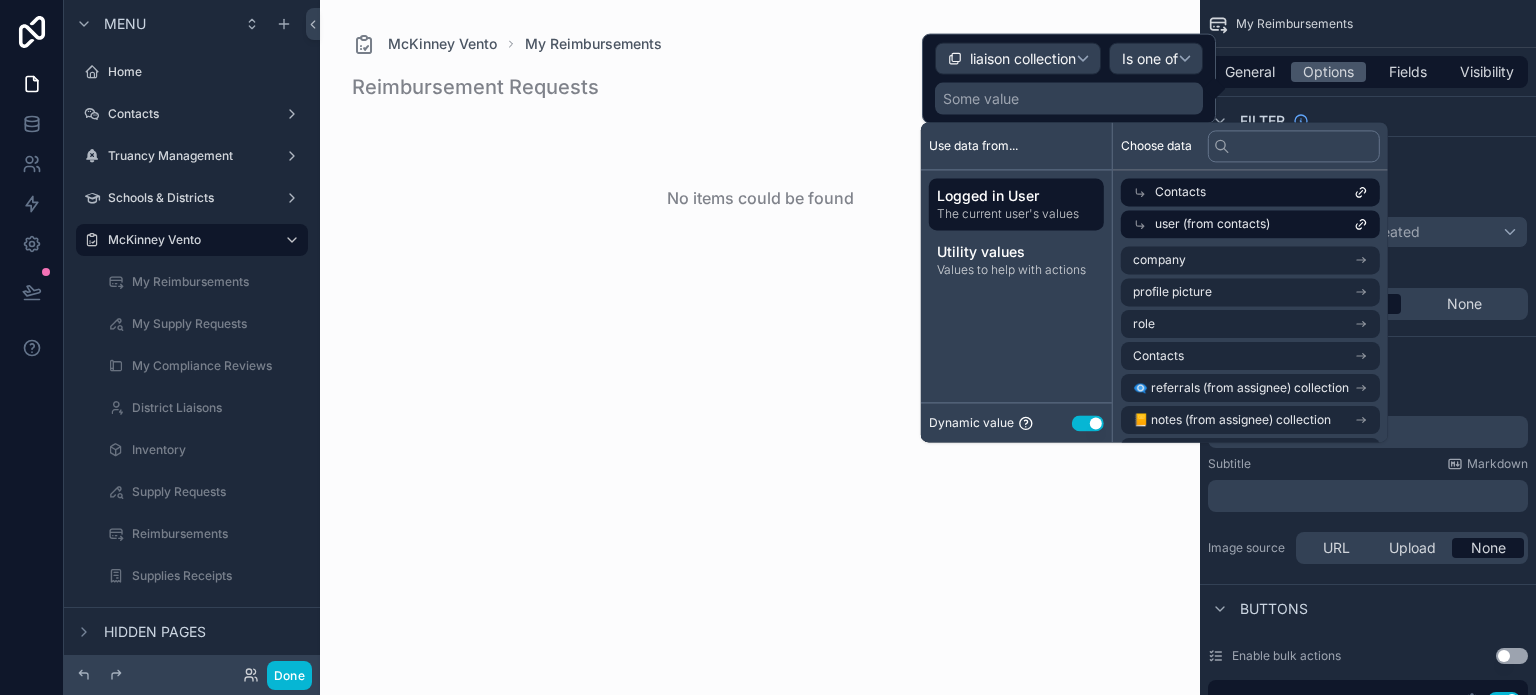 click on "user (from contacts)" at bounding box center (1212, 224) 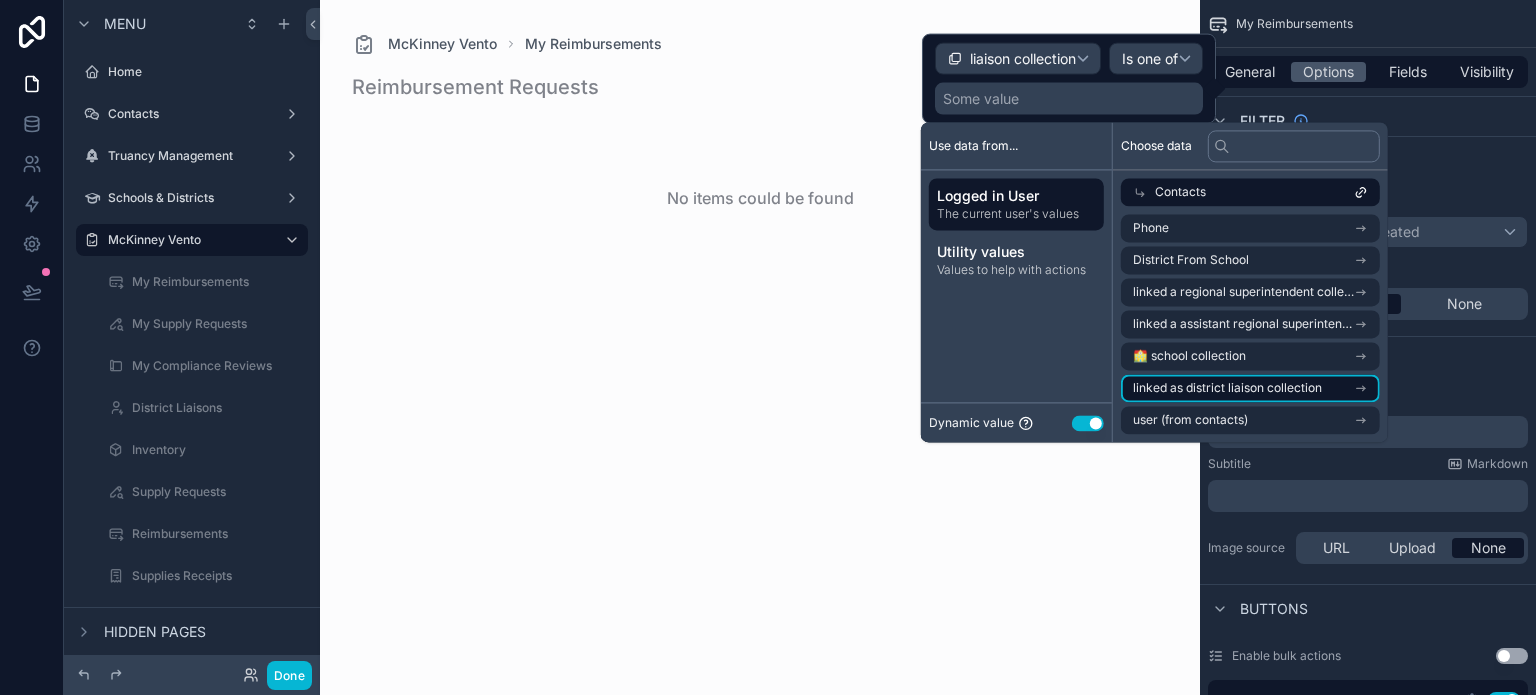 click on "linked as district liaison collection" at bounding box center (1227, 388) 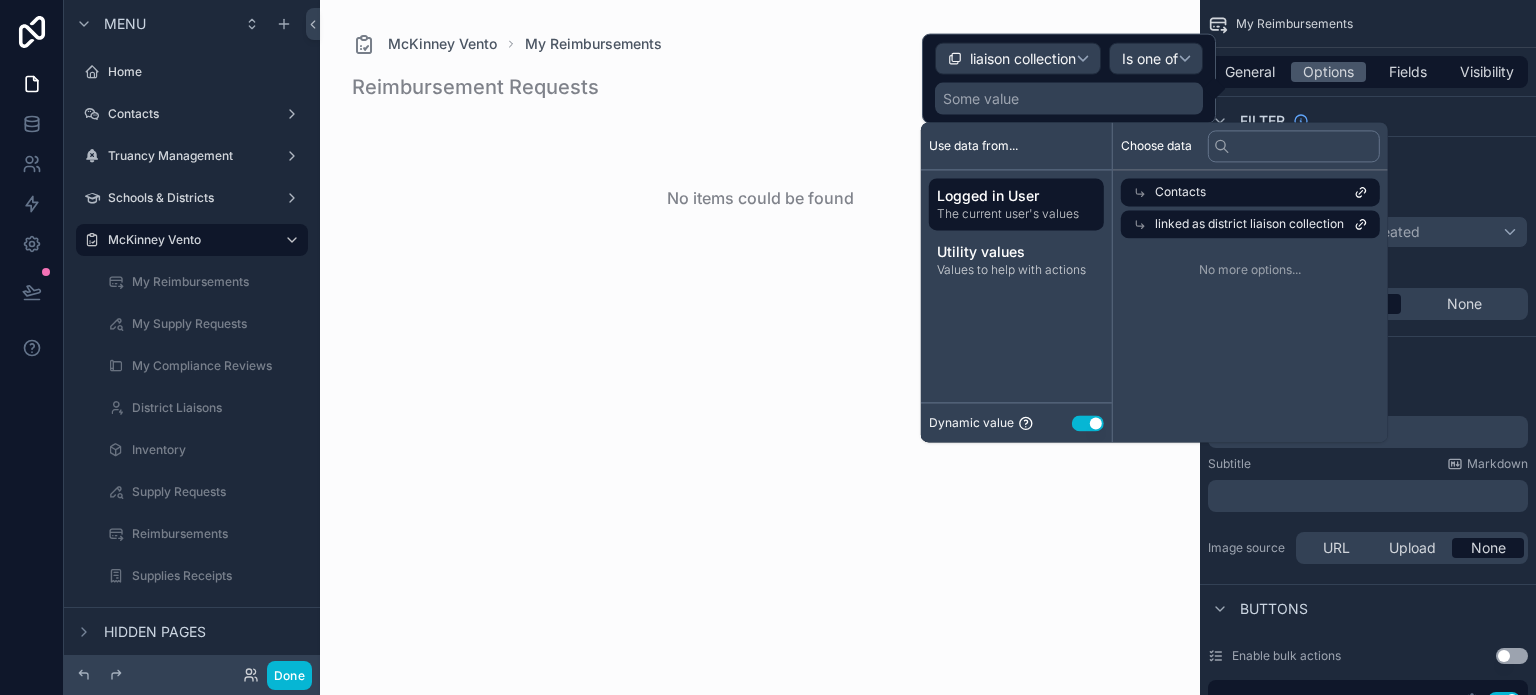 click on "linked as district liaison collection" at bounding box center (1249, 224) 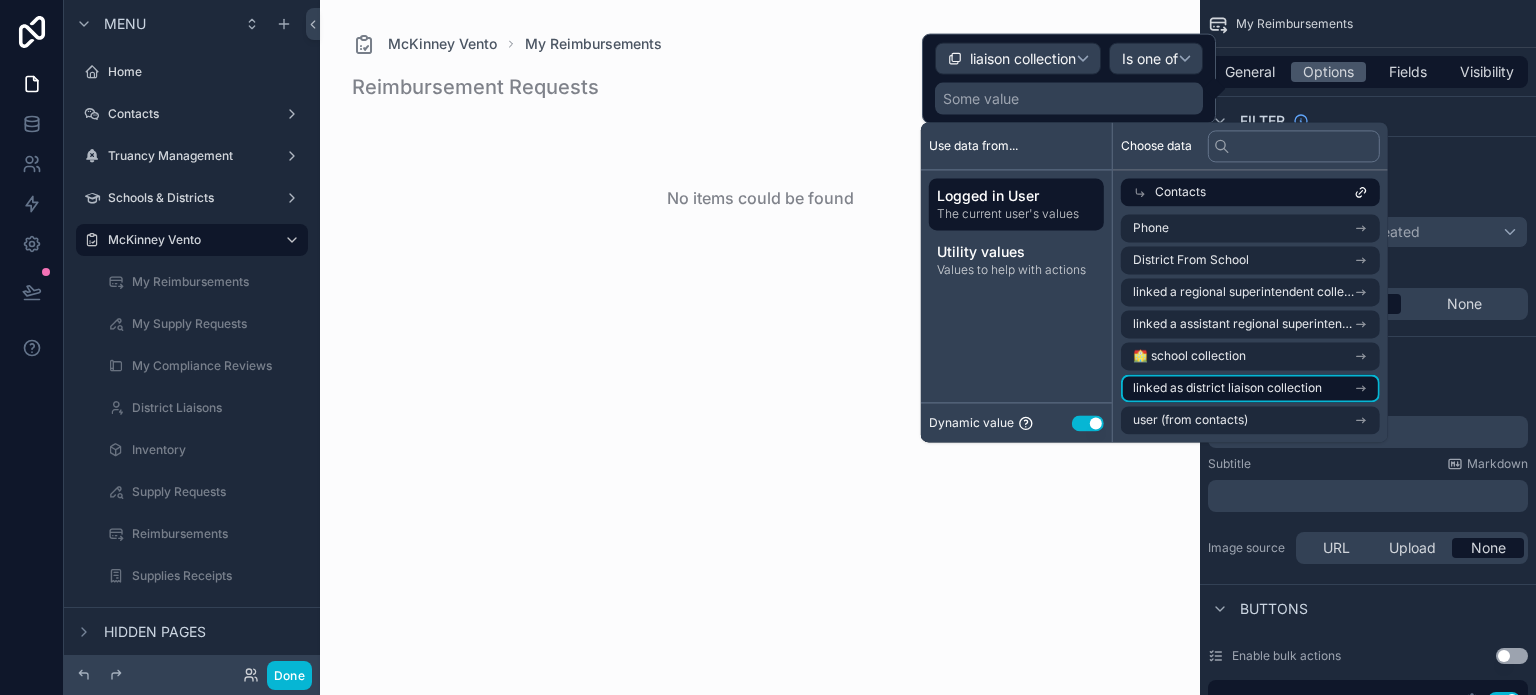 click on "linked as district liaison collection" at bounding box center (1227, 388) 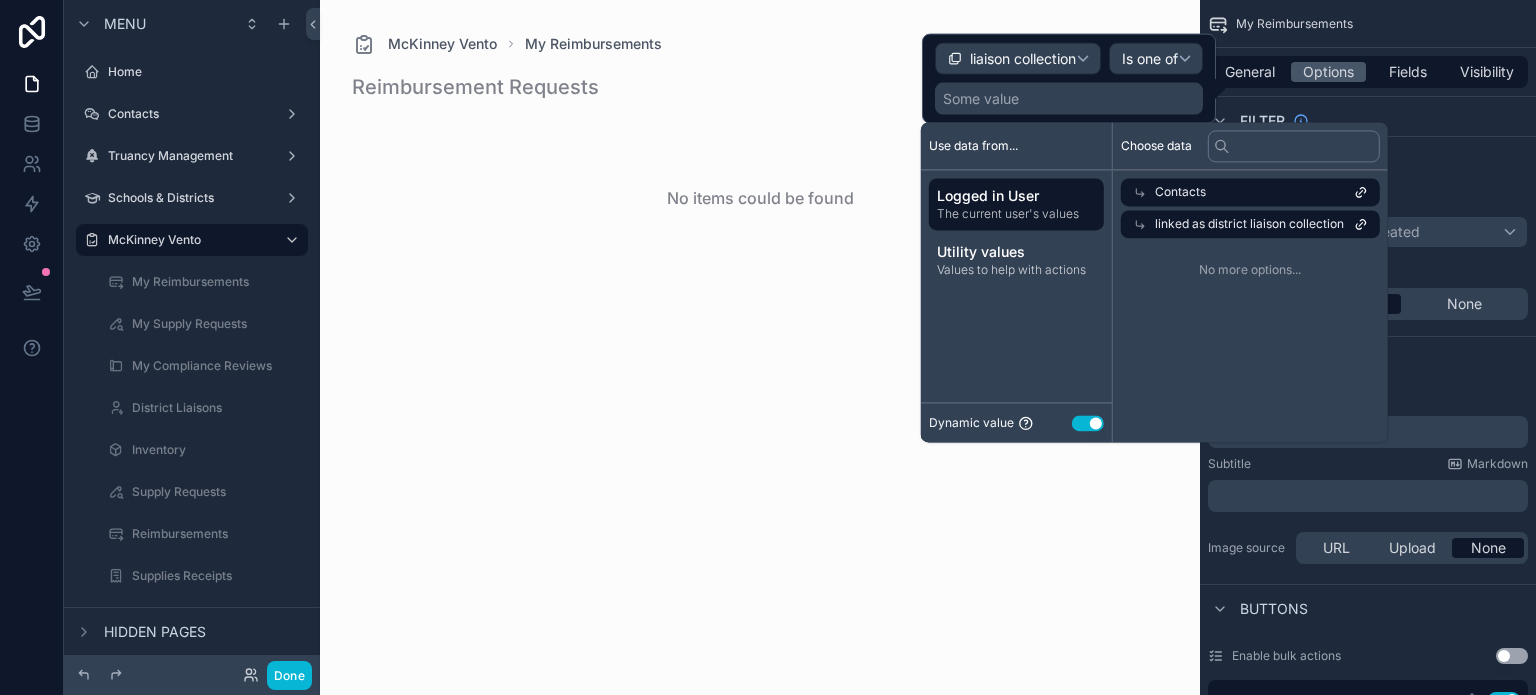 click 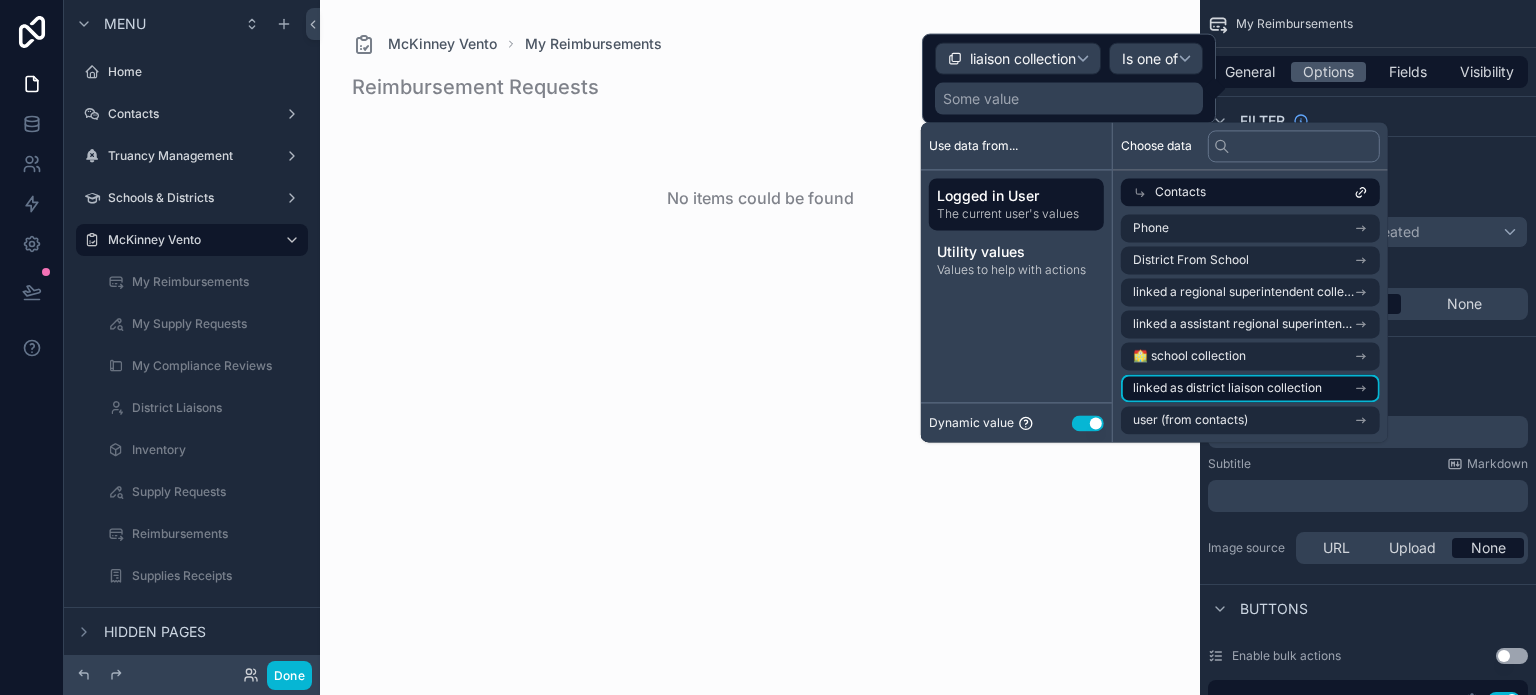 click on "linked as district liaison collection" at bounding box center [1250, 388] 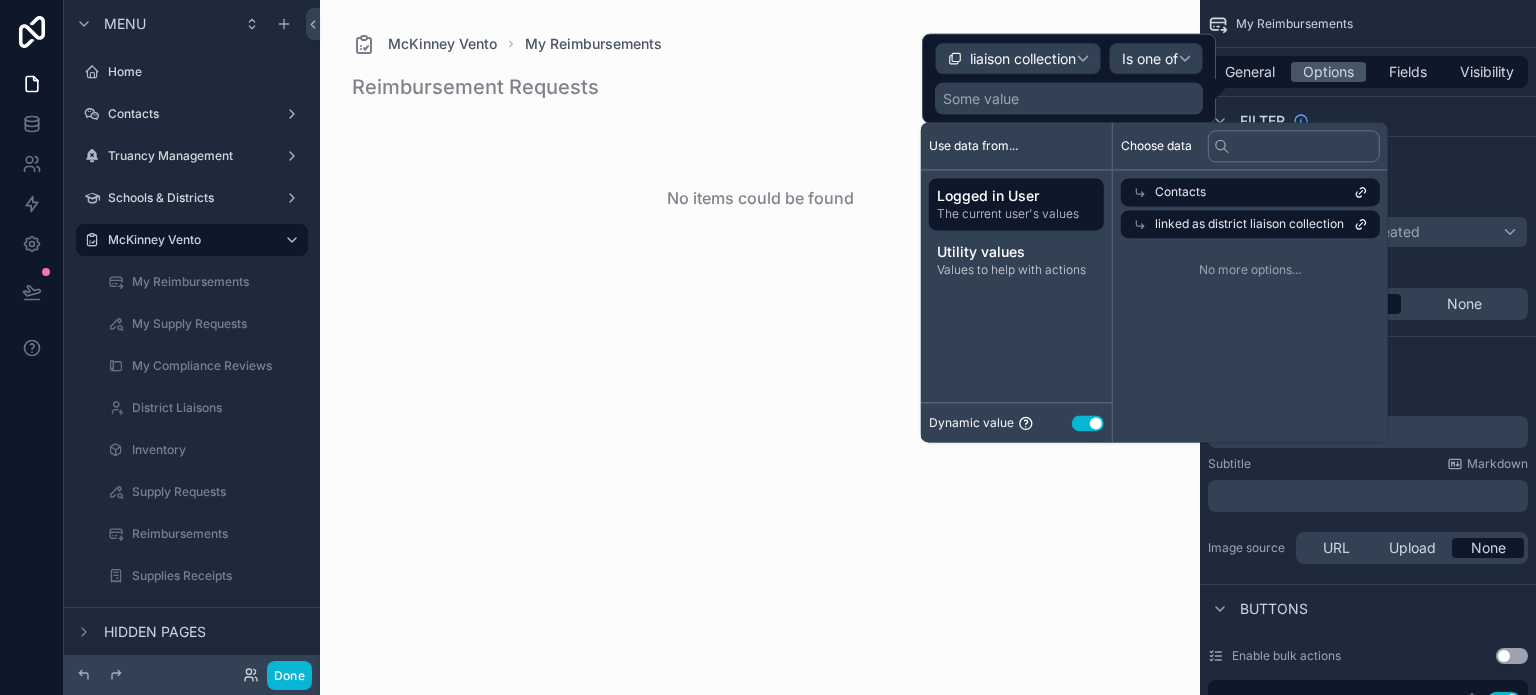 click on "linked as district liaison collection" at bounding box center [1249, 224] 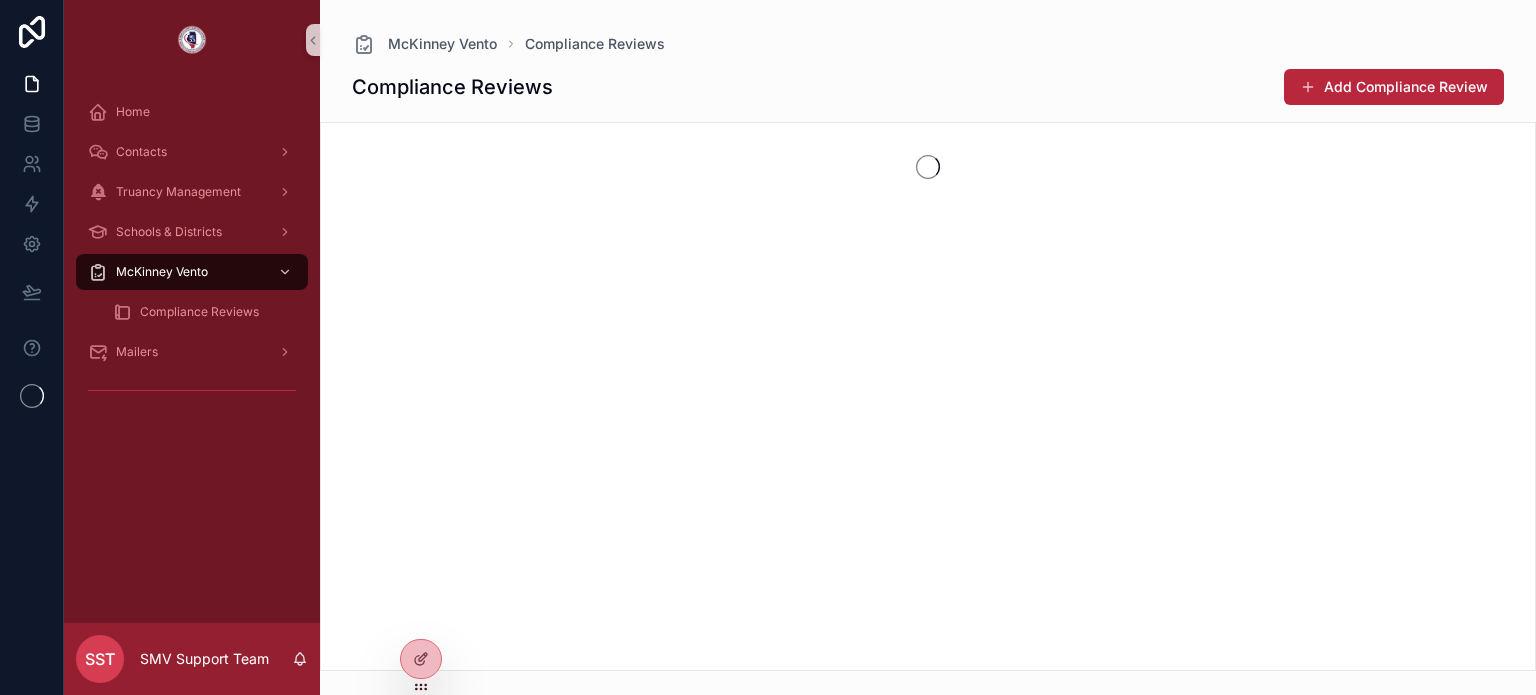 scroll, scrollTop: 0, scrollLeft: 0, axis: both 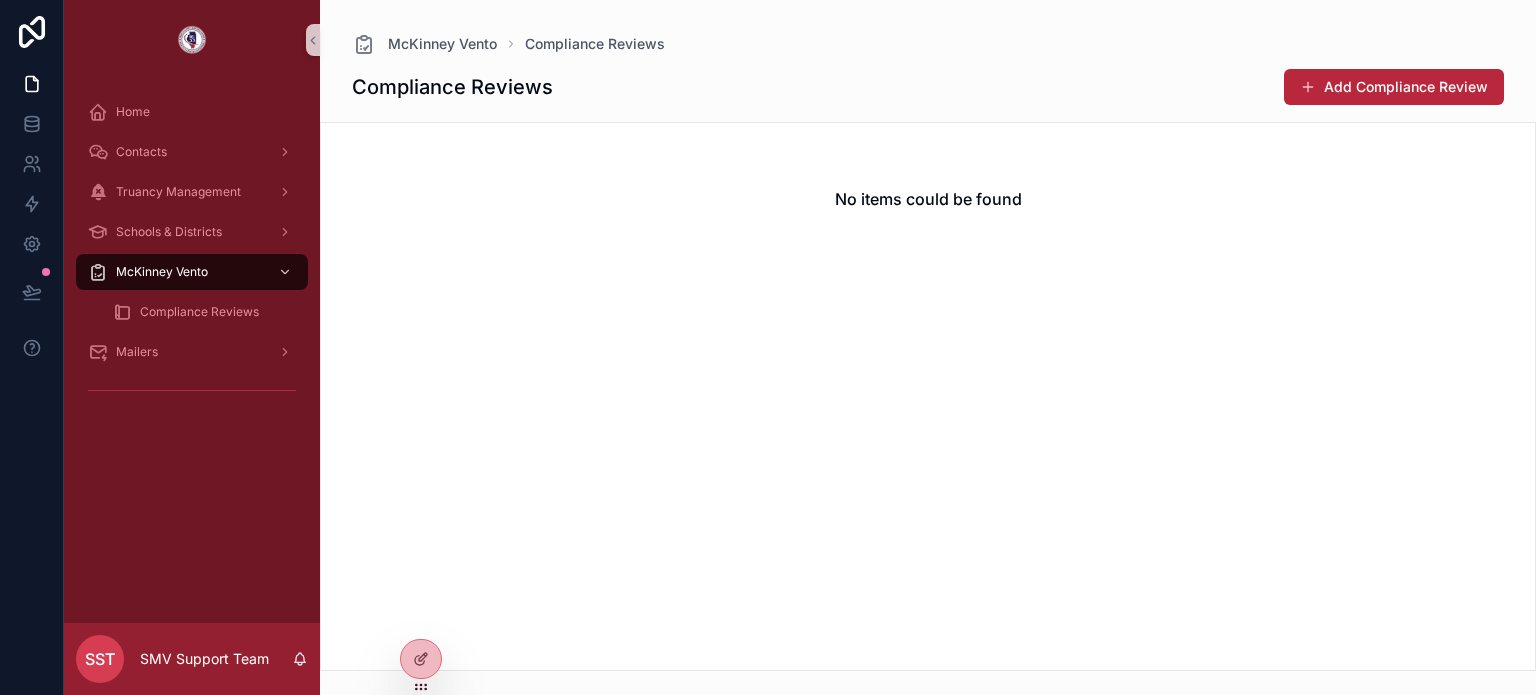 click on "No items could be found" at bounding box center (928, 199) 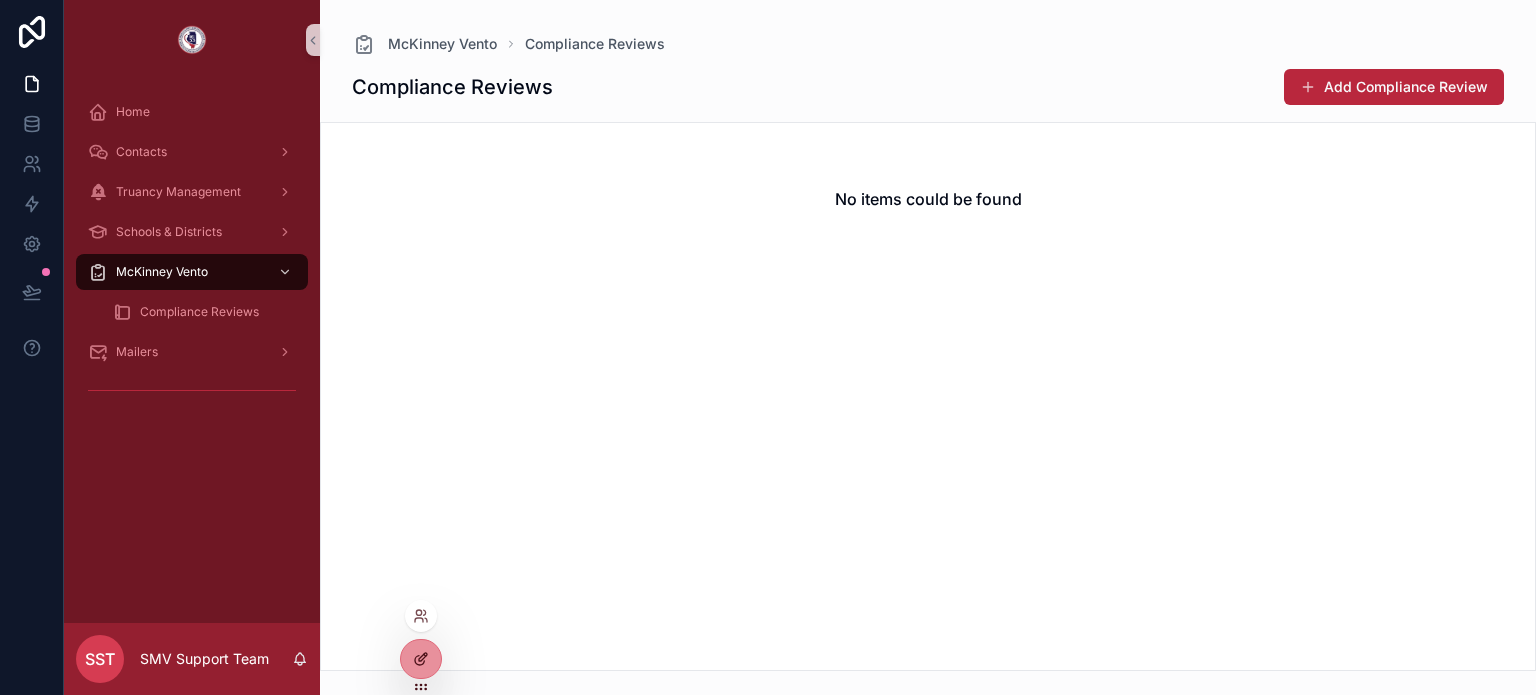 click at bounding box center (421, 659) 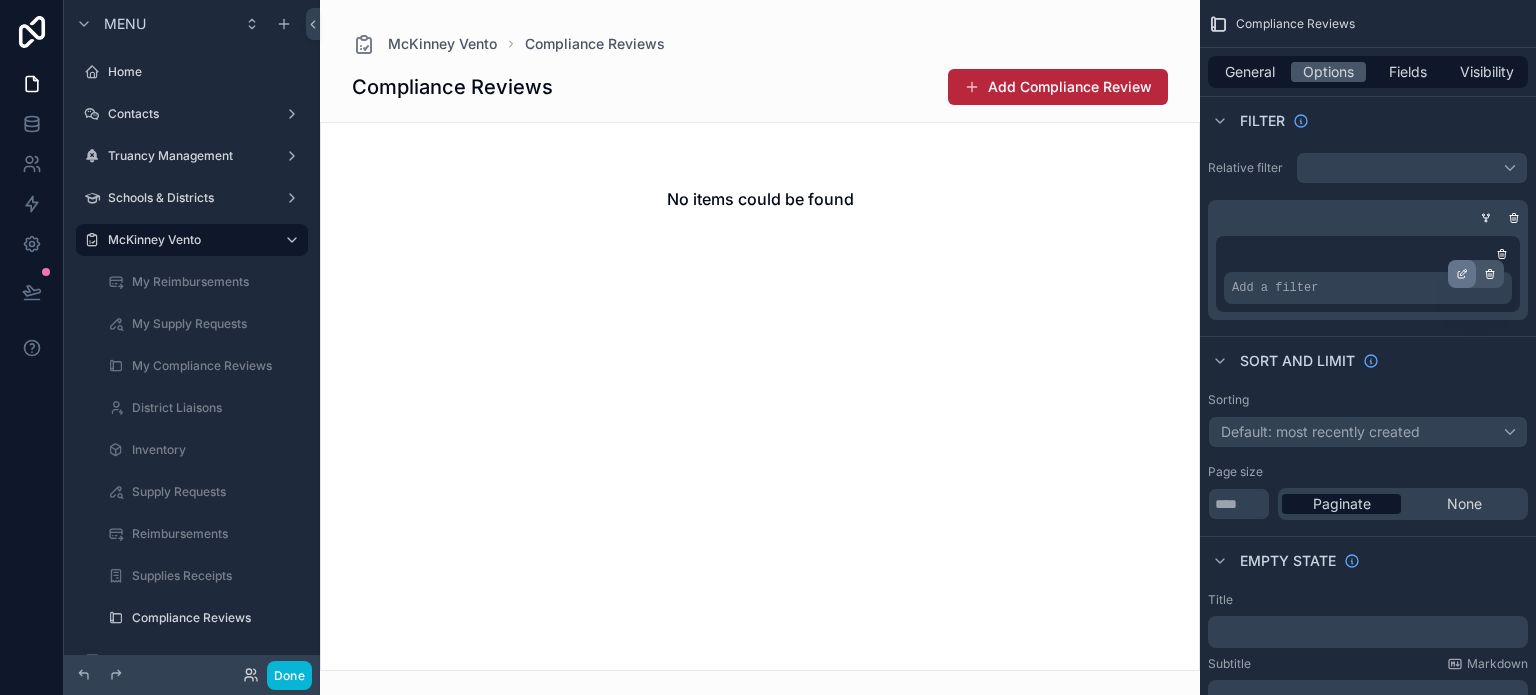 click at bounding box center [1462, 274] 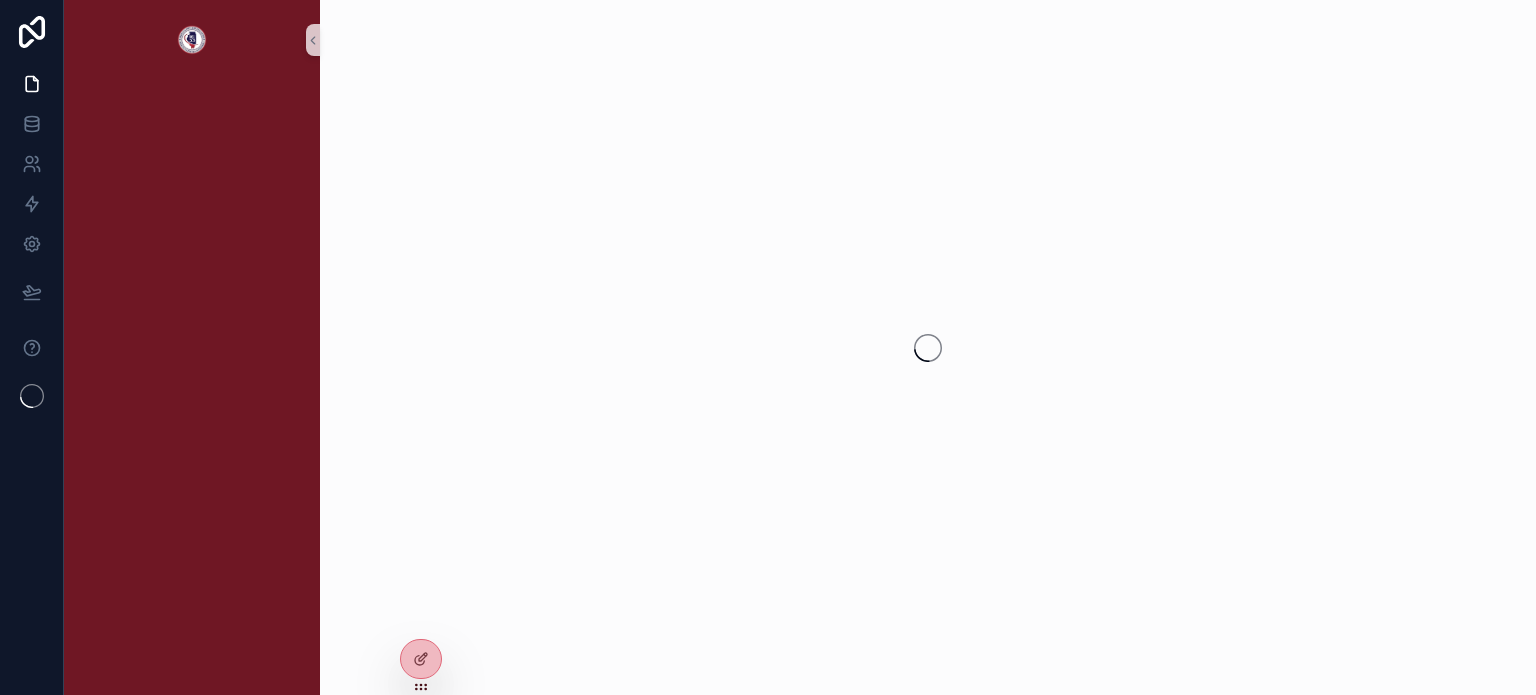 scroll, scrollTop: 0, scrollLeft: 0, axis: both 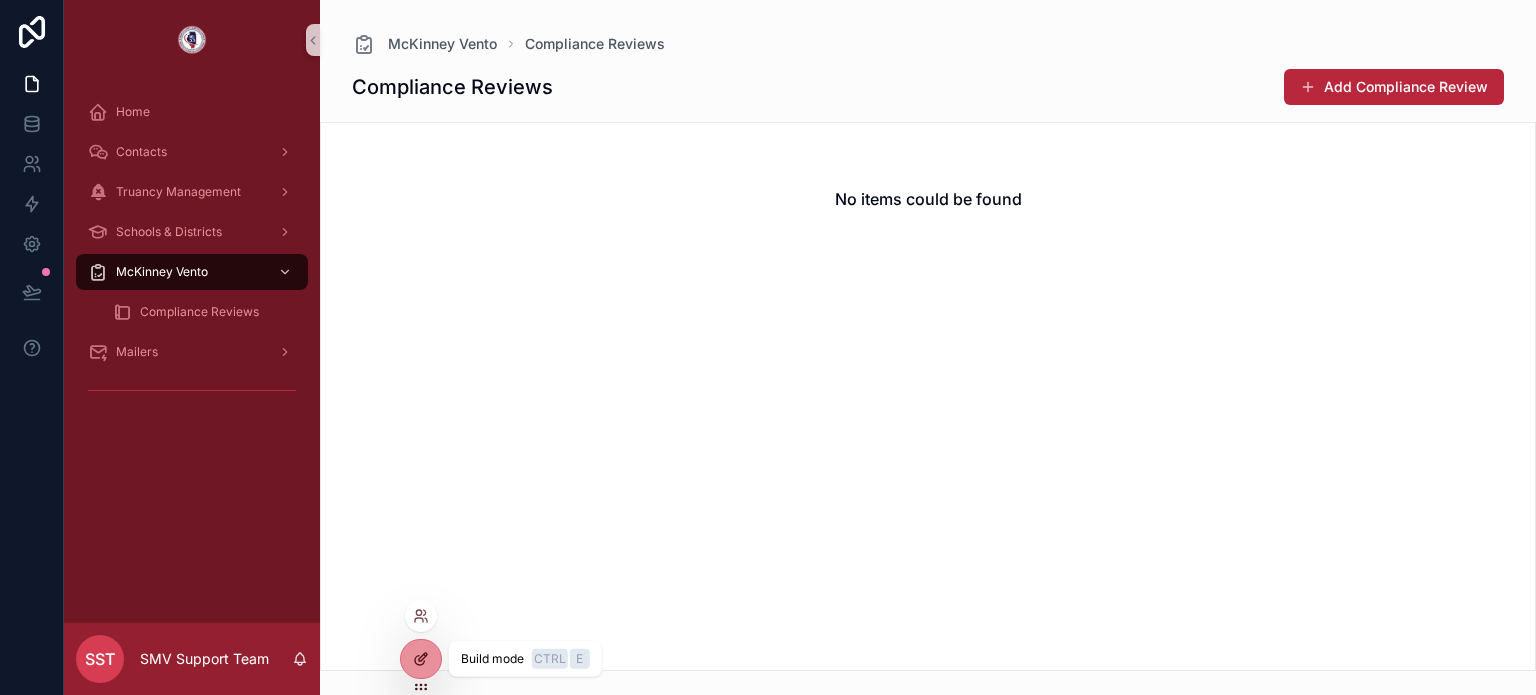 click at bounding box center [421, 659] 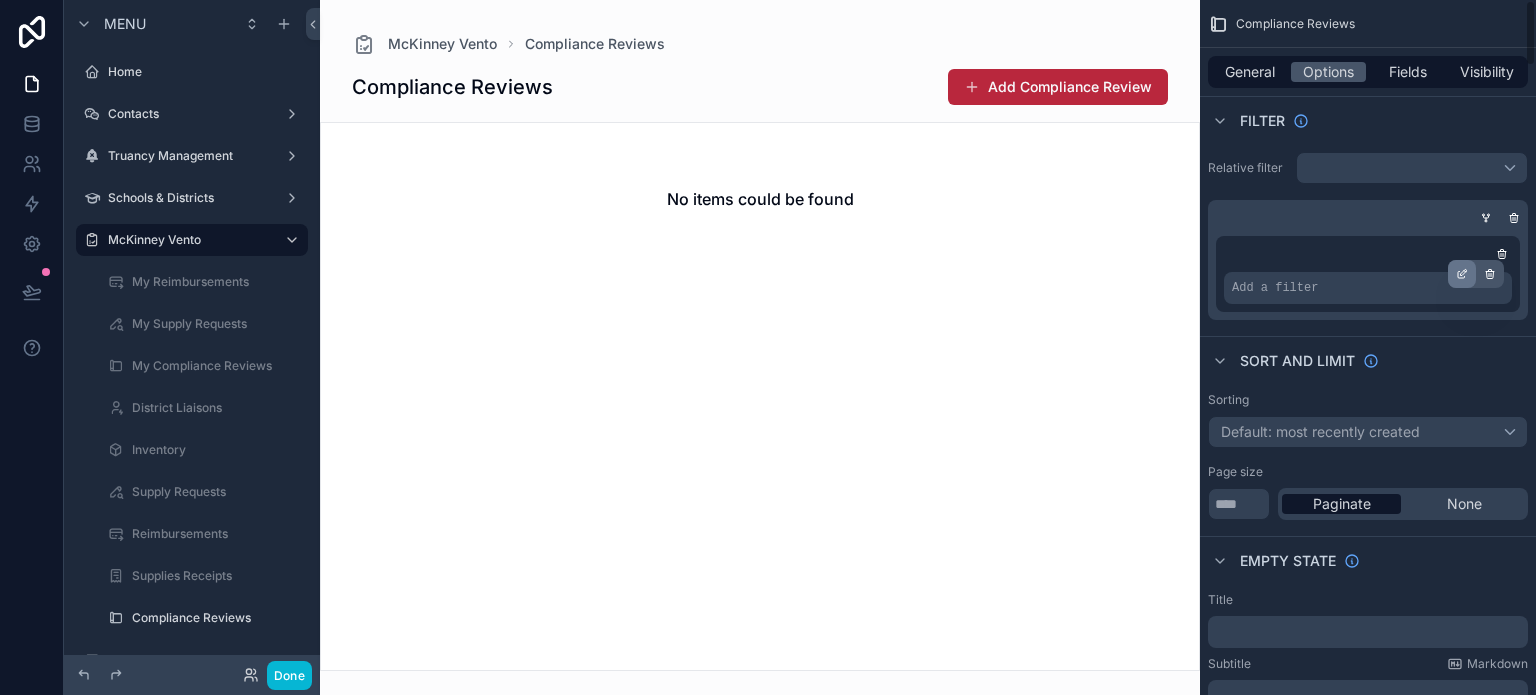 click at bounding box center (1462, 274) 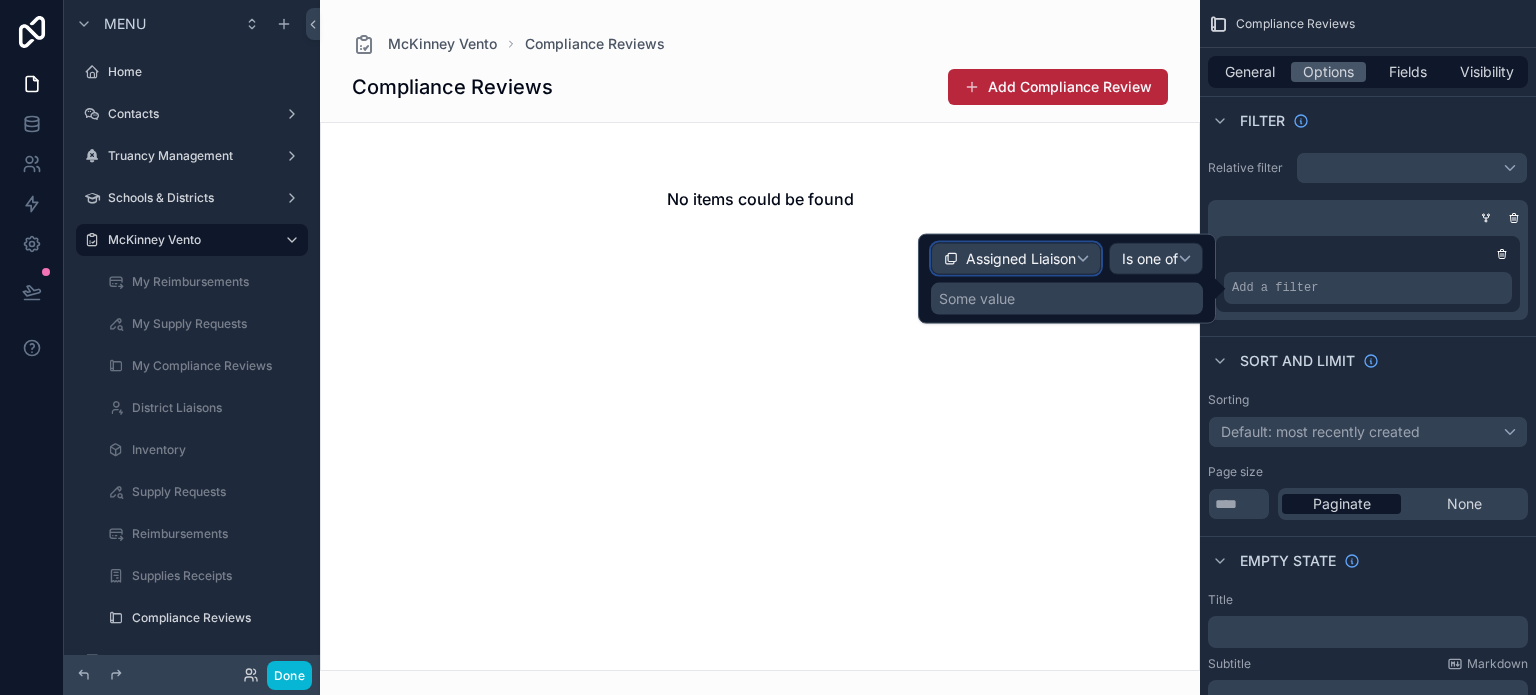 click on "Assigned Liaison" at bounding box center [1021, 259] 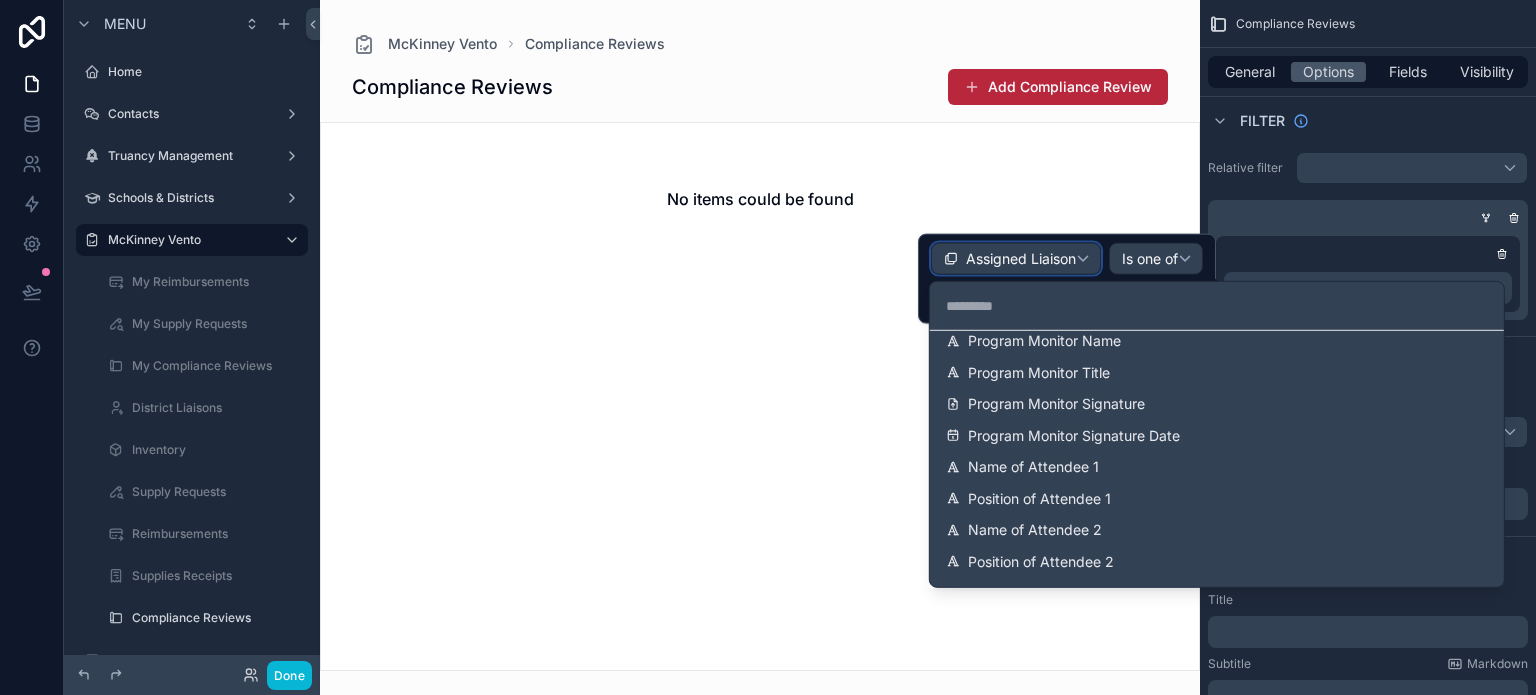 scroll, scrollTop: 2542, scrollLeft: 0, axis: vertical 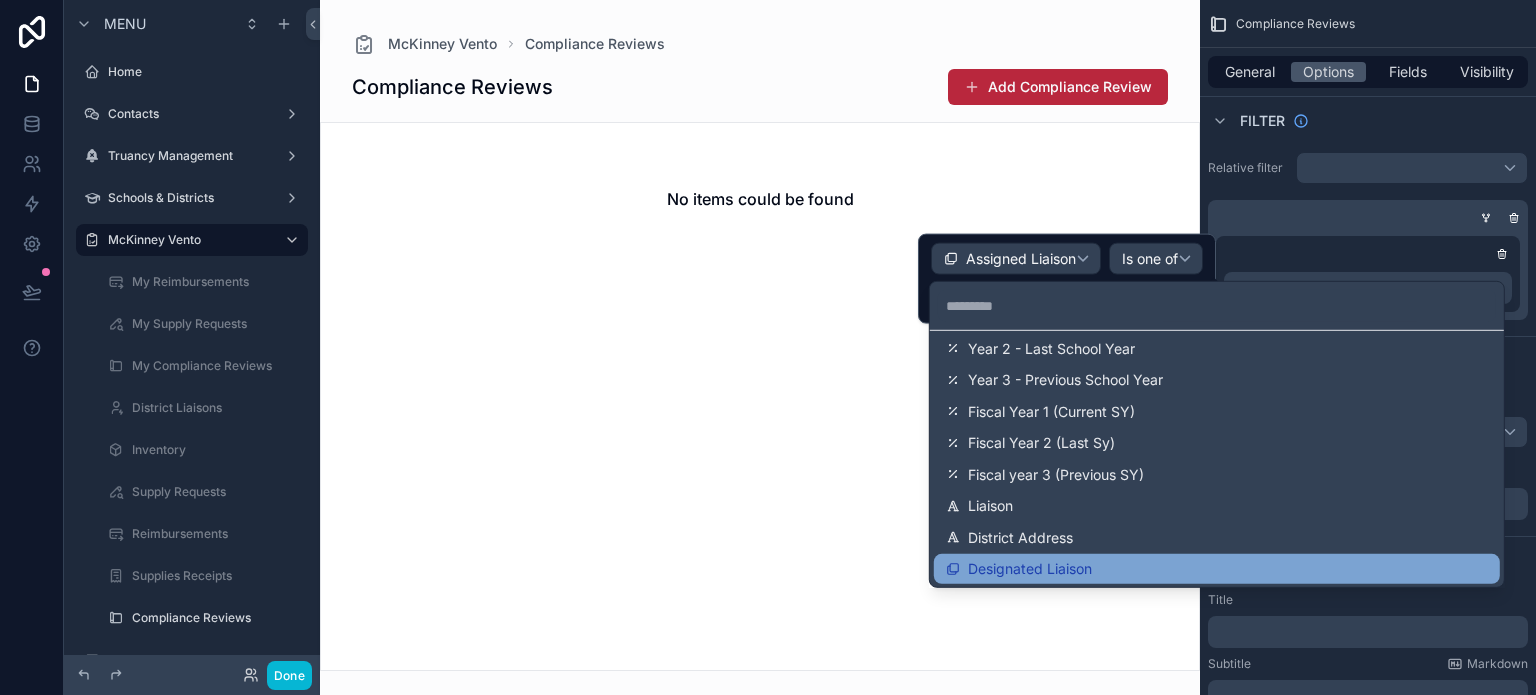 click on "Designated Liaison" at bounding box center [1217, 569] 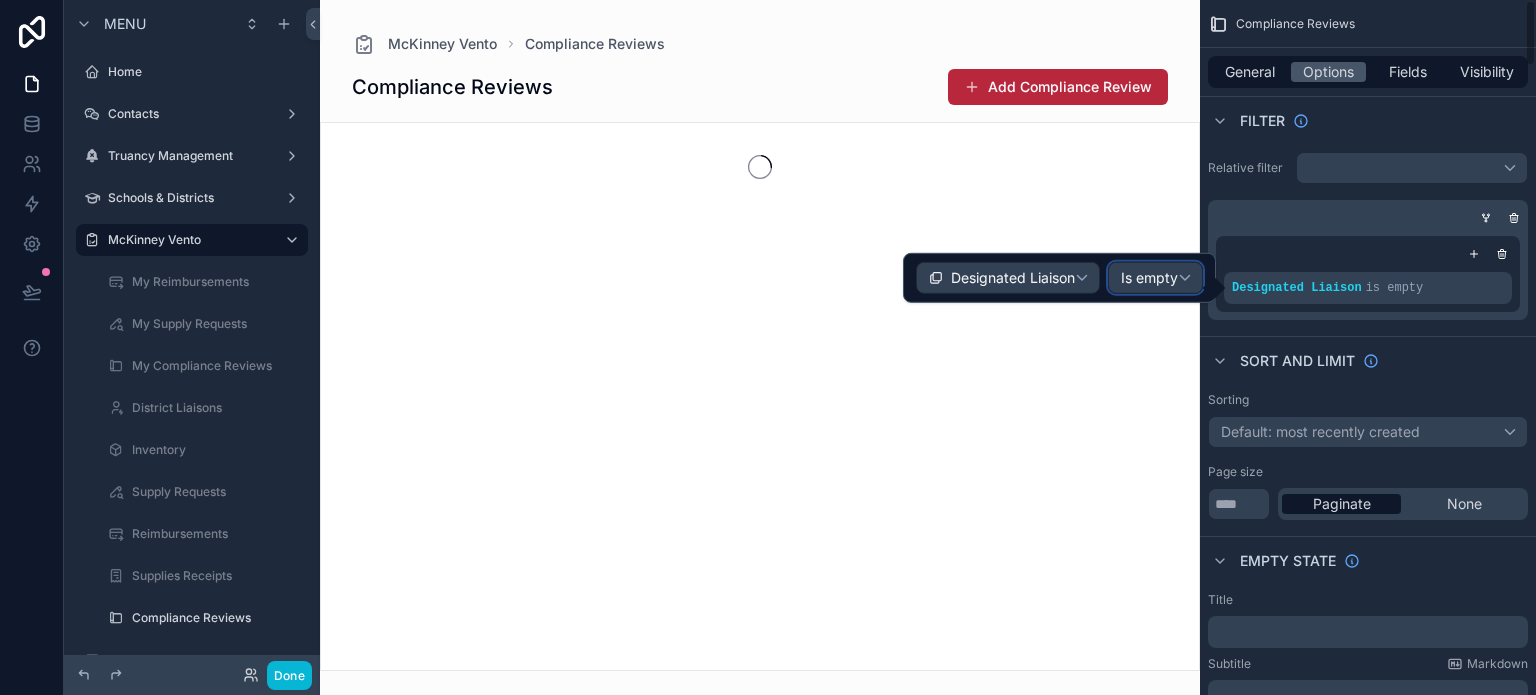 click on "Is empty" at bounding box center [1149, 278] 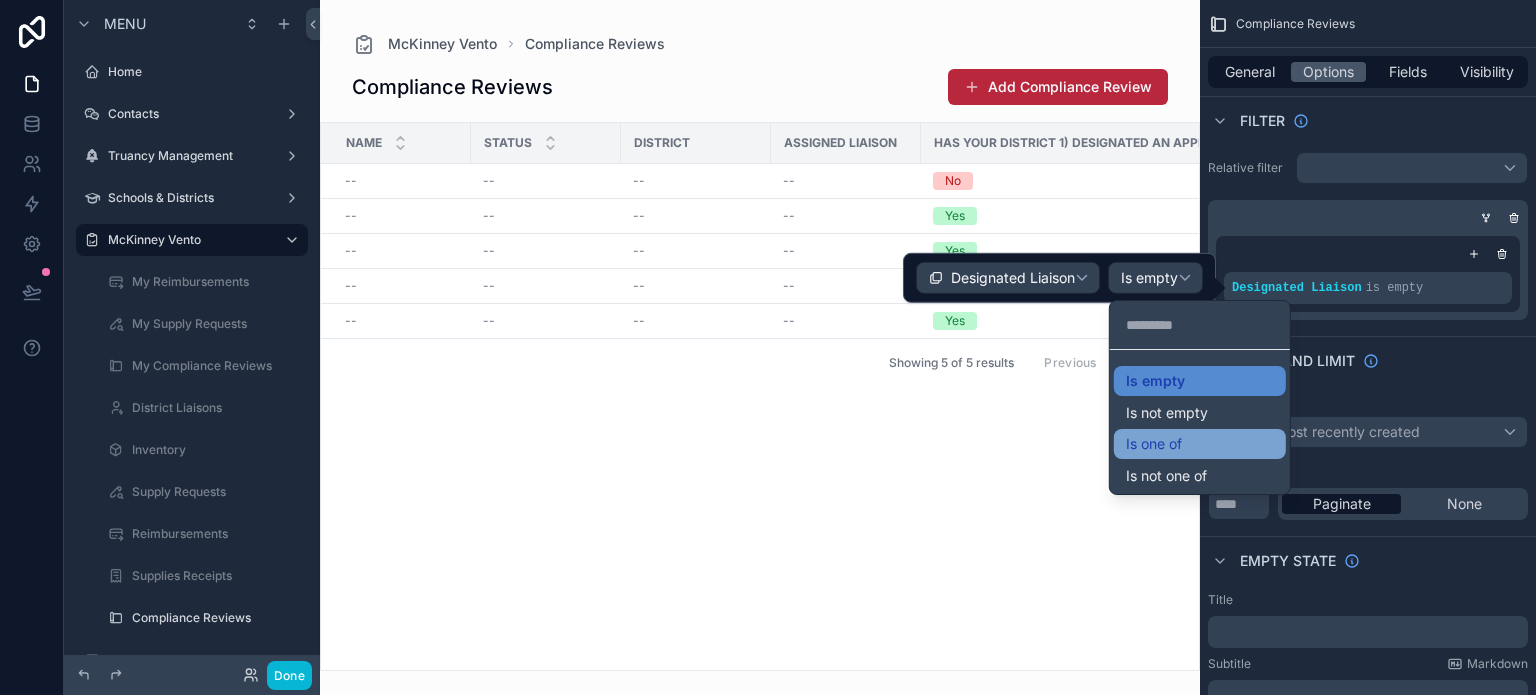 click on "Is one of" at bounding box center [1200, 444] 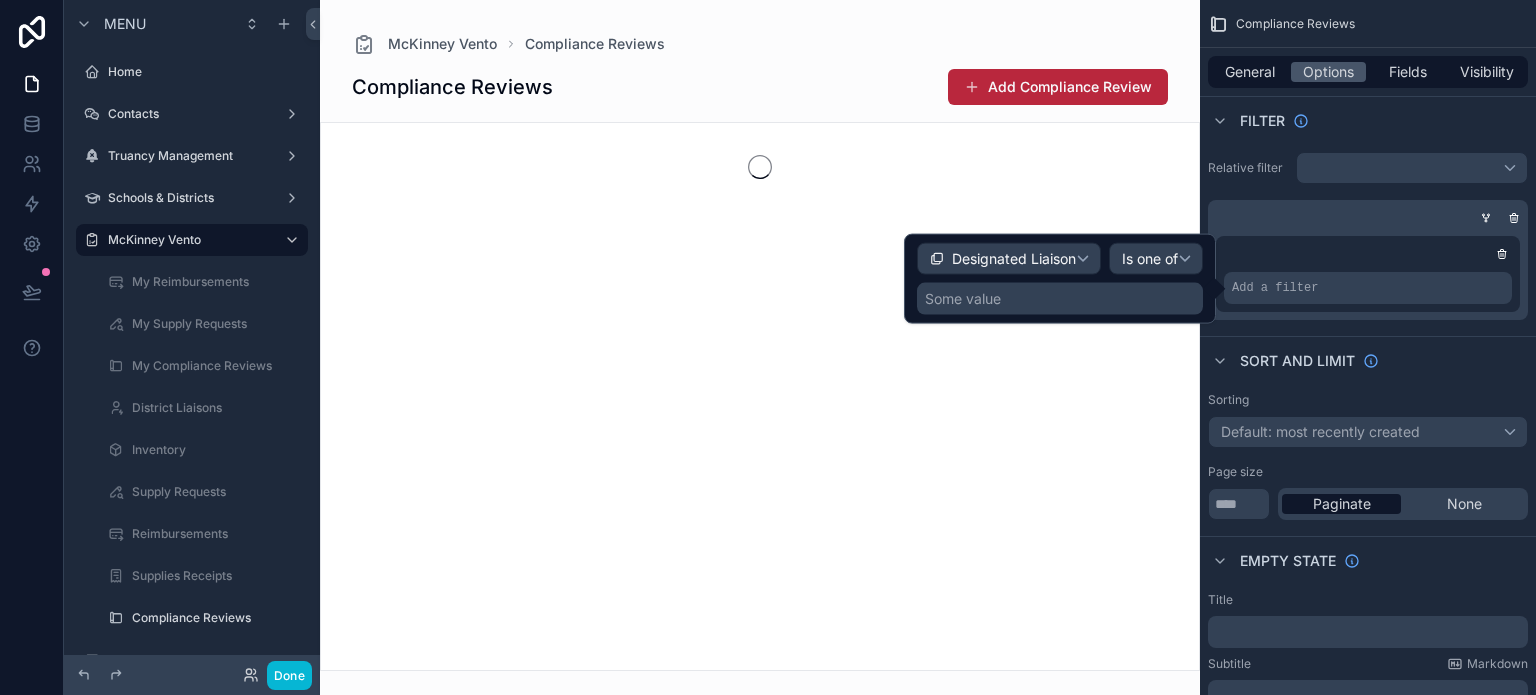 click on "Some value" at bounding box center (1060, 299) 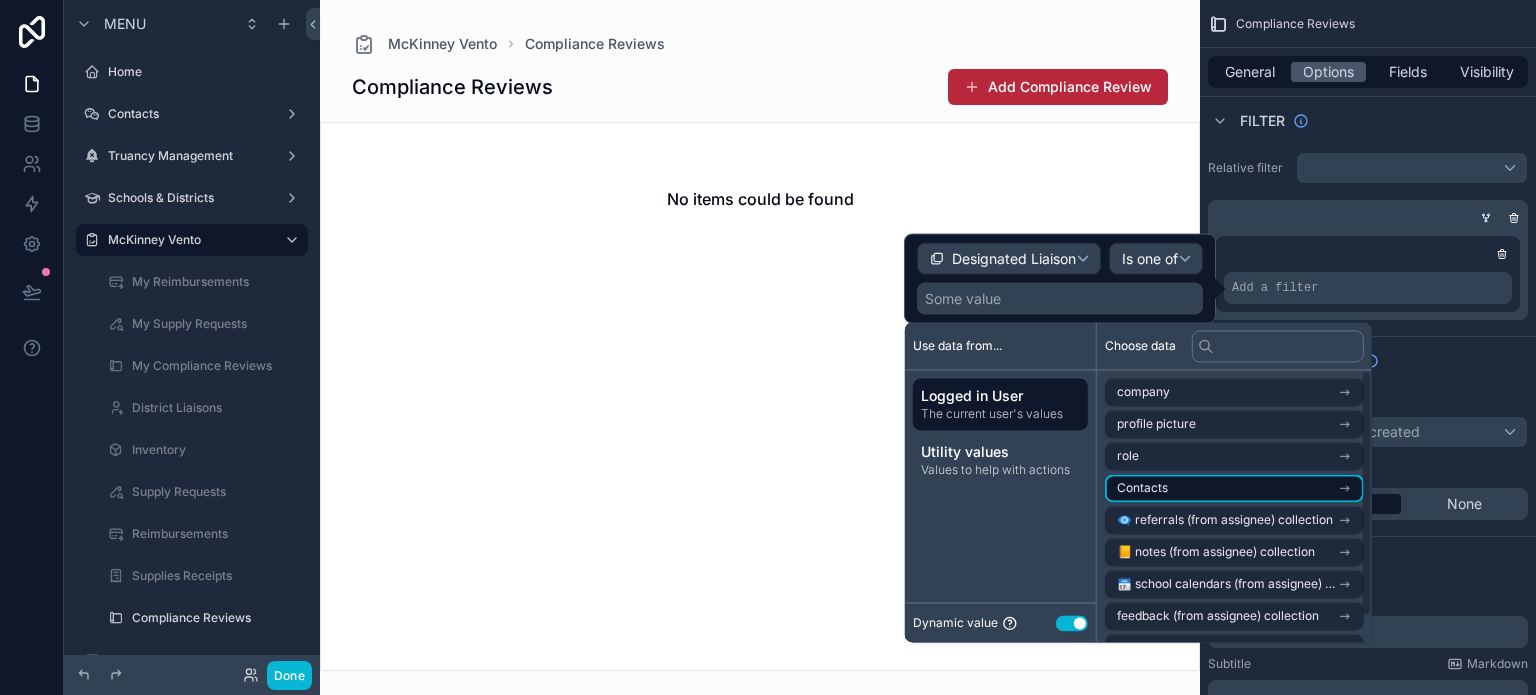 click on "Contacts" at bounding box center (1142, 488) 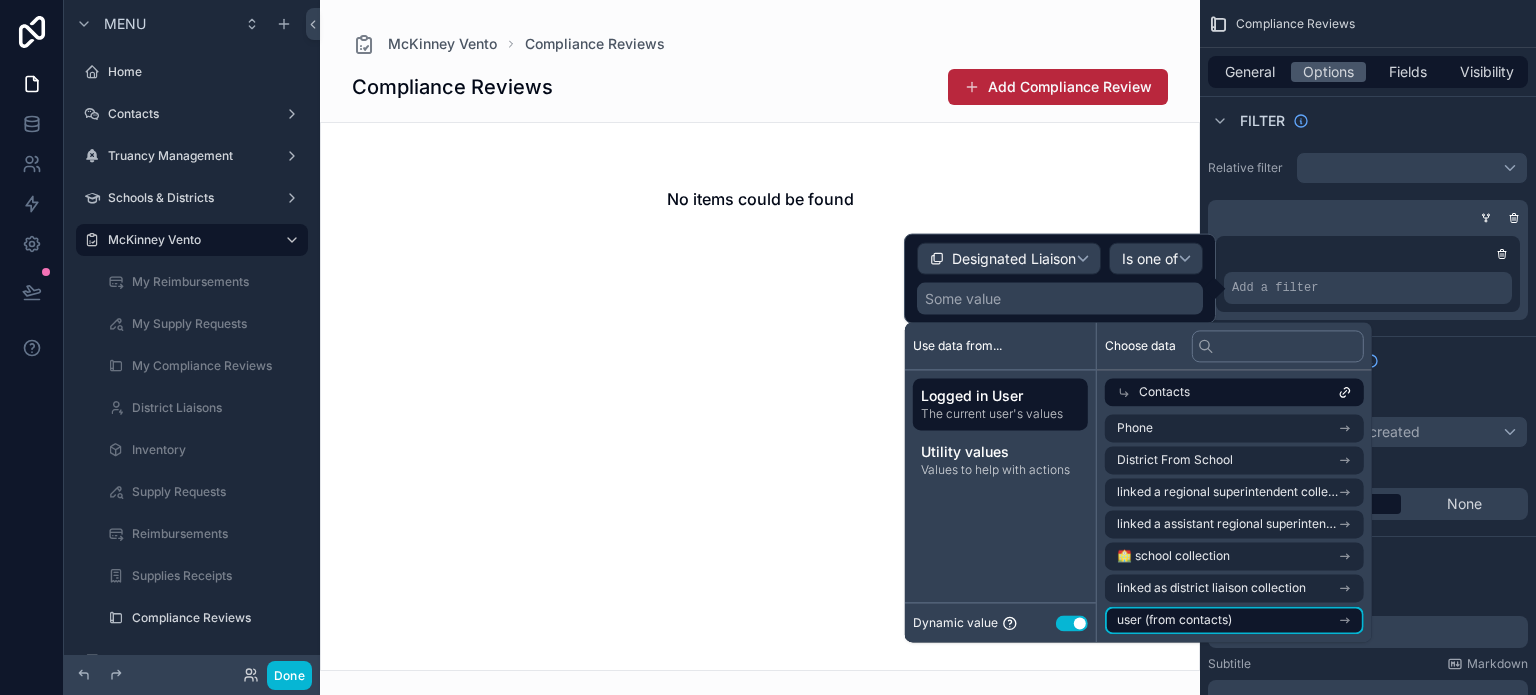 click on "user (from contacts)" at bounding box center [1234, 620] 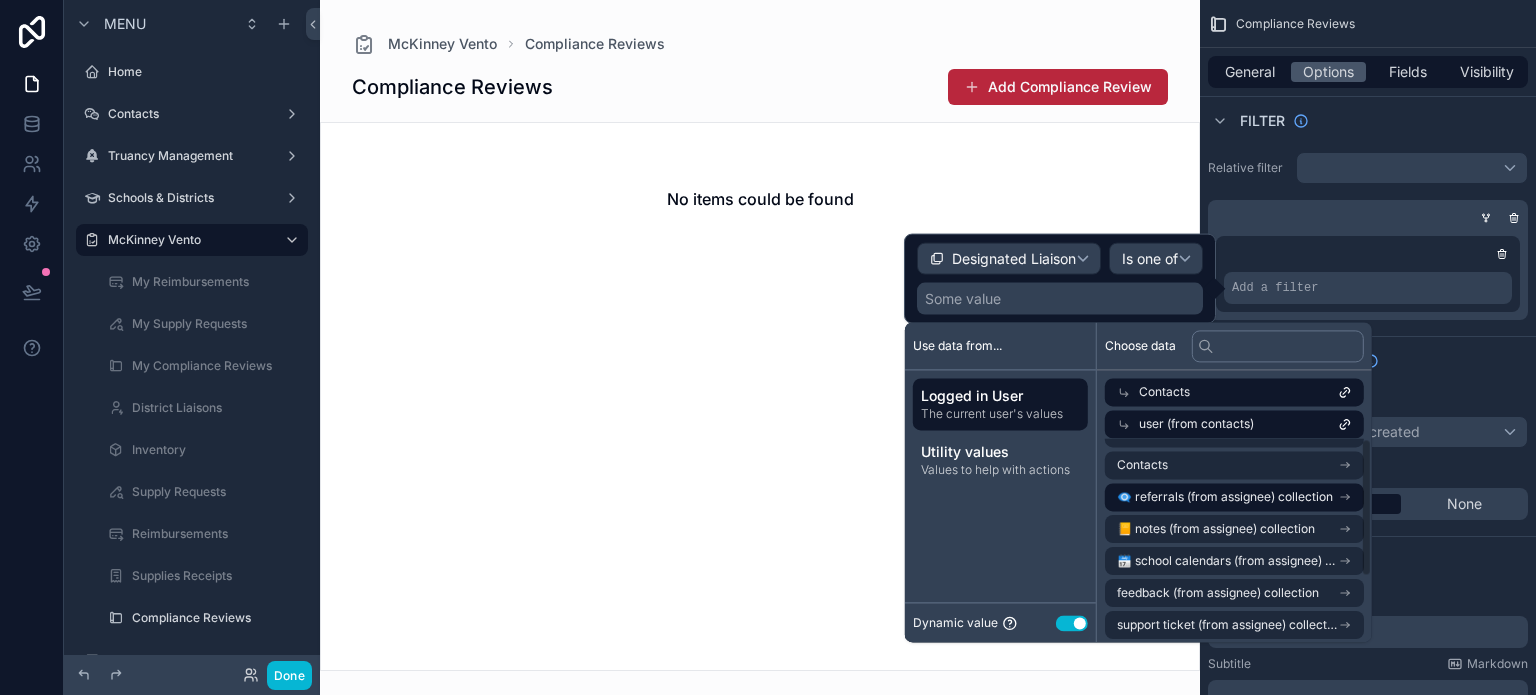 scroll, scrollTop: 96, scrollLeft: 0, axis: vertical 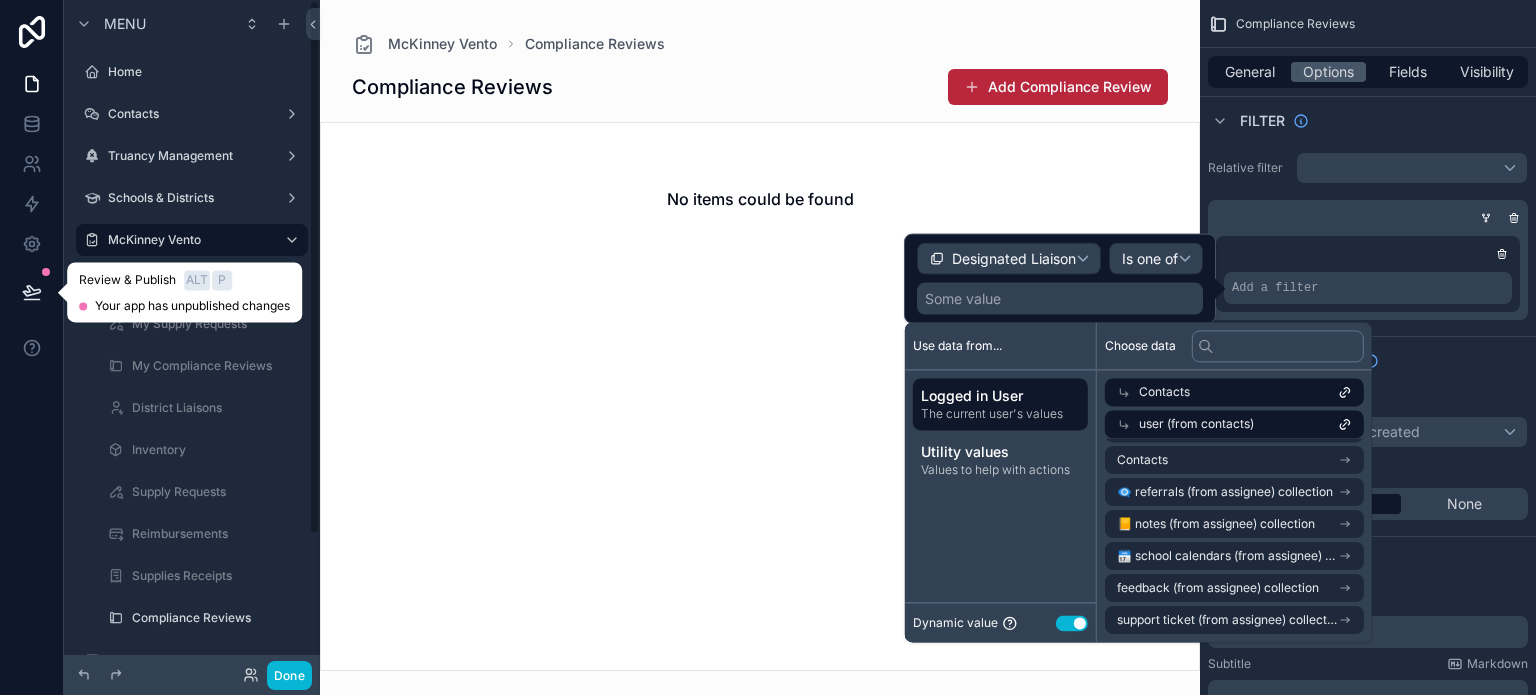 click 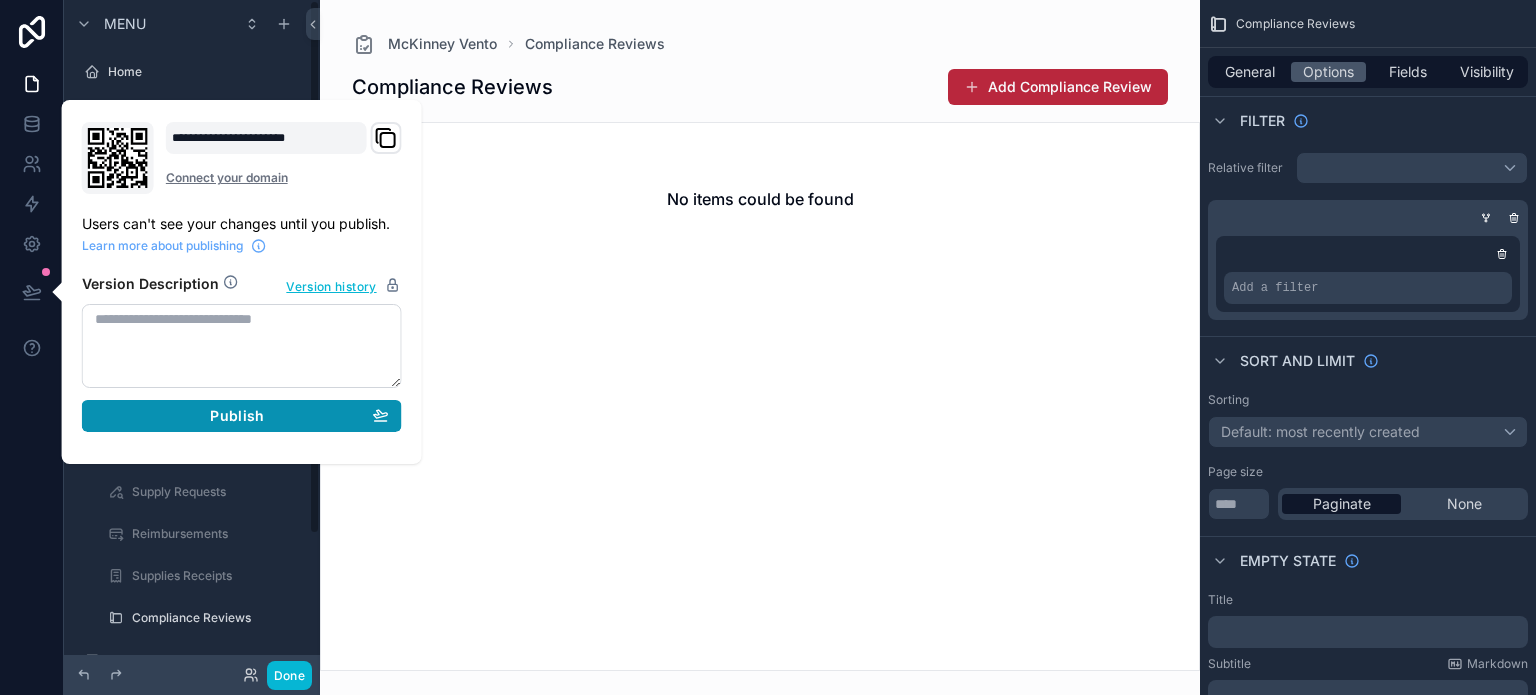 click on "Publish" at bounding box center (242, 416) 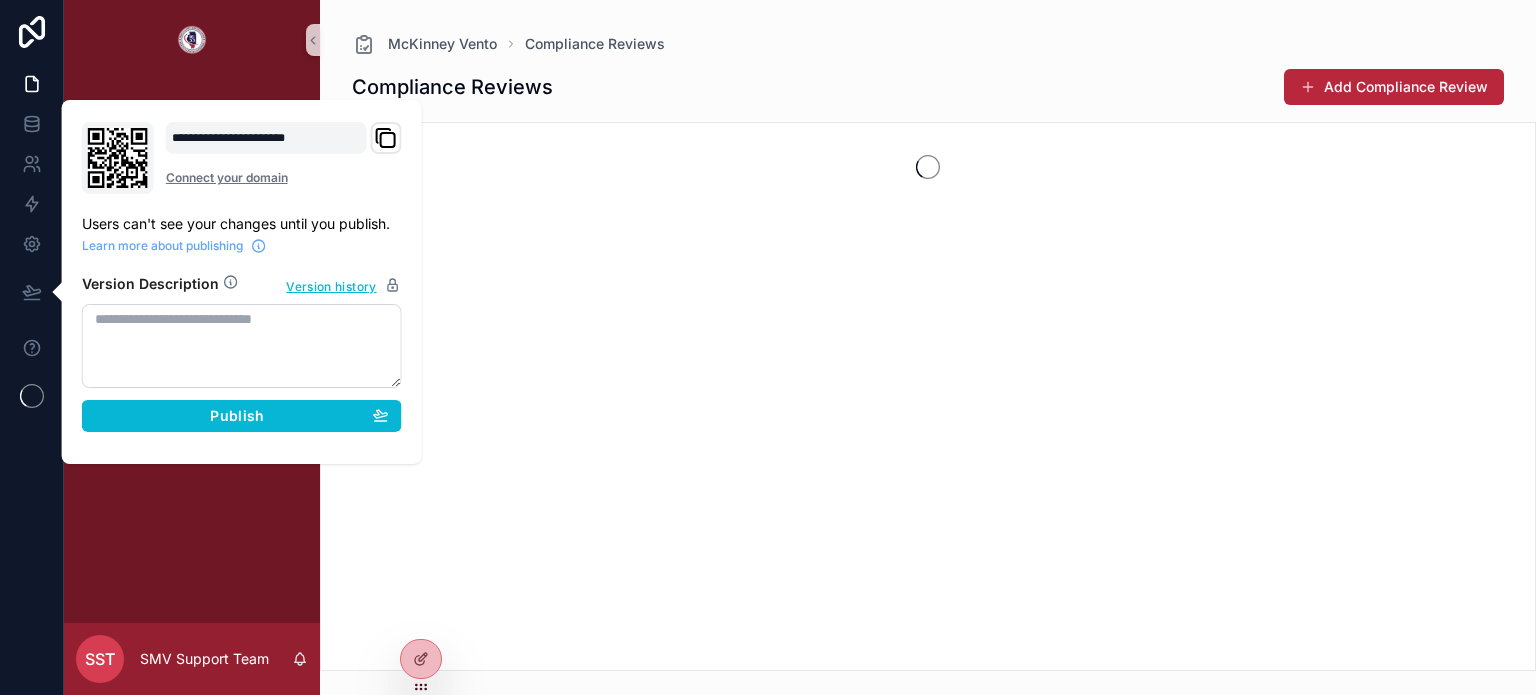 scroll, scrollTop: 0, scrollLeft: 0, axis: both 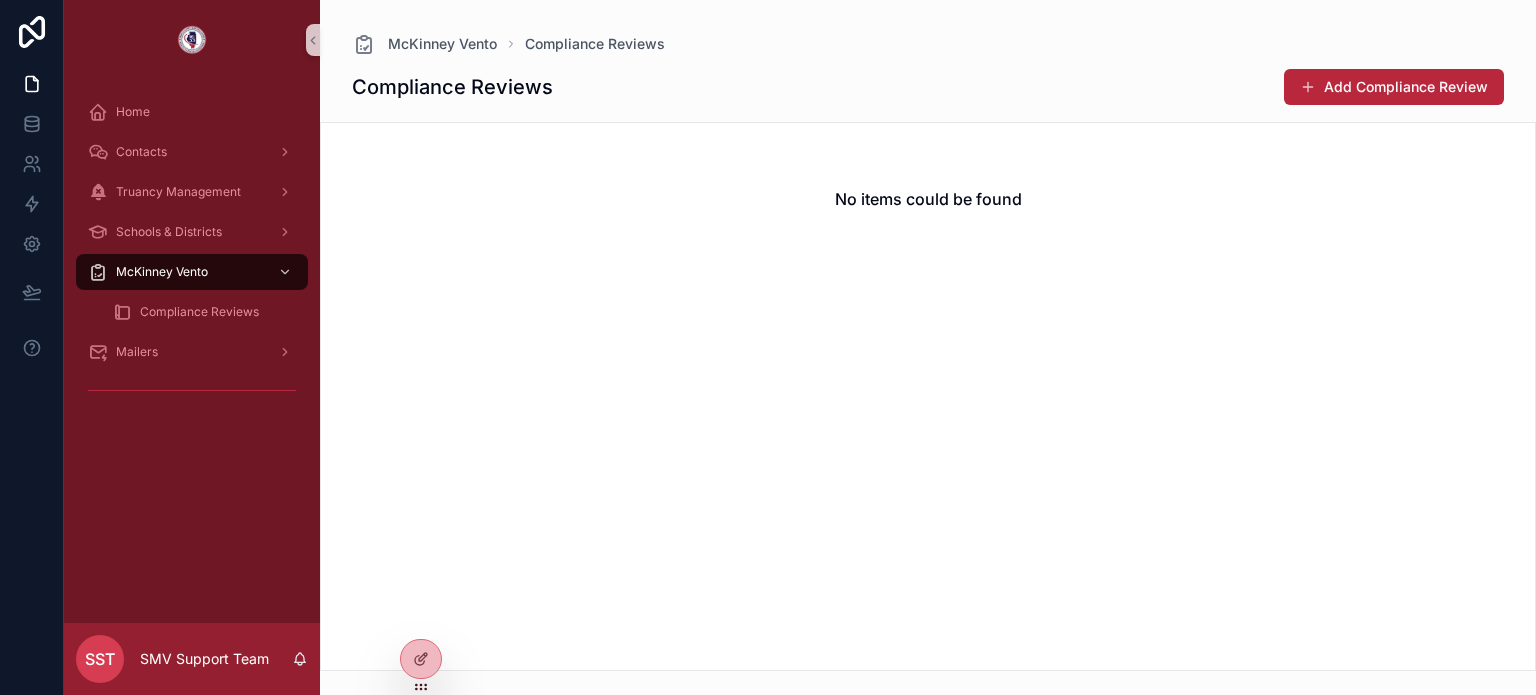 click on "No items could be found" at bounding box center (928, 396) 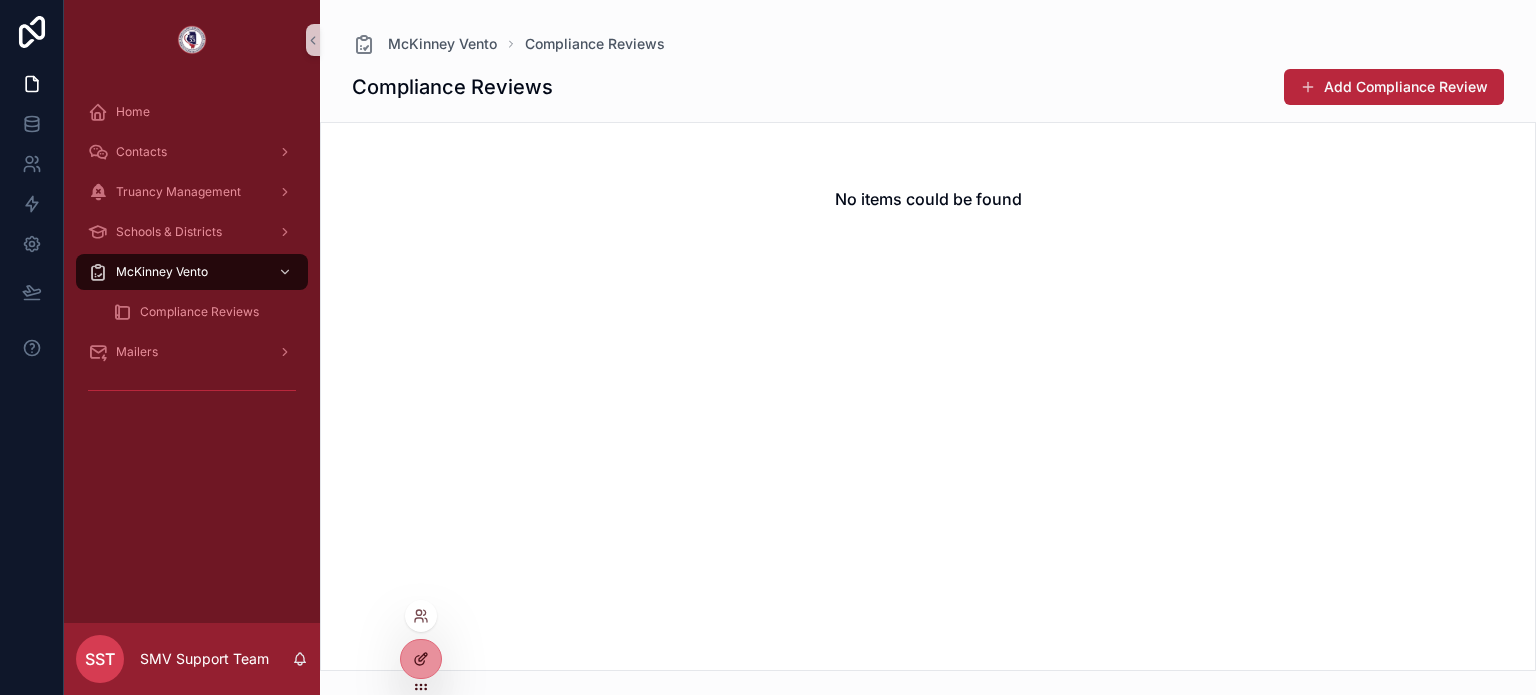 click at bounding box center [421, 659] 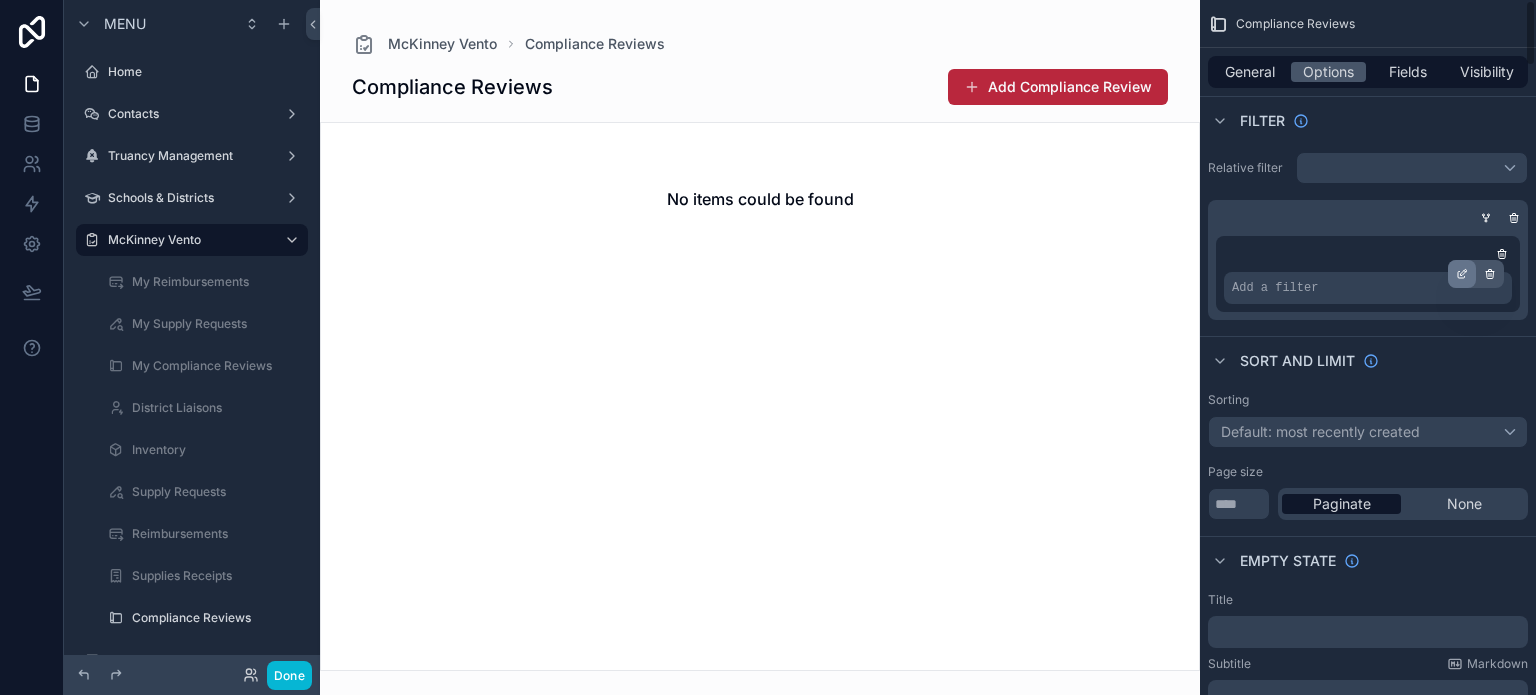 click at bounding box center [1462, 274] 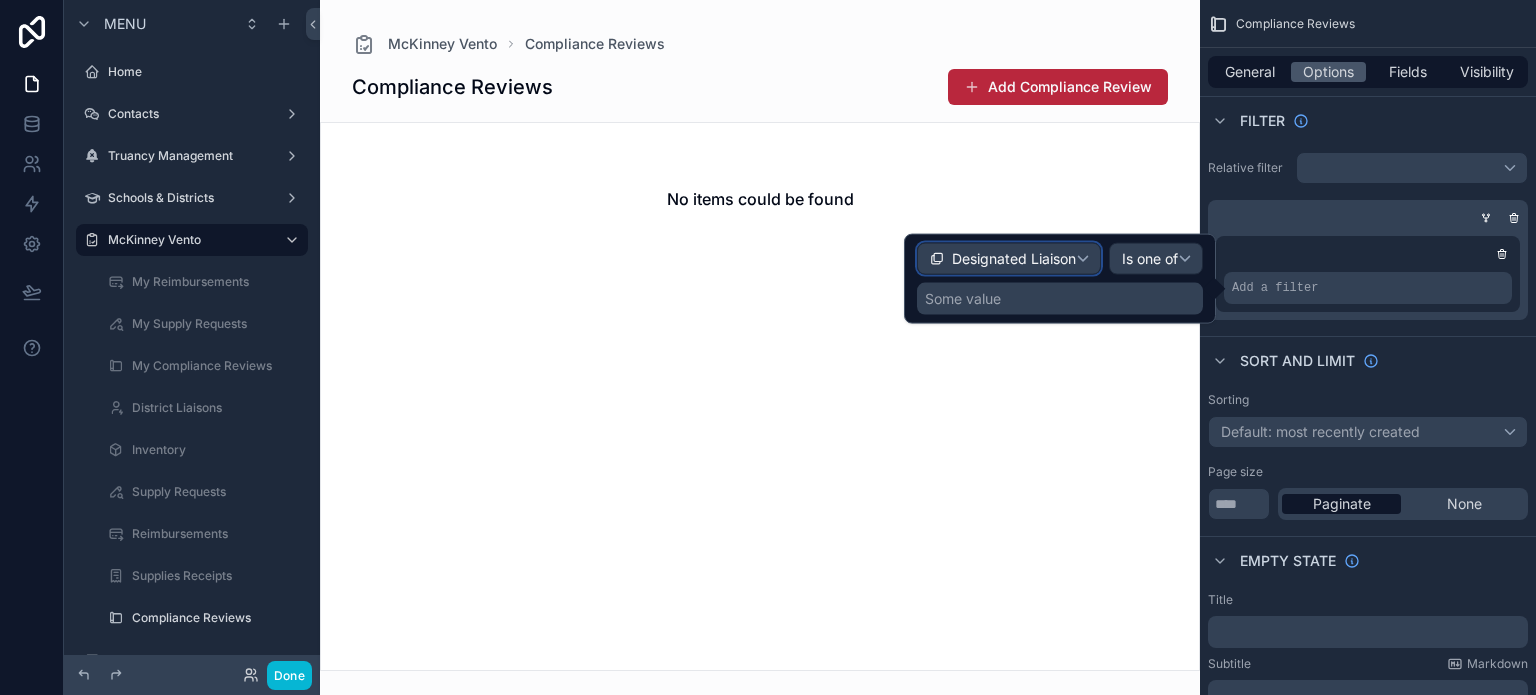 click on "Designated Liaison" at bounding box center [1014, 259] 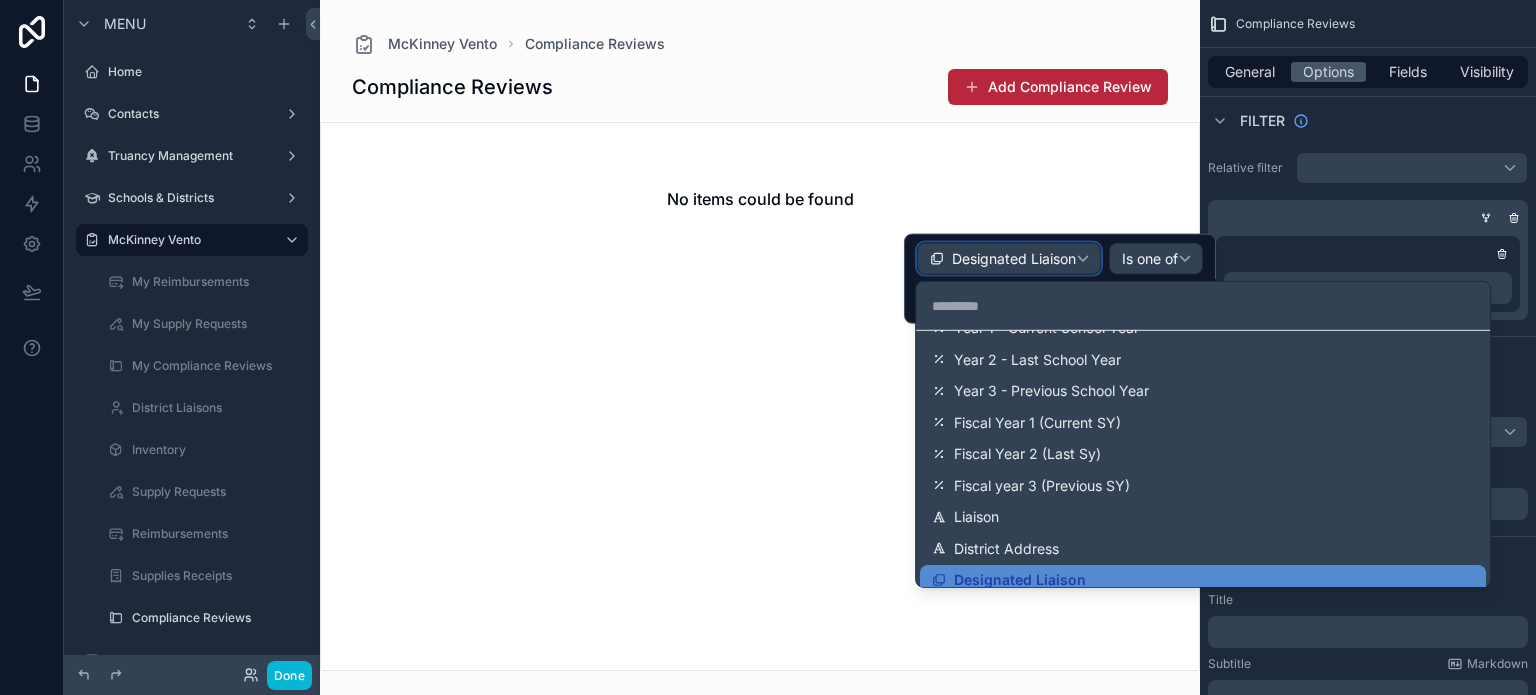 scroll, scrollTop: 3542, scrollLeft: 0, axis: vertical 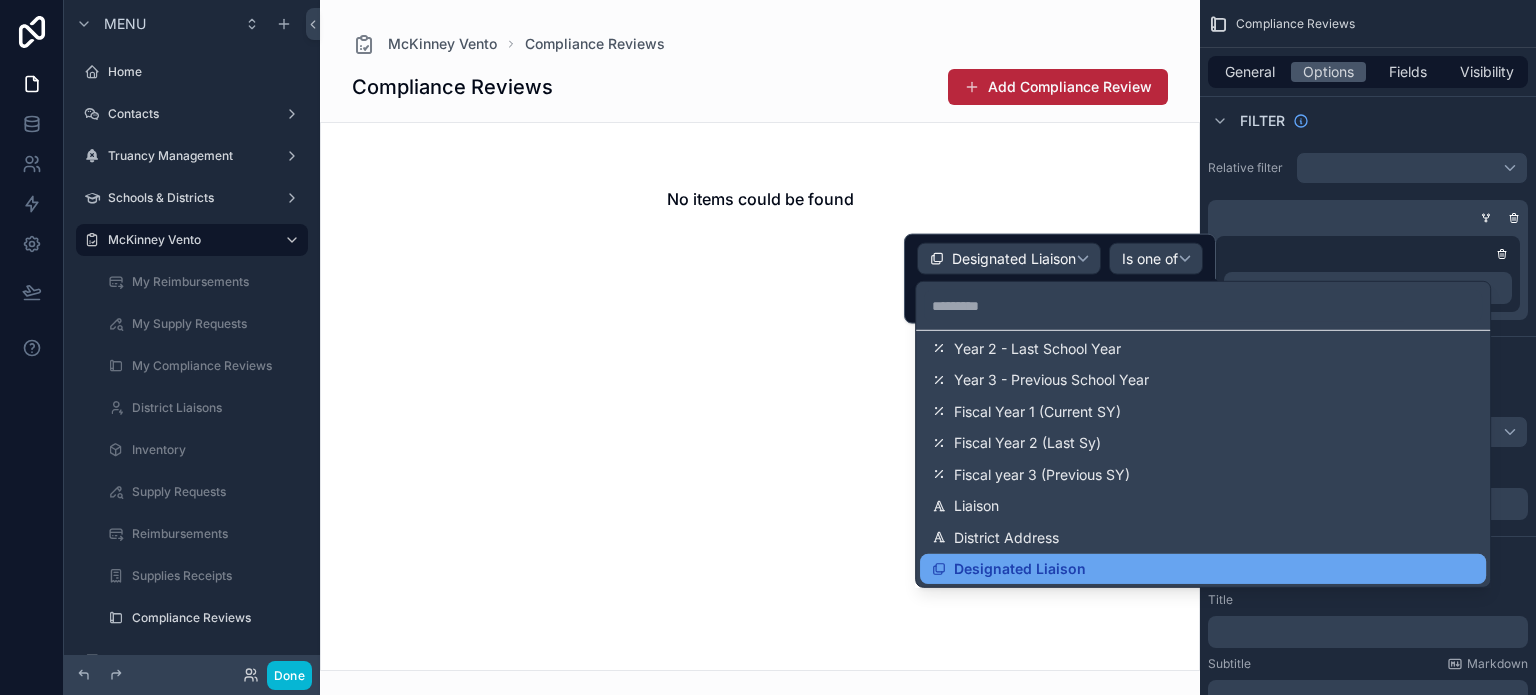 click on "Designated Liaison" at bounding box center [1020, 569] 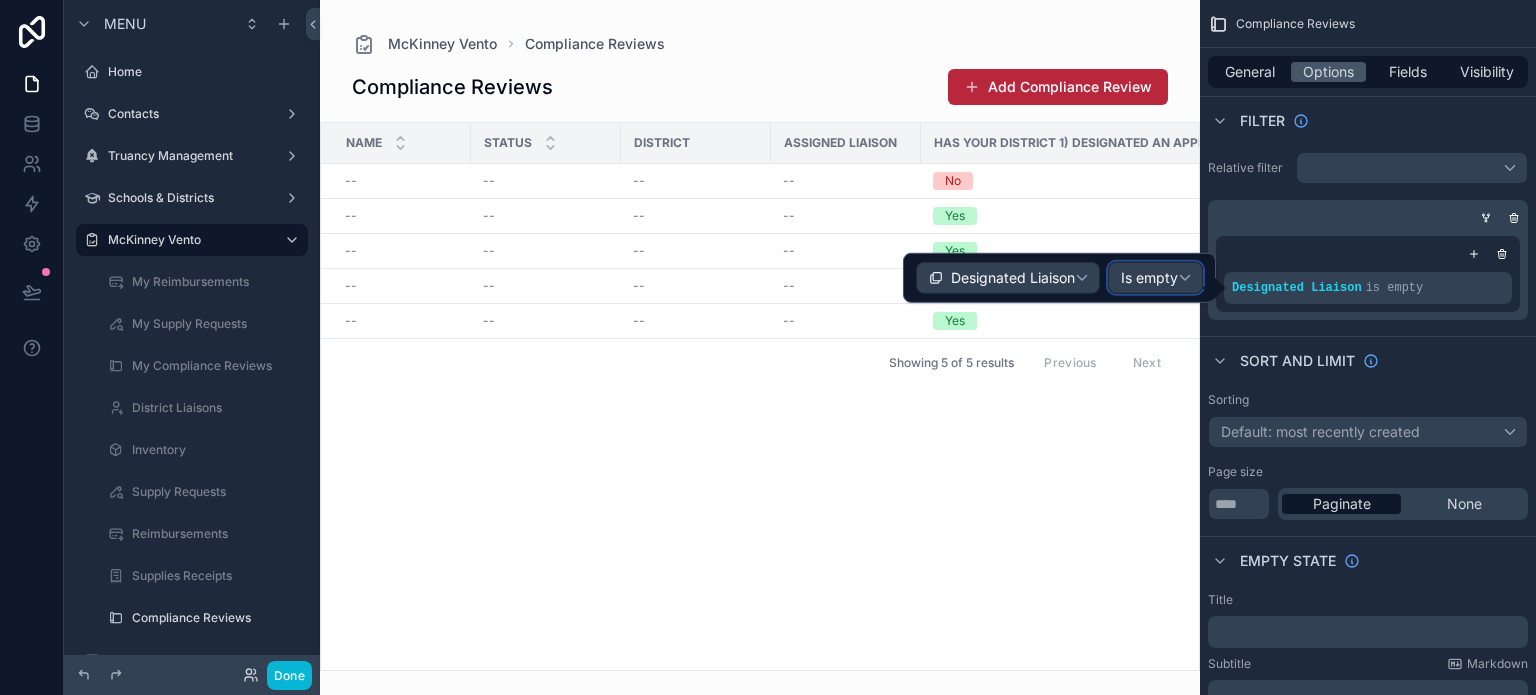 click on "Is empty" at bounding box center (1149, 278) 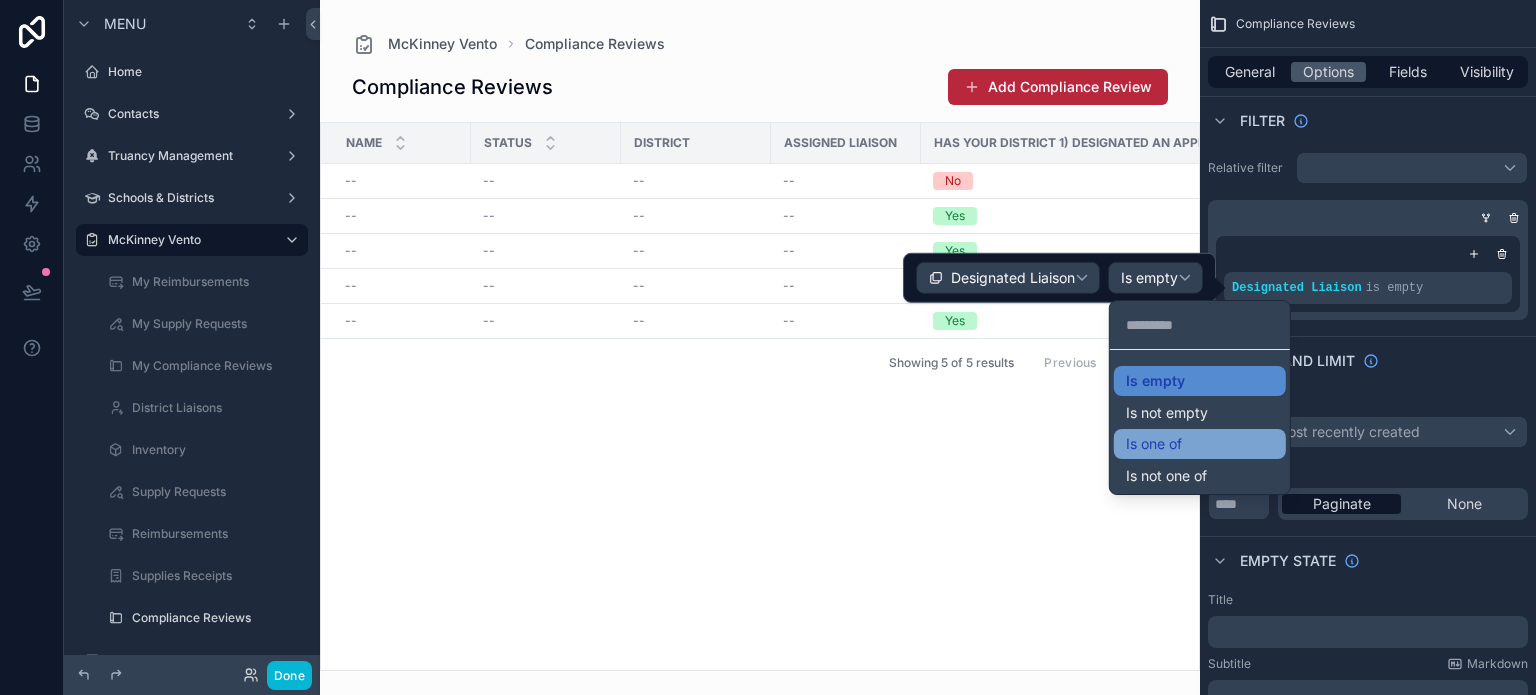 click on "Is one of" at bounding box center [1154, 444] 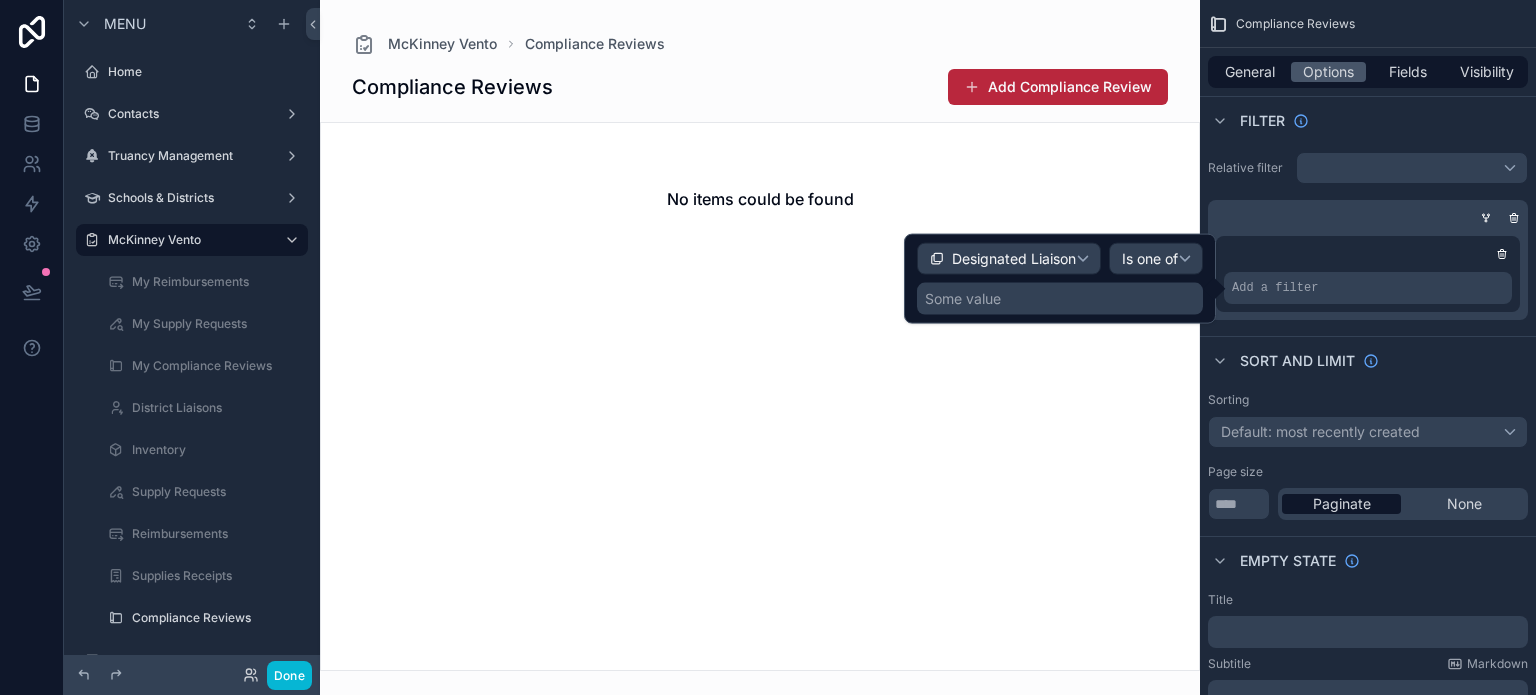 click on "Some value" at bounding box center (1060, 299) 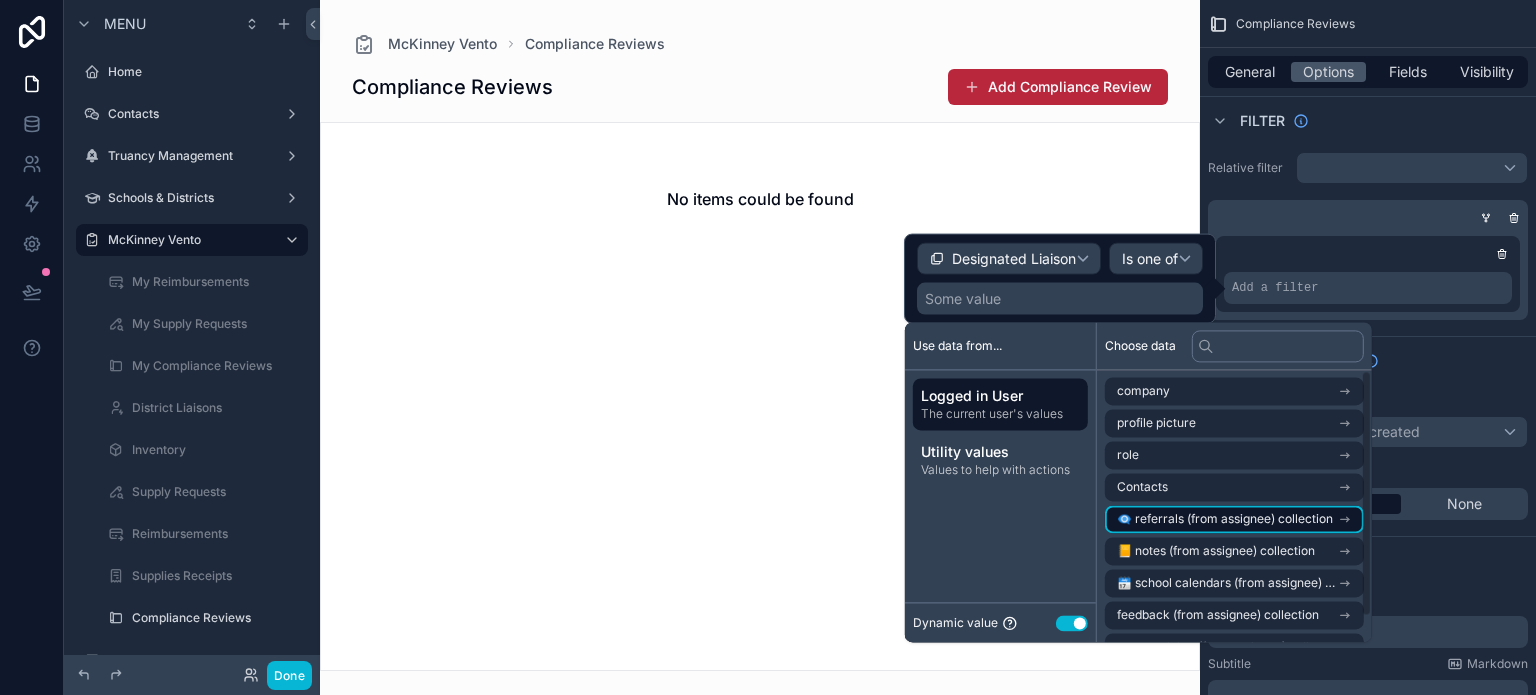 scroll, scrollTop: 0, scrollLeft: 0, axis: both 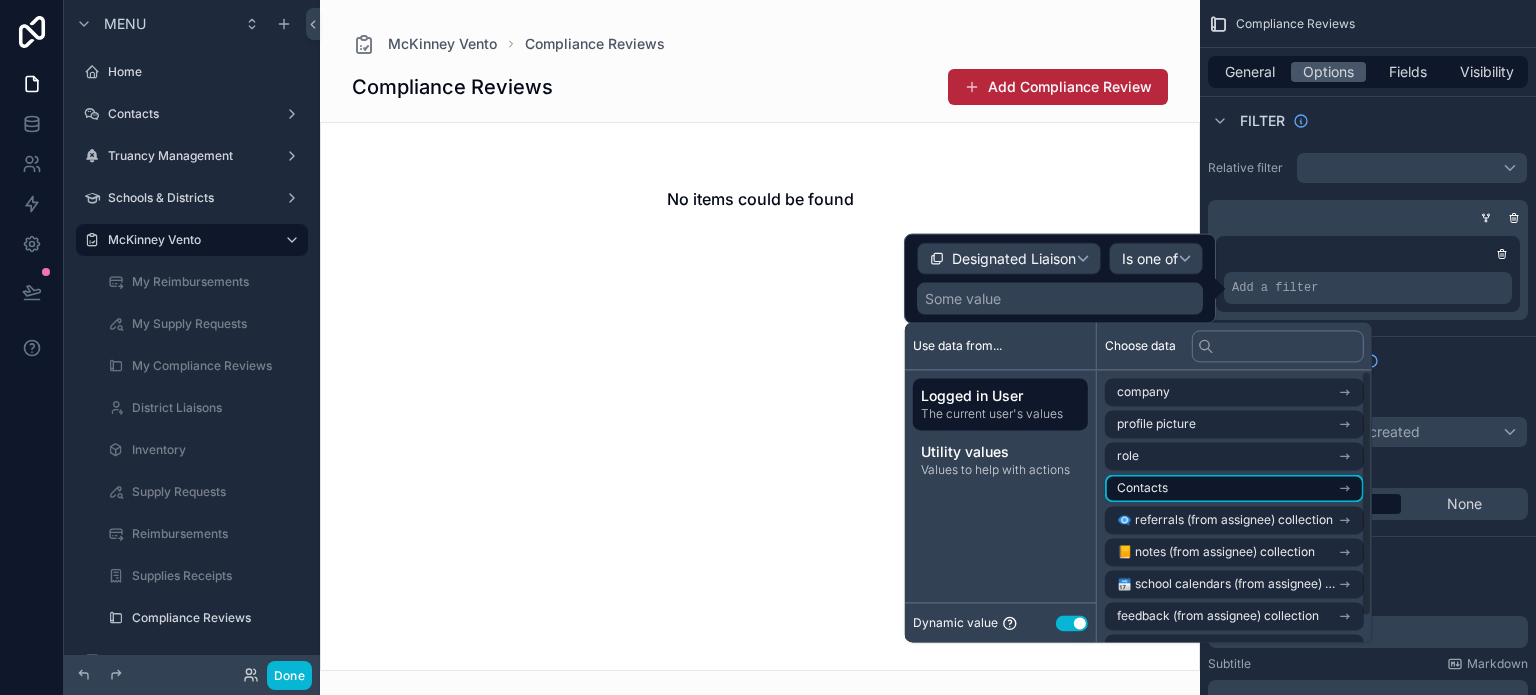 click on "Contacts" at bounding box center [1234, 488] 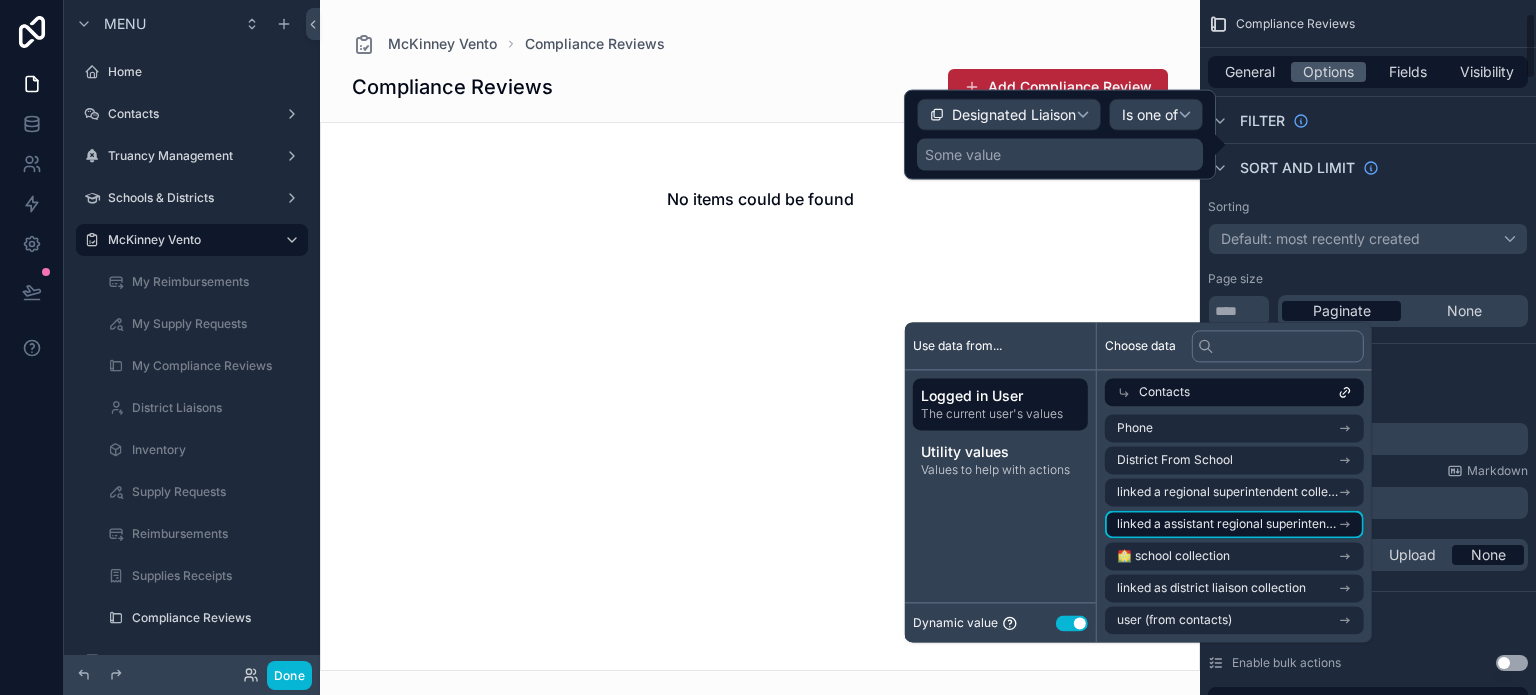 scroll, scrollTop: 200, scrollLeft: 0, axis: vertical 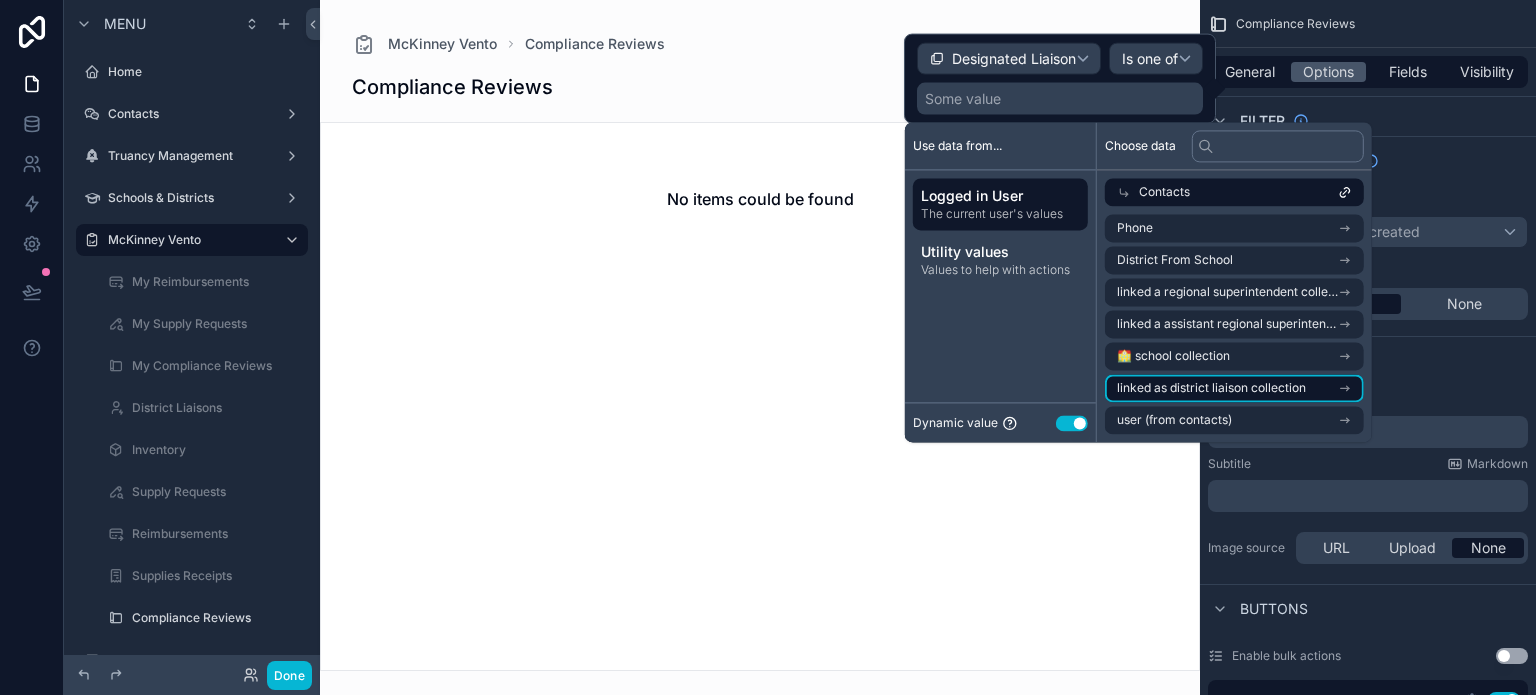 click on "linked as district liaison collection" at bounding box center (1211, 388) 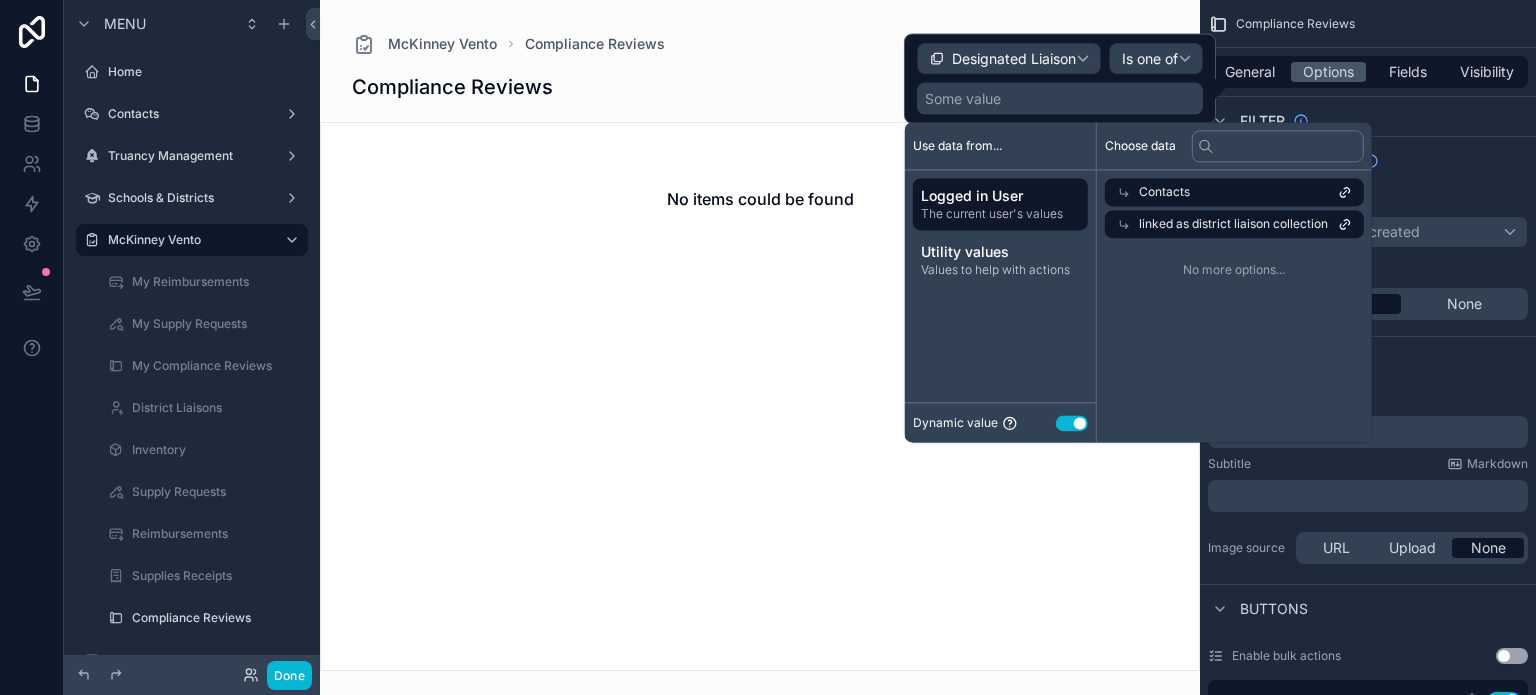 click on "Contacts" at bounding box center [1234, 192] 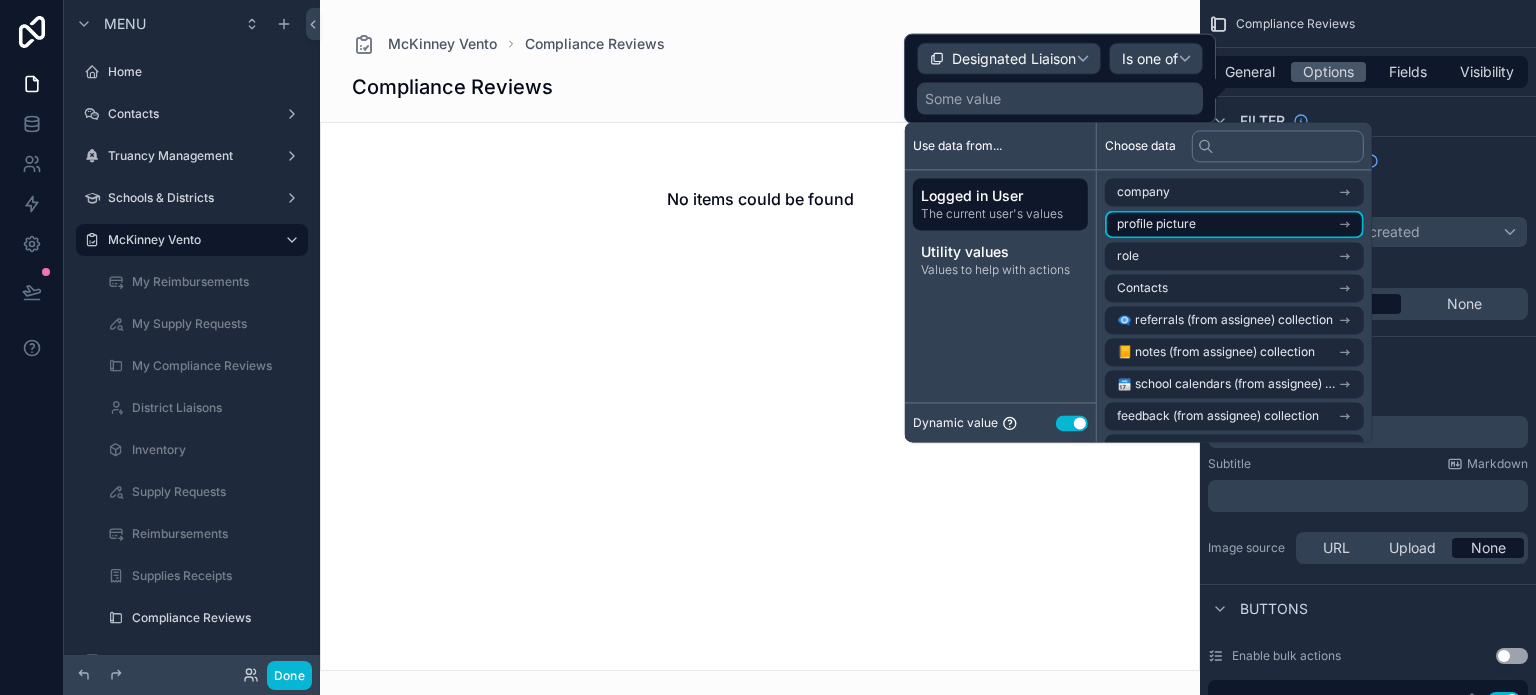 scroll, scrollTop: 28, scrollLeft: 0, axis: vertical 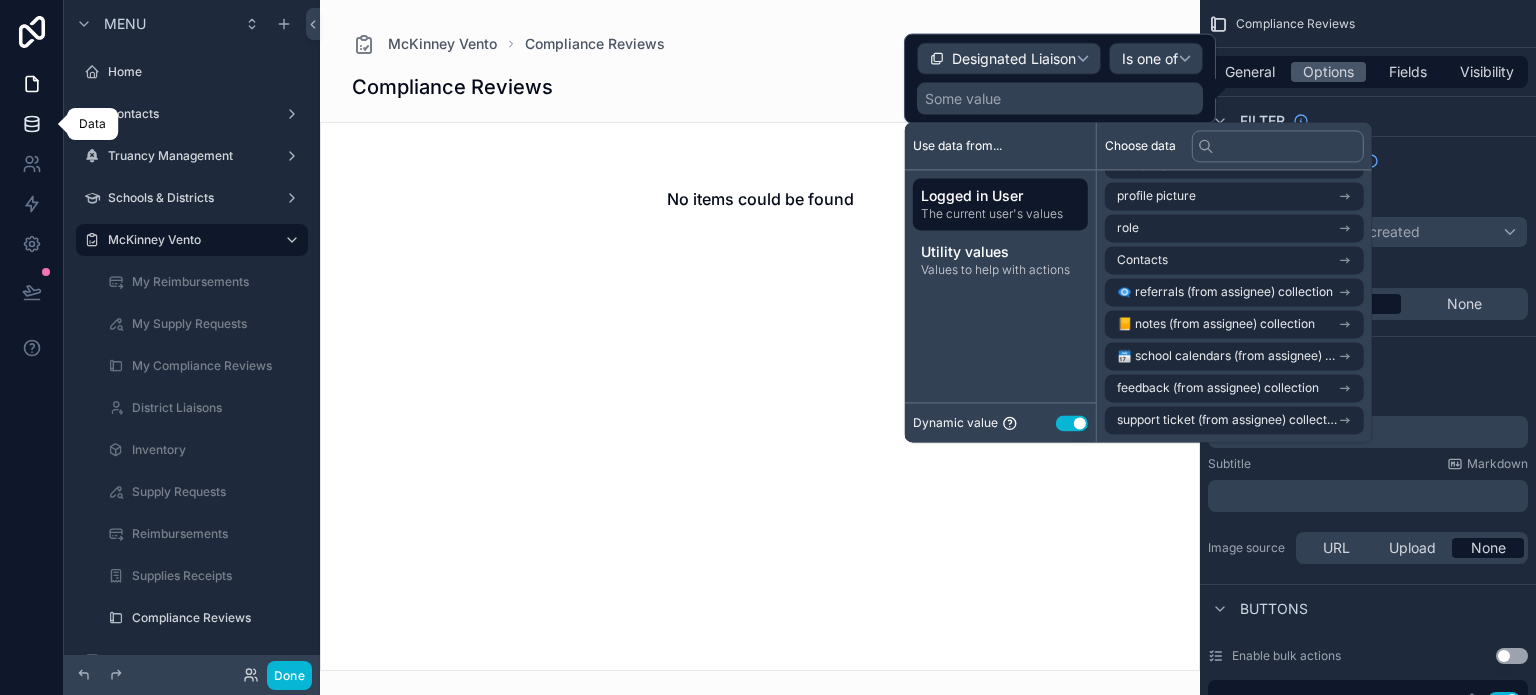 click 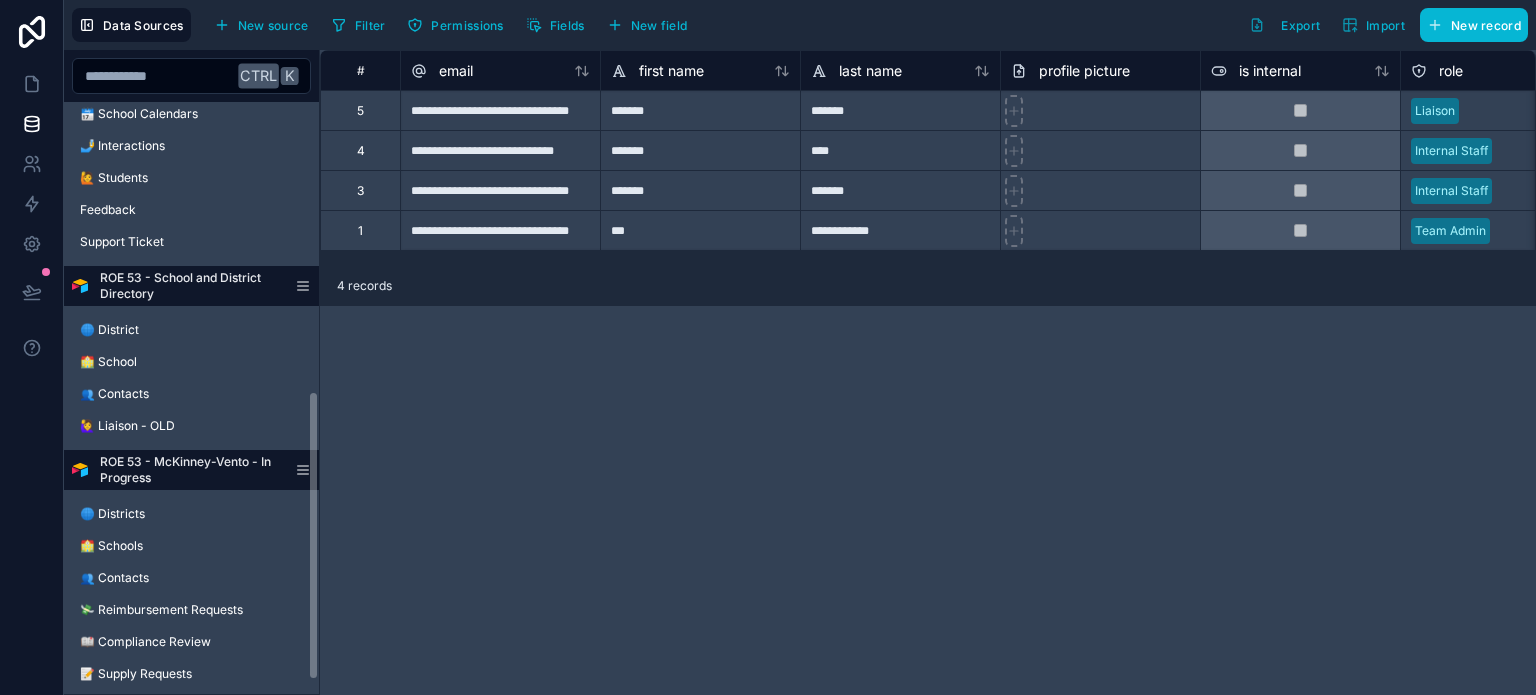 scroll, scrollTop: 600, scrollLeft: 0, axis: vertical 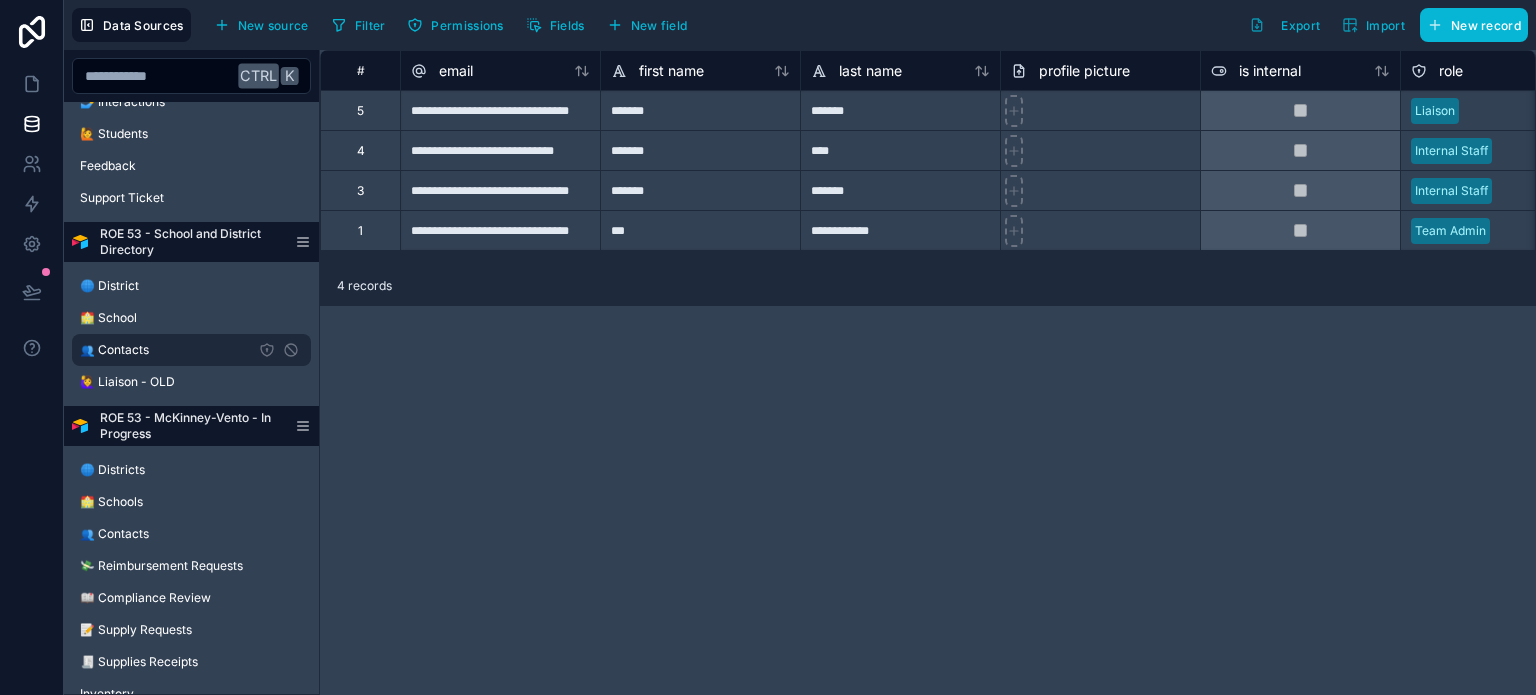 click on "👥 Contacts" at bounding box center [191, 350] 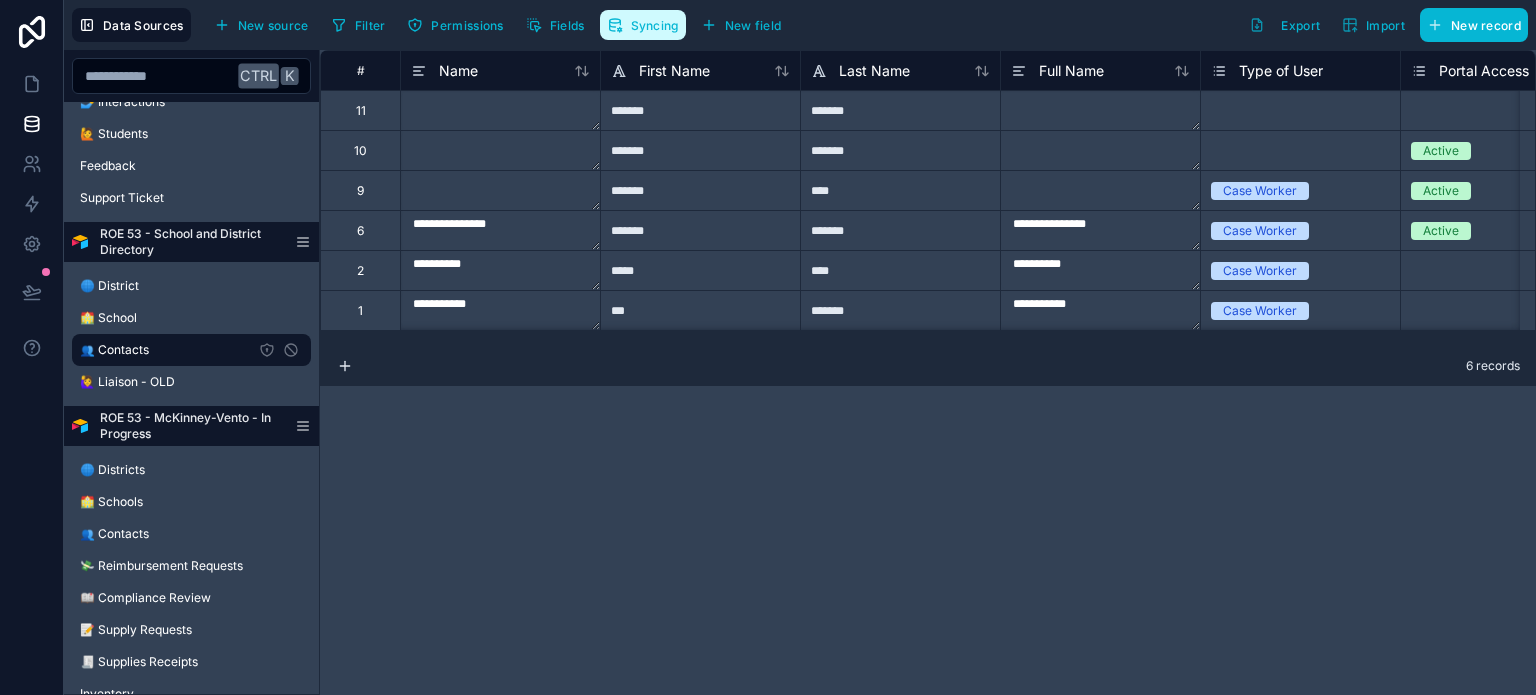 click on "Syncing" at bounding box center [643, 25] 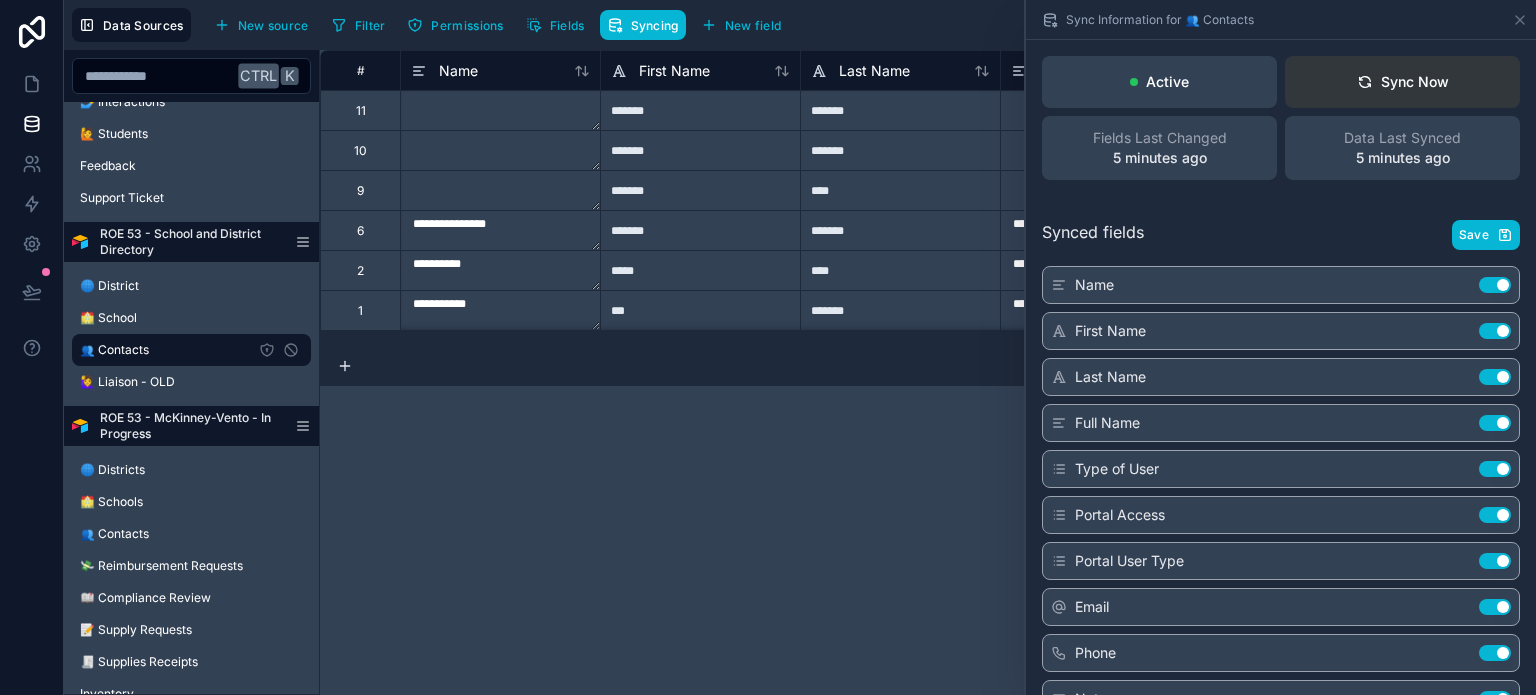 click 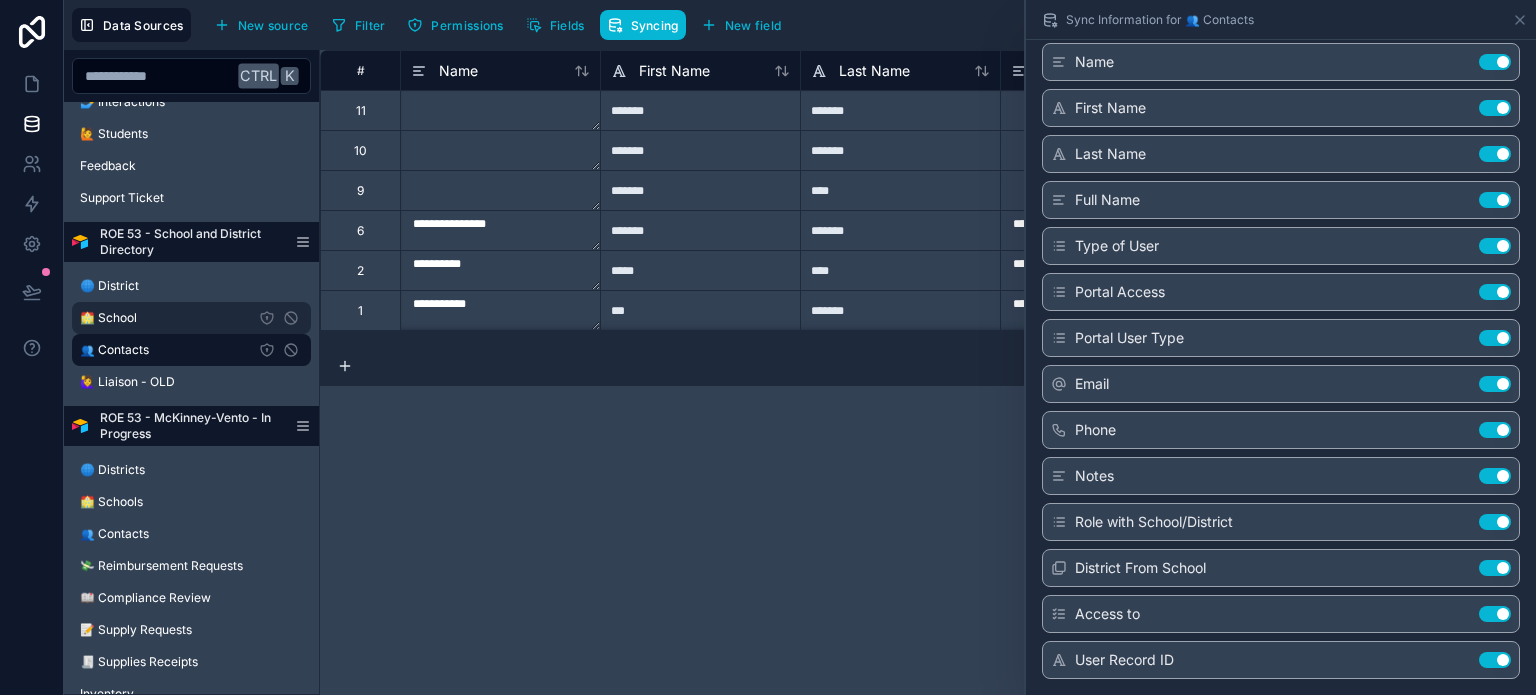 scroll, scrollTop: 216, scrollLeft: 0, axis: vertical 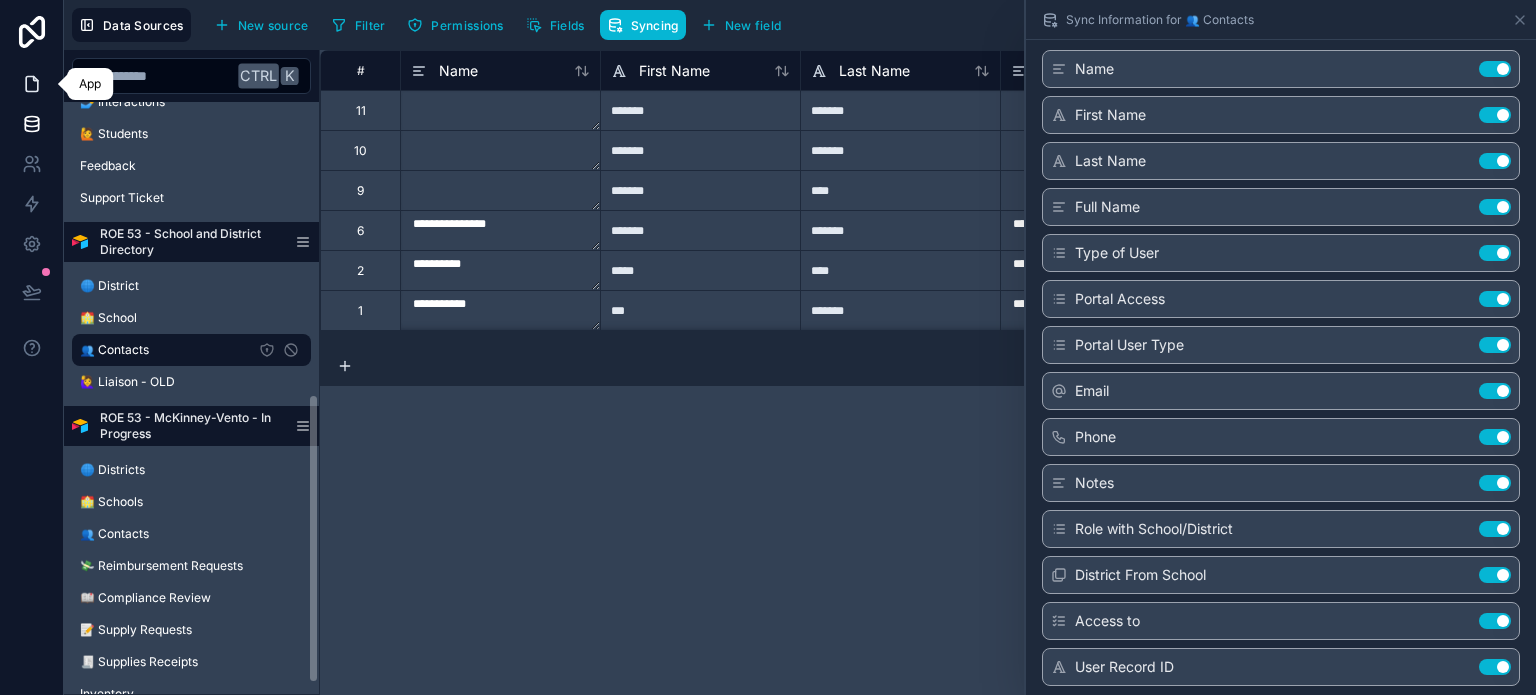click 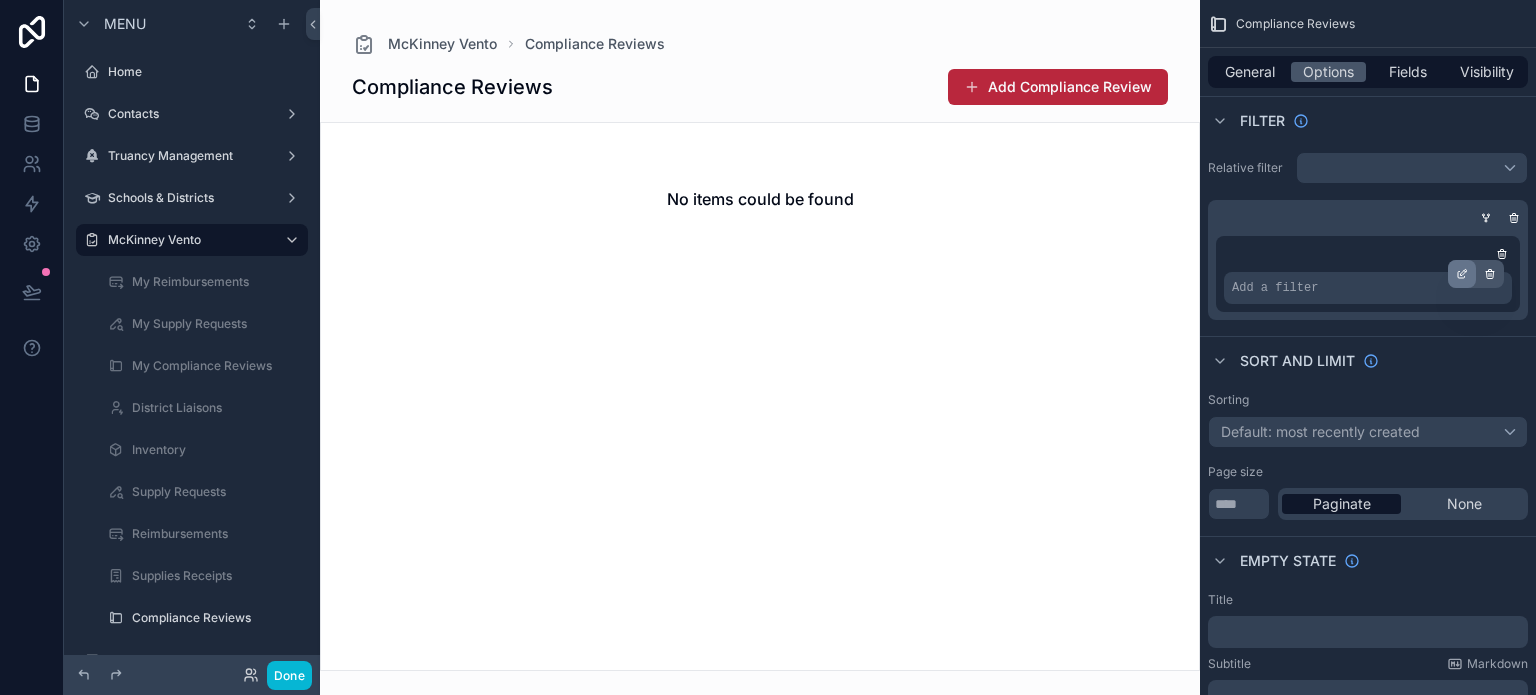 click 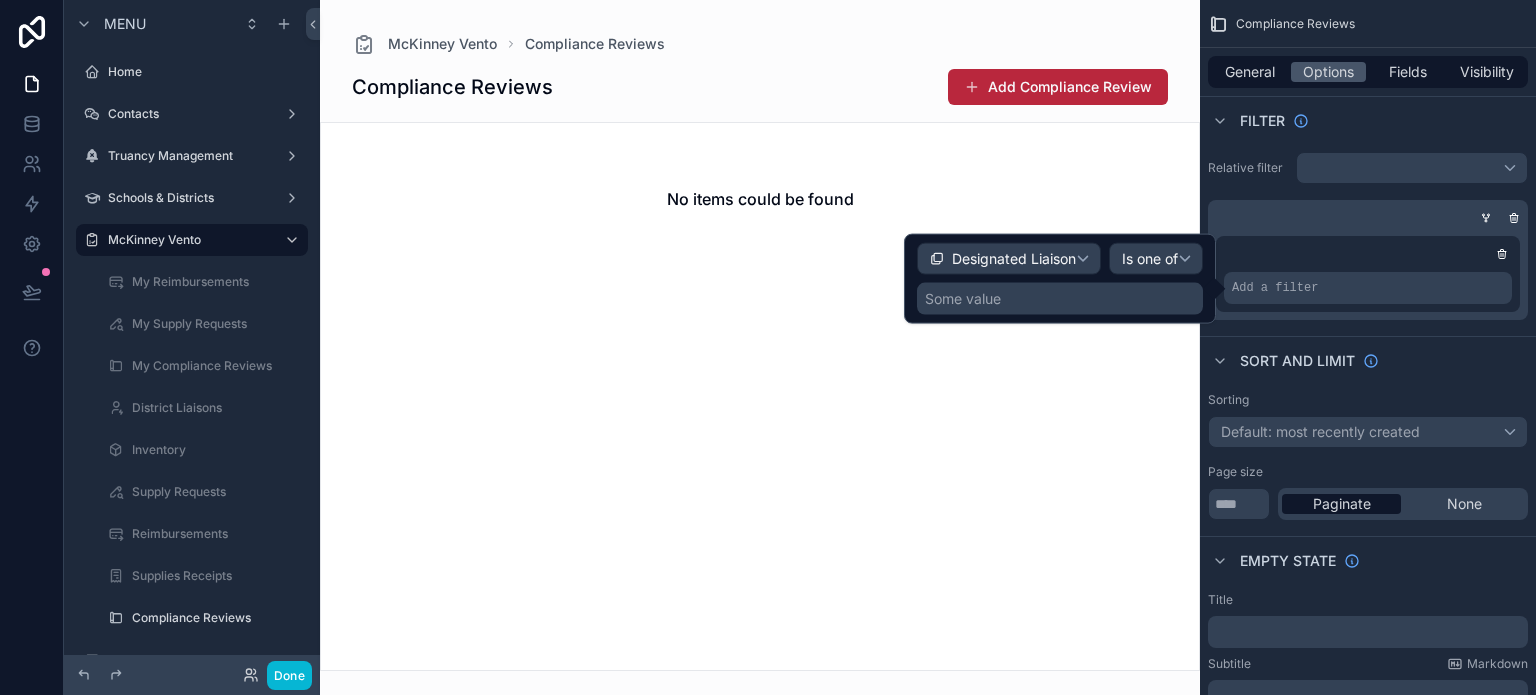 click on "Some value" at bounding box center [1060, 299] 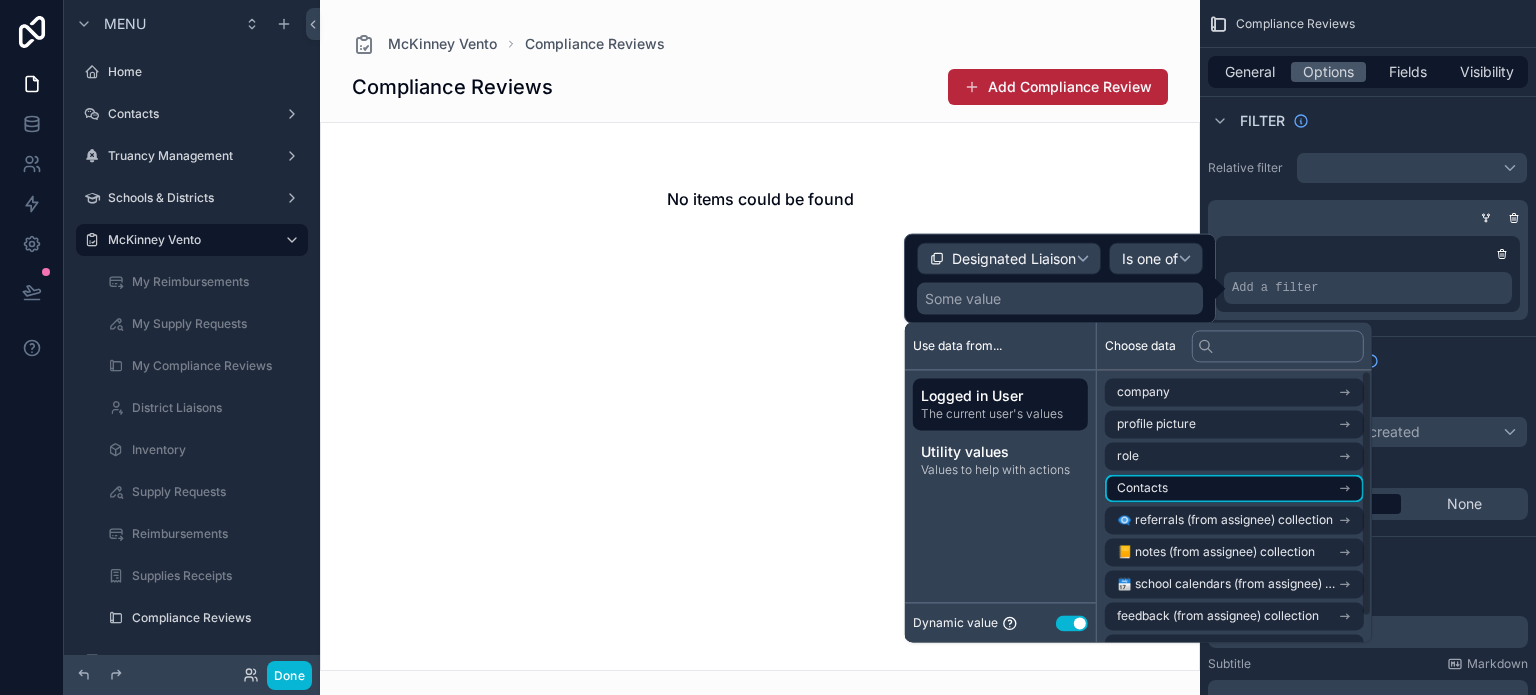 click on "Contacts" at bounding box center [1234, 488] 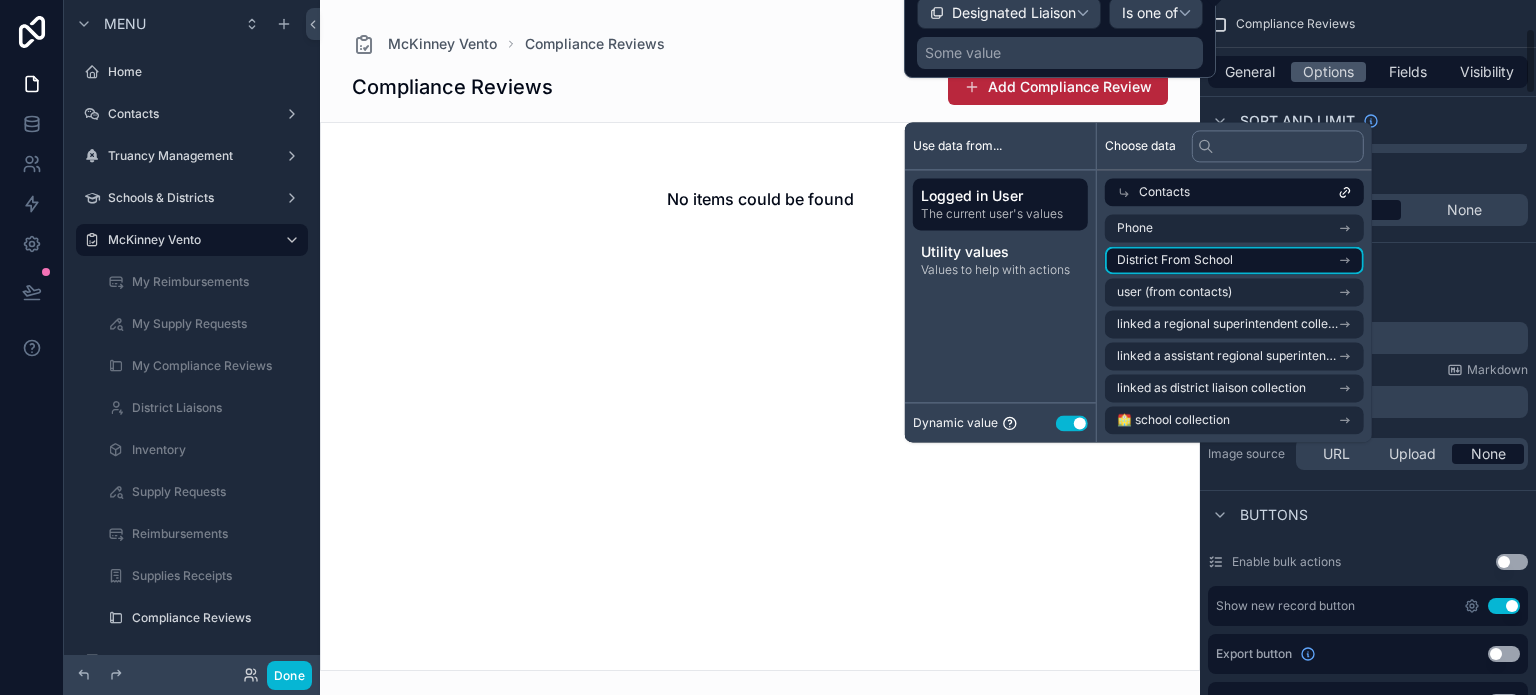 scroll, scrollTop: 300, scrollLeft: 0, axis: vertical 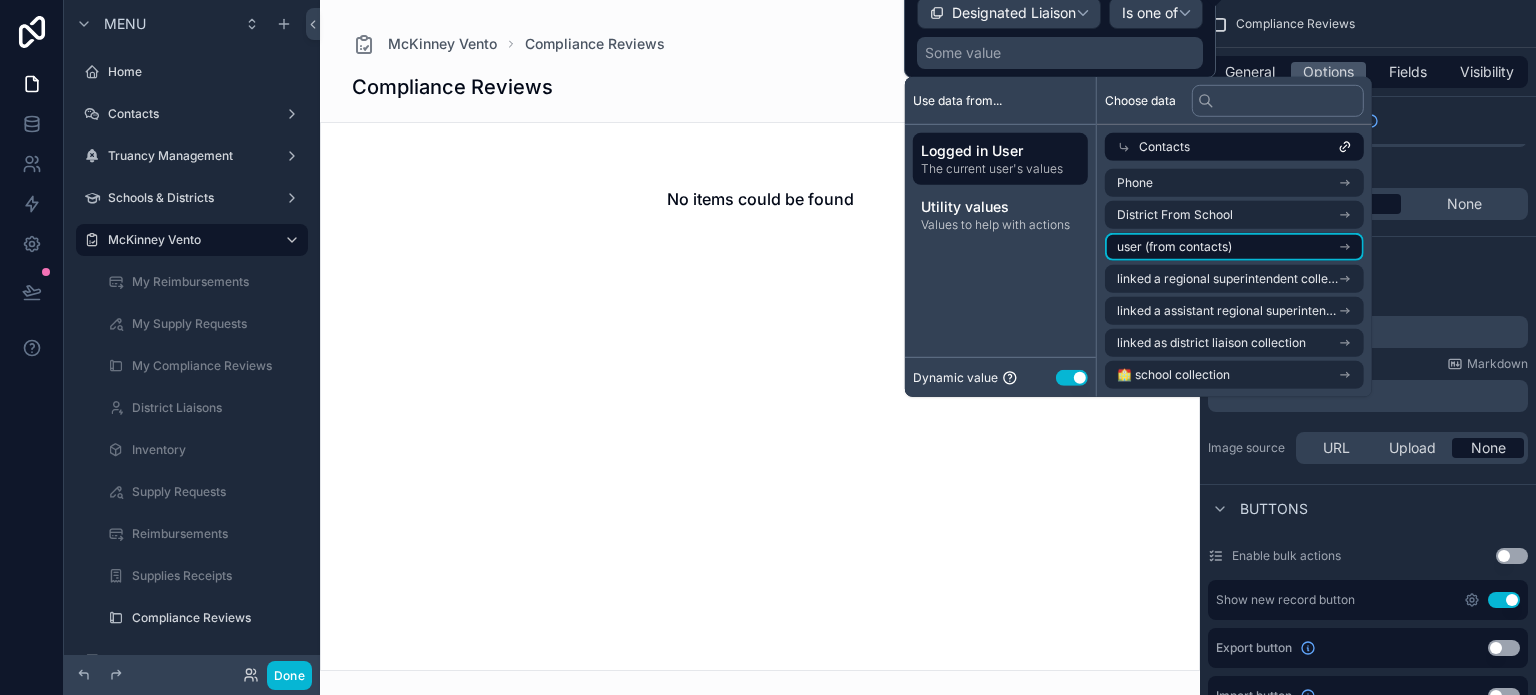 click on "user (from contacts)" at bounding box center [1234, 247] 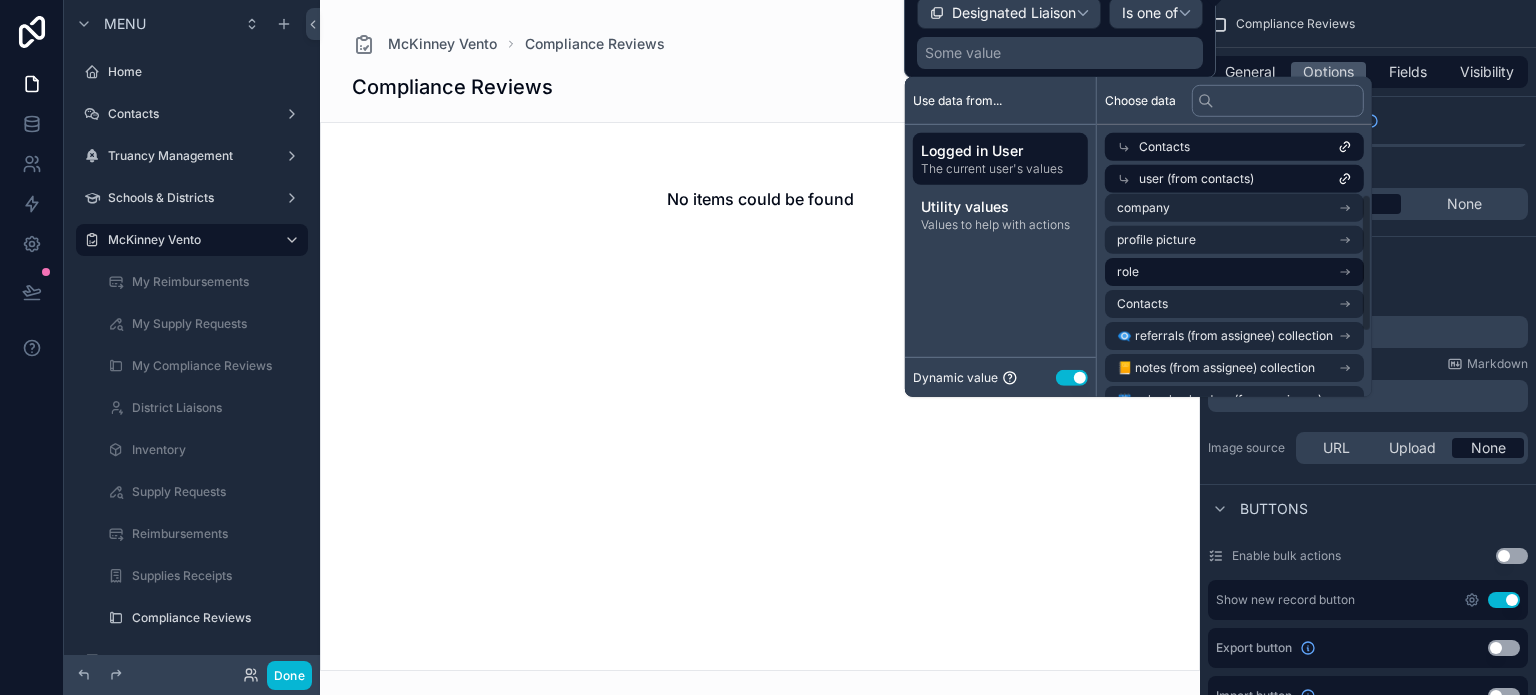 scroll, scrollTop: 0, scrollLeft: 0, axis: both 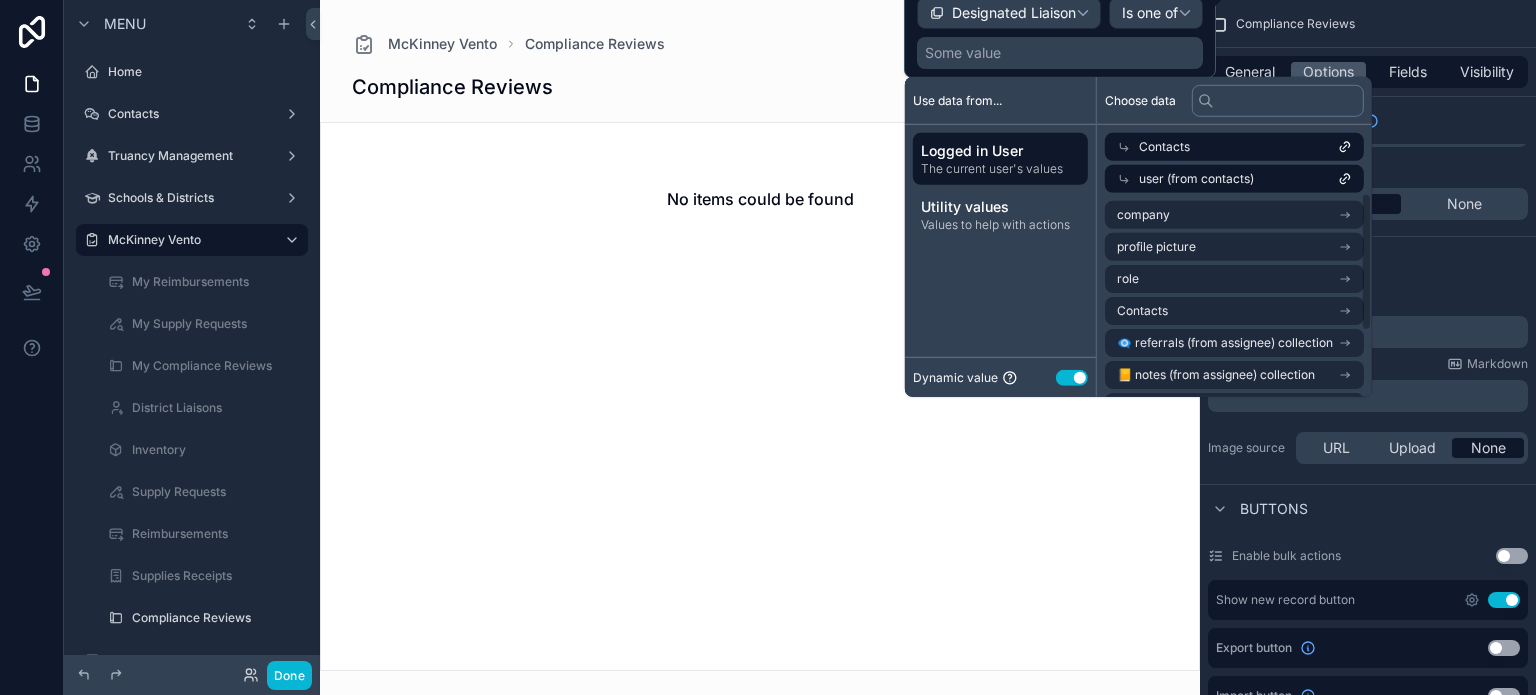 click on "user (from contacts)" at bounding box center (1196, 179) 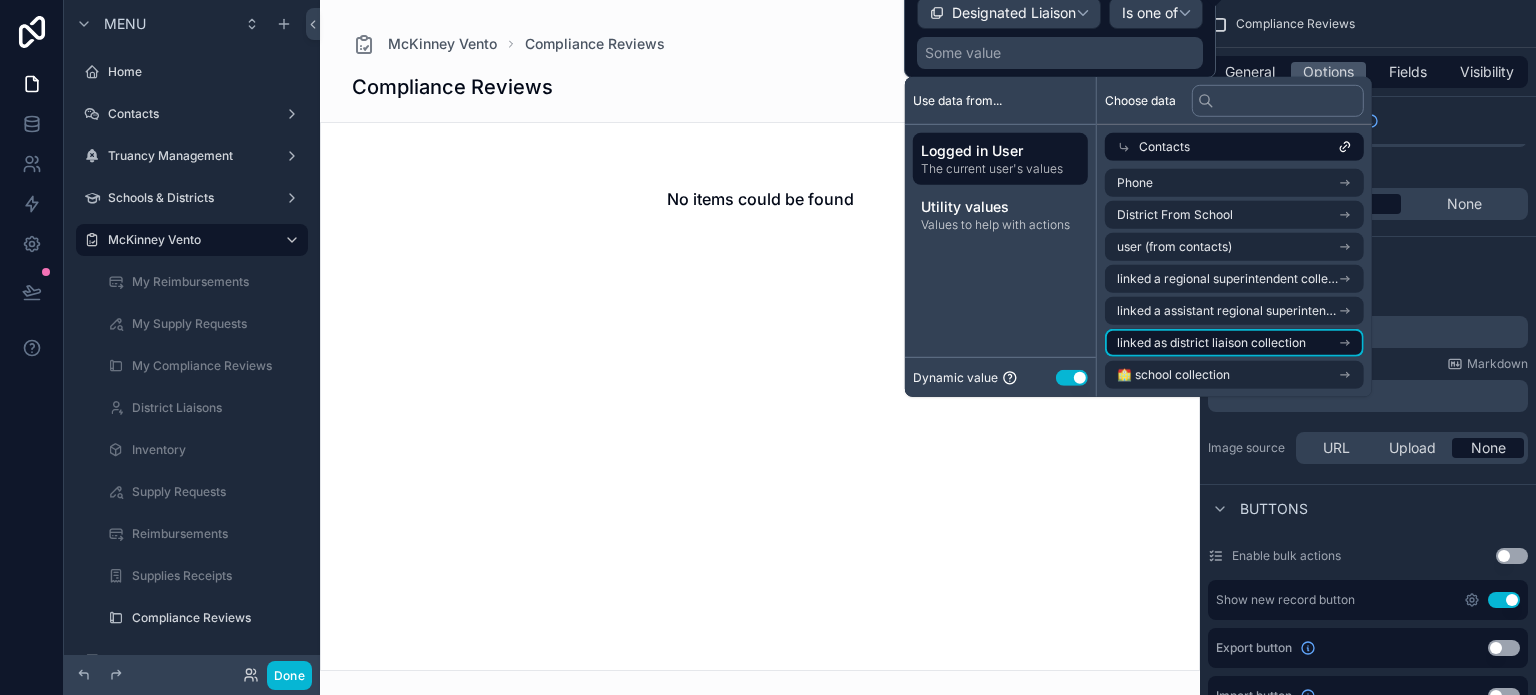 click on "linked as district liaison collection" at bounding box center (1211, 343) 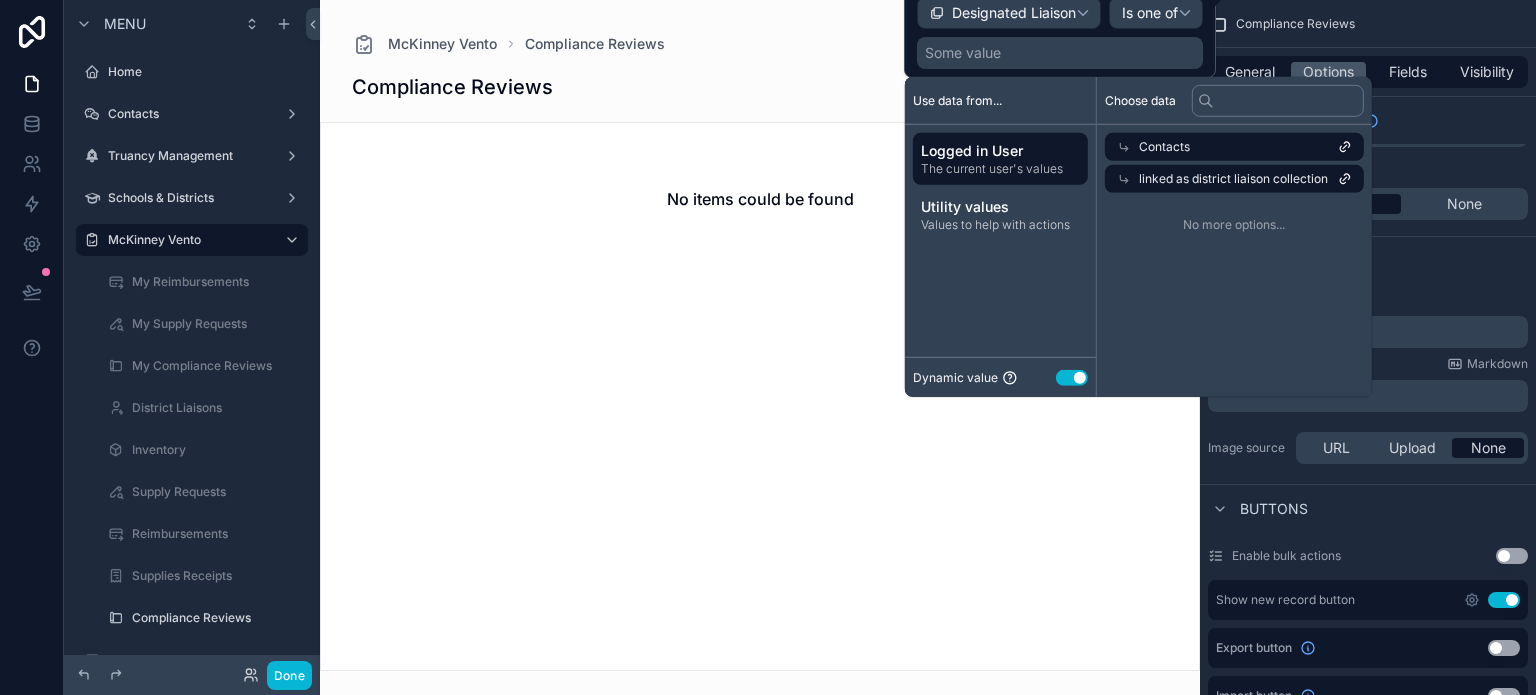 click on "linked as district liaison collection" at bounding box center [1233, 179] 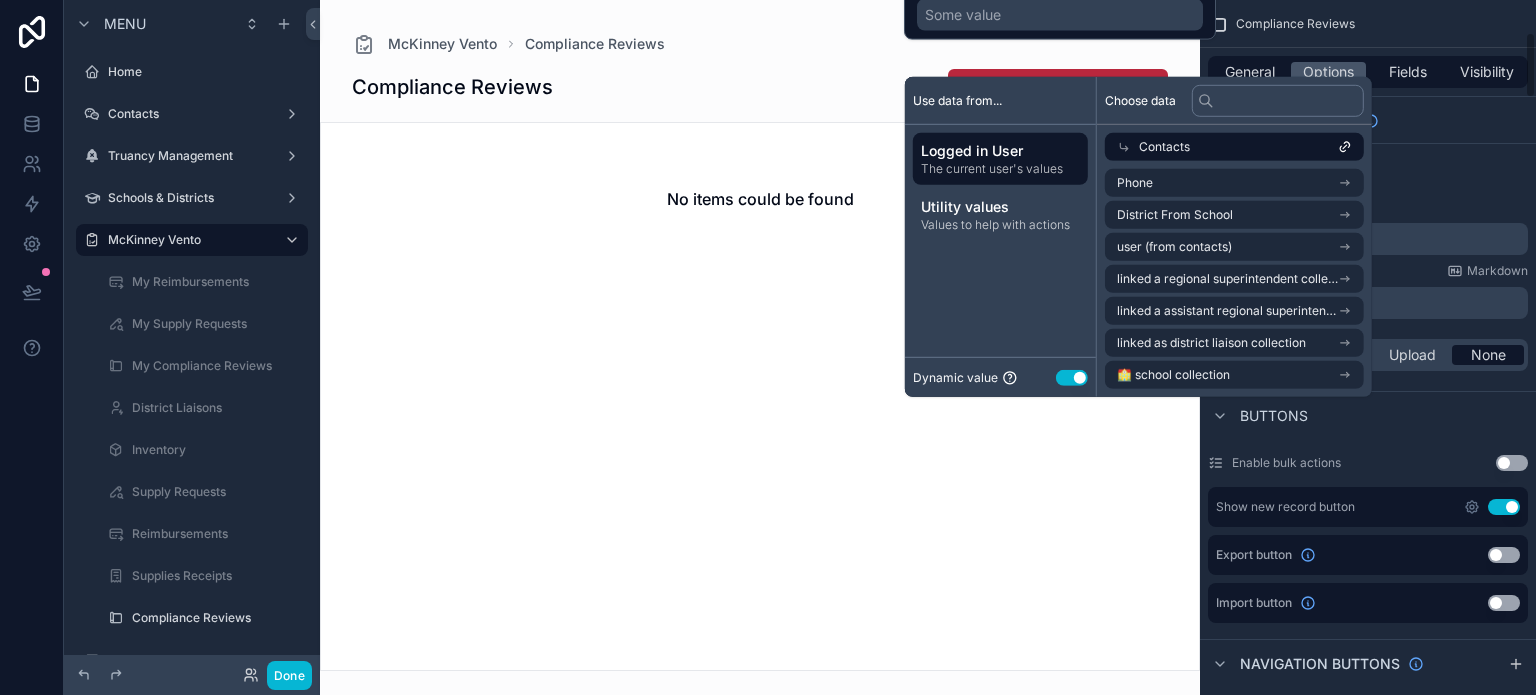 scroll, scrollTop: 400, scrollLeft: 0, axis: vertical 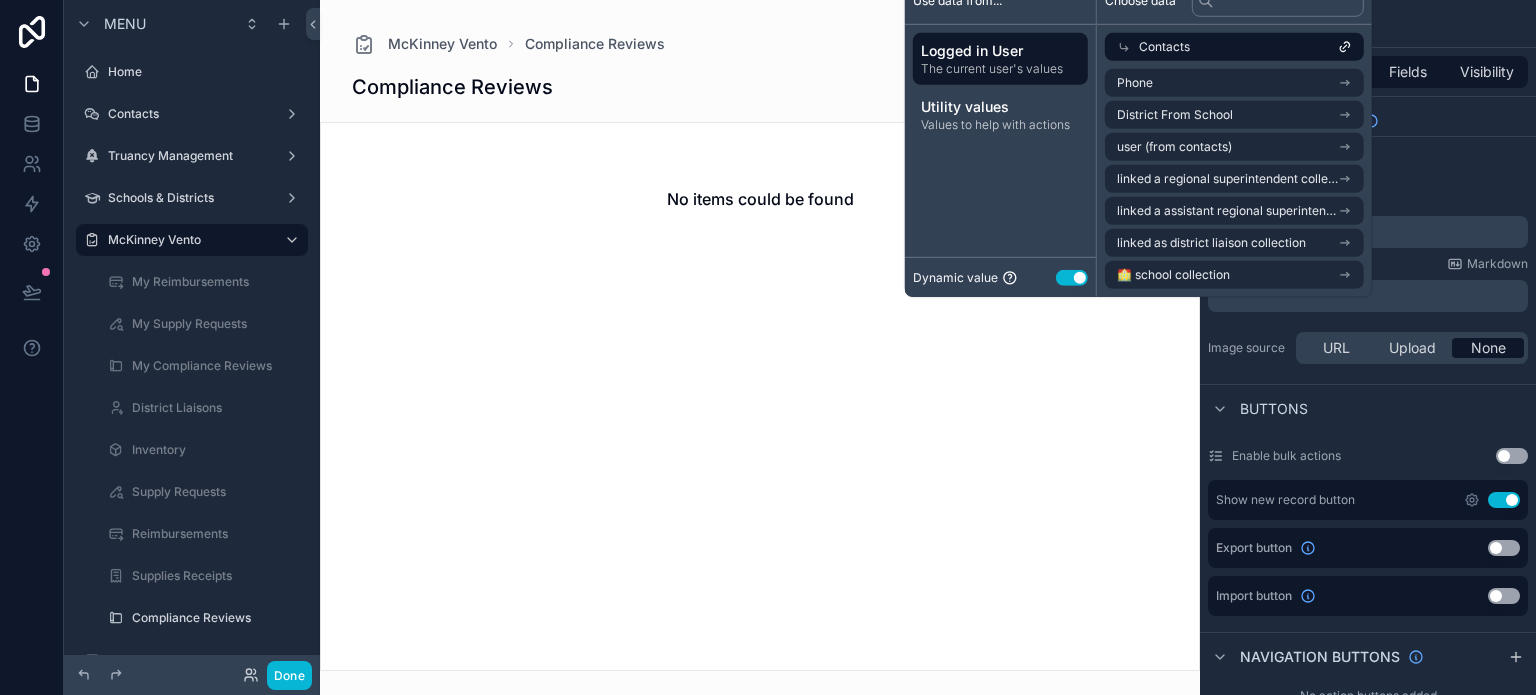 click on "Logged in User" at bounding box center [1000, 51] 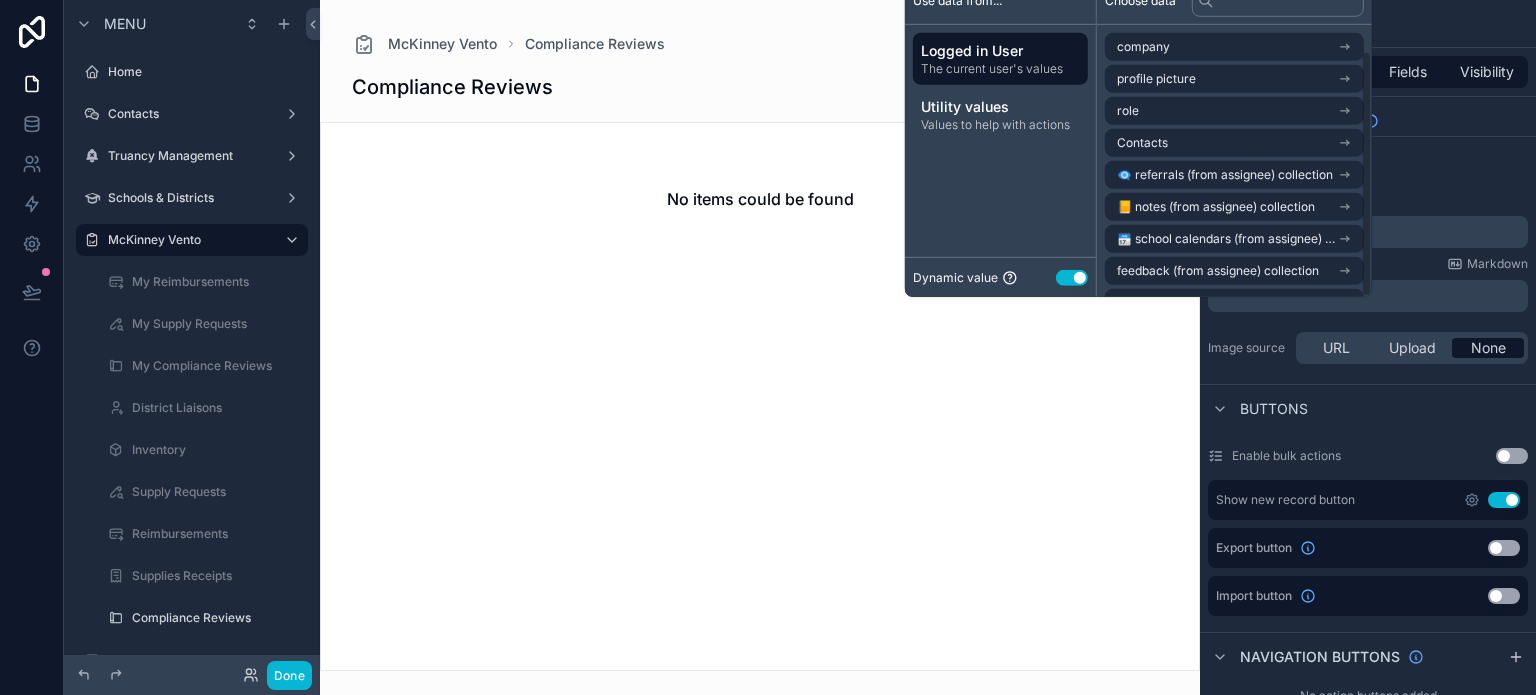 scroll, scrollTop: 0, scrollLeft: 0, axis: both 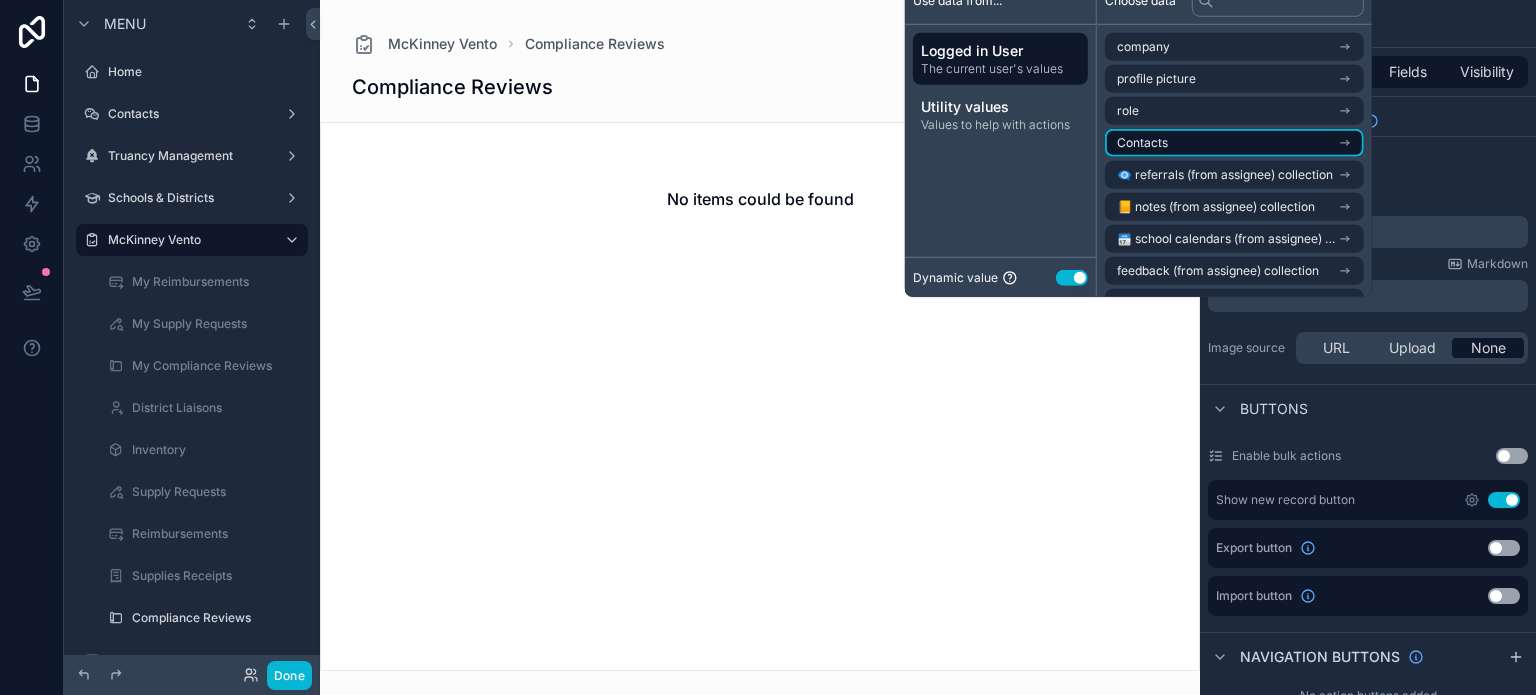 click on "Contacts" at bounding box center (1234, 143) 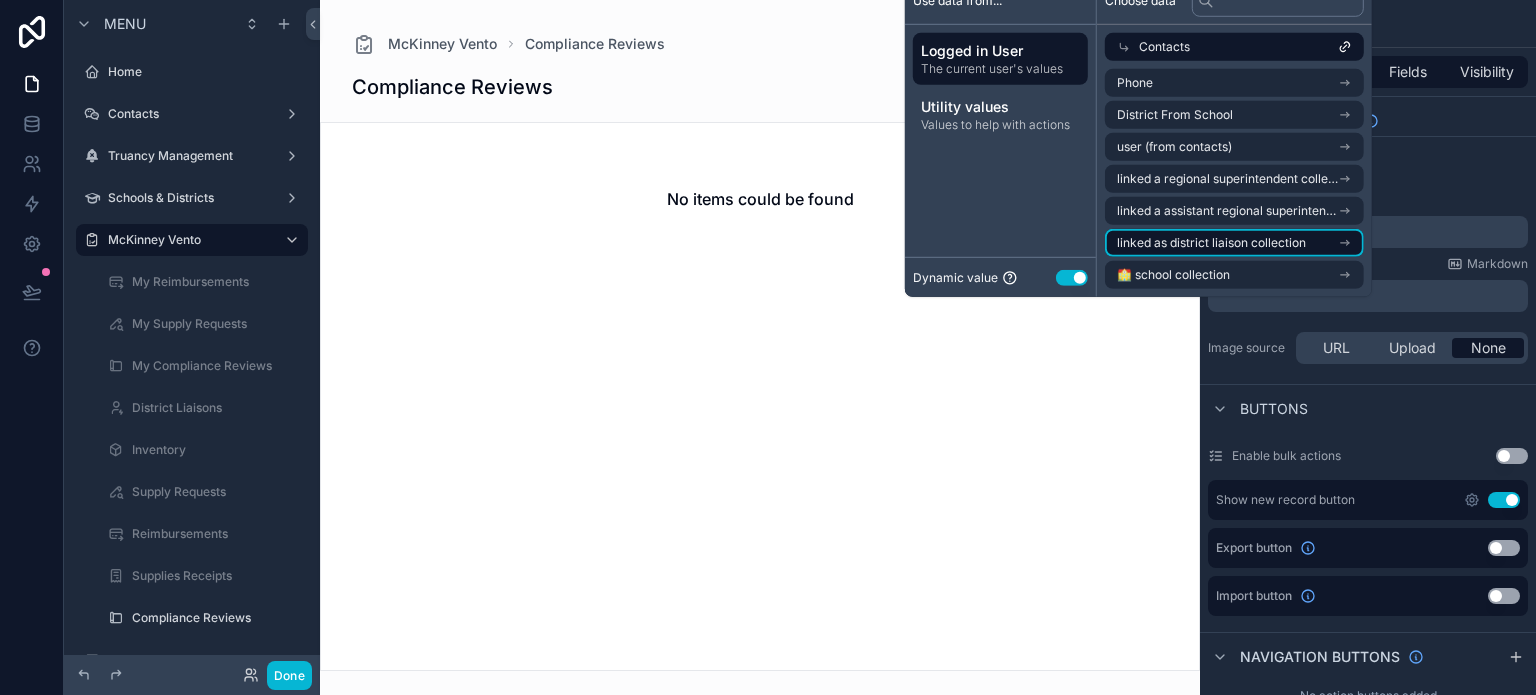 click on "linked as district liaison collection" at bounding box center (1211, 243) 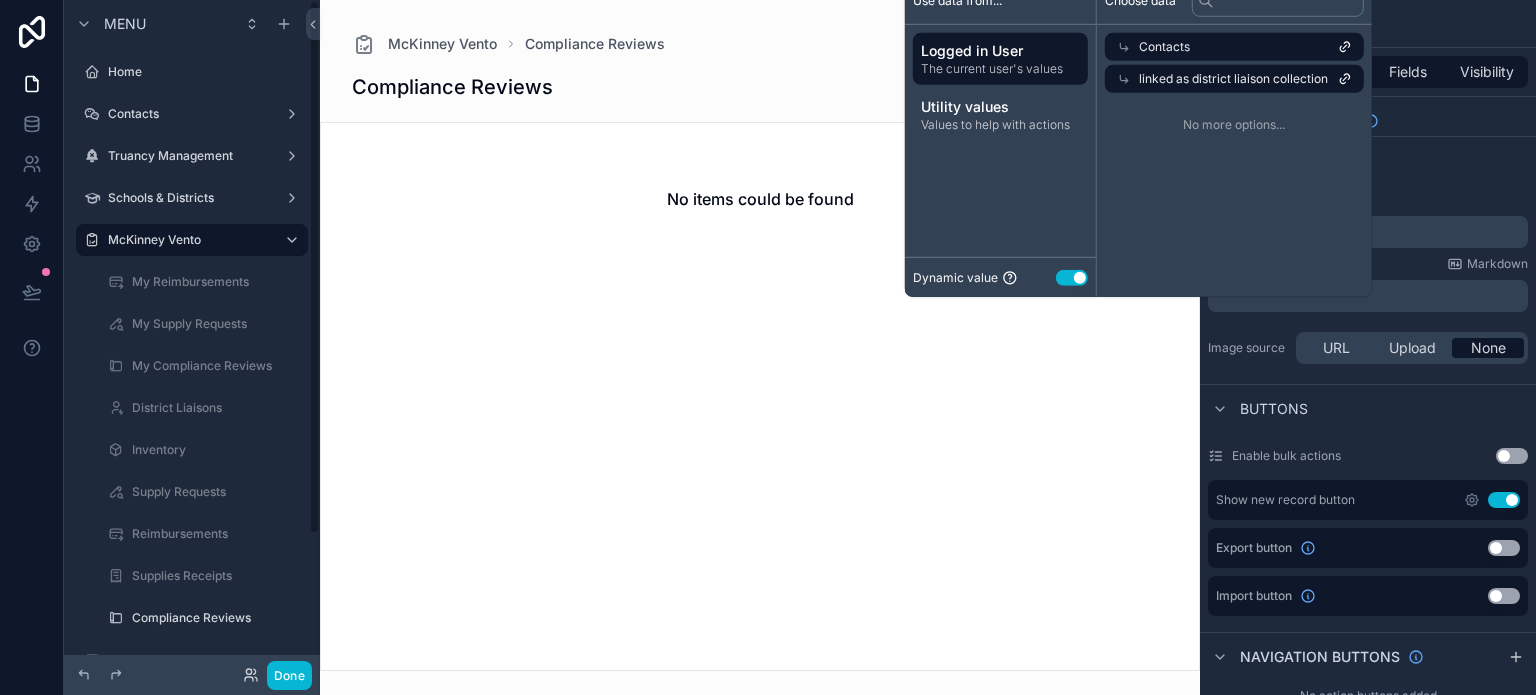 click on "linked as district liaison collection" at bounding box center (1233, 79) 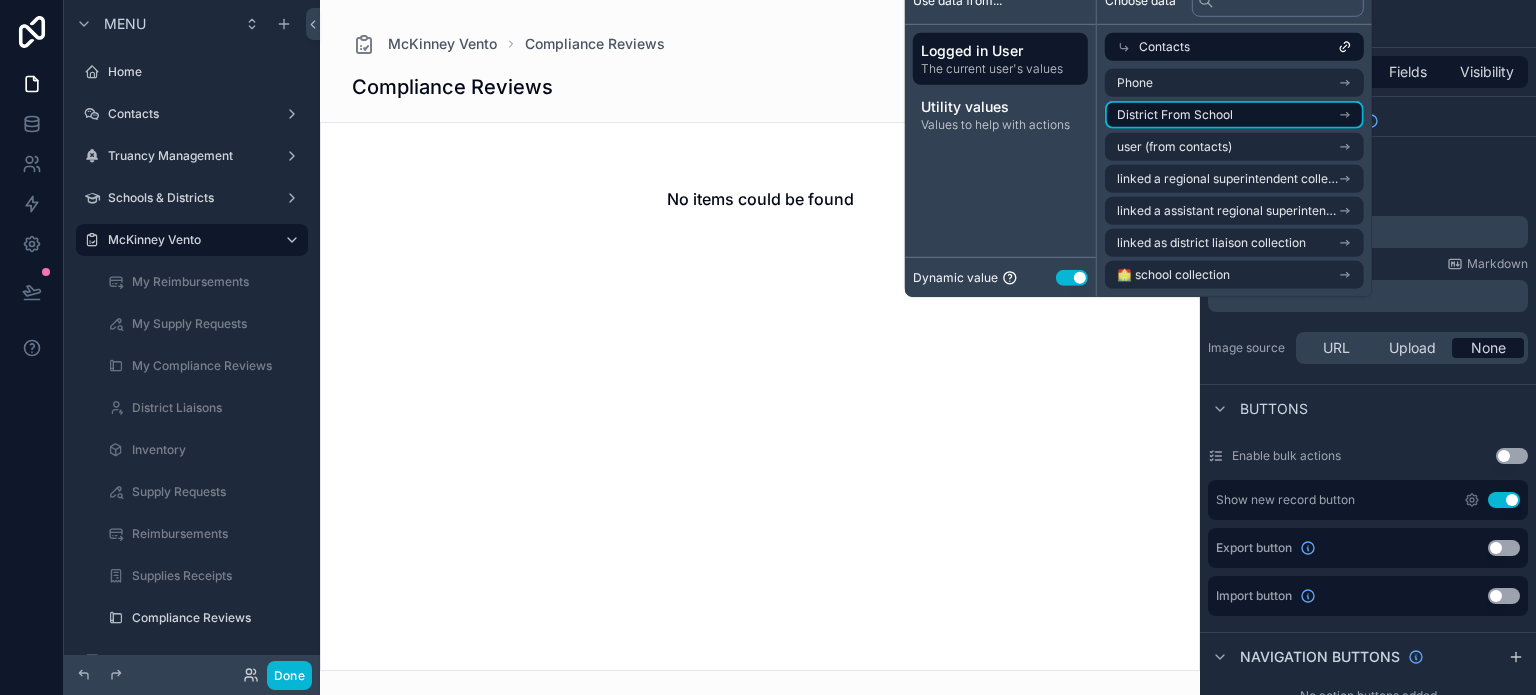 click on "District From School" at bounding box center (1234, 115) 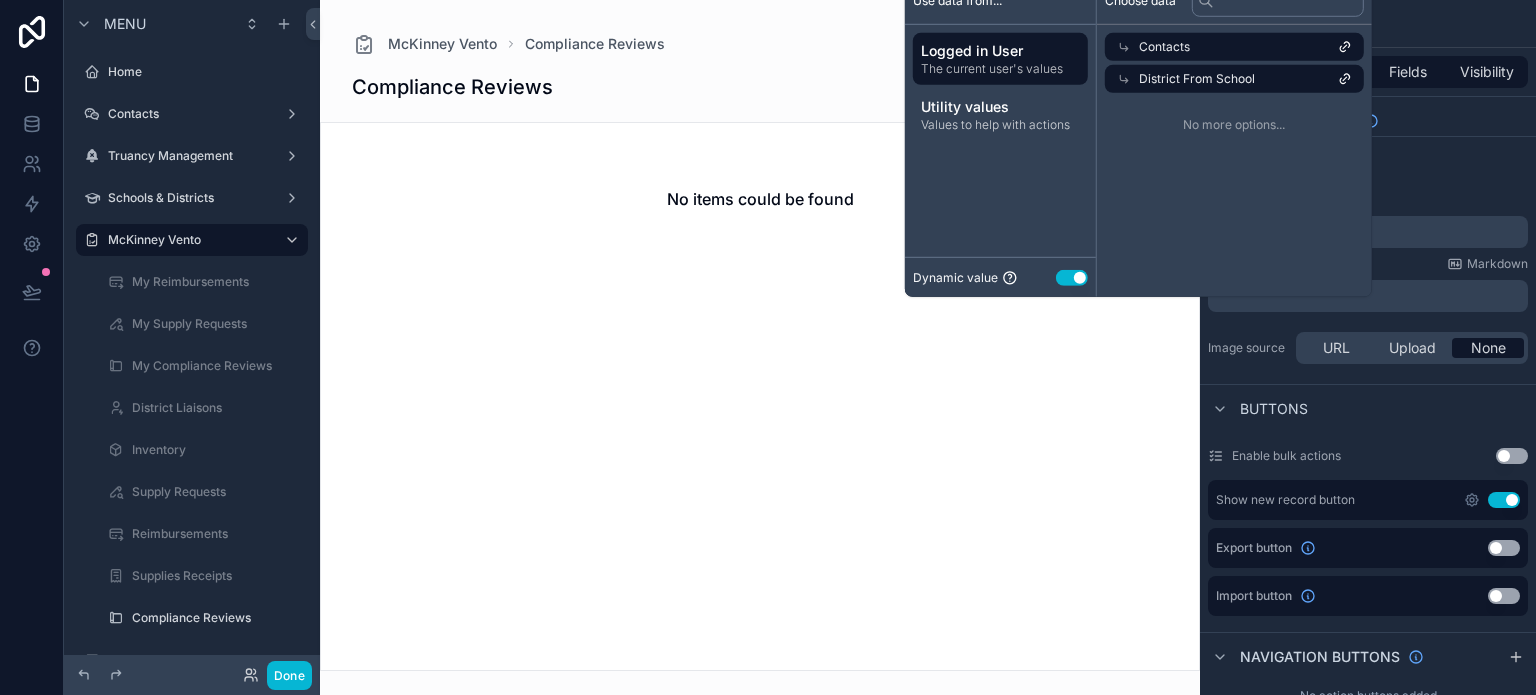 click on "Contacts" at bounding box center (1234, 47) 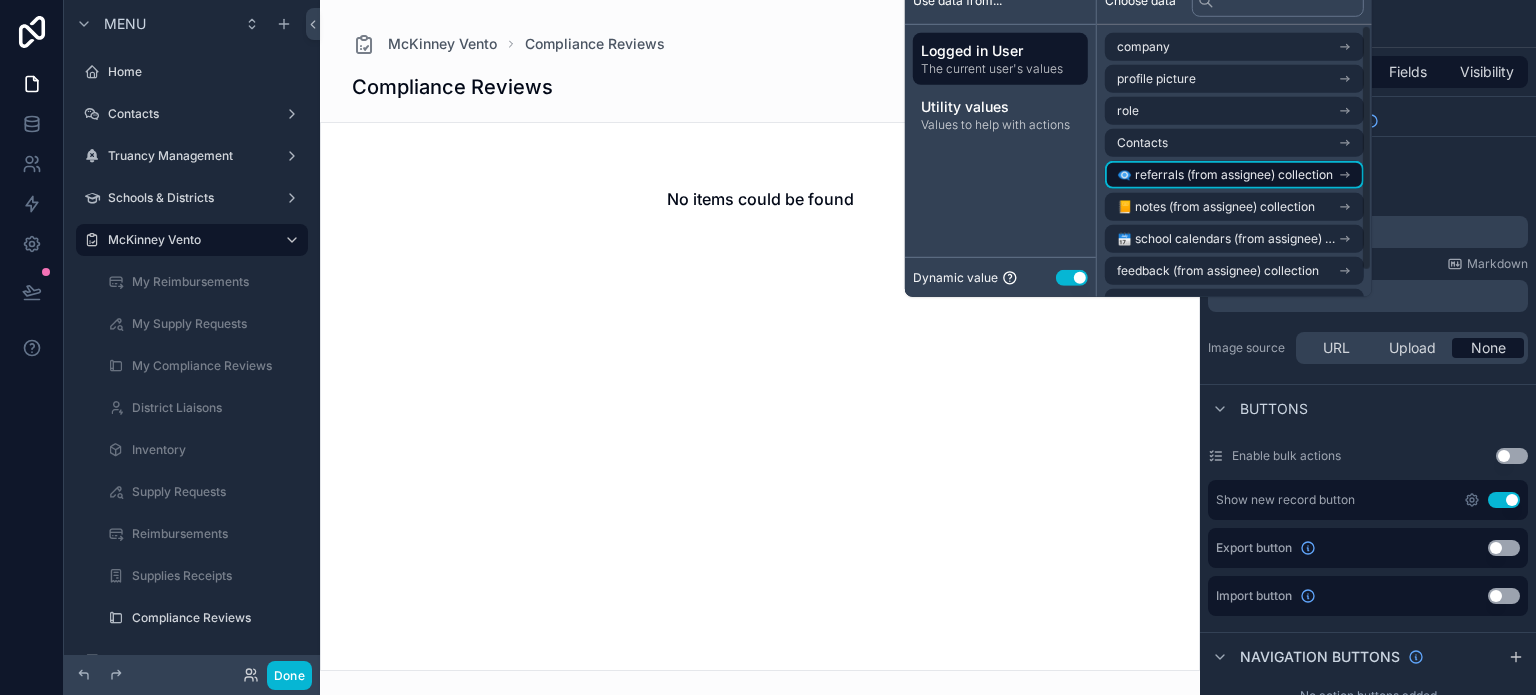 click on "👁️‍🗨️ referrals (from assignee) collection" at bounding box center [1225, 175] 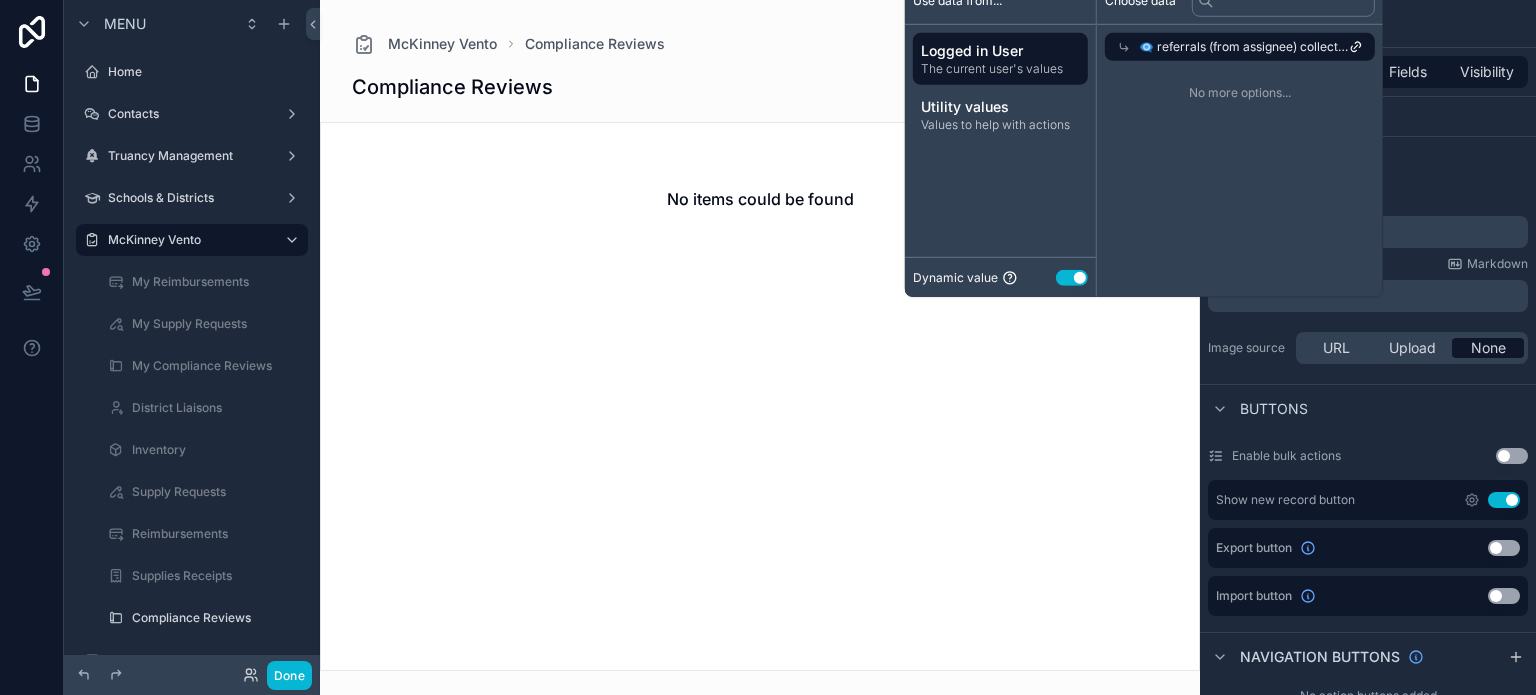 click on "👁️‍🗨️ referrals (from assignee) collection" at bounding box center (1244, 47) 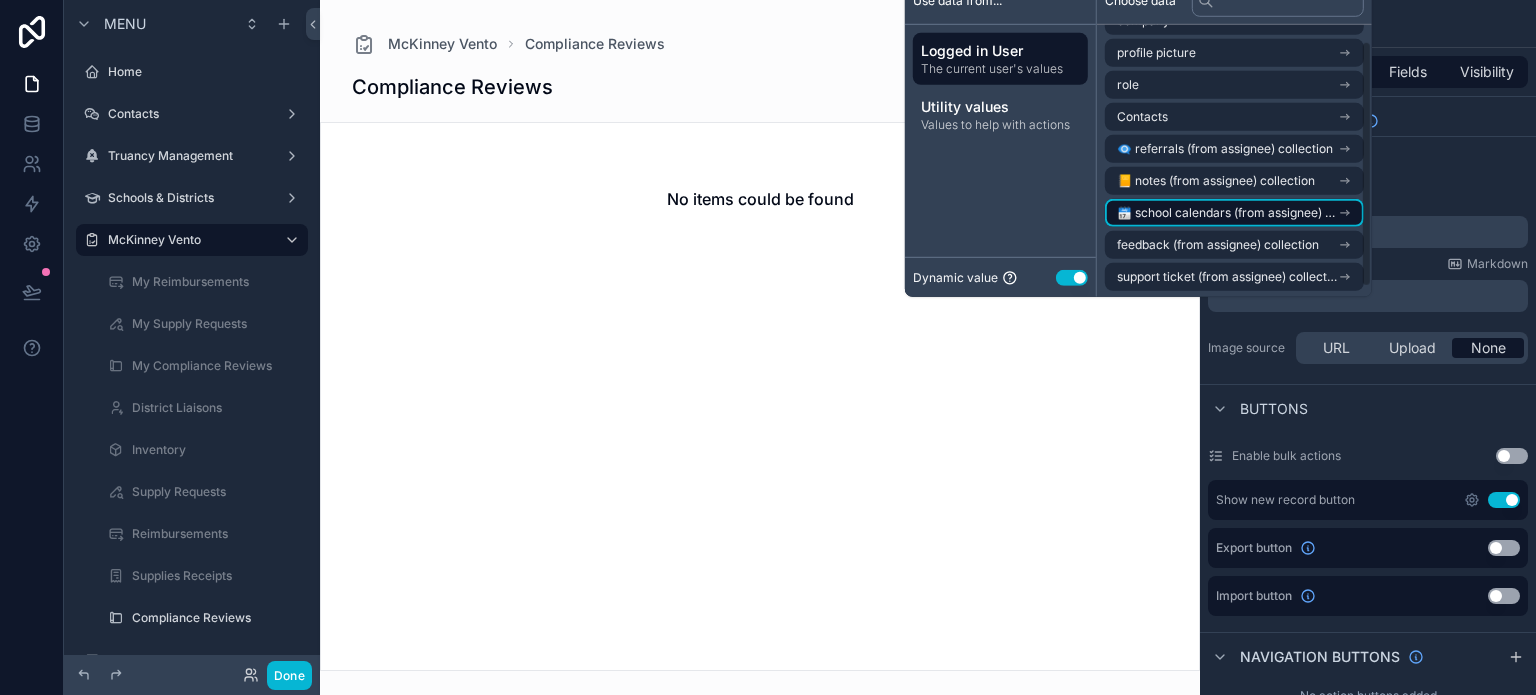 scroll, scrollTop: 28, scrollLeft: 0, axis: vertical 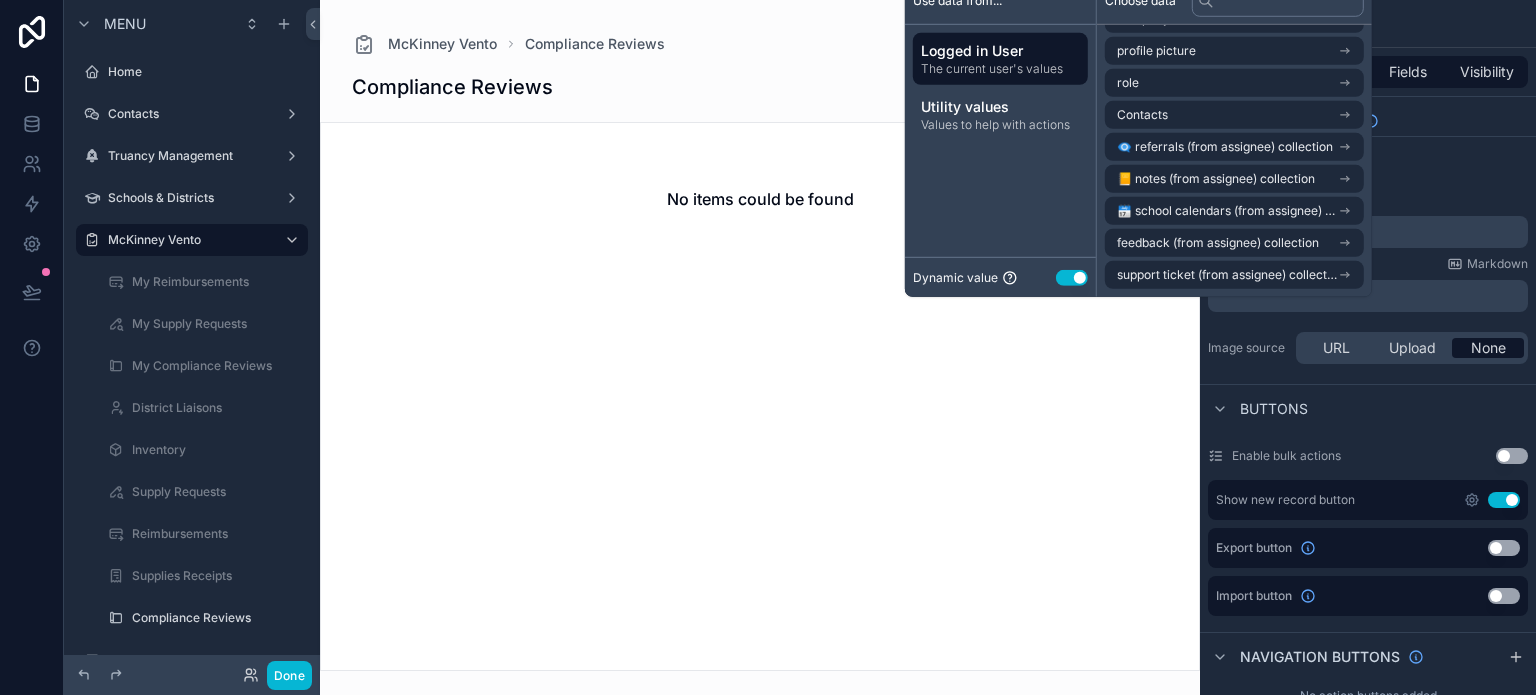 click on "The current user's values" at bounding box center (1000, 69) 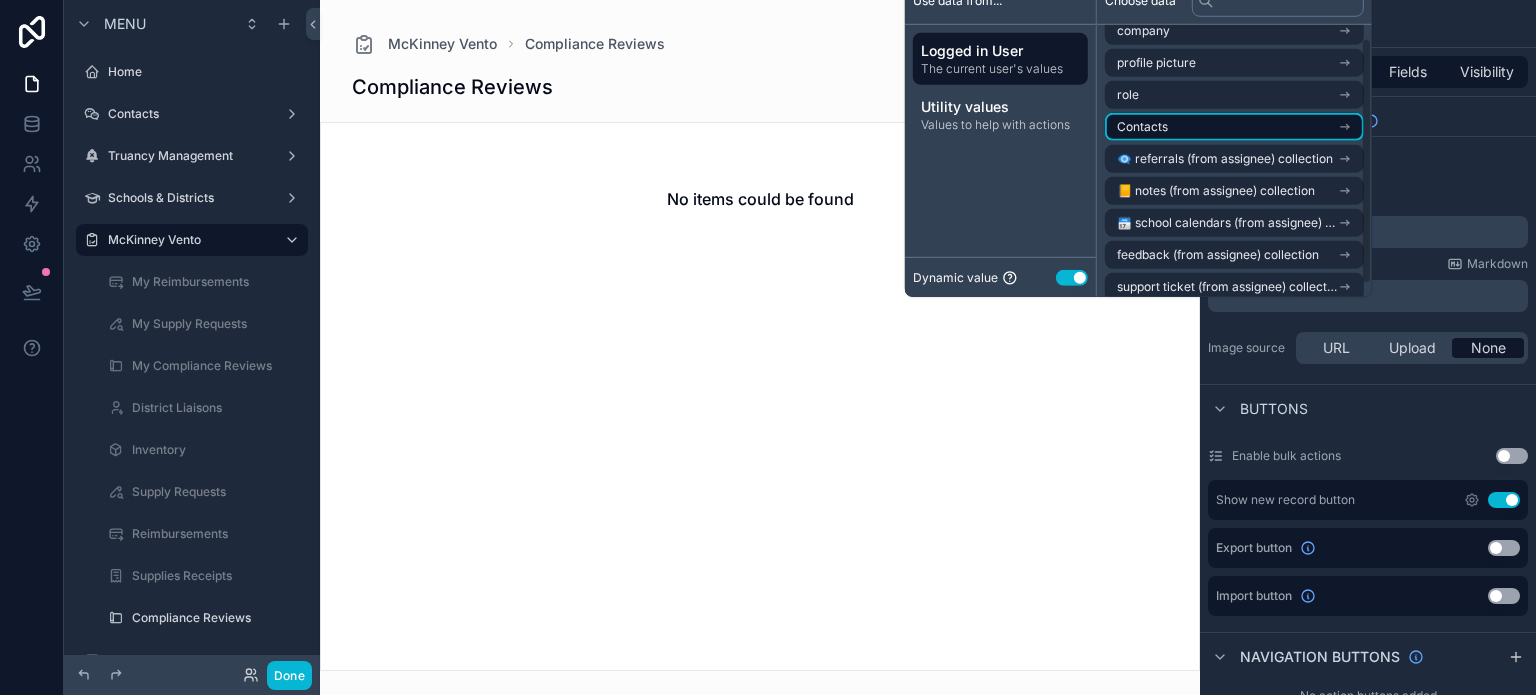 scroll, scrollTop: 0, scrollLeft: 0, axis: both 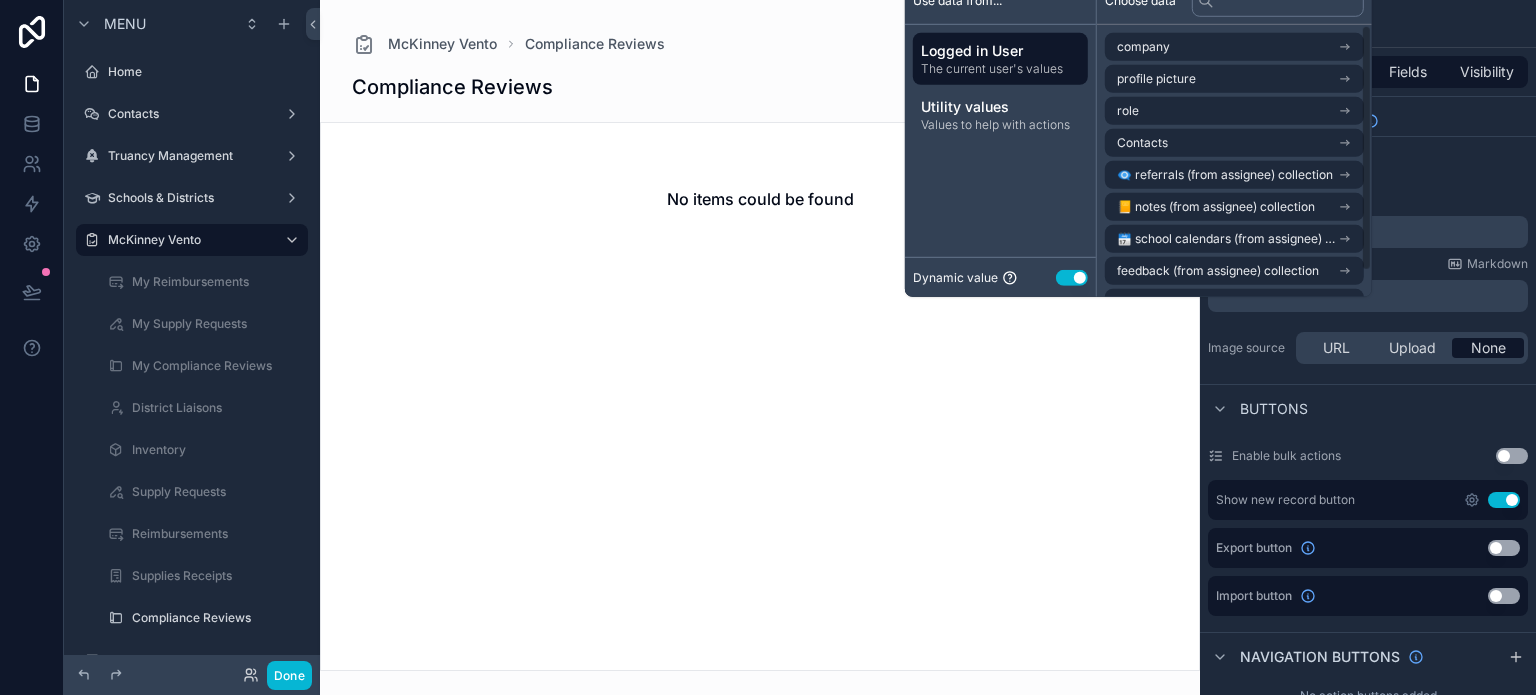 click on "Logged in User" at bounding box center (1000, 51) 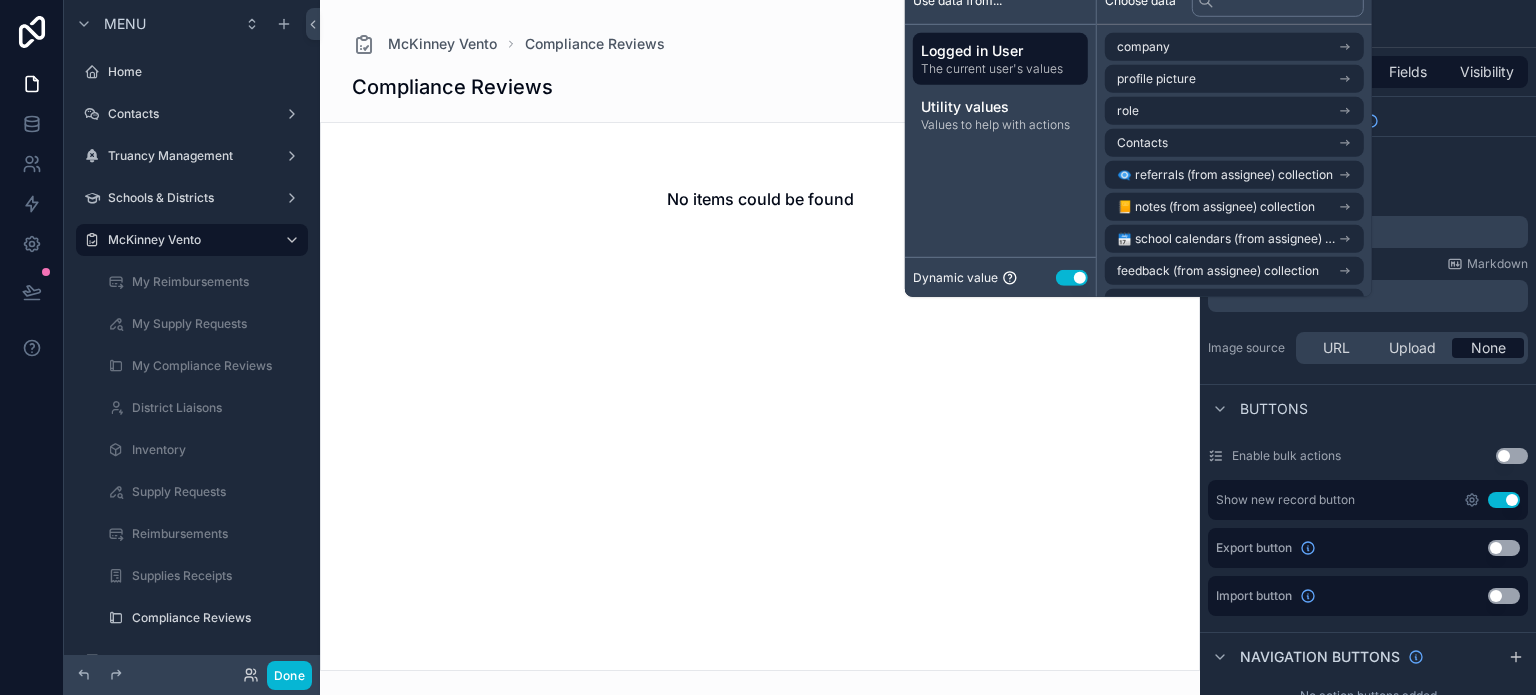 click on "Use setting" at bounding box center (1072, 277) 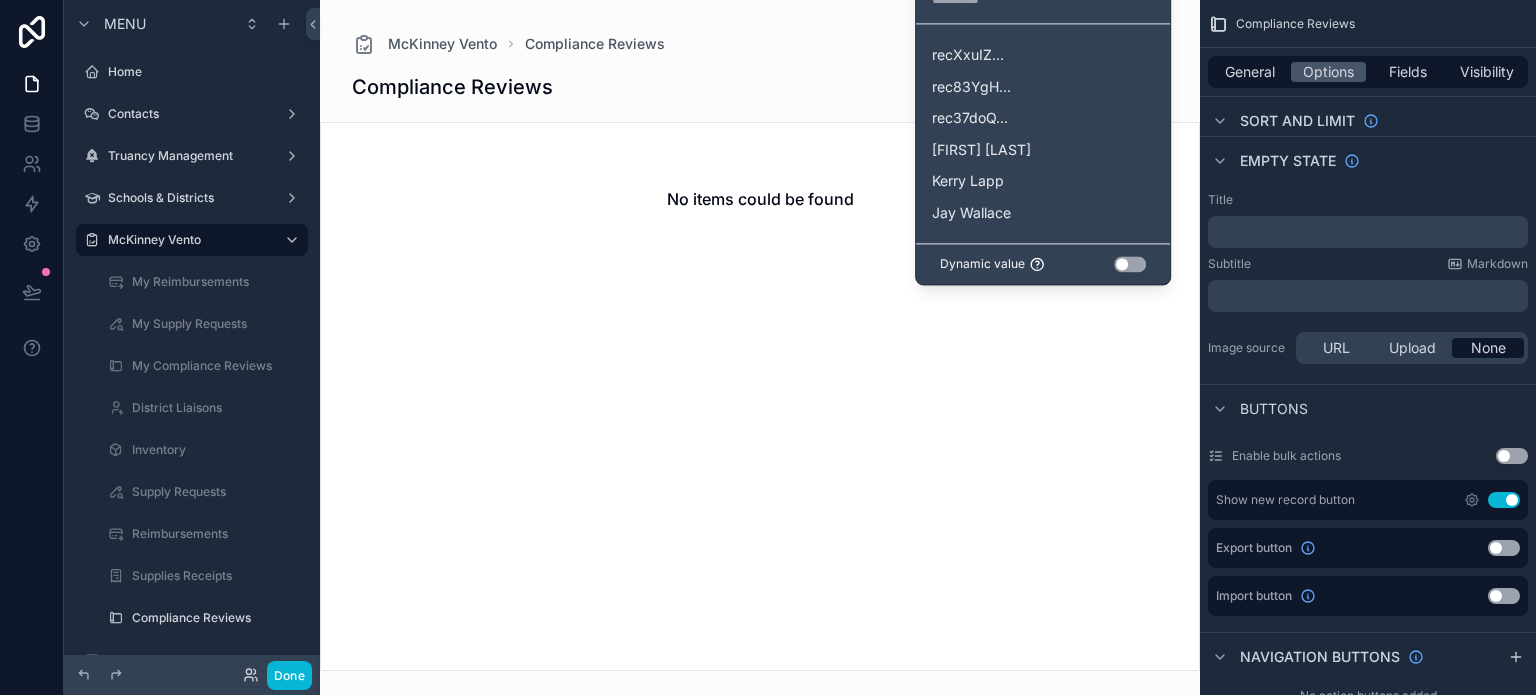 click on "Use setting" at bounding box center (1130, 264) 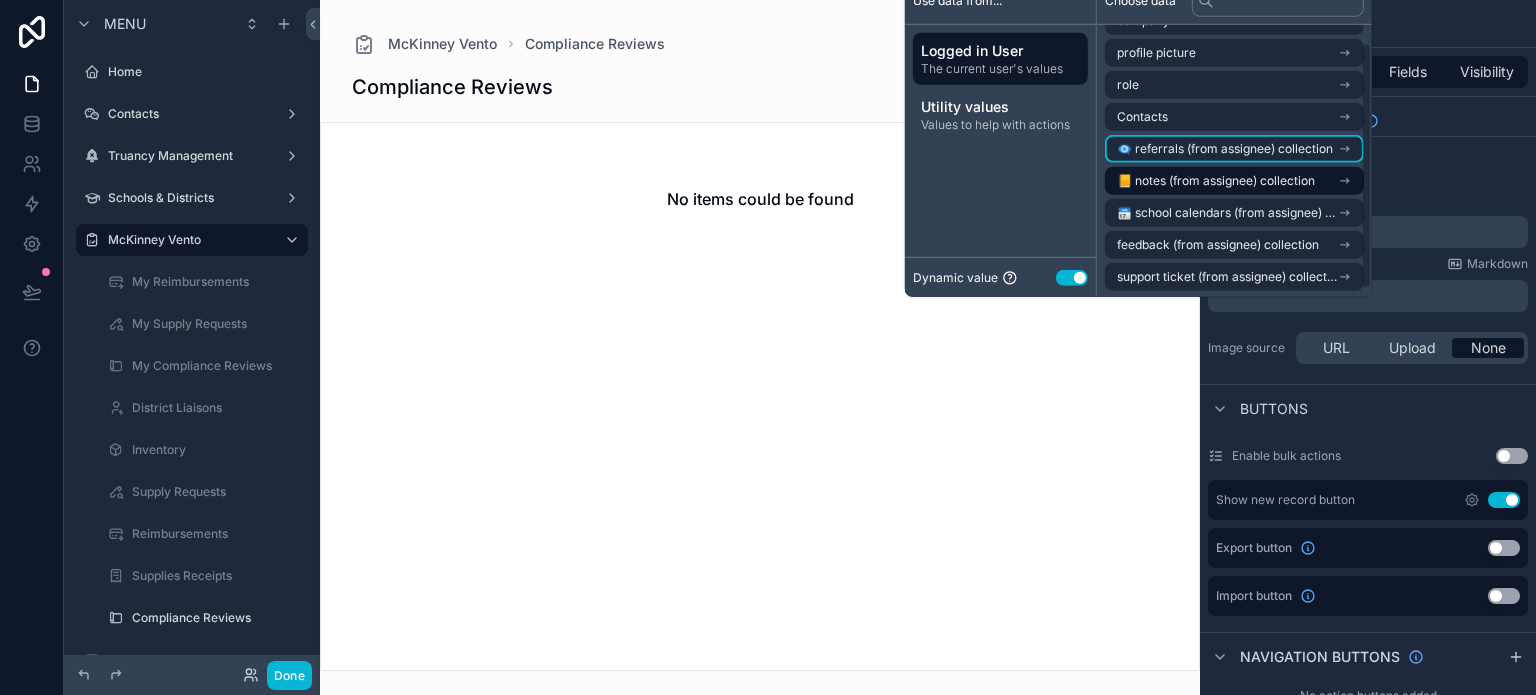 scroll, scrollTop: 28, scrollLeft: 0, axis: vertical 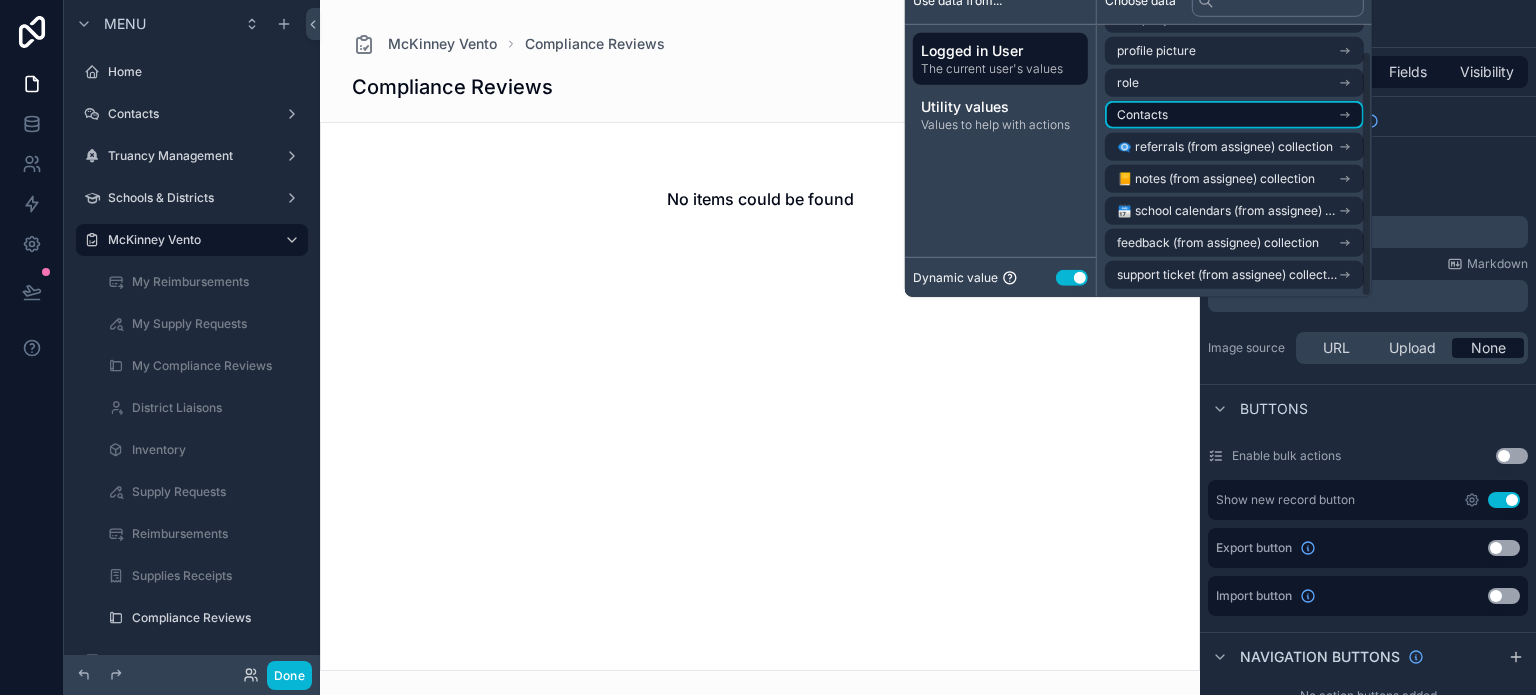 click on "Contacts" at bounding box center [1234, 115] 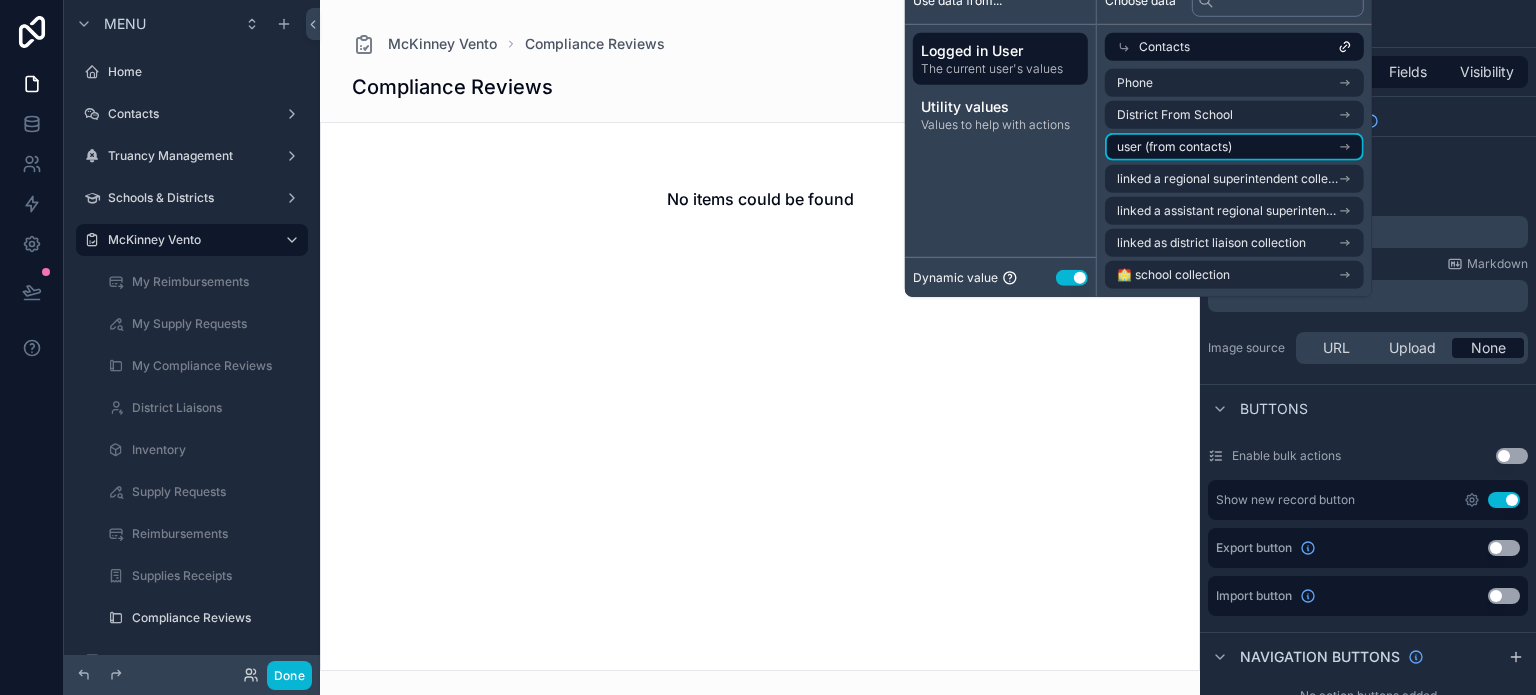 click on "user (from contacts)" at bounding box center (1234, 147) 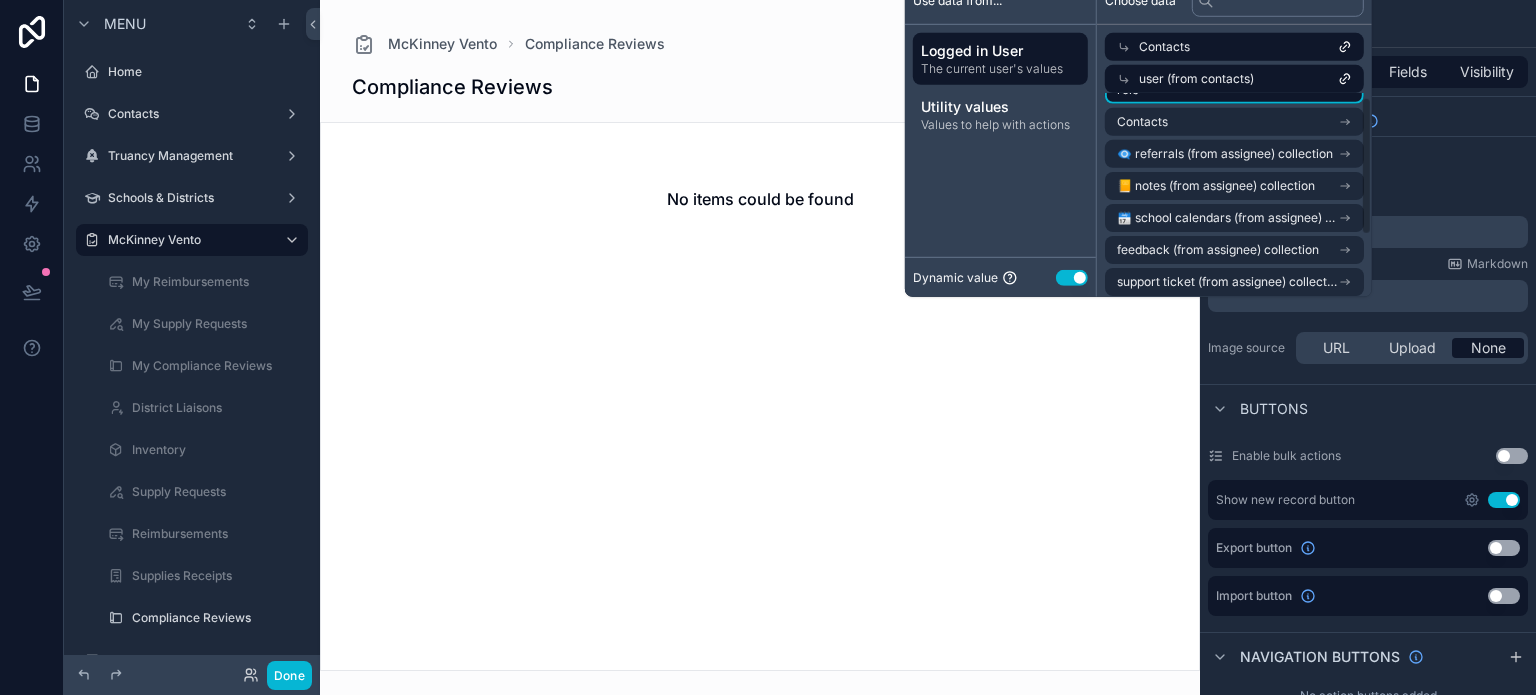 scroll, scrollTop: 96, scrollLeft: 0, axis: vertical 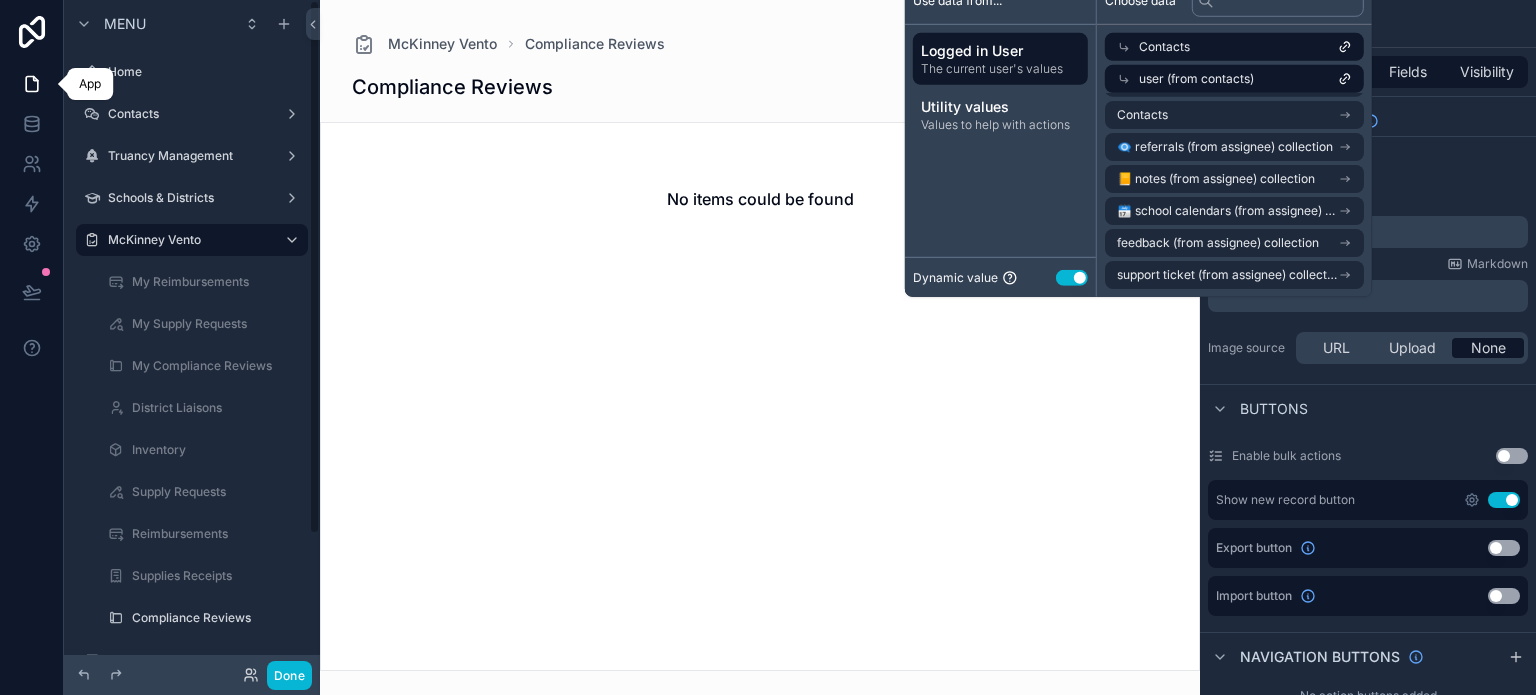 click 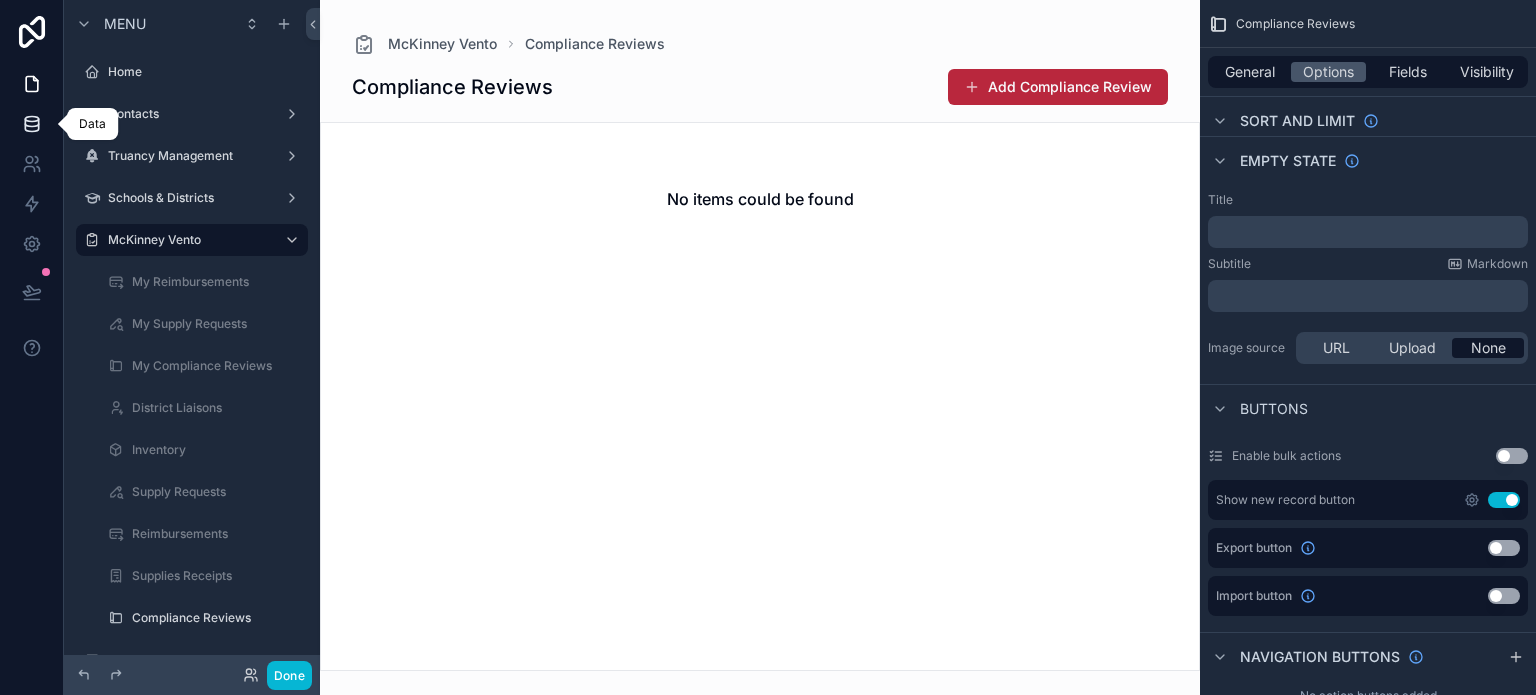 click 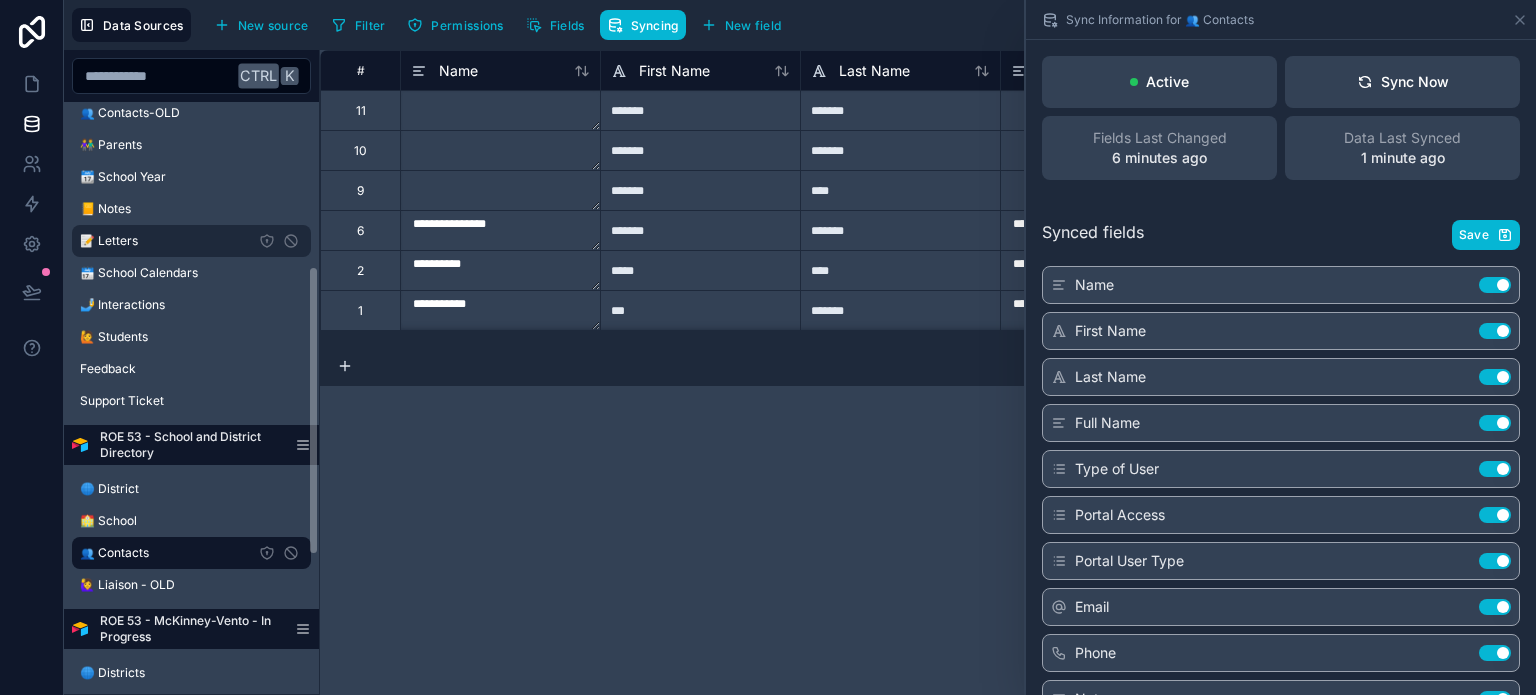 scroll, scrollTop: 400, scrollLeft: 0, axis: vertical 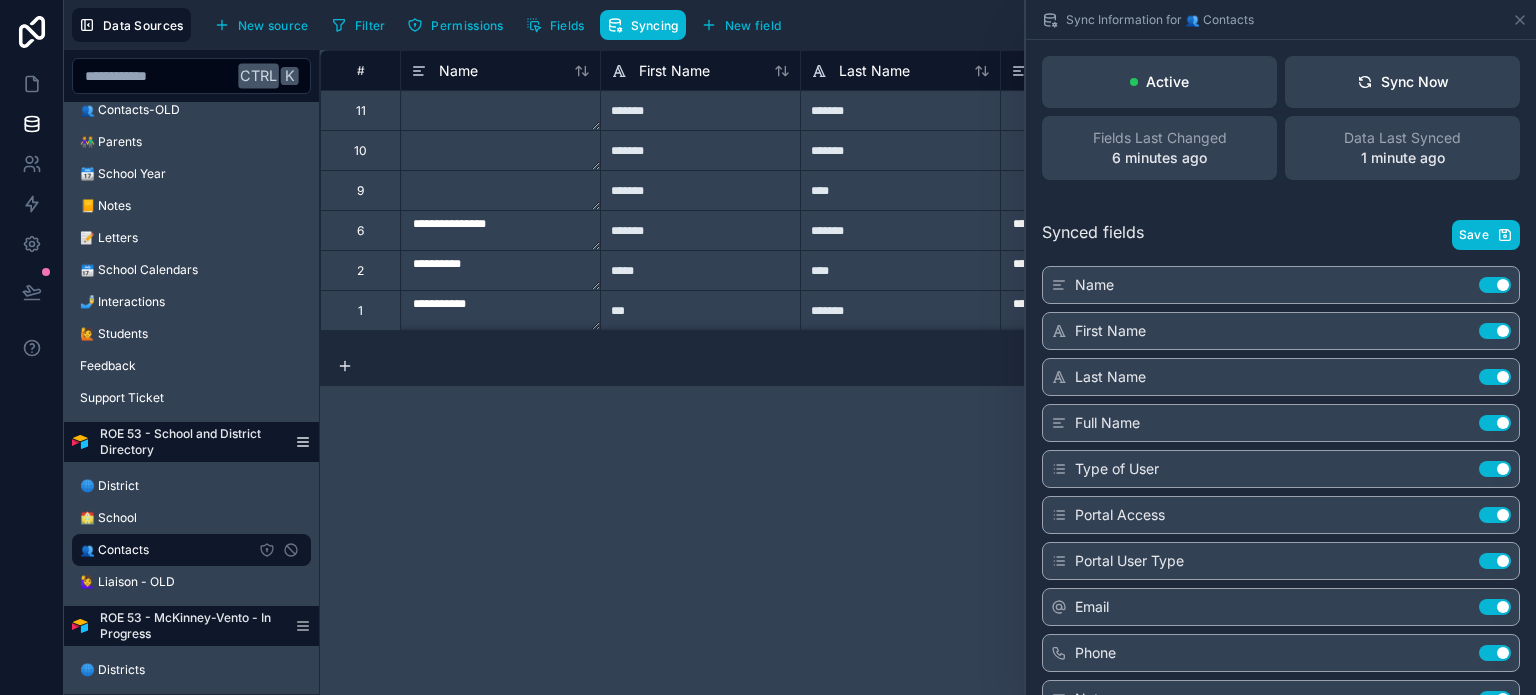 click 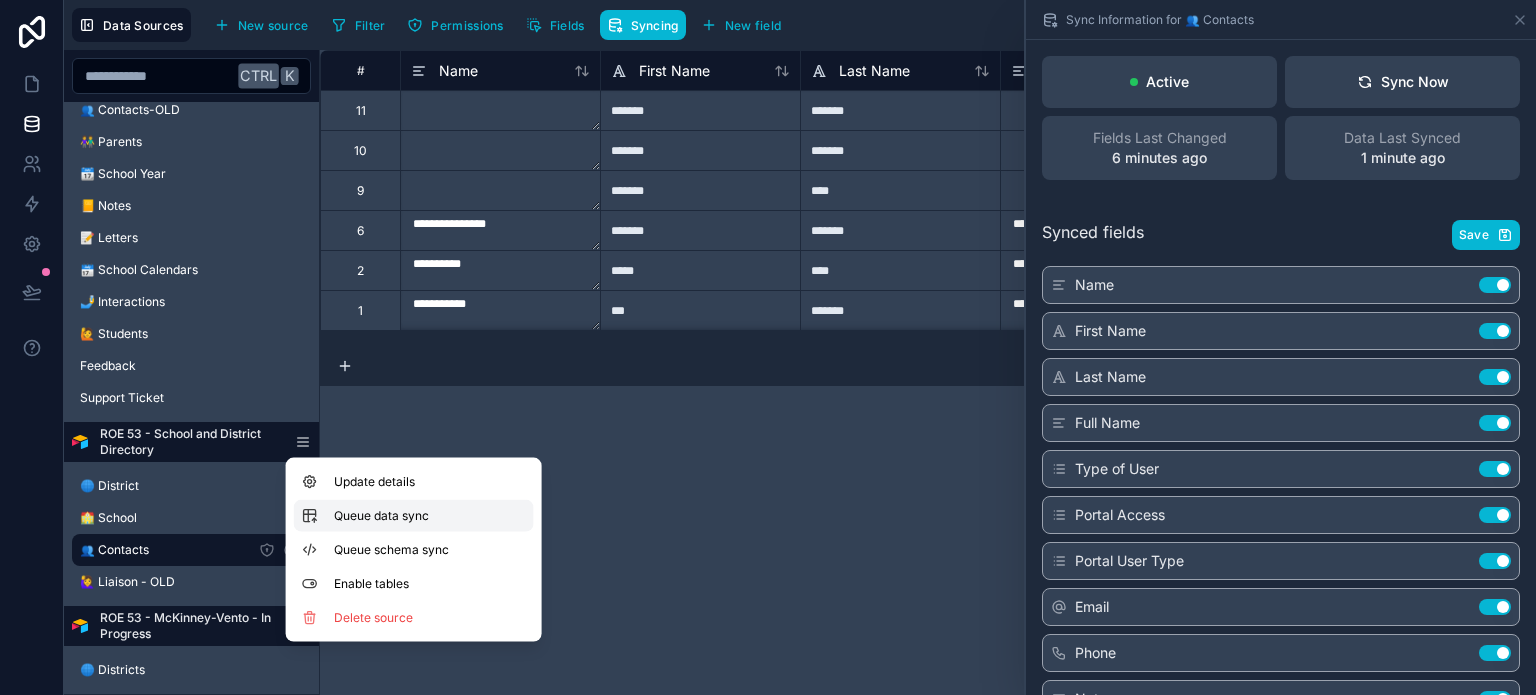 click on "Queue data sync" at bounding box center (406, 516) 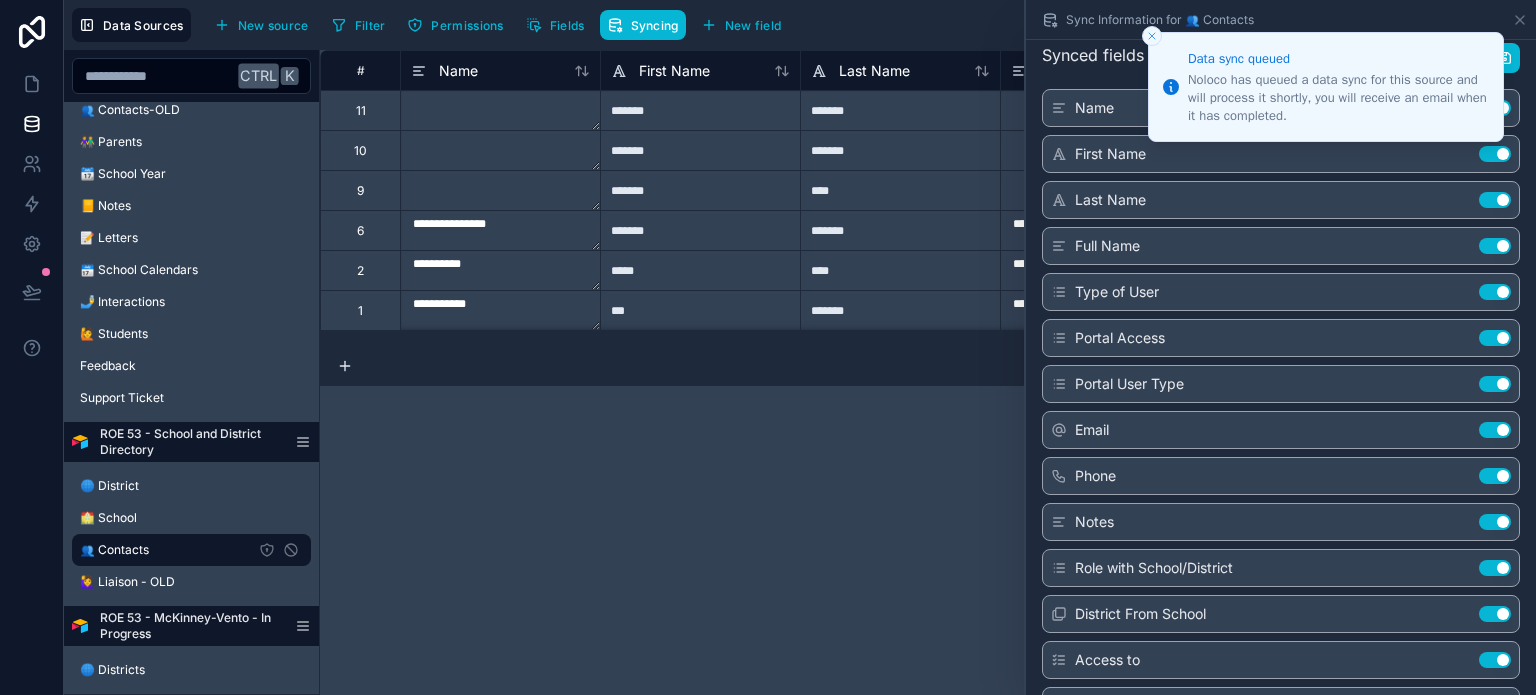 scroll, scrollTop: 216, scrollLeft: 0, axis: vertical 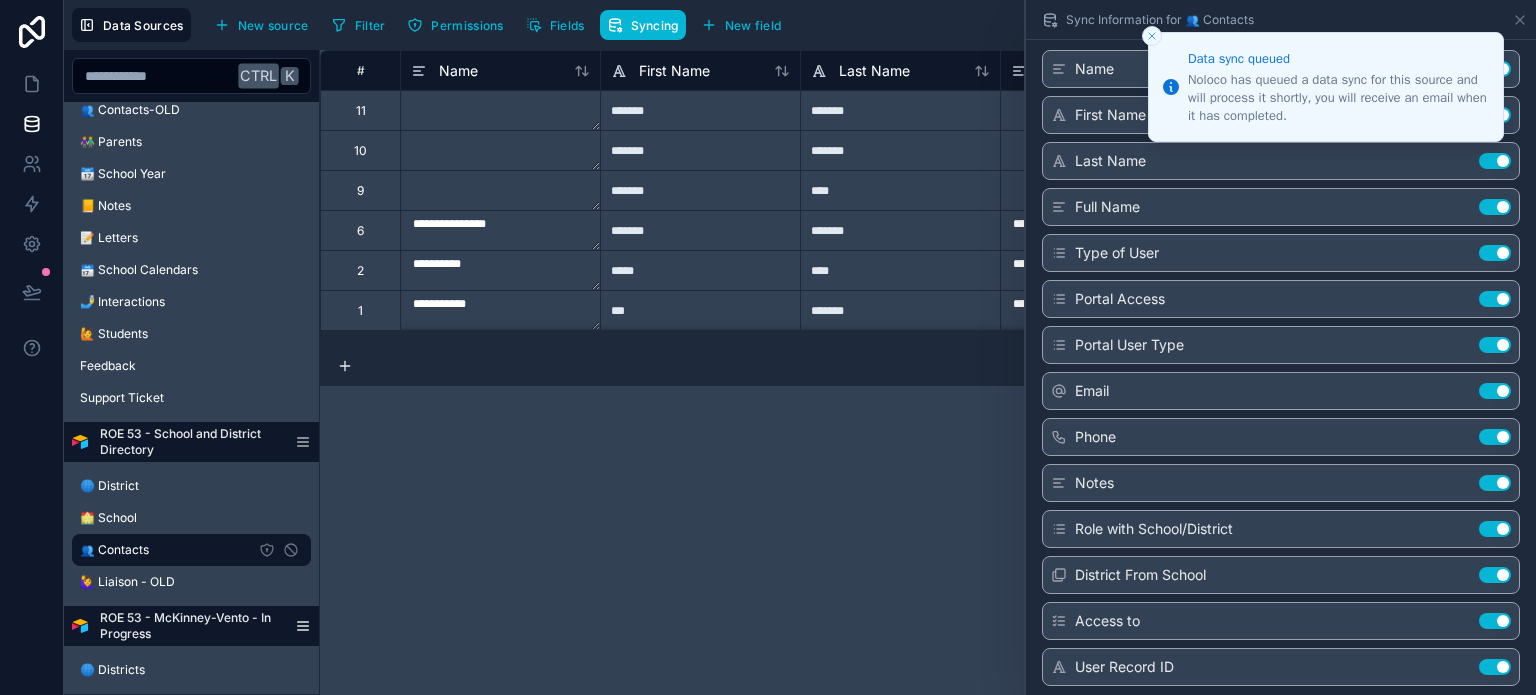 click 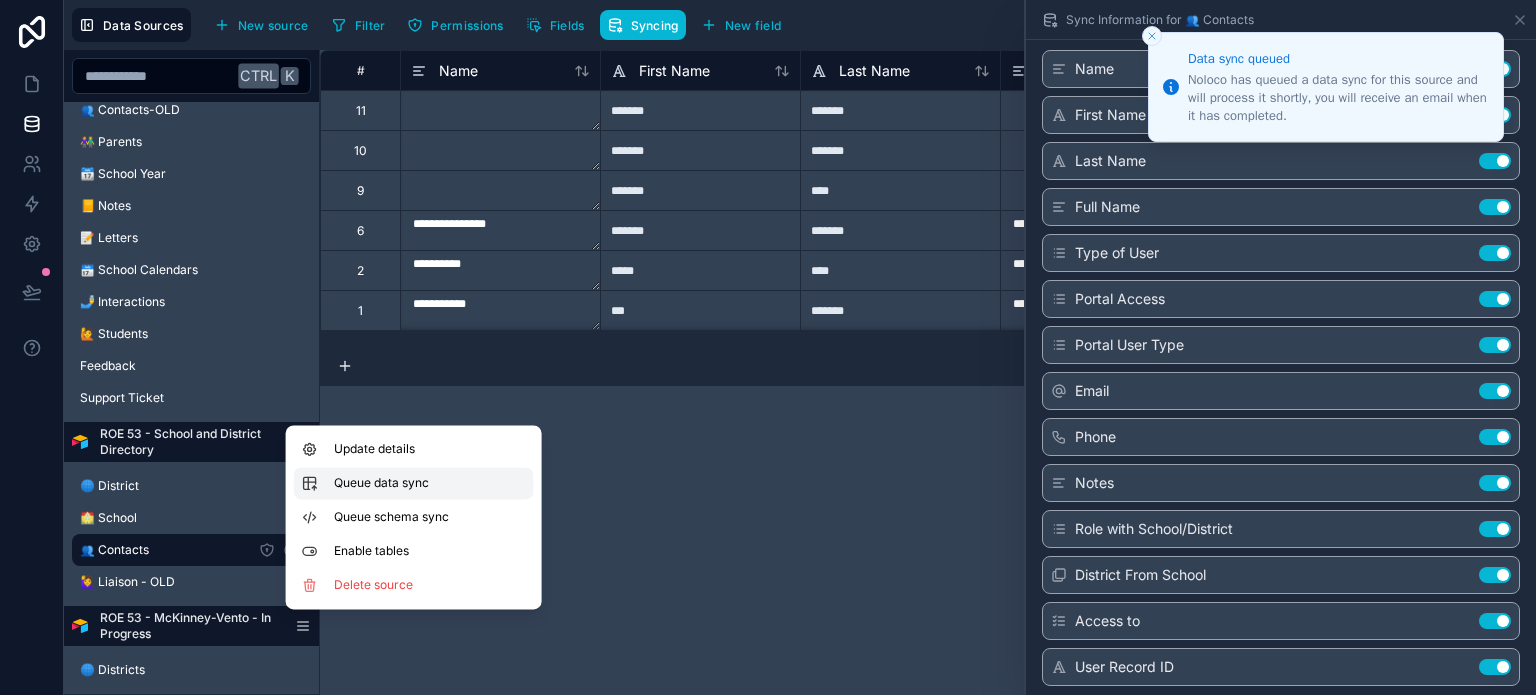 click on "Queue data sync" at bounding box center (406, 483) 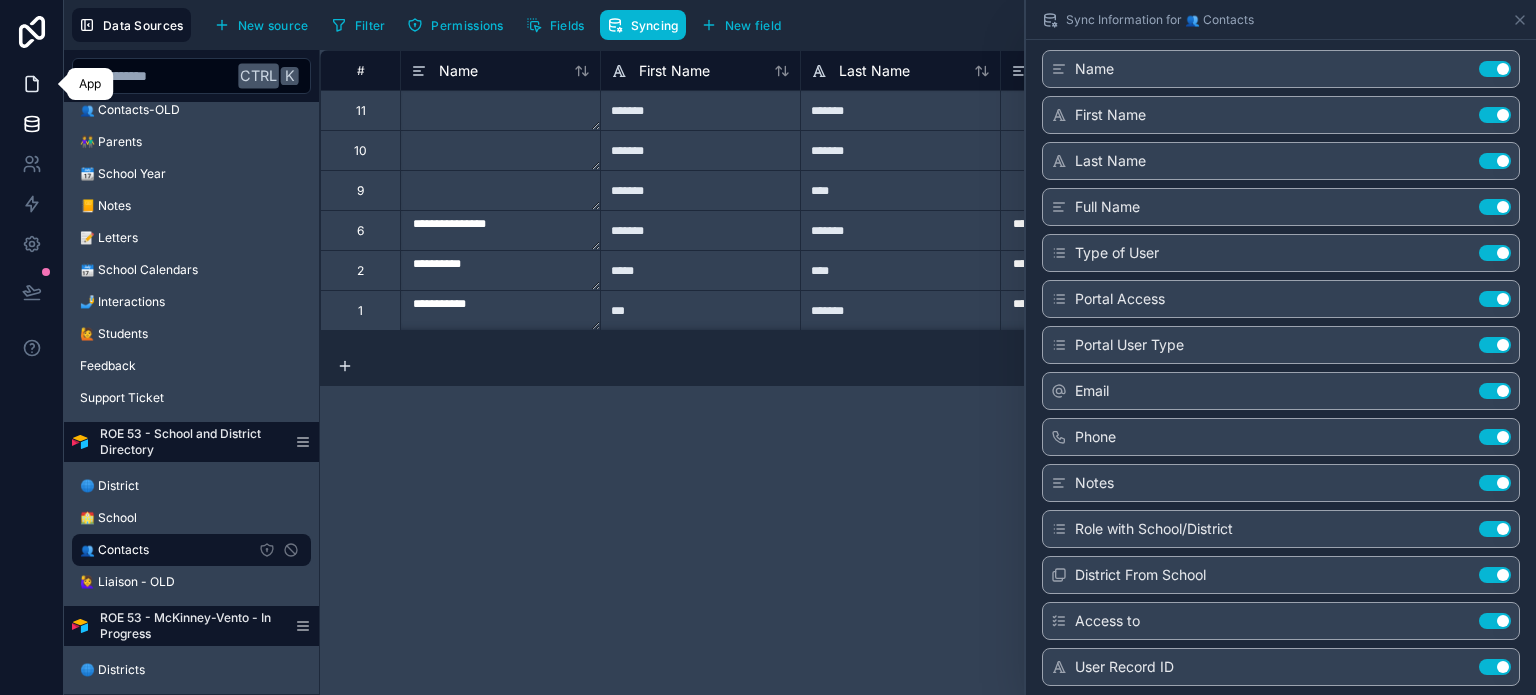 click 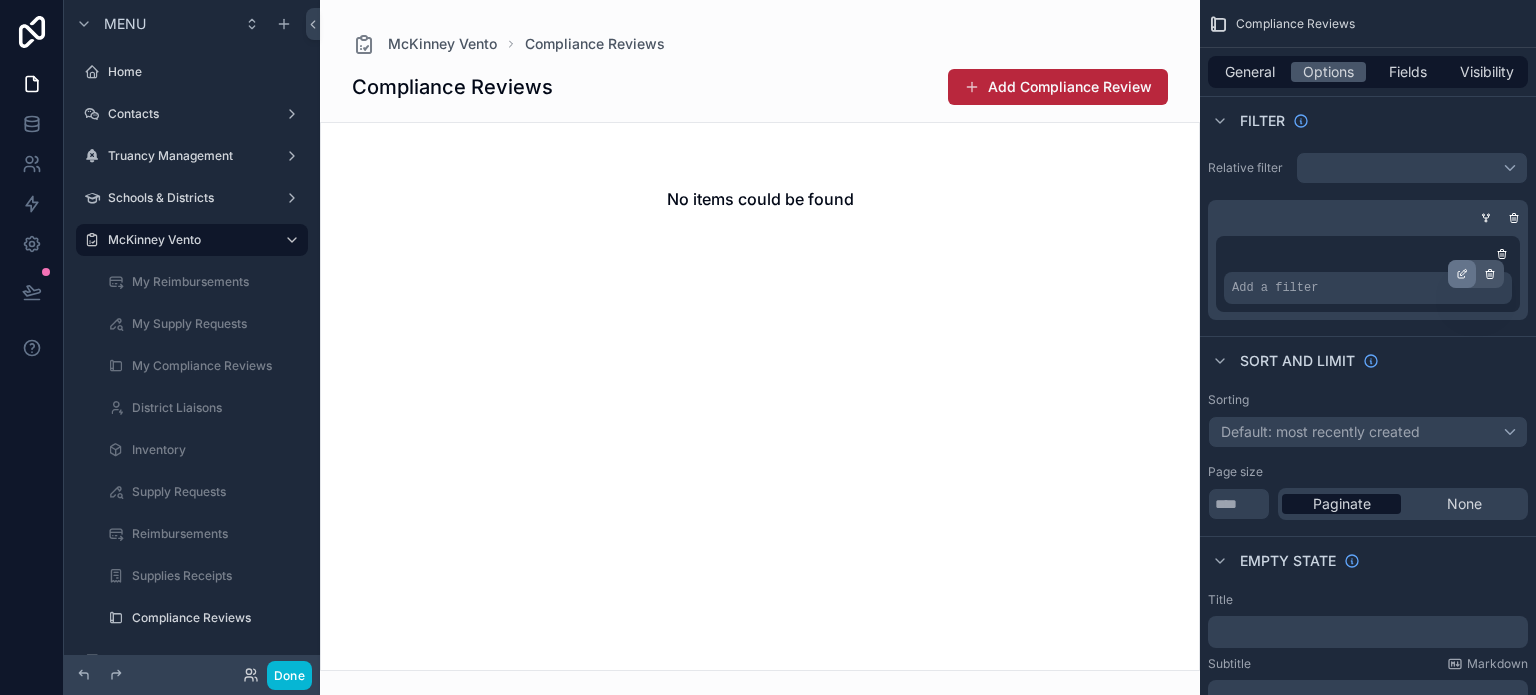 click 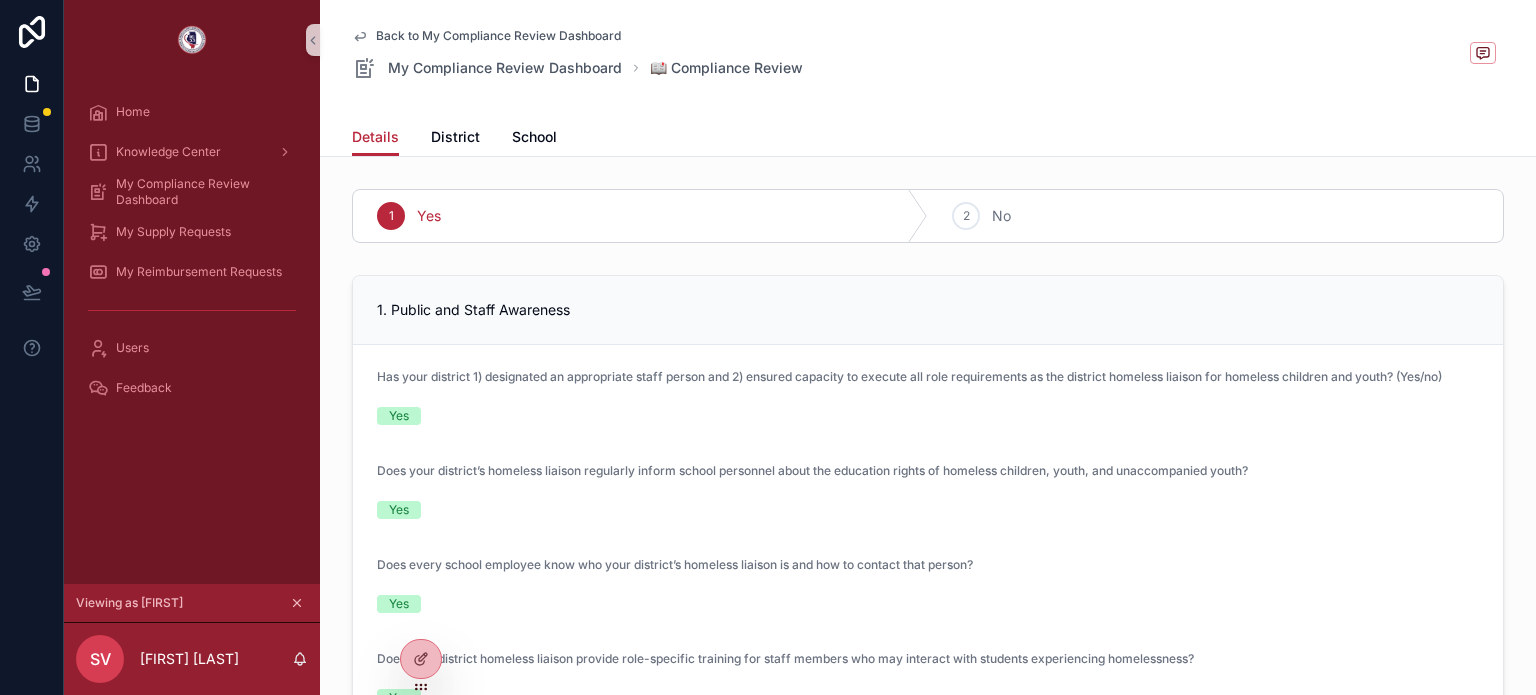 scroll, scrollTop: 0, scrollLeft: 0, axis: both 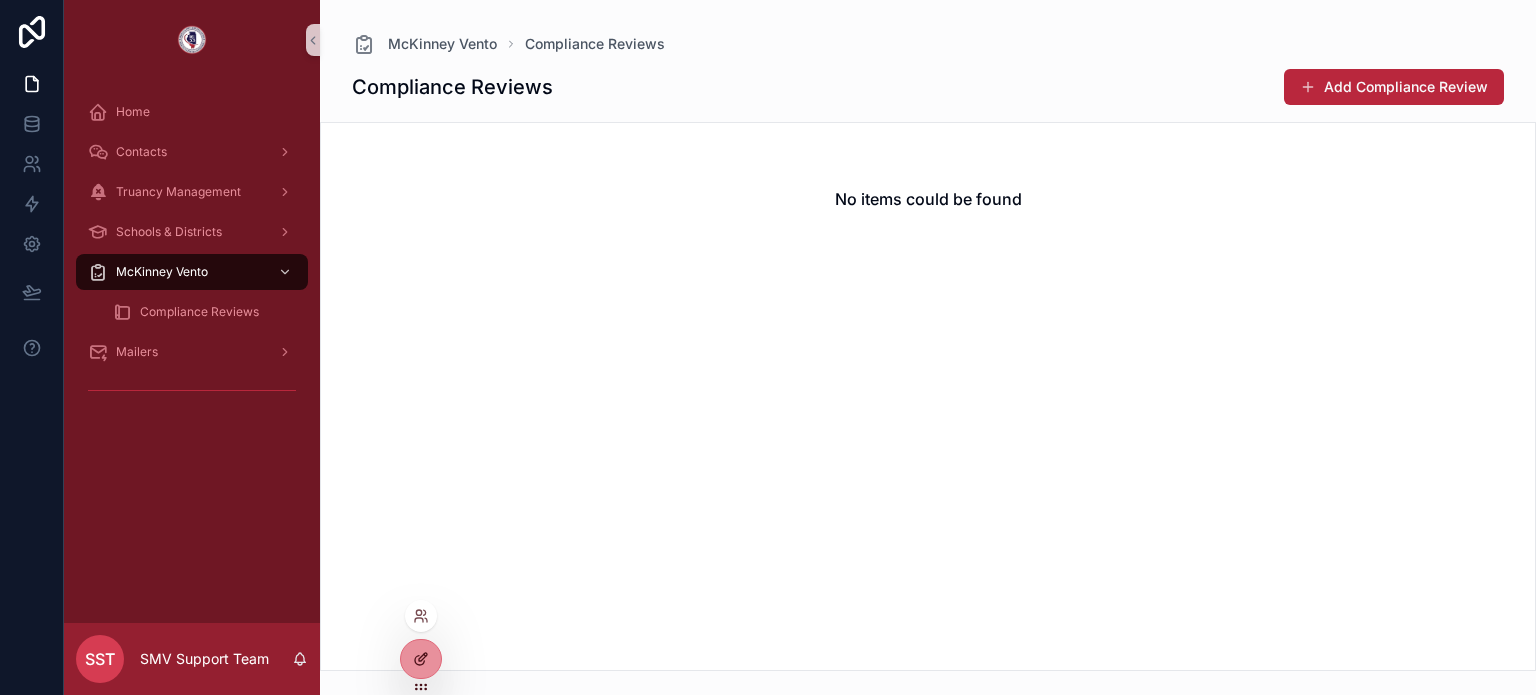 click at bounding box center [421, 659] 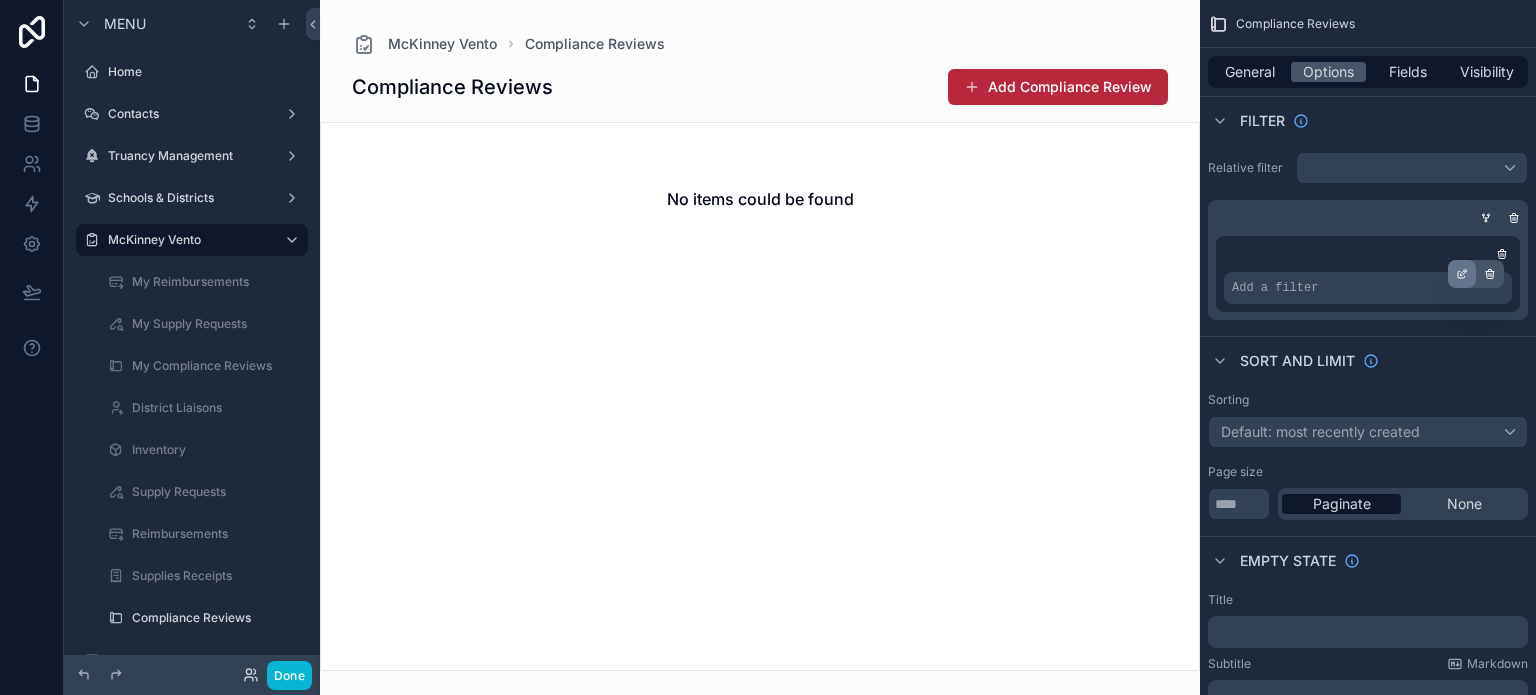 click 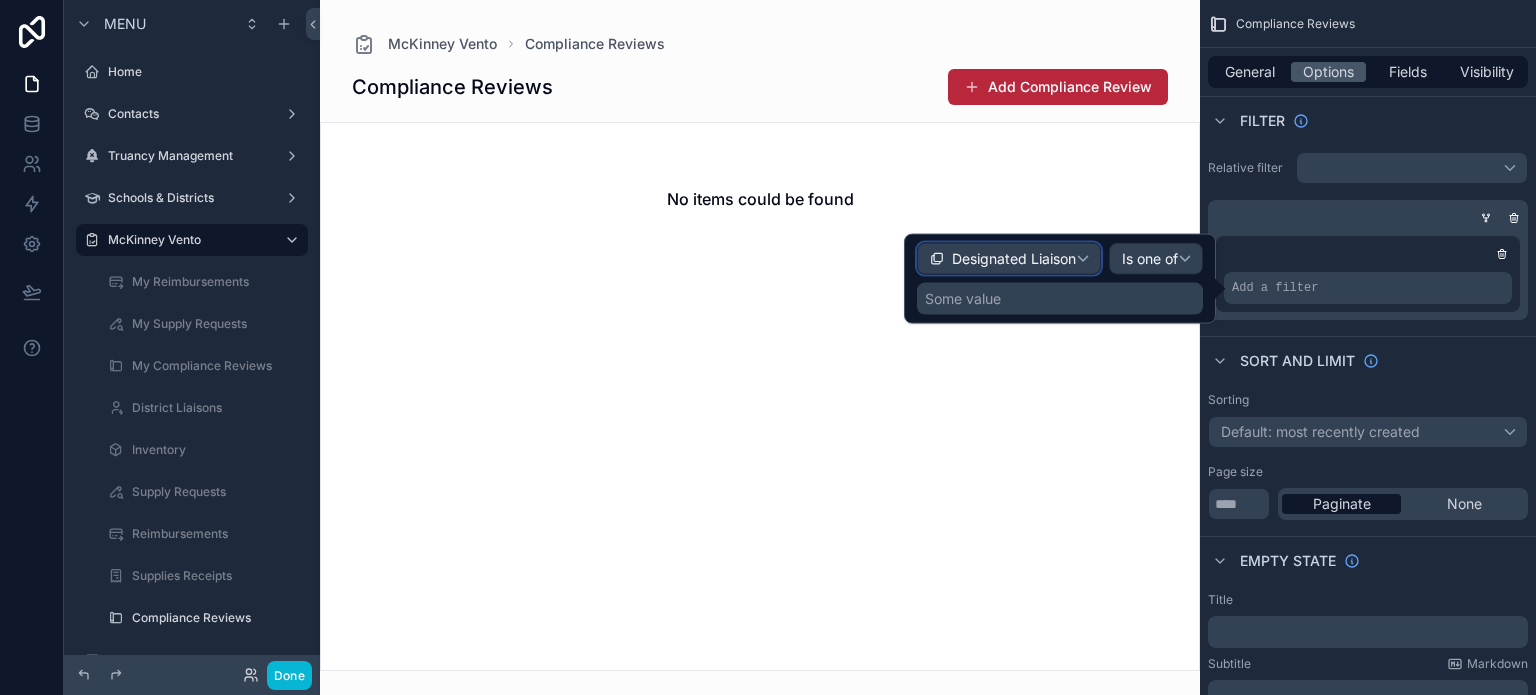 click on "Designated Liaison" at bounding box center (1014, 259) 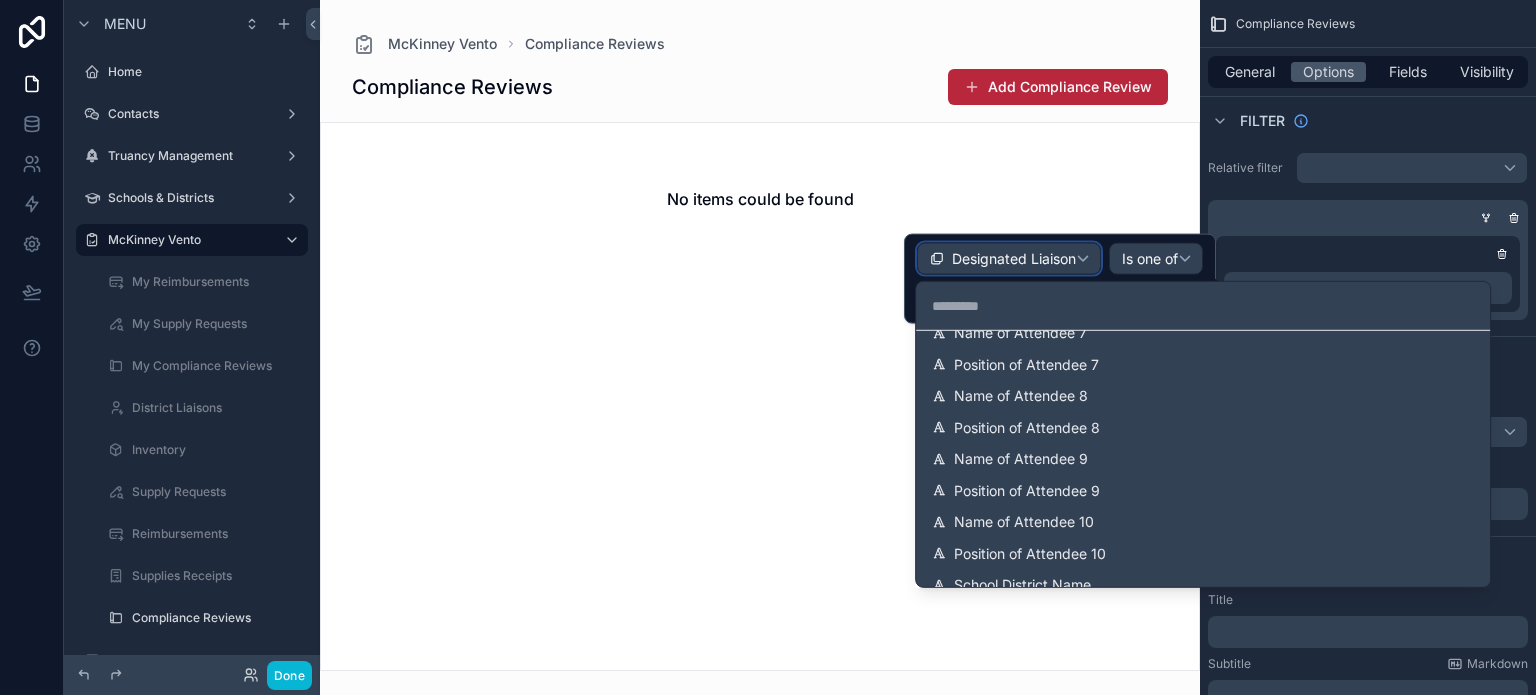 scroll, scrollTop: 3142, scrollLeft: 0, axis: vertical 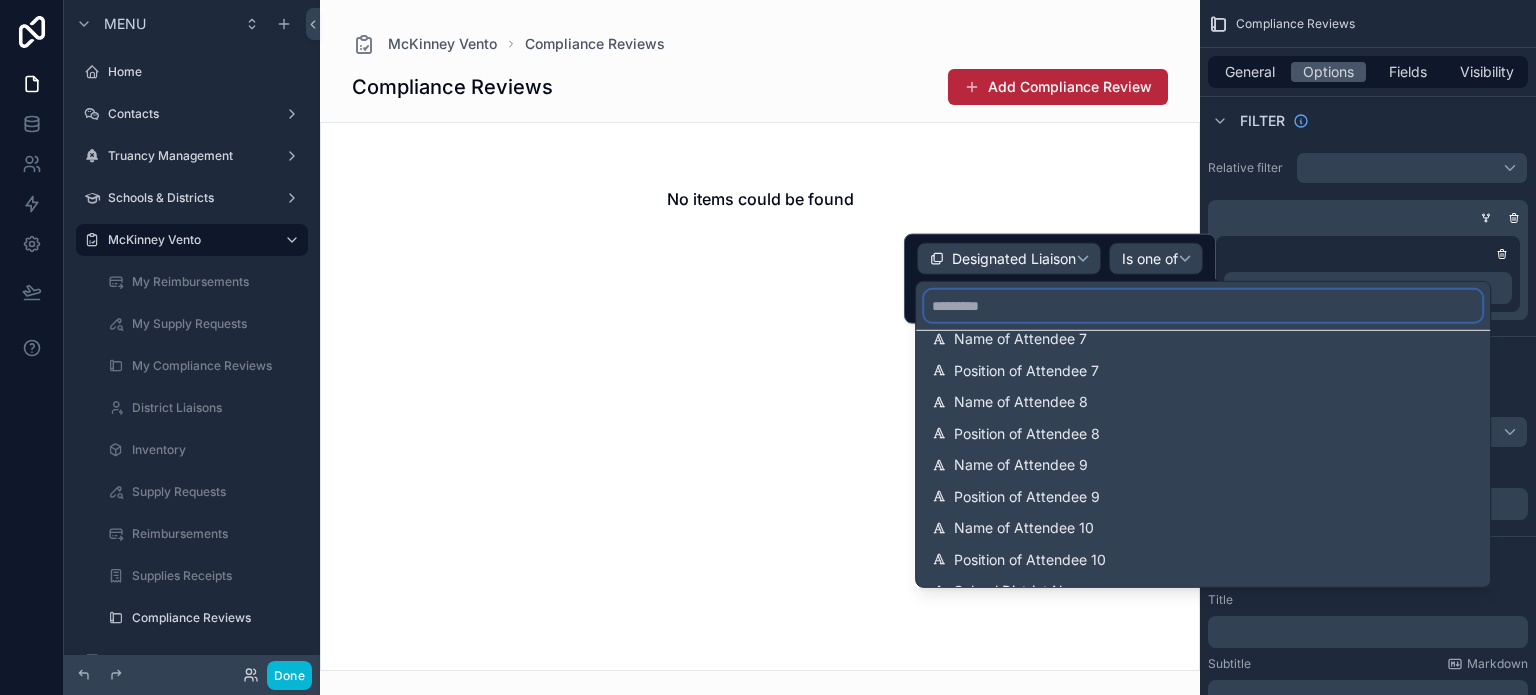 click at bounding box center (1203, 306) 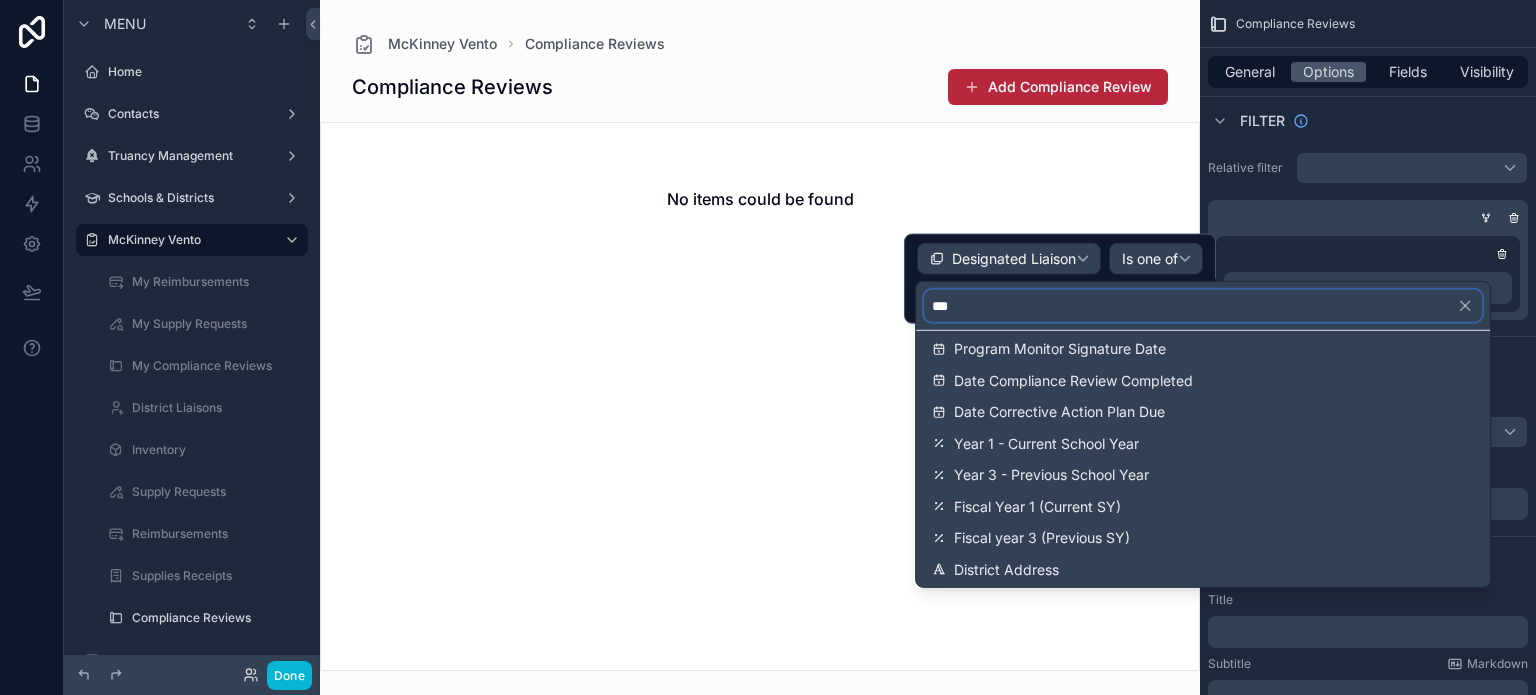 scroll, scrollTop: 0, scrollLeft: 0, axis: both 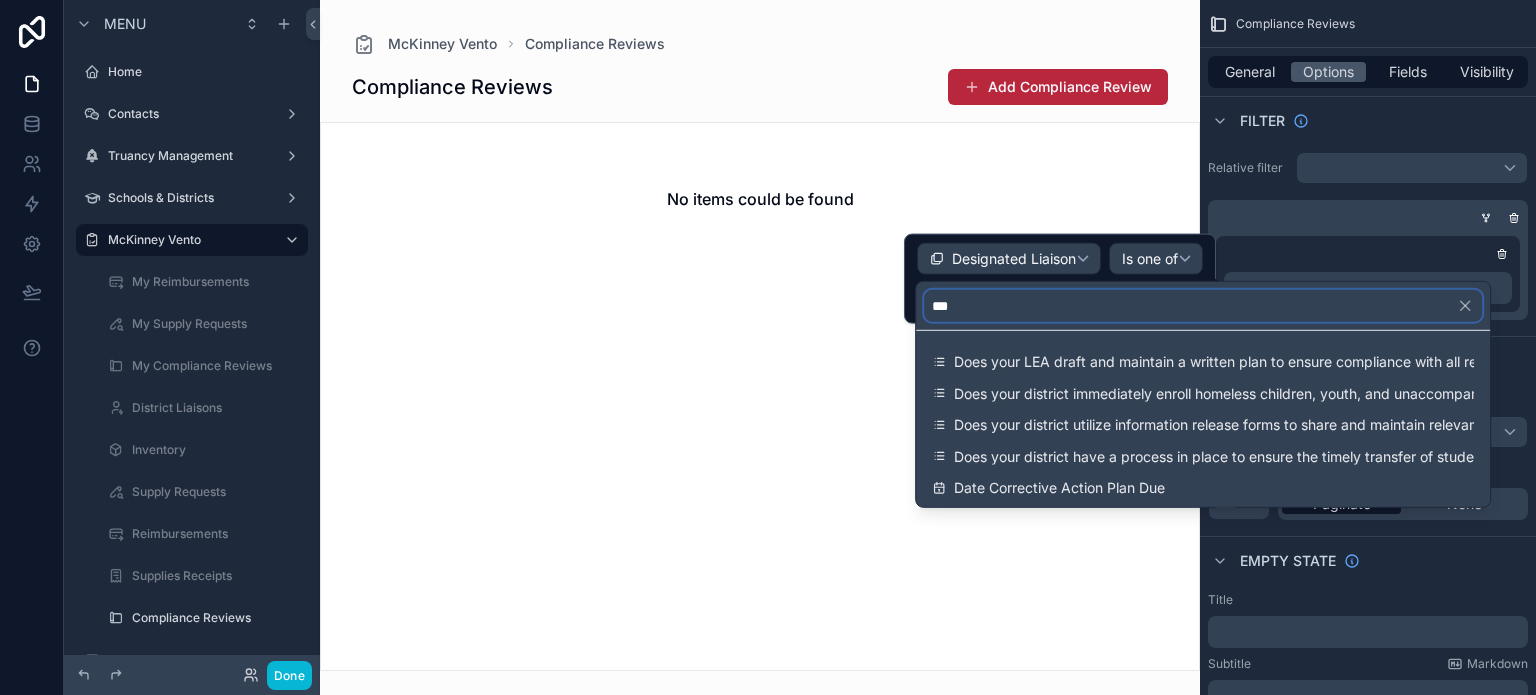 click on "***" at bounding box center (1203, 306) 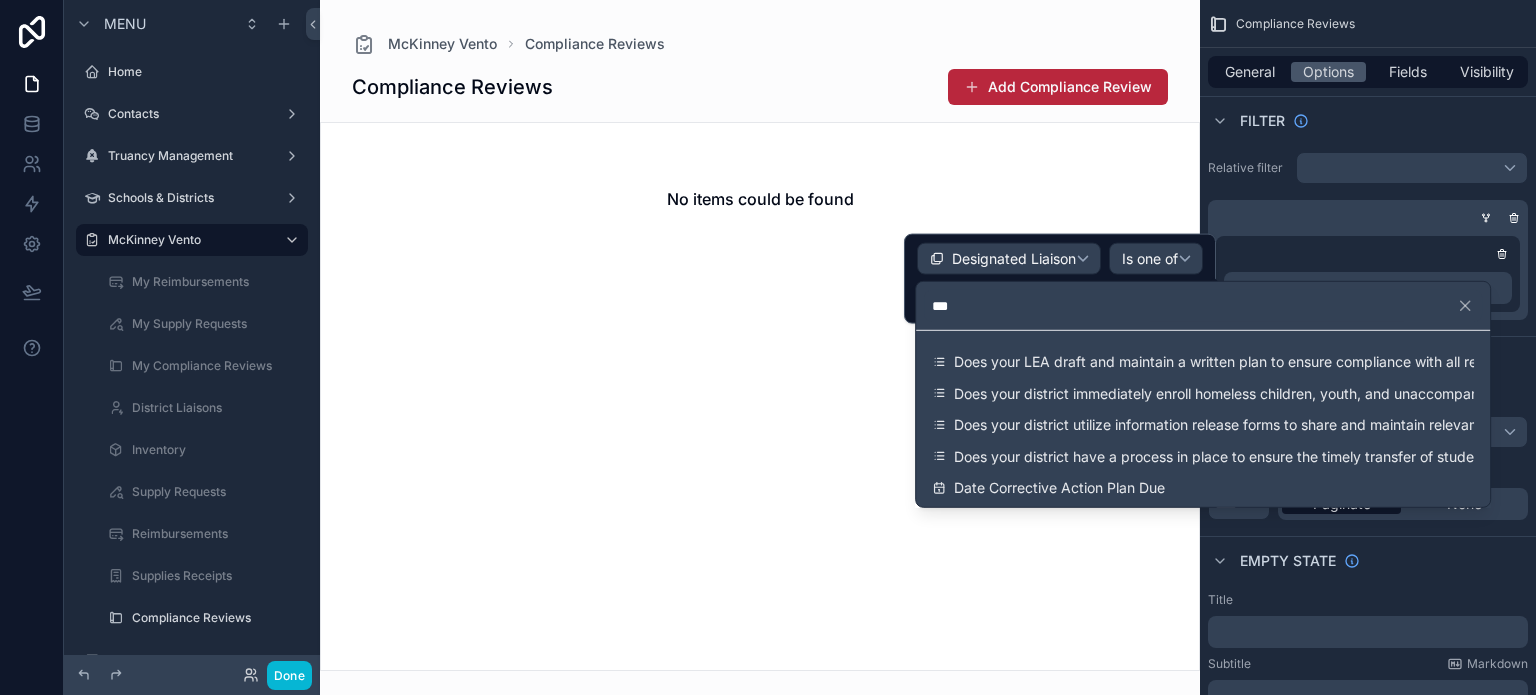 click at bounding box center (1060, 279) 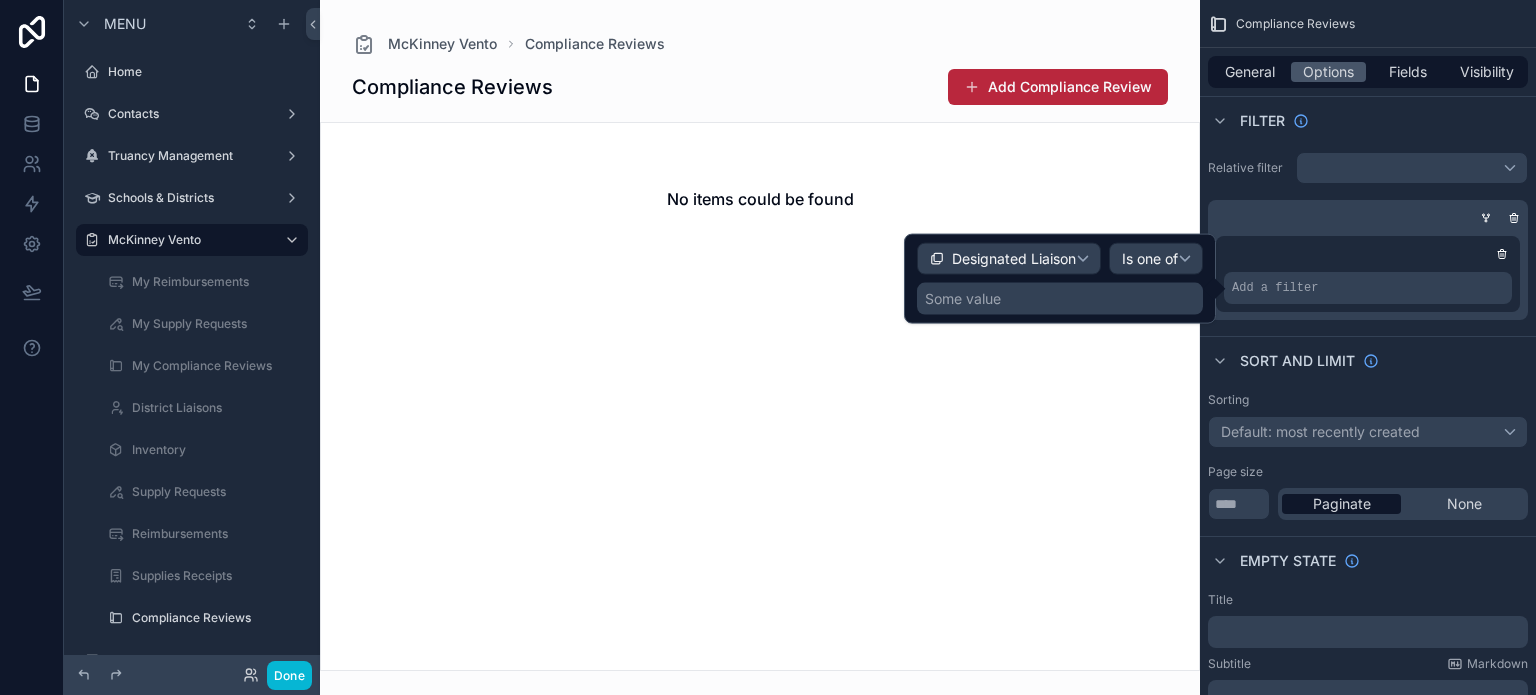 click on "Some value" at bounding box center [1060, 299] 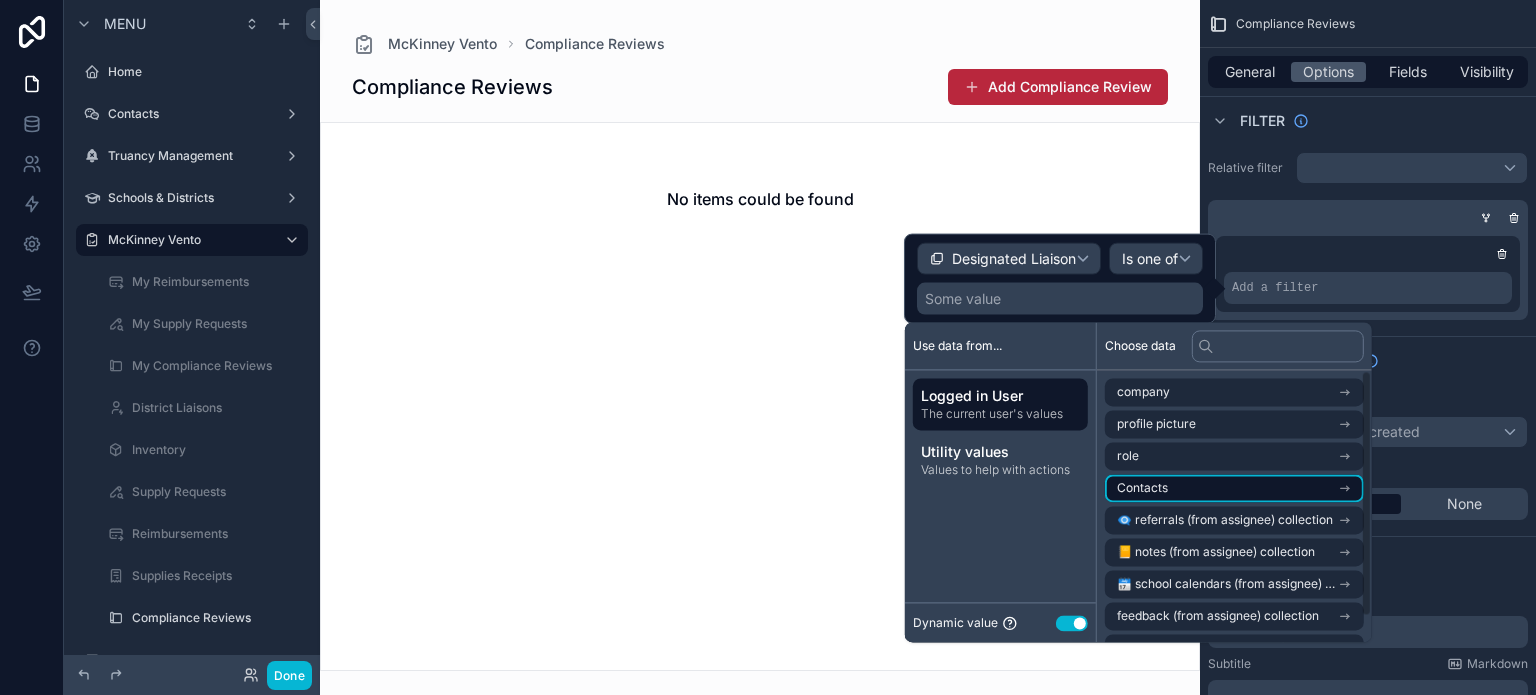 click on "Contacts" at bounding box center [1234, 488] 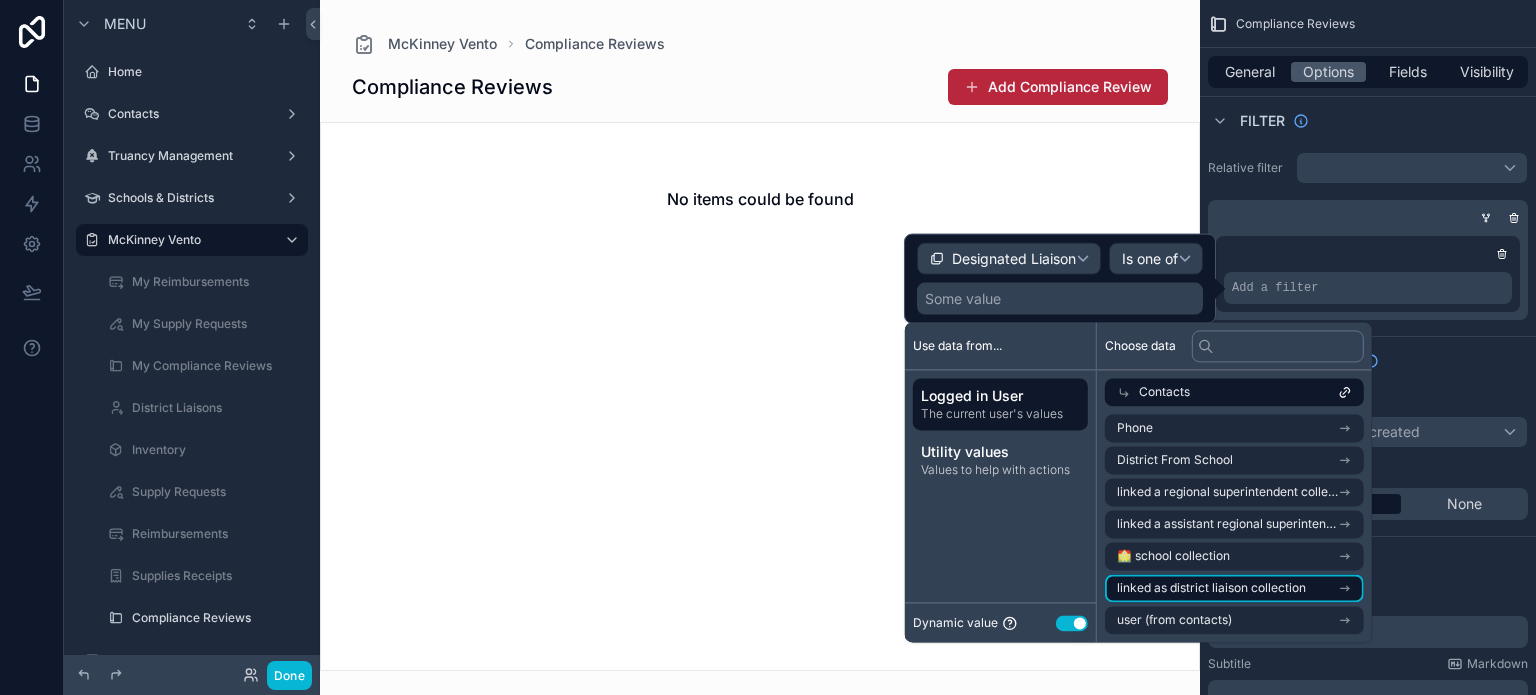 click on "linked as district liaison collection" at bounding box center (1211, 588) 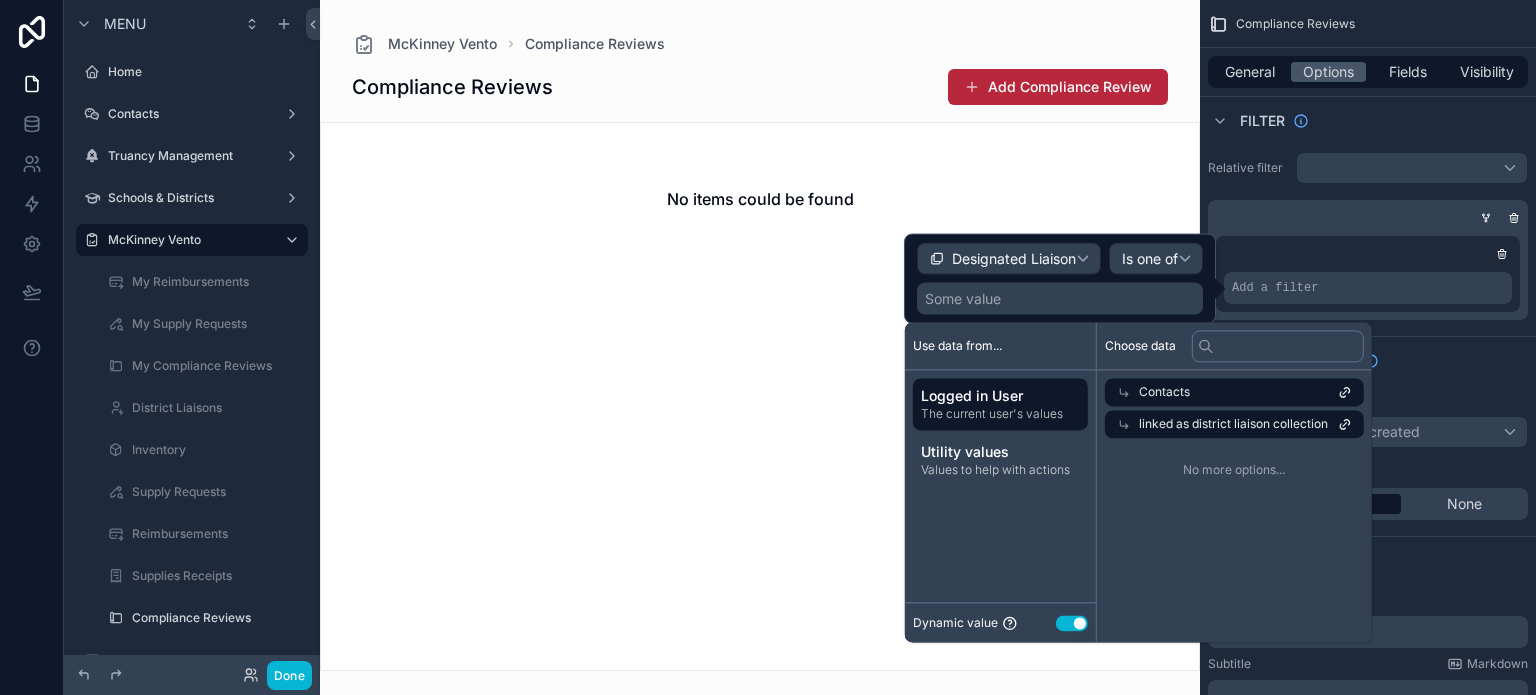 click on "linked as district liaison collection" at bounding box center (1233, 424) 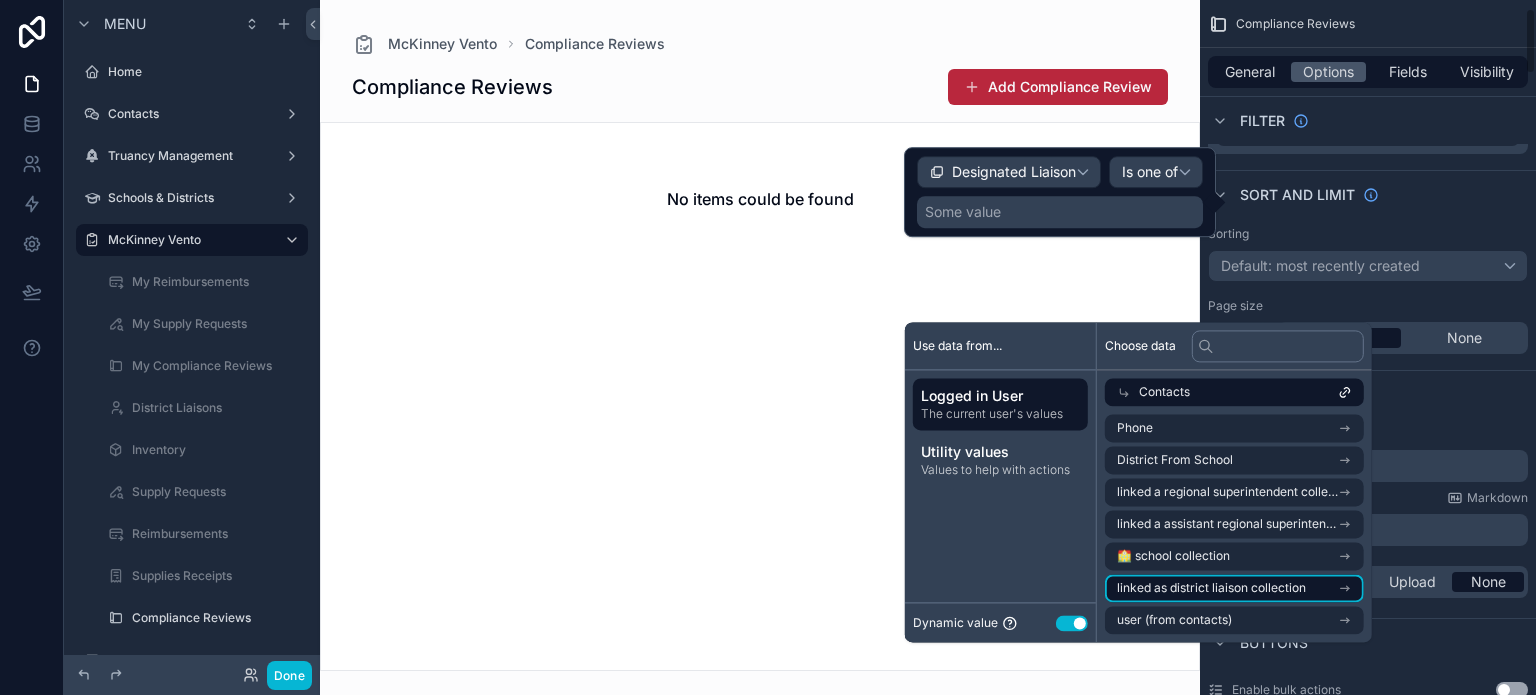 scroll, scrollTop: 200, scrollLeft: 0, axis: vertical 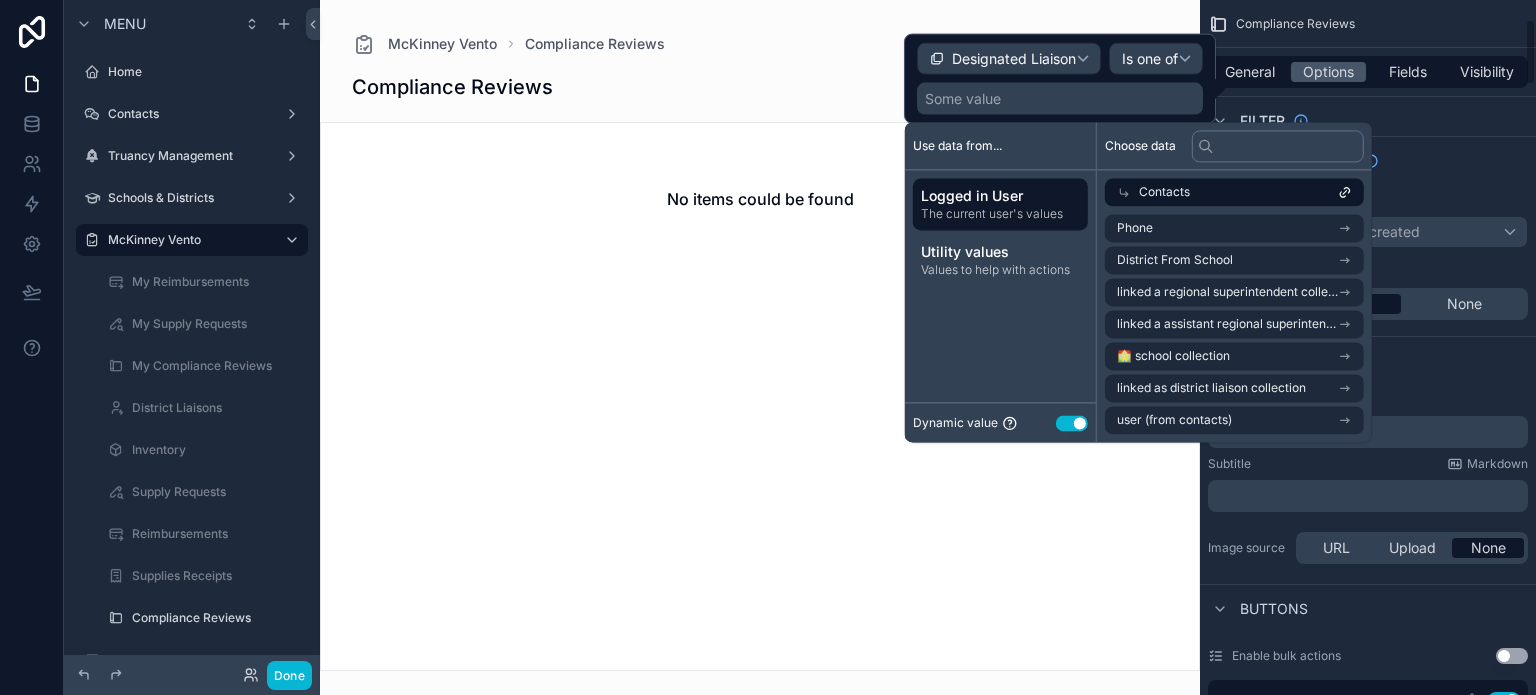 click on "Buttons" at bounding box center (1258, 609) 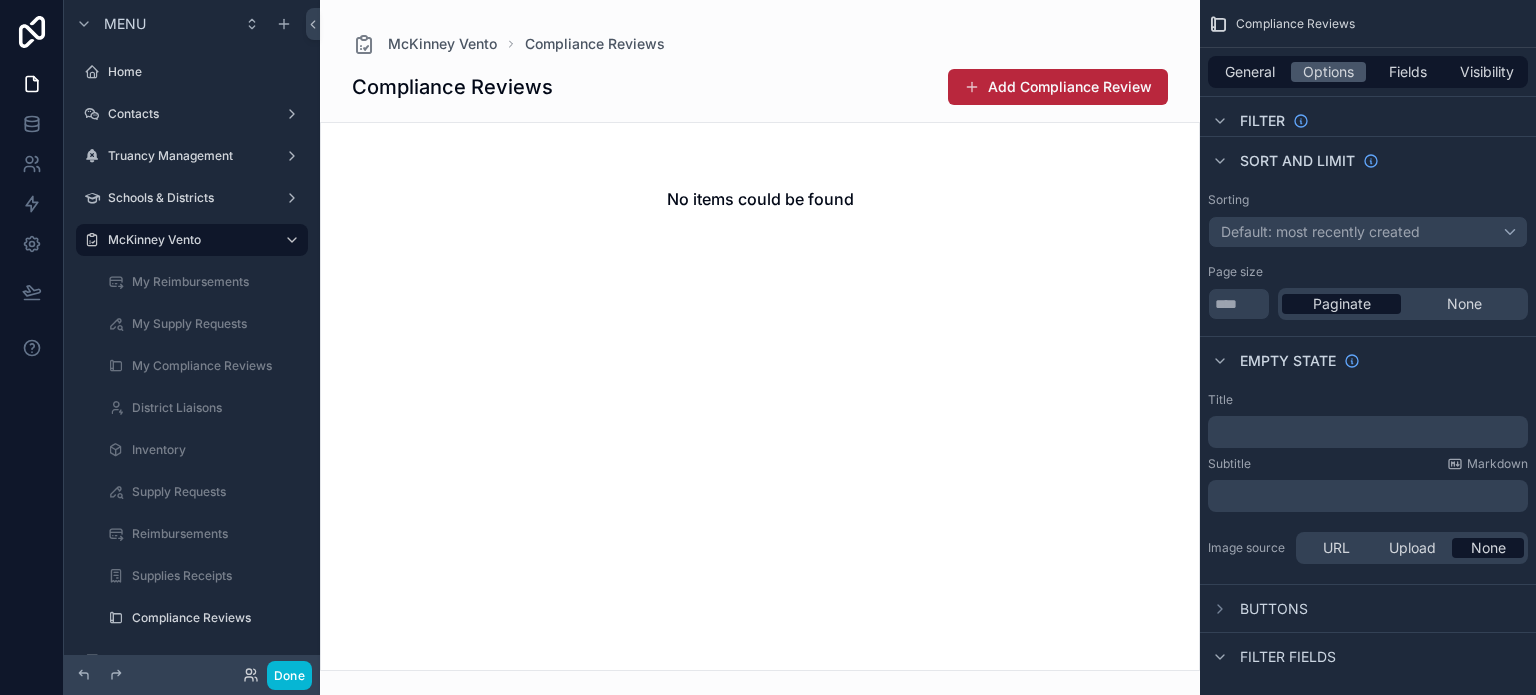 click at bounding box center [760, 347] 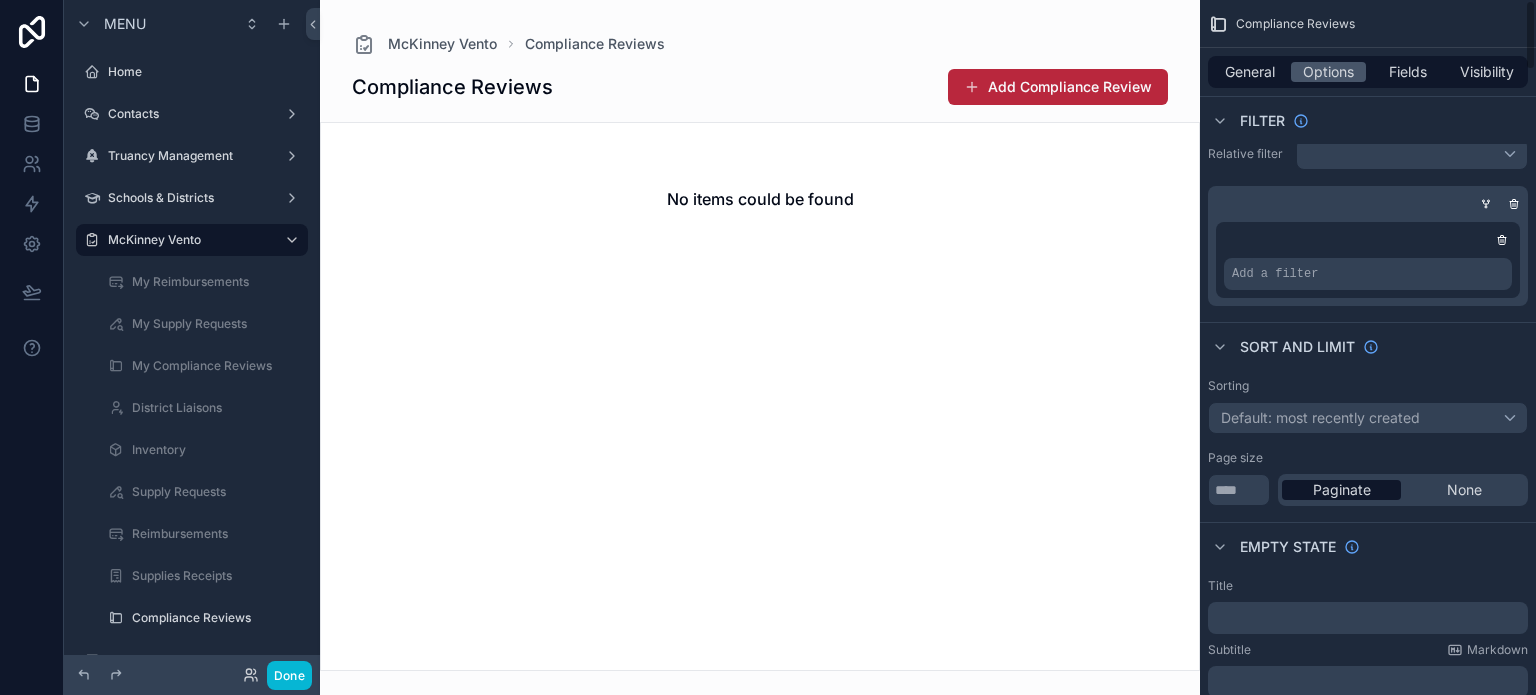 scroll, scrollTop: 0, scrollLeft: 0, axis: both 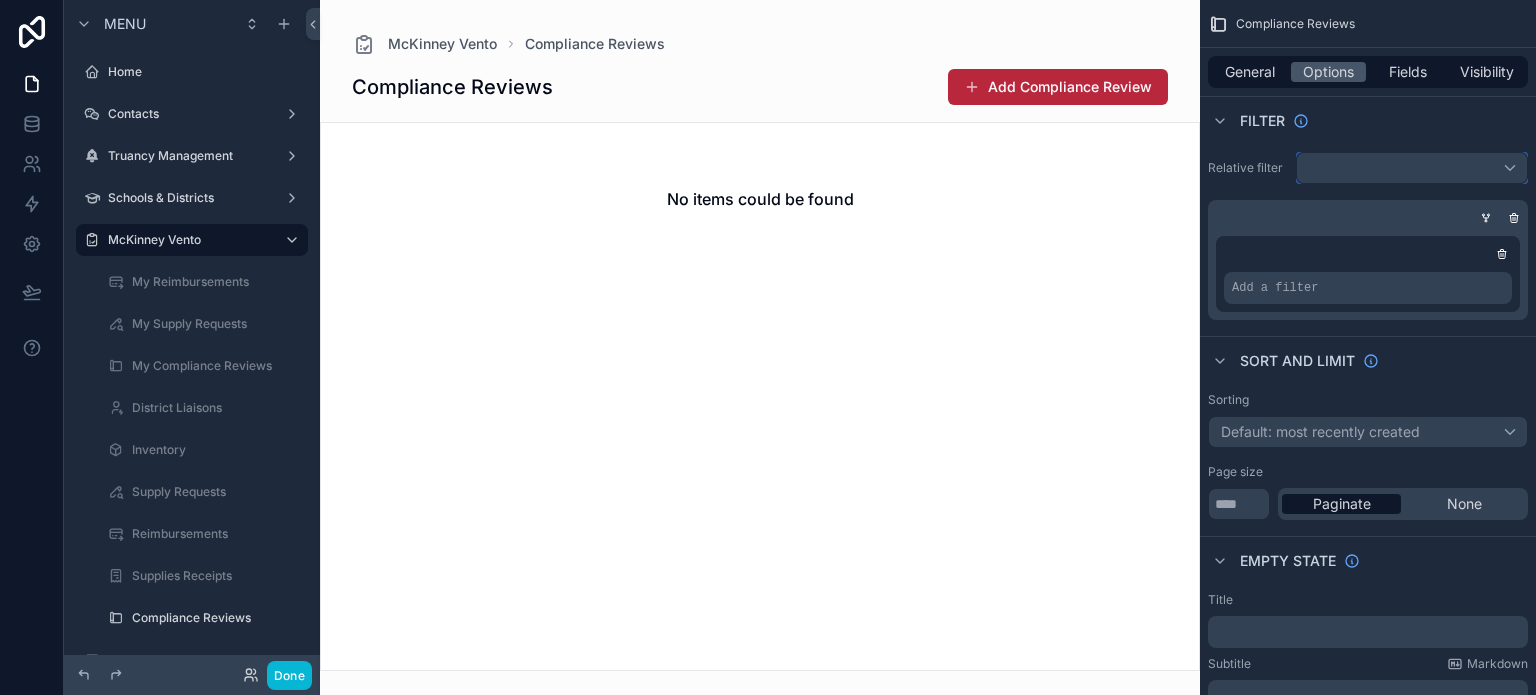 click at bounding box center (1412, 168) 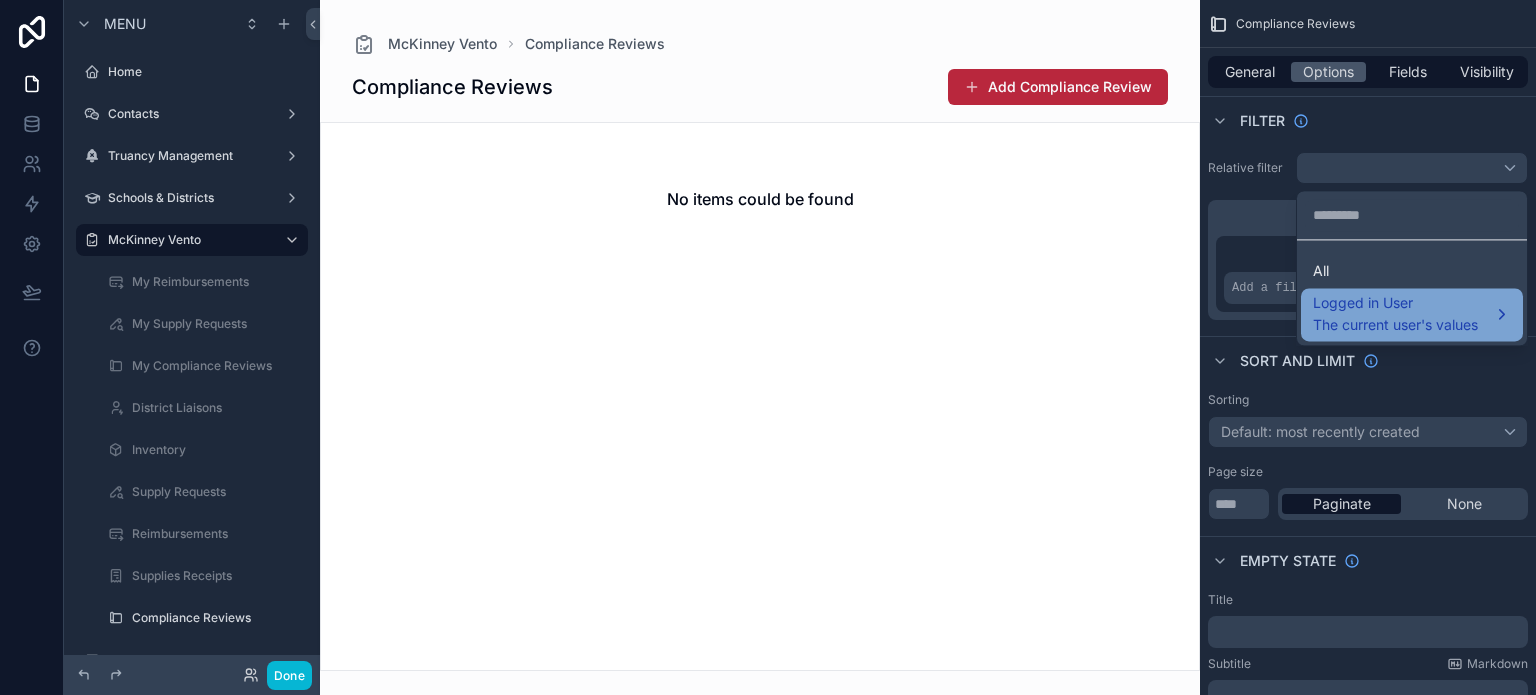 click on "Logged in User" at bounding box center [1395, 303] 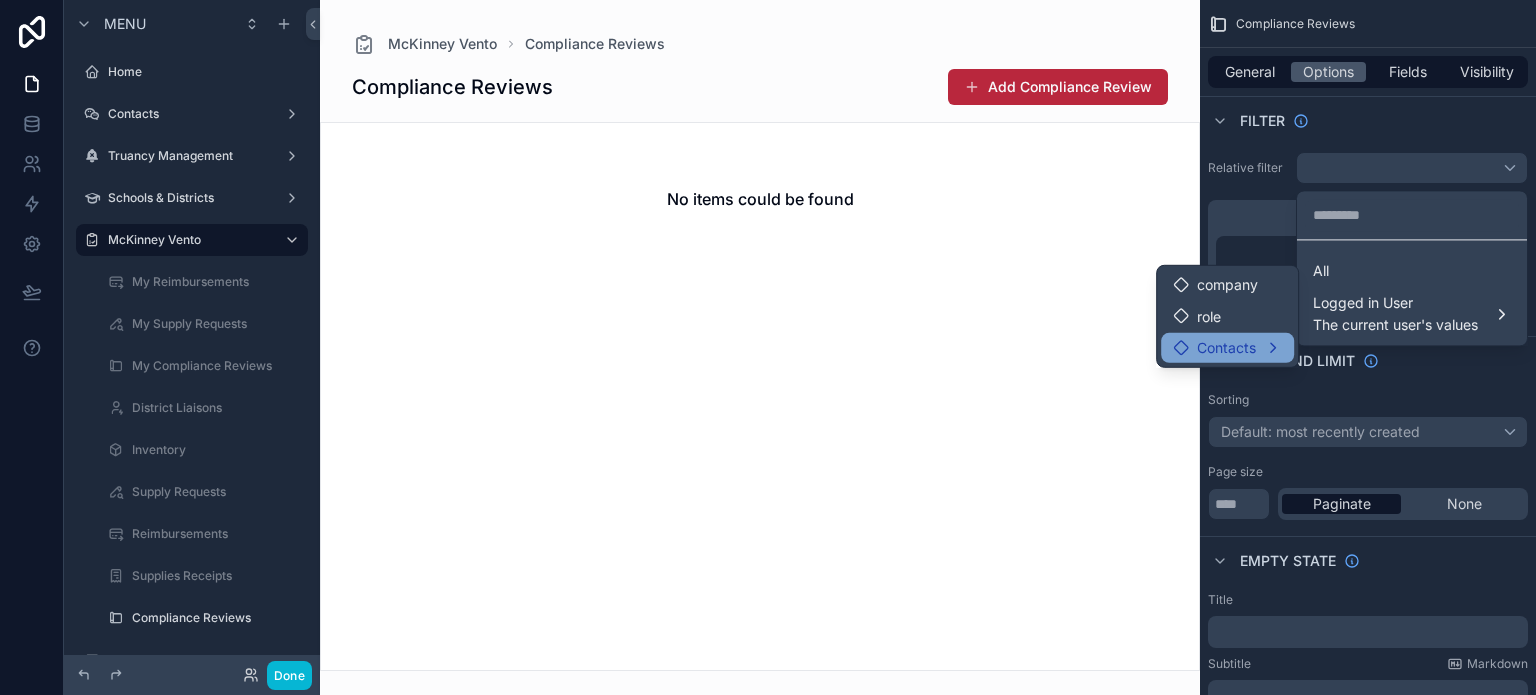 click on "Contacts" at bounding box center [1227, 348] 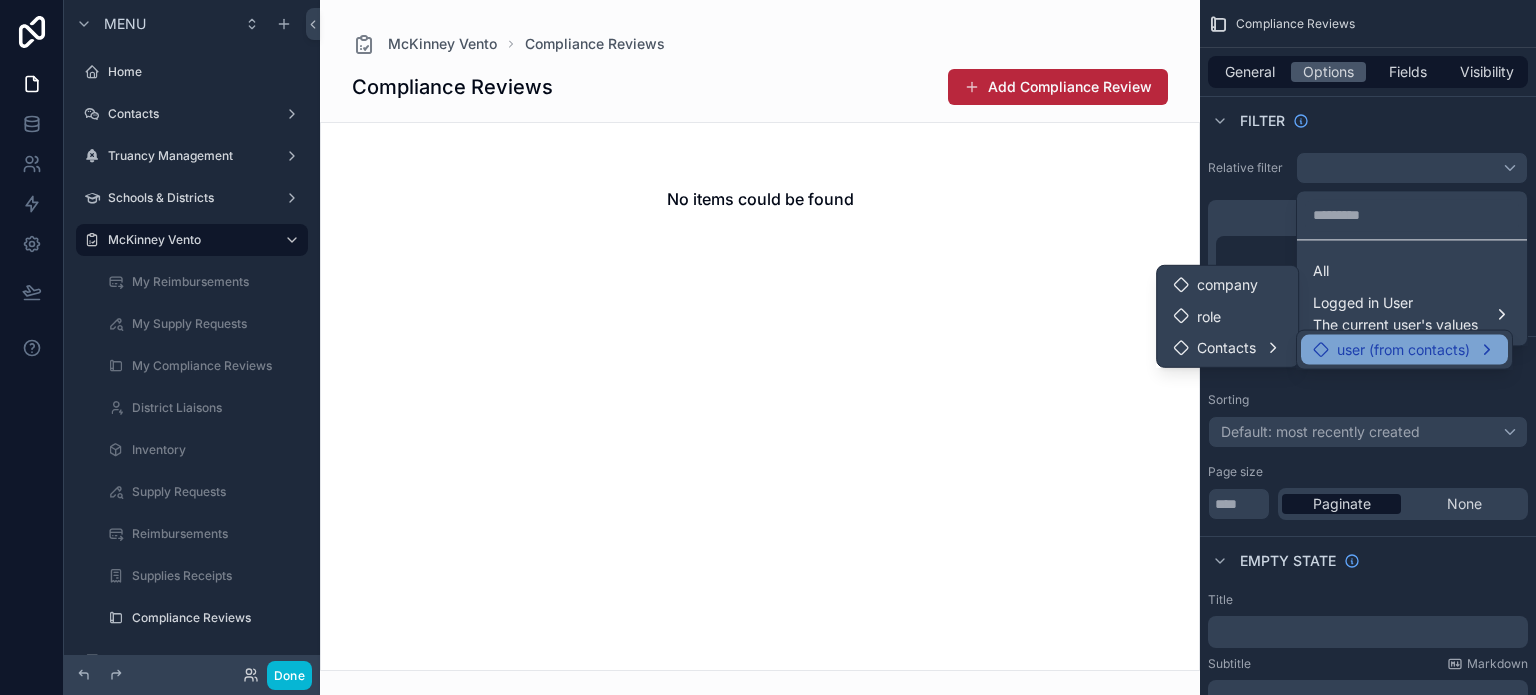 click on "user (from contacts)" at bounding box center [1403, 350] 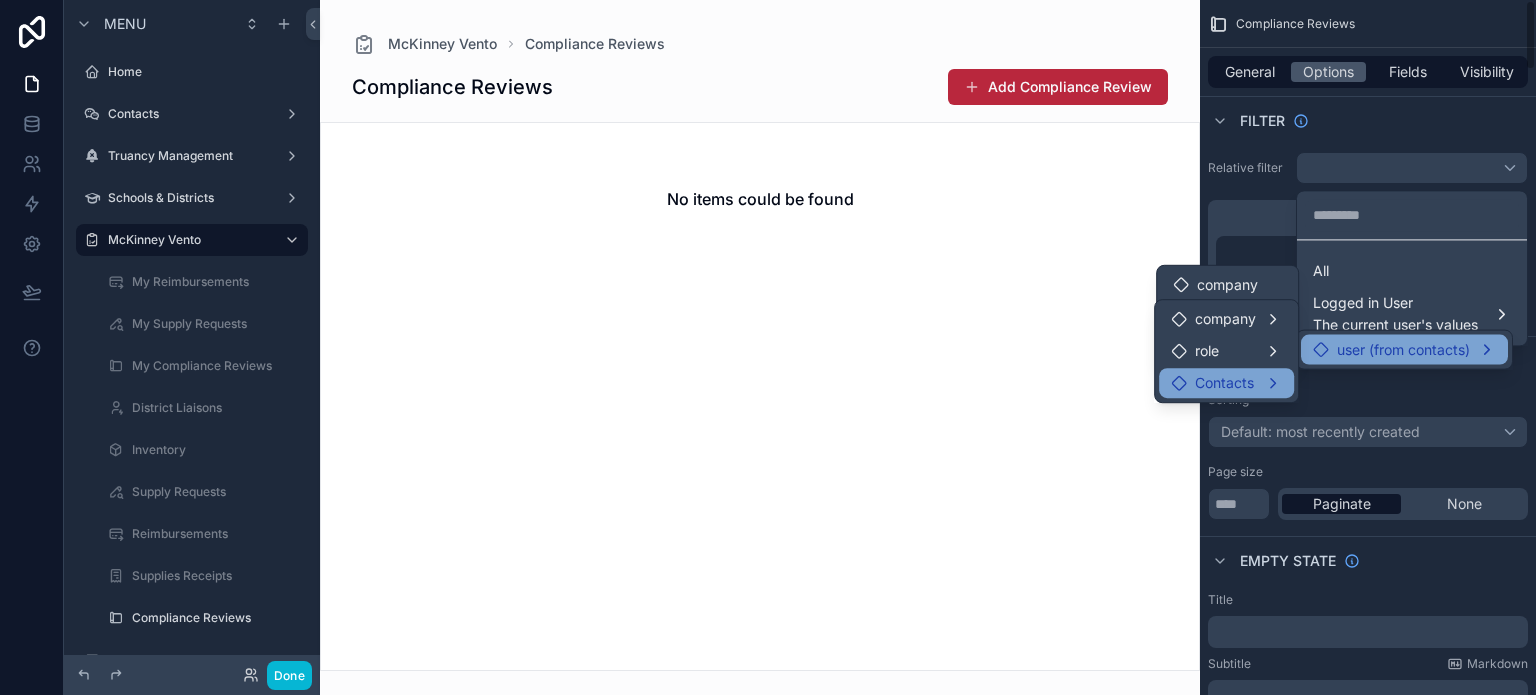 click on "Contacts" at bounding box center [1224, 383] 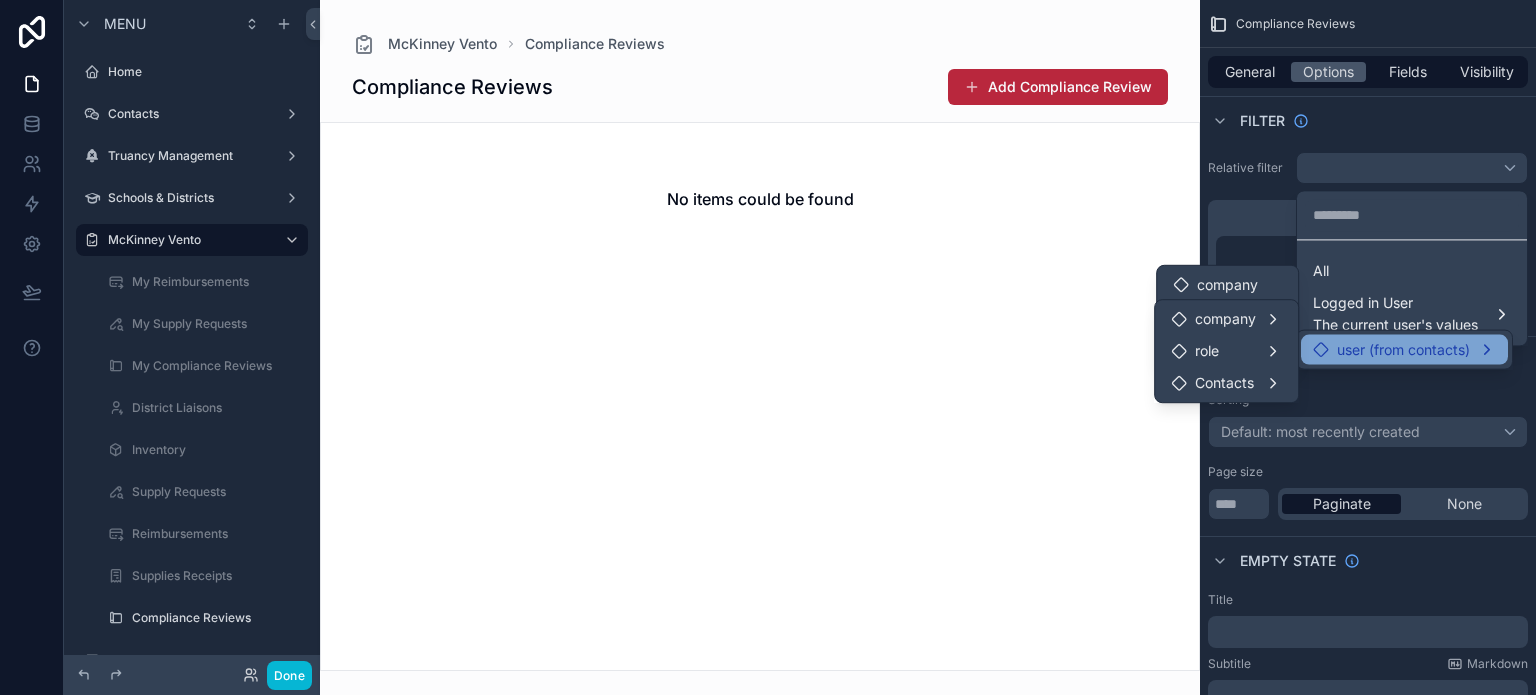 click on "No items could be found" at bounding box center [760, 396] 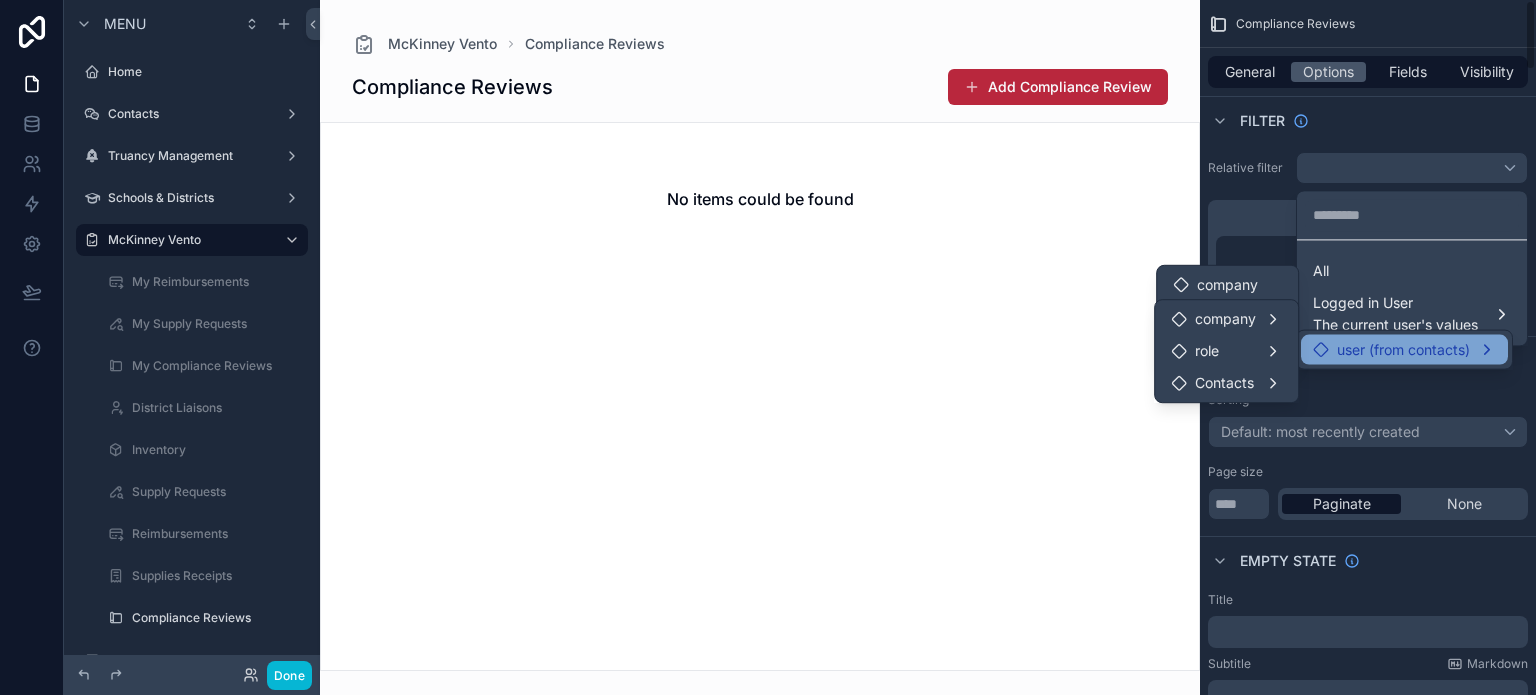 click at bounding box center (768, 347) 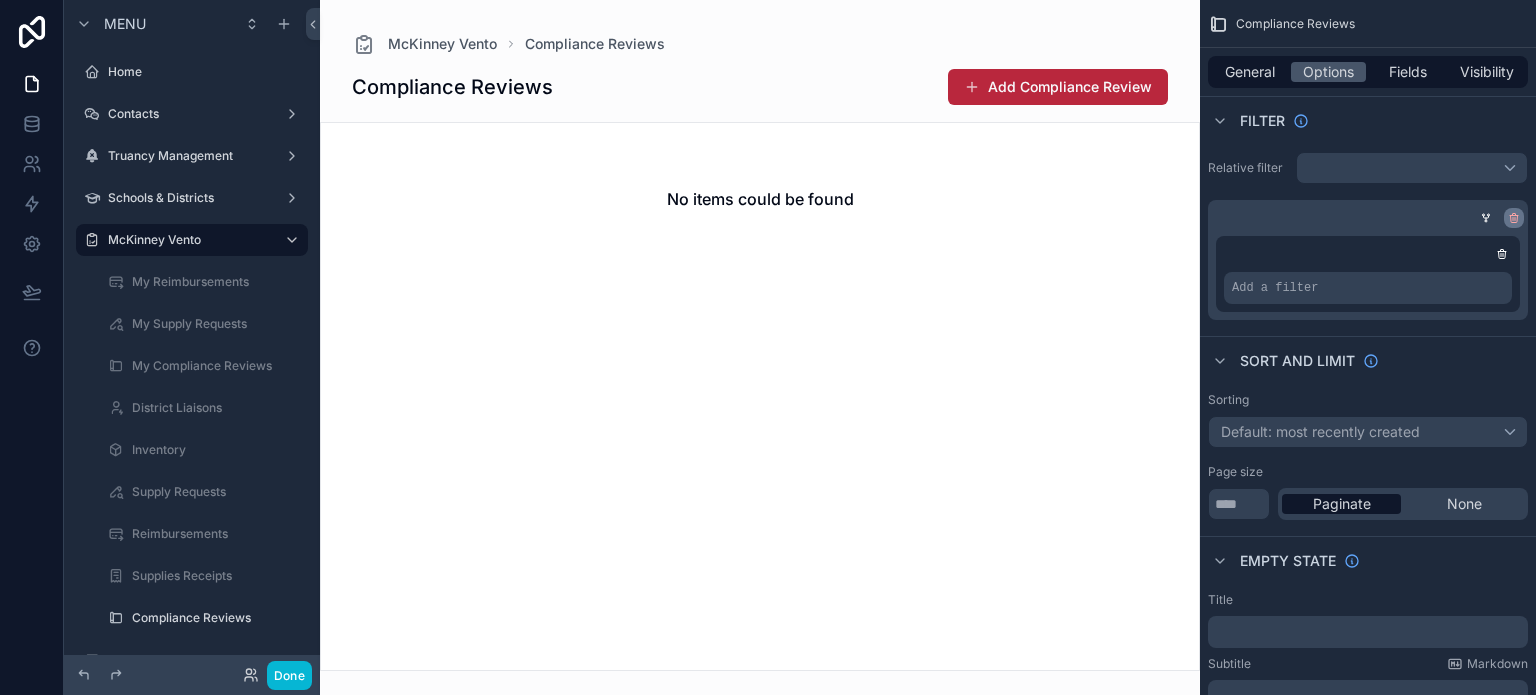 click 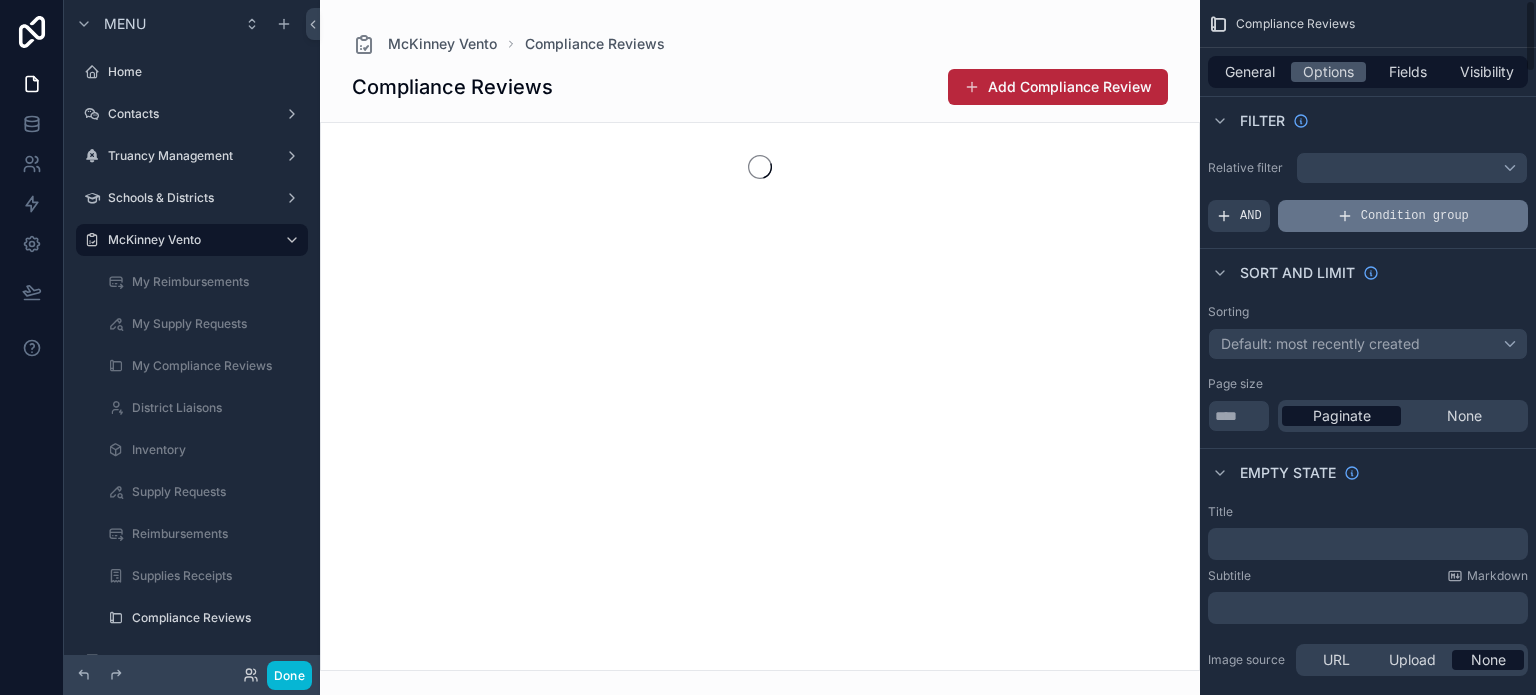 click on "Condition group" at bounding box center (1415, 216) 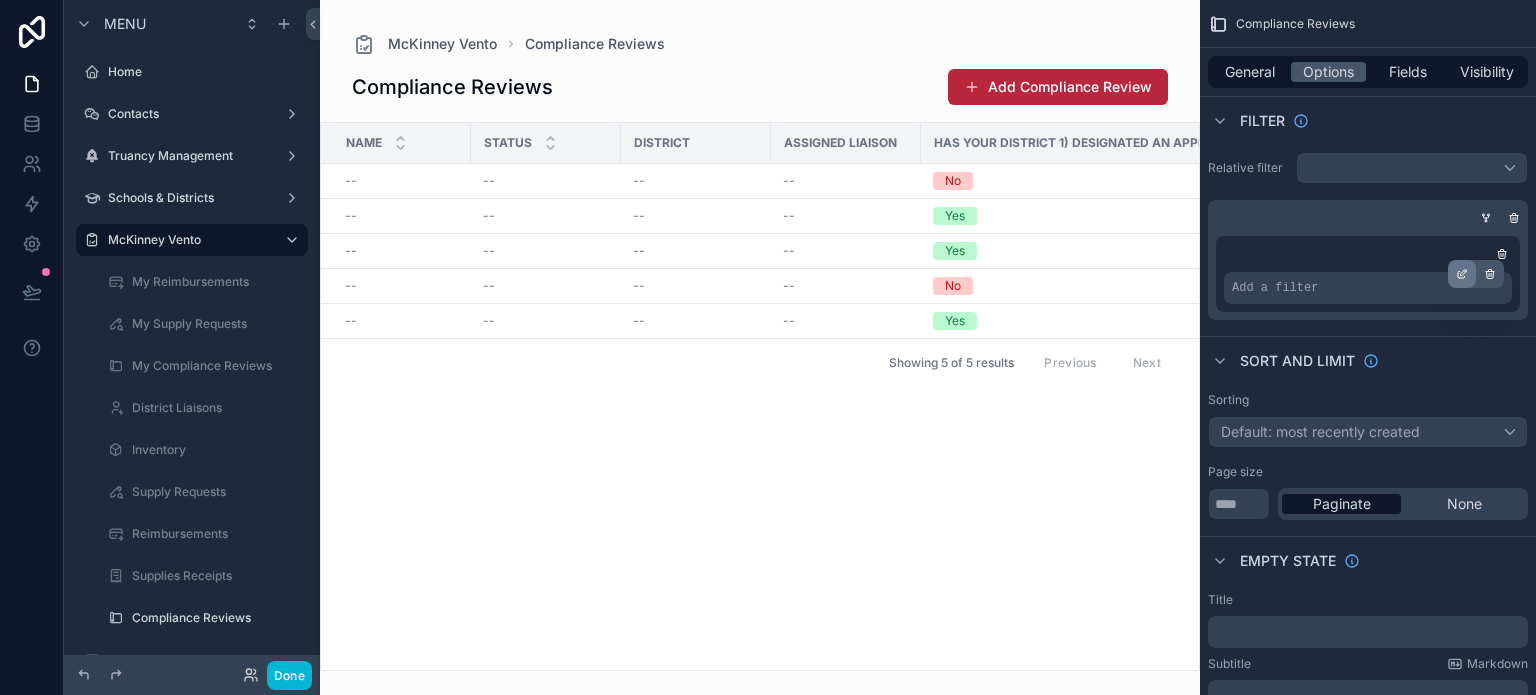 click 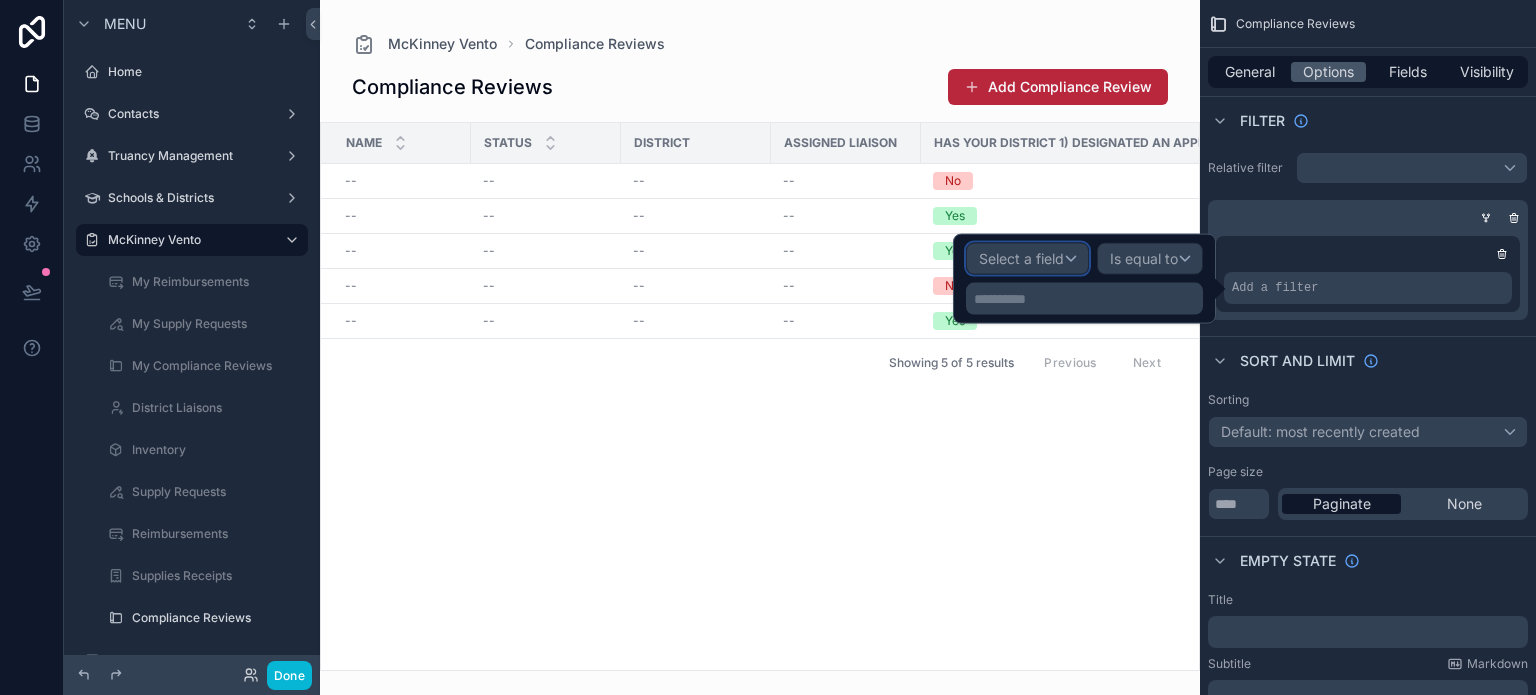 click on "Select a field" at bounding box center [1021, 258] 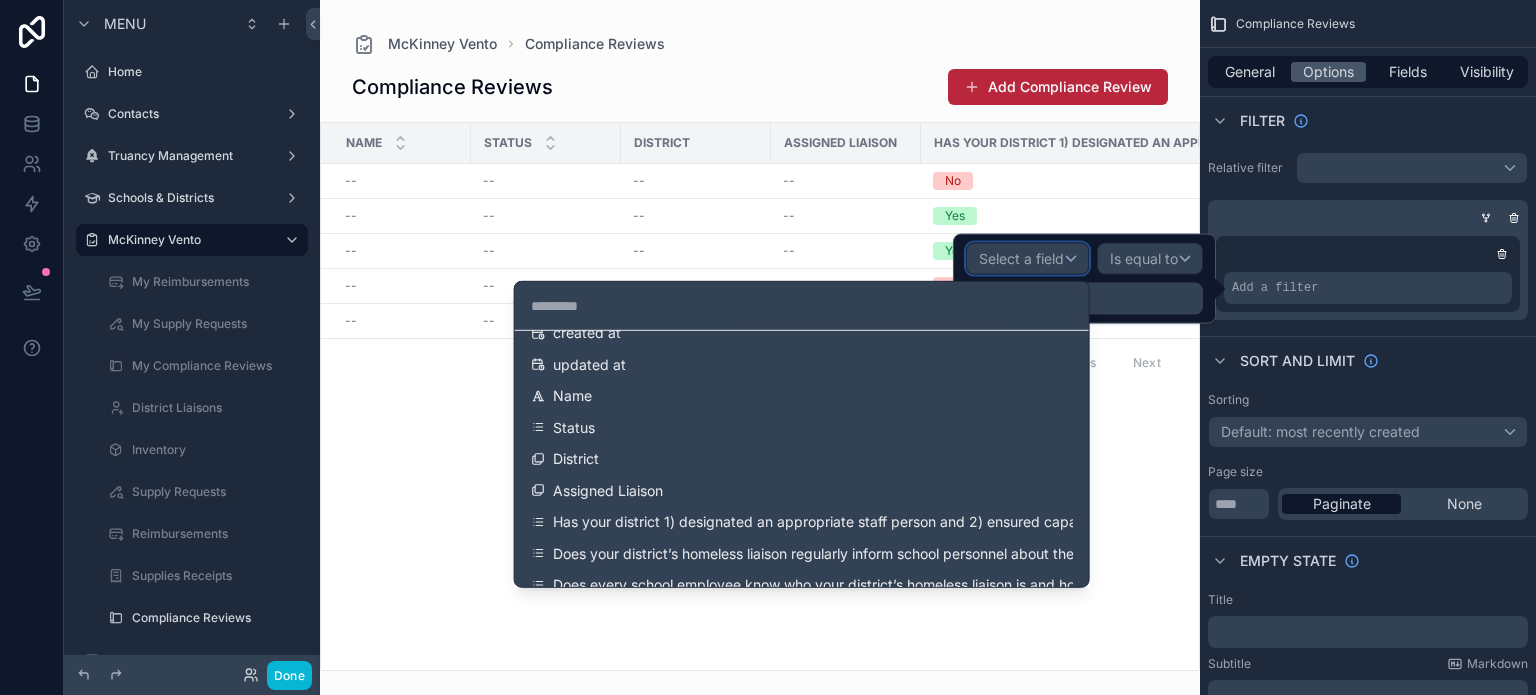 scroll, scrollTop: 100, scrollLeft: 0, axis: vertical 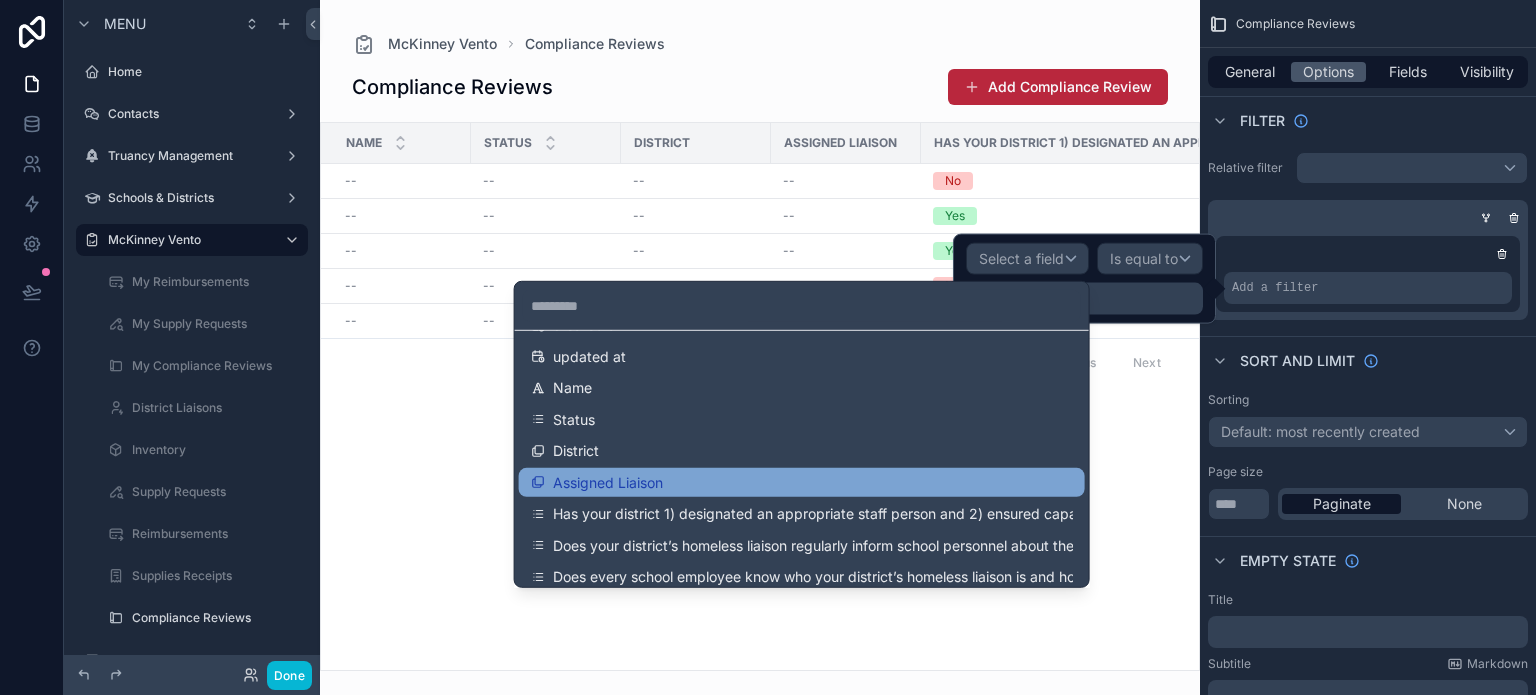 click on "Assigned Liaison" at bounding box center [802, 482] 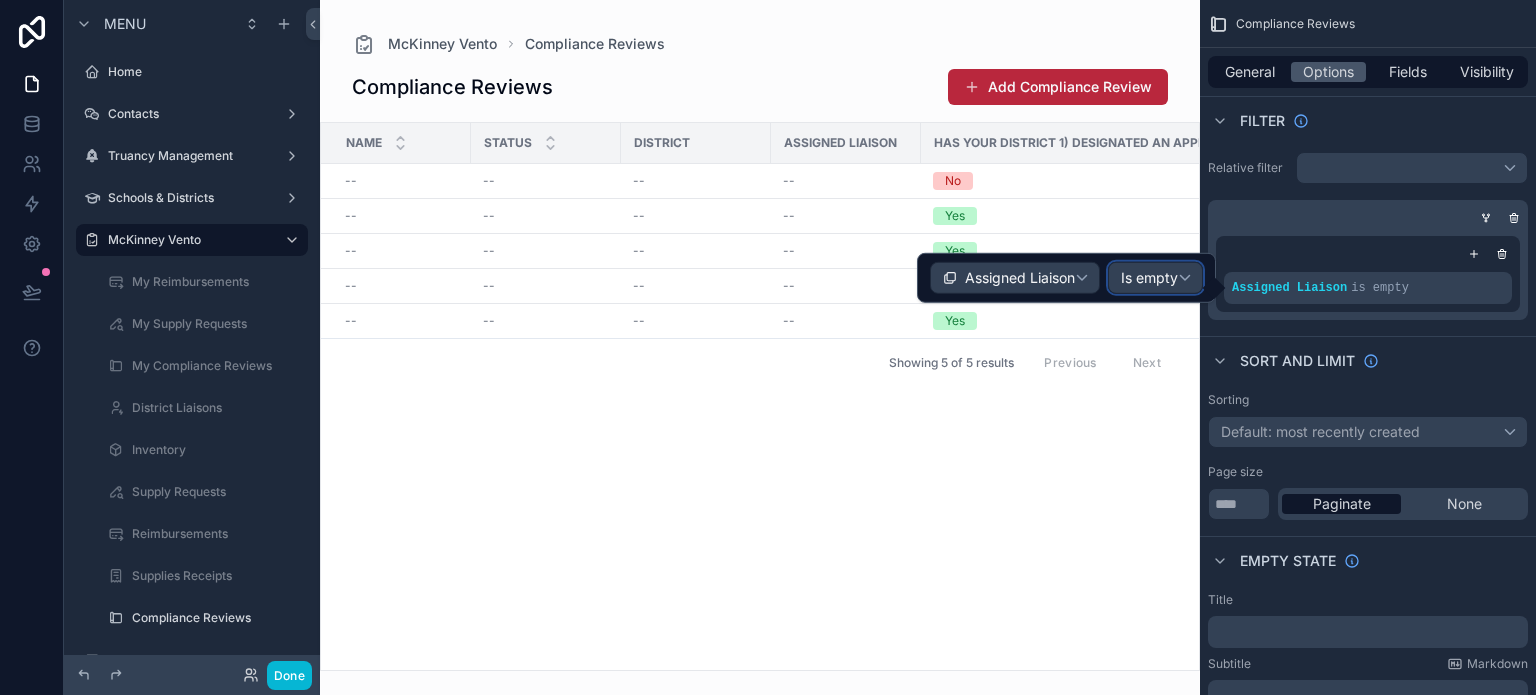 click on "Is empty" at bounding box center [1149, 278] 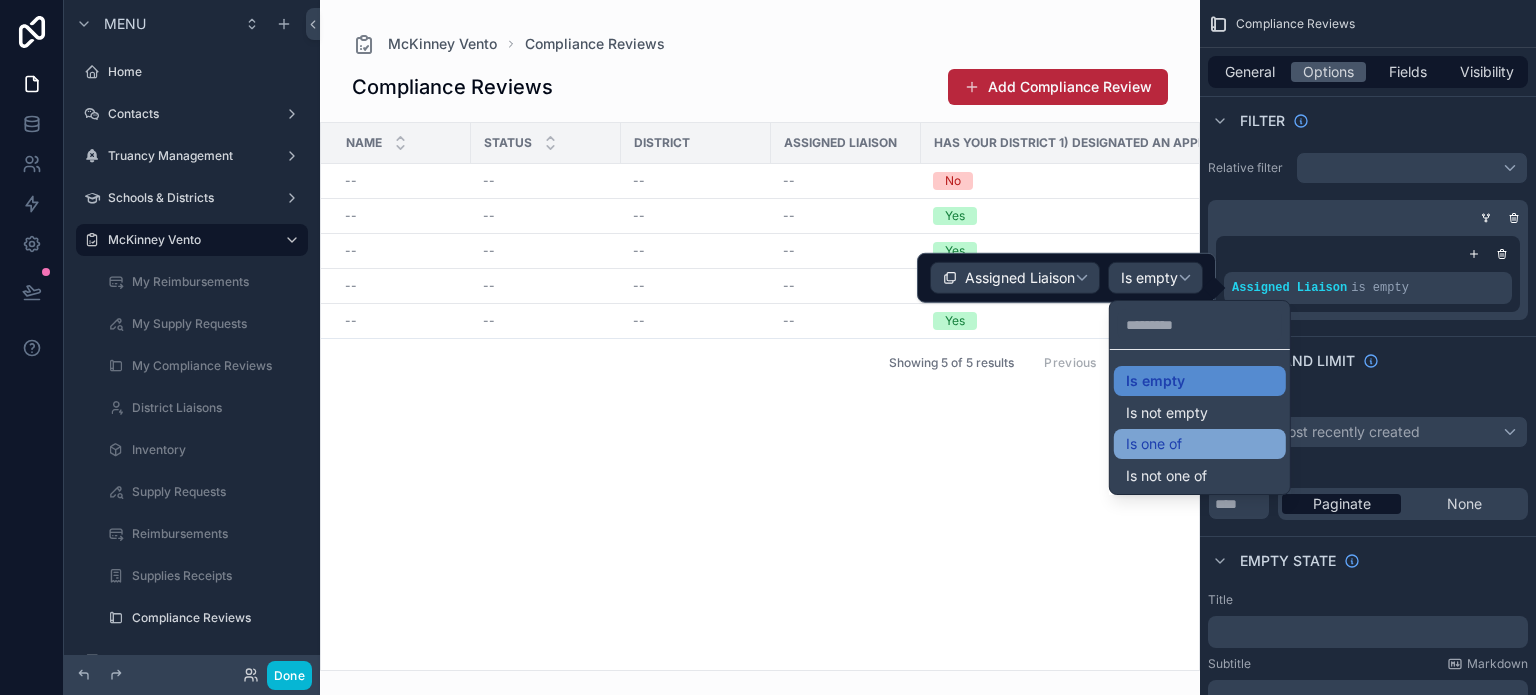 click on "Is one of" at bounding box center (1154, 444) 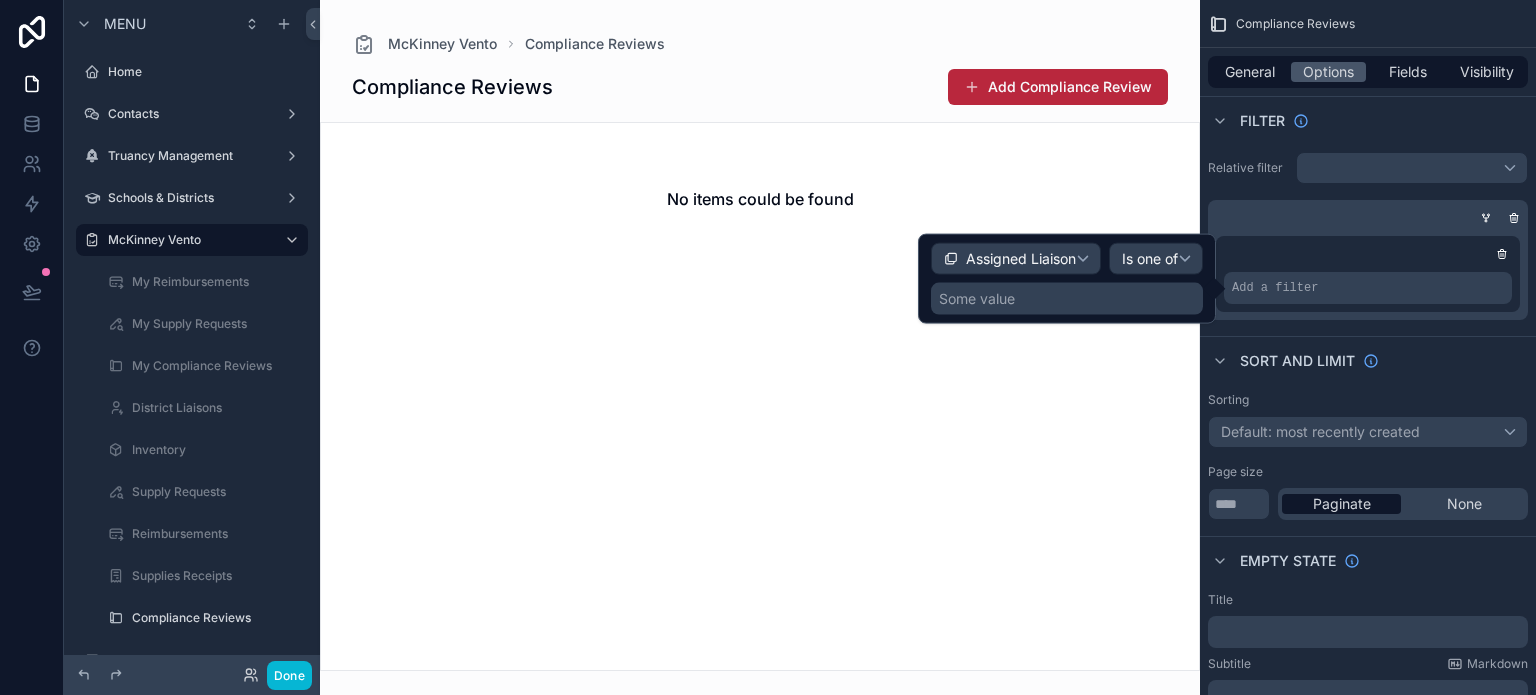 click on "Some value" at bounding box center (1067, 299) 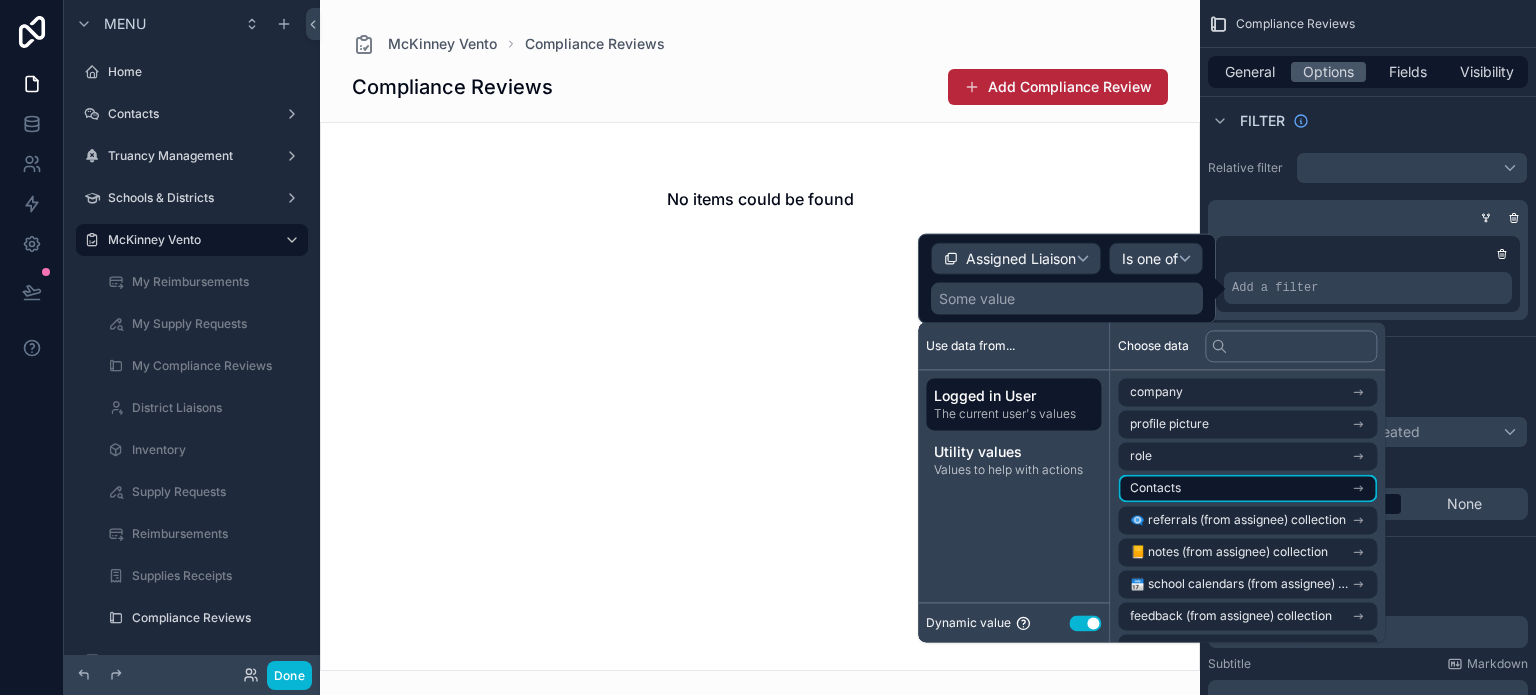 click on "Contacts" at bounding box center [1247, 488] 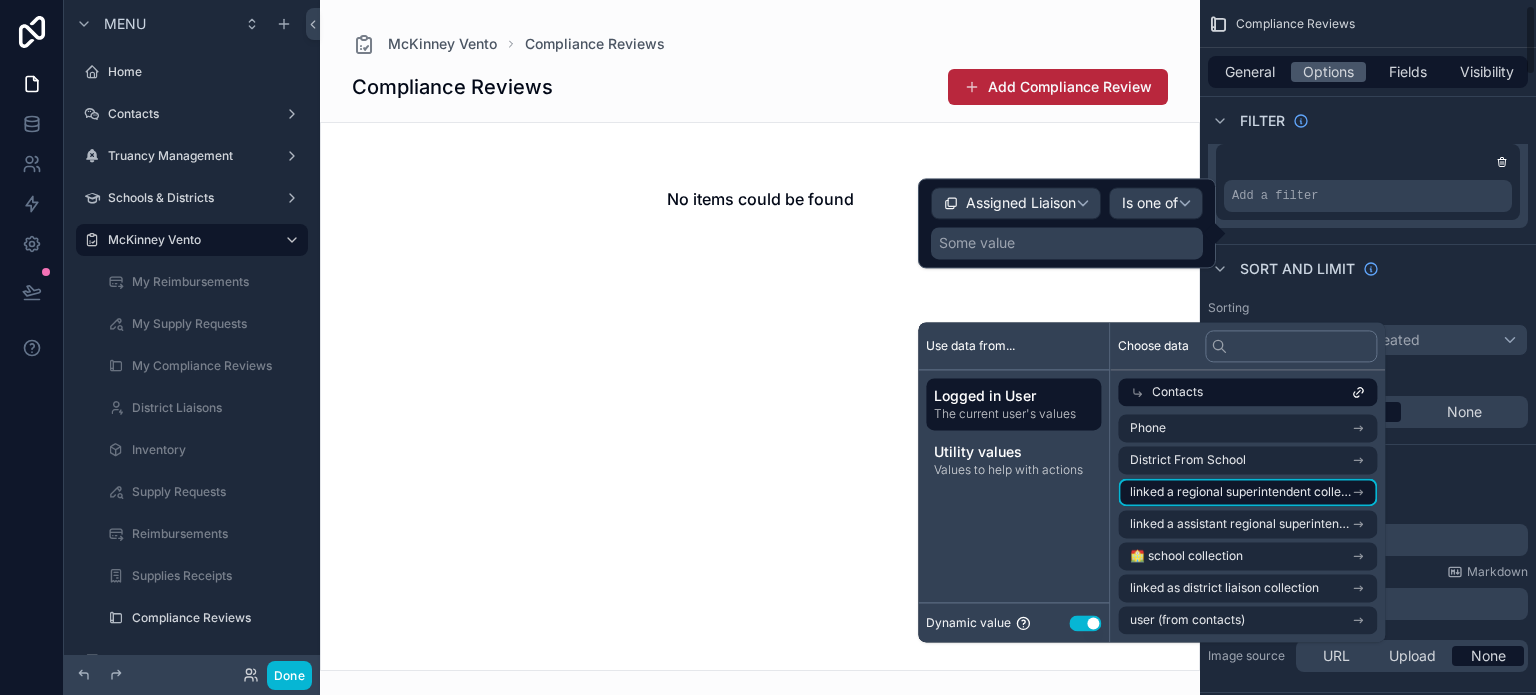 scroll, scrollTop: 100, scrollLeft: 0, axis: vertical 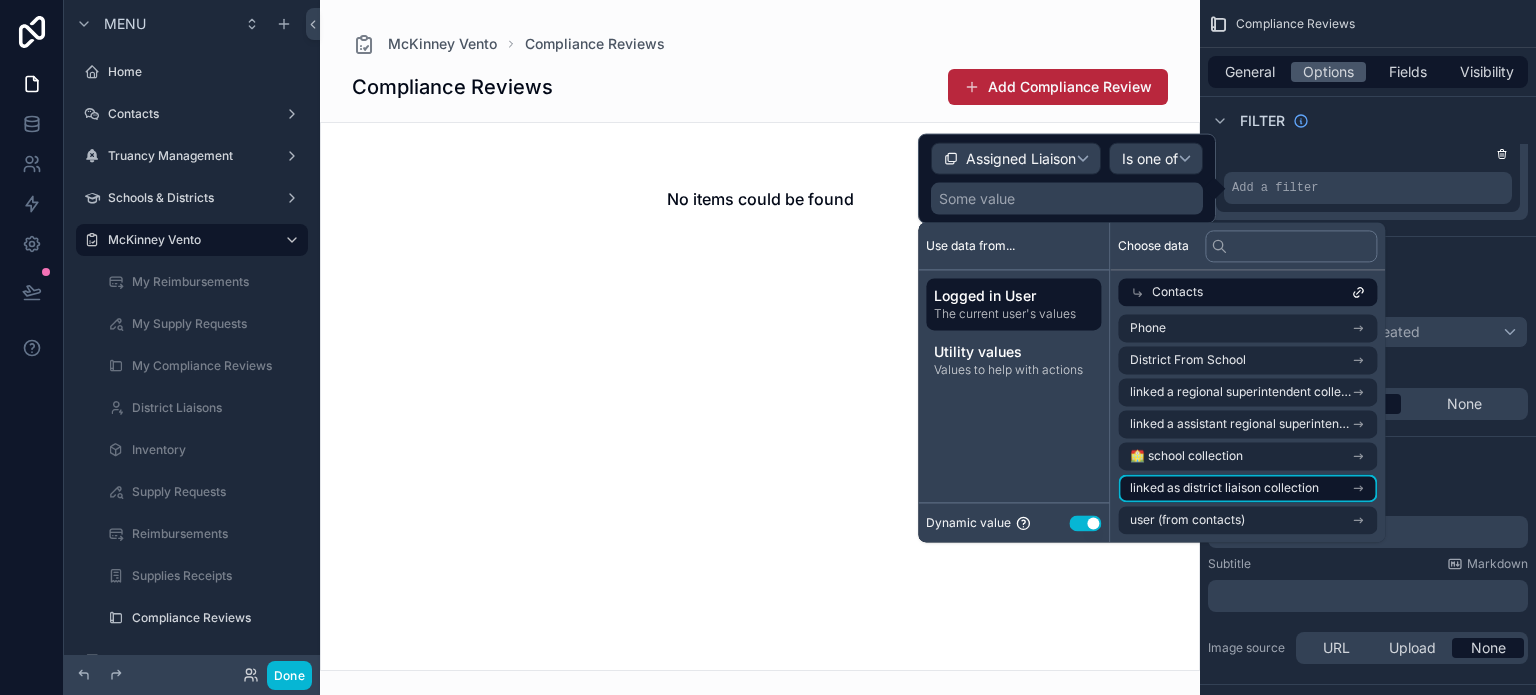 click on "linked as district liaison collection" at bounding box center (1224, 488) 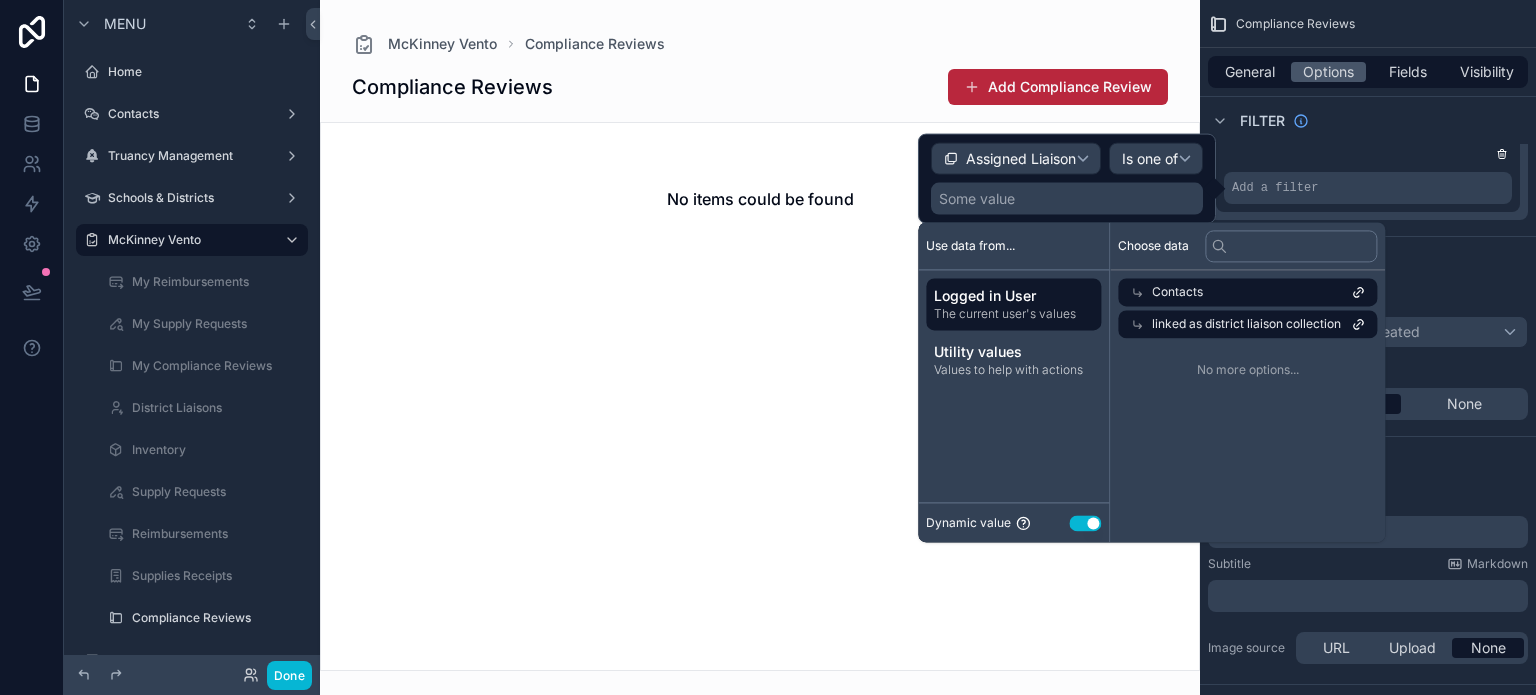 click on "Contacts" at bounding box center (1177, 292) 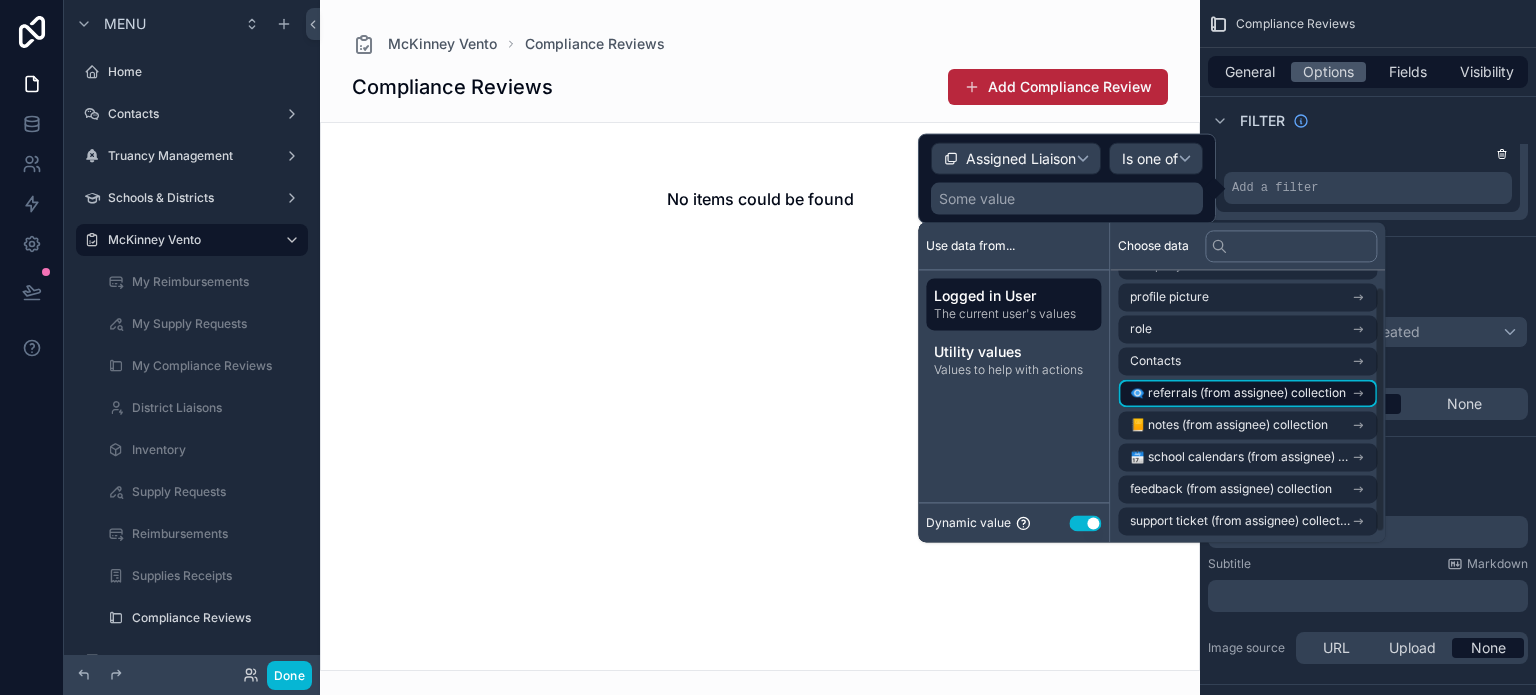 scroll, scrollTop: 28, scrollLeft: 0, axis: vertical 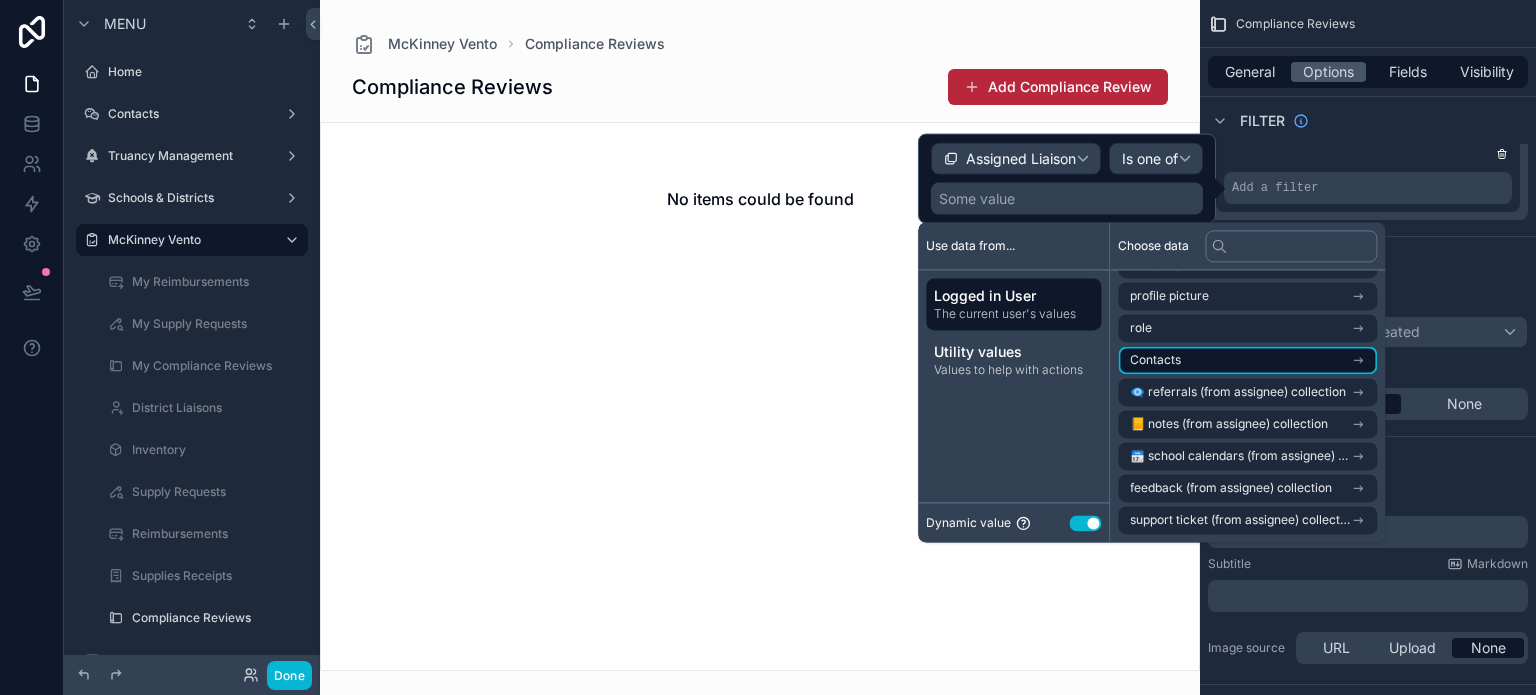 click on "Contacts" at bounding box center [1247, 360] 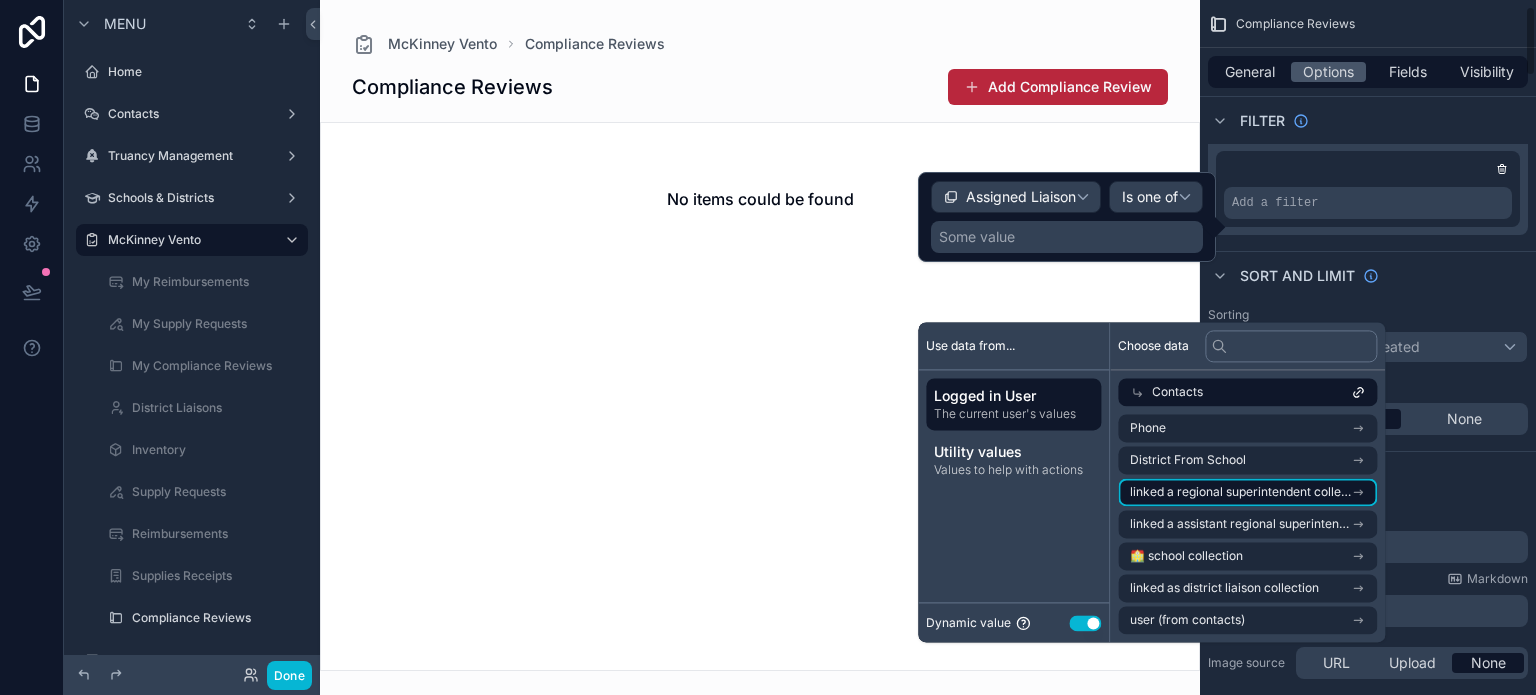 scroll, scrollTop: 100, scrollLeft: 0, axis: vertical 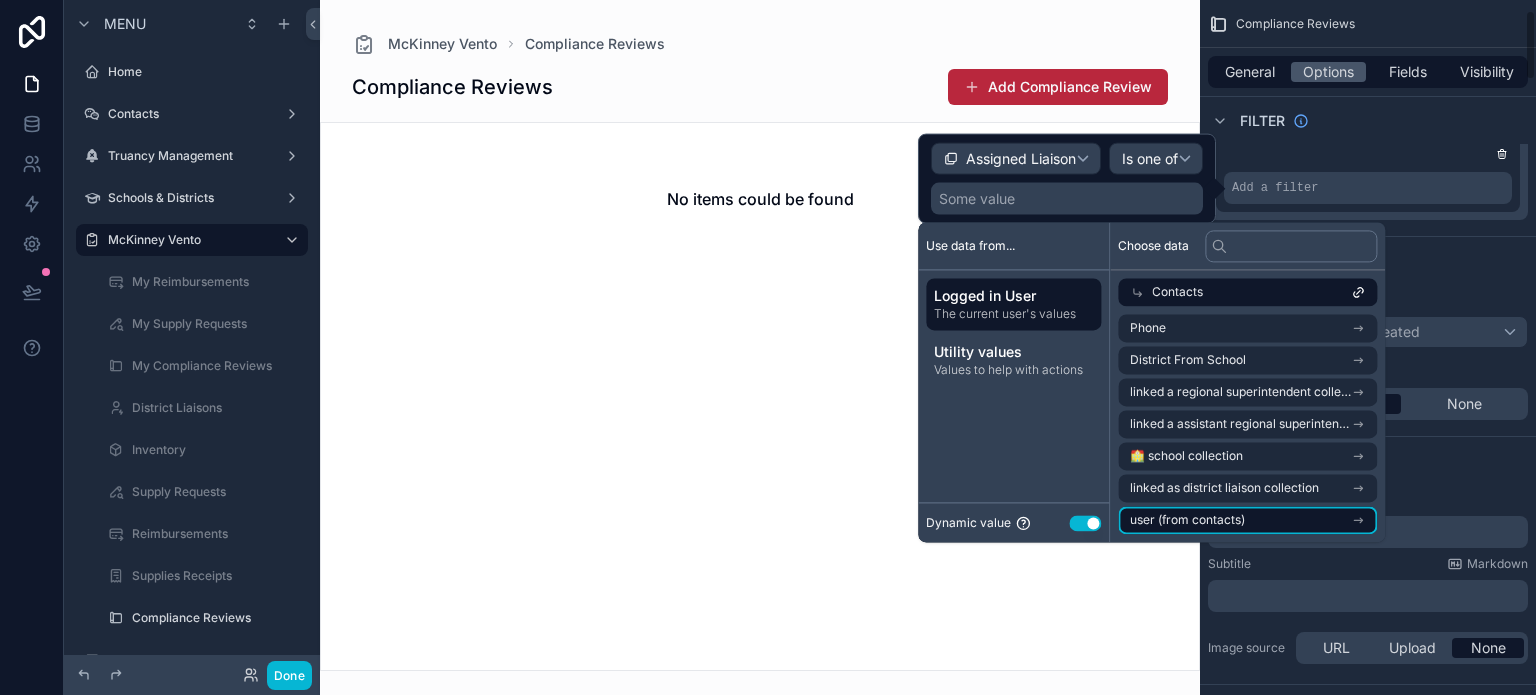 click on "user (from contacts)" at bounding box center [1247, 520] 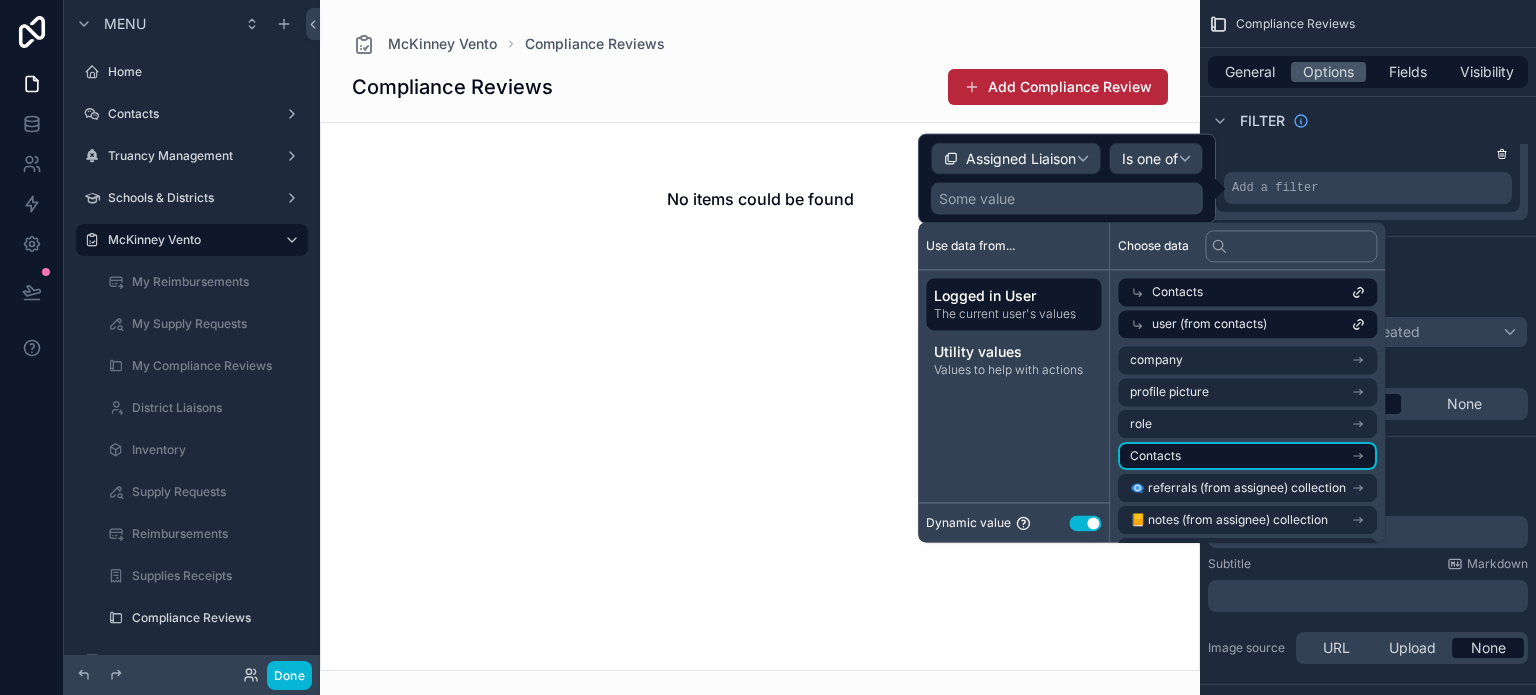 click on "Contacts" at bounding box center (1247, 456) 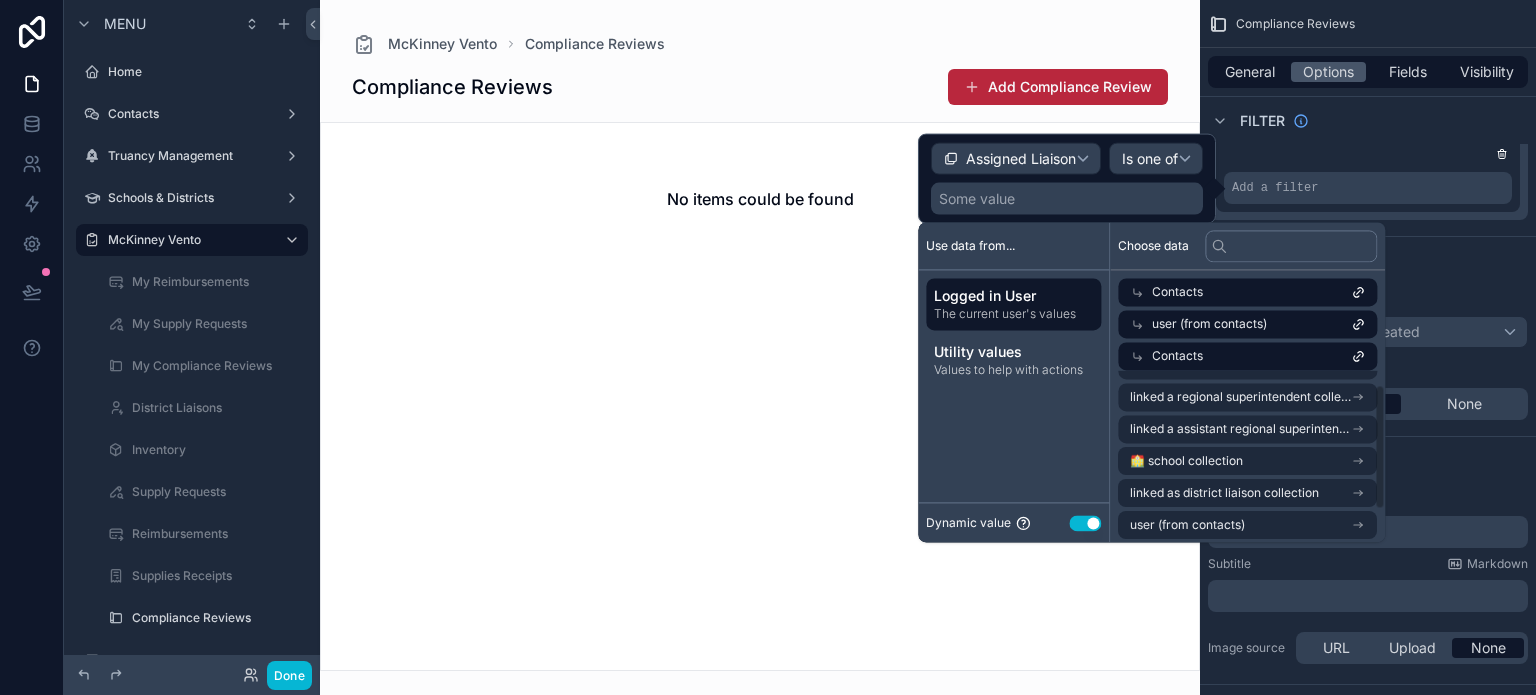 scroll, scrollTop: 64, scrollLeft: 0, axis: vertical 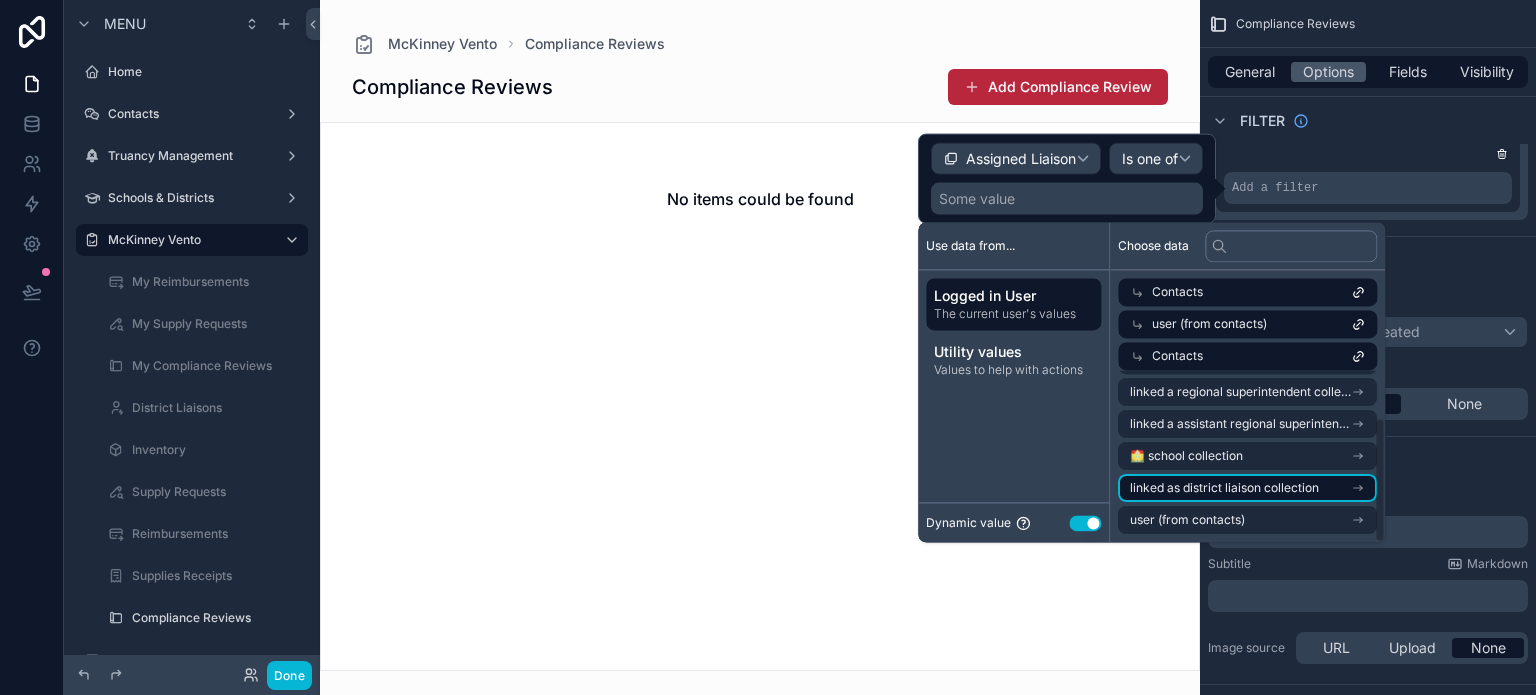 click on "linked as district liaison collection" at bounding box center [1247, 488] 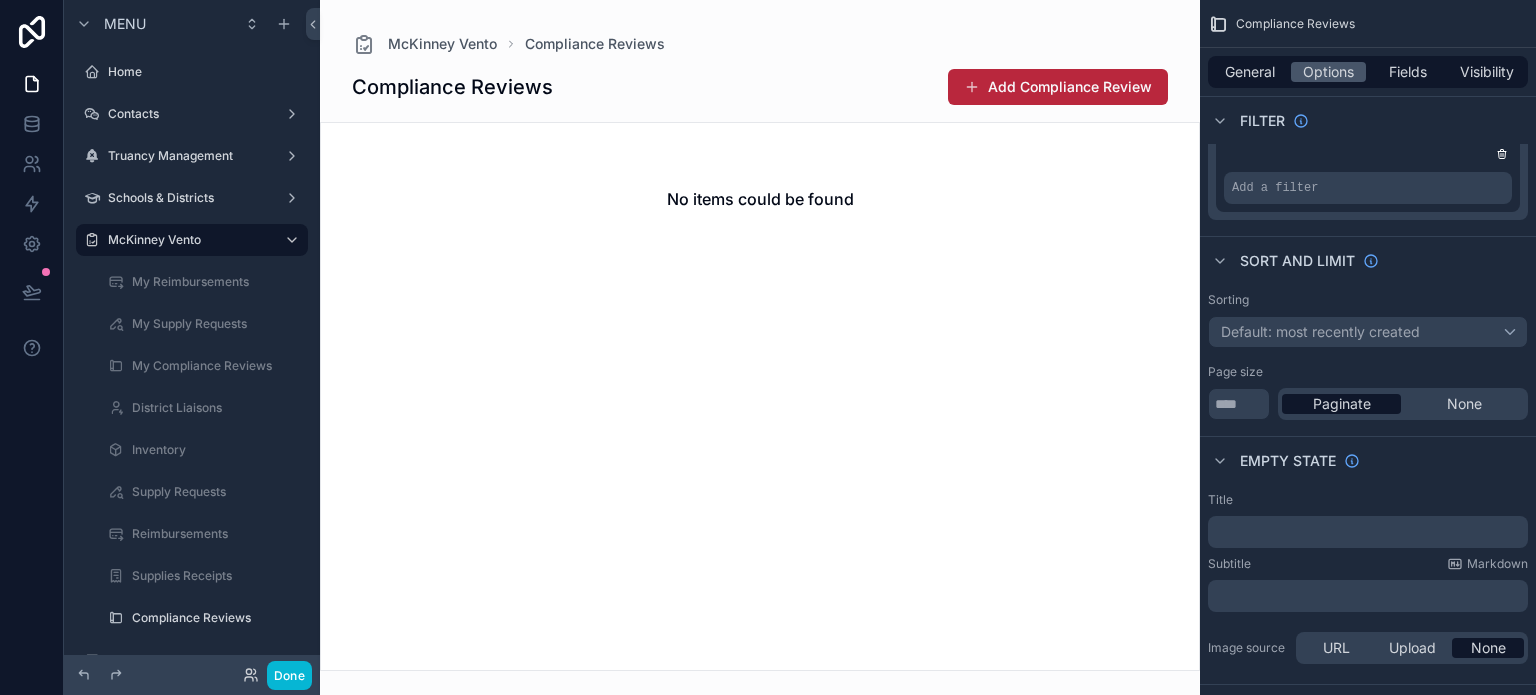click on "No items could be found" at bounding box center (760, 396) 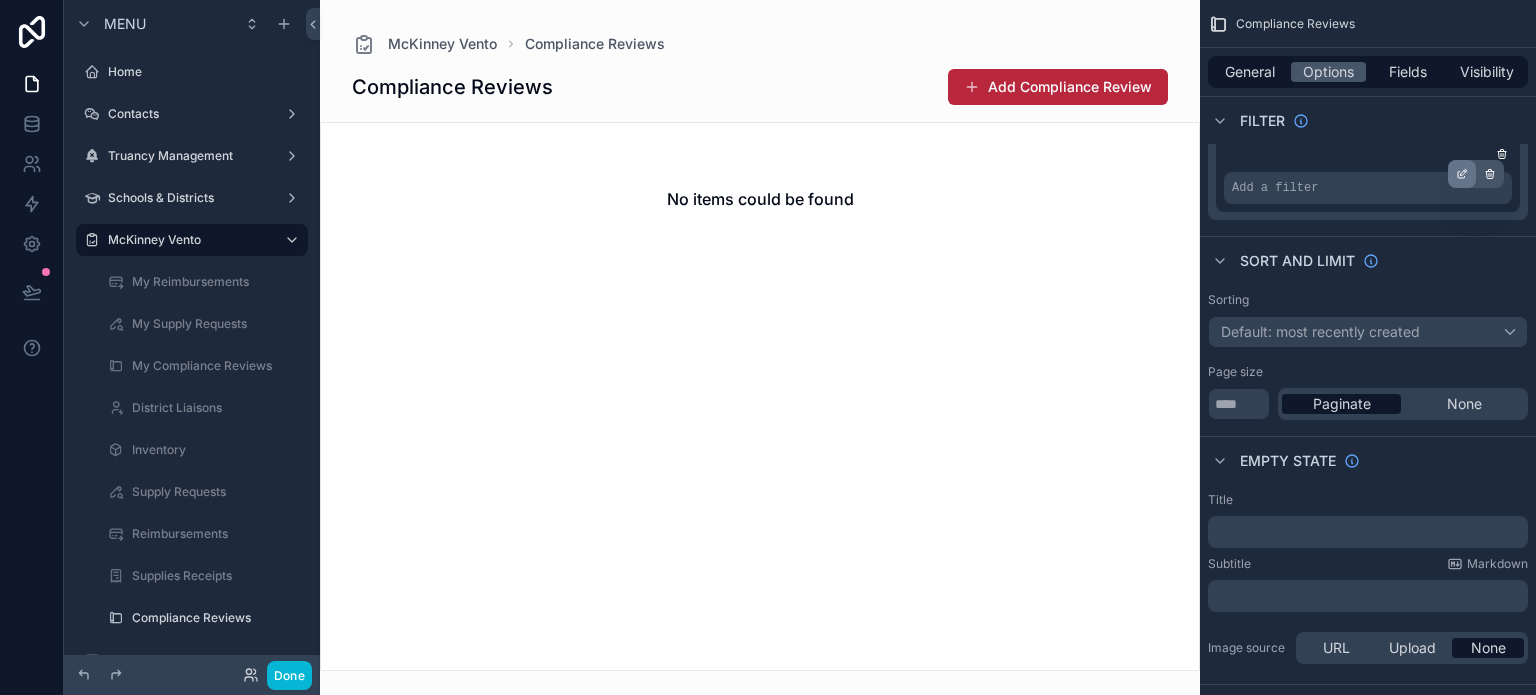 click 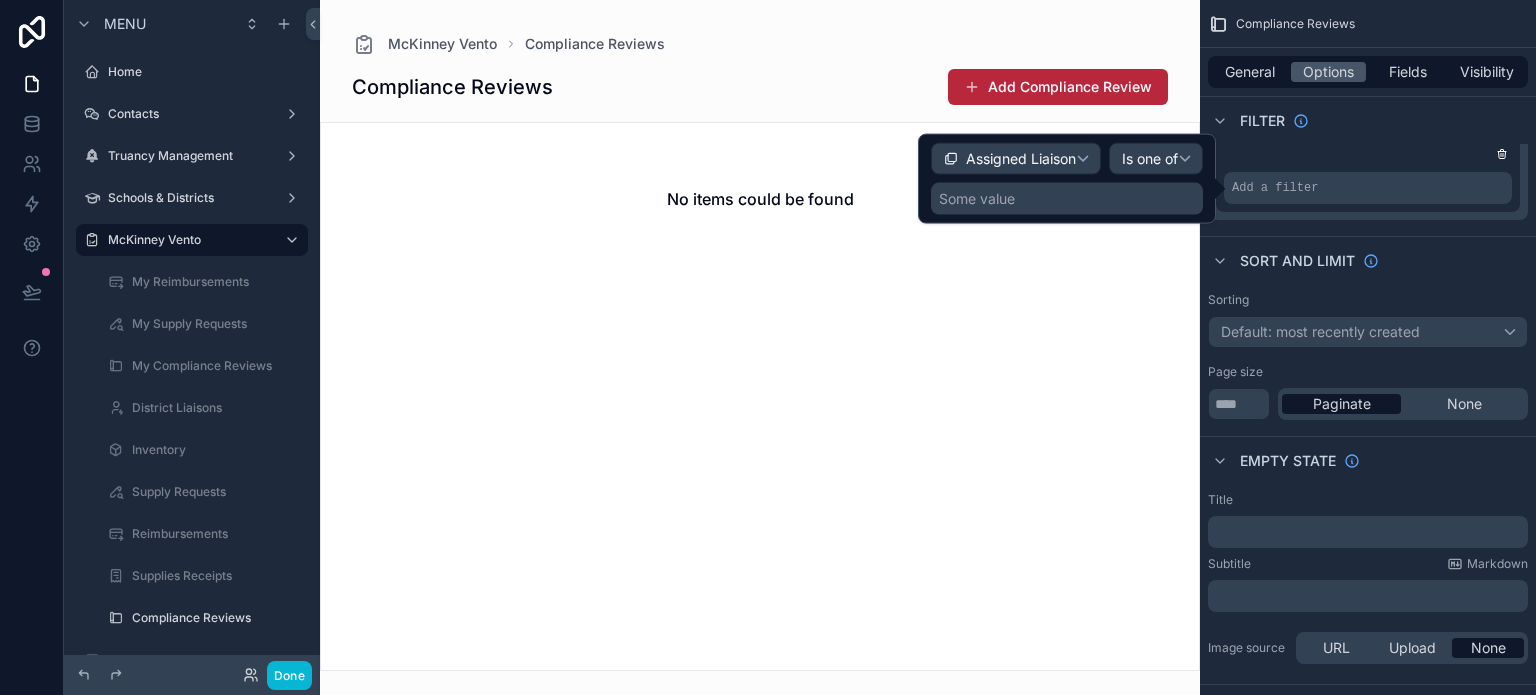 click on "No items could be found" at bounding box center (760, 199) 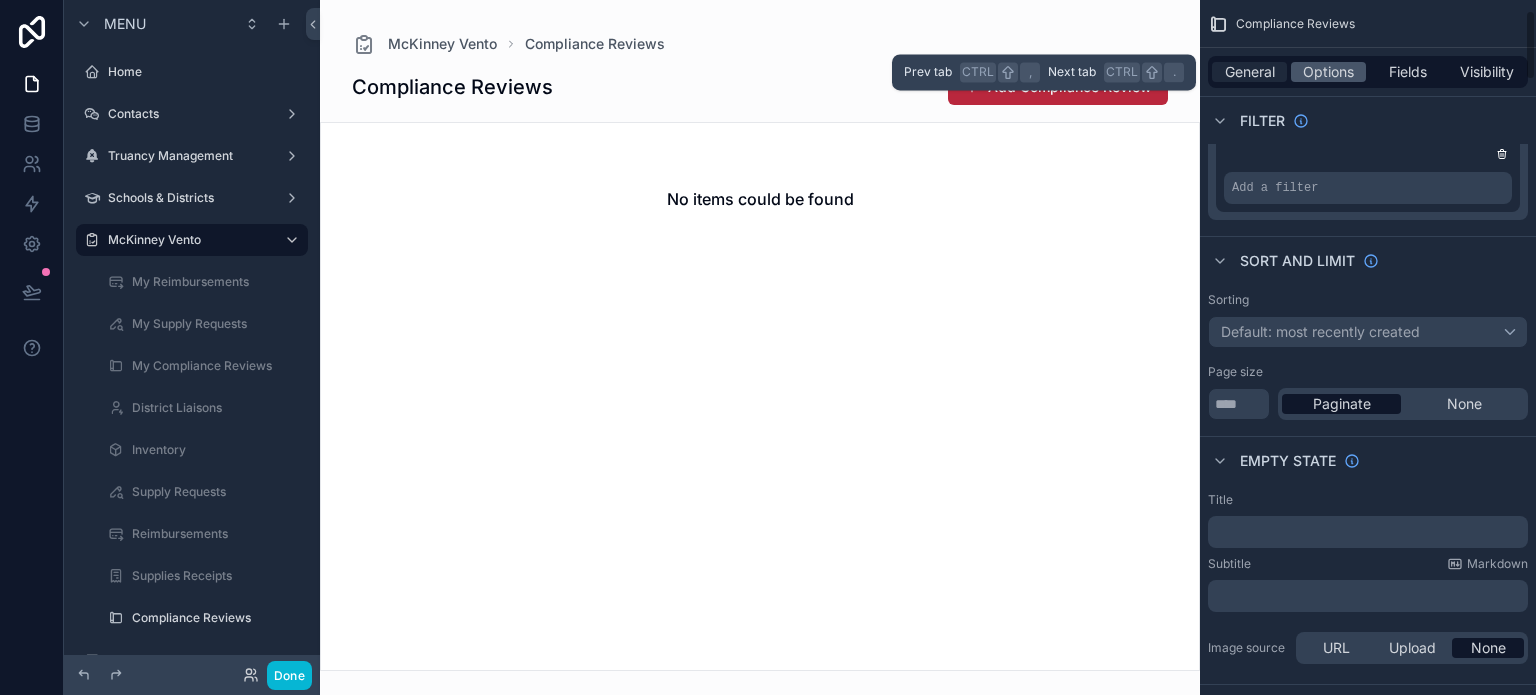 click on "General" at bounding box center (1250, 72) 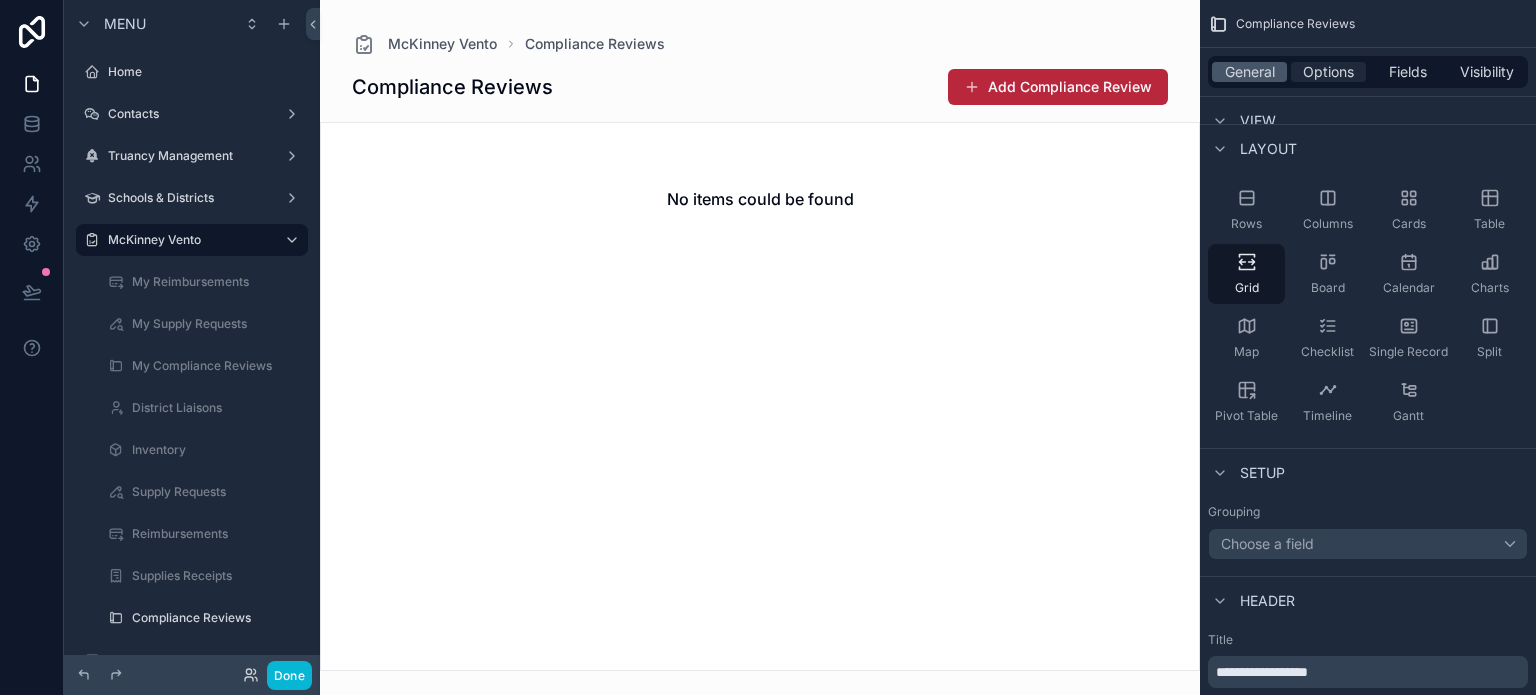 click on "Options" at bounding box center (1328, 72) 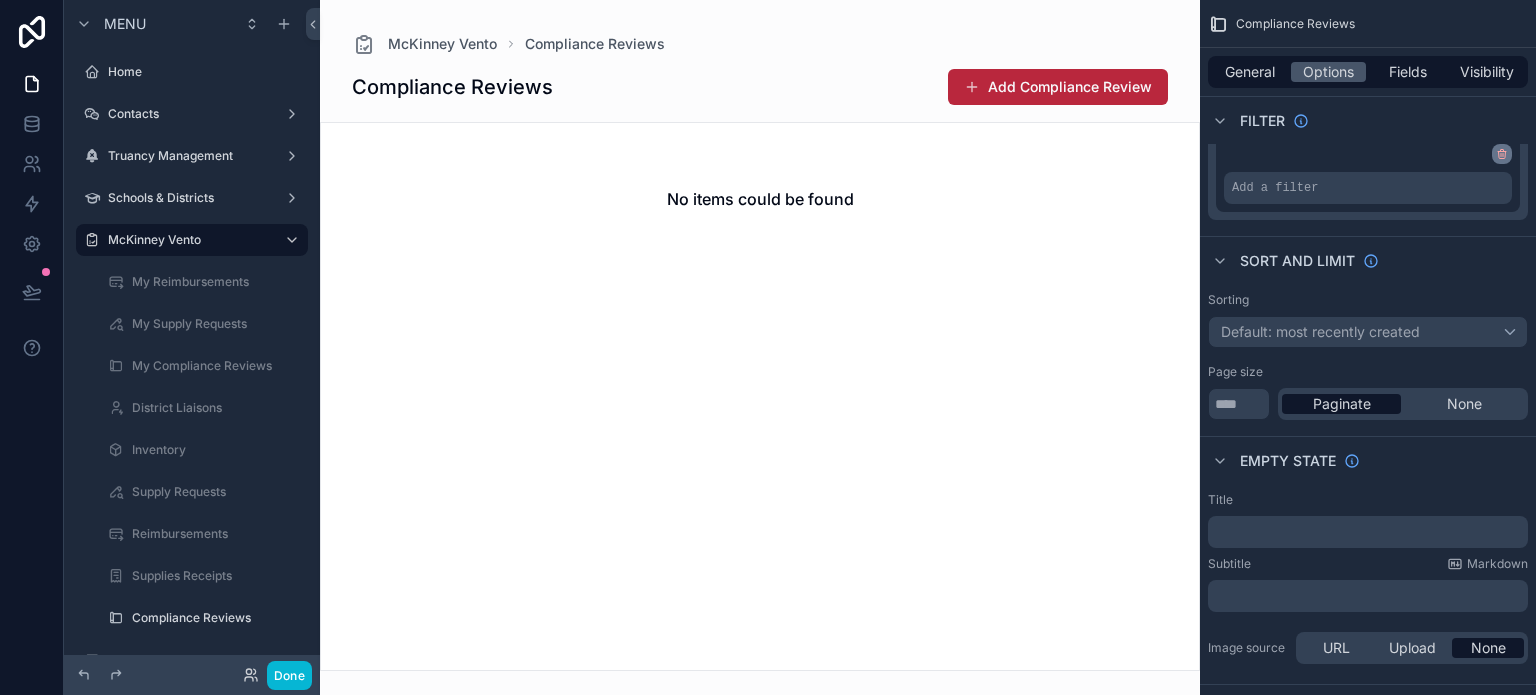 click at bounding box center [1502, 154] 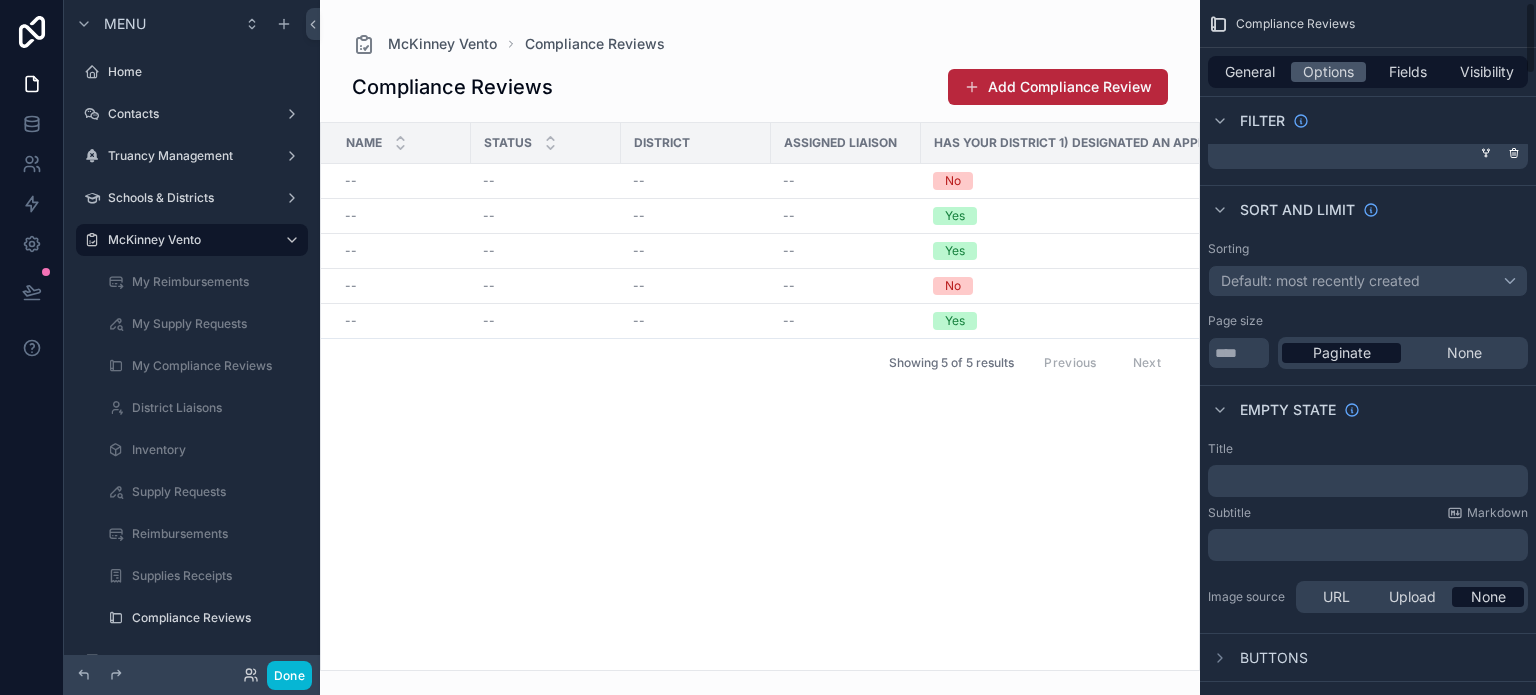 scroll, scrollTop: 0, scrollLeft: 0, axis: both 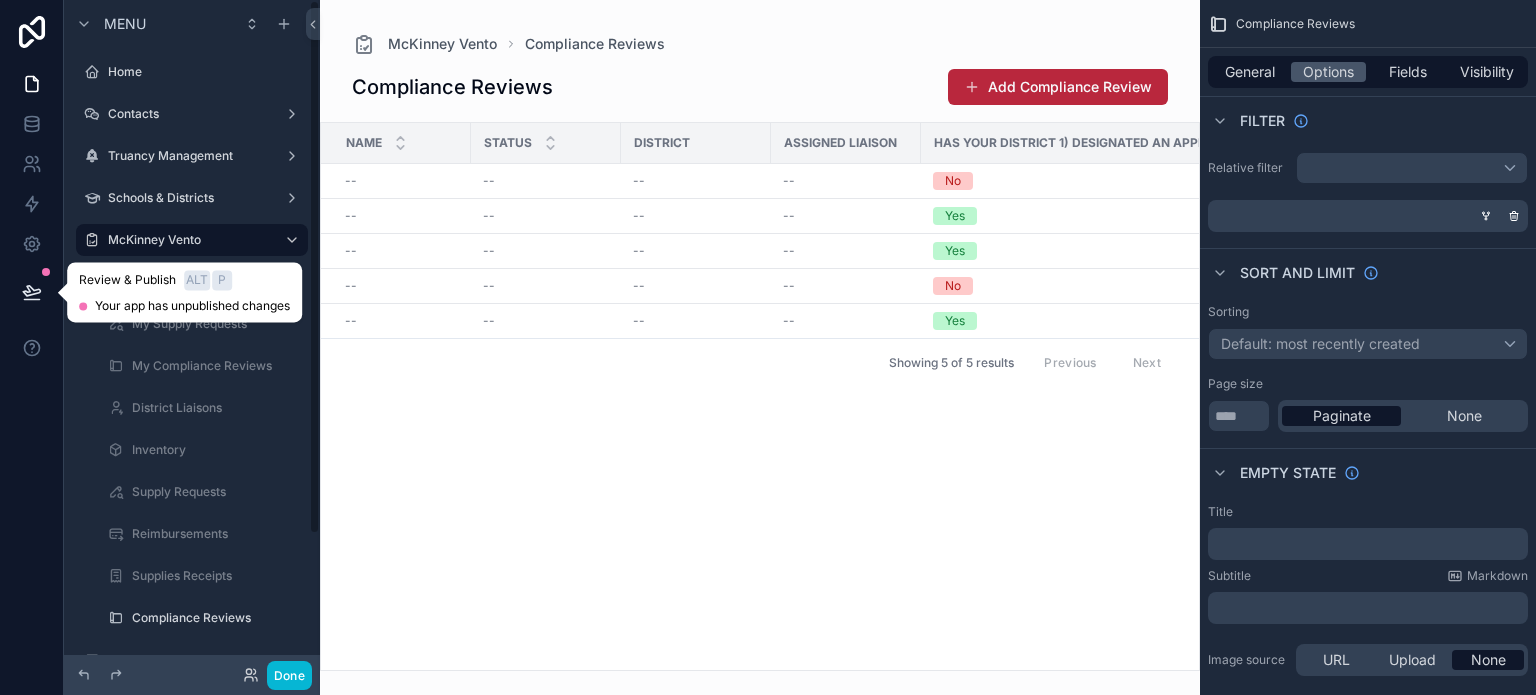 click 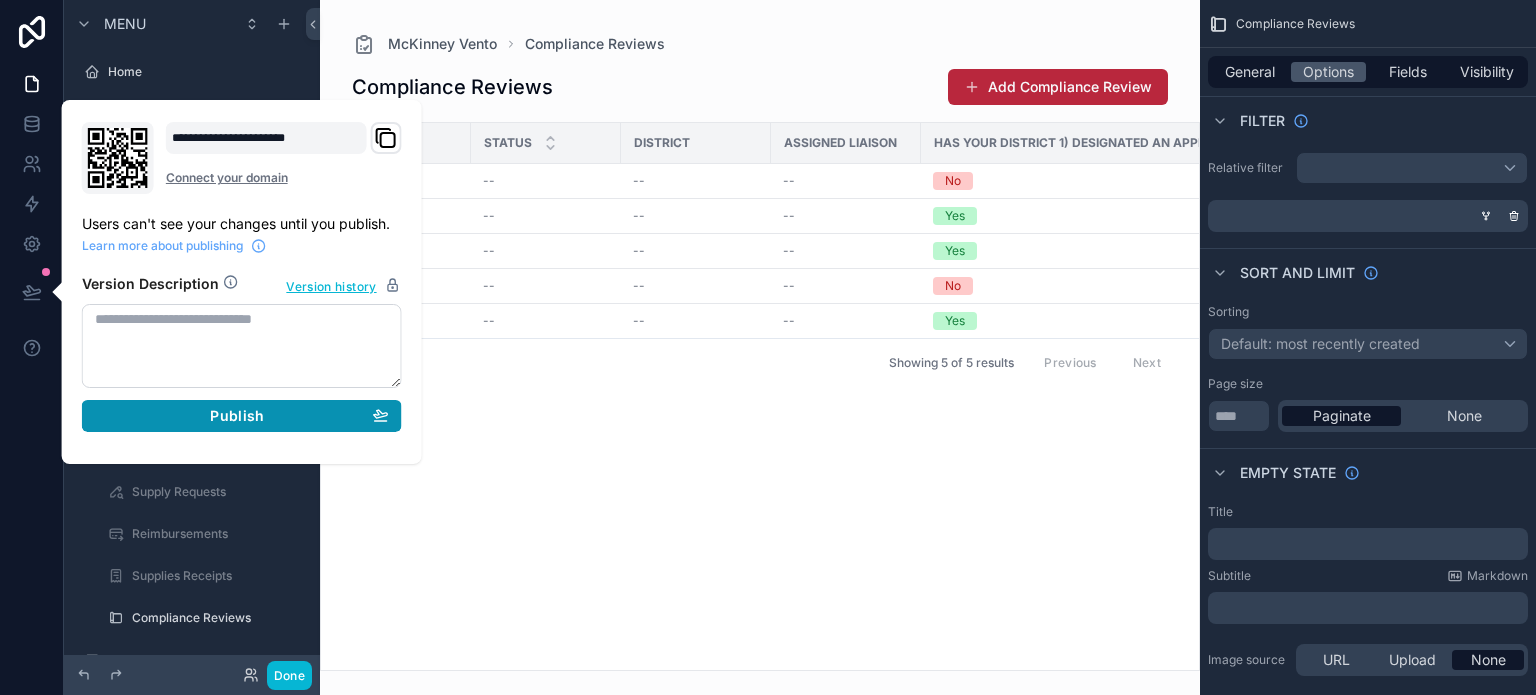 click on "Publish" at bounding box center [242, 416] 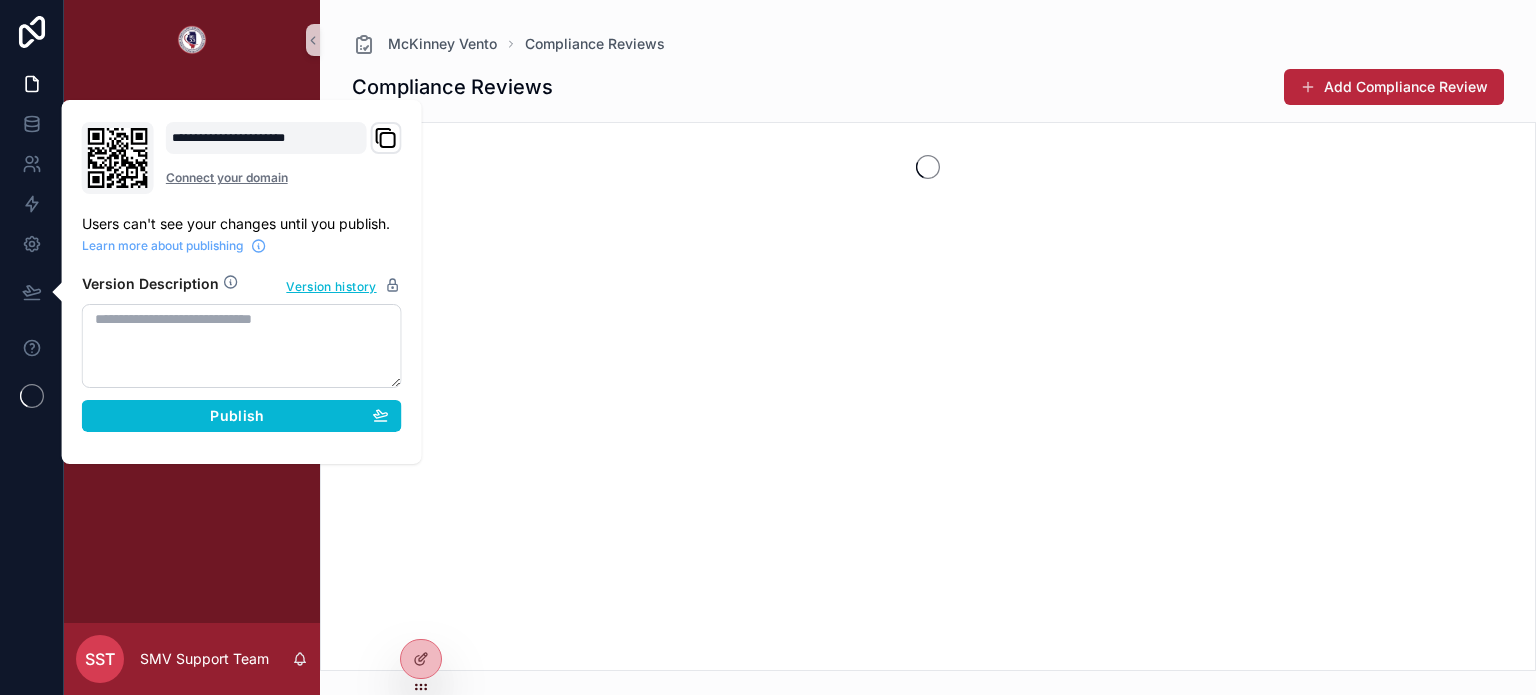 scroll, scrollTop: 0, scrollLeft: 0, axis: both 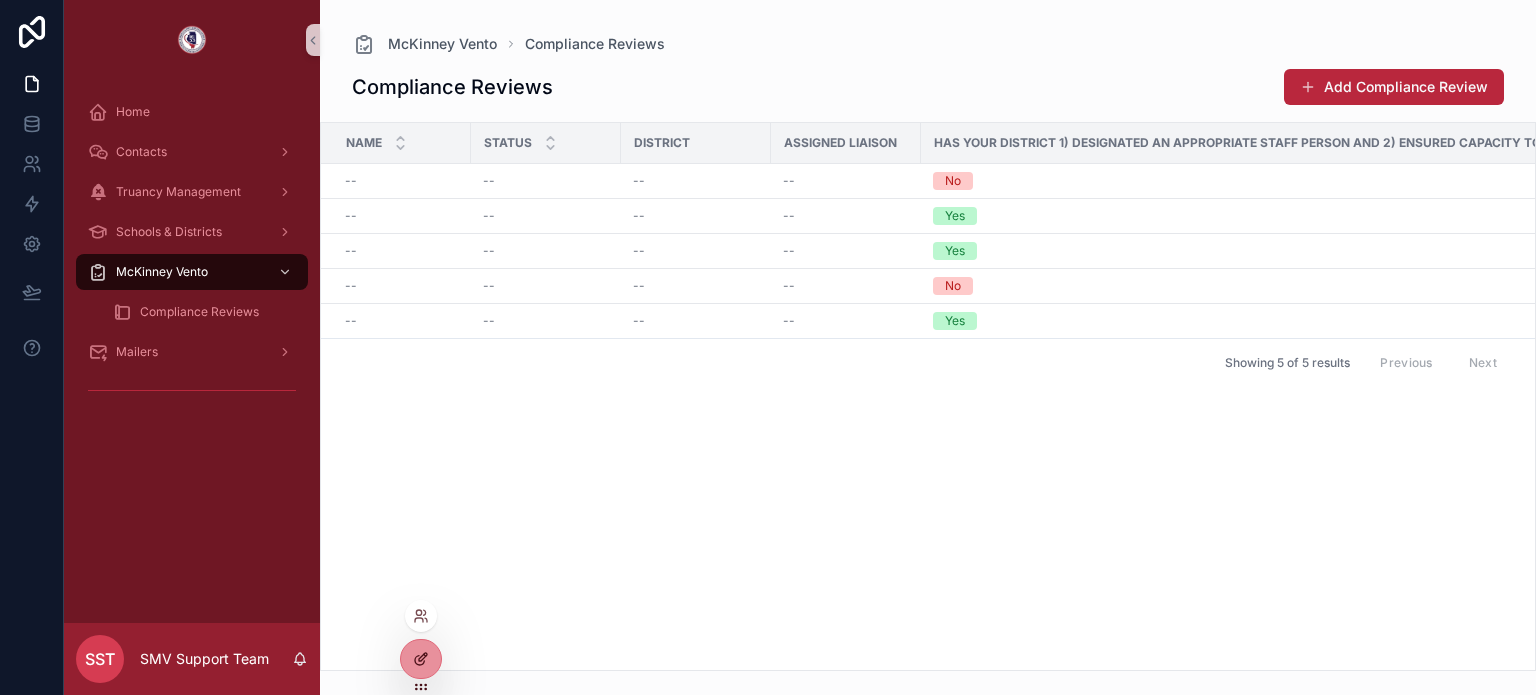click 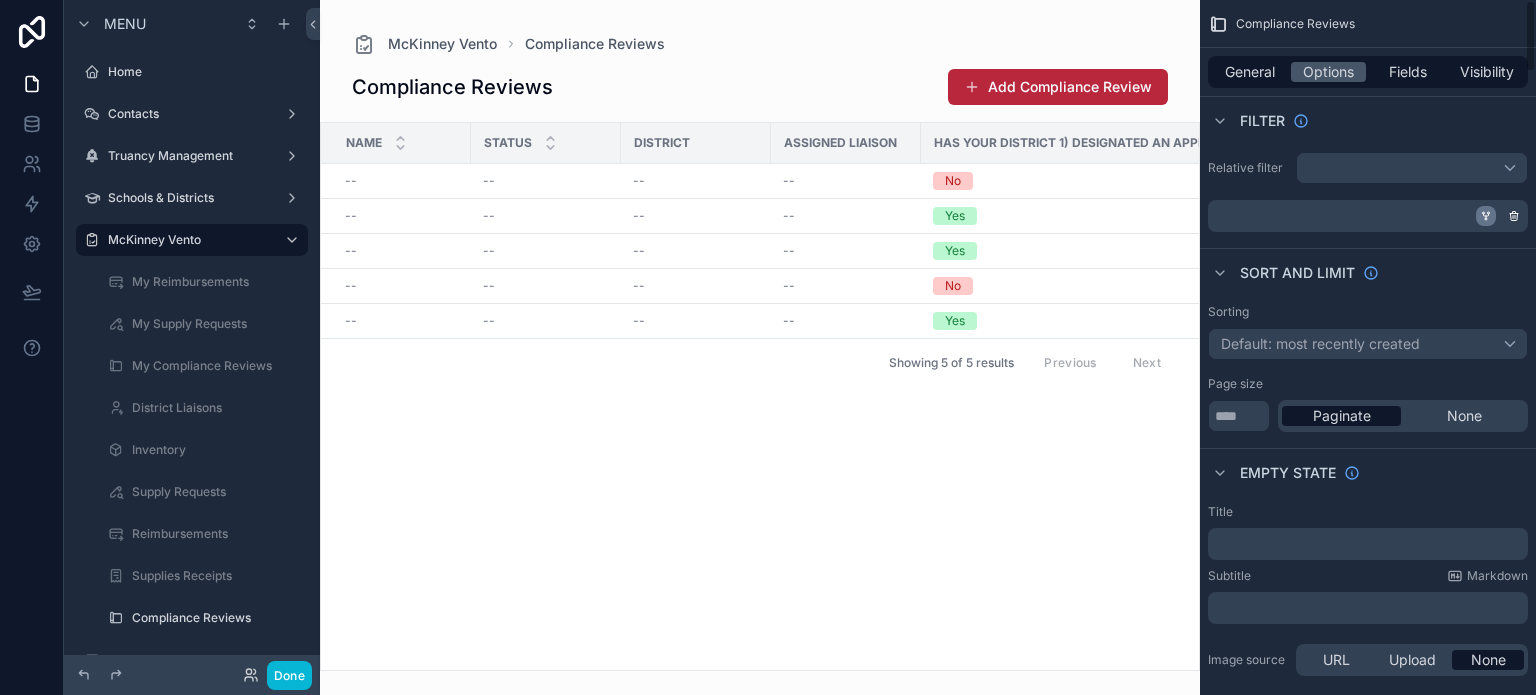 click at bounding box center [1486, 216] 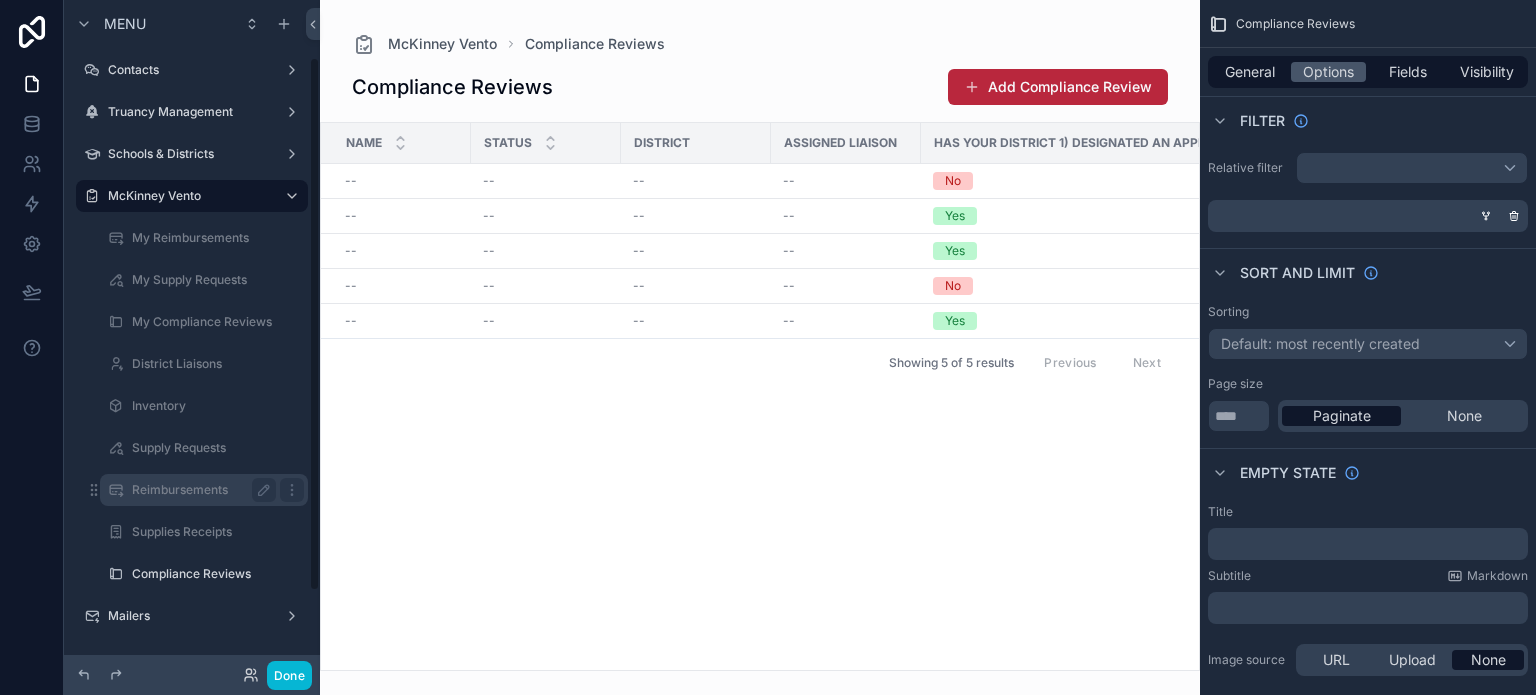 scroll, scrollTop: 171, scrollLeft: 0, axis: vertical 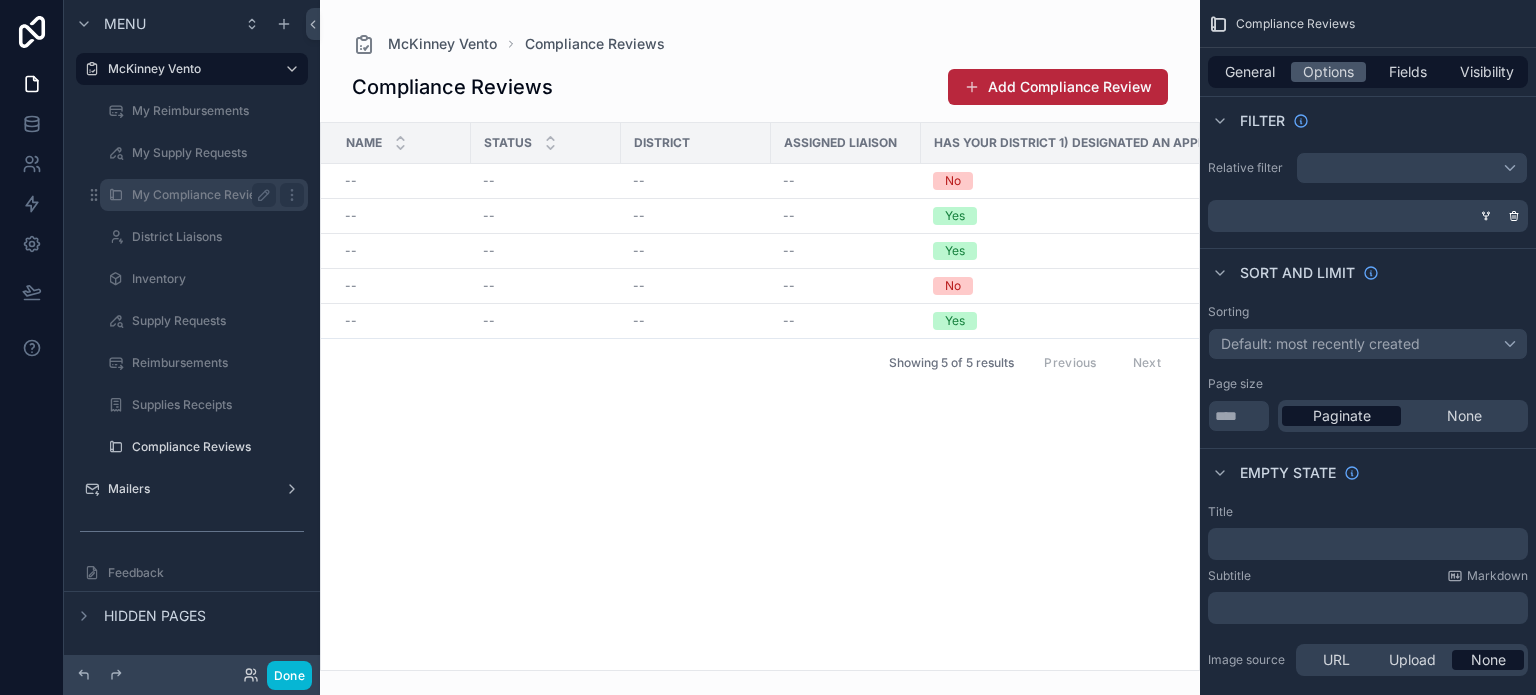 click on "My Compliance Reviews" at bounding box center [202, 195] 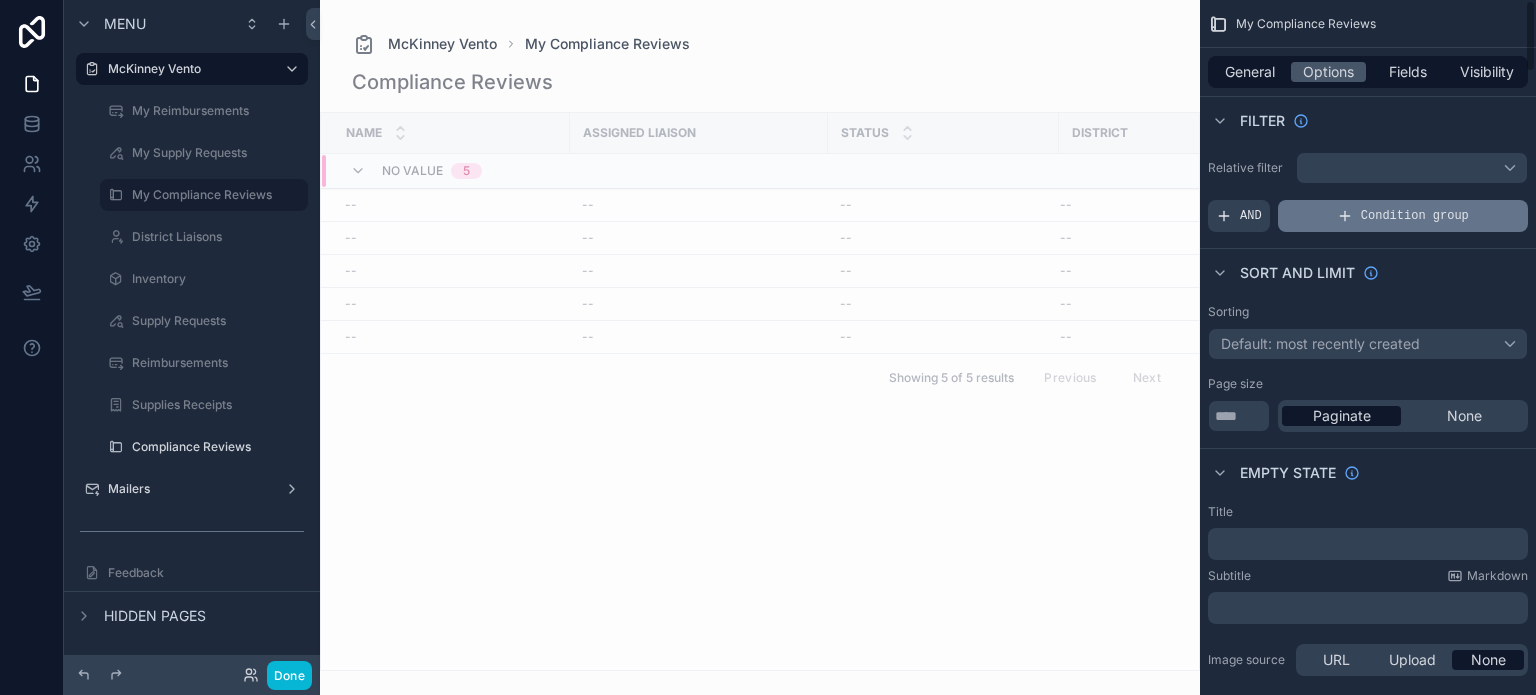 click on "Condition group" at bounding box center (1415, 216) 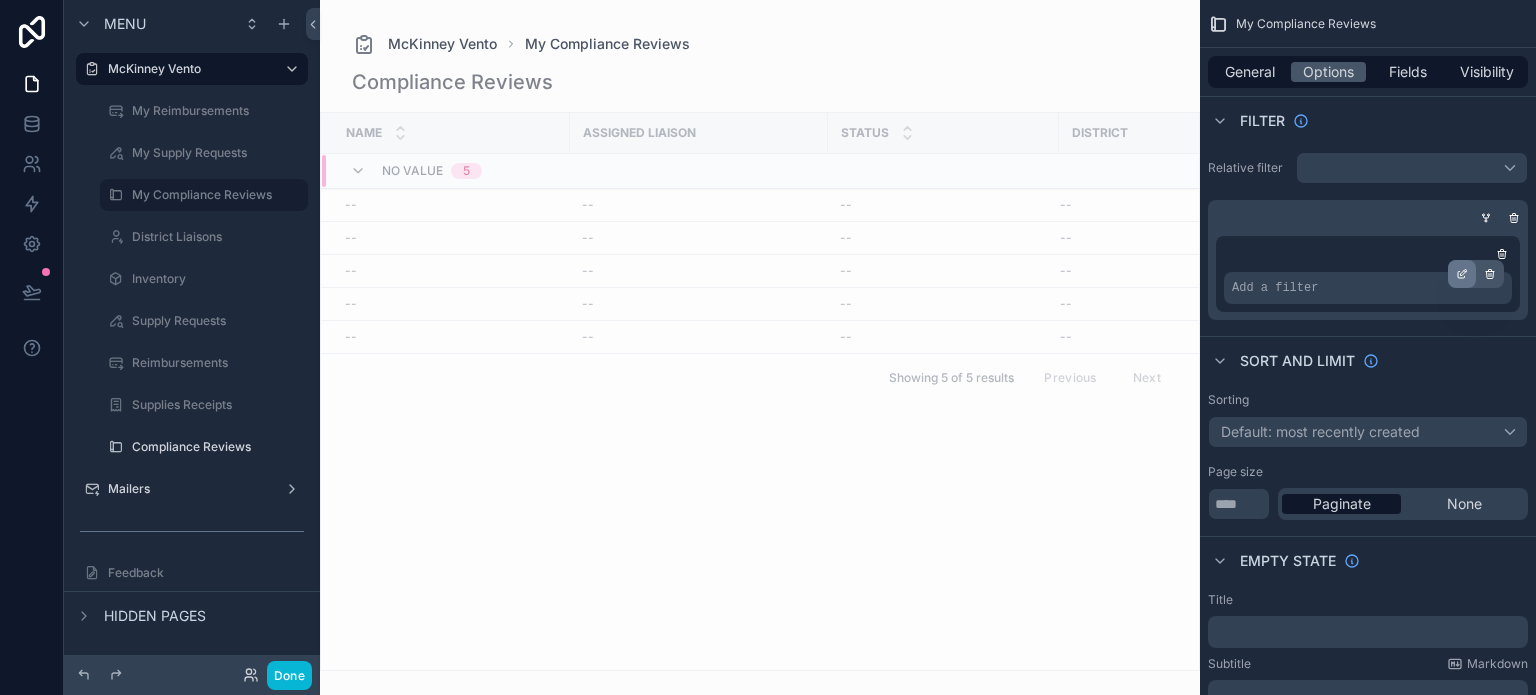 click 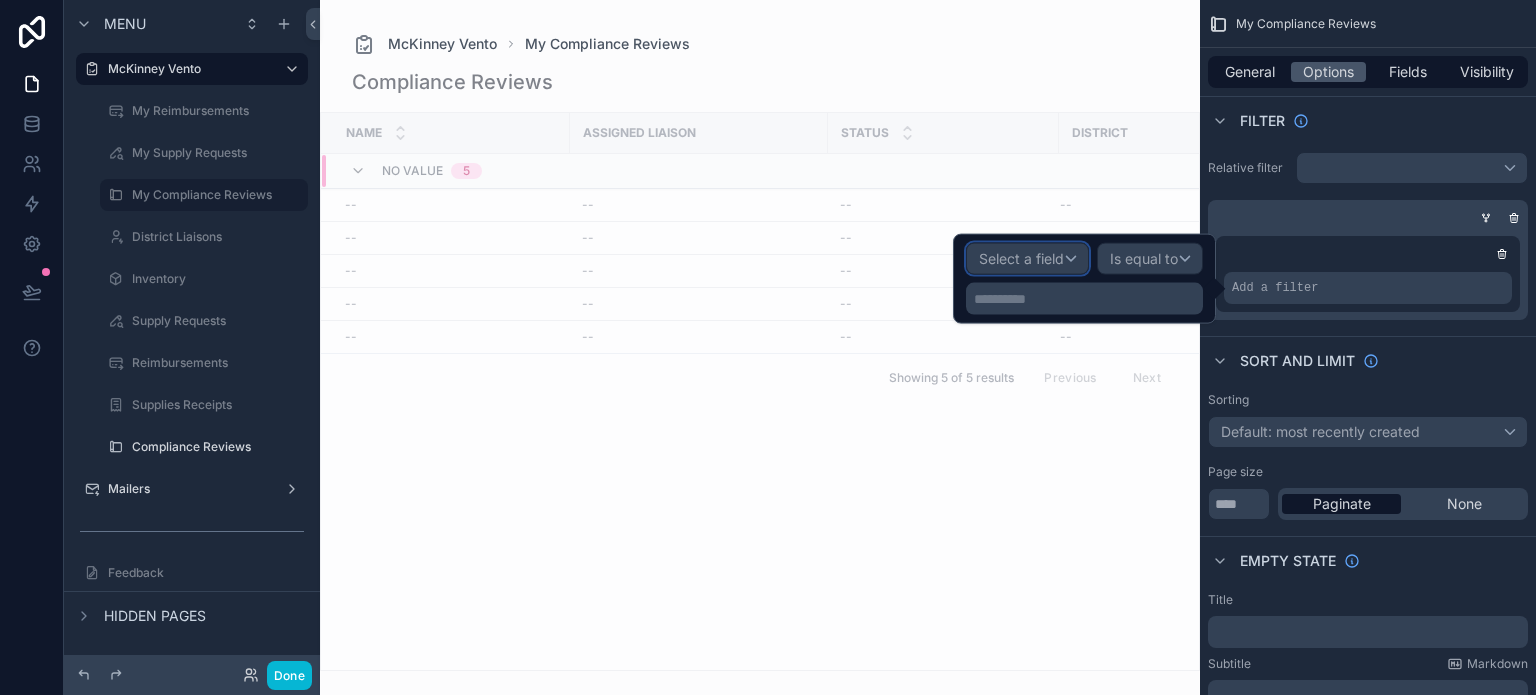 click on "Select a field" at bounding box center (1021, 259) 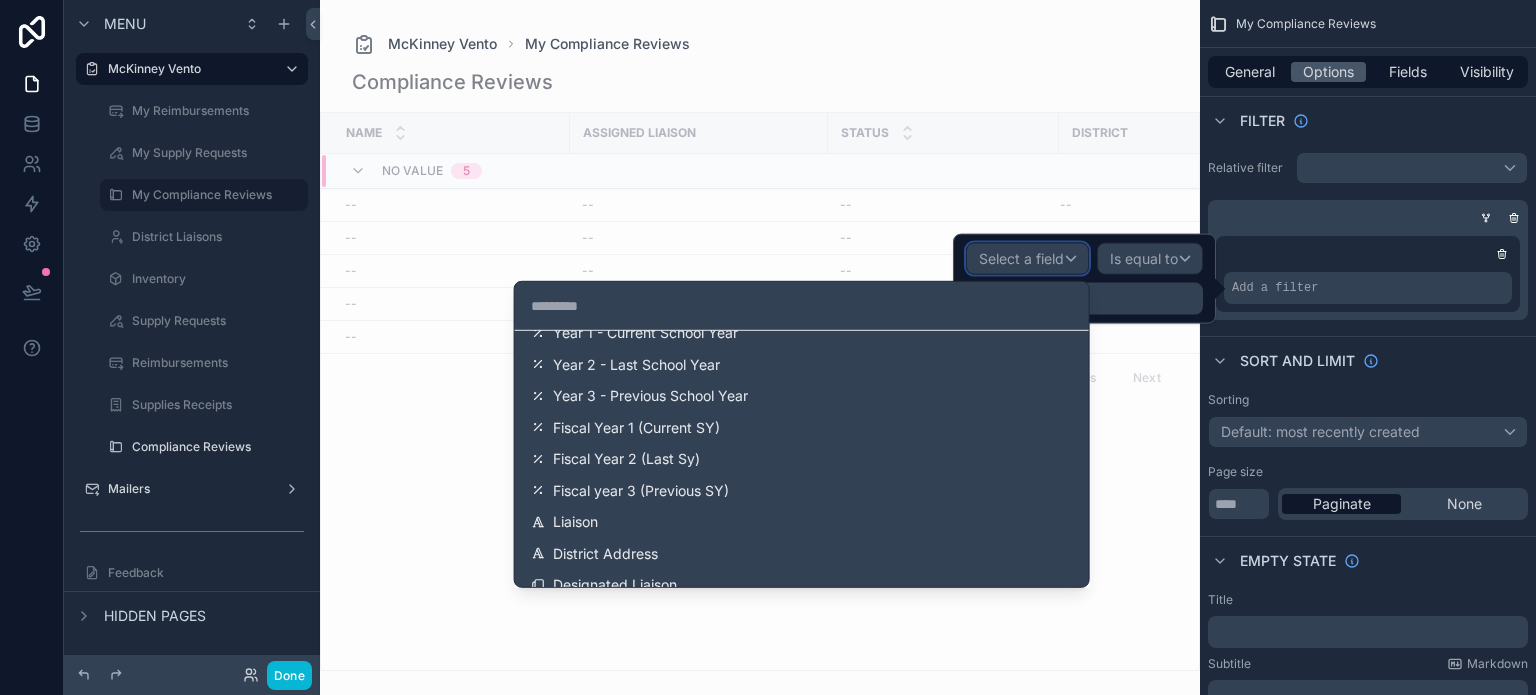 scroll, scrollTop: 3542, scrollLeft: 0, axis: vertical 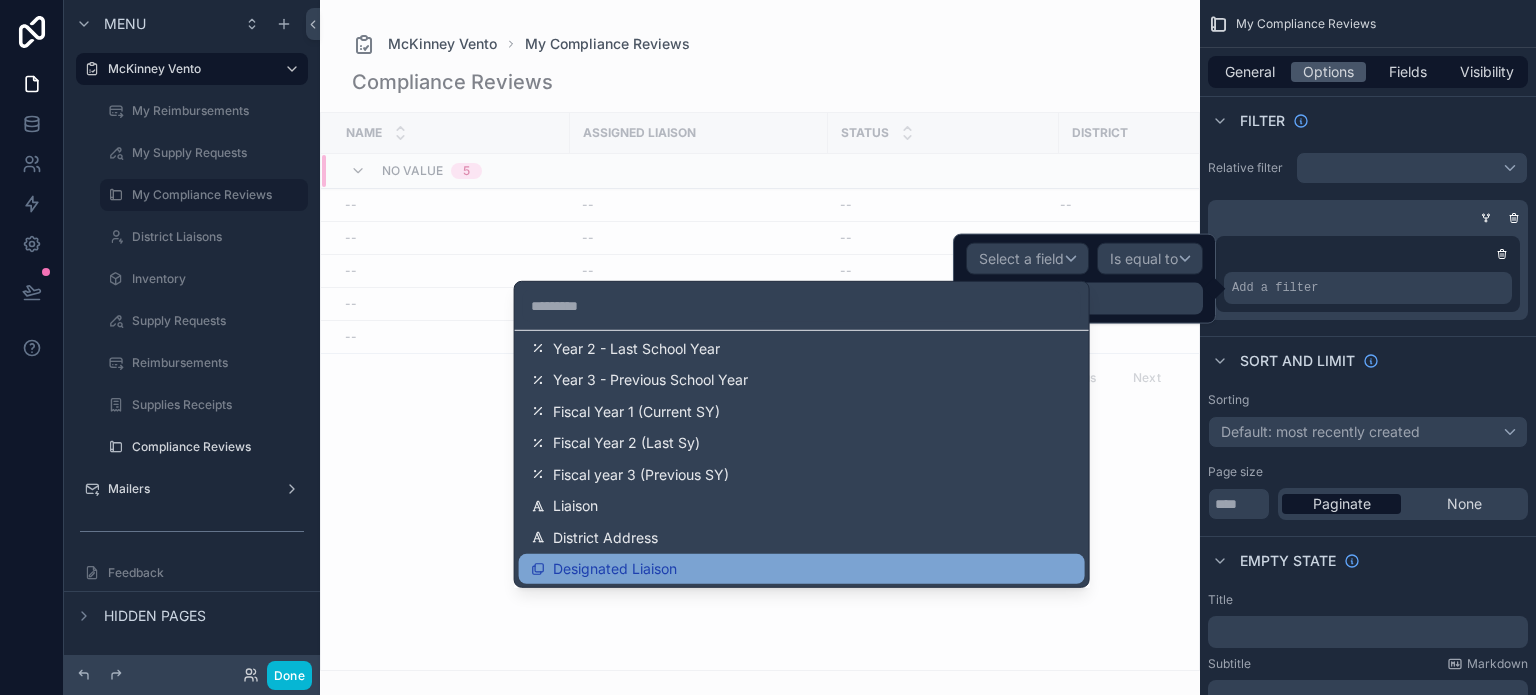 click on "Designated Liaison" at bounding box center [802, 569] 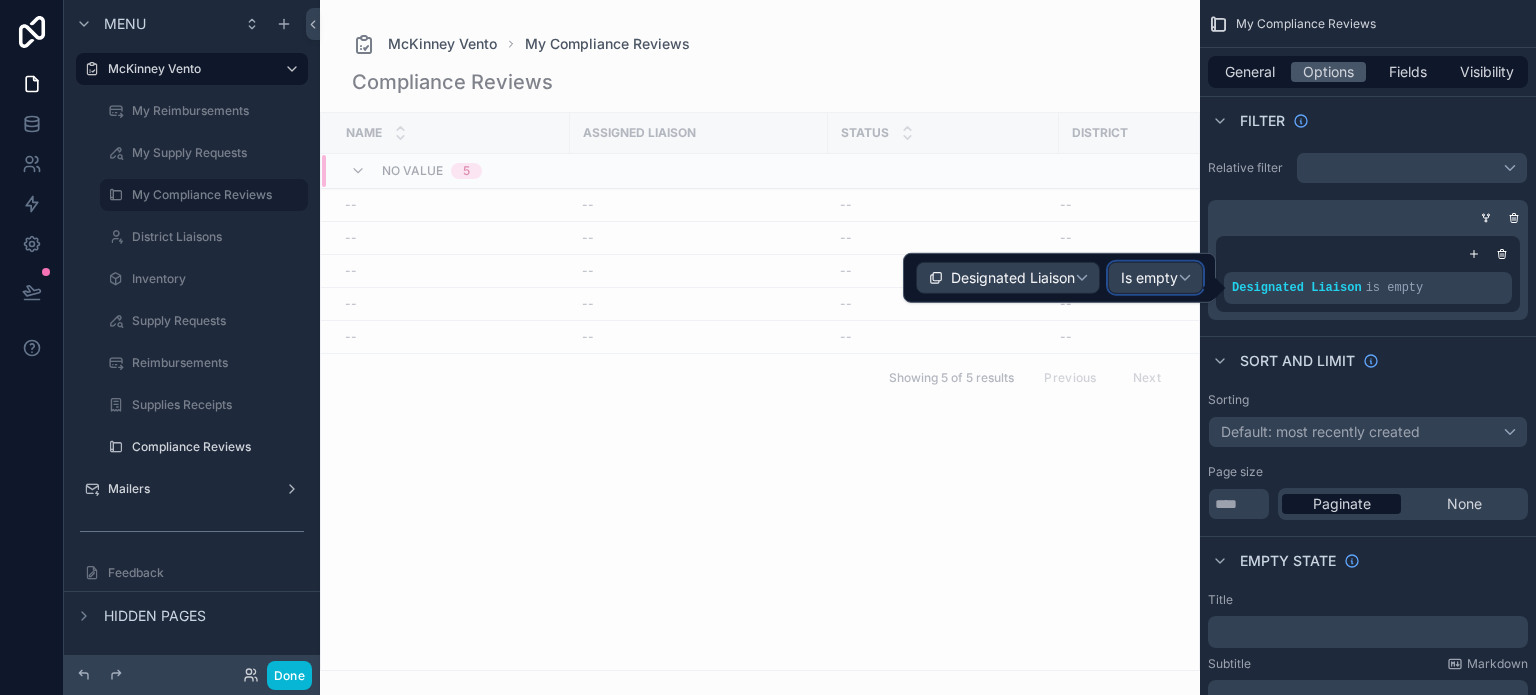 click on "Is empty" at bounding box center [1149, 278] 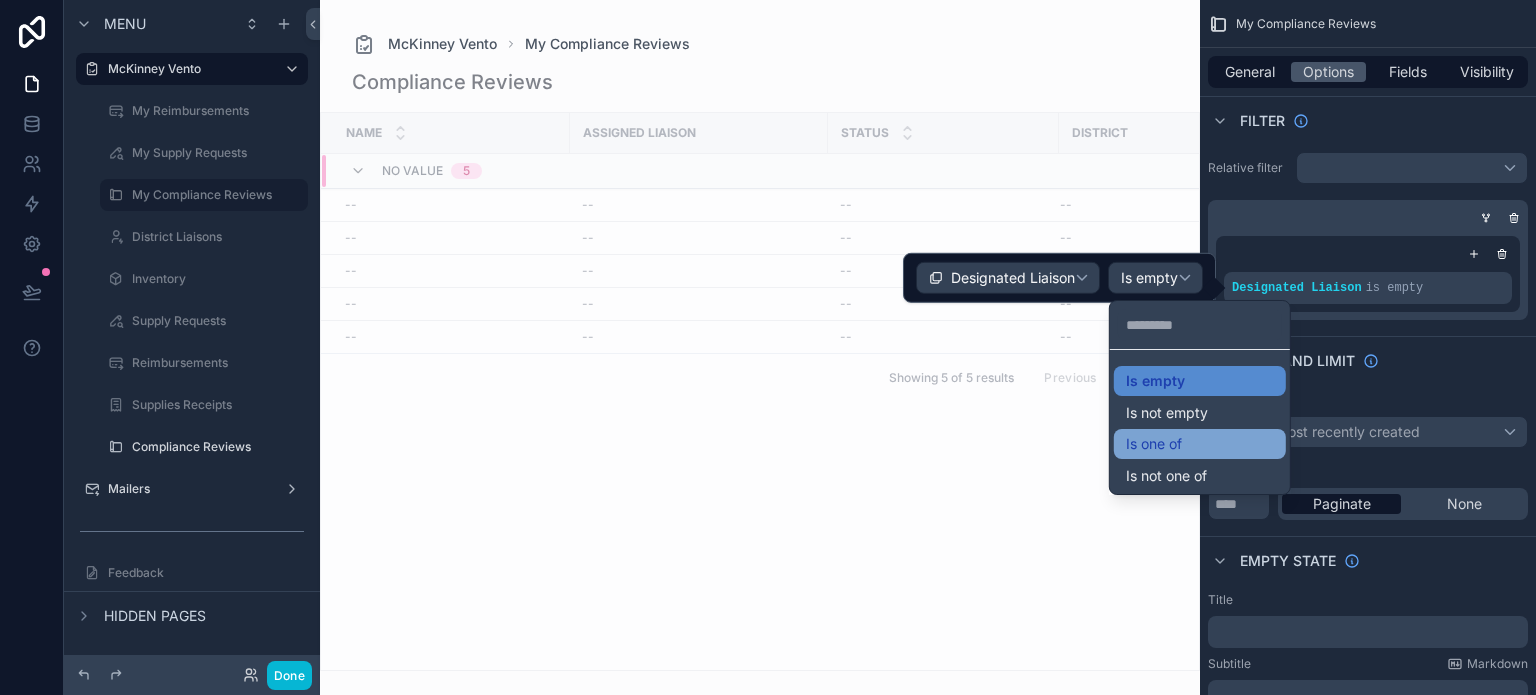 click on "Is one of" at bounding box center [1200, 444] 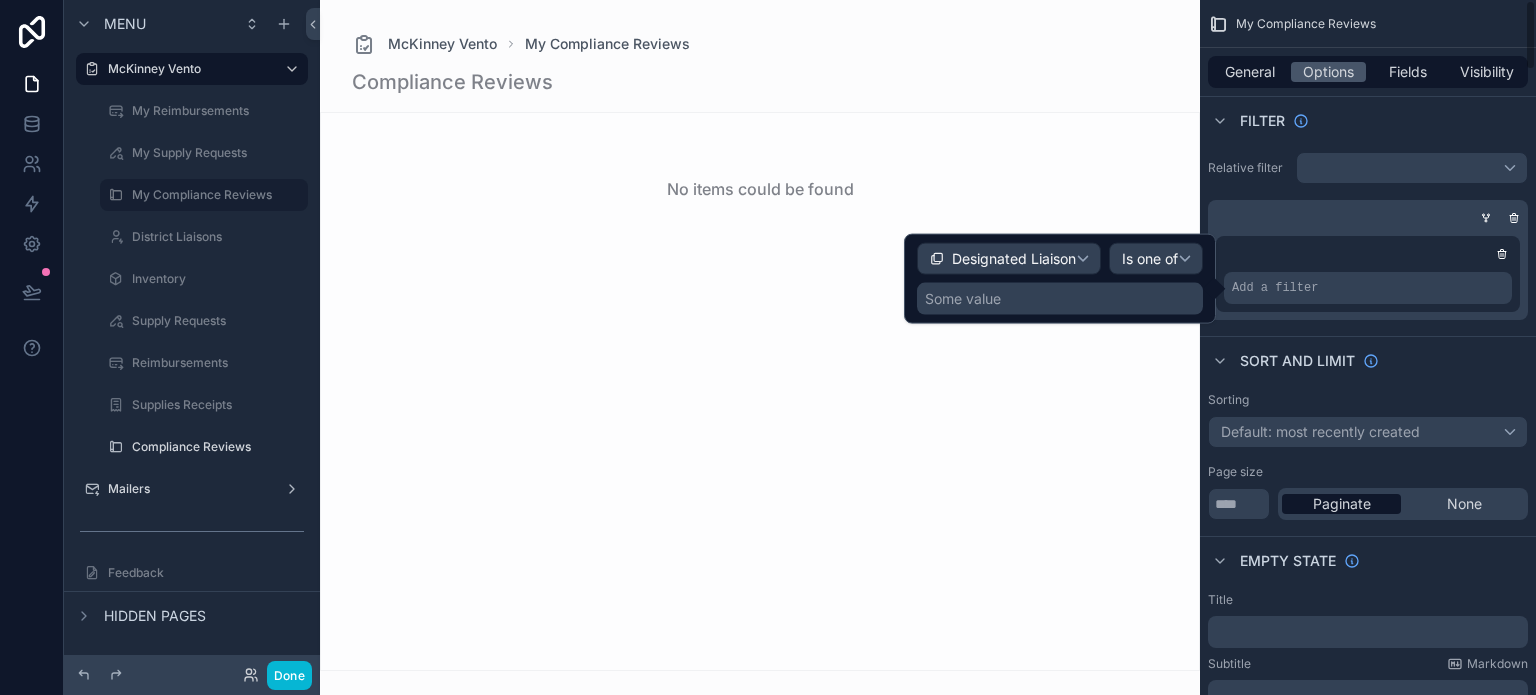 click on "Some value" at bounding box center (1060, 299) 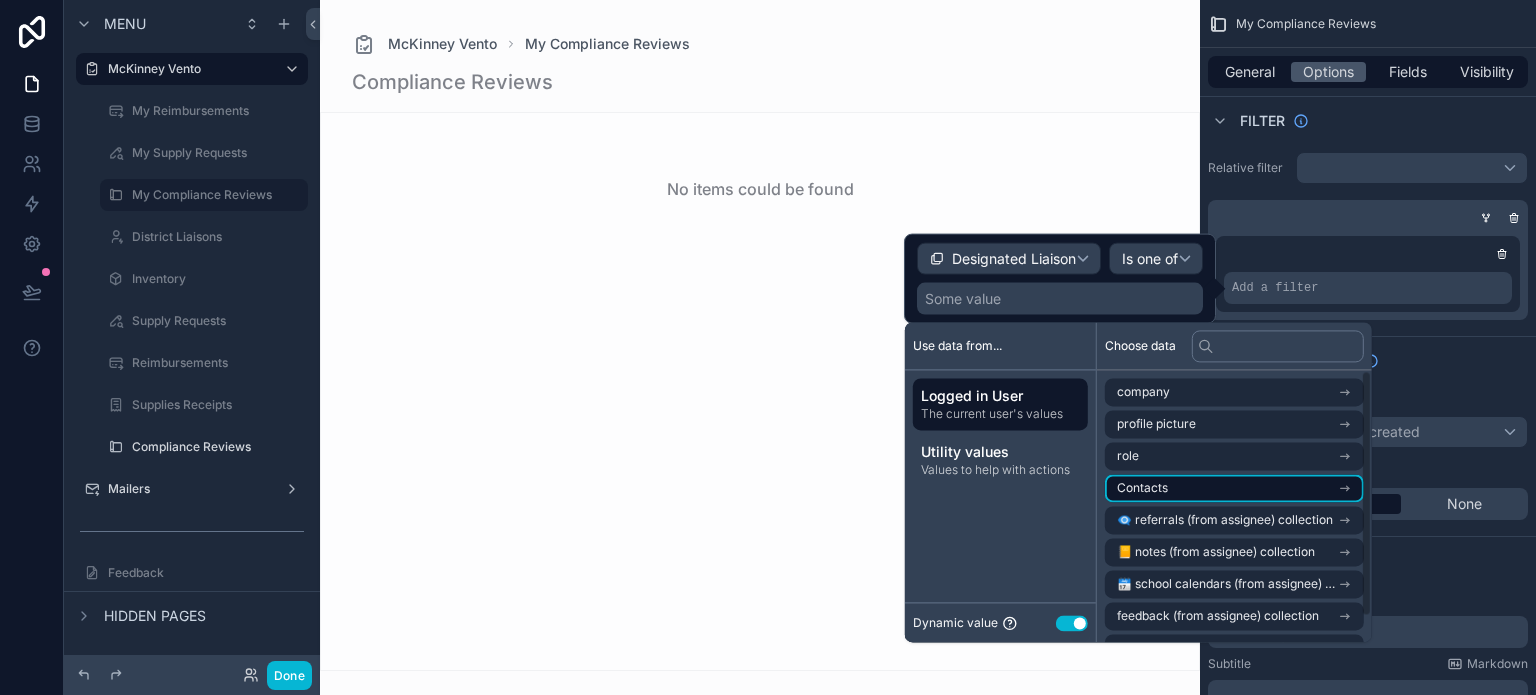 click on "Contacts" at bounding box center [1234, 488] 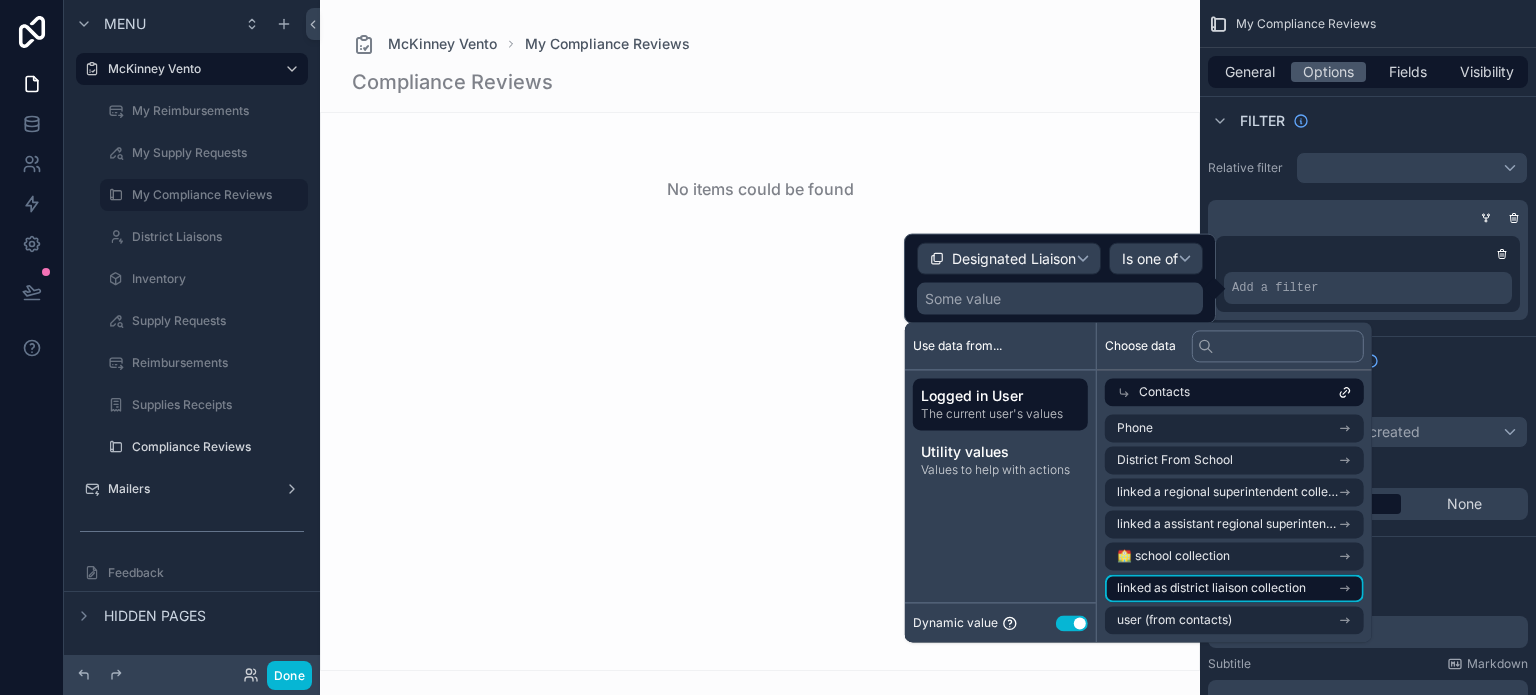 click on "linked as district liaison collection" at bounding box center [1211, 588] 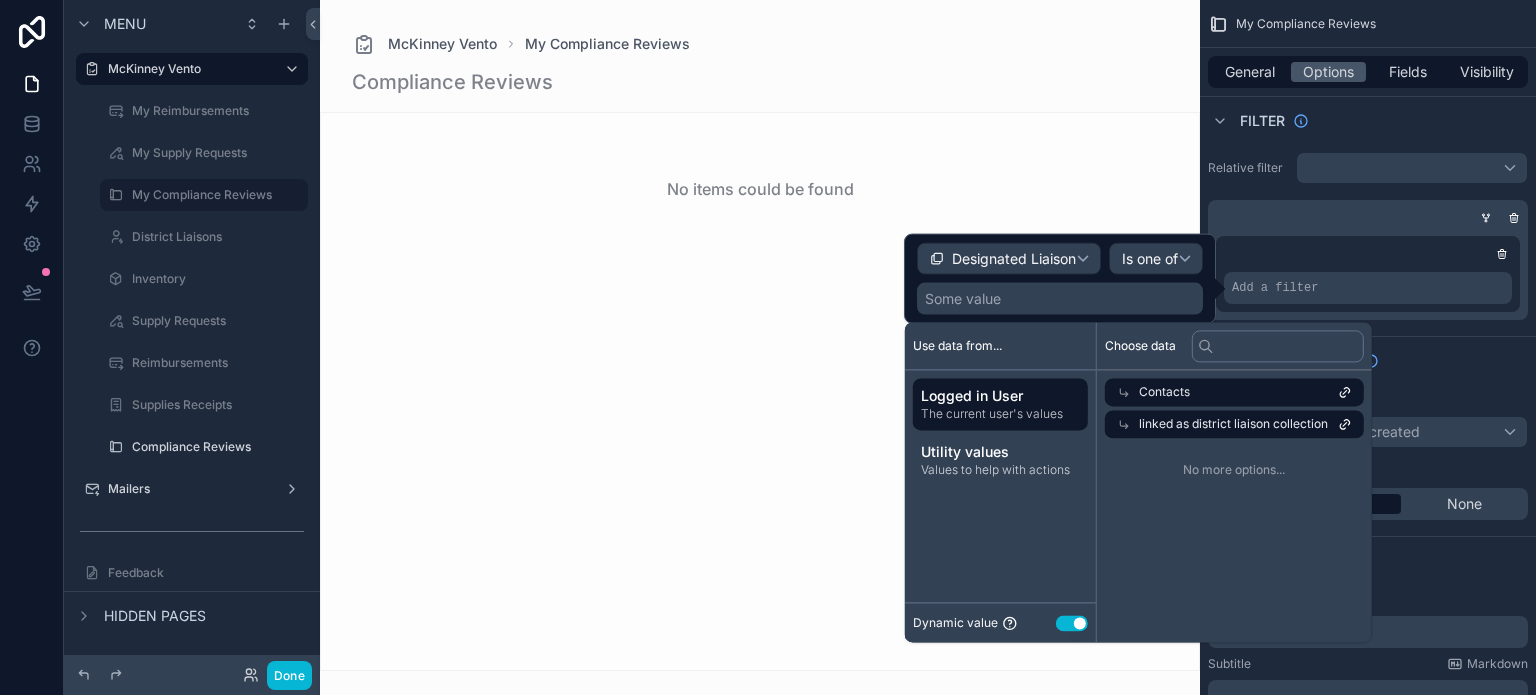 click on "linked as district liaison collection" at bounding box center (1234, 424) 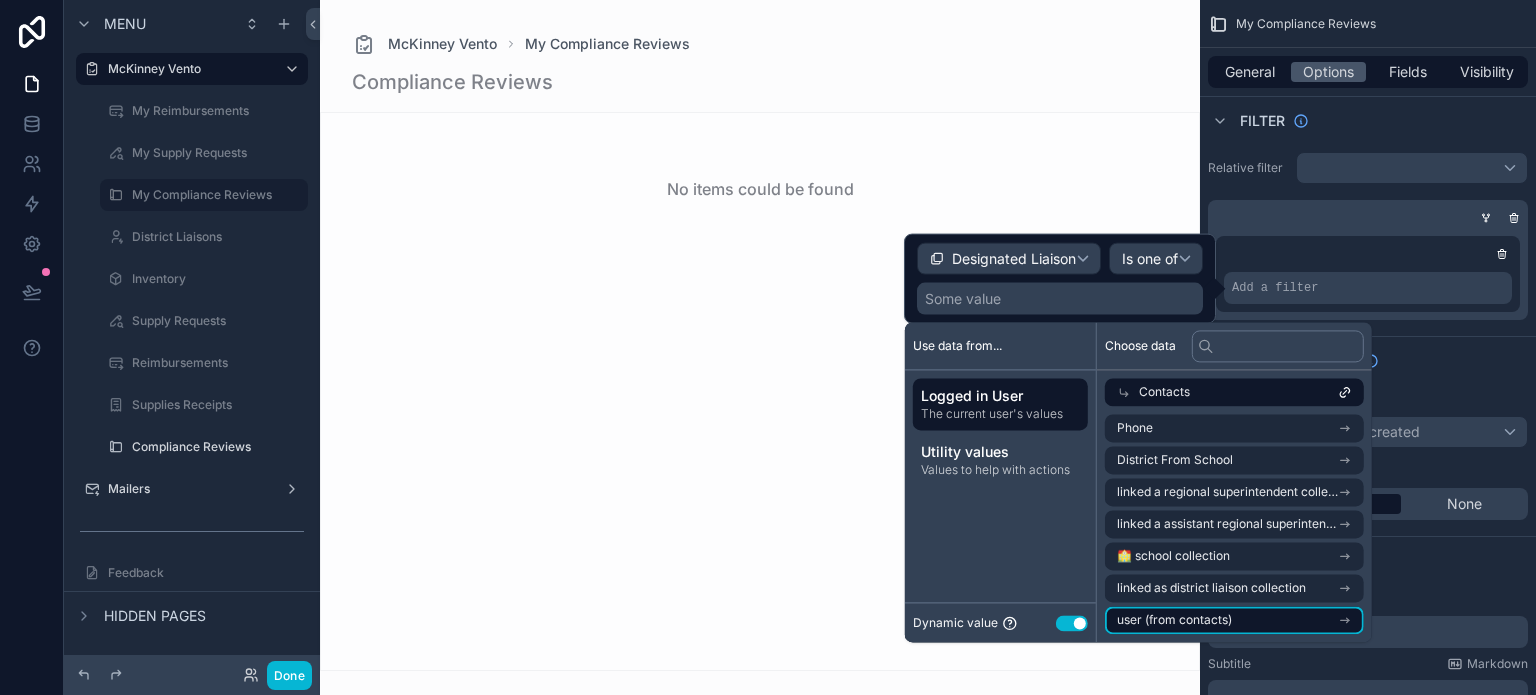 click on "user (from contacts)" at bounding box center (1234, 620) 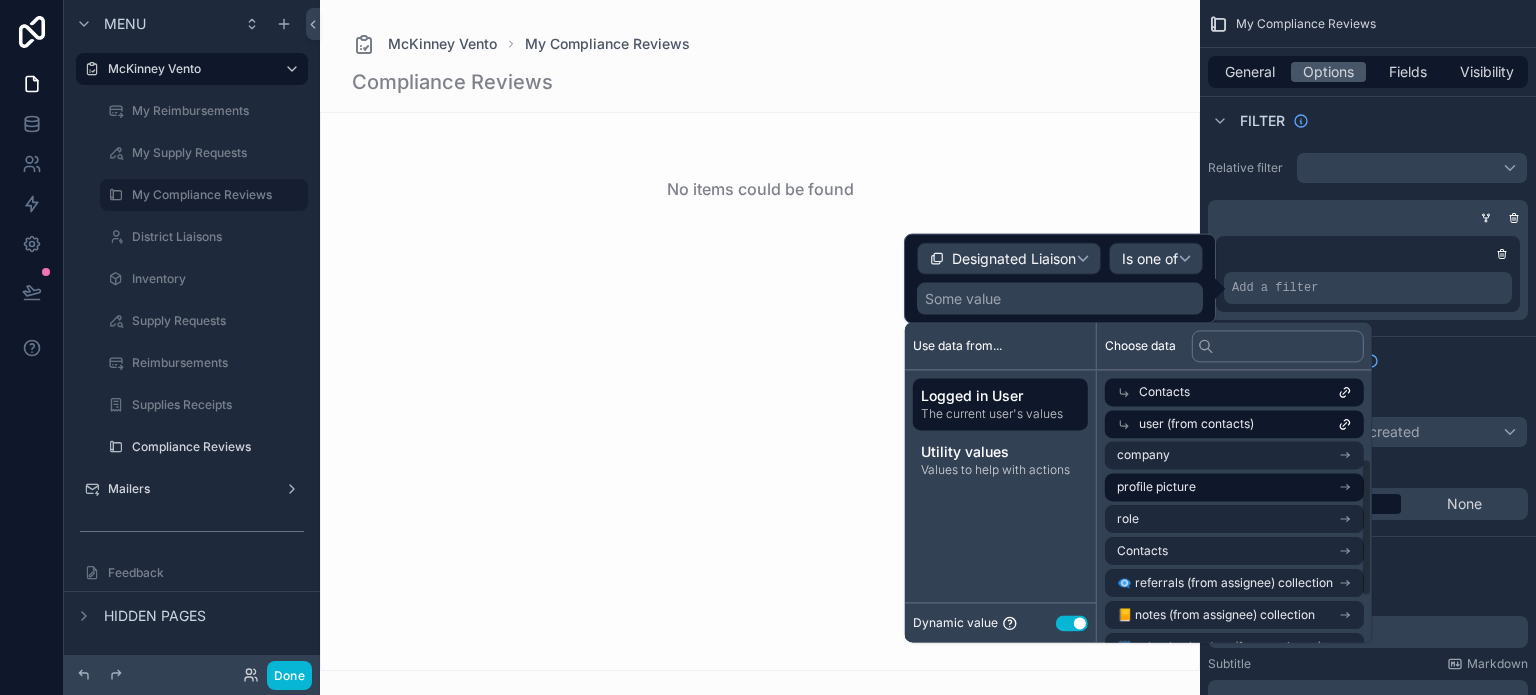 scroll, scrollTop: 0, scrollLeft: 0, axis: both 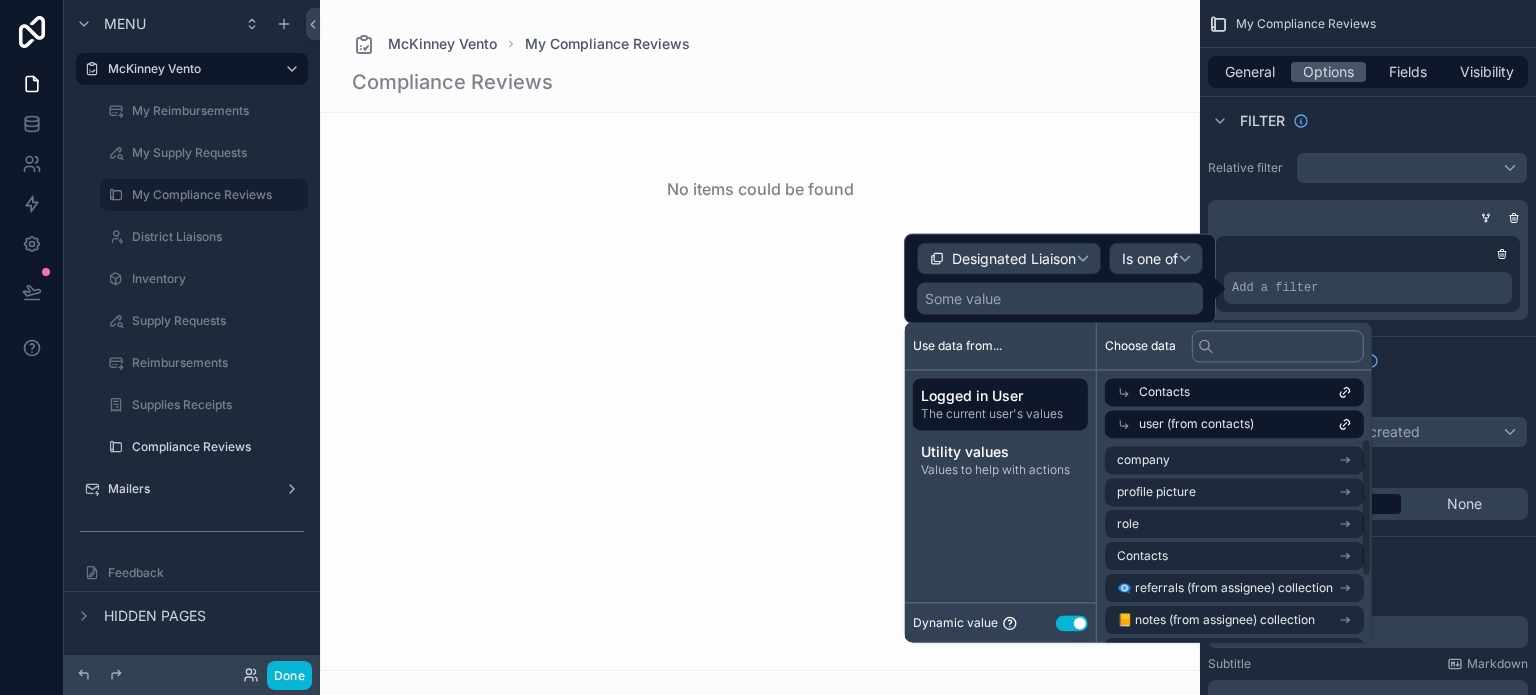 click on "Contacts" at bounding box center (1234, 392) 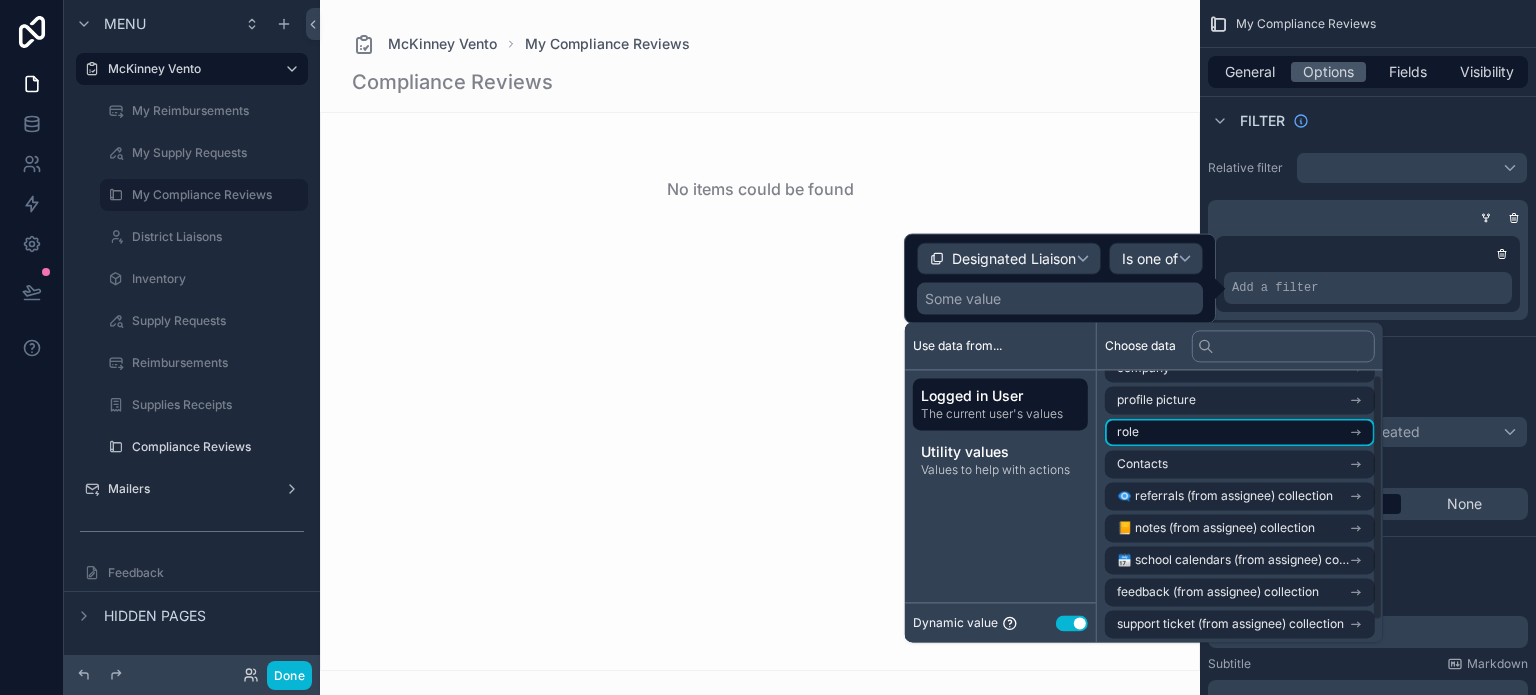 scroll, scrollTop: 28, scrollLeft: 0, axis: vertical 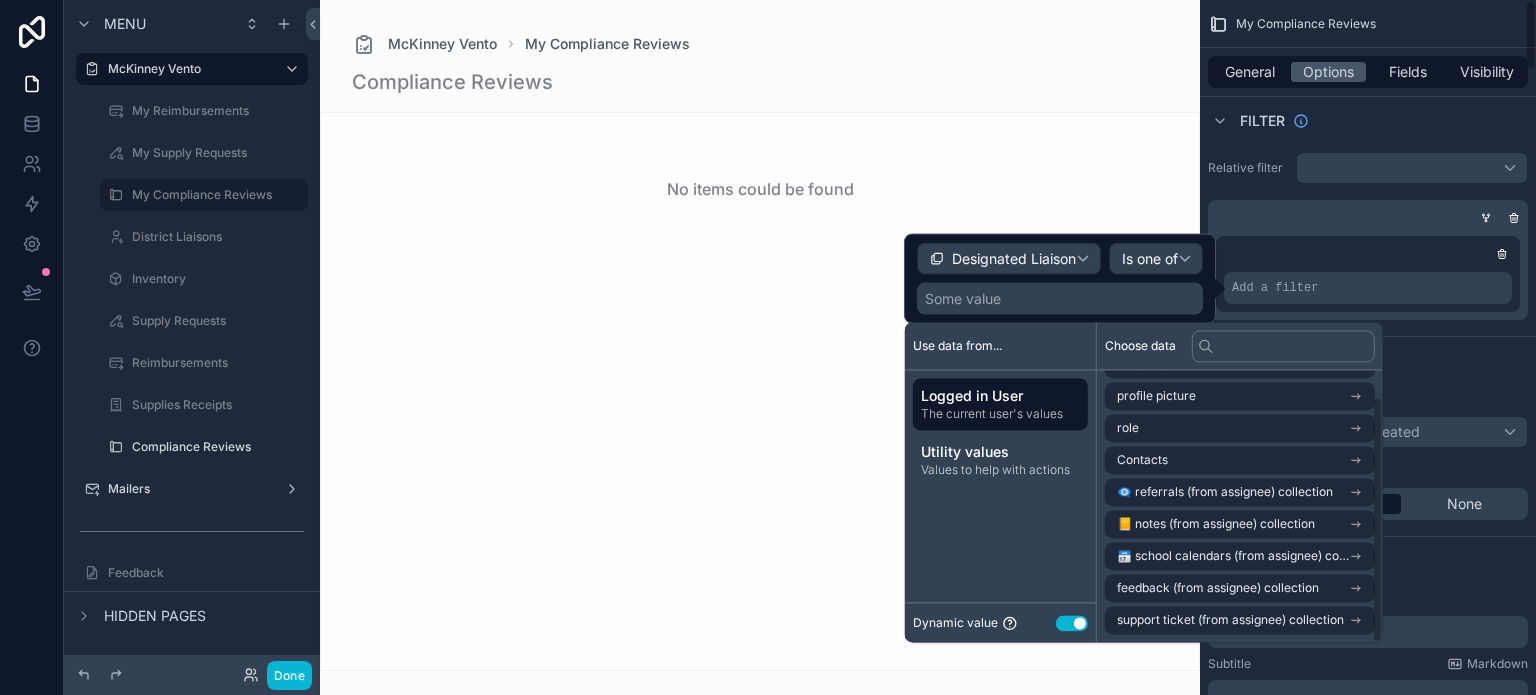 click on "Logged in User" at bounding box center (1000, 396) 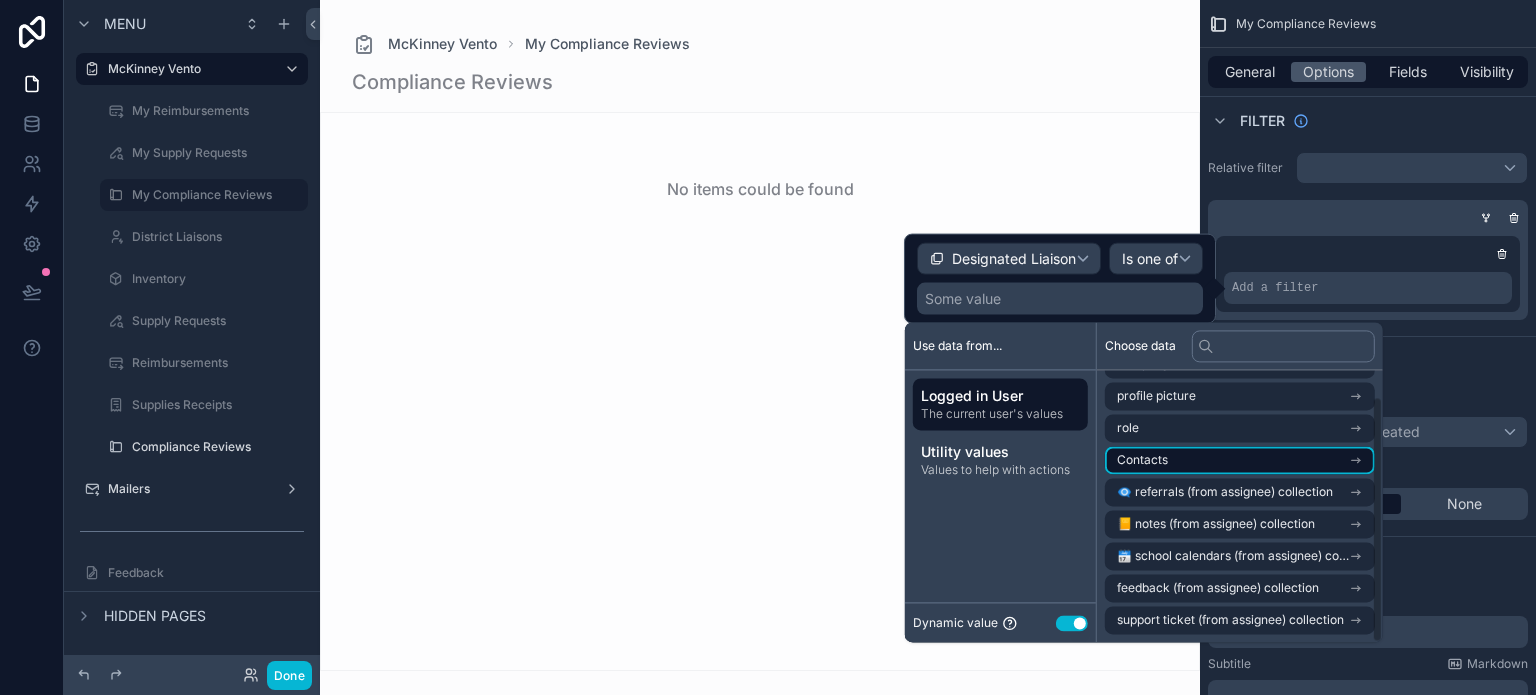 click on "Contacts" at bounding box center (1142, 460) 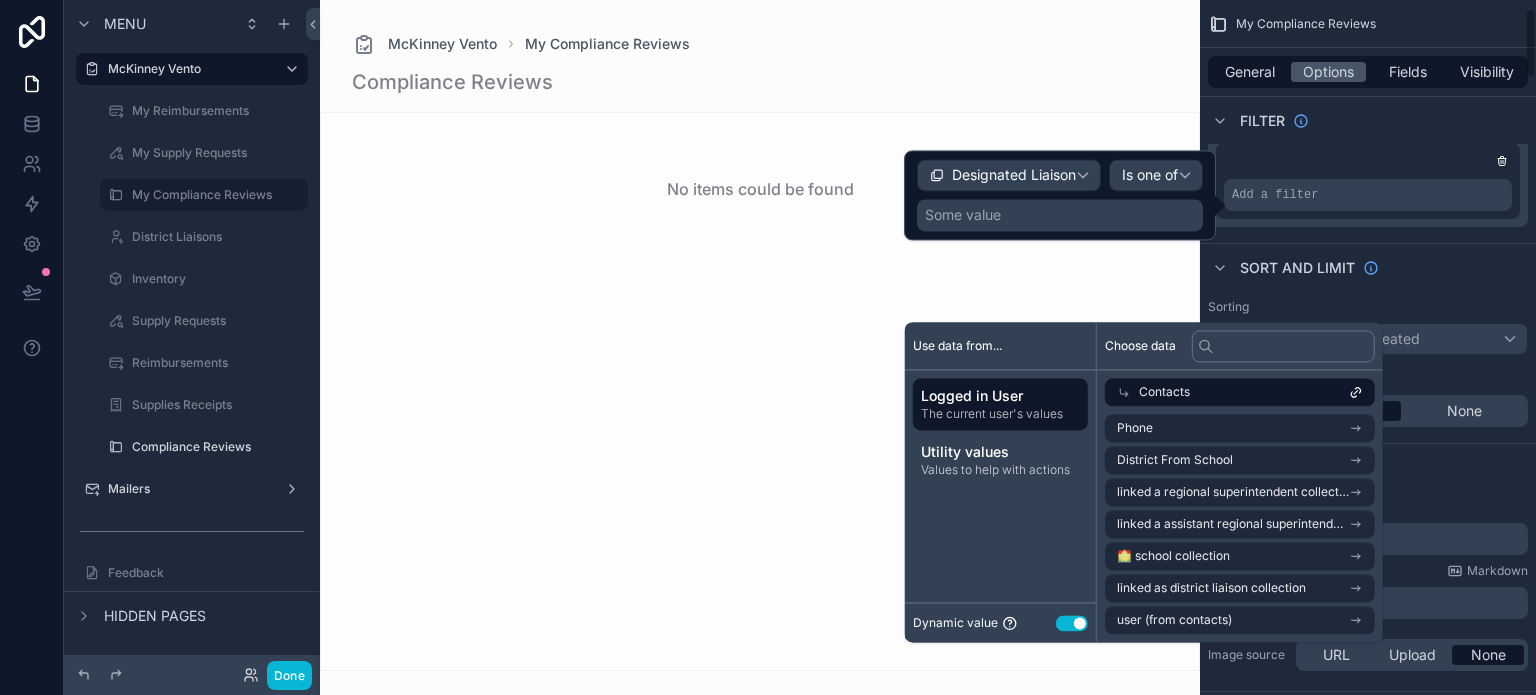 scroll, scrollTop: 100, scrollLeft: 0, axis: vertical 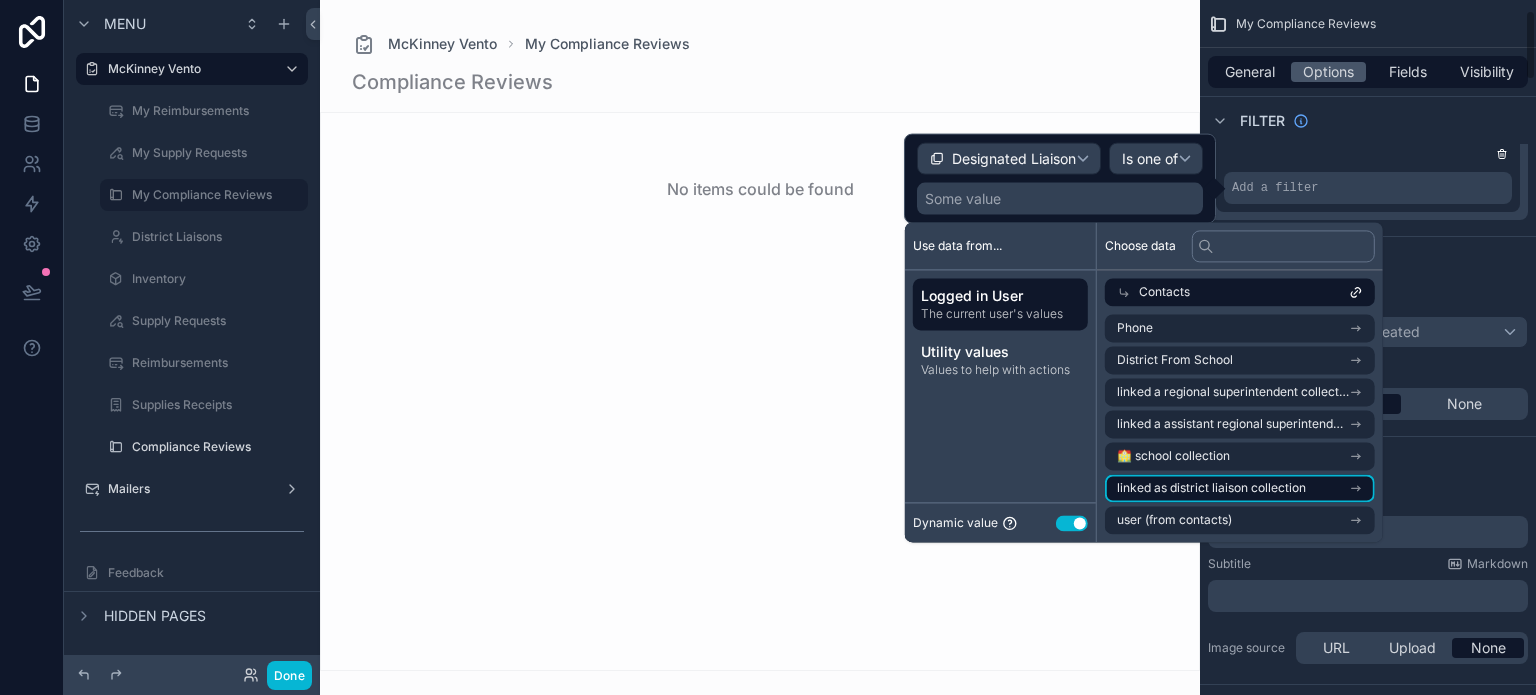 click on "linked as district liaison collection" at bounding box center [1240, 488] 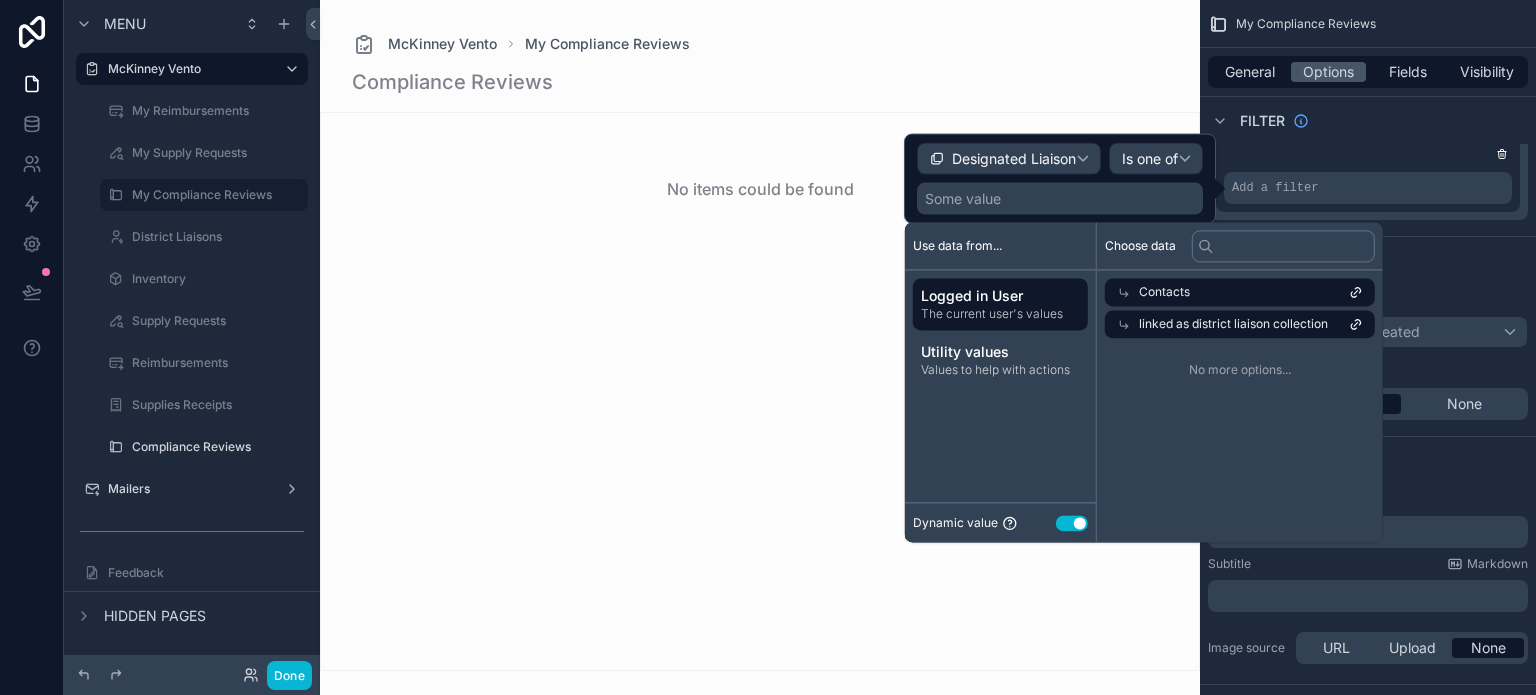 click on "No more options..." at bounding box center [1240, 370] 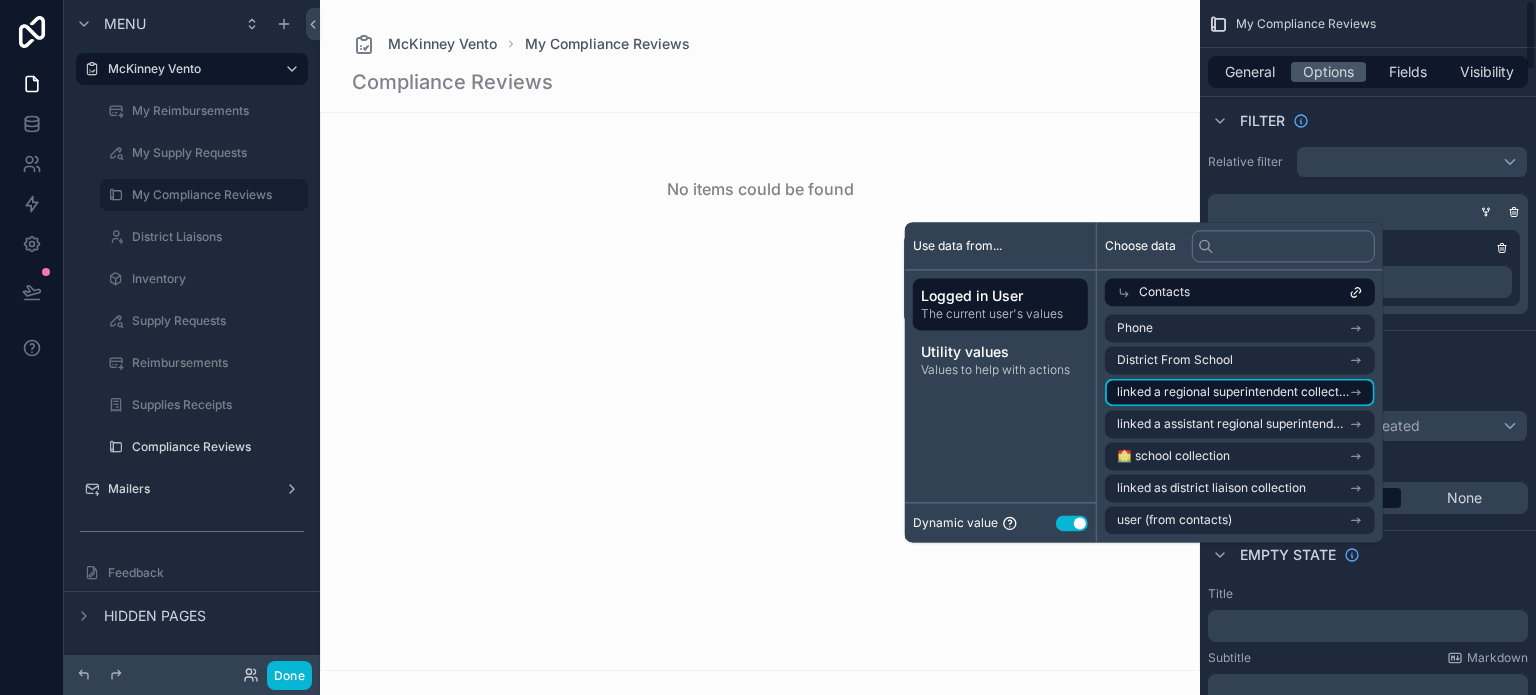 scroll, scrollTop: 0, scrollLeft: 0, axis: both 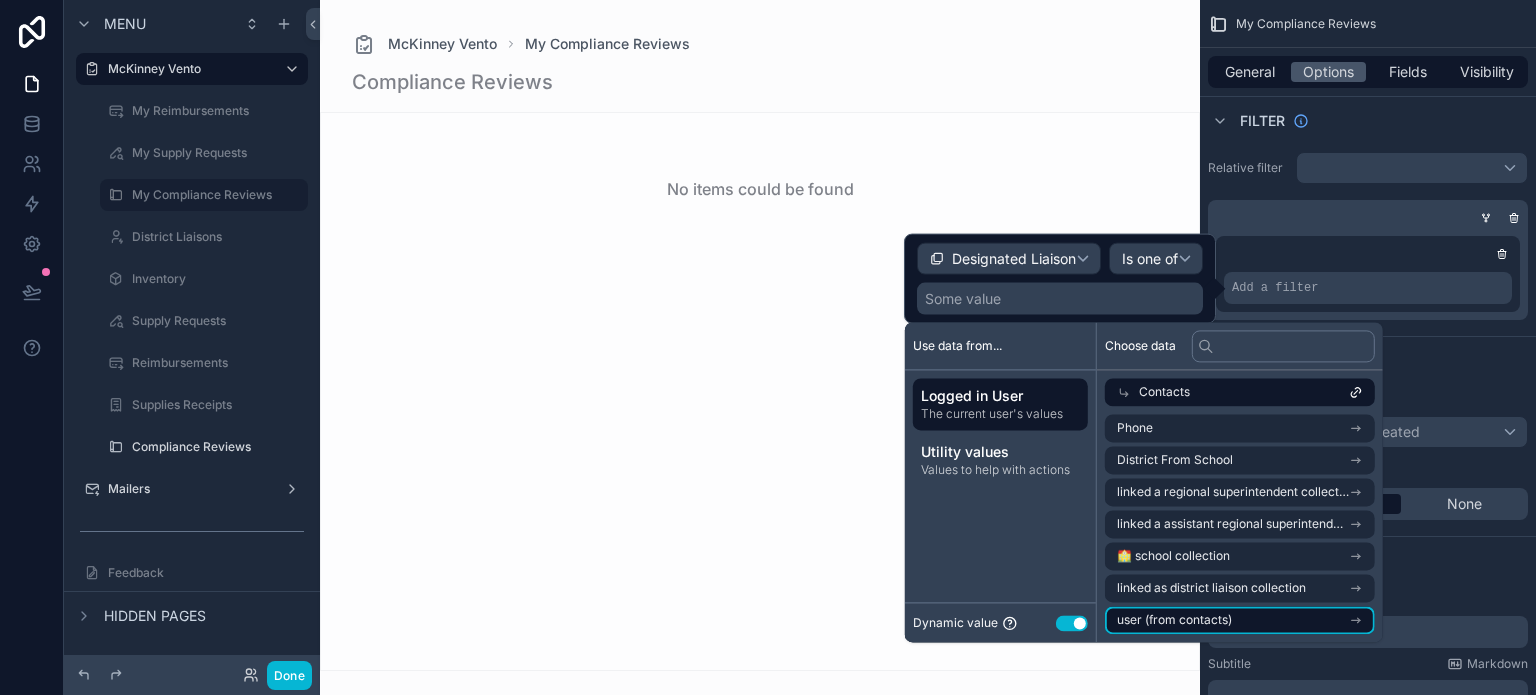 click on "user (from contacts)" at bounding box center [1174, 620] 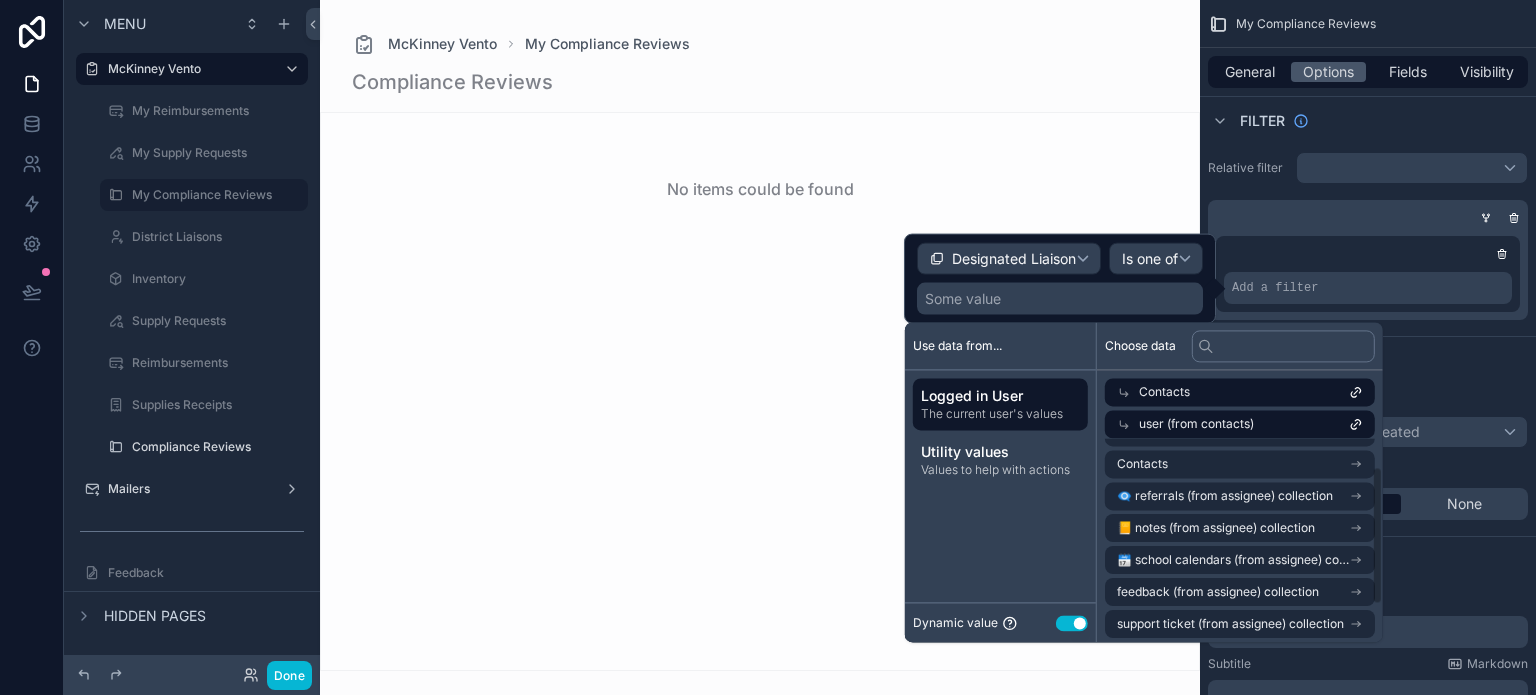 scroll, scrollTop: 96, scrollLeft: 0, axis: vertical 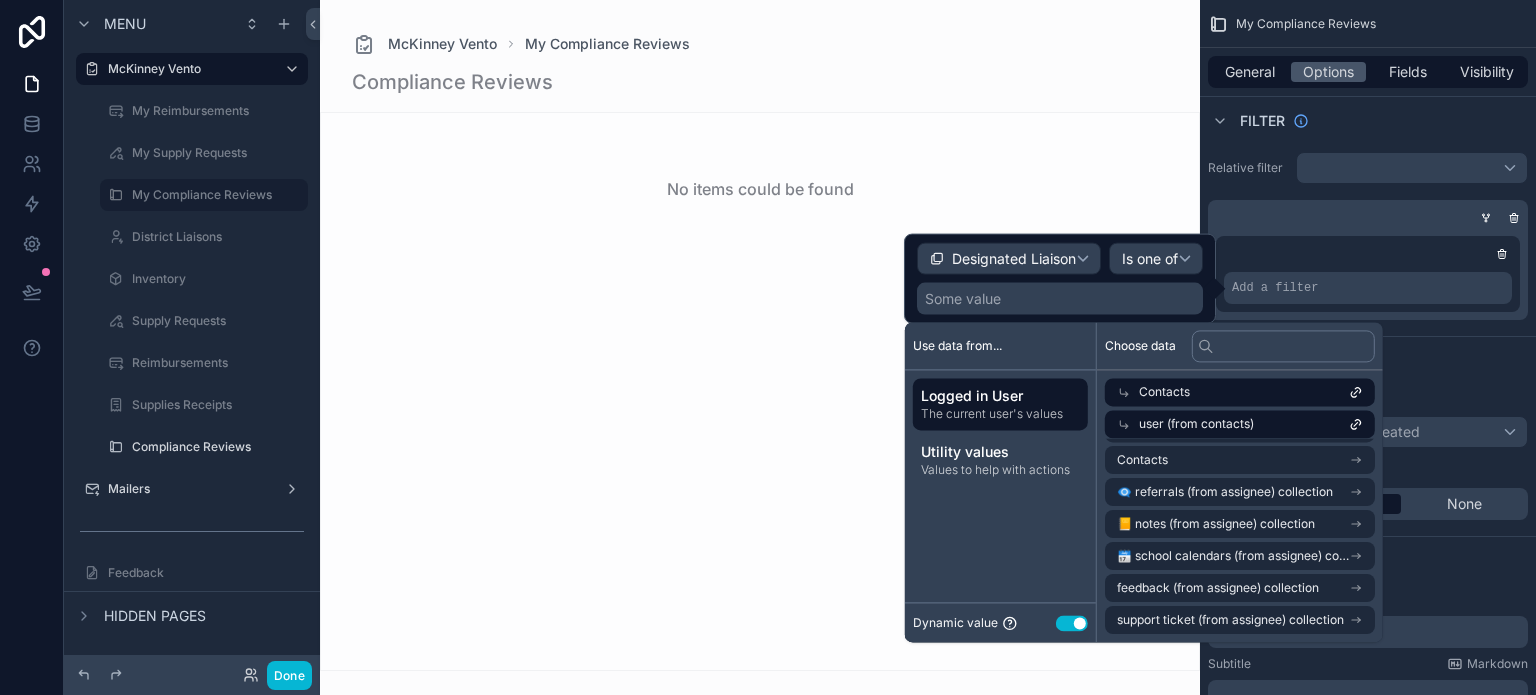 click on "Use setting" at bounding box center (1072, 623) 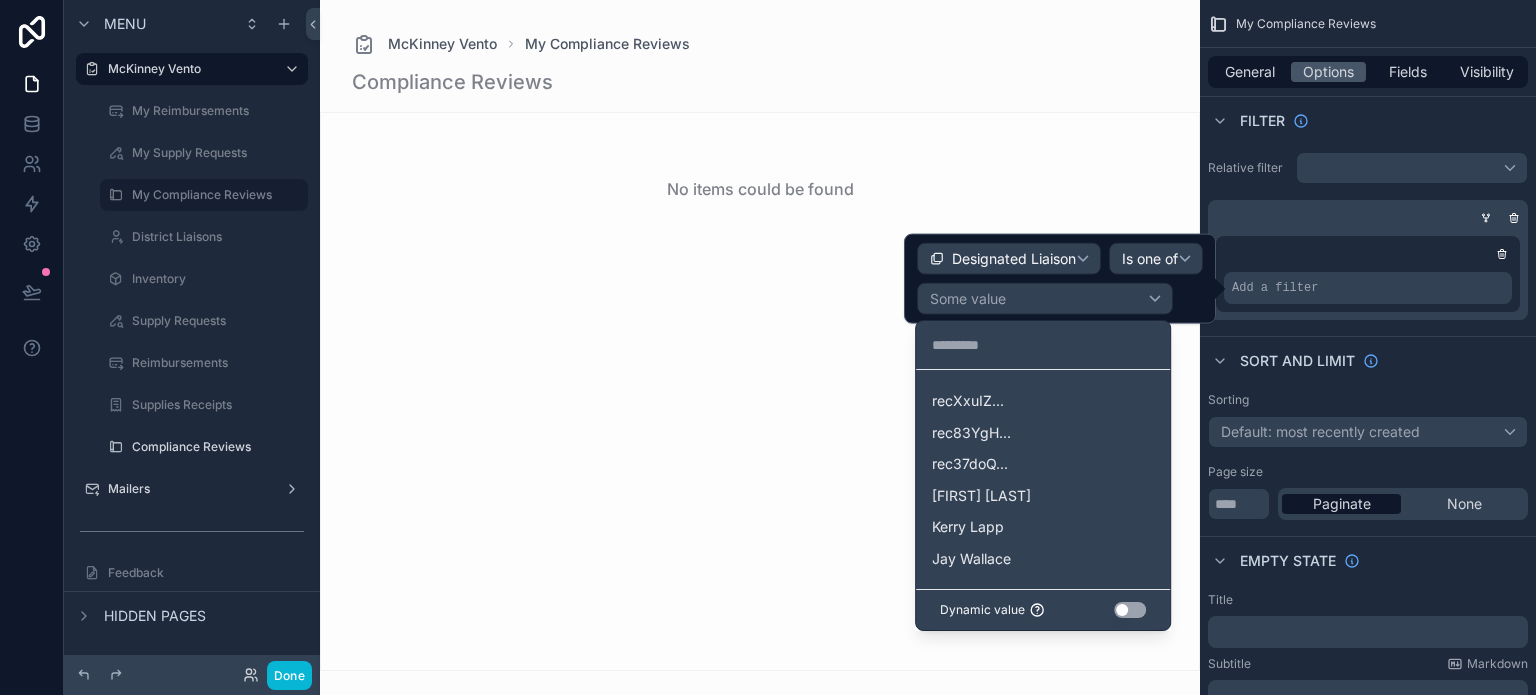 click on "Use setting" at bounding box center [1130, 610] 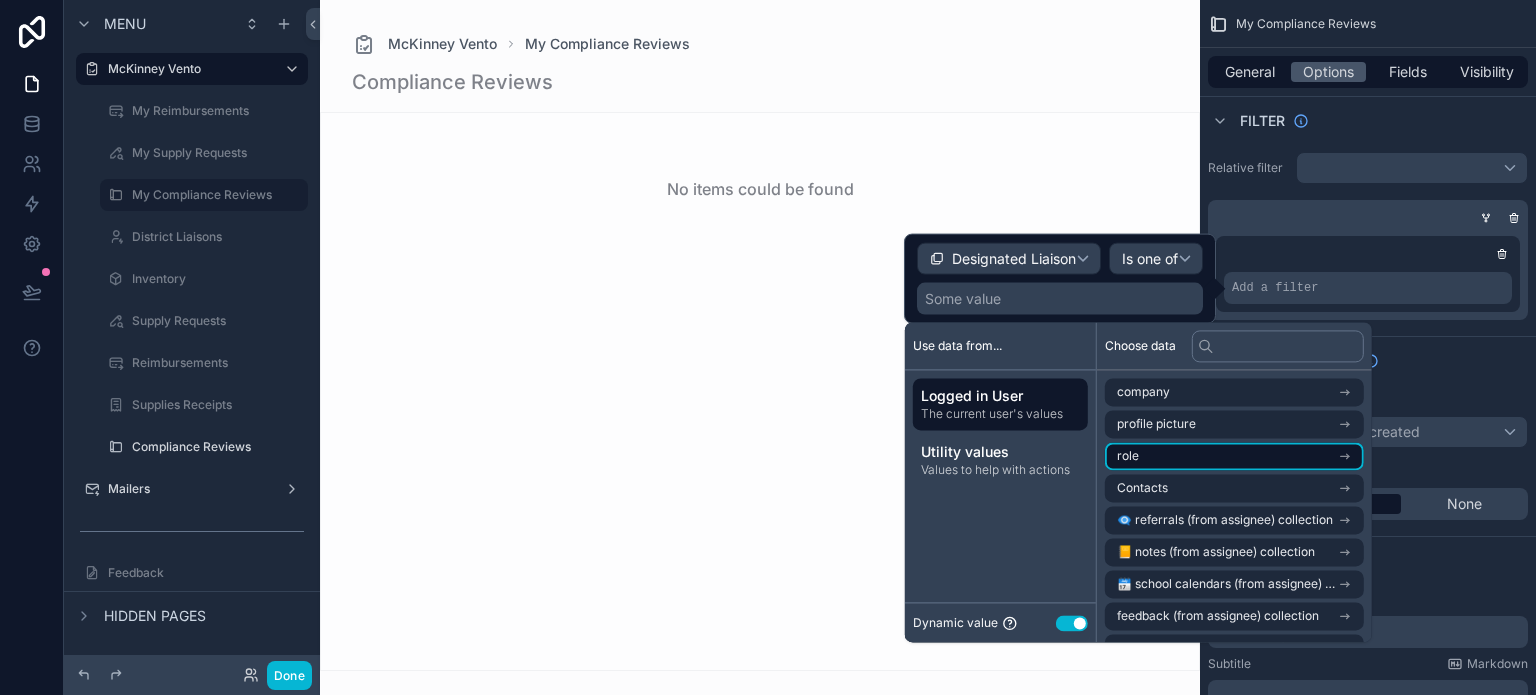 click on "role" at bounding box center [1234, 456] 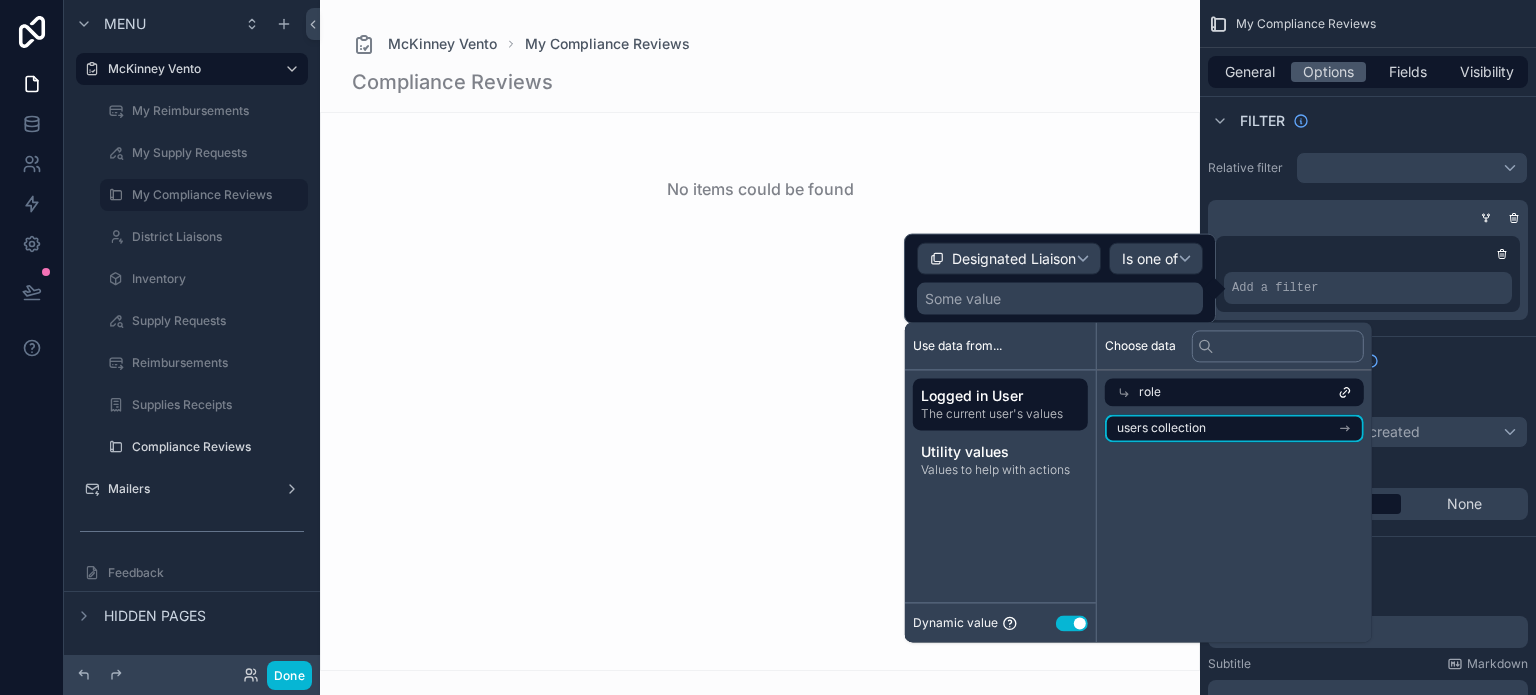 click on "users collection" at bounding box center (1234, 428) 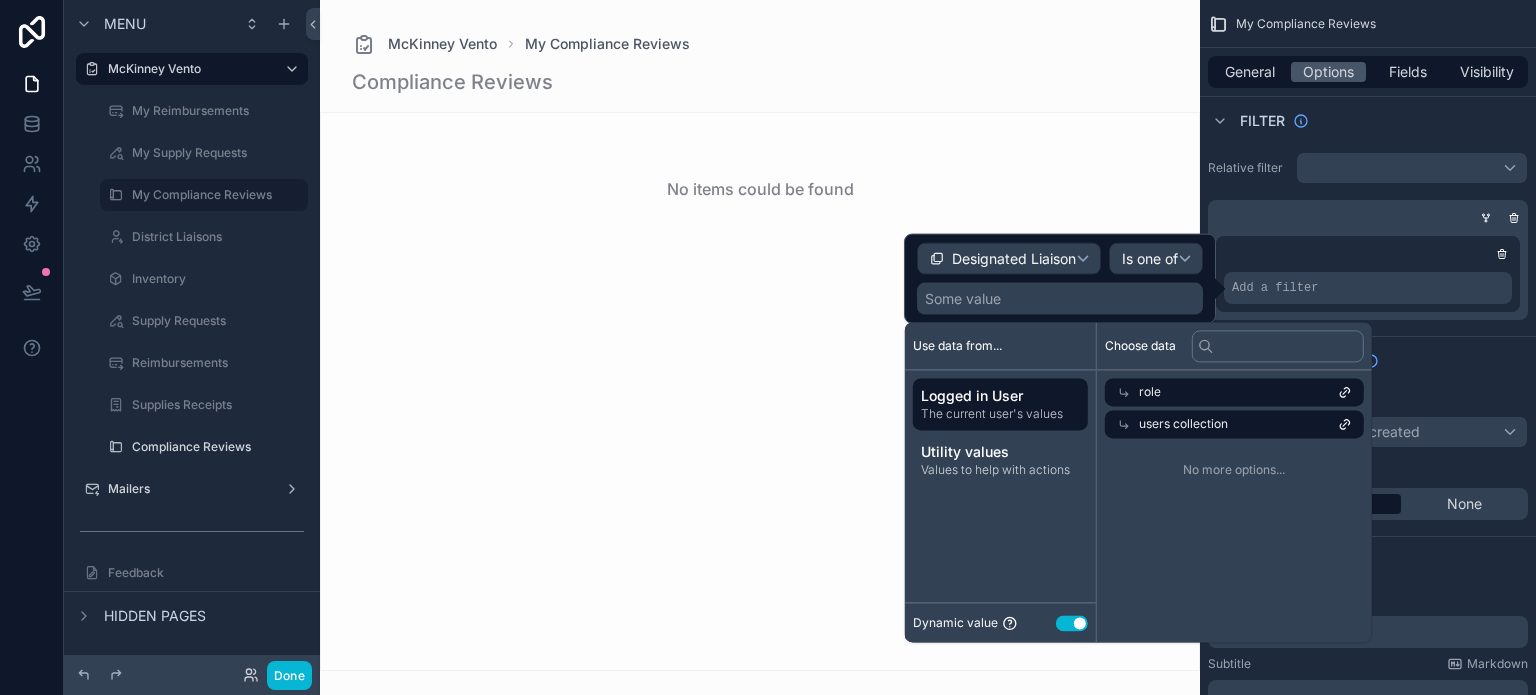 click on "role" at bounding box center (1234, 392) 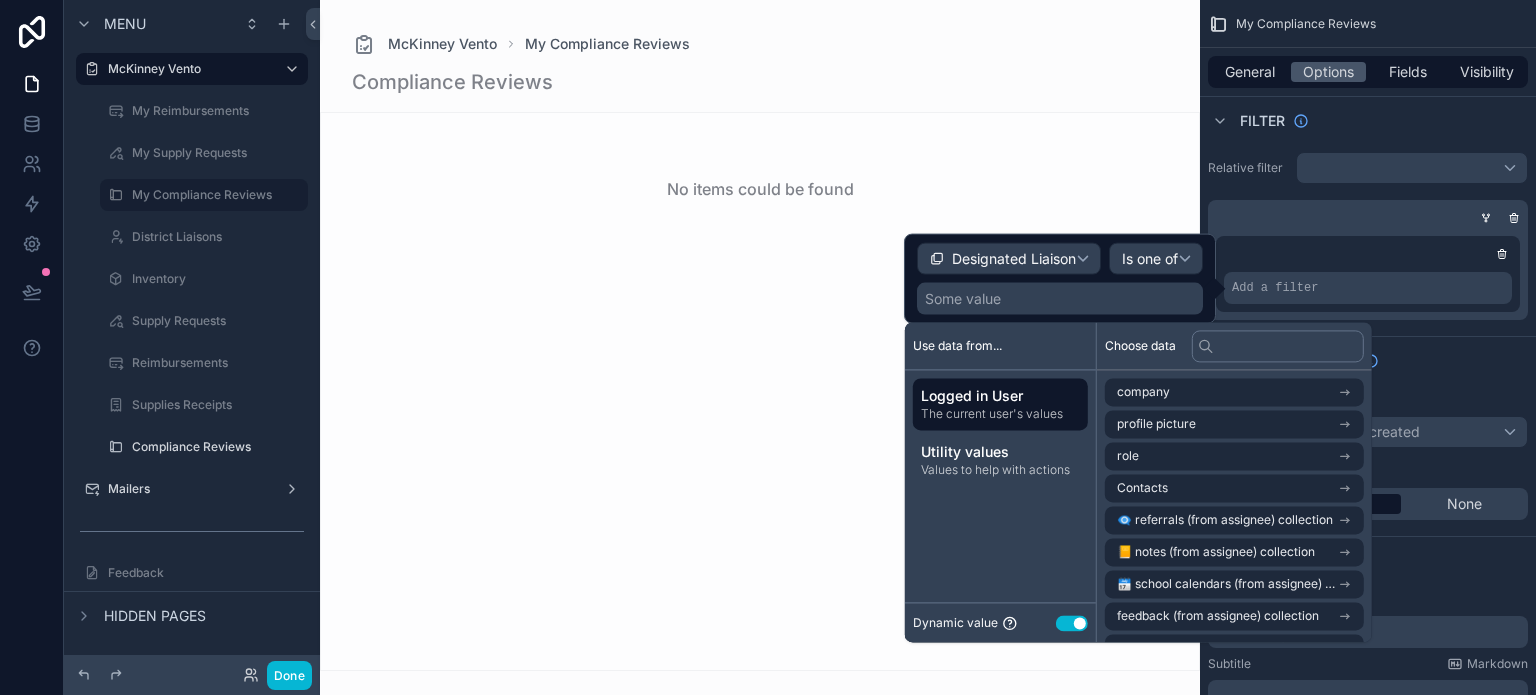 click on "company" at bounding box center [1143, 392] 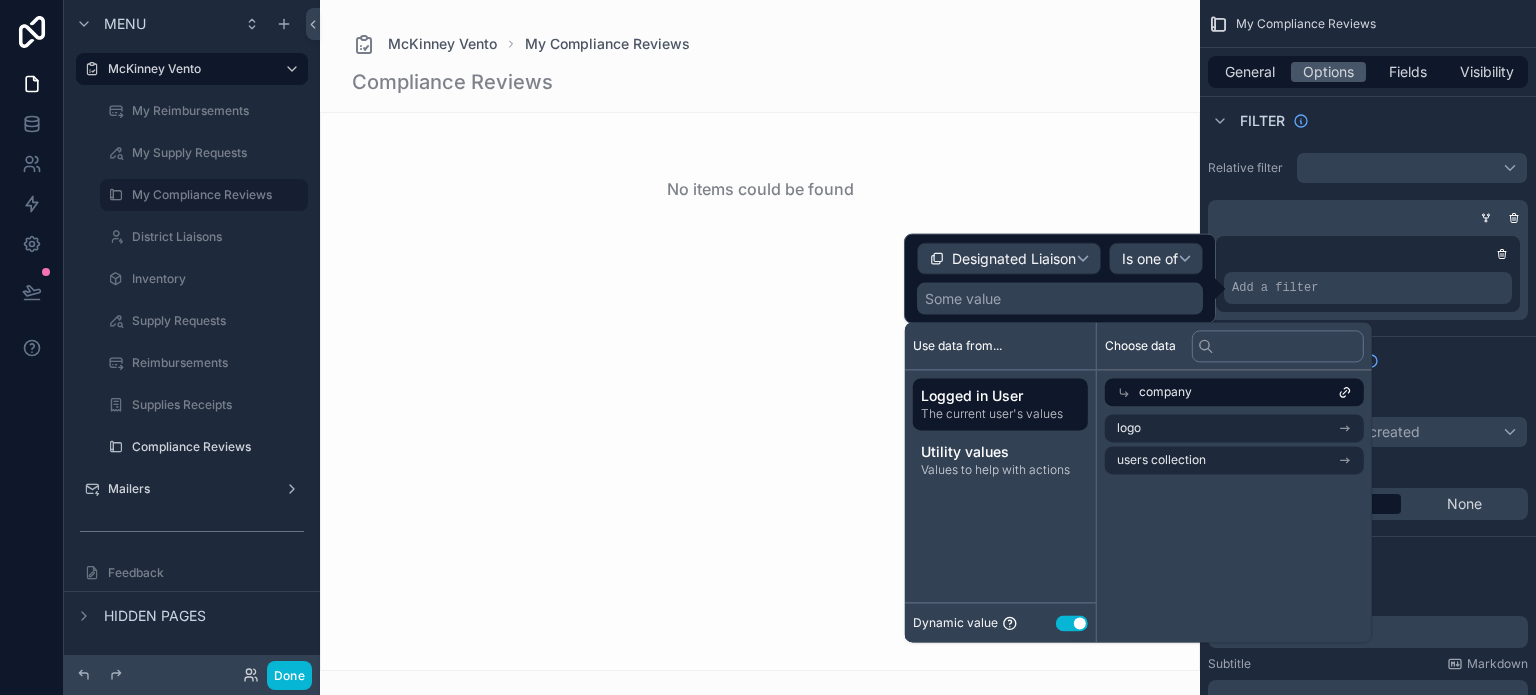 click on "company" at bounding box center [1165, 392] 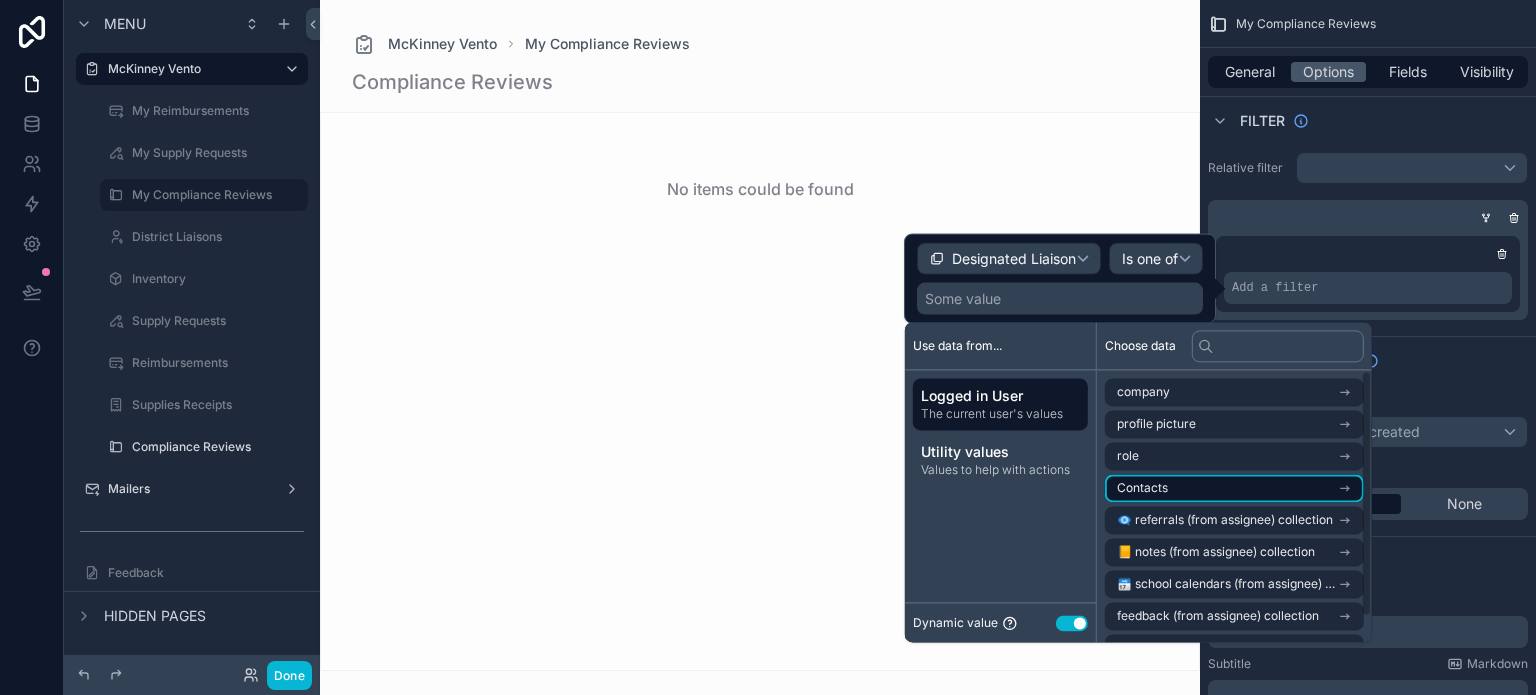 click on "Contacts" at bounding box center [1234, 488] 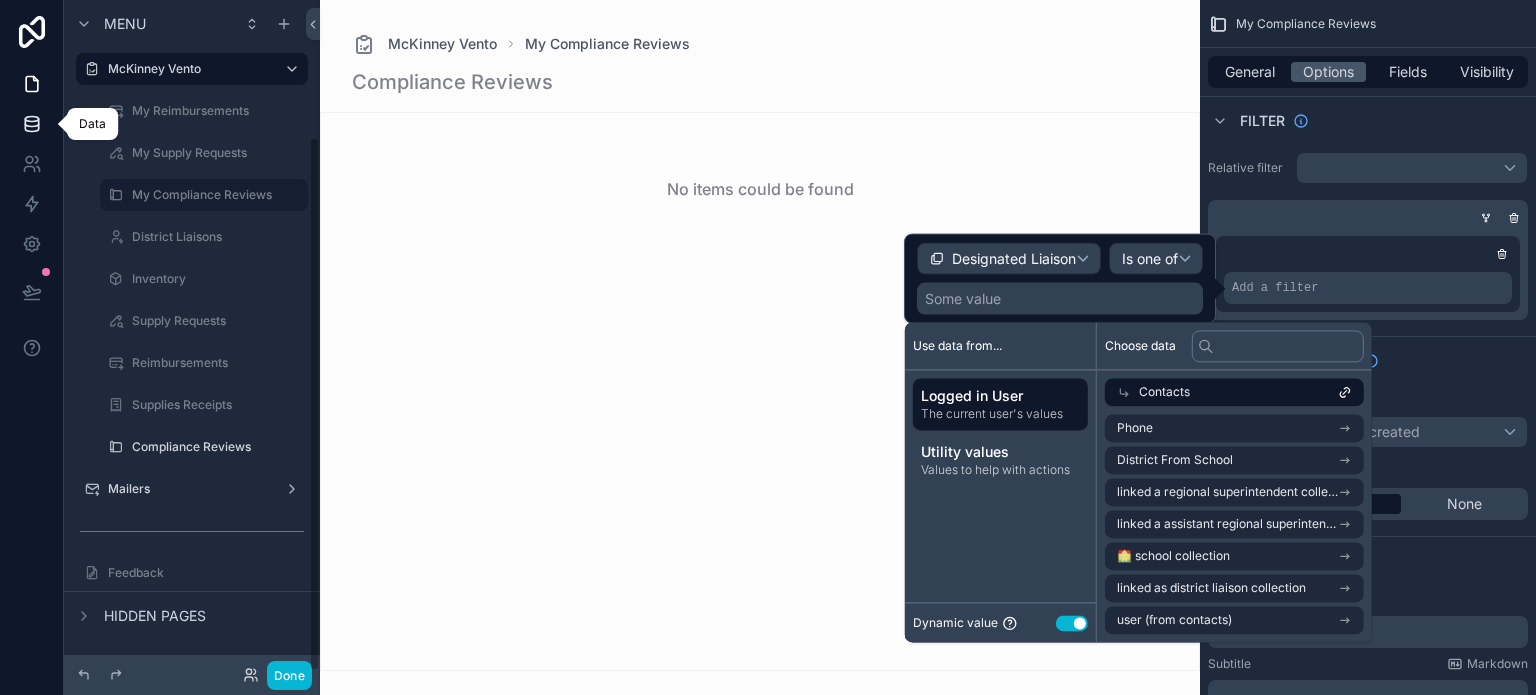 click 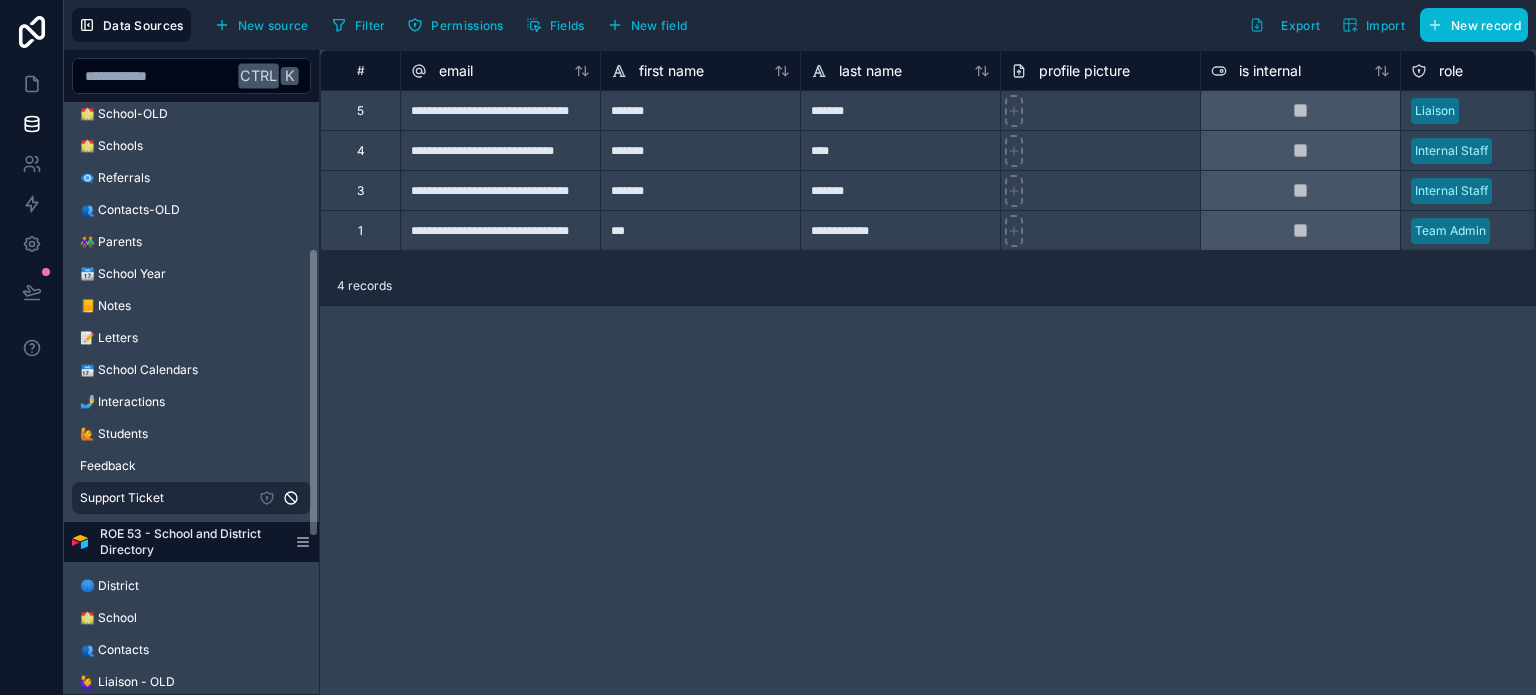 scroll, scrollTop: 400, scrollLeft: 0, axis: vertical 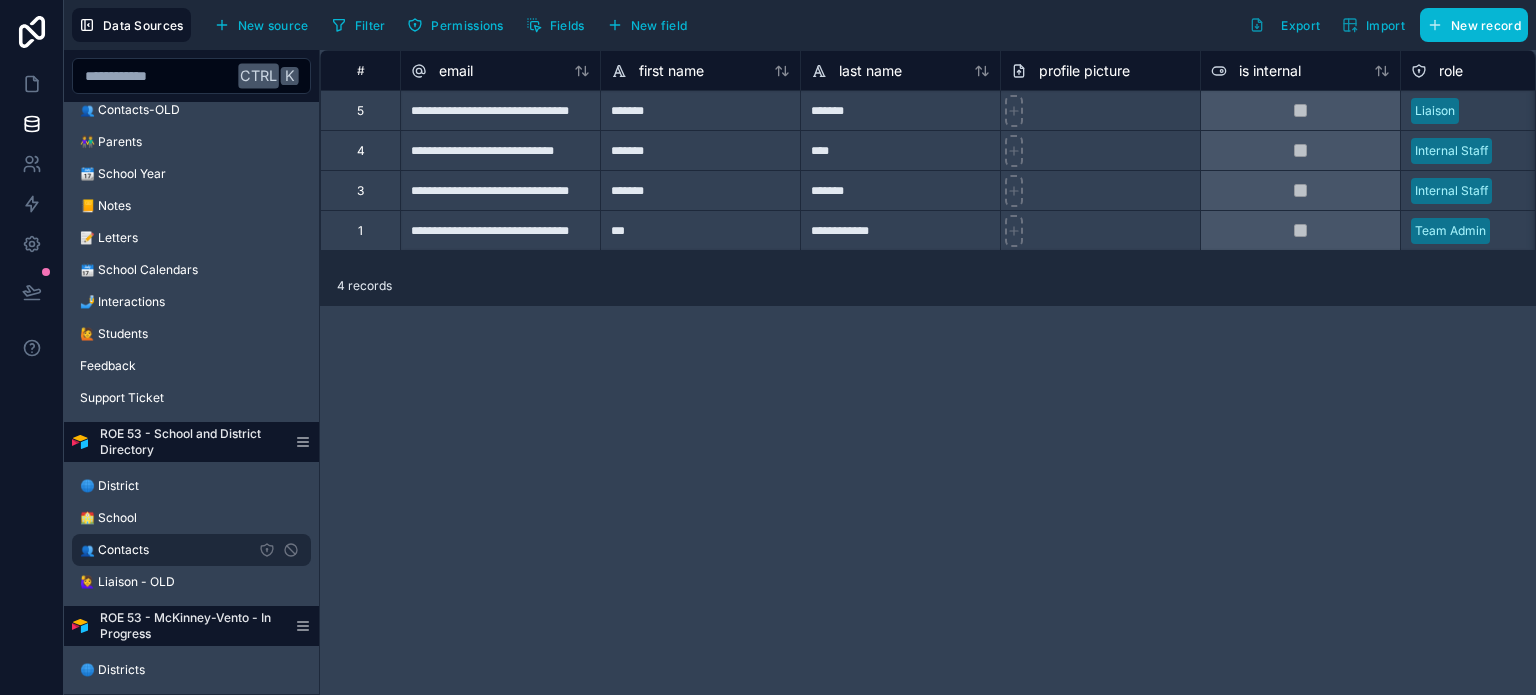 click on "👥 Contacts" at bounding box center [191, 550] 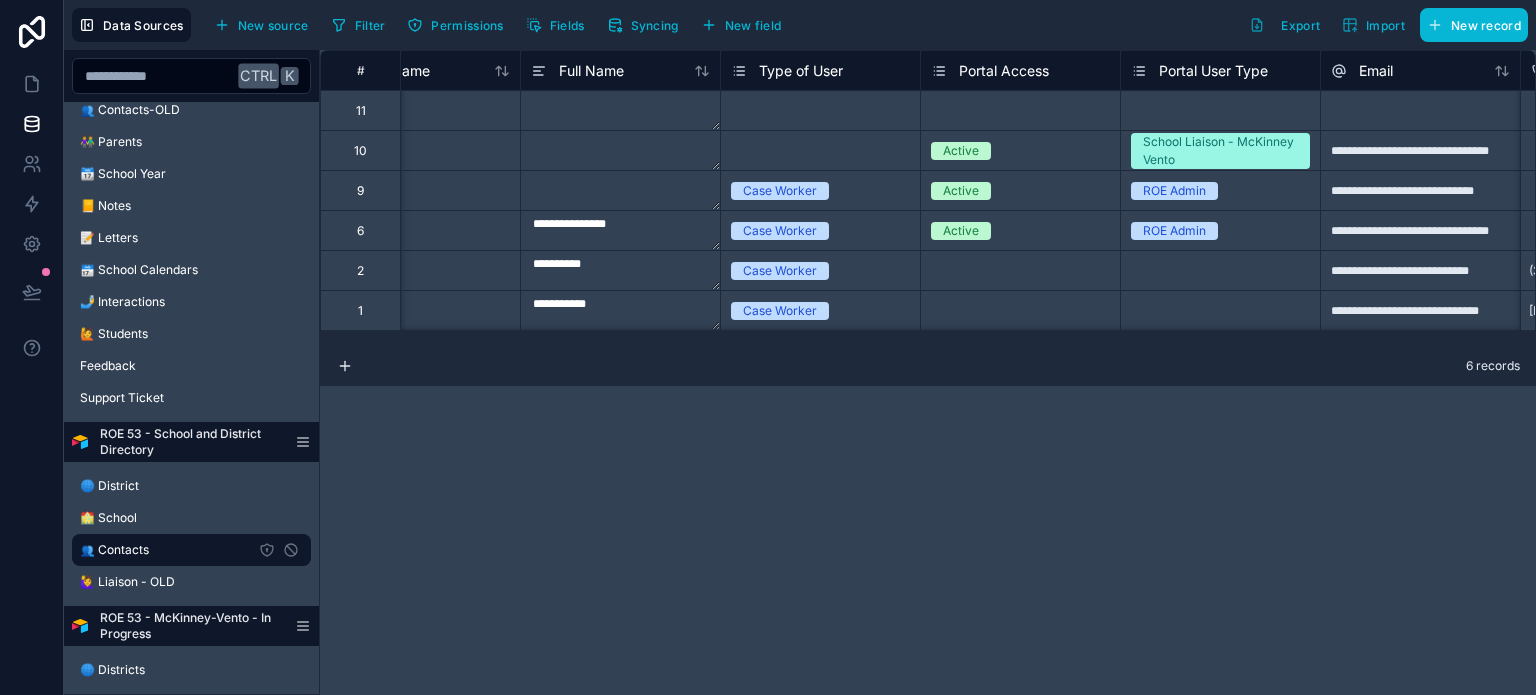 scroll, scrollTop: 0, scrollLeft: 0, axis: both 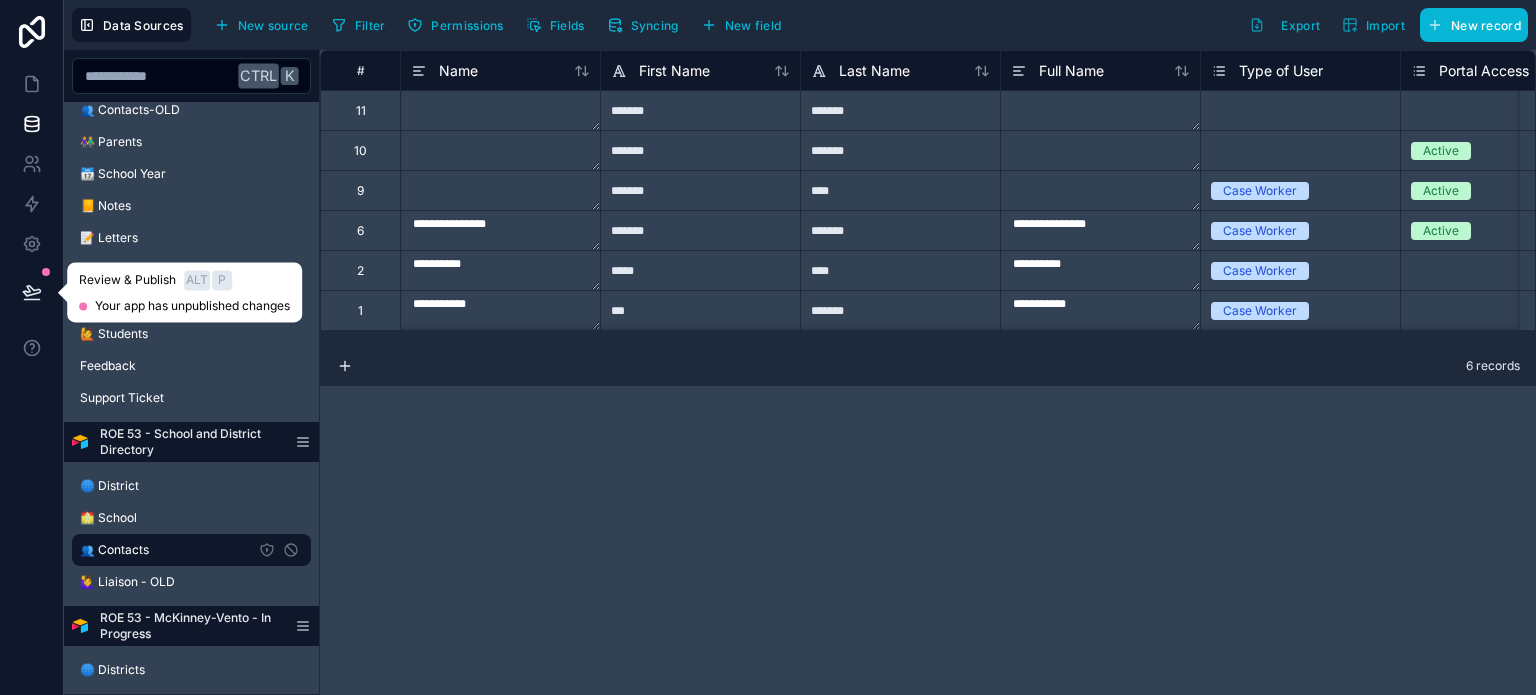 click at bounding box center (32, 292) 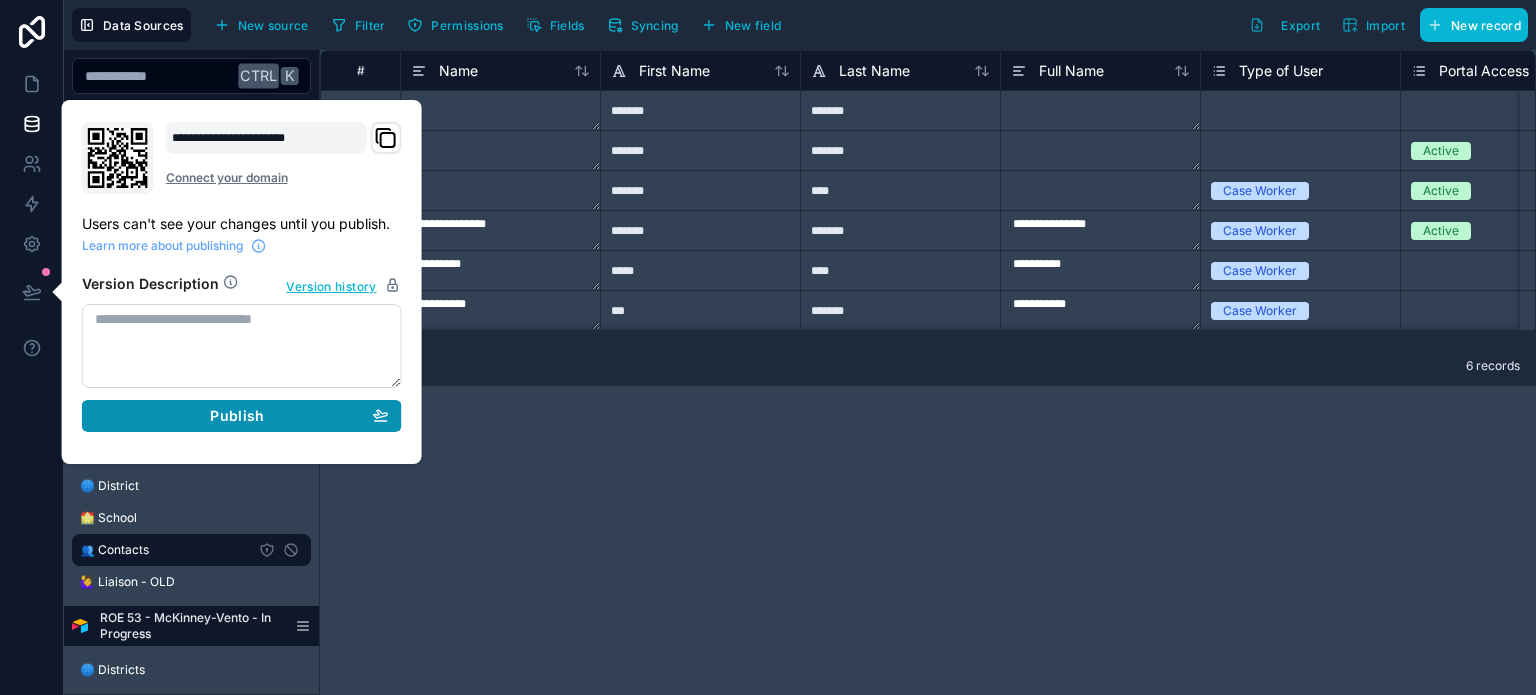 click on "Publish" at bounding box center (242, 416) 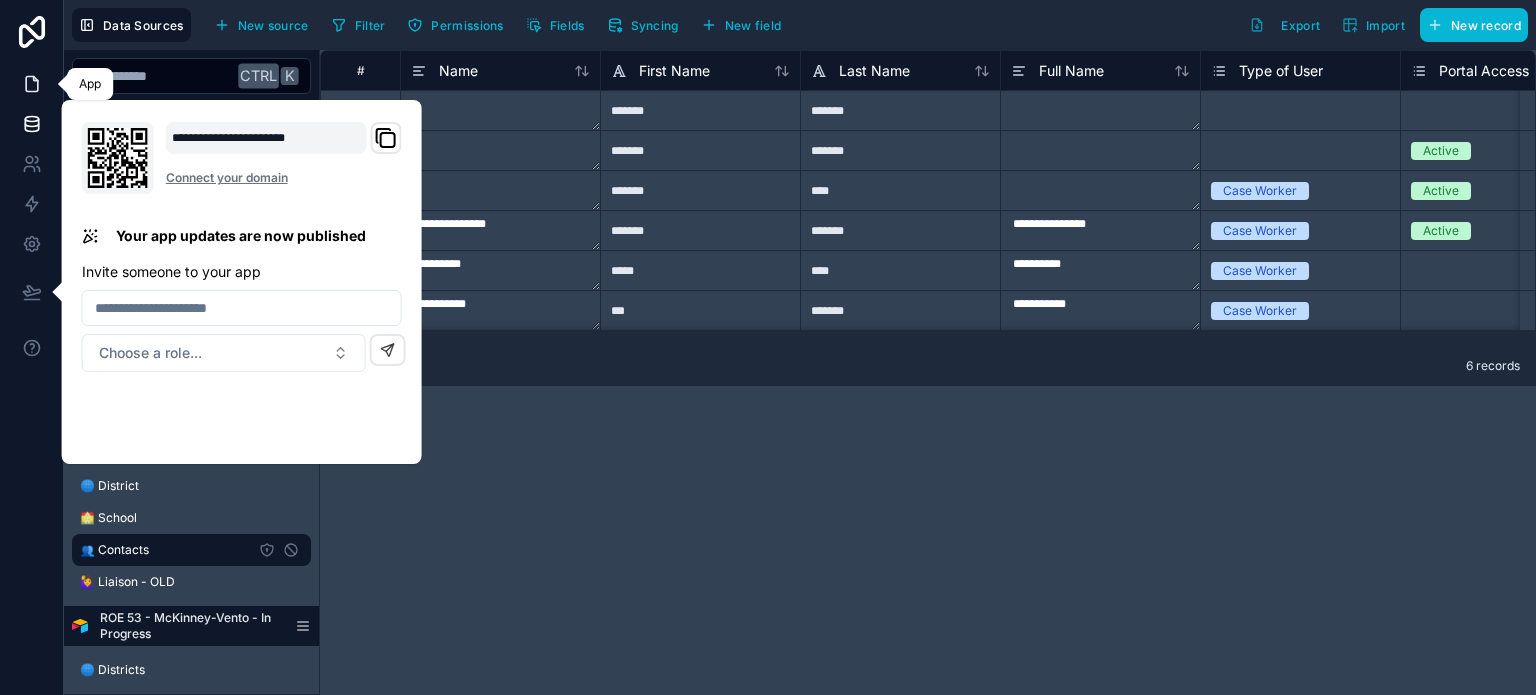 click 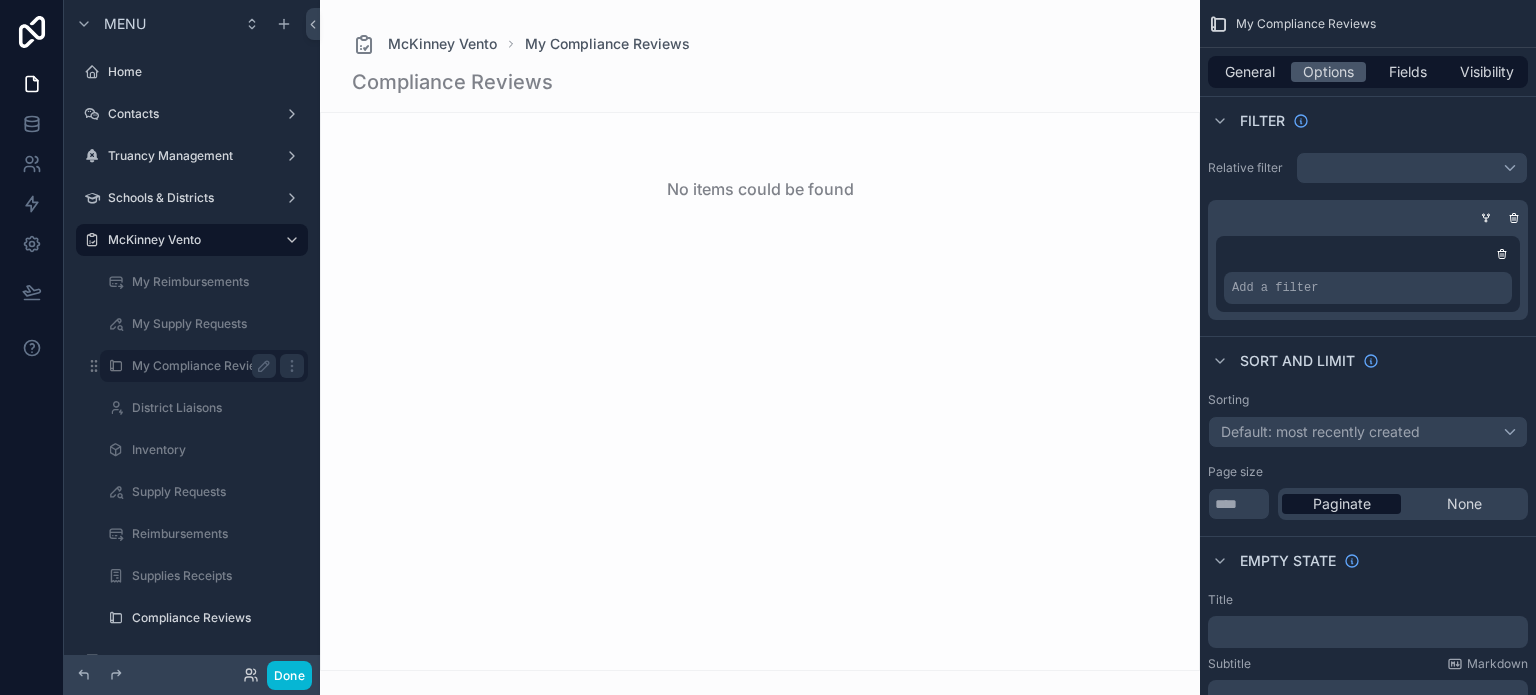 click on "My Compliance Reviews" at bounding box center (202, 366) 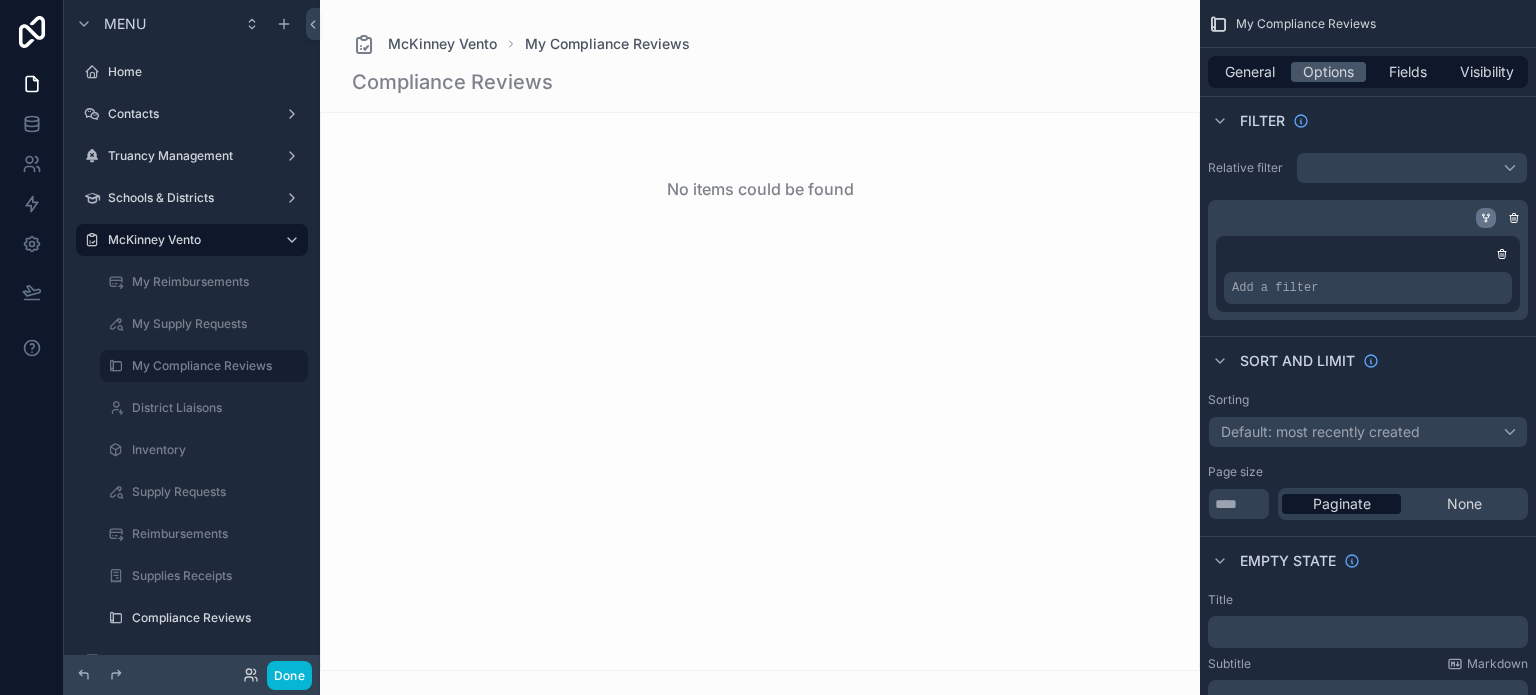 click 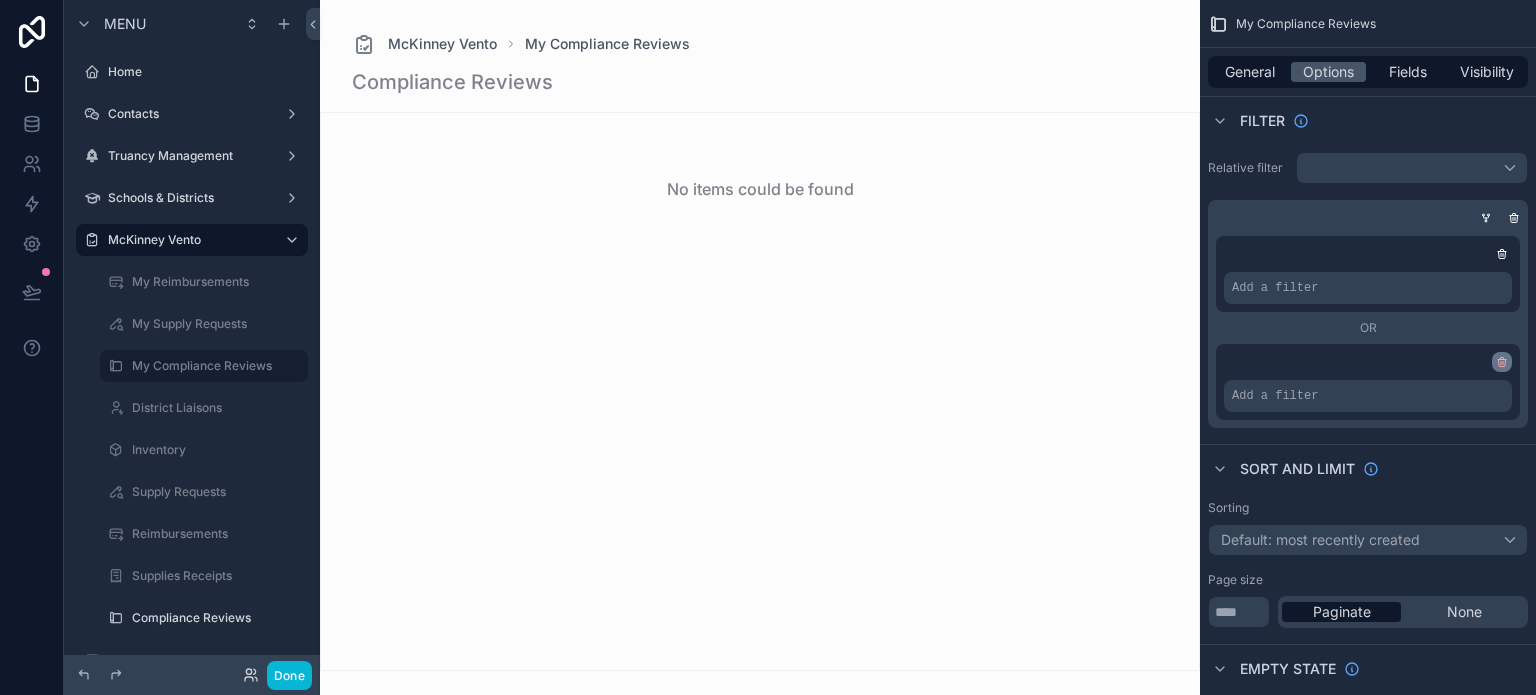 click 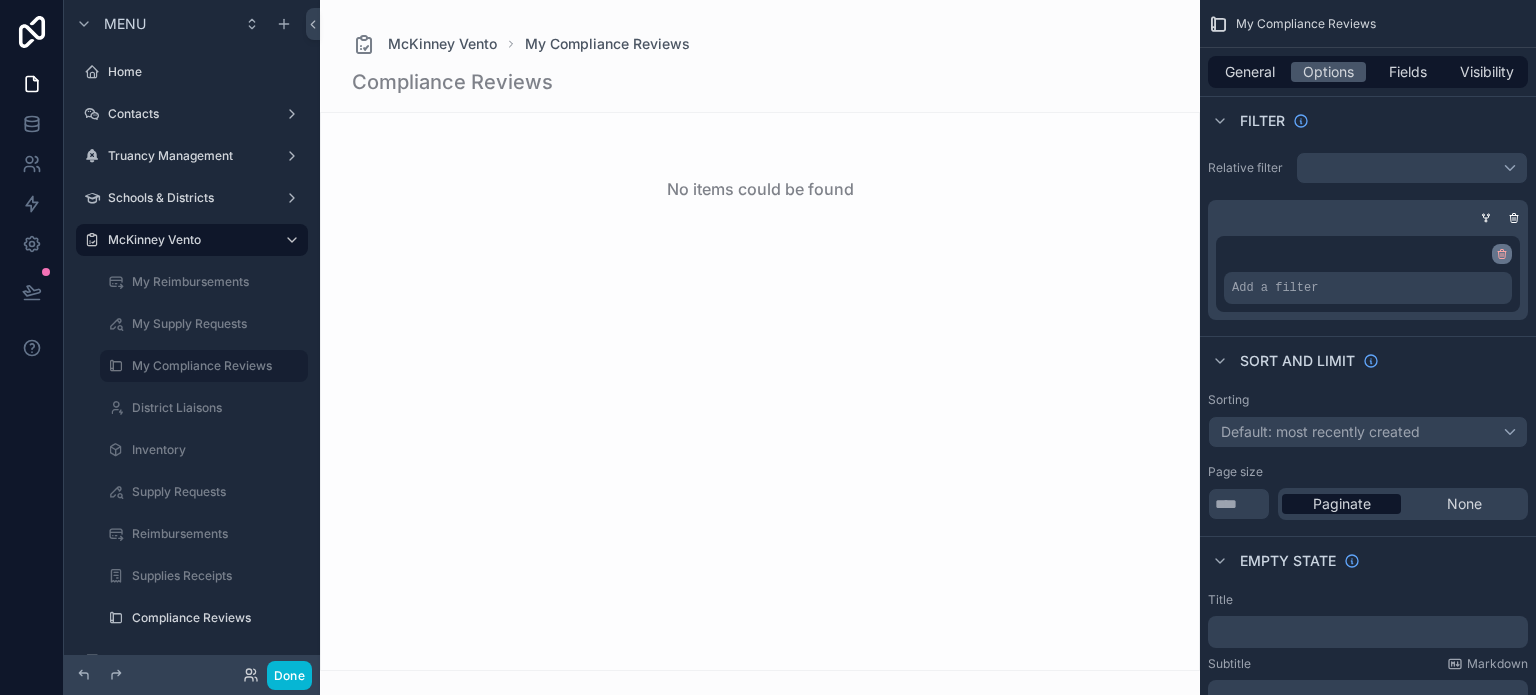 click 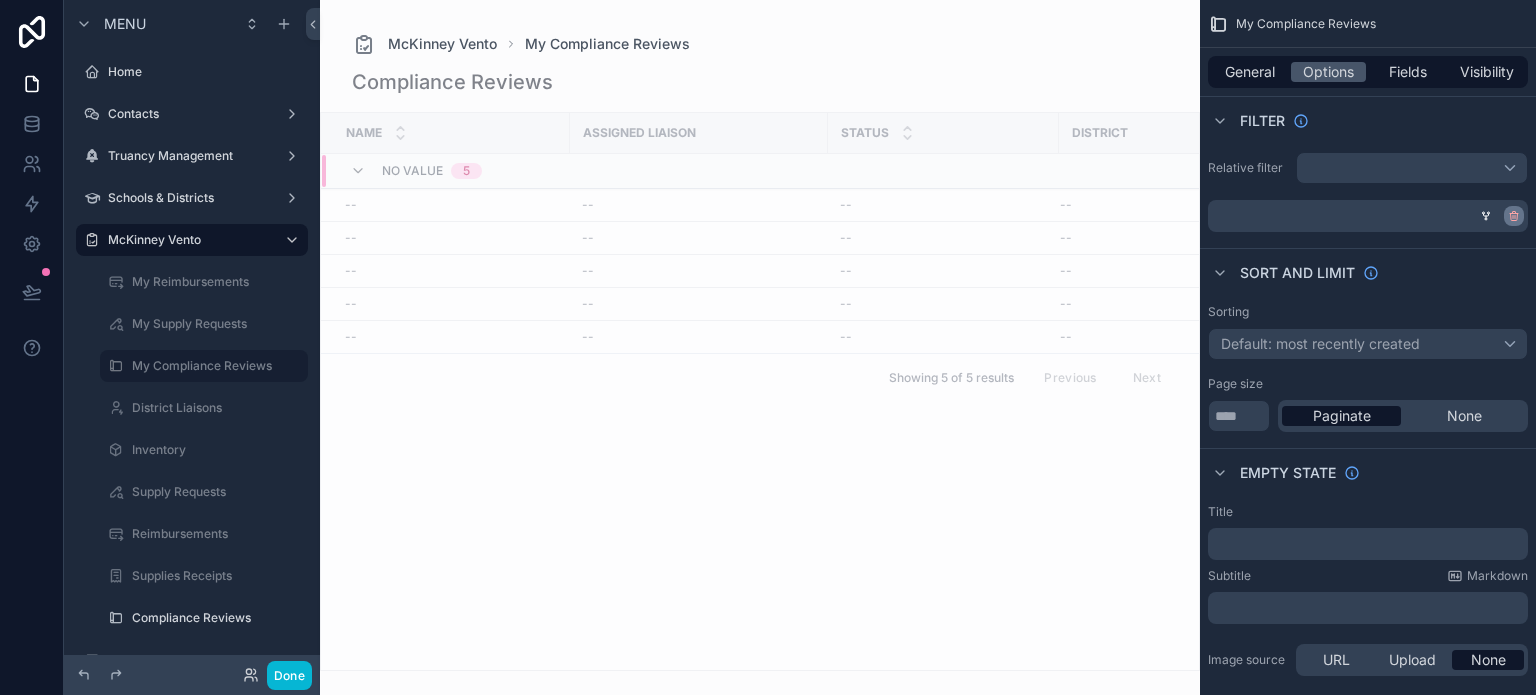 click 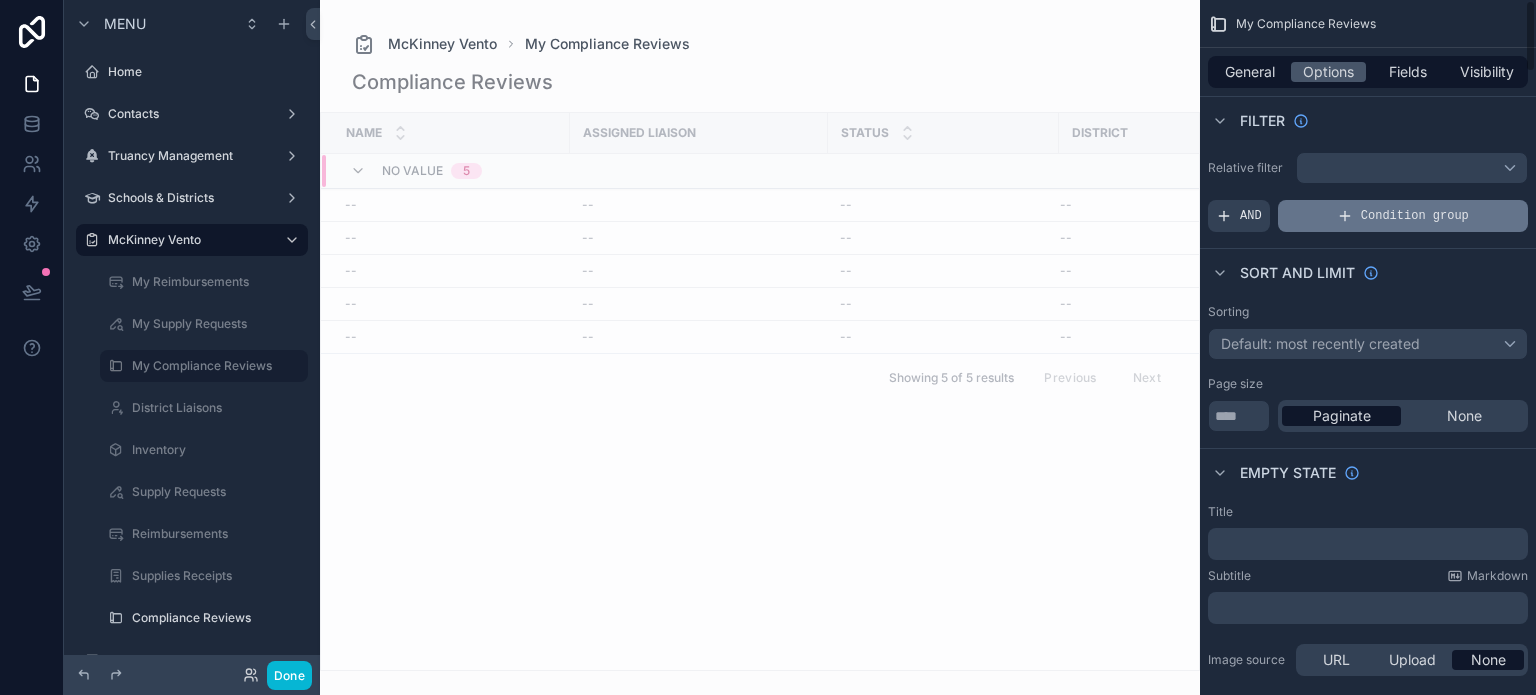 click on "Condition group" at bounding box center [1415, 216] 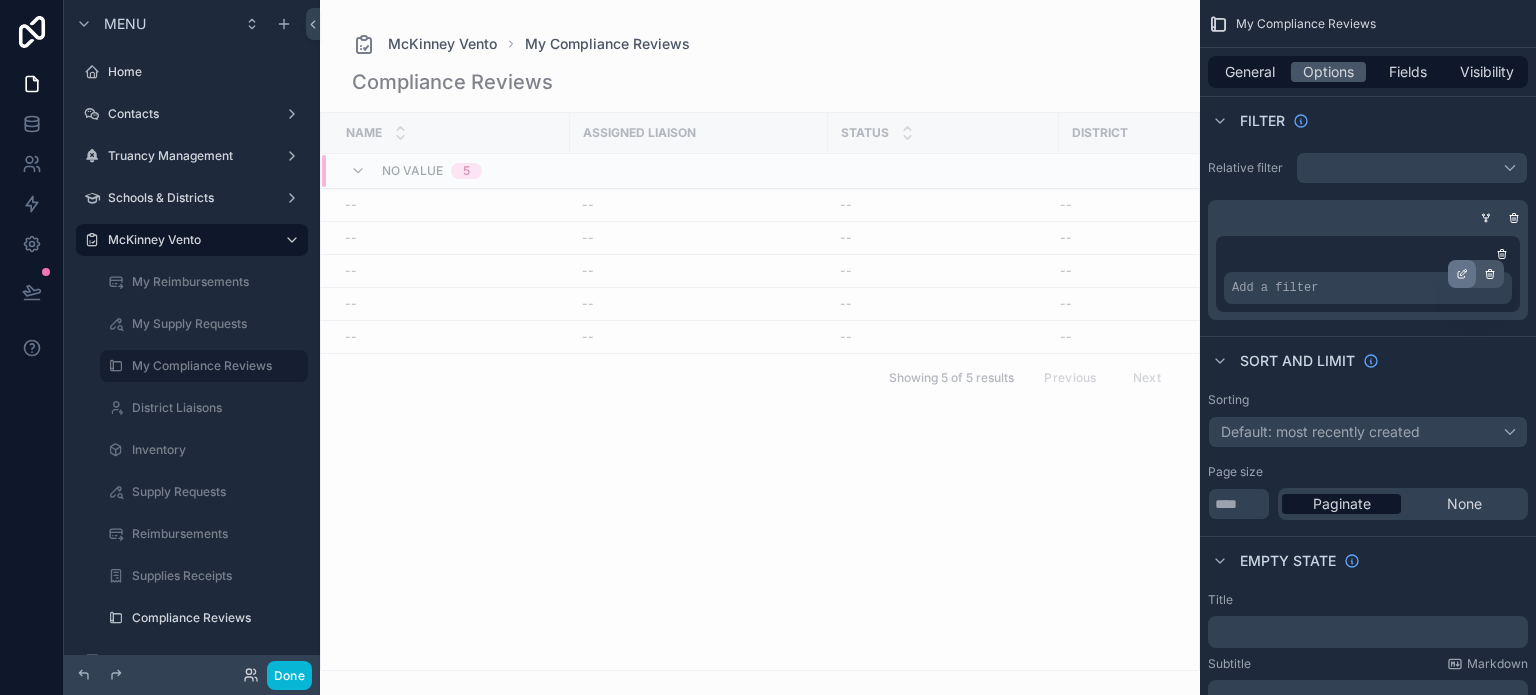 click 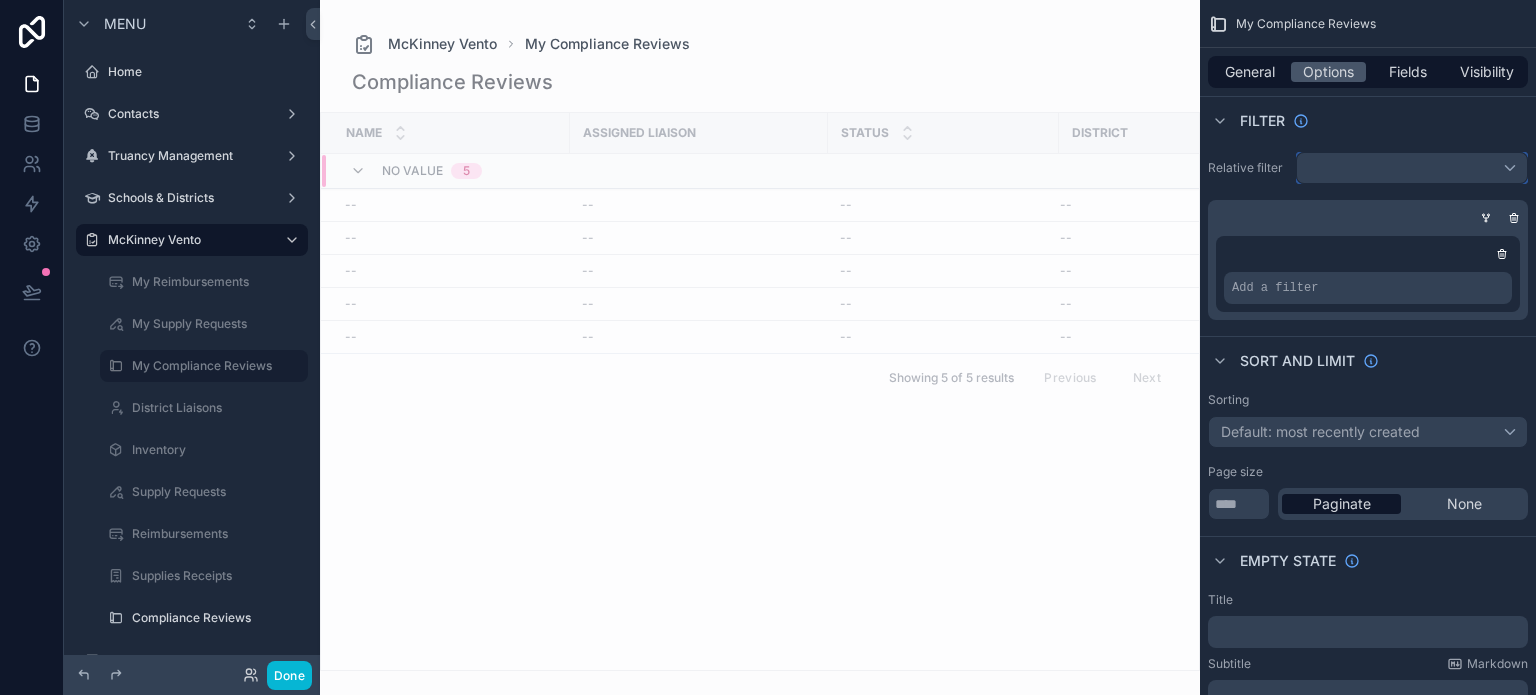 click at bounding box center [1412, 168] 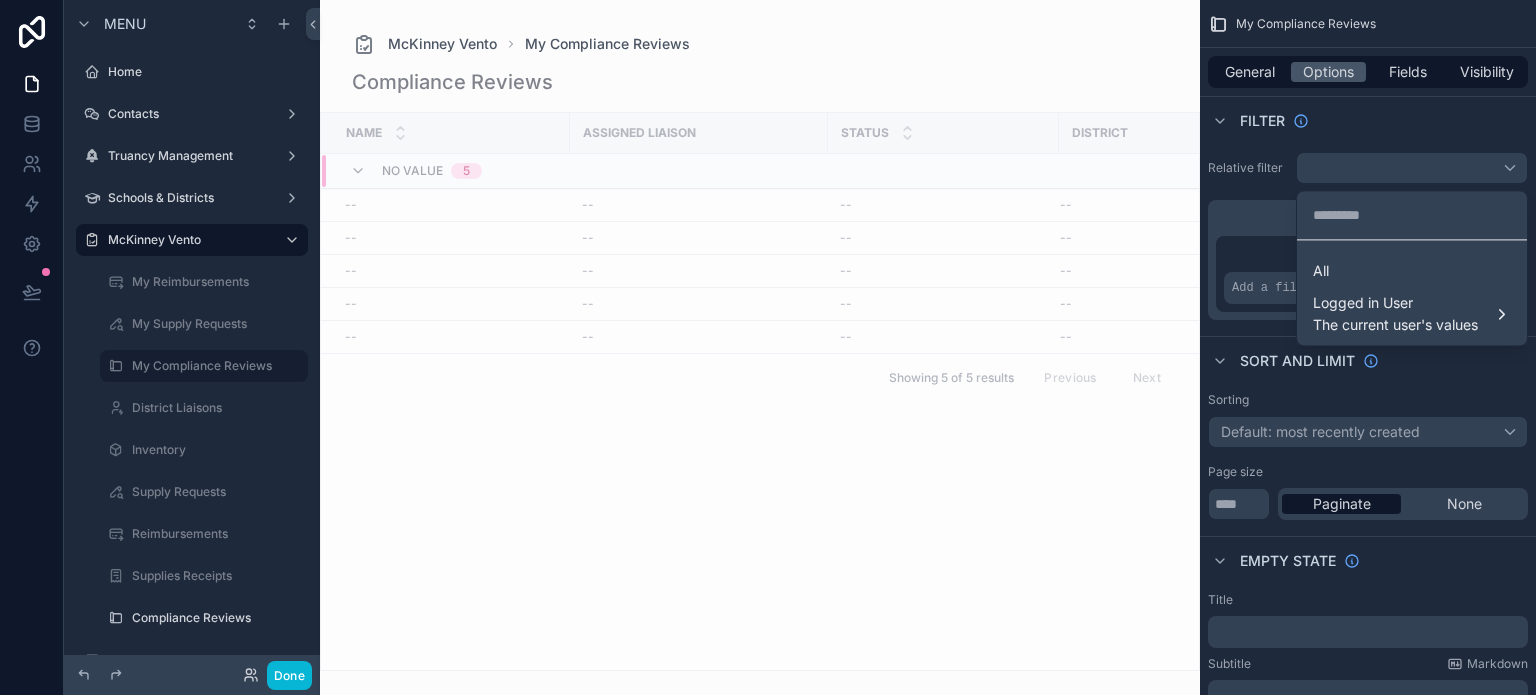 click at bounding box center [768, 347] 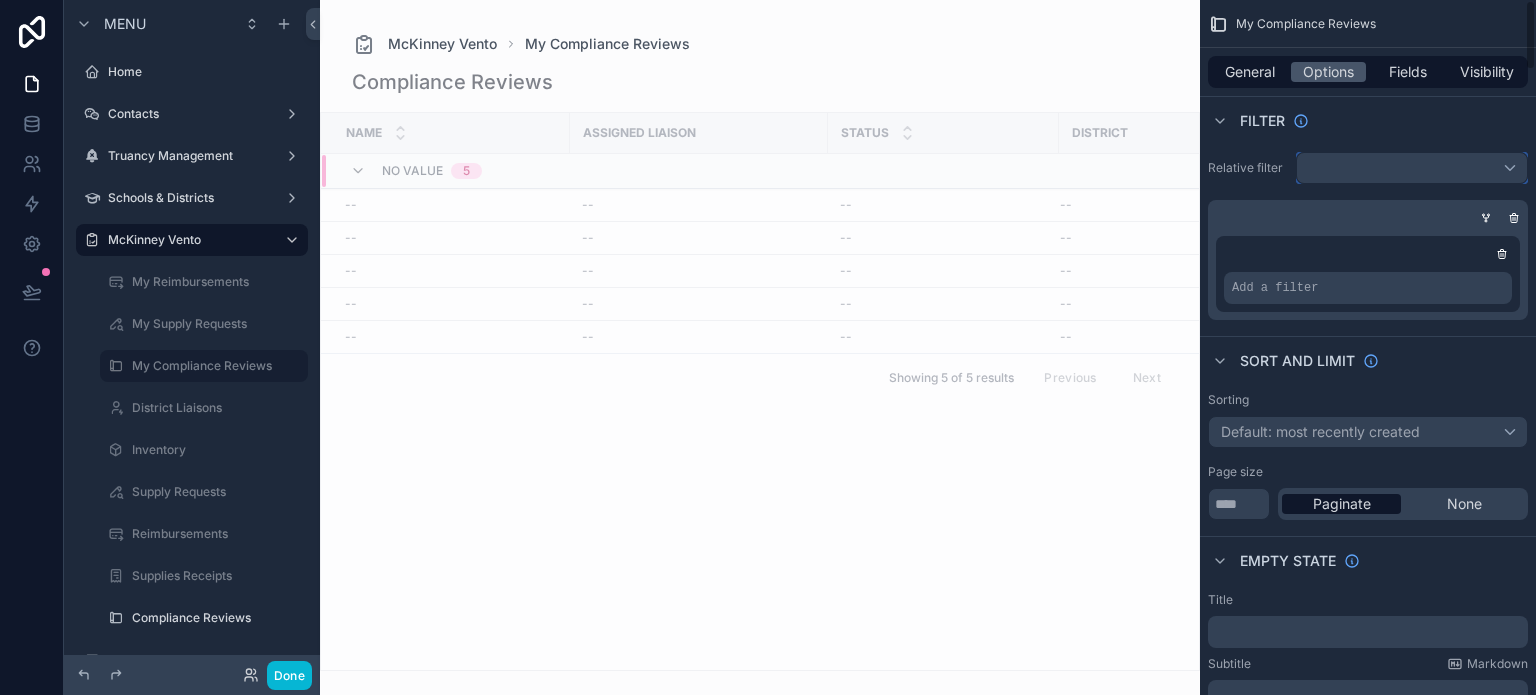 click at bounding box center (1412, 168) 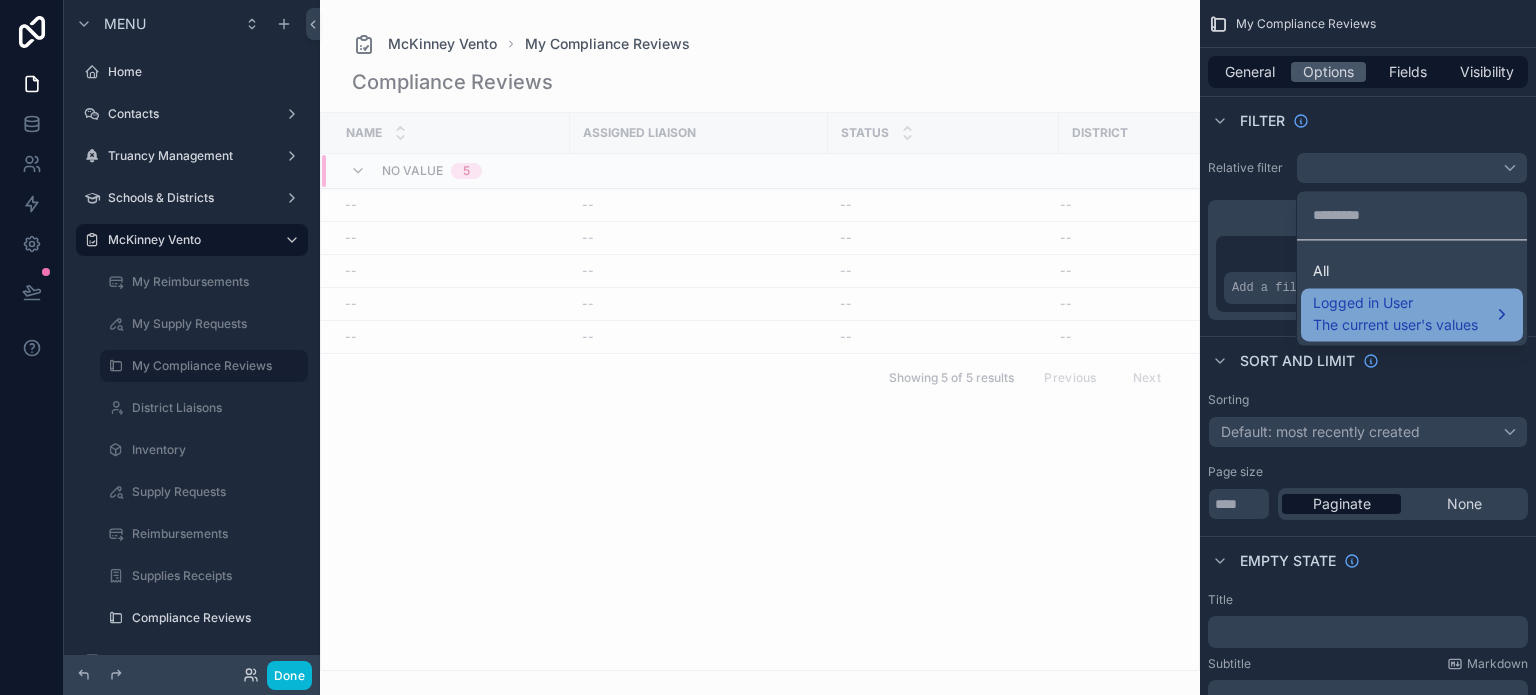 click on "Logged in User" at bounding box center (1395, 303) 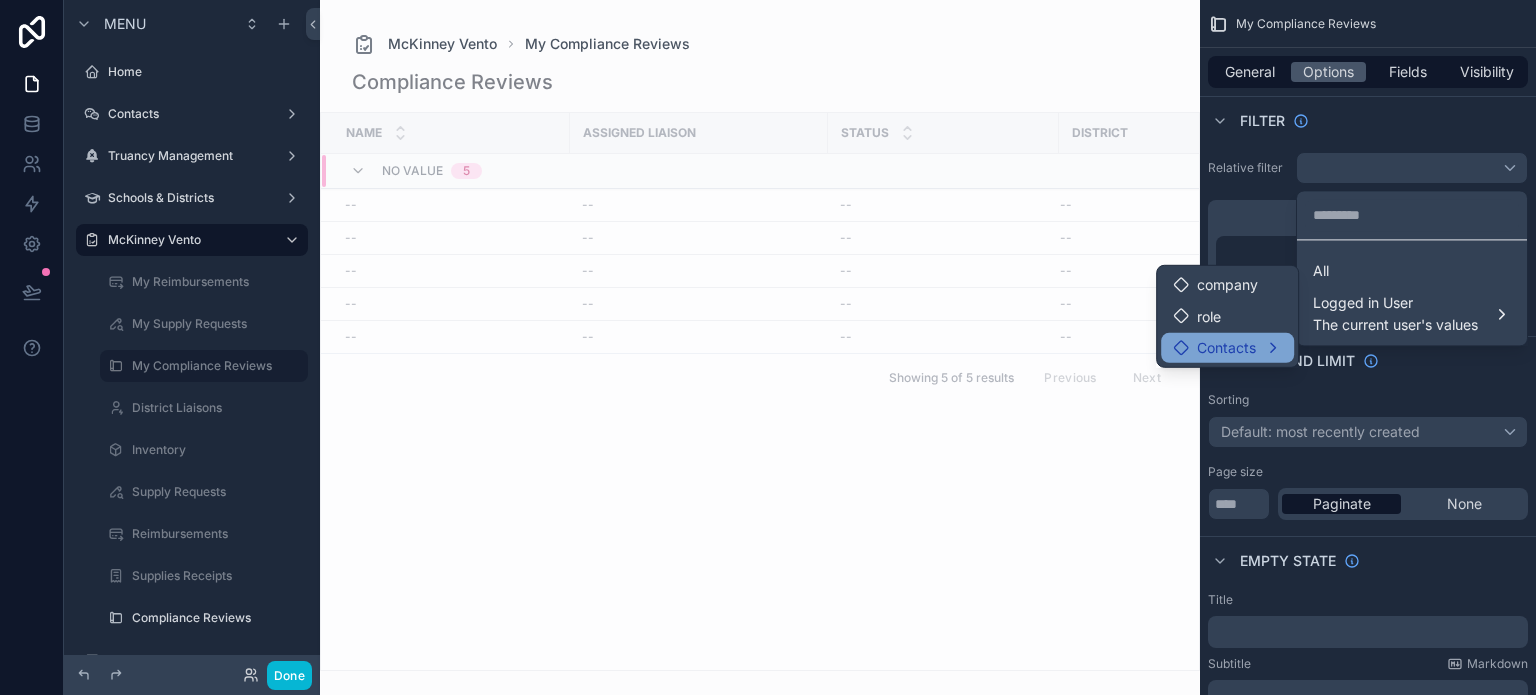 click on "Contacts" at bounding box center (1214, 348) 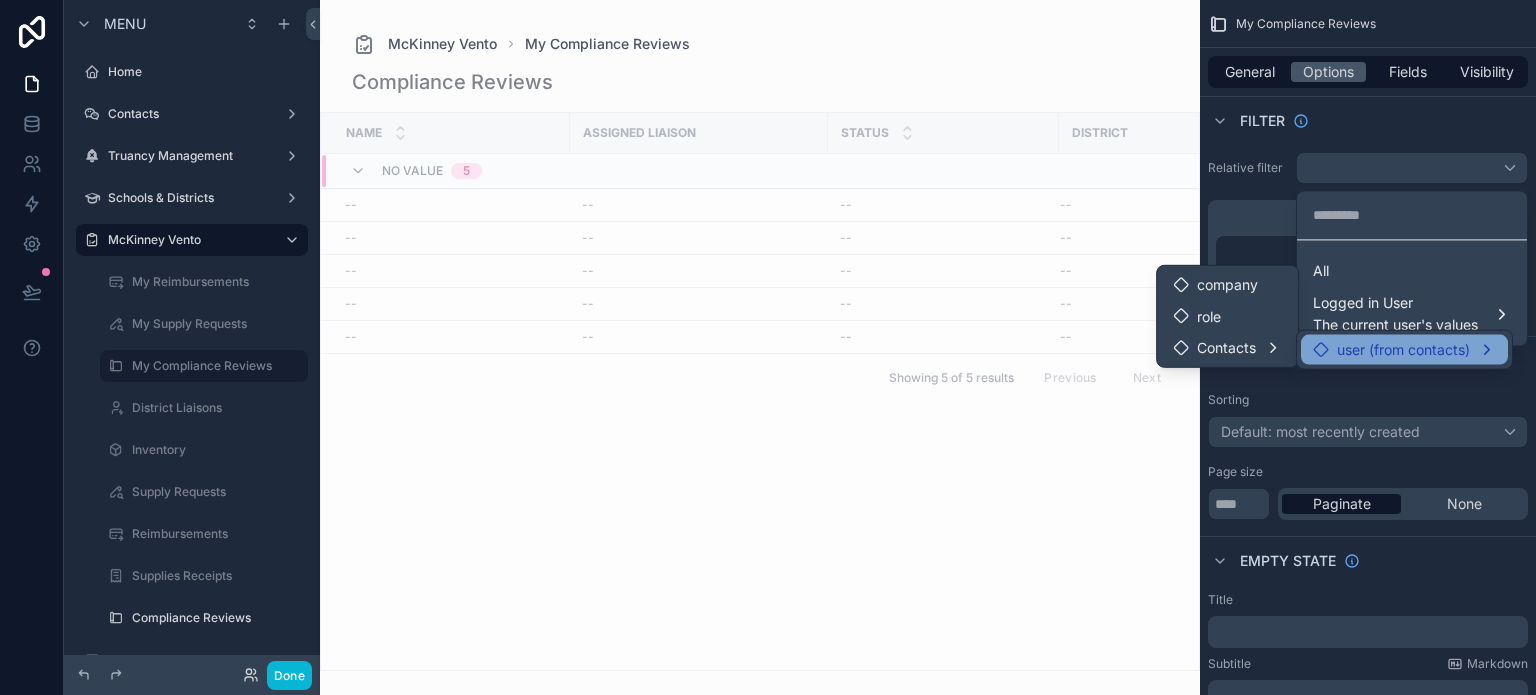 click on "user (from contacts)" at bounding box center [1403, 350] 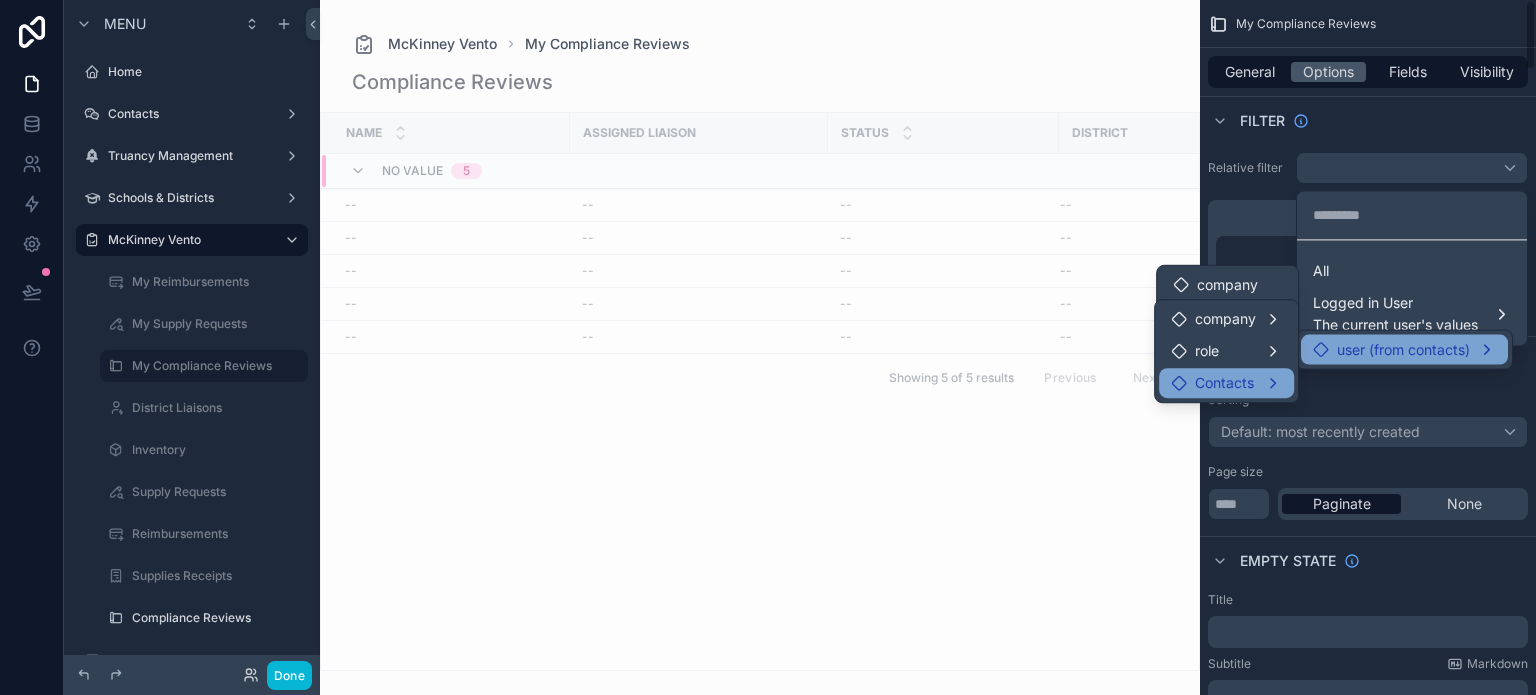 click on "Contacts" at bounding box center [1224, 383] 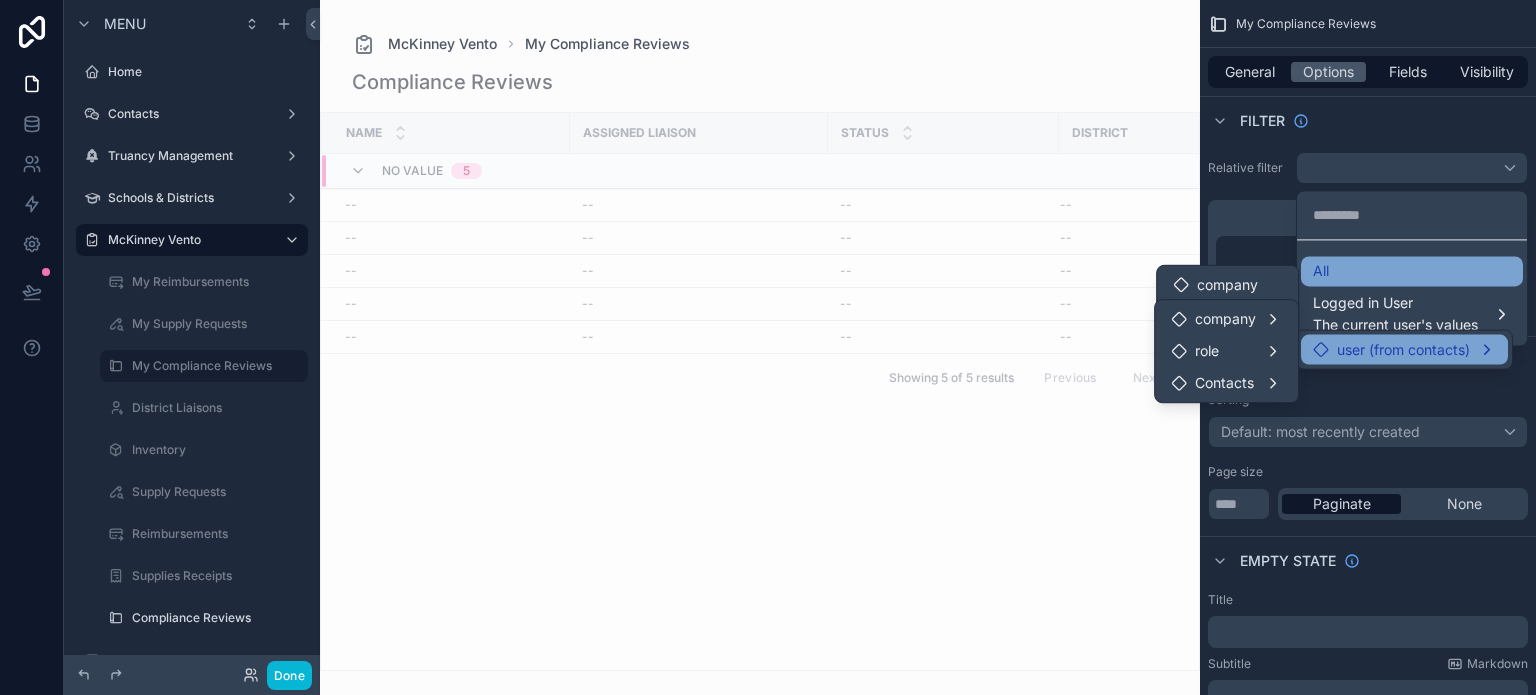 click on "All" at bounding box center (1412, 271) 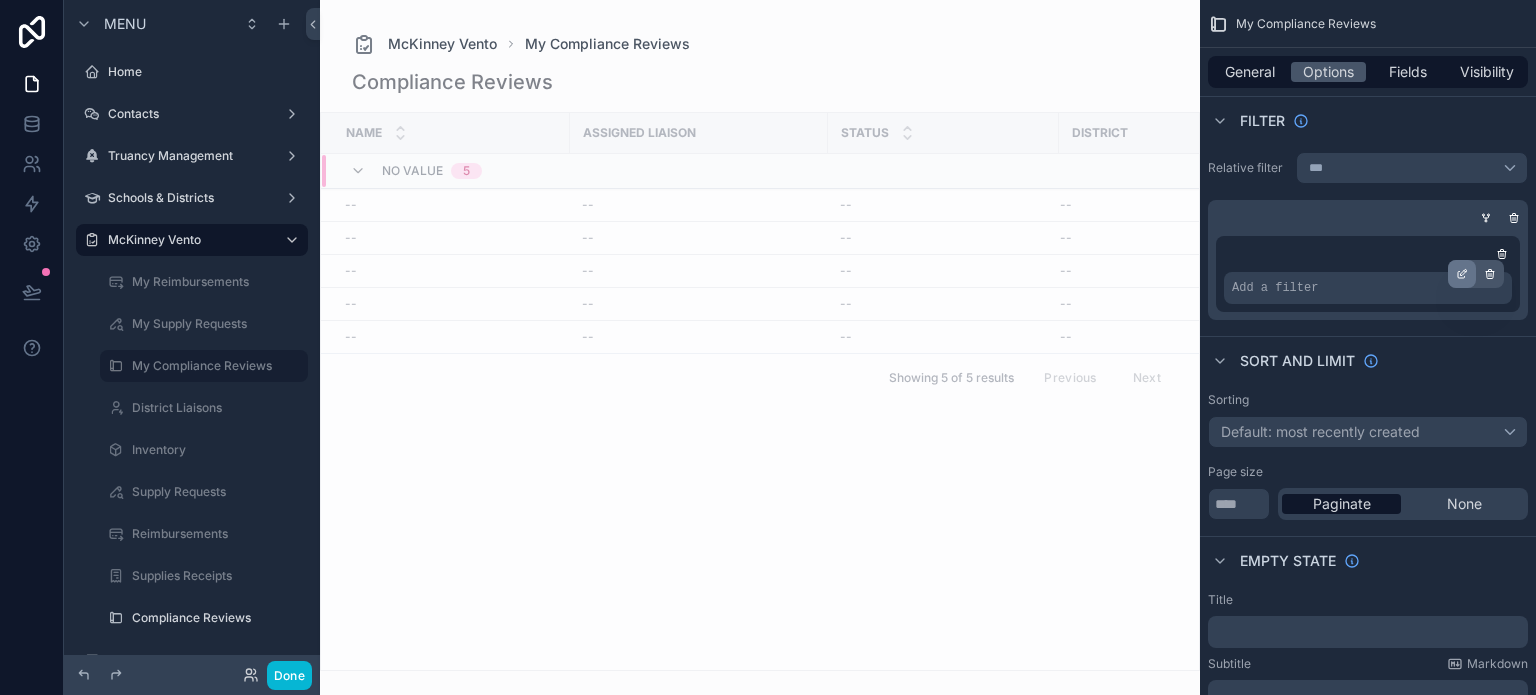 click 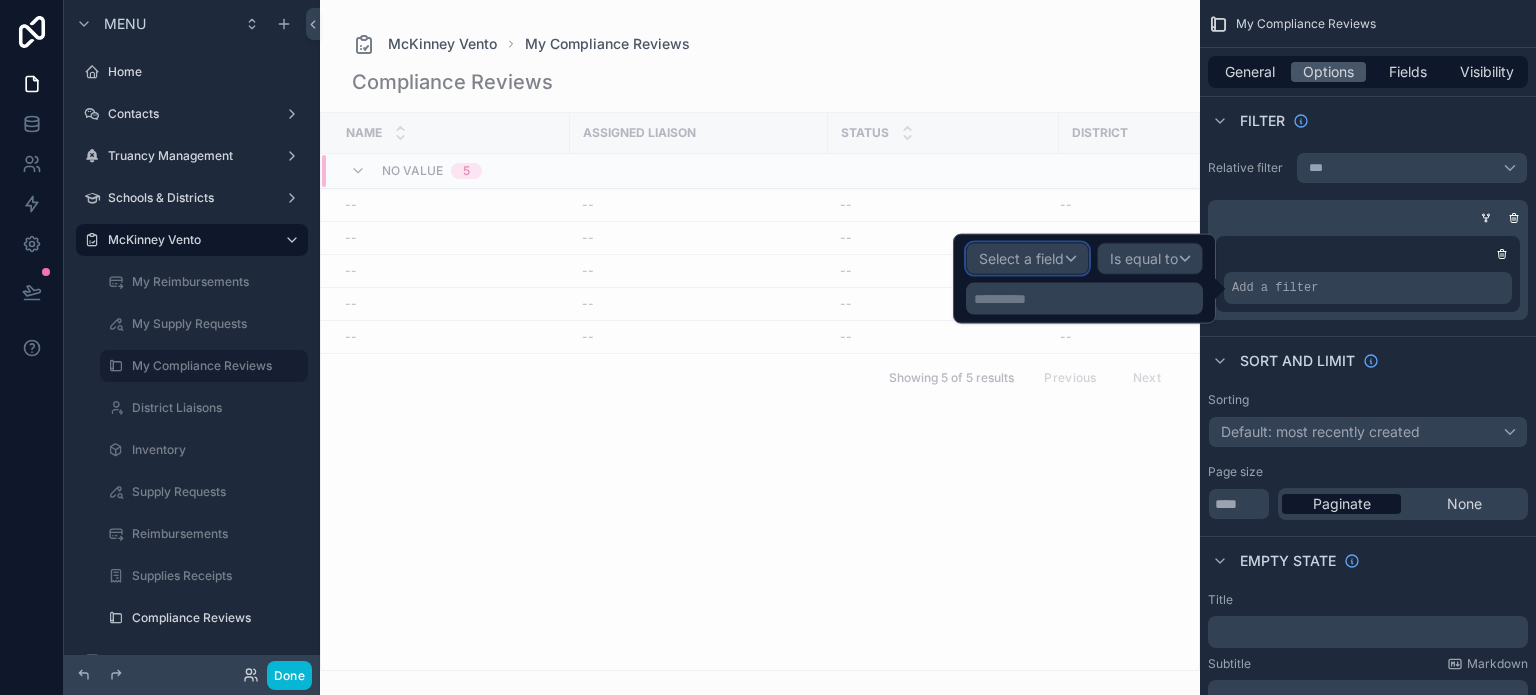 click on "Select a field" at bounding box center [1021, 258] 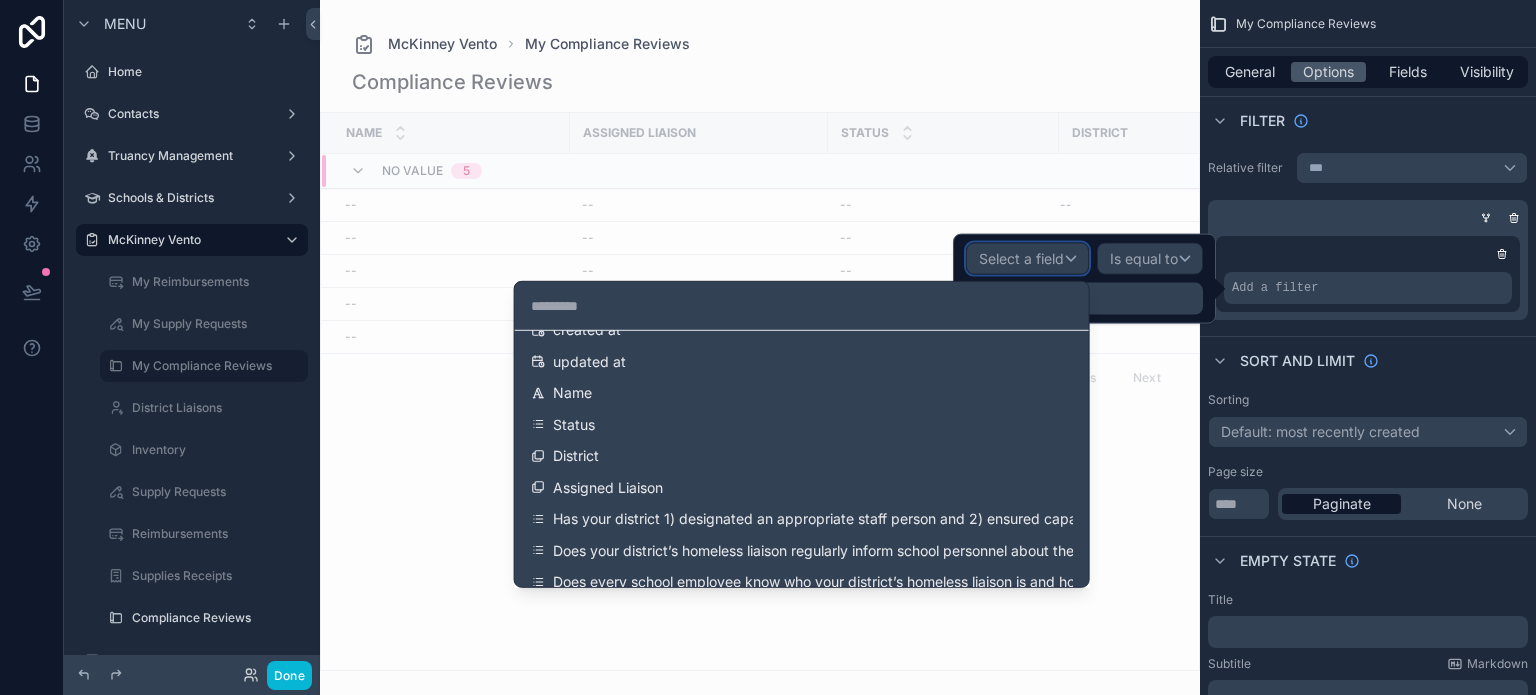 scroll, scrollTop: 100, scrollLeft: 0, axis: vertical 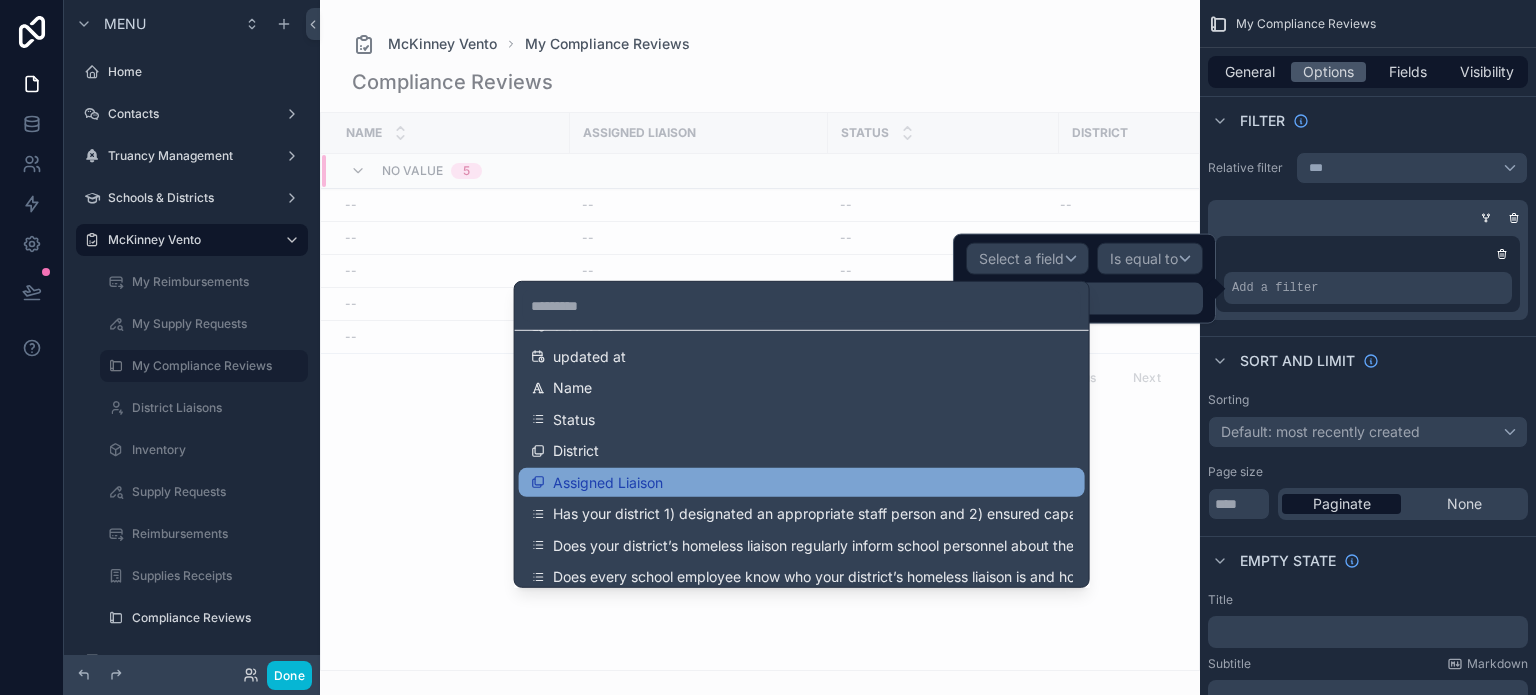 click on "Assigned Liaison" at bounding box center [802, 482] 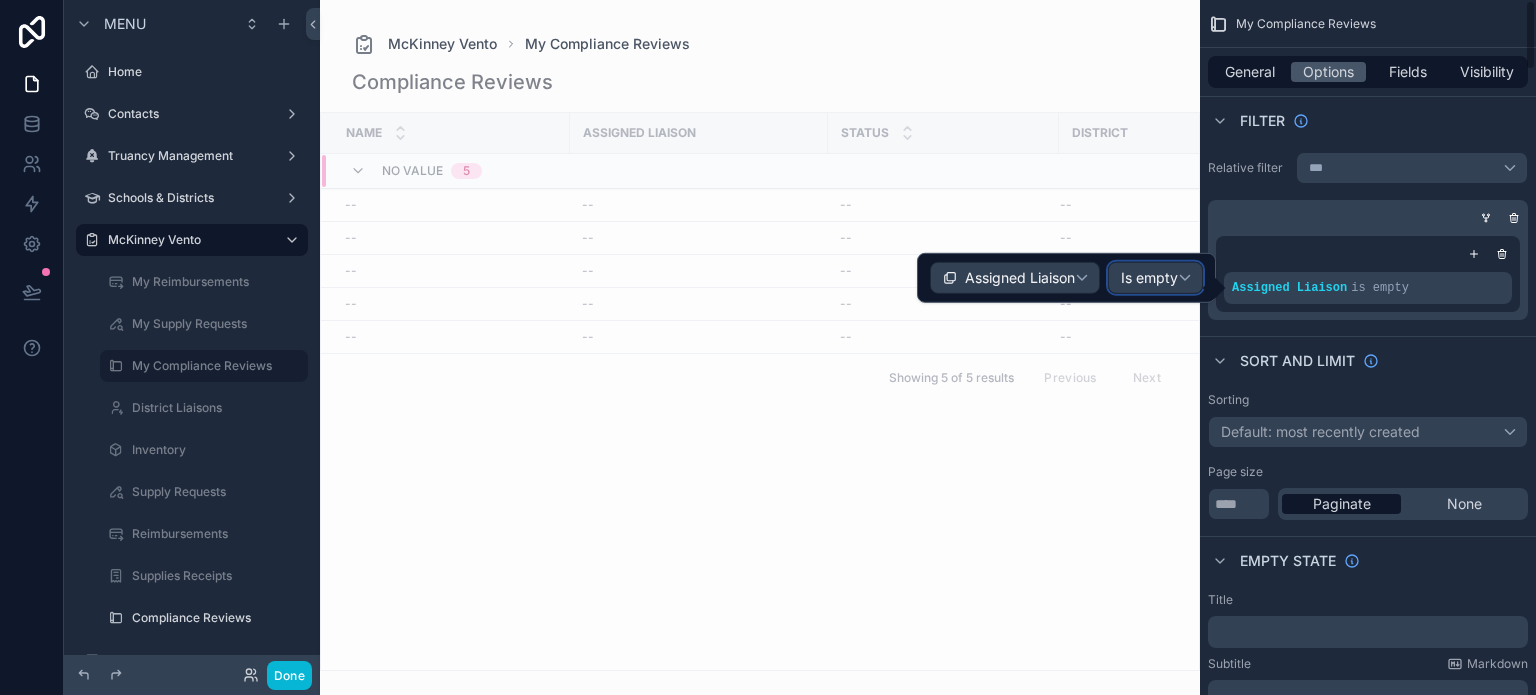 click on "Is empty" at bounding box center (1149, 278) 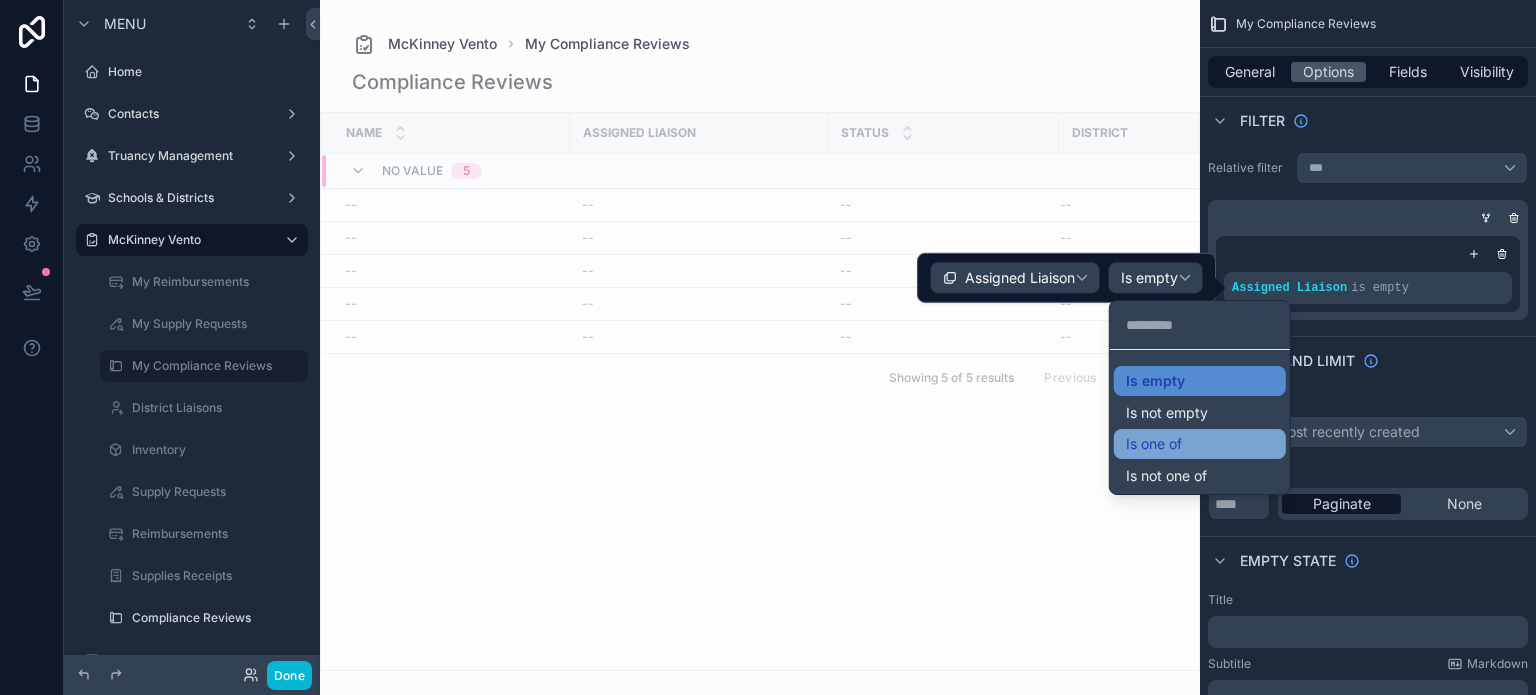 click on "Is one of" at bounding box center [1154, 444] 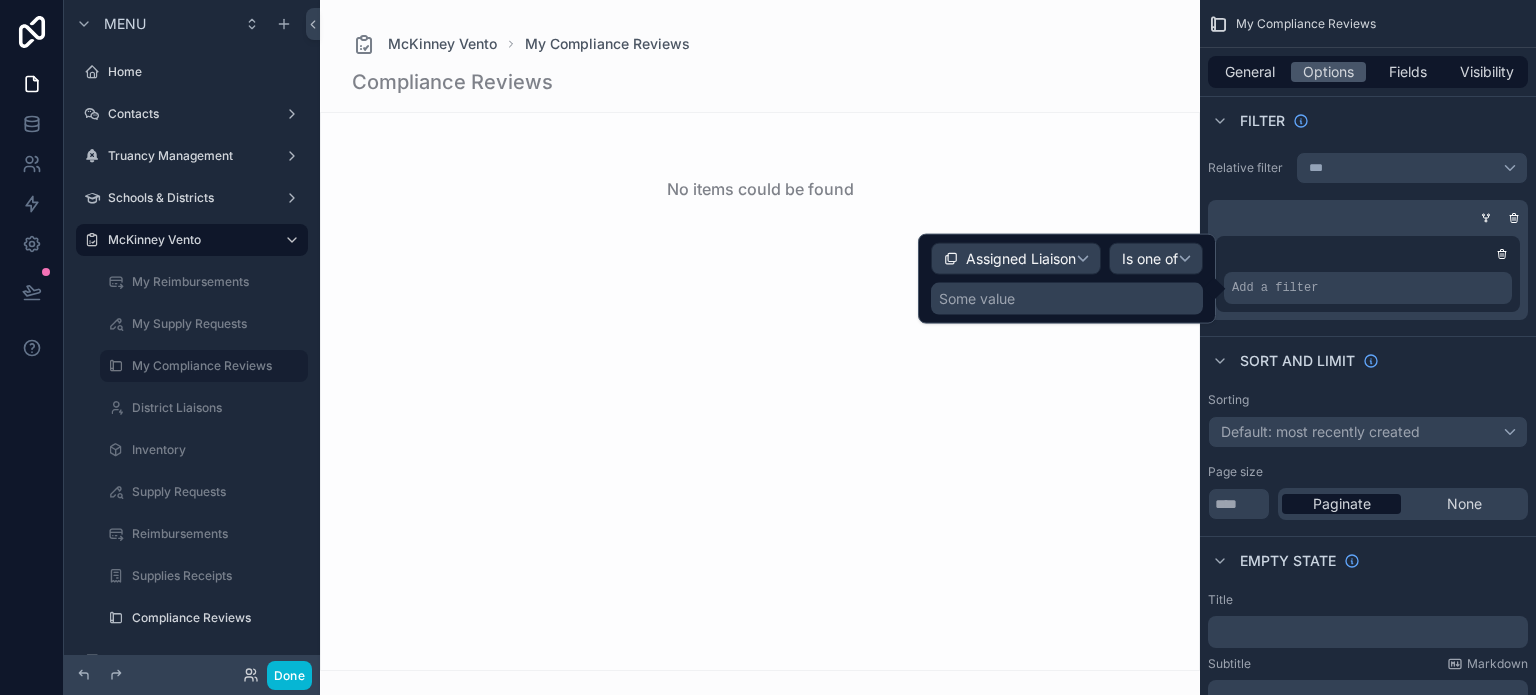click on "Some value" at bounding box center (977, 299) 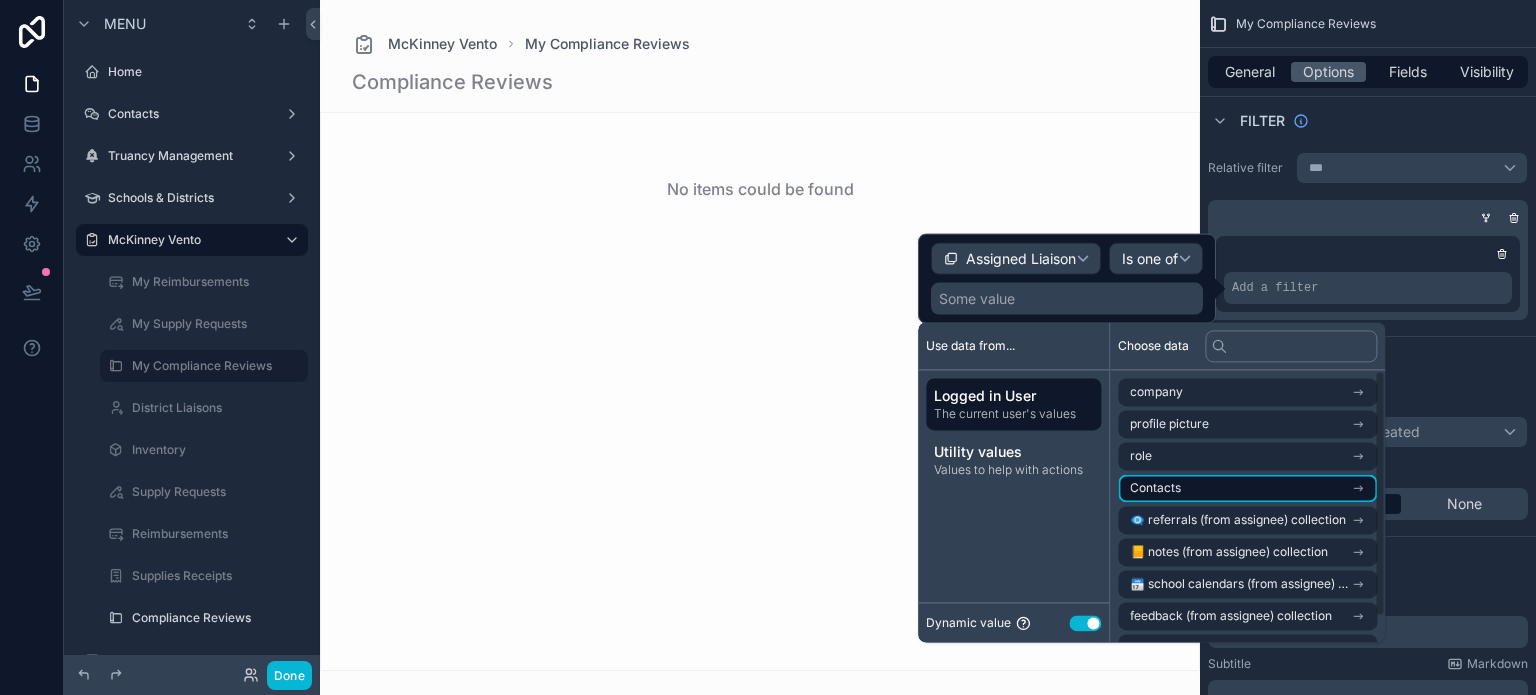 click on "Contacts" at bounding box center (1247, 488) 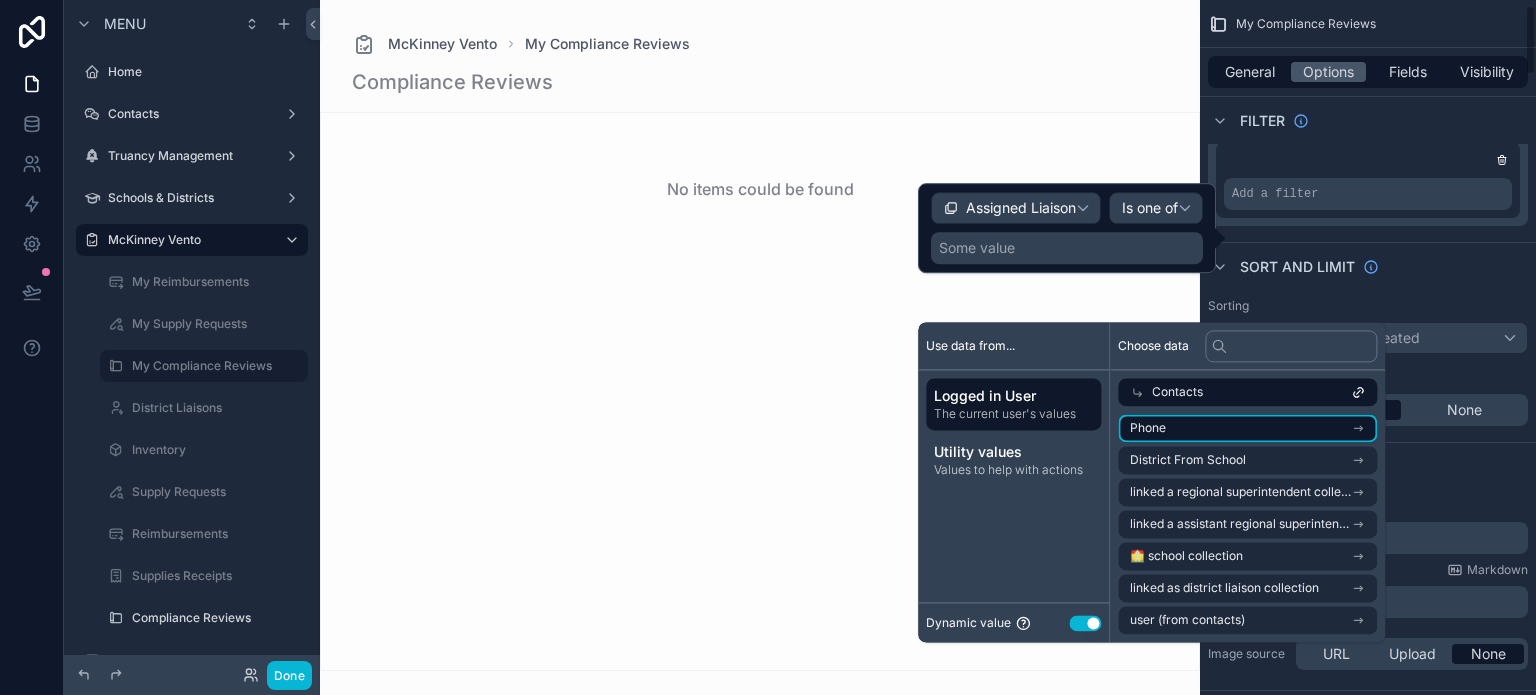 scroll, scrollTop: 100, scrollLeft: 0, axis: vertical 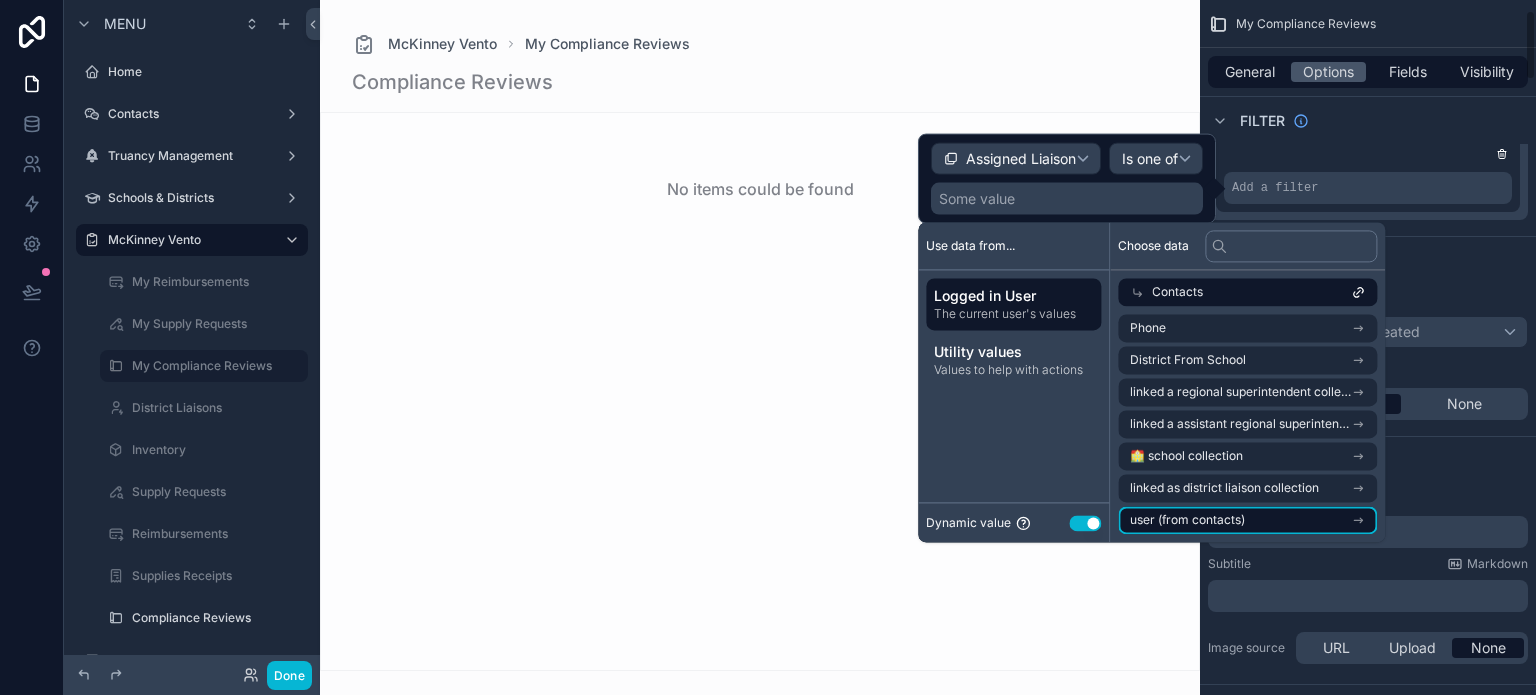click on "user (from contacts)" at bounding box center (1247, 520) 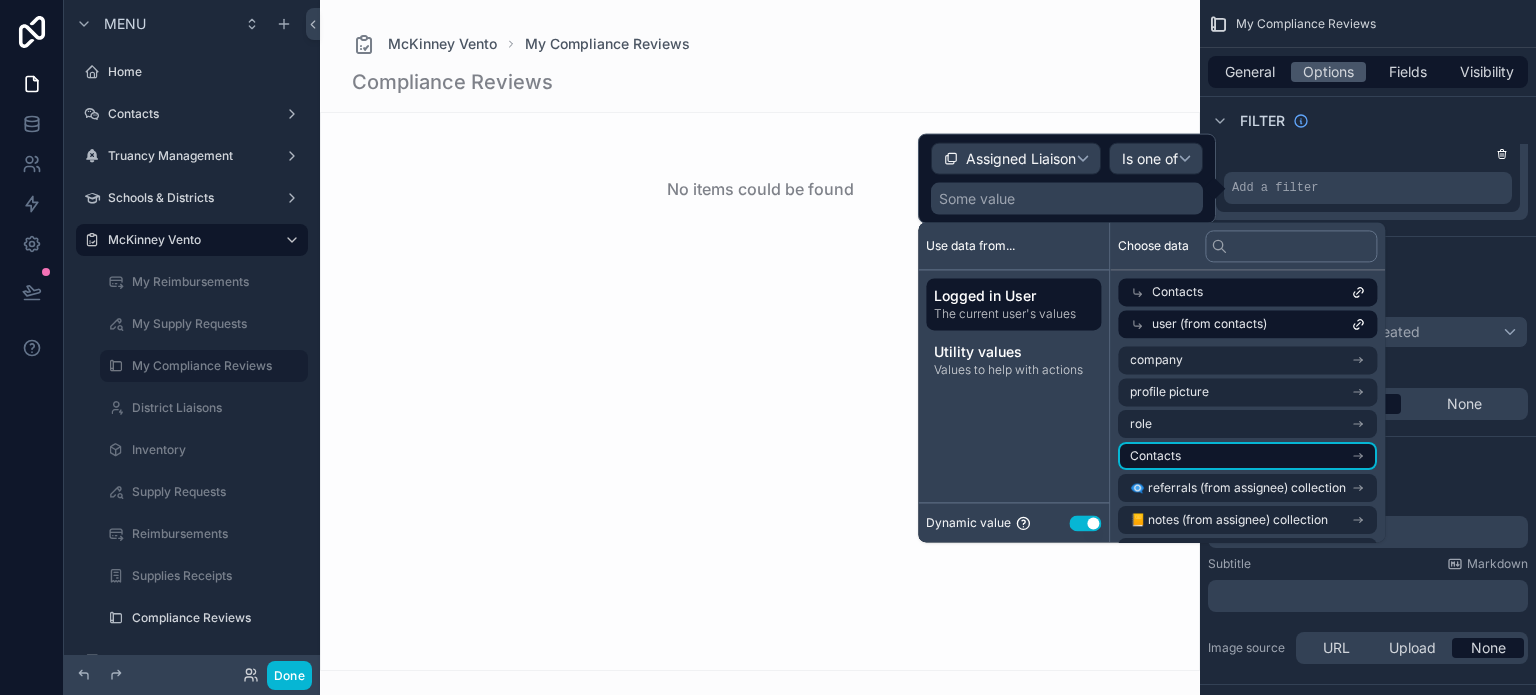 click on "Contacts" at bounding box center (1247, 456) 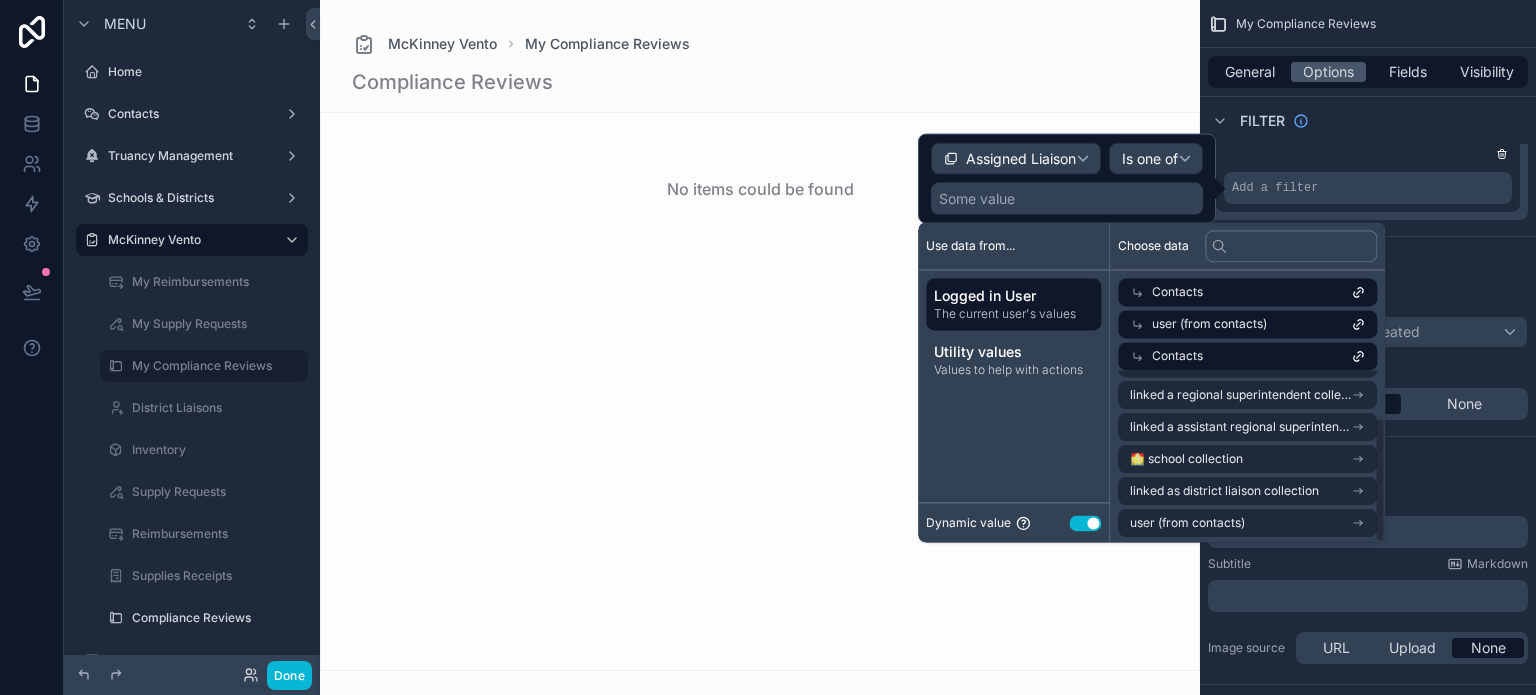 scroll, scrollTop: 64, scrollLeft: 0, axis: vertical 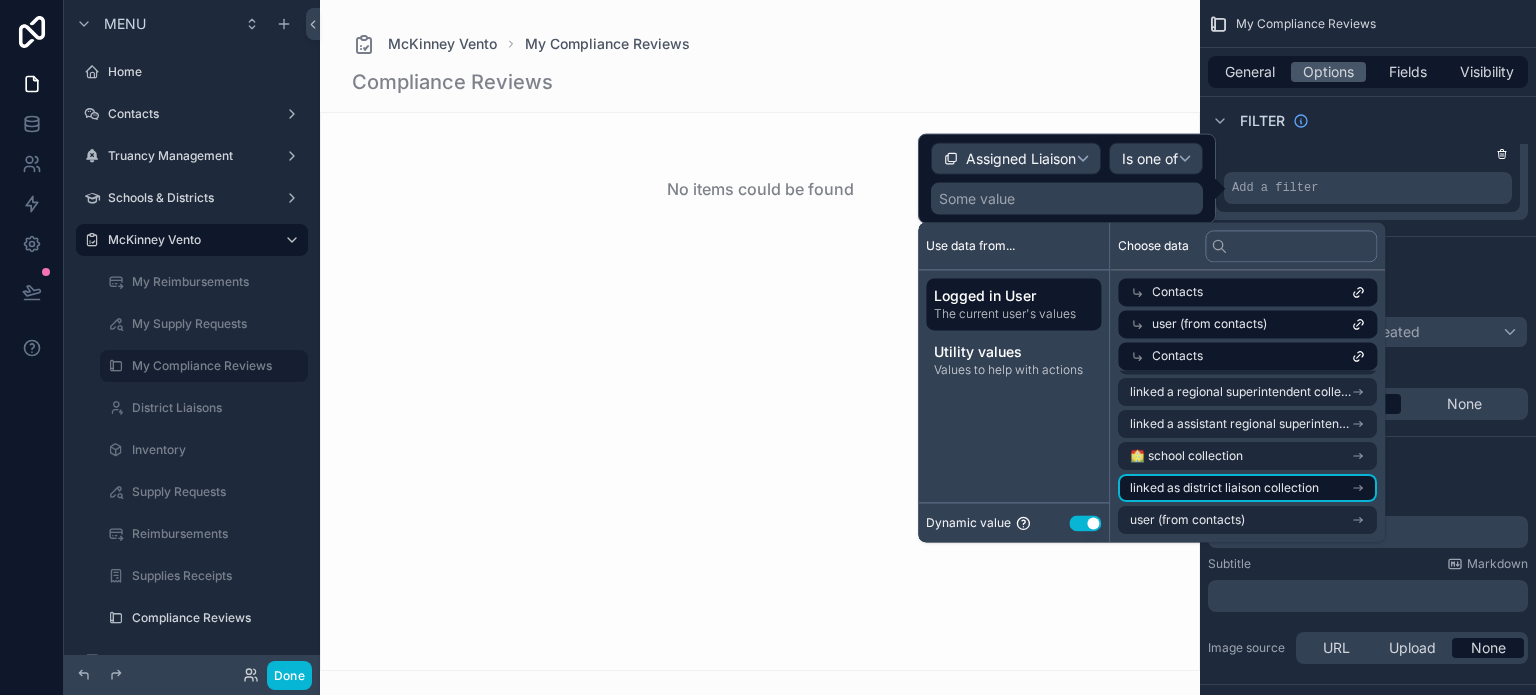 click on "linked as district liaison collection" at bounding box center (1224, 488) 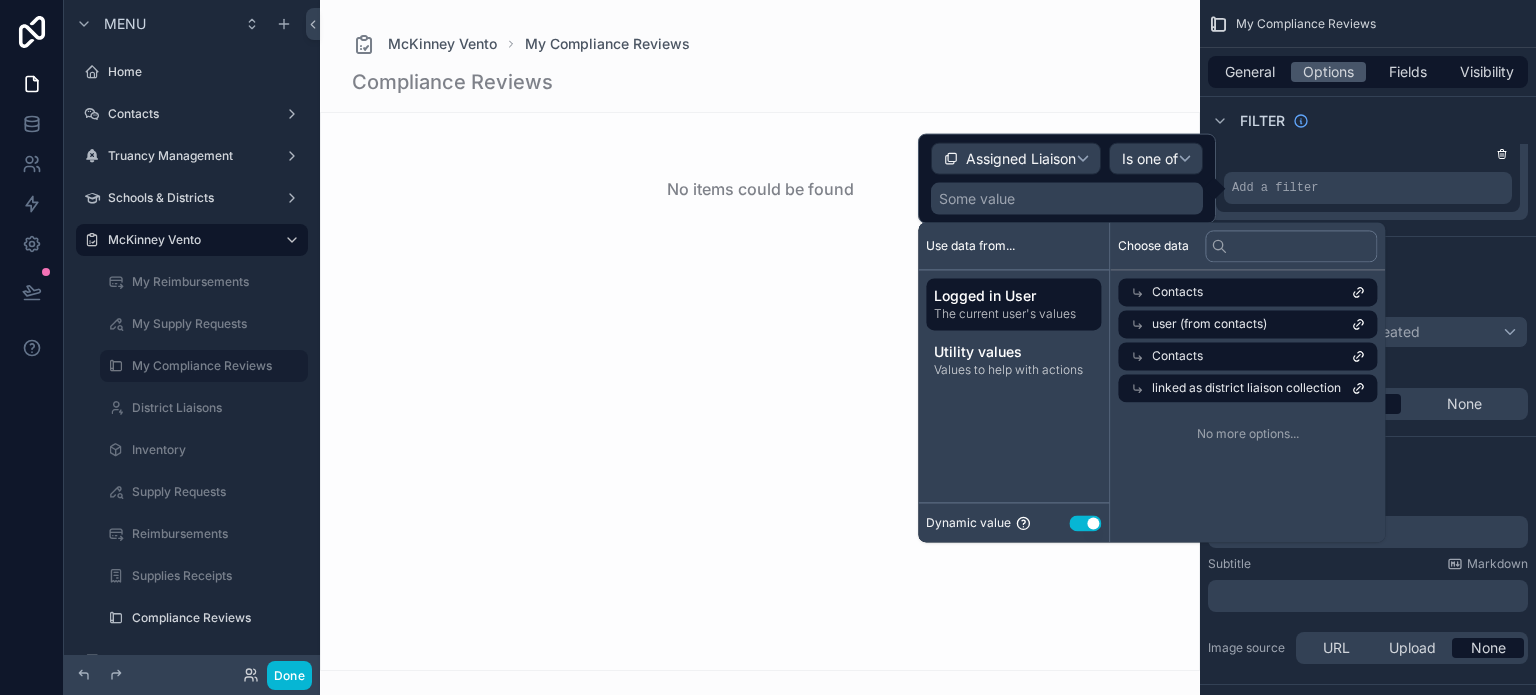 click on "Contacts" at bounding box center (1247, 292) 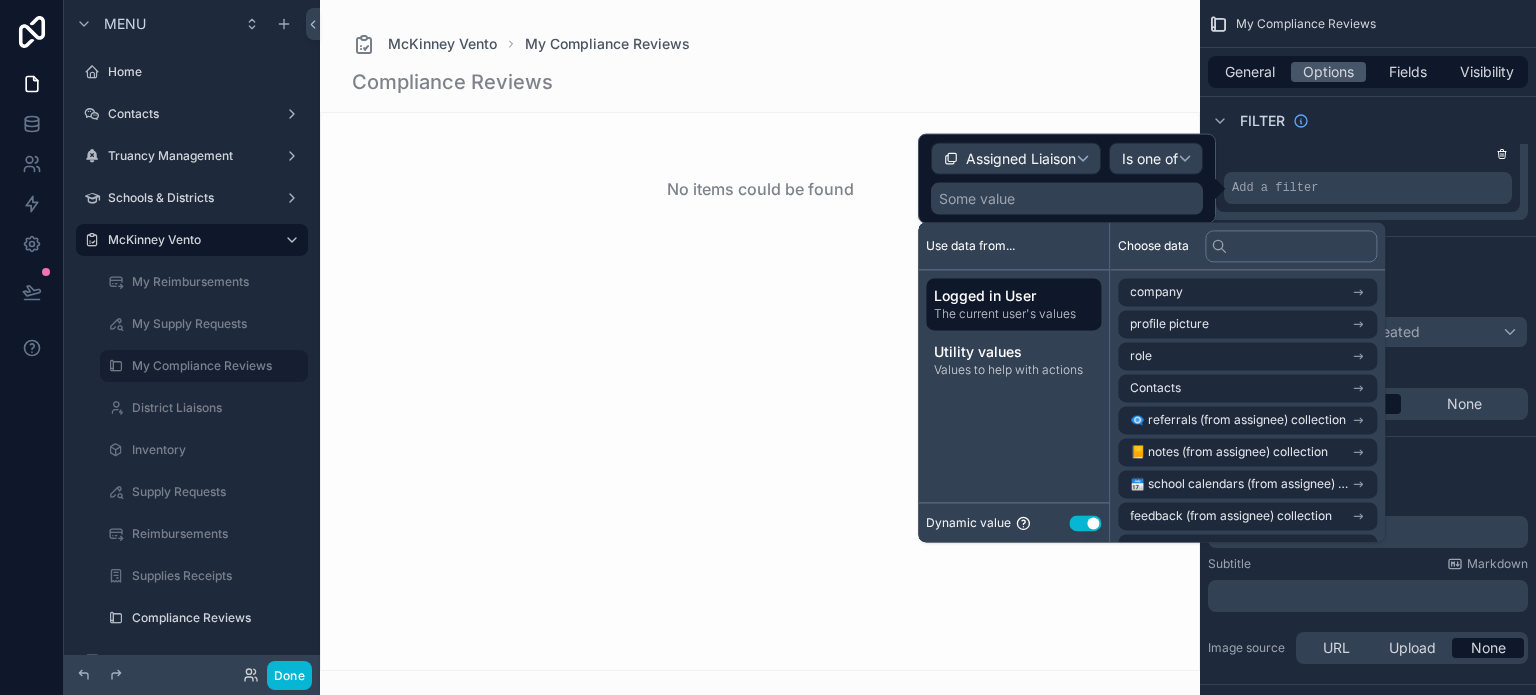 click on "The current user's values" at bounding box center (1013, 314) 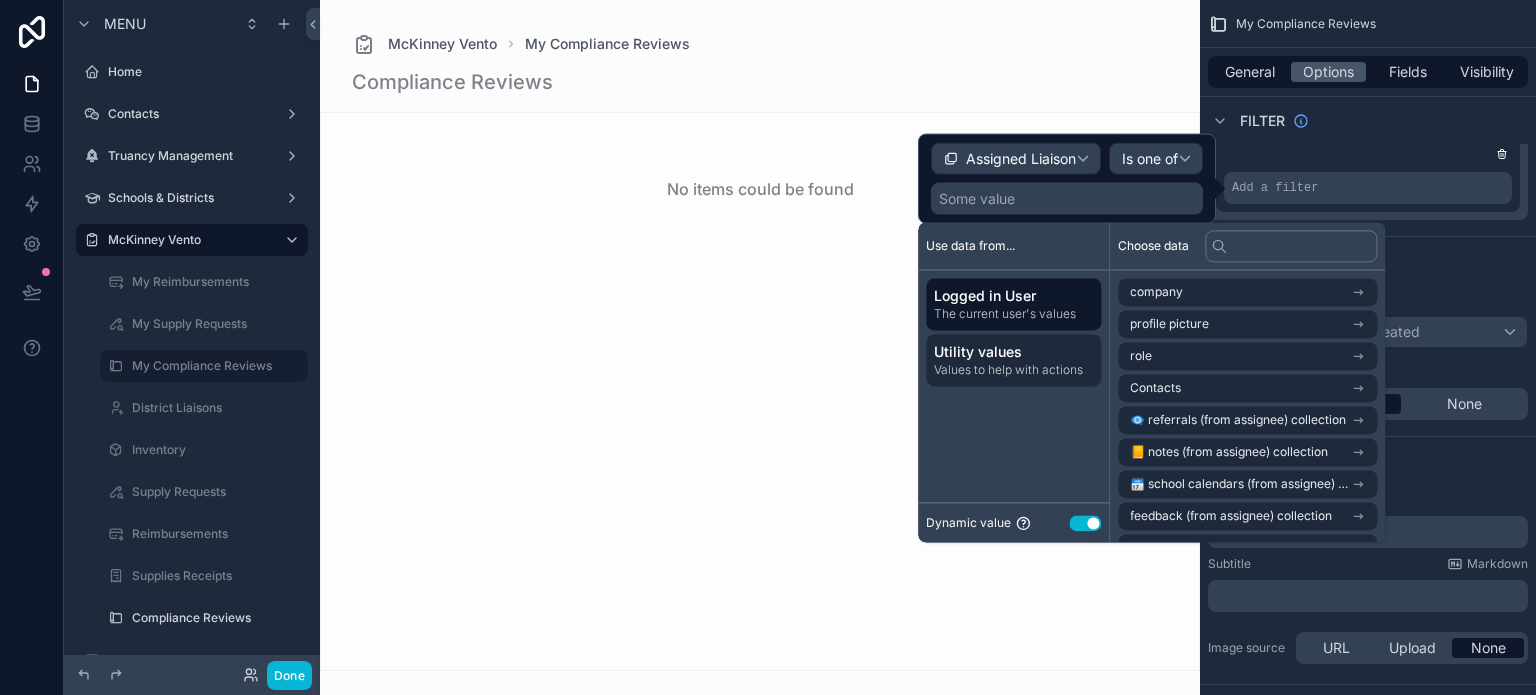 click on "Utility values" at bounding box center (1013, 352) 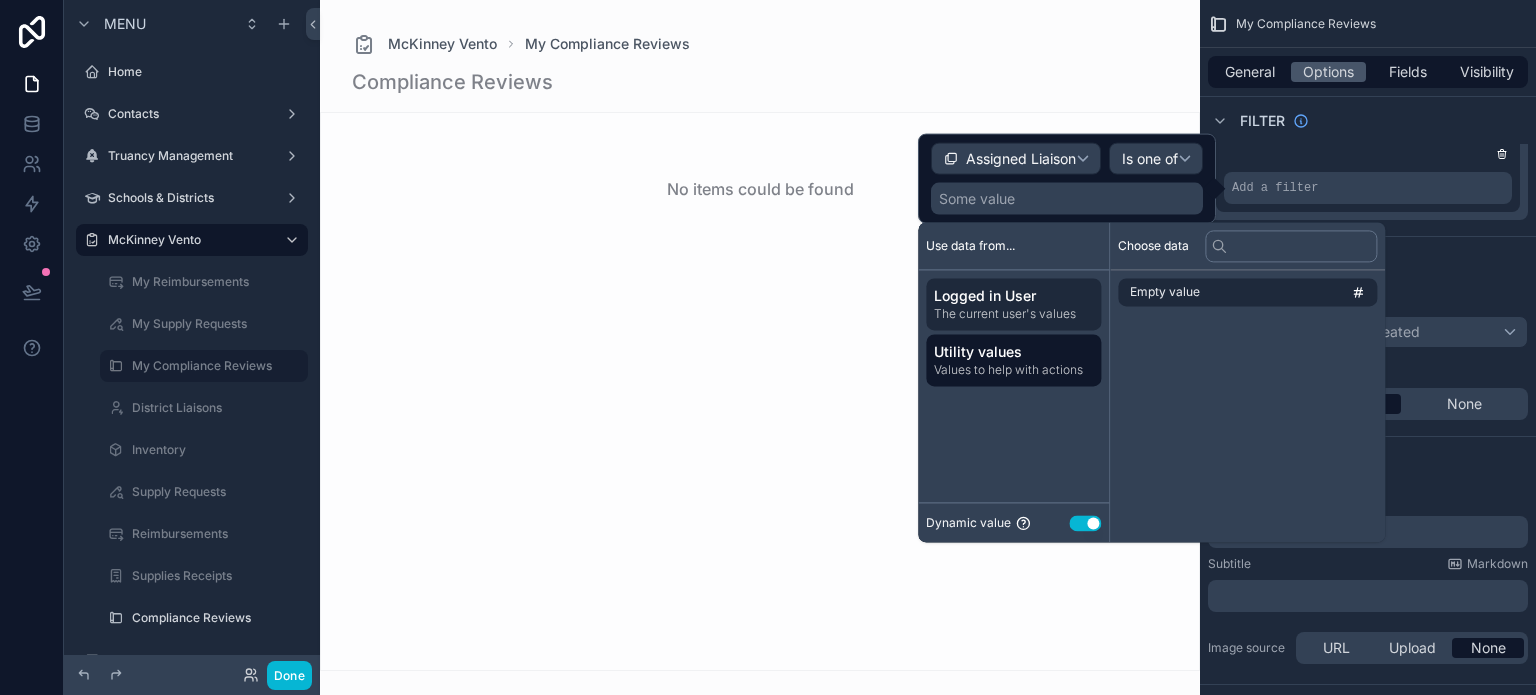 click on "Logged in User" at bounding box center (1013, 296) 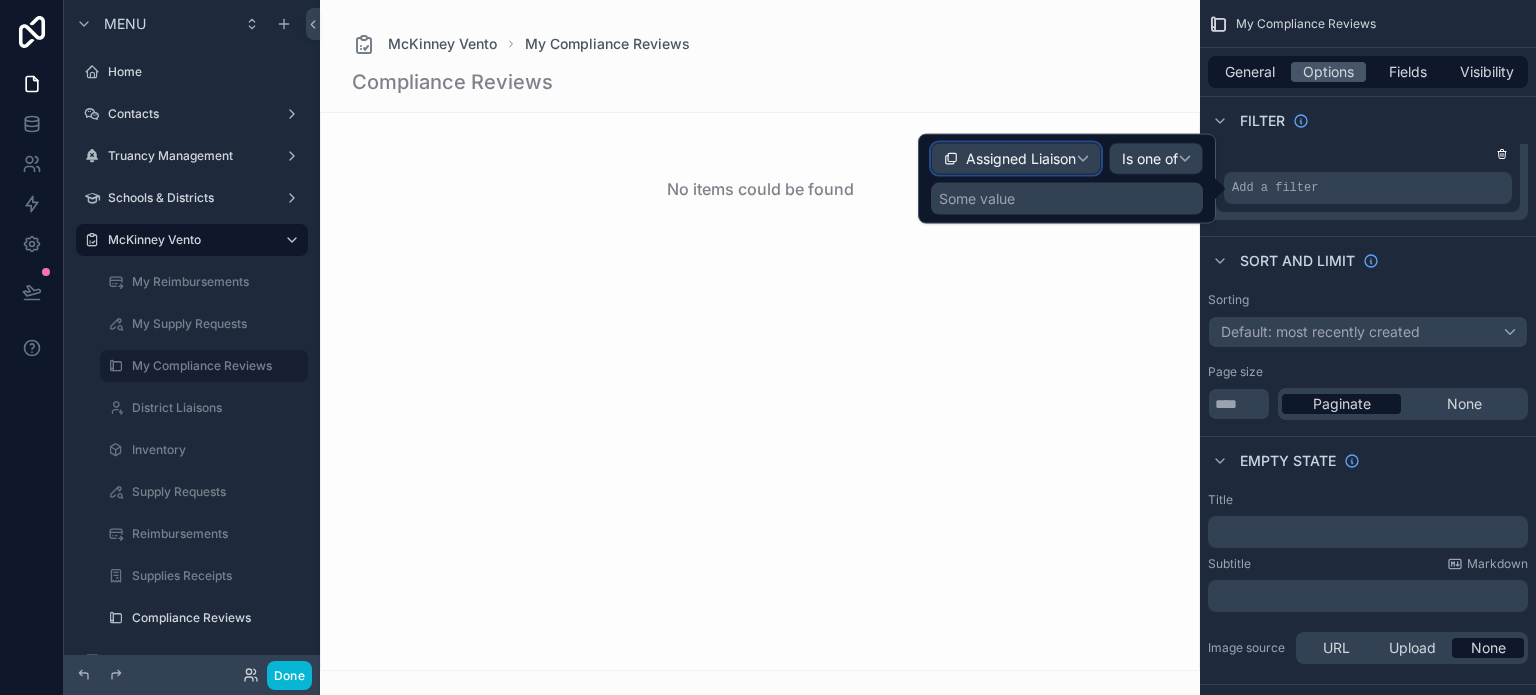 click on "Assigned Liaison" at bounding box center (1021, 159) 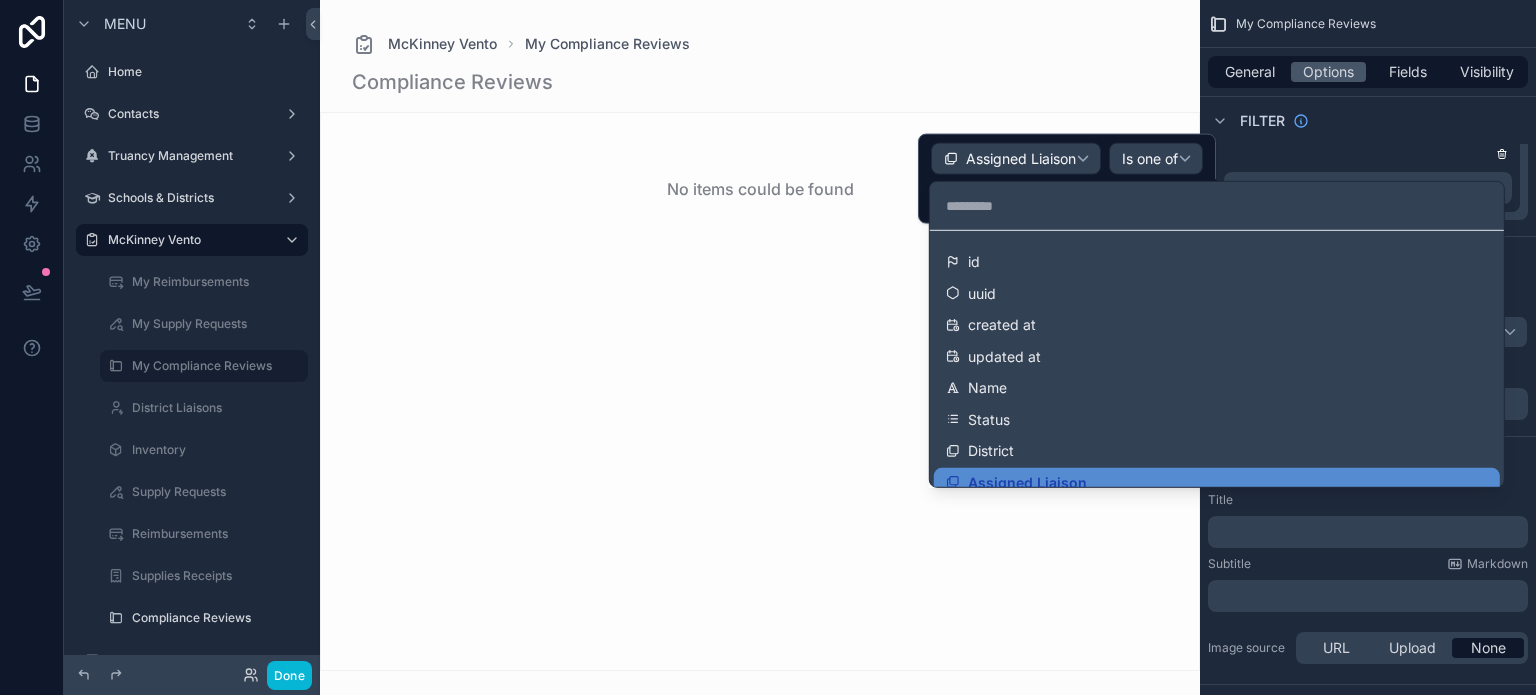 click at bounding box center (1067, 179) 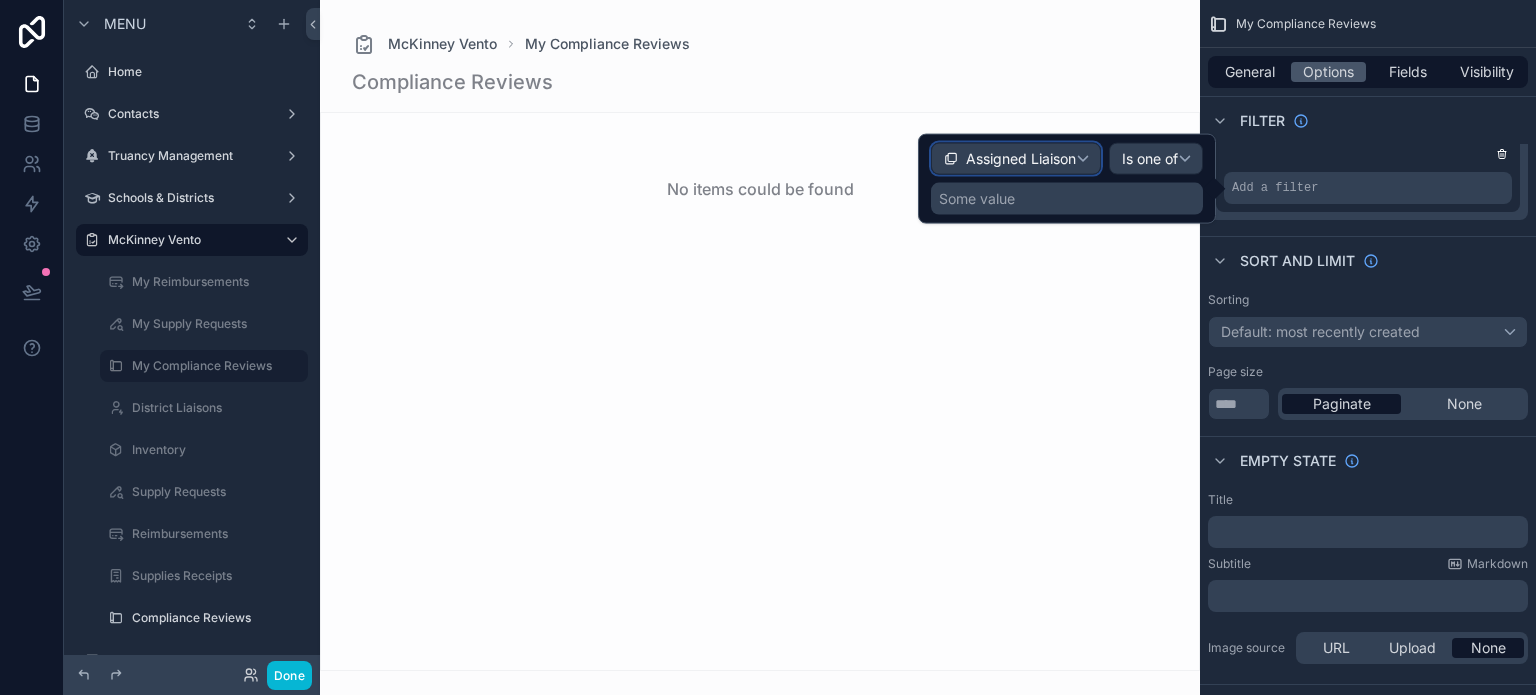 click on "Assigned Liaison" at bounding box center [1021, 159] 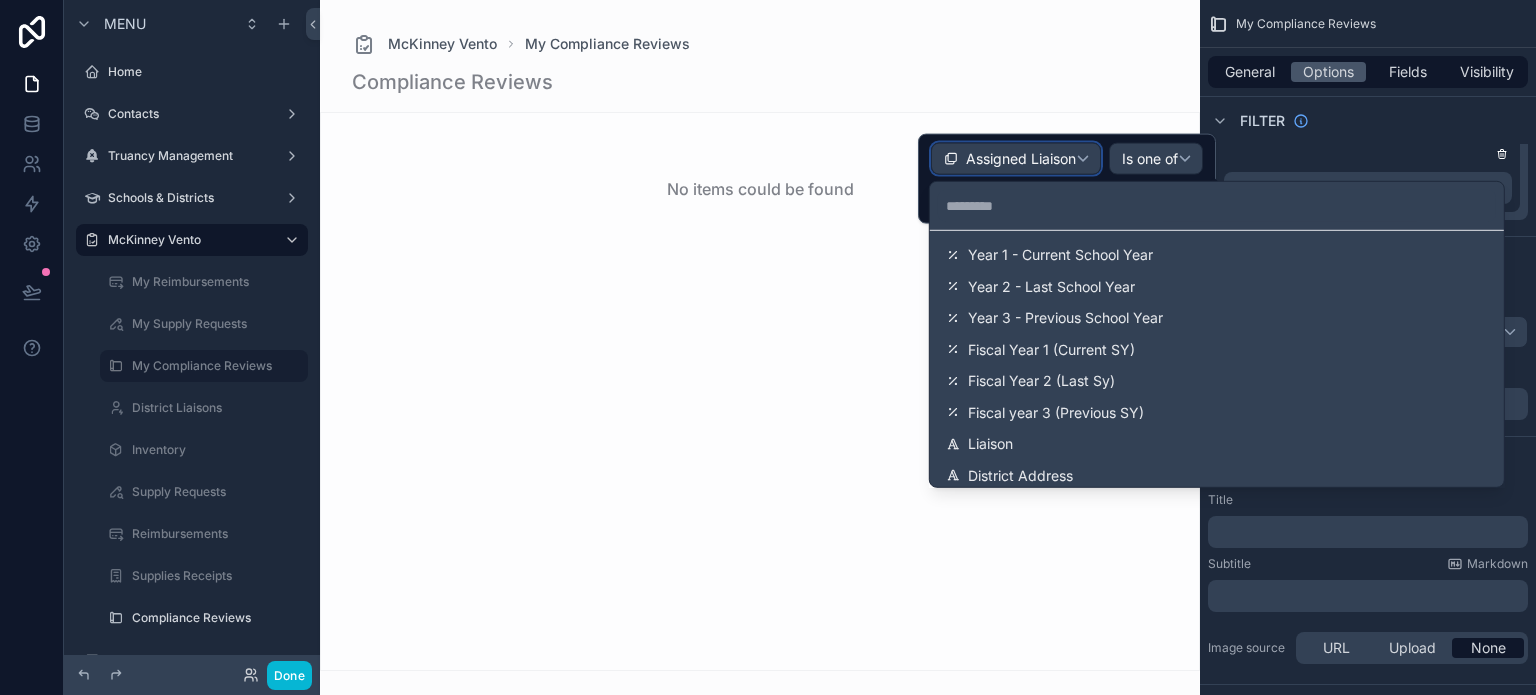 scroll, scrollTop: 3542, scrollLeft: 0, axis: vertical 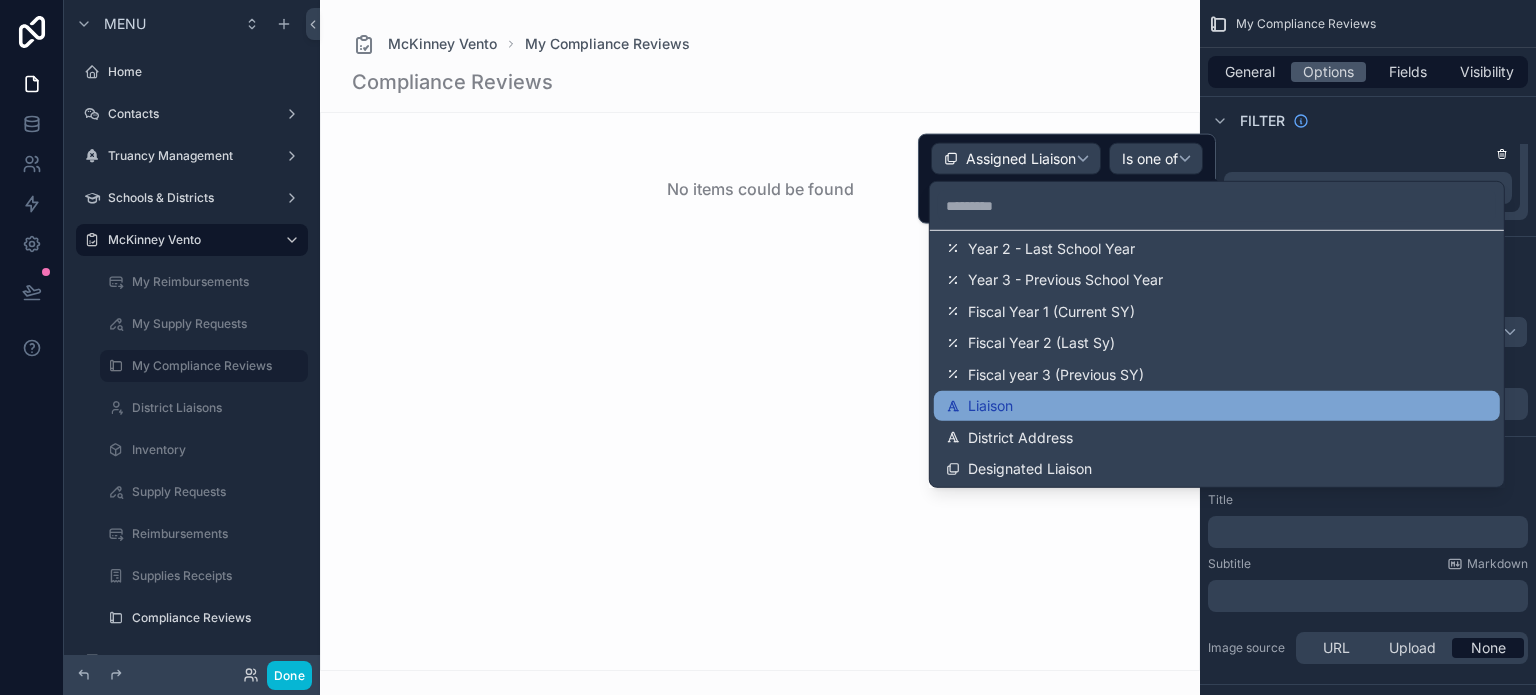 click on "Liaison" at bounding box center [1217, 406] 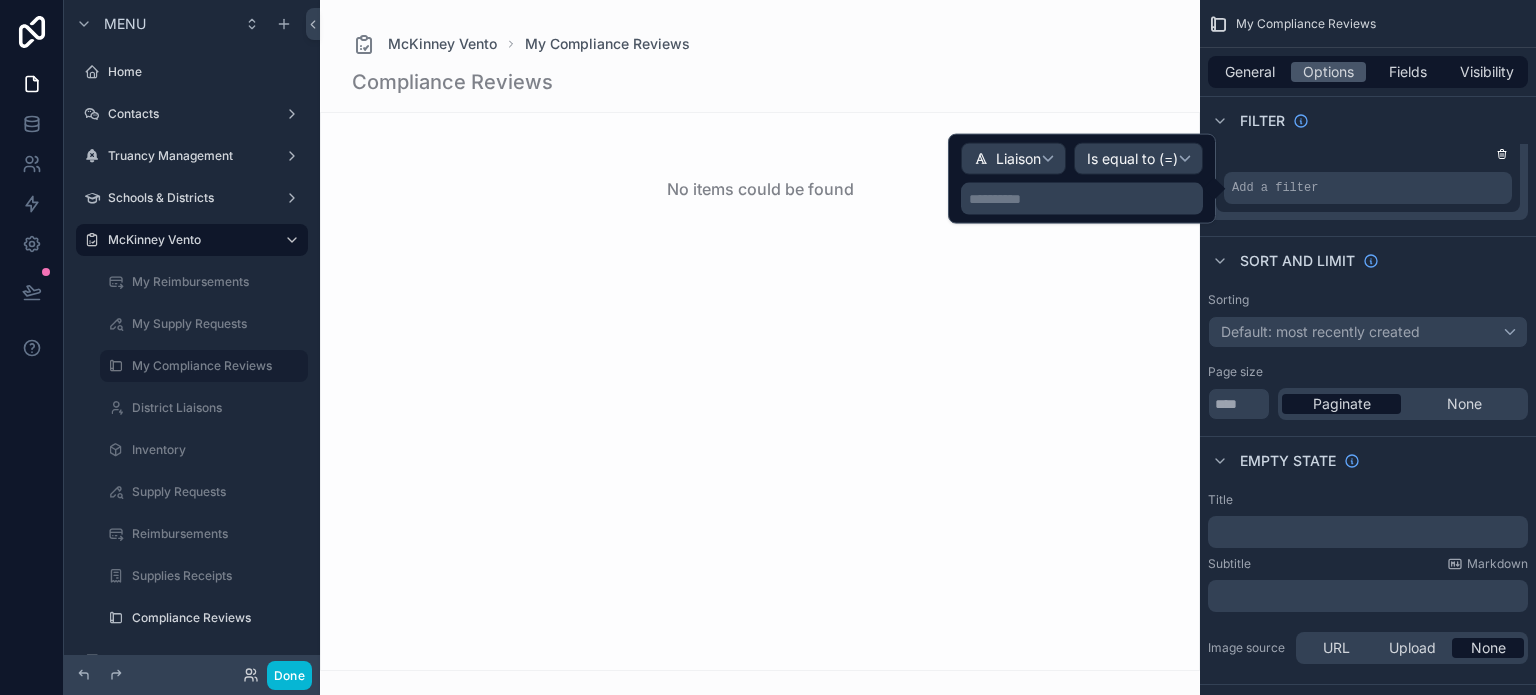 click on "**********" at bounding box center [1084, 199] 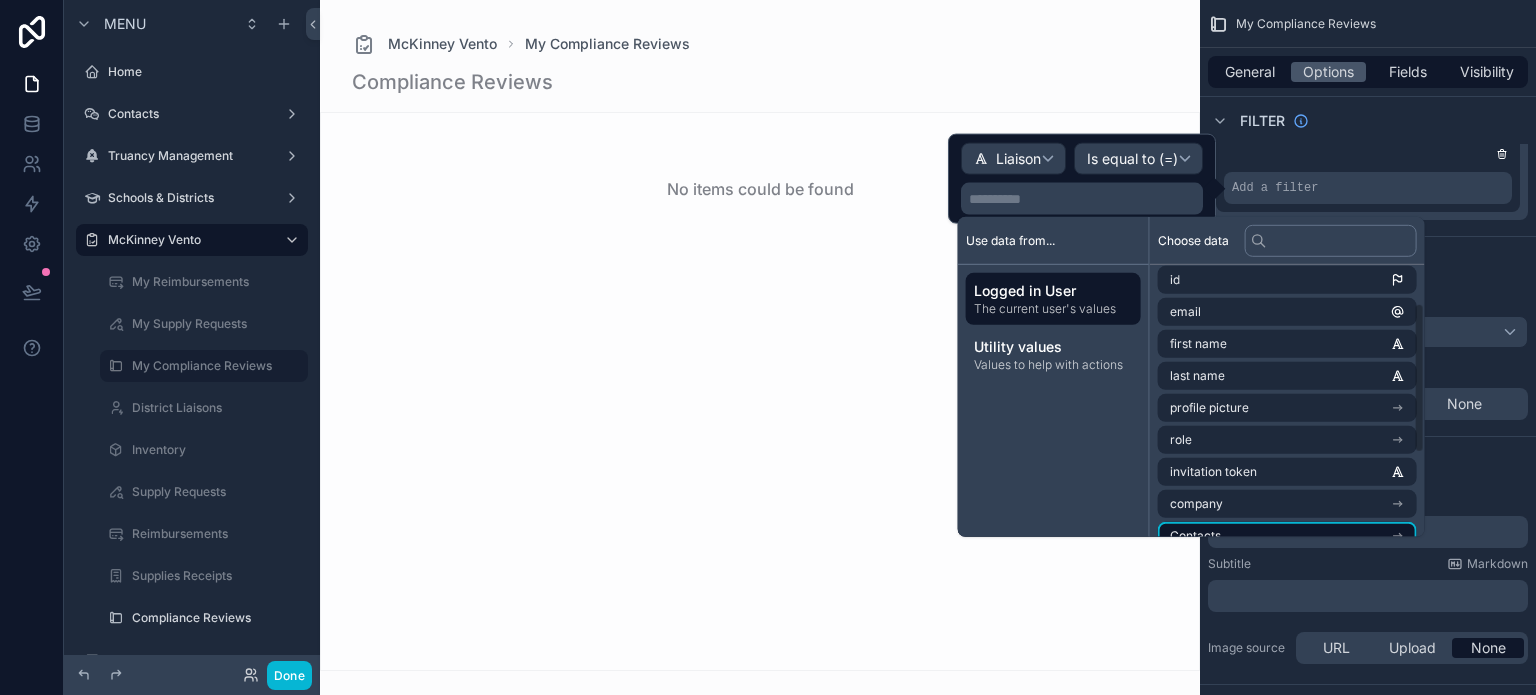 scroll, scrollTop: 0, scrollLeft: 0, axis: both 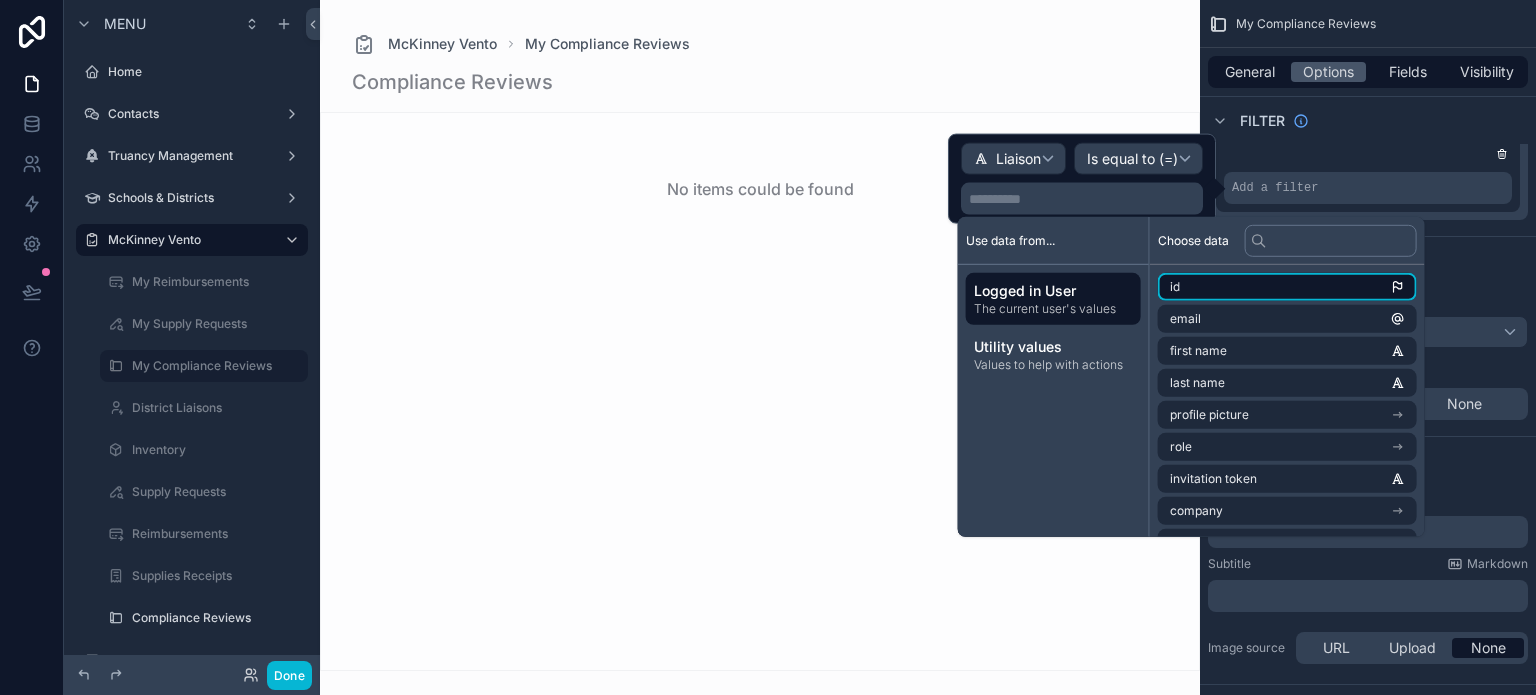 click on "id" at bounding box center [1287, 287] 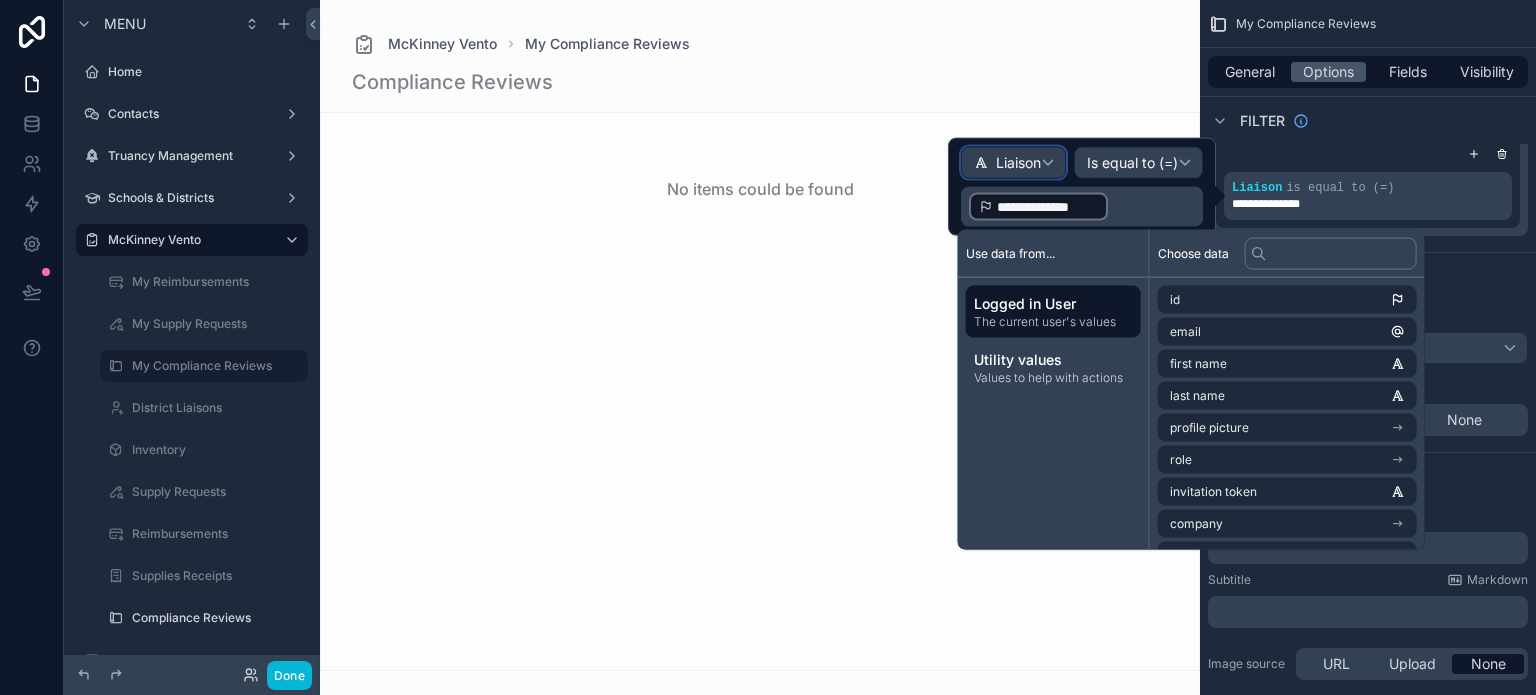 click on "Liaison" at bounding box center [1007, 163] 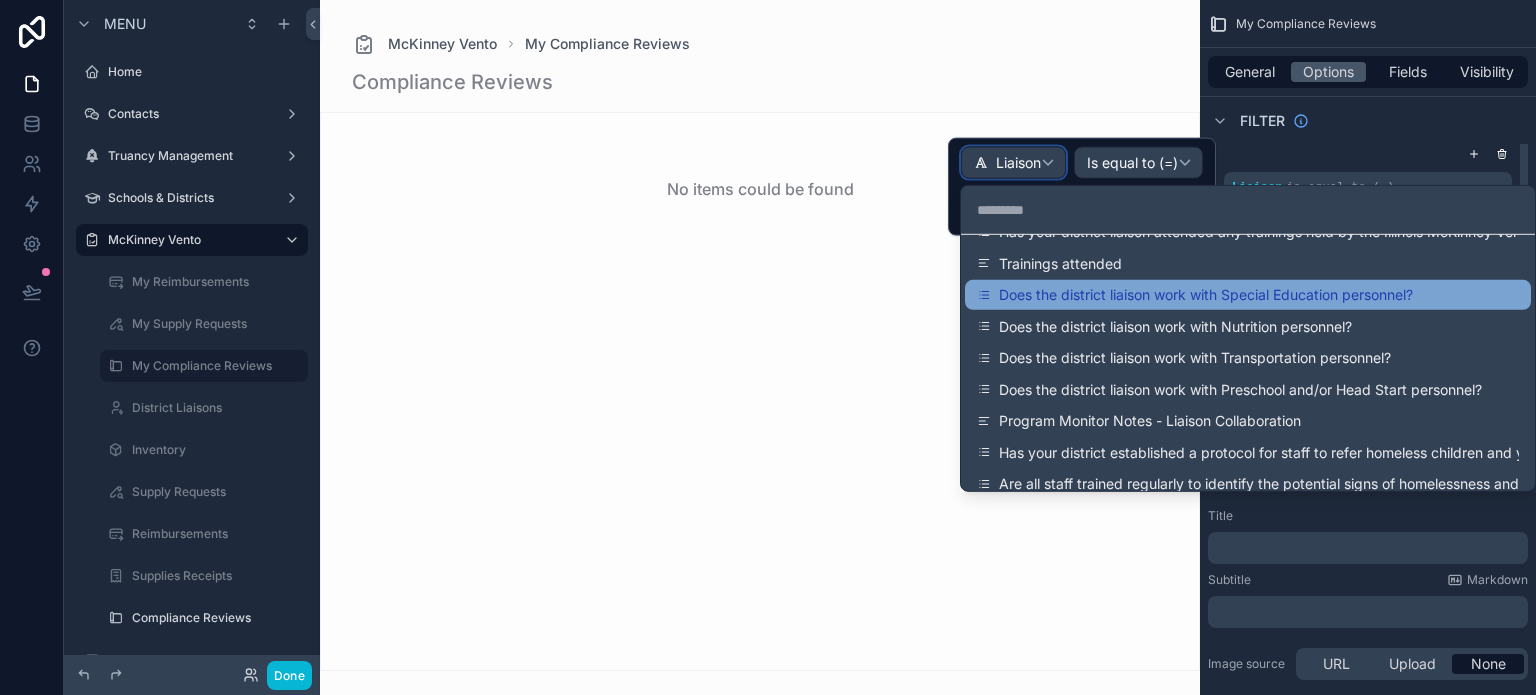 scroll, scrollTop: 800, scrollLeft: 0, axis: vertical 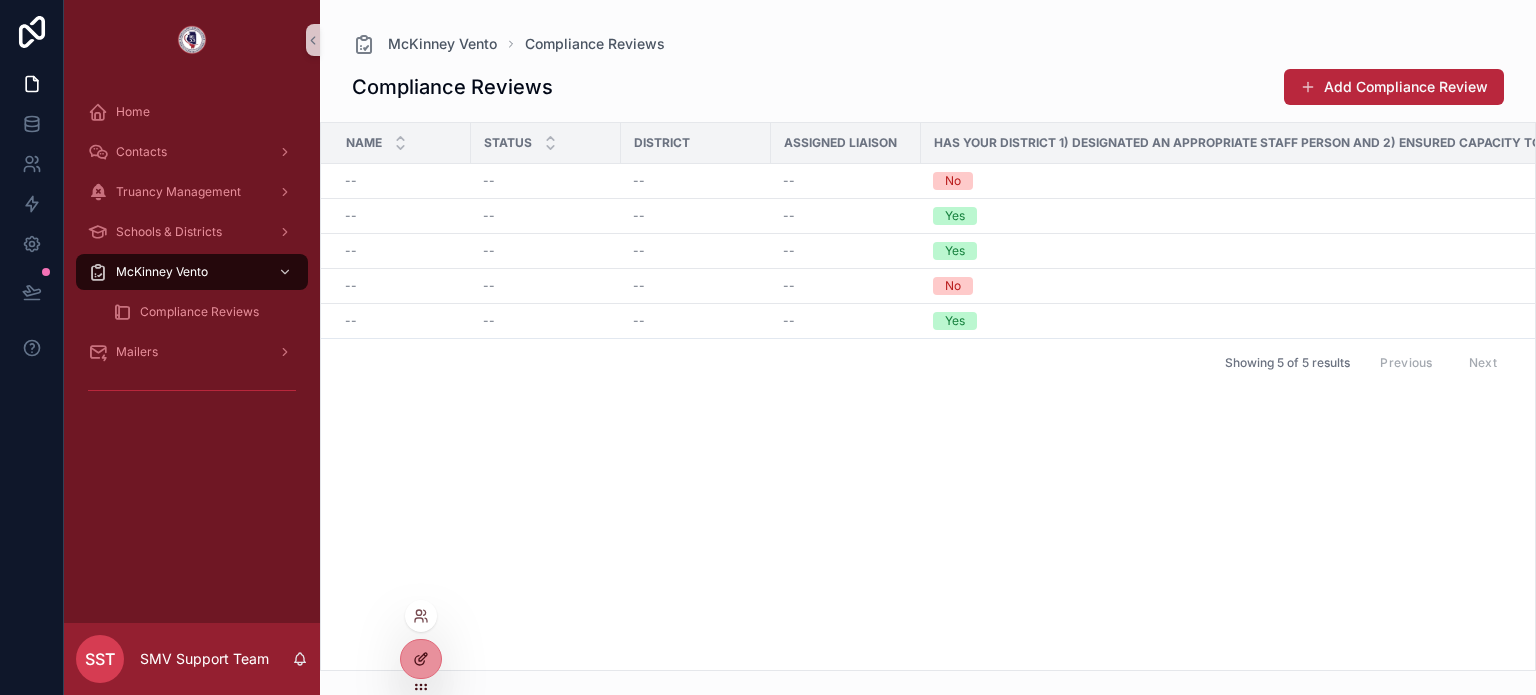 click at bounding box center (421, 659) 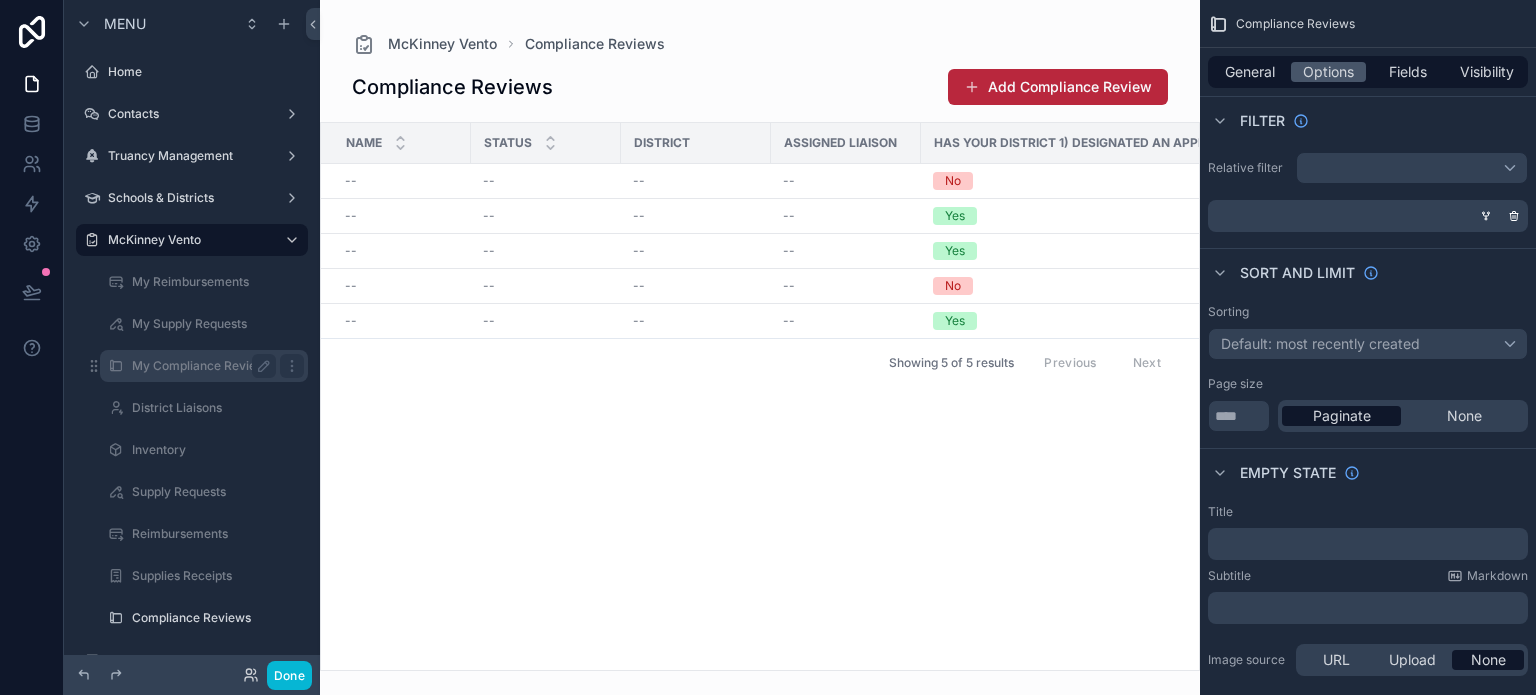 click on "My Compliance Reviews" at bounding box center [202, 366] 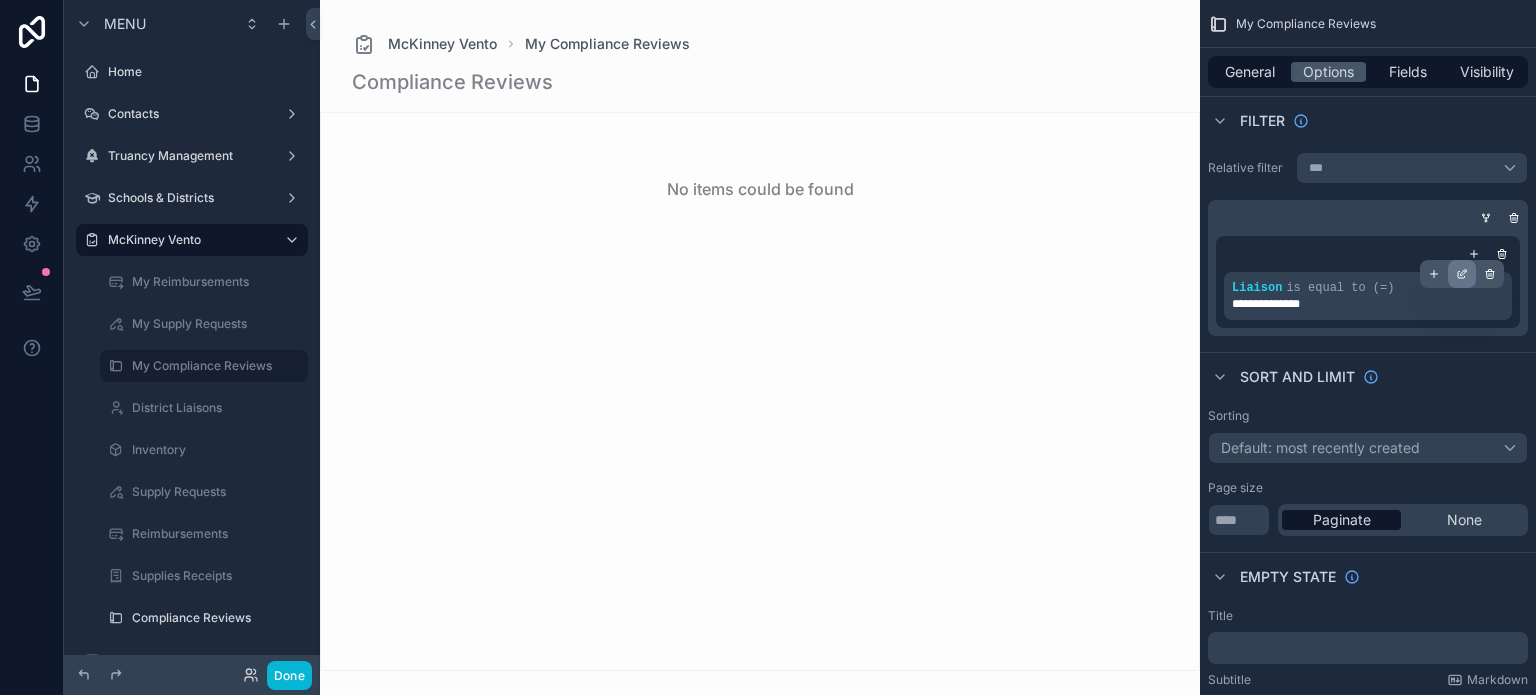 click 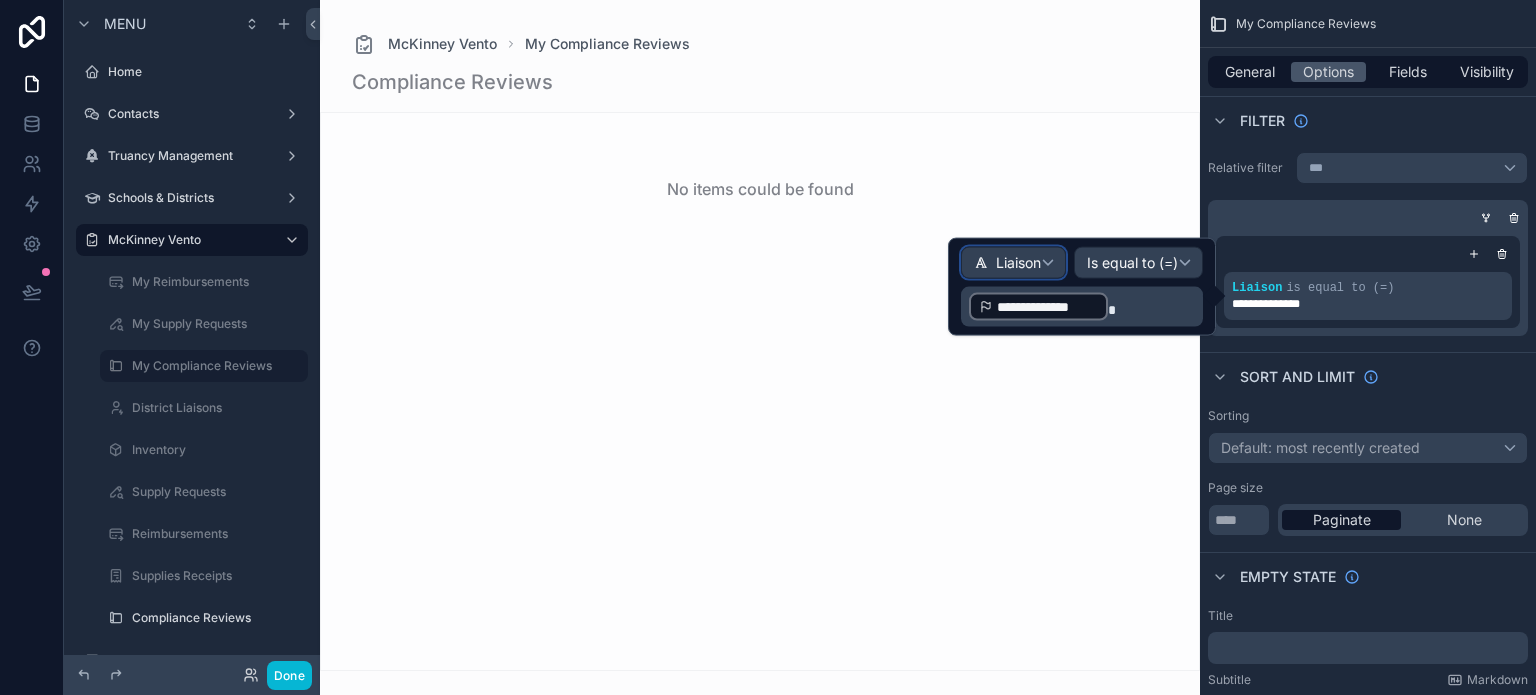 click 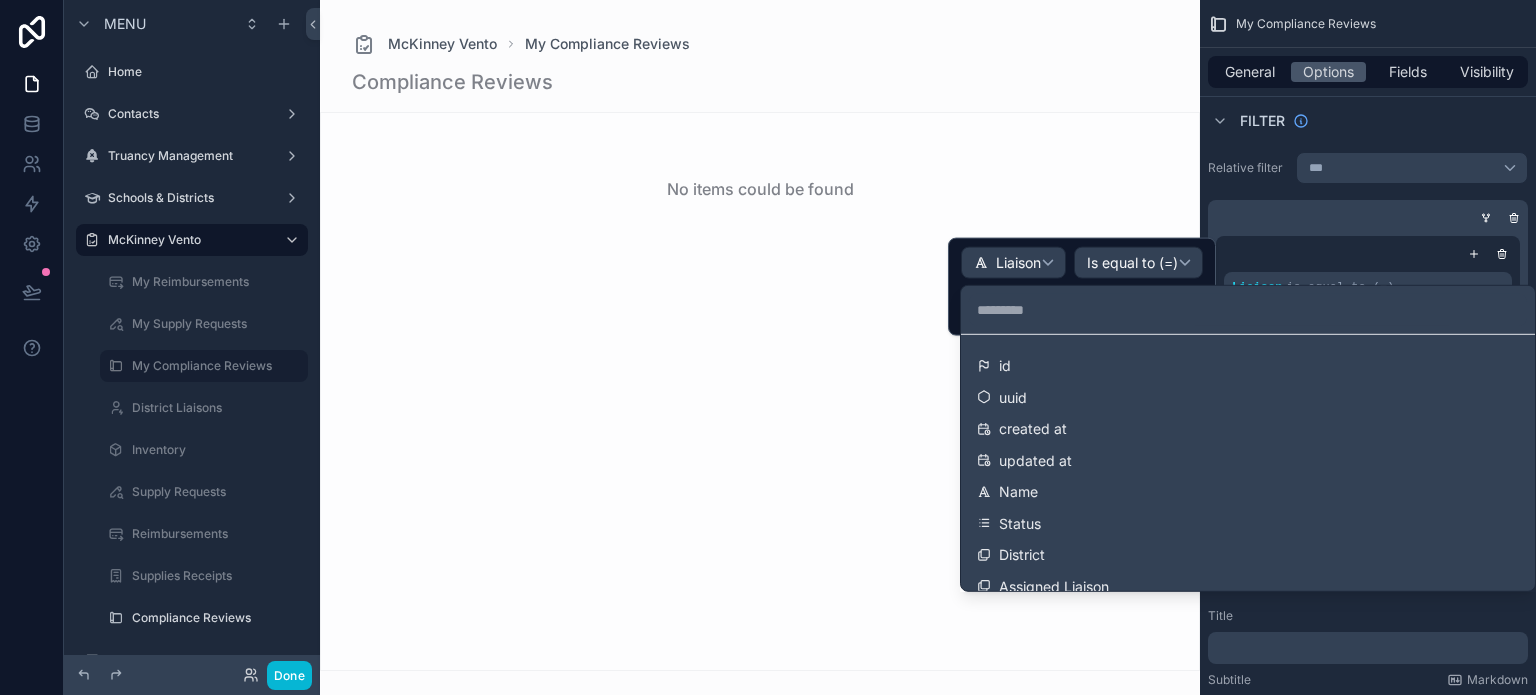 click at bounding box center [1248, 310] 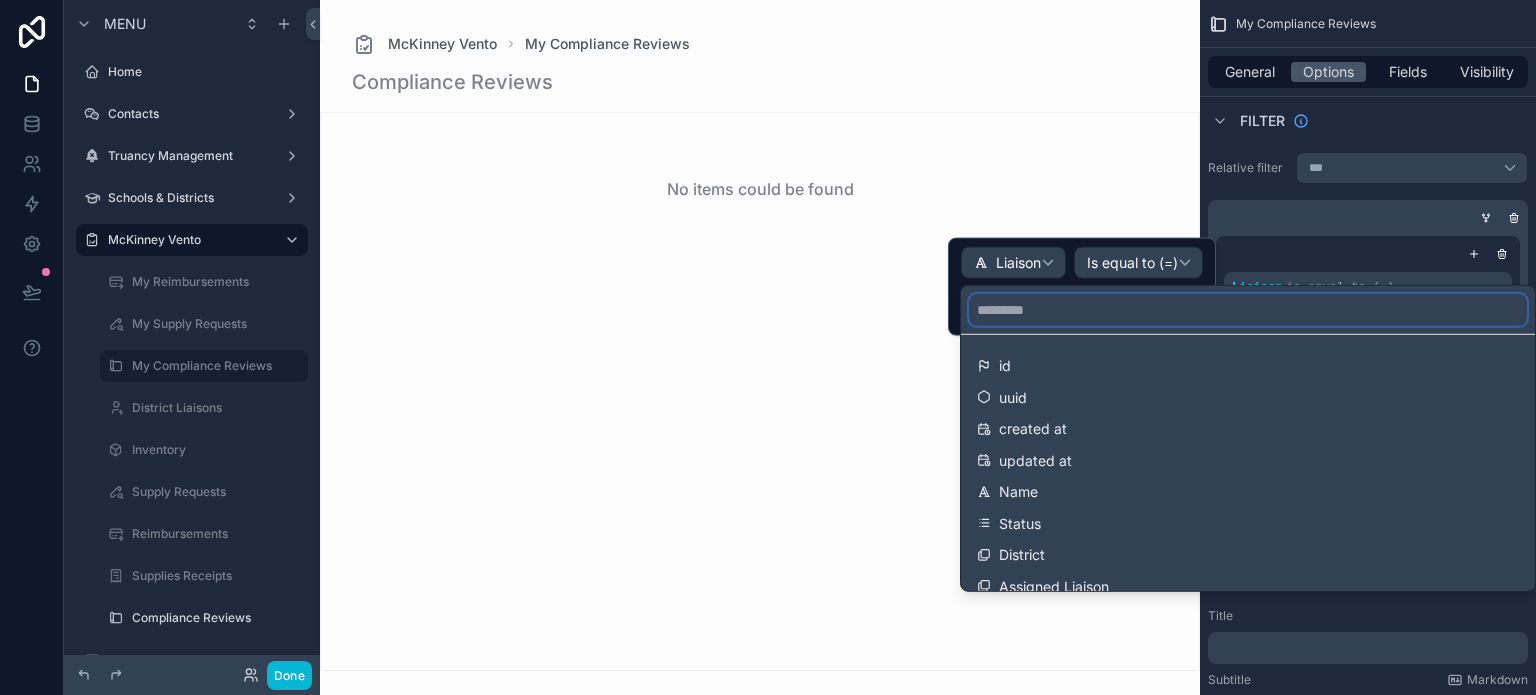 click at bounding box center [1248, 310] 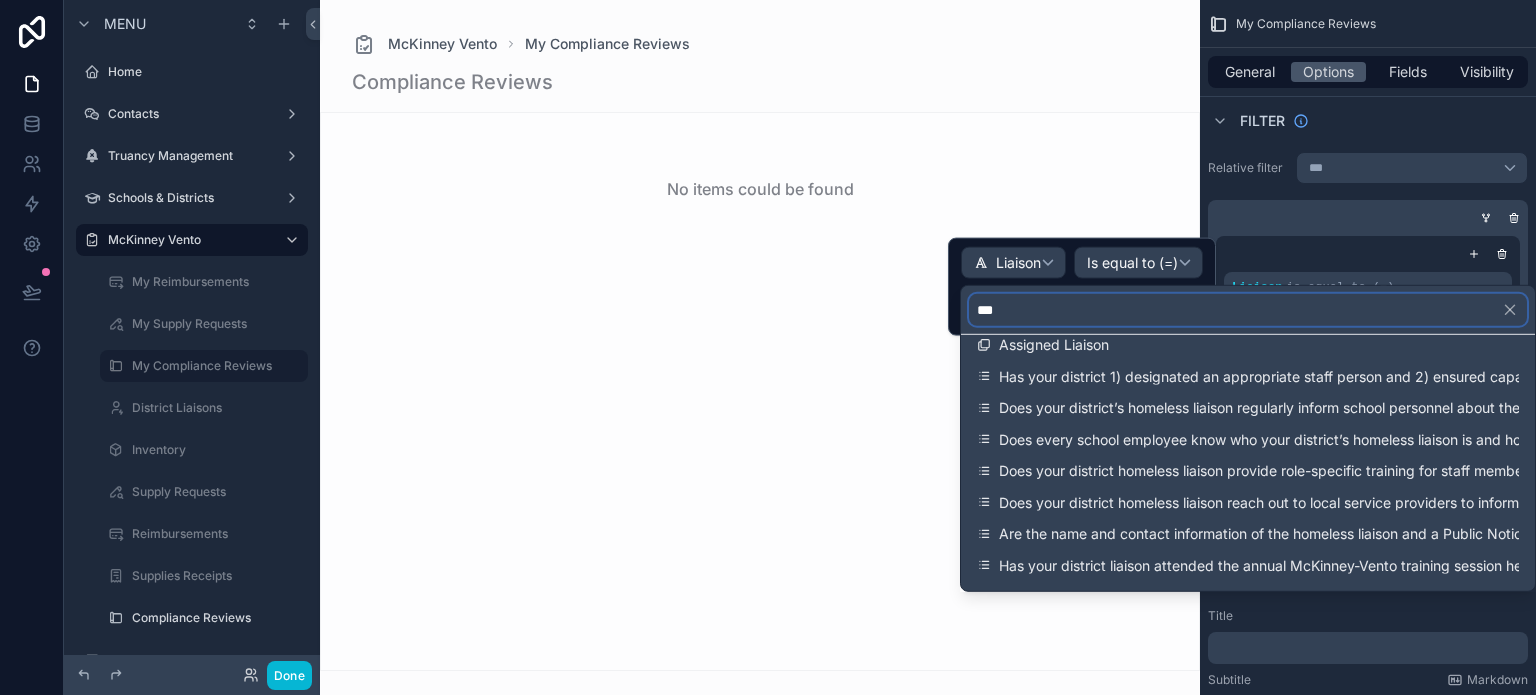 scroll, scrollTop: 0, scrollLeft: 0, axis: both 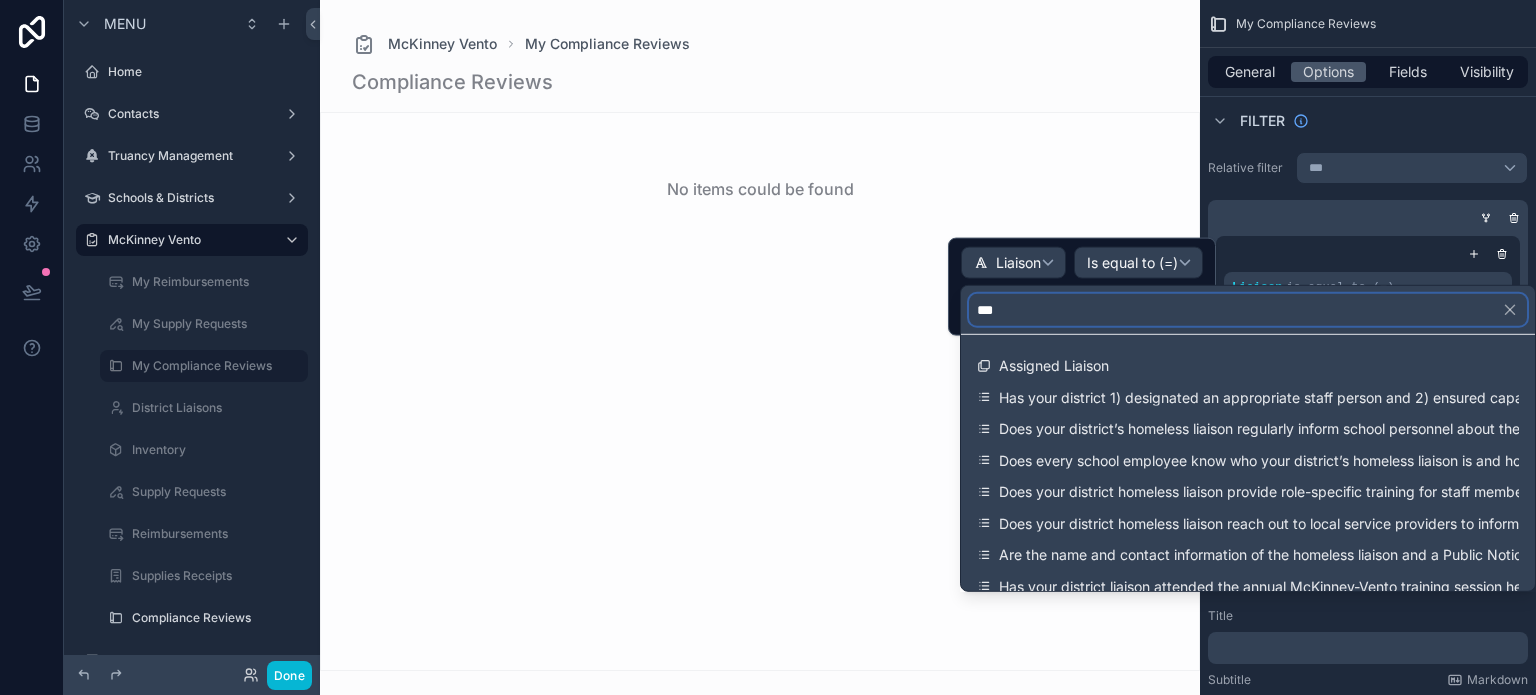 type on "***" 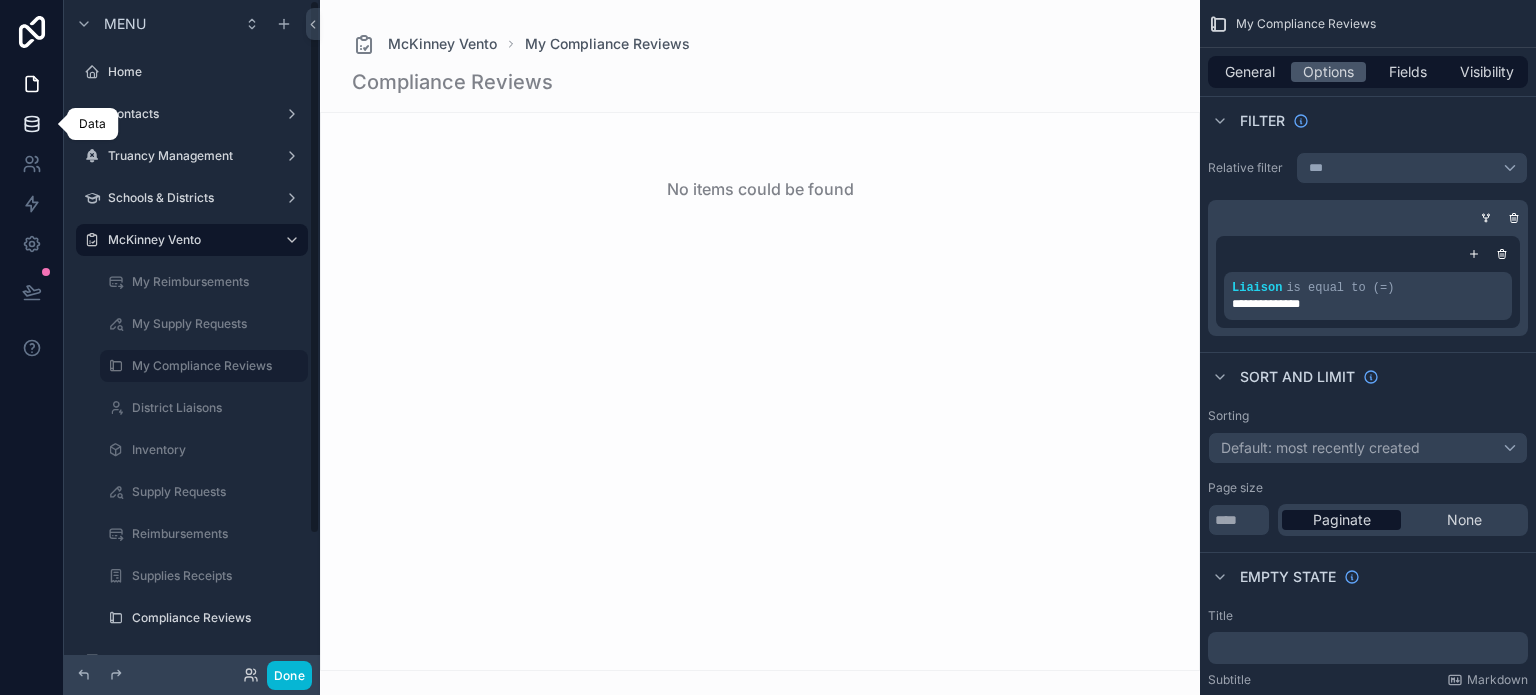 click 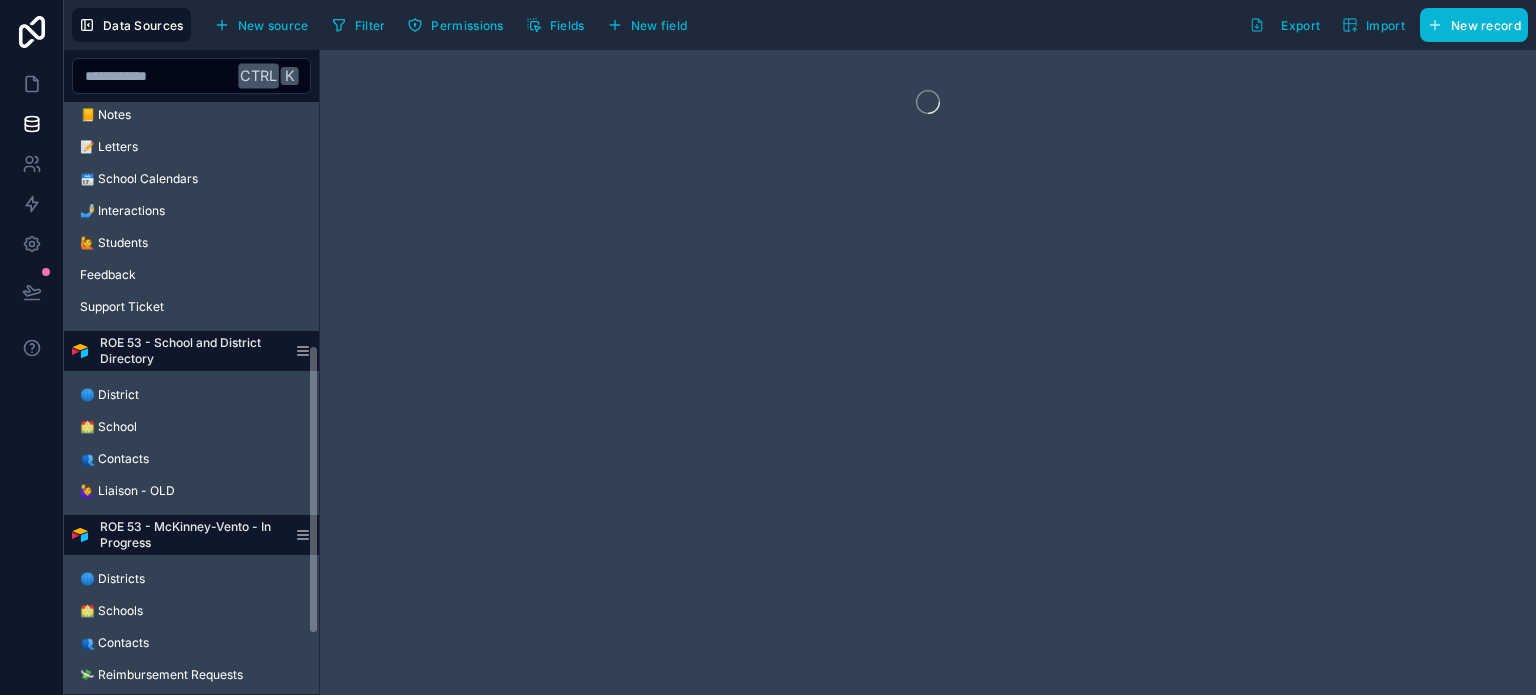 scroll, scrollTop: 500, scrollLeft: 0, axis: vertical 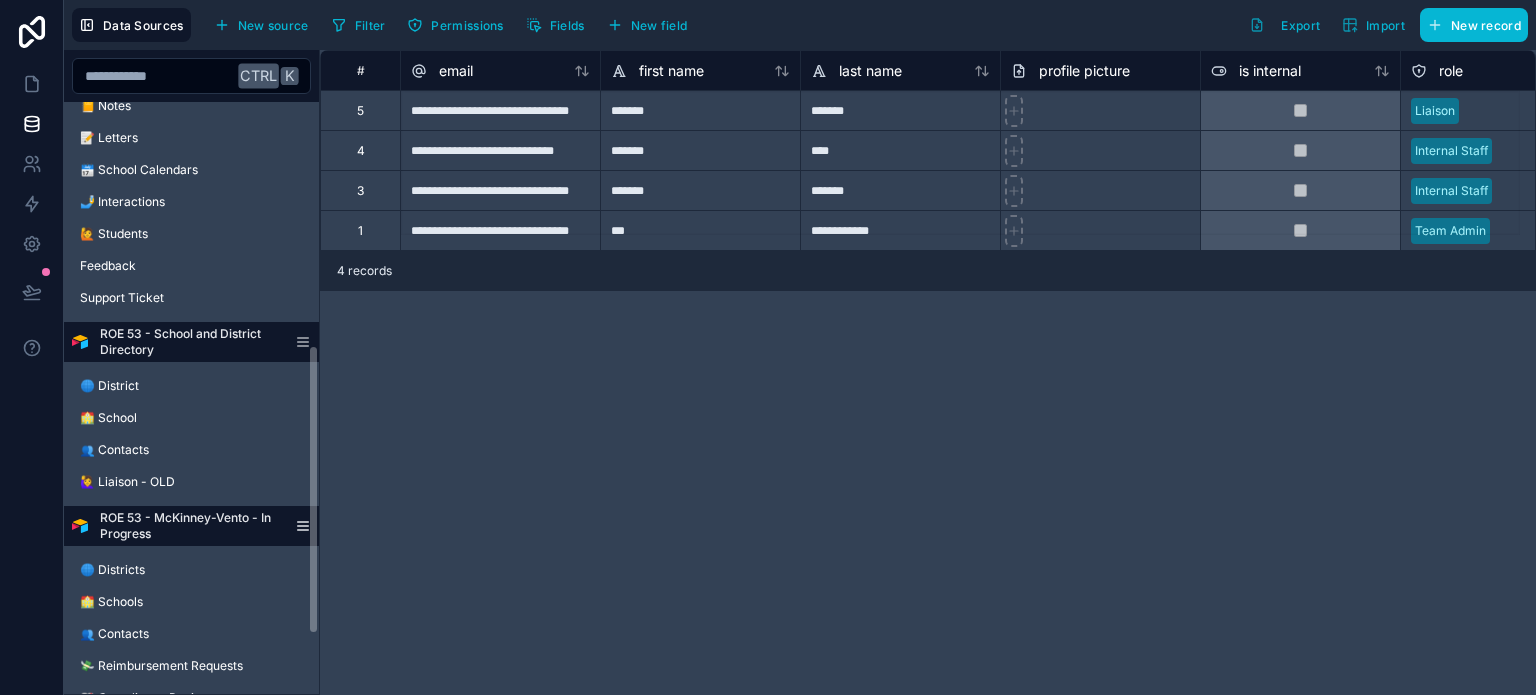 click 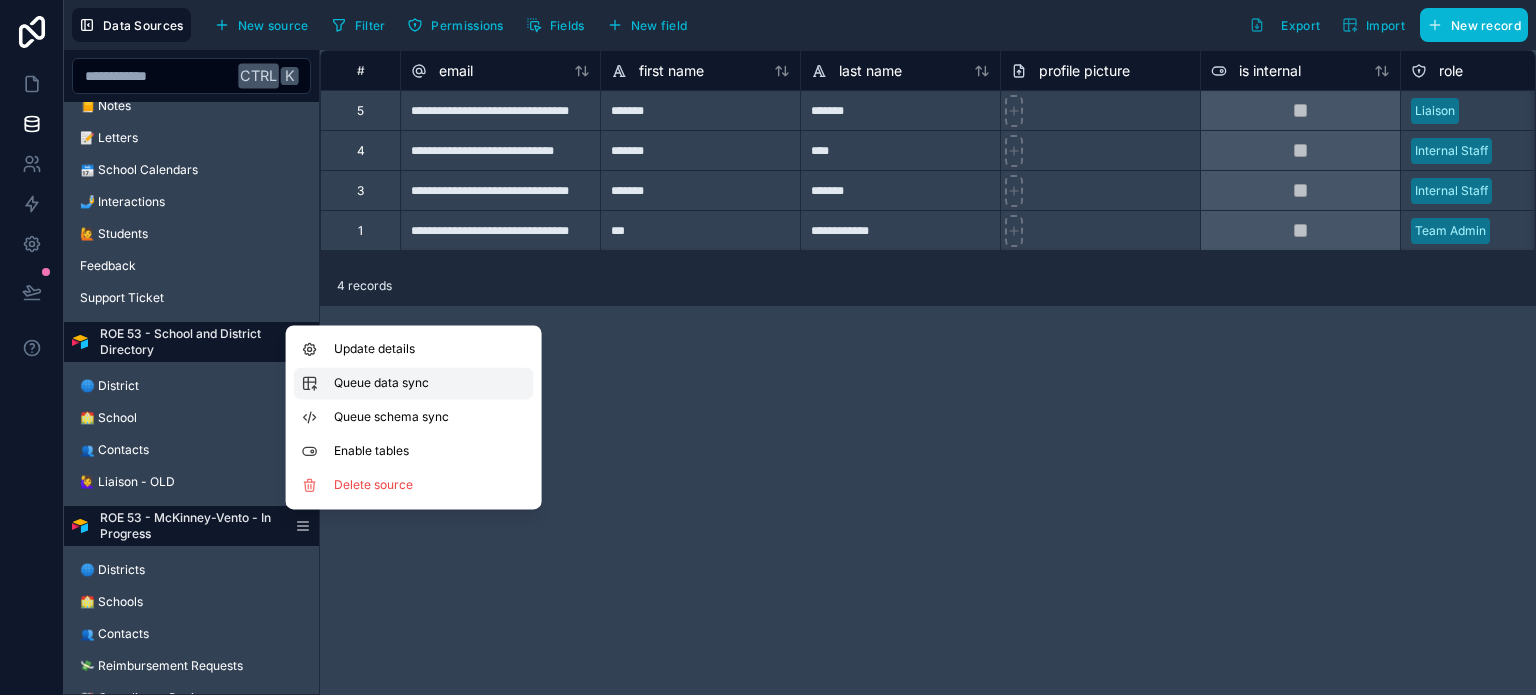 click on "Queue data sync" at bounding box center [406, 383] 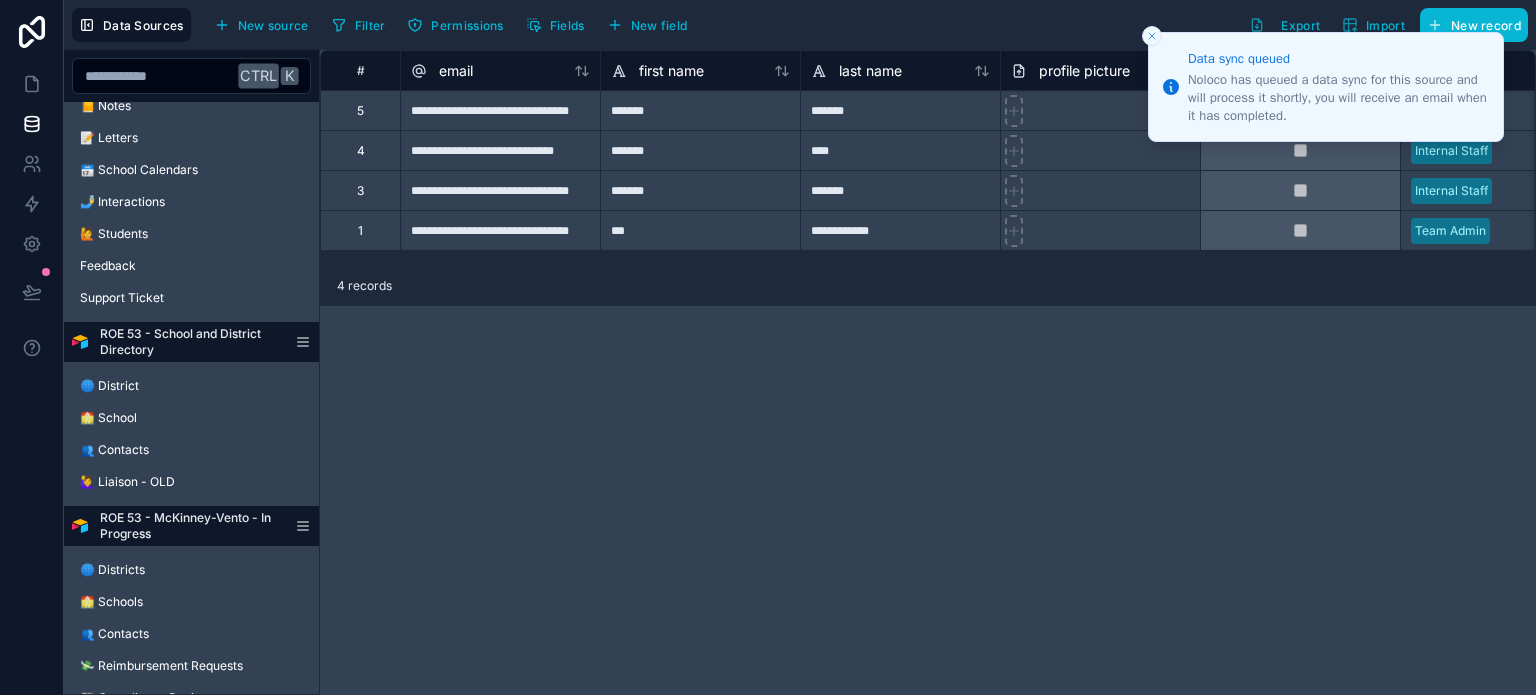 click on "**********" at bounding box center [928, 372] 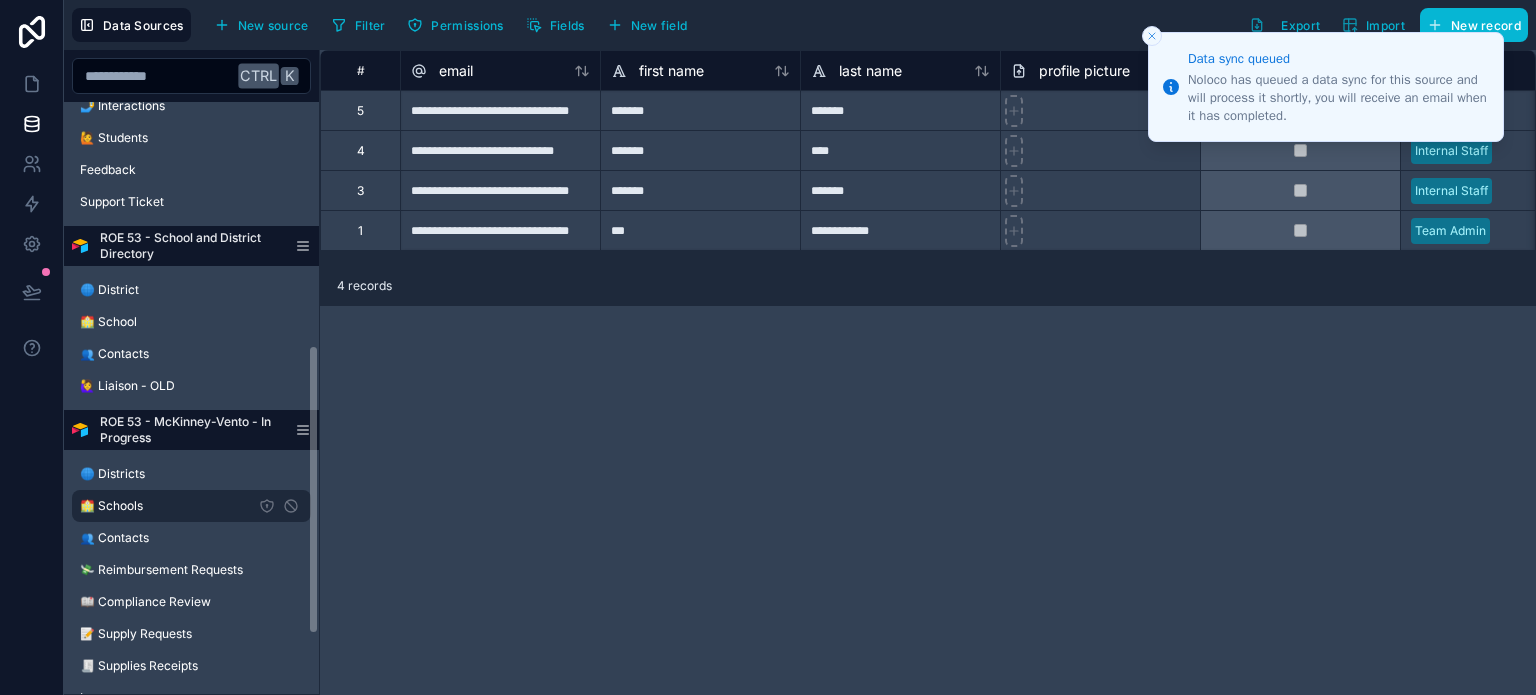 scroll, scrollTop: 600, scrollLeft: 0, axis: vertical 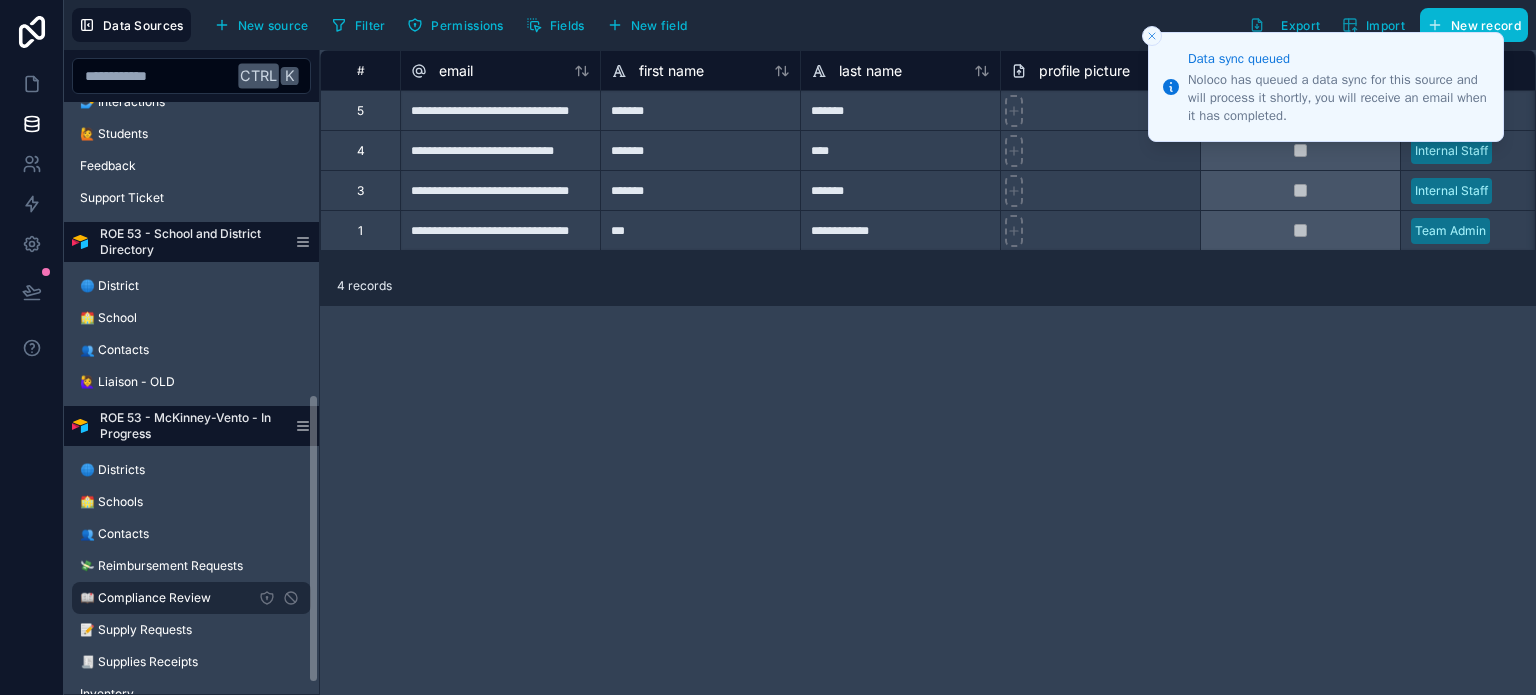 click on "📖 Compliance Review" at bounding box center (145, 598) 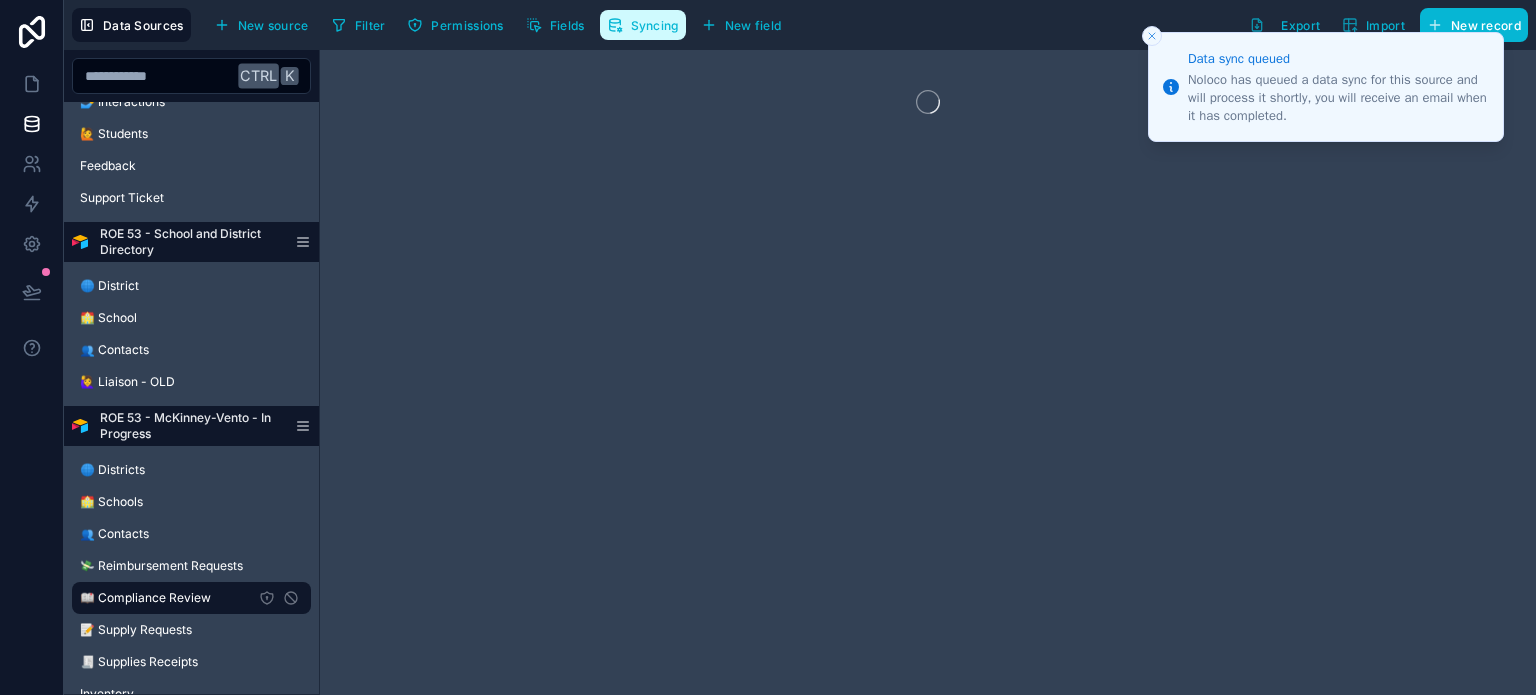 click on "Syncing" at bounding box center [655, 25] 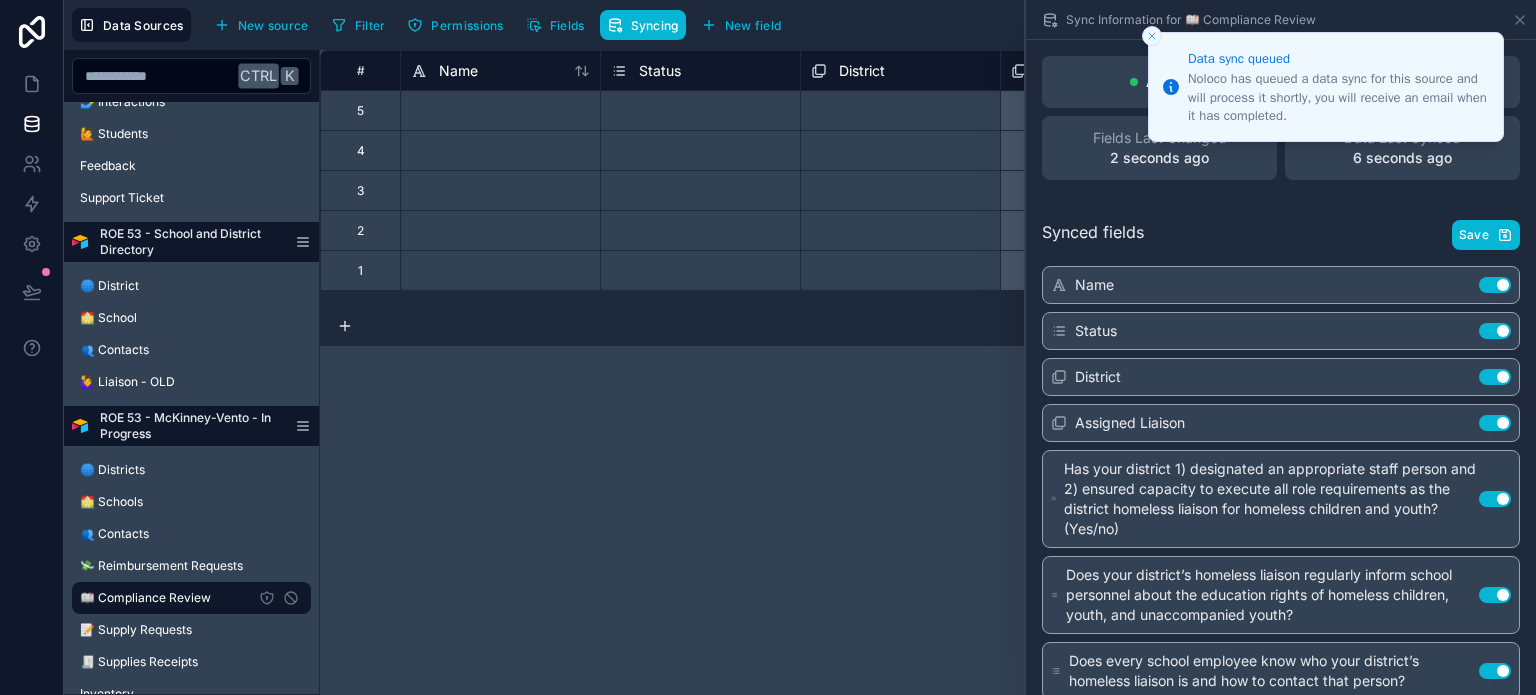 click at bounding box center (1152, 36) 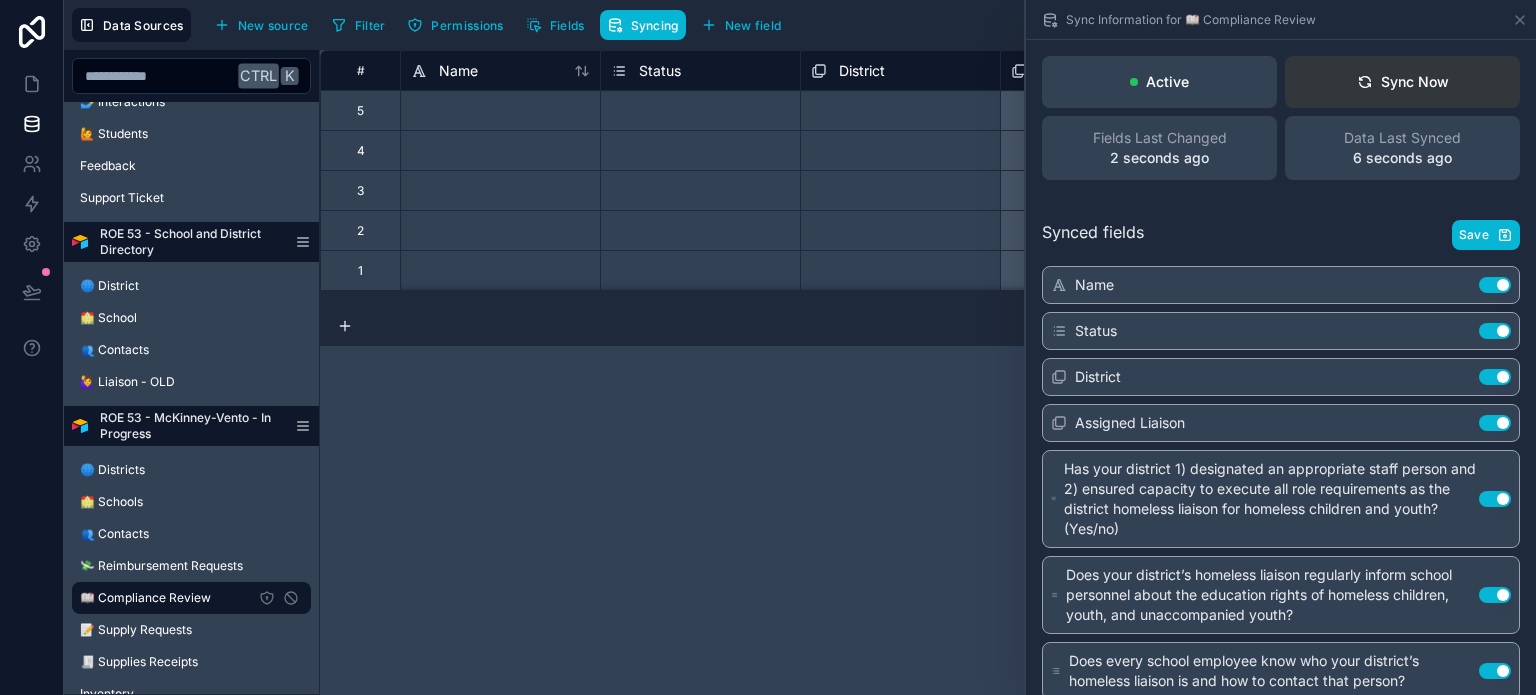 click on "Sync Now" at bounding box center [1403, 82] 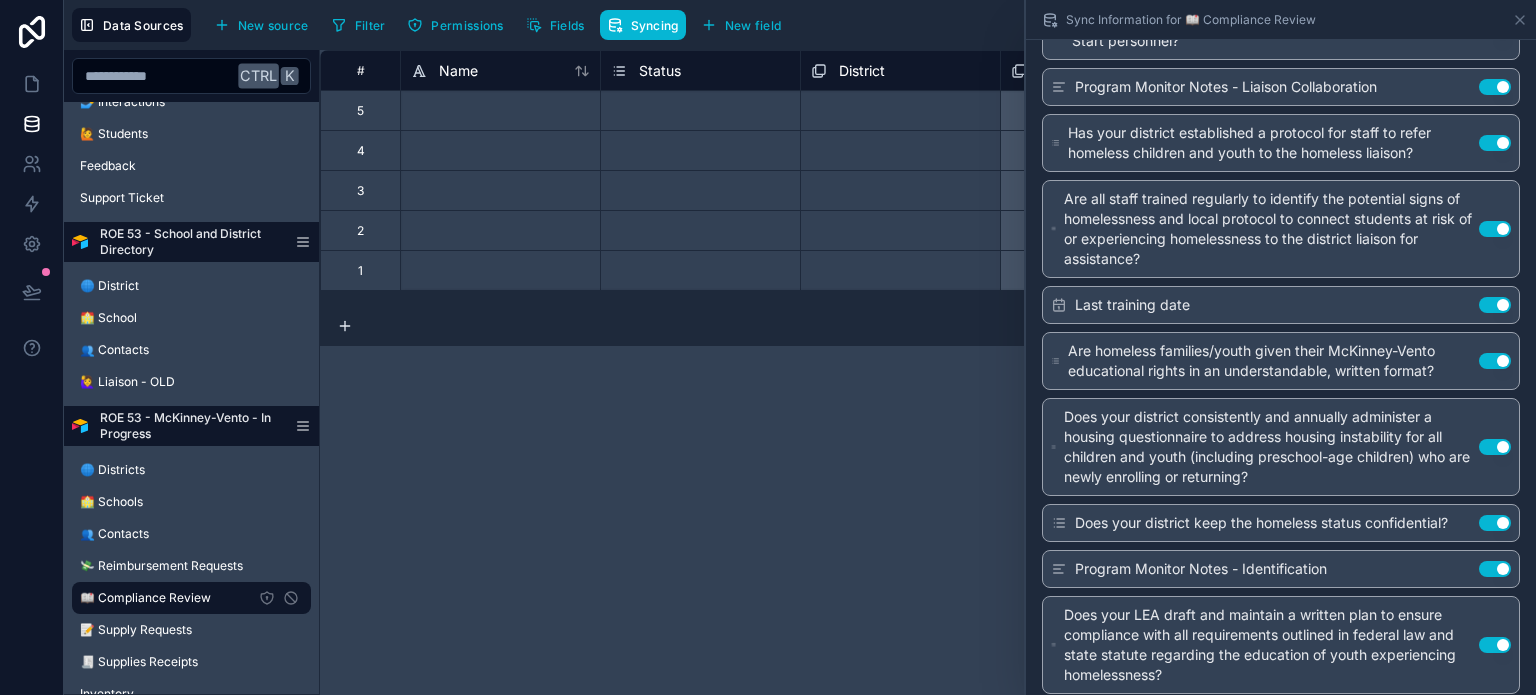 scroll, scrollTop: 2072, scrollLeft: 0, axis: vertical 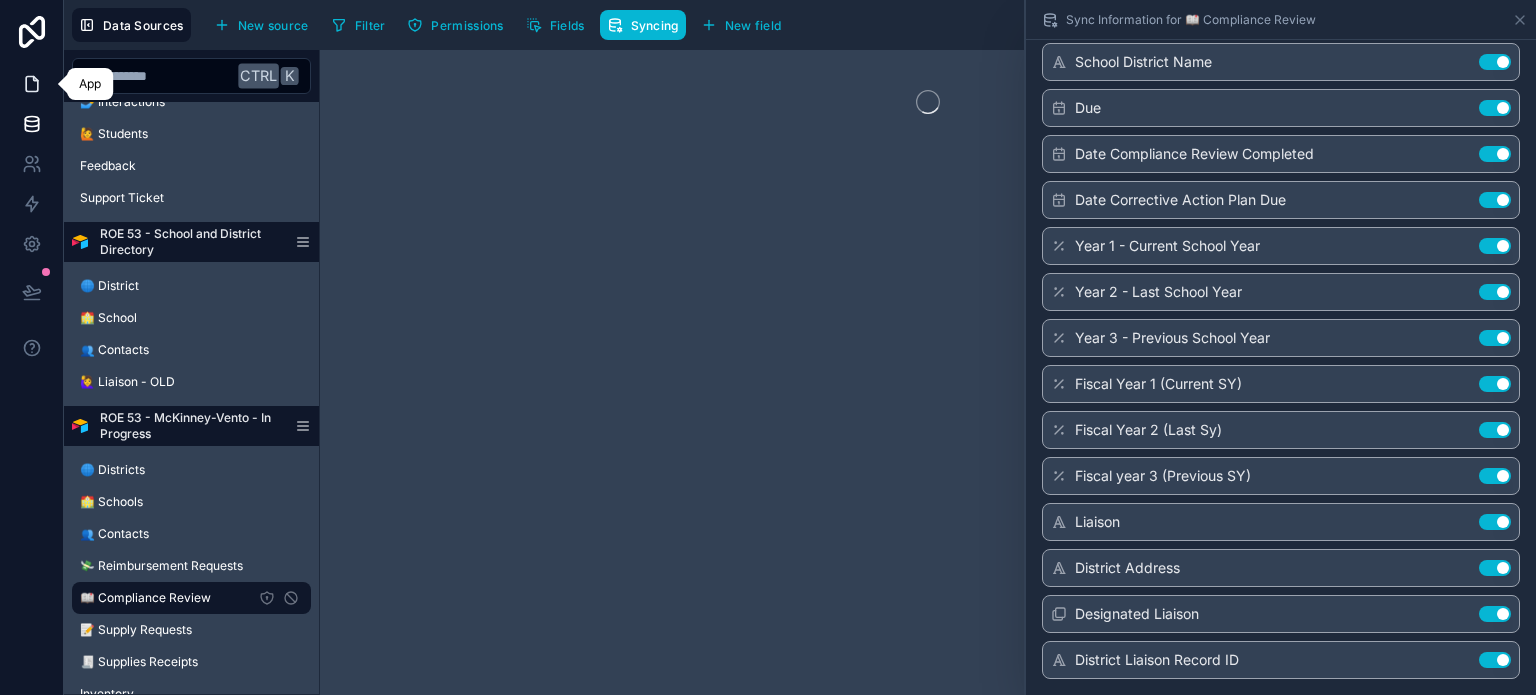 click 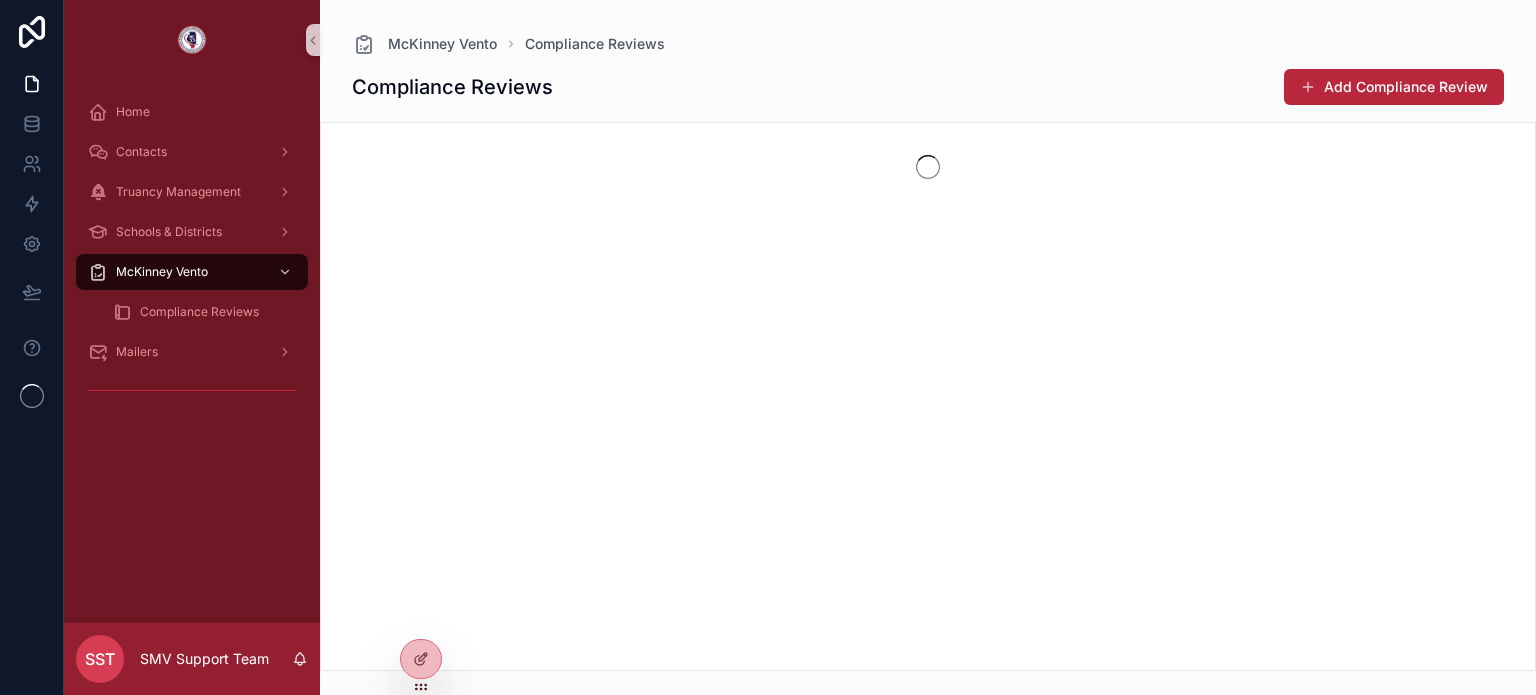 scroll, scrollTop: 0, scrollLeft: 0, axis: both 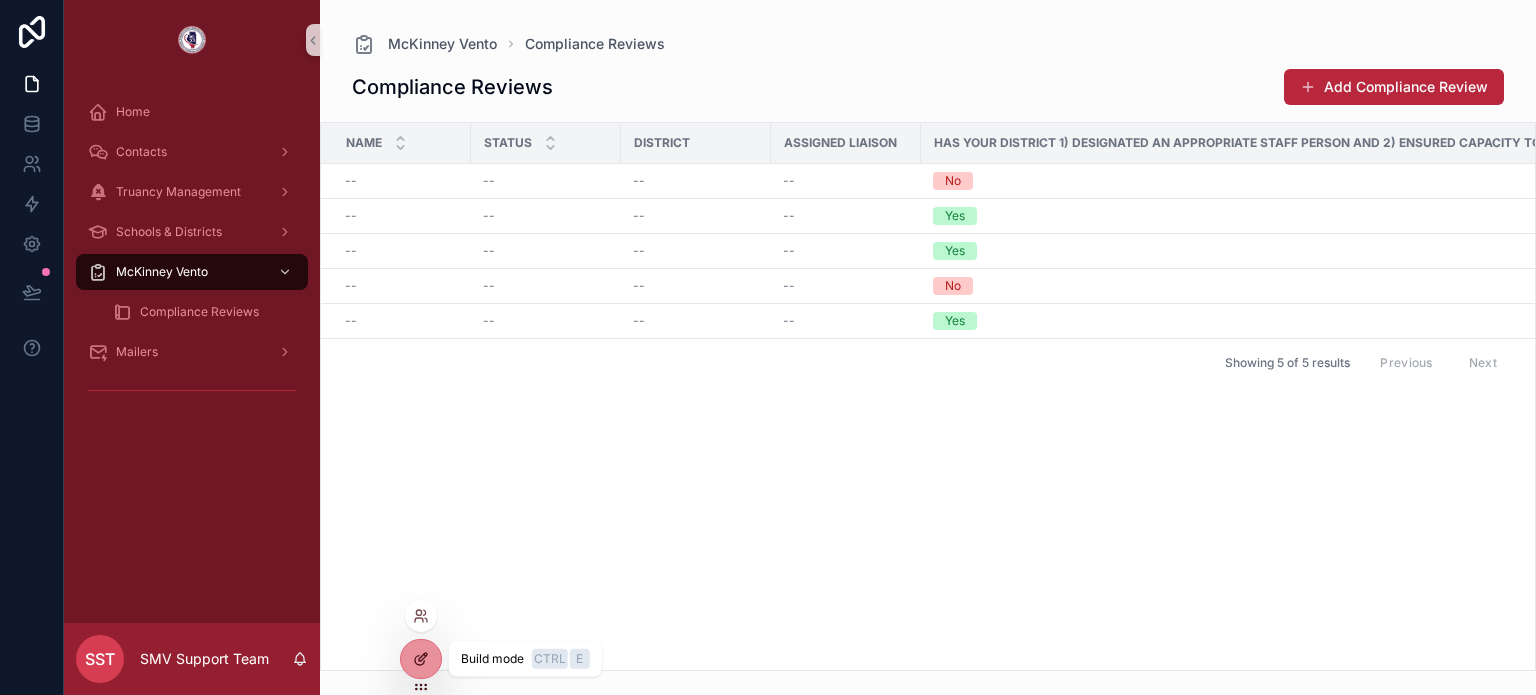 click 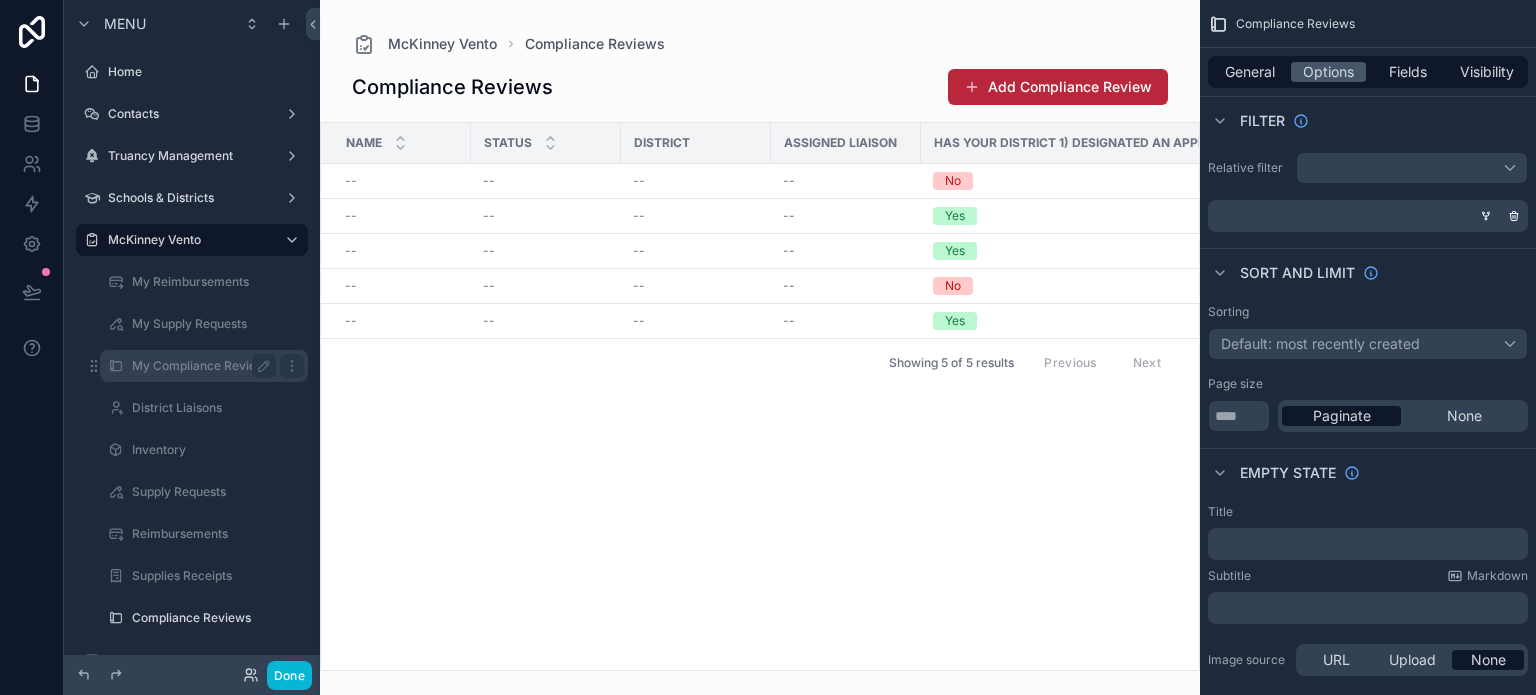 click on "My Compliance Reviews" at bounding box center [202, 366] 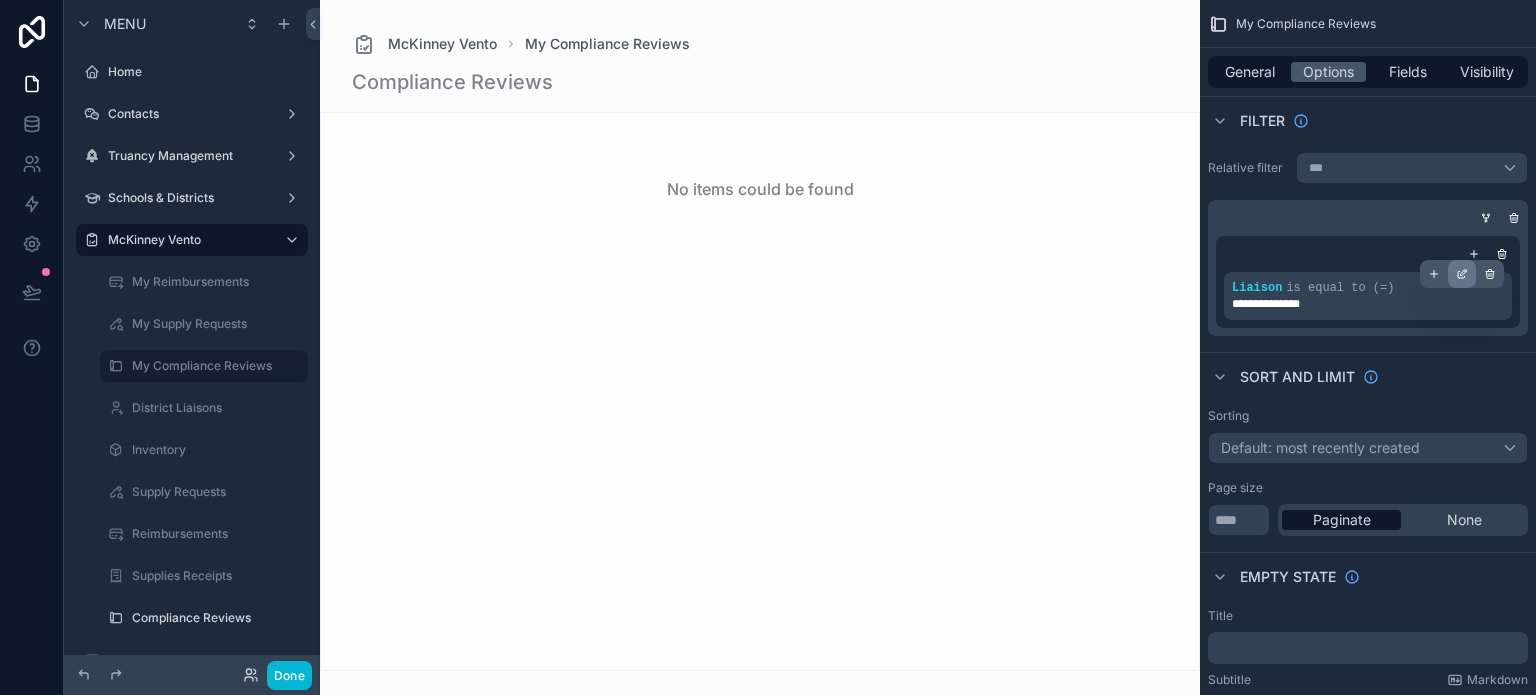 click at bounding box center [1462, 274] 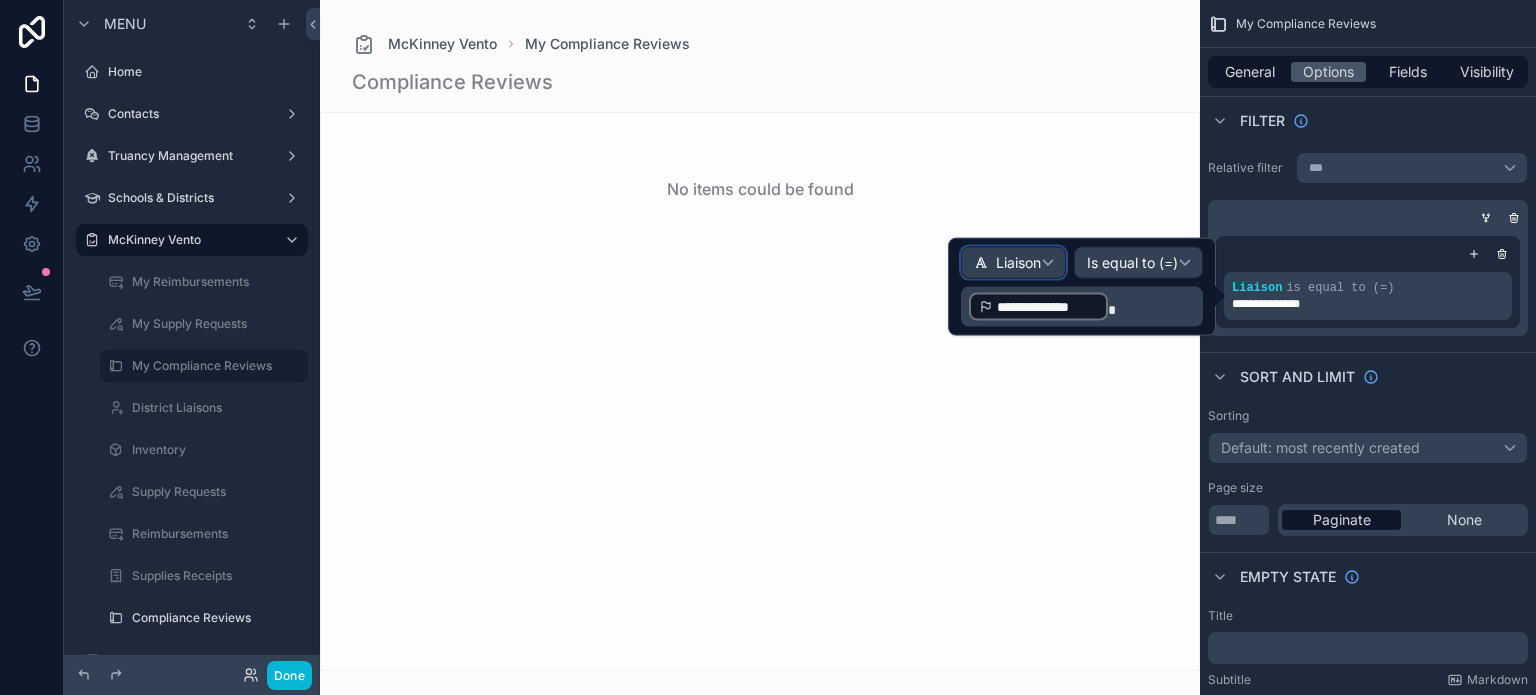 click on "Liaison" at bounding box center (1018, 263) 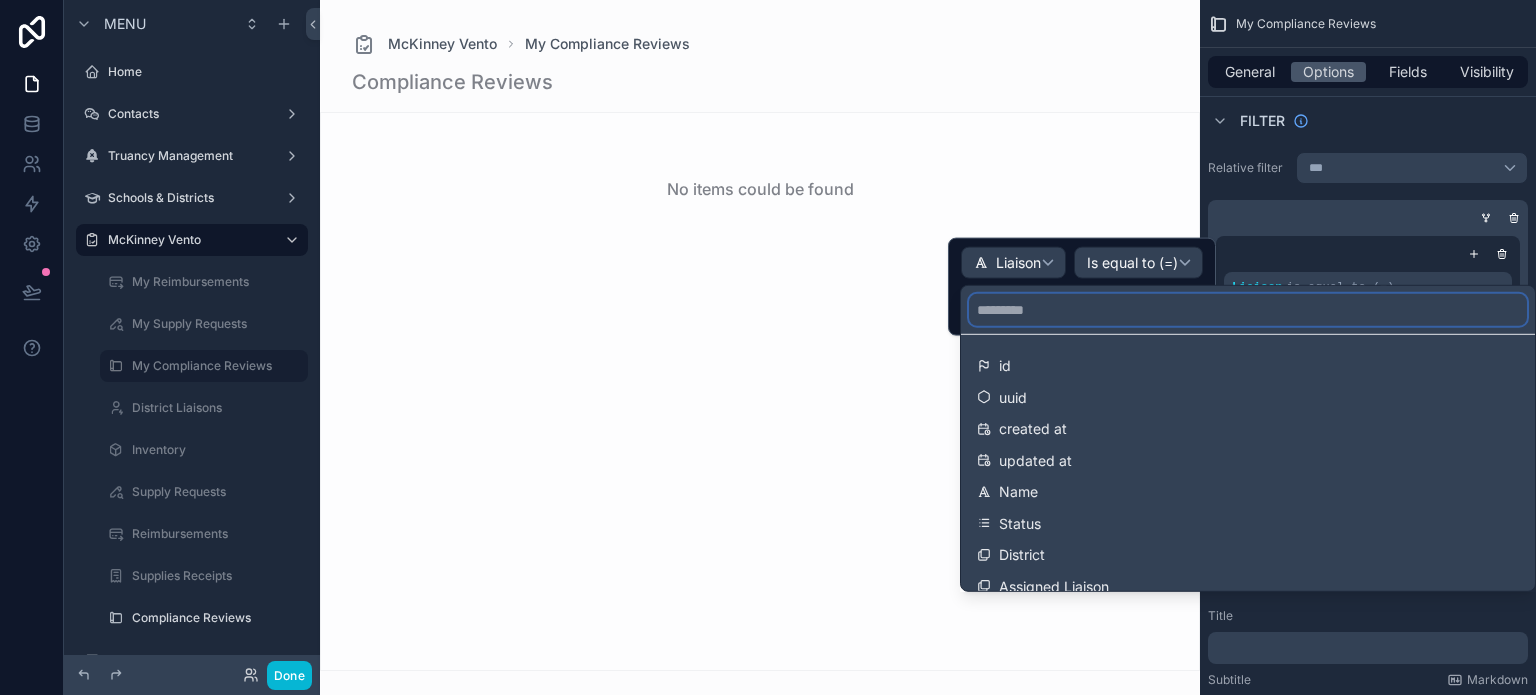 click at bounding box center [1248, 310] 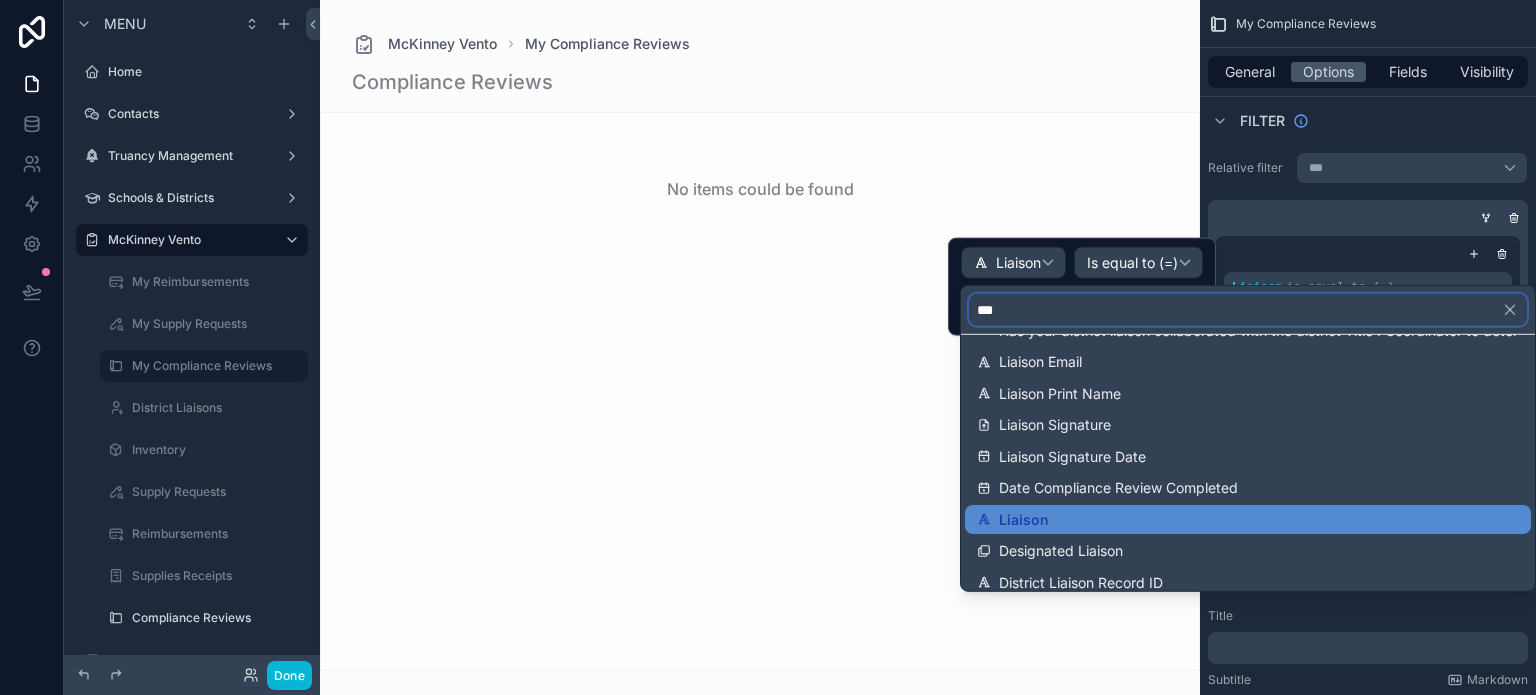 scroll, scrollTop: 644, scrollLeft: 0, axis: vertical 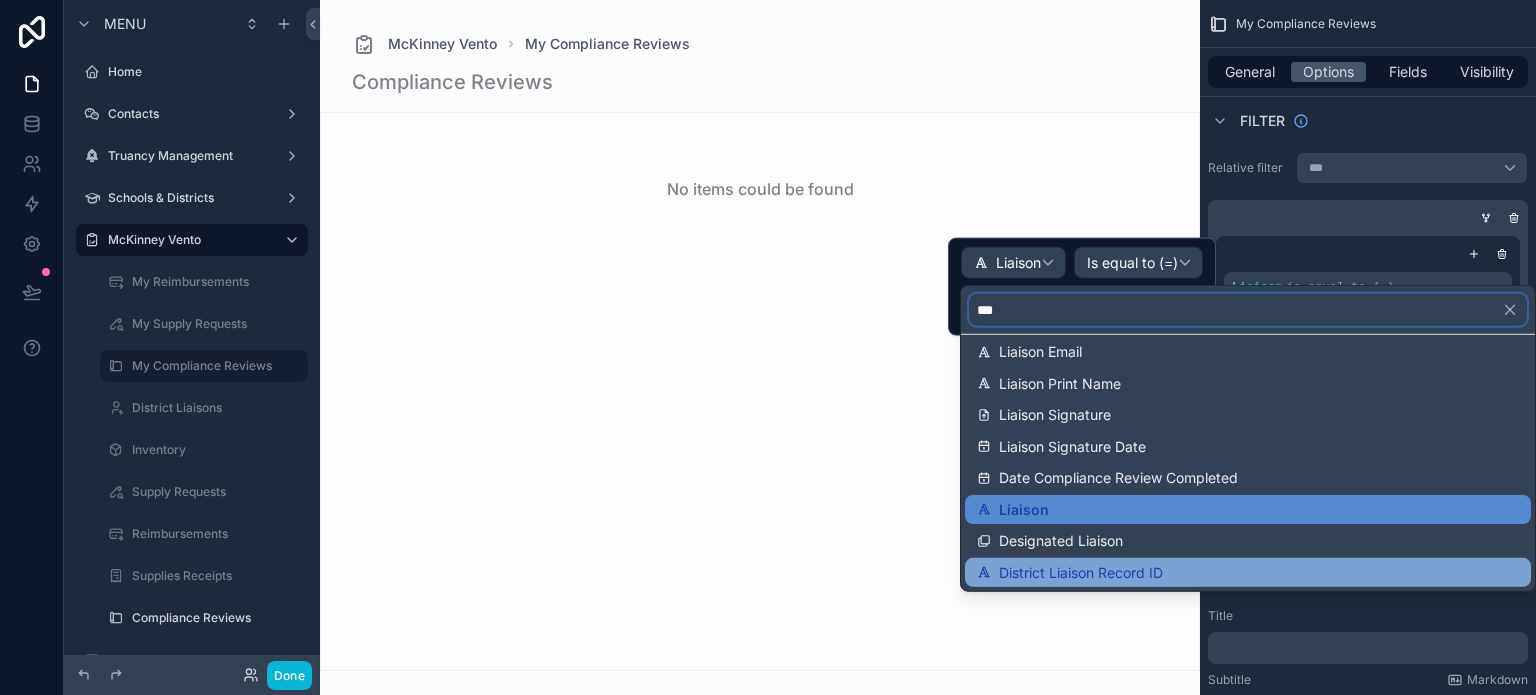 type on "***" 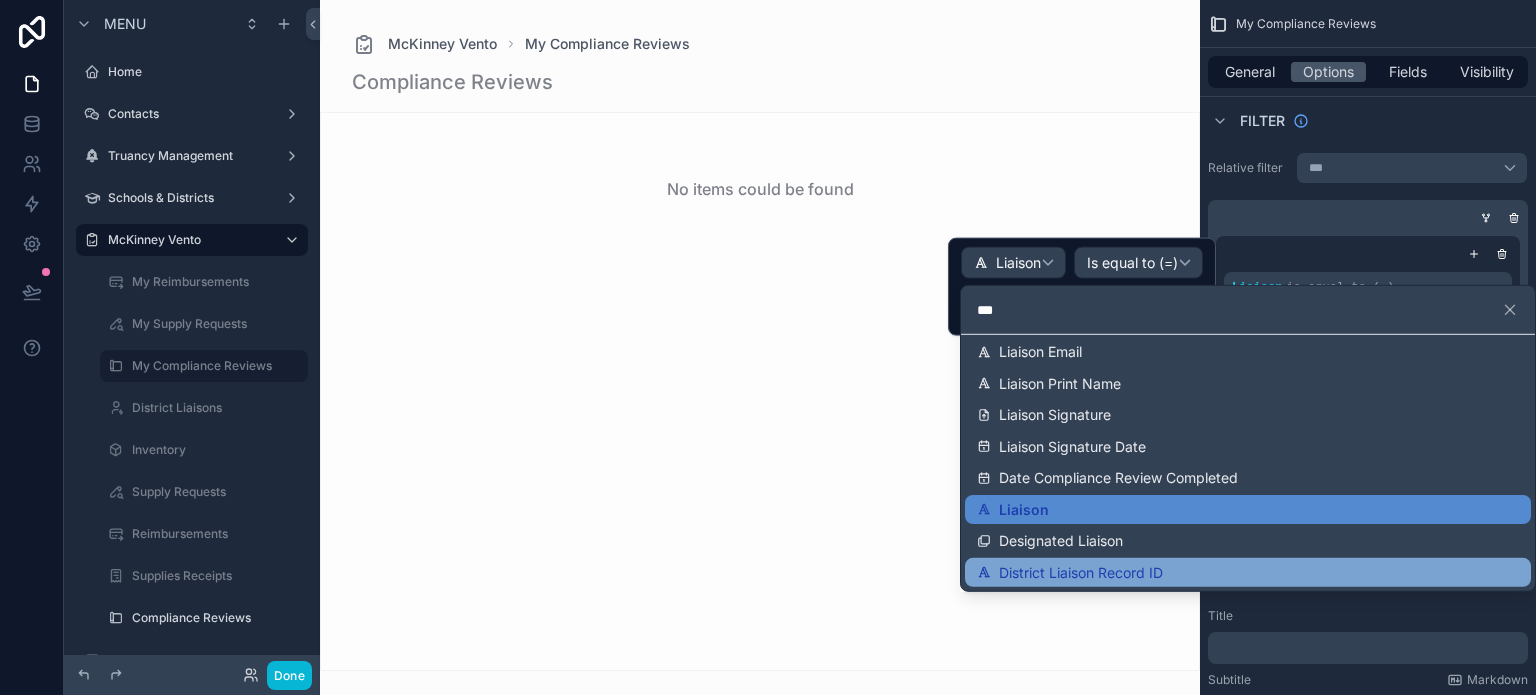 click on "District Liaison Record ID" at bounding box center (1248, 572) 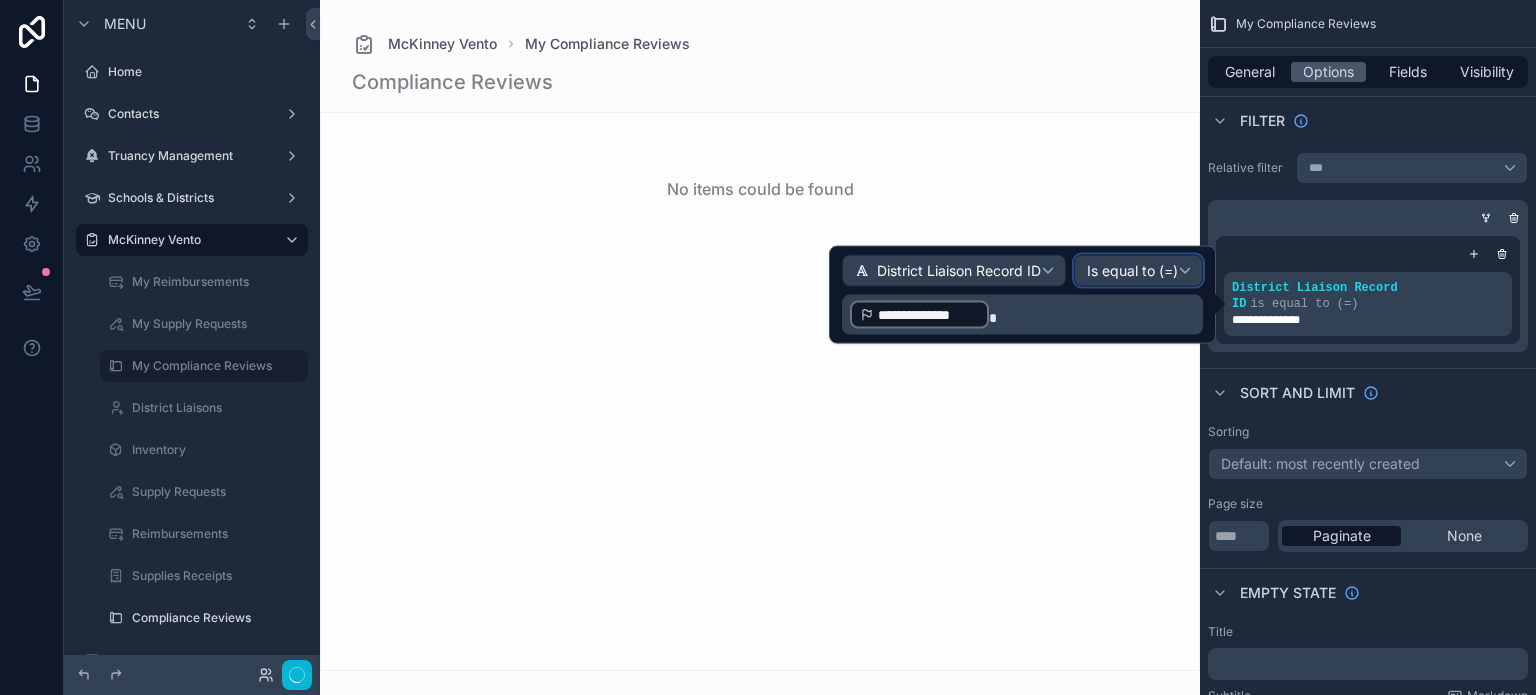 click on "Is equal to (=)" at bounding box center (1132, 271) 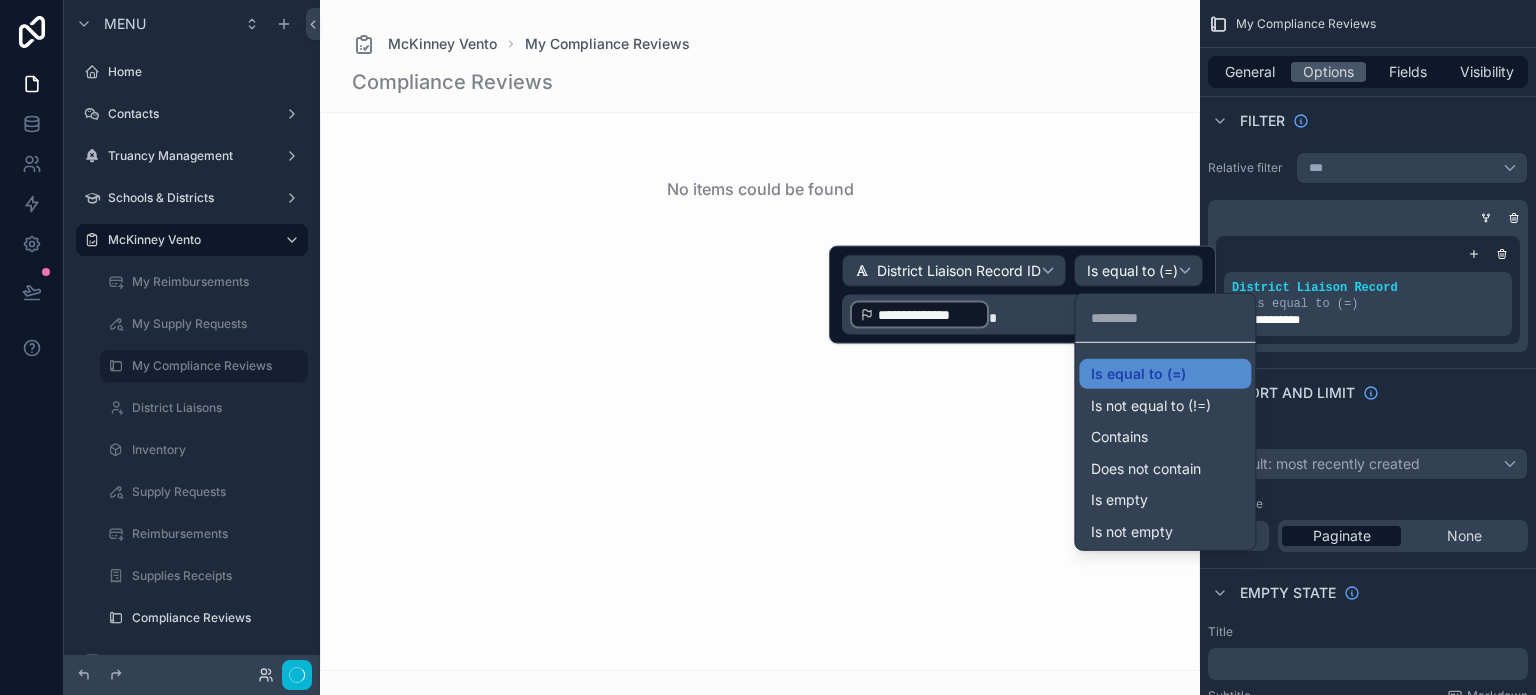 click at bounding box center (1022, 295) 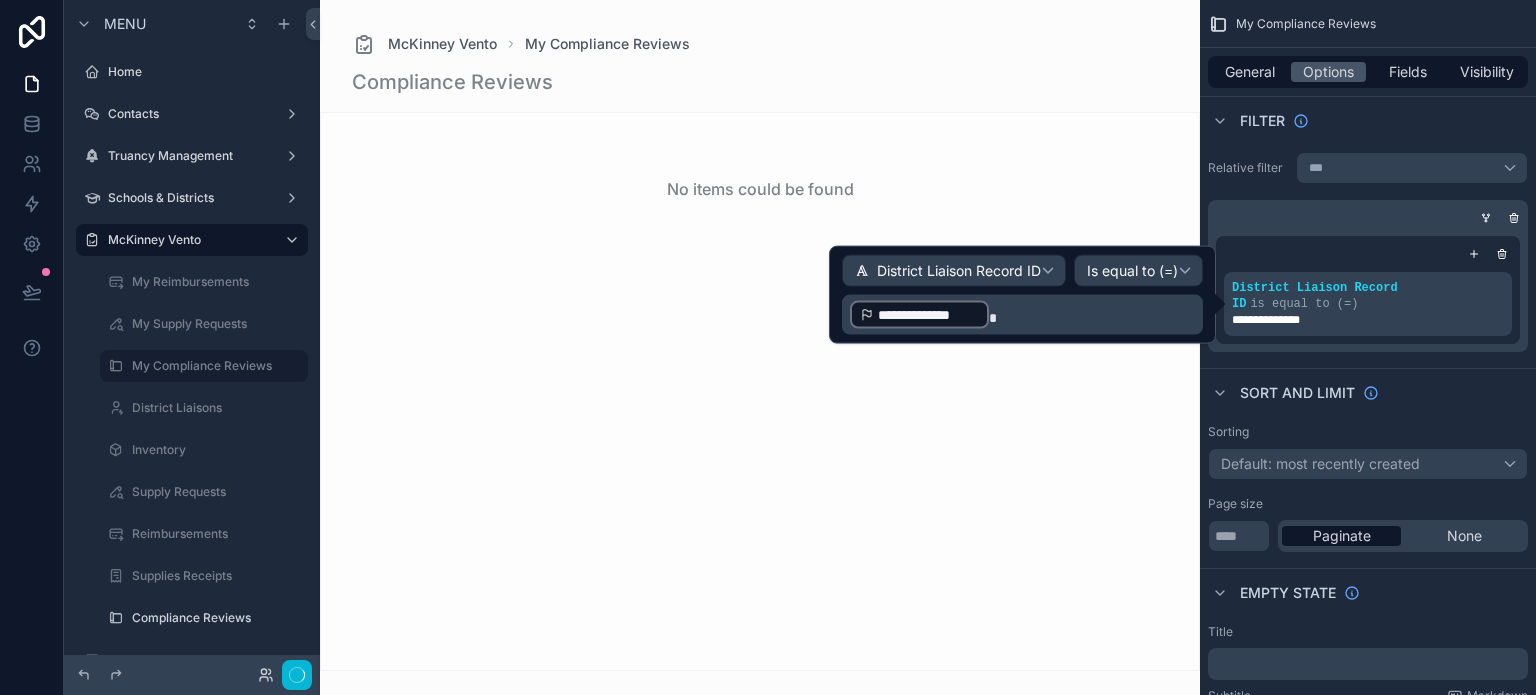 click at bounding box center [760, 347] 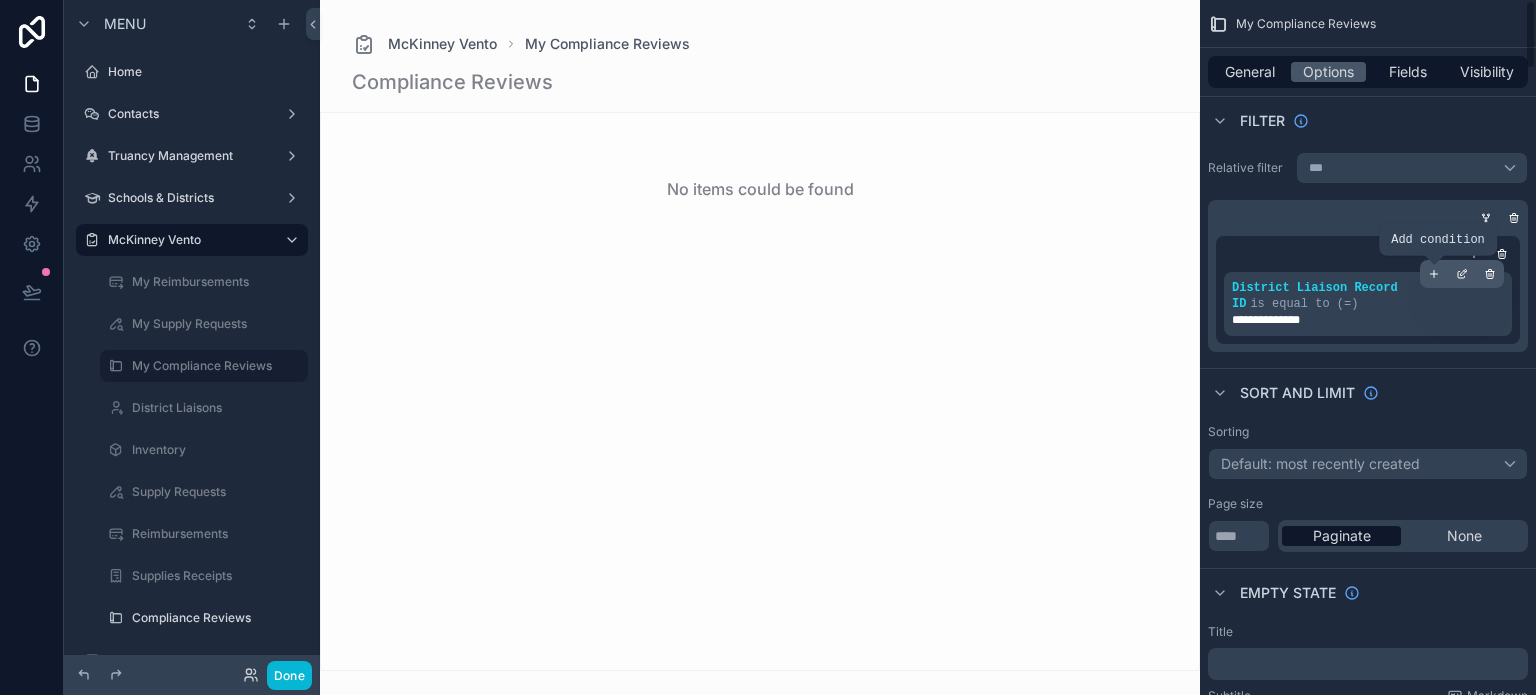 click at bounding box center (1434, 274) 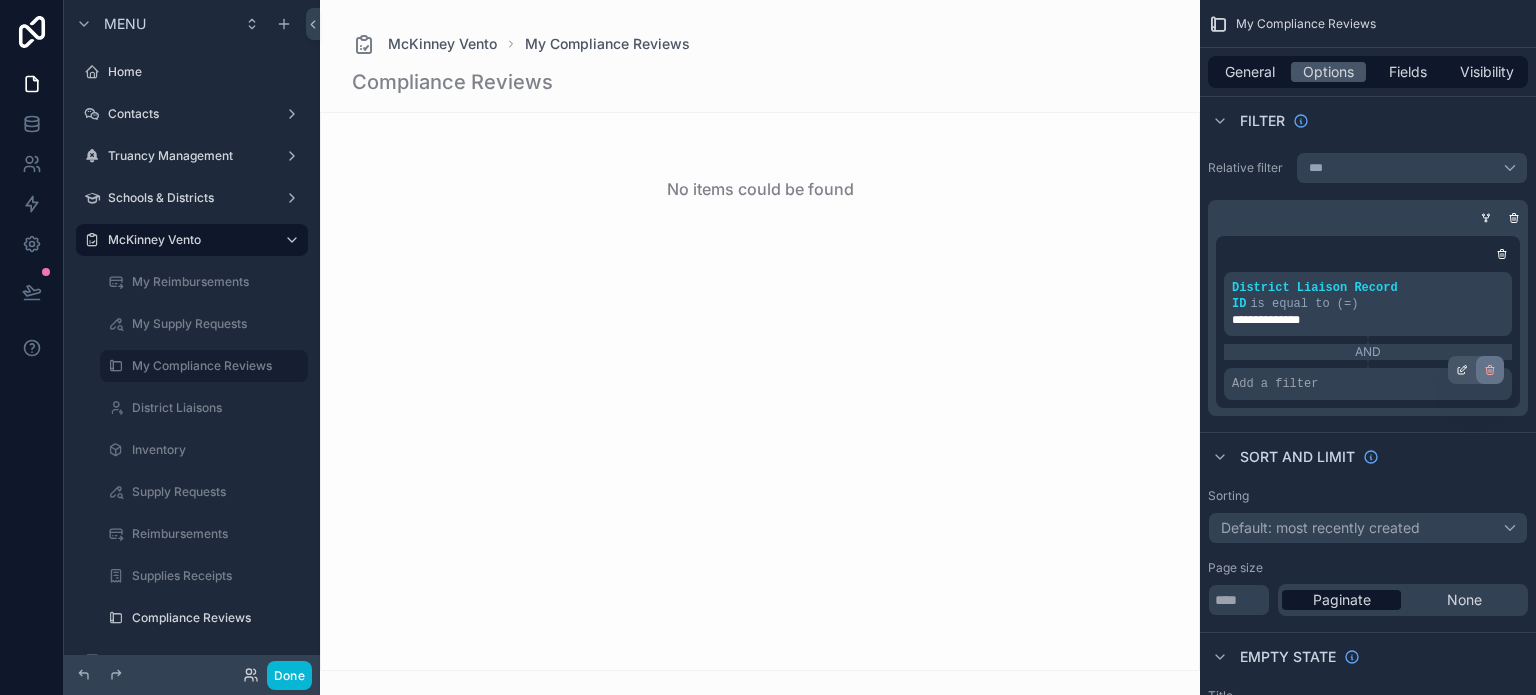 click 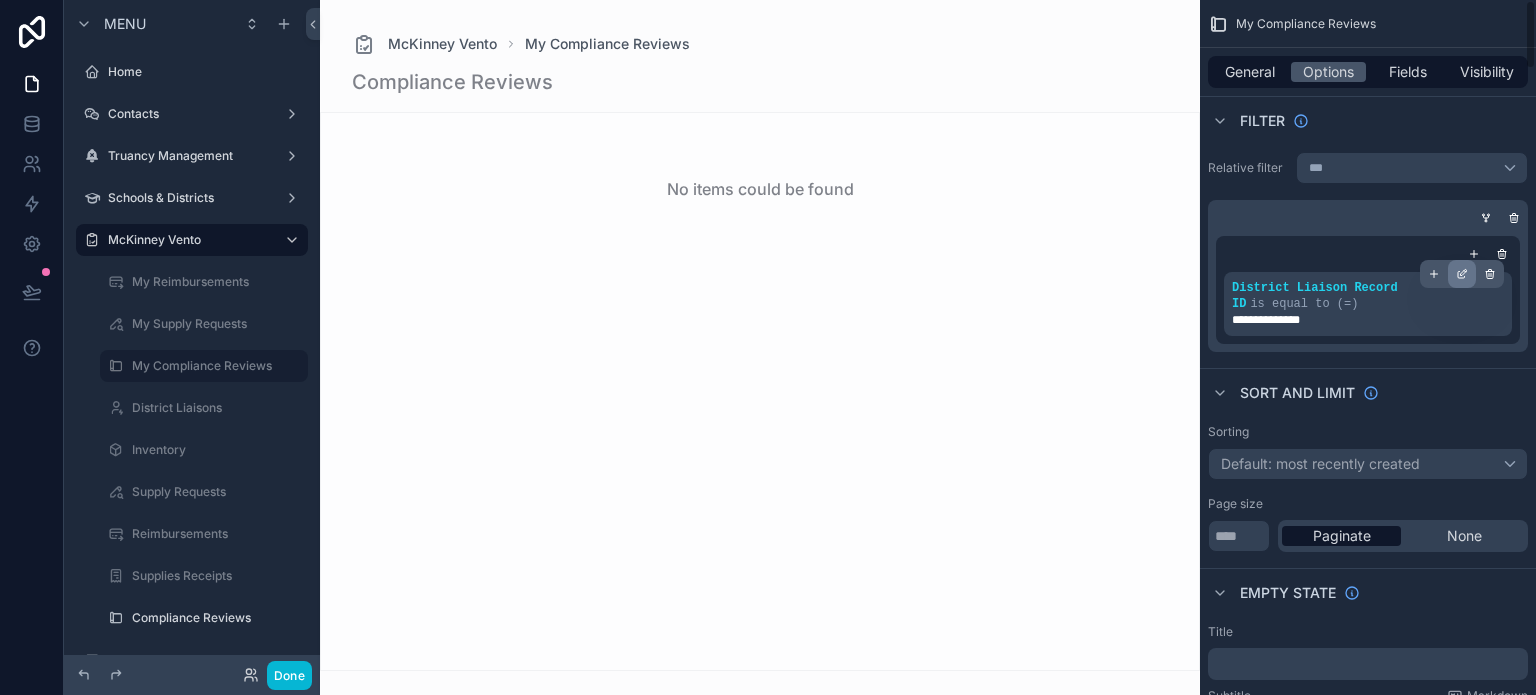 click at bounding box center (1462, 274) 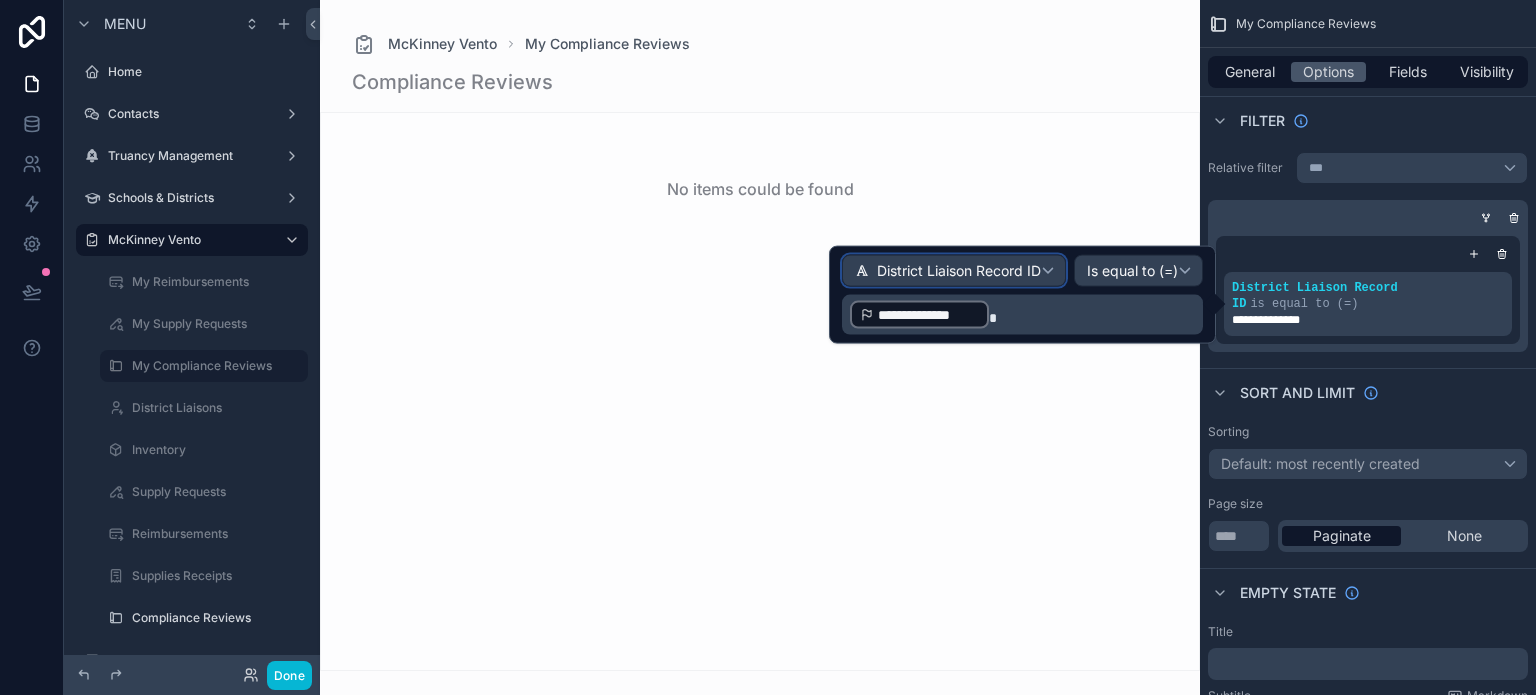 click on "District Liaison Record ID" at bounding box center (959, 271) 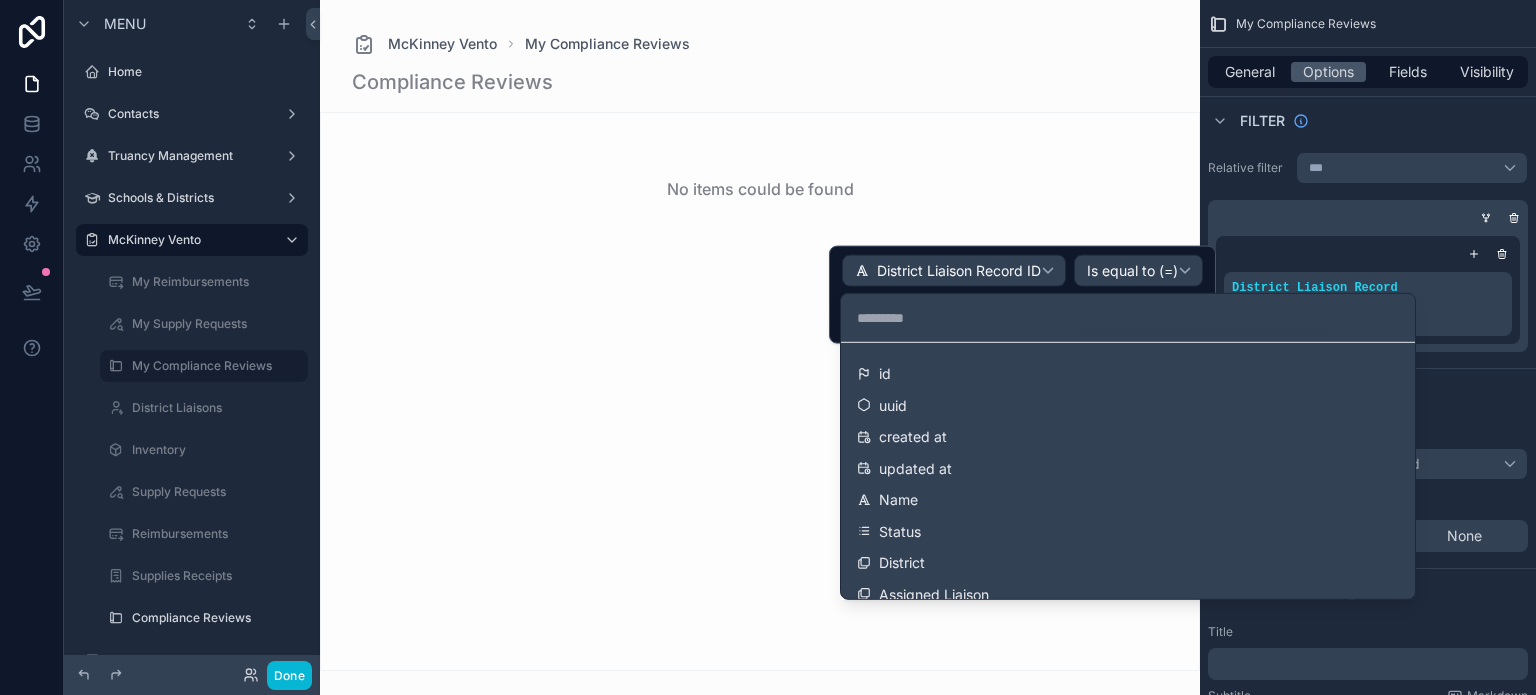 click at bounding box center (1022, 295) 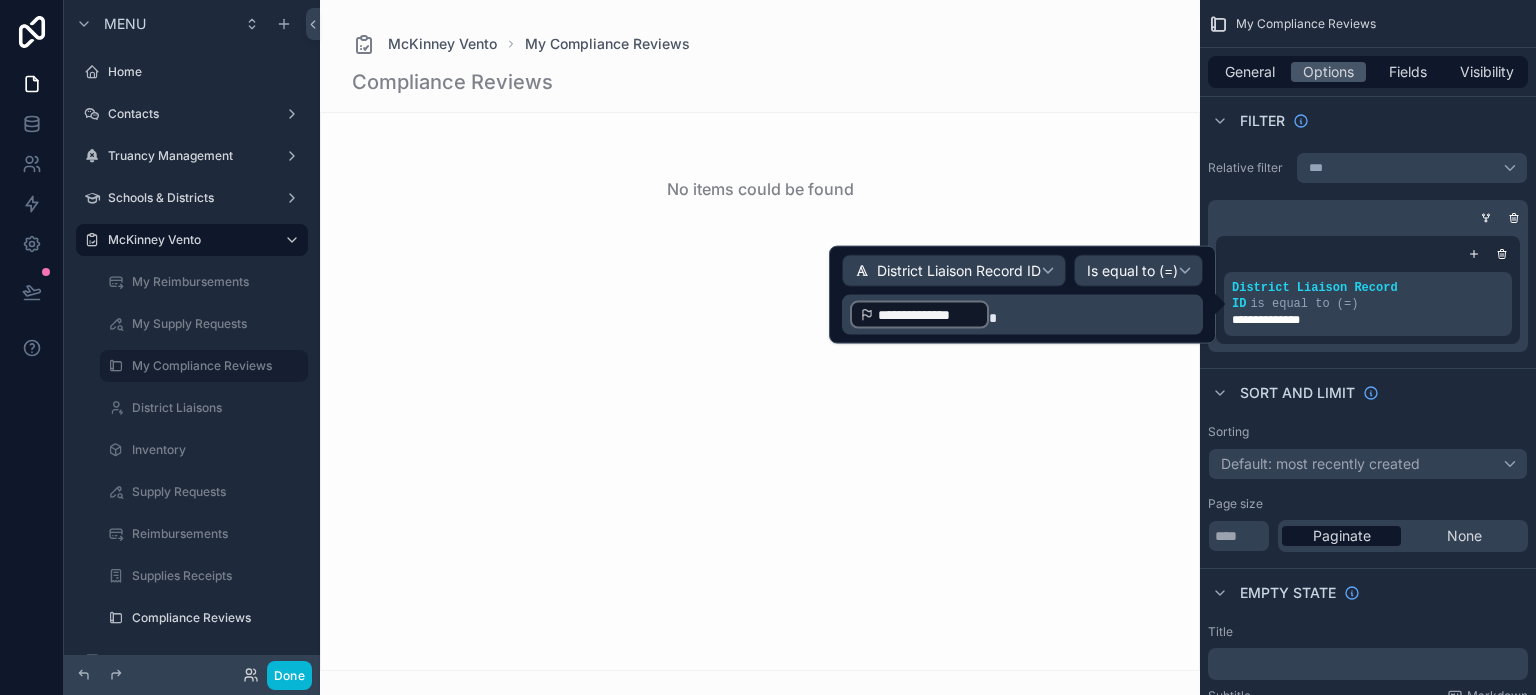 click on "**********" at bounding box center (1024, 315) 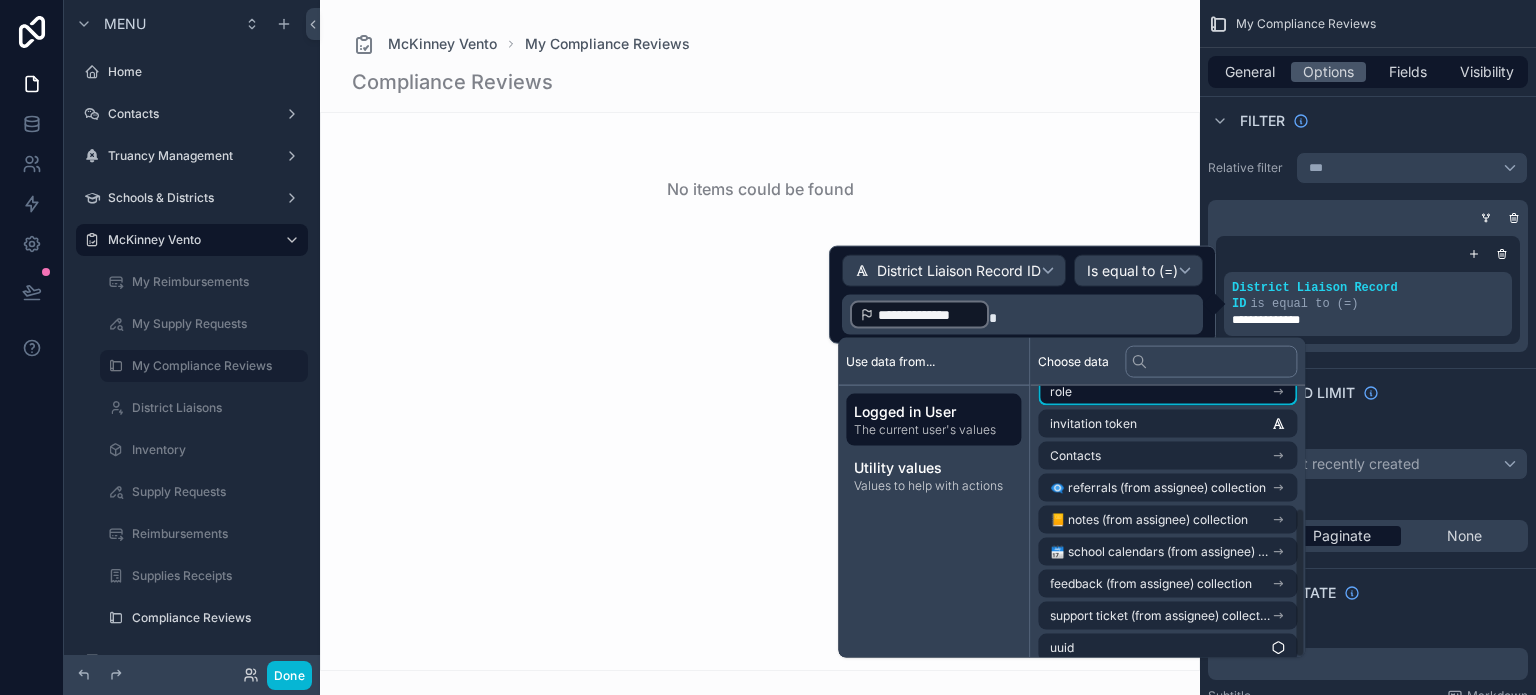 scroll, scrollTop: 220, scrollLeft: 0, axis: vertical 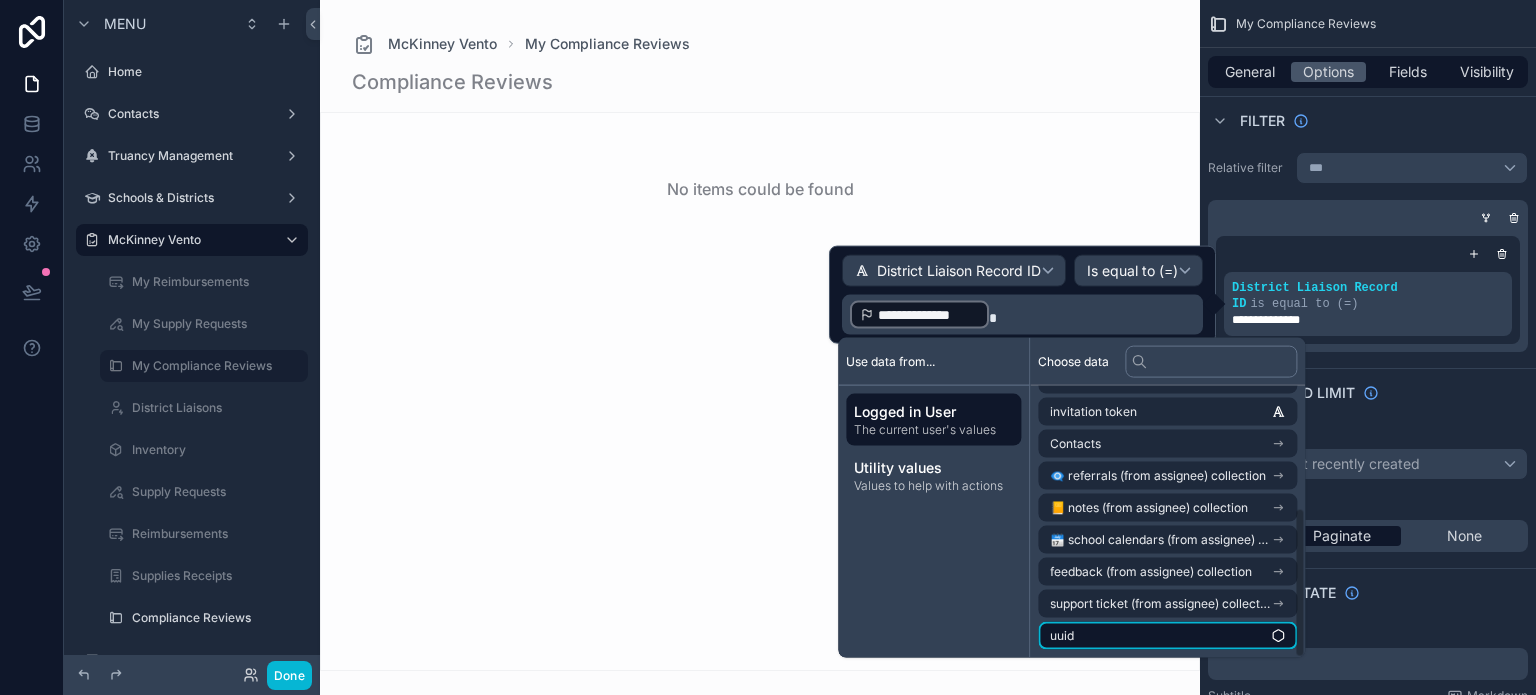 click on "uuid" at bounding box center [1167, 636] 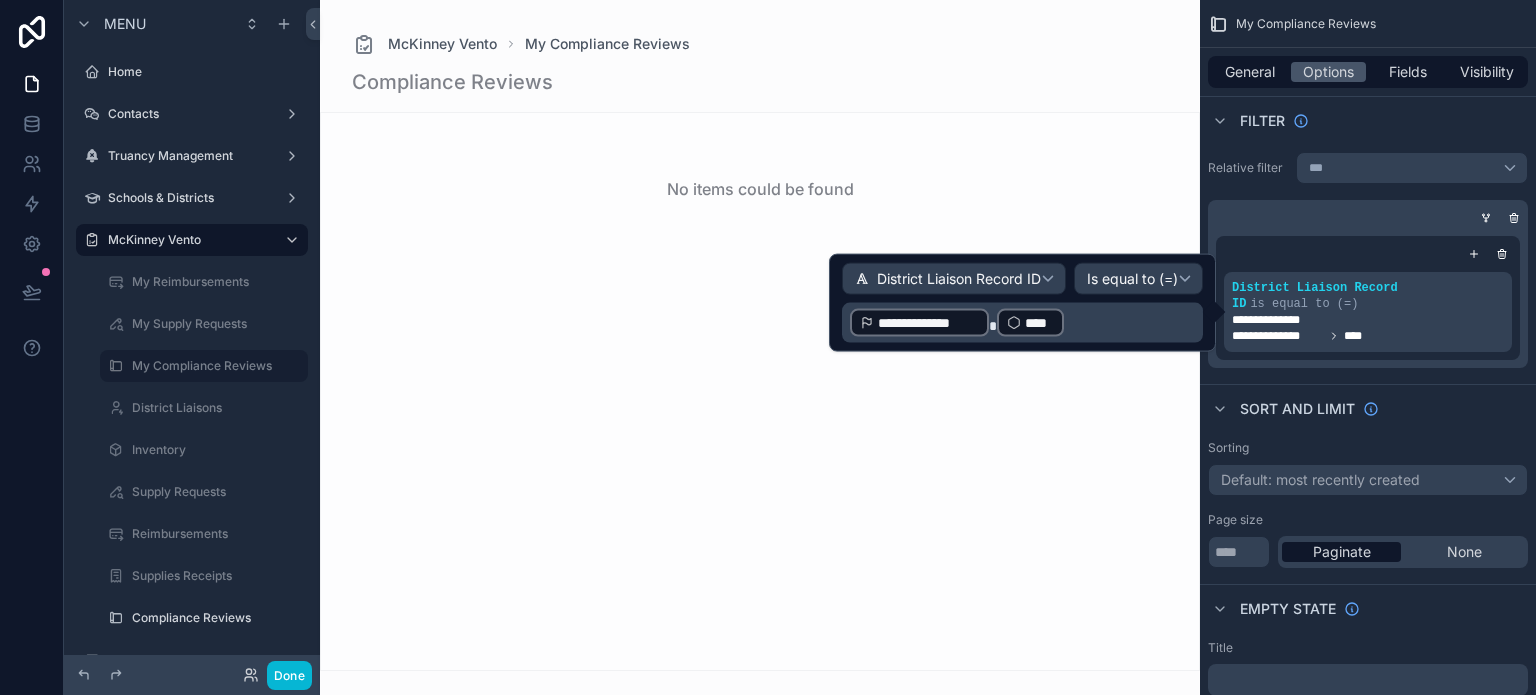 click at bounding box center [993, 326] 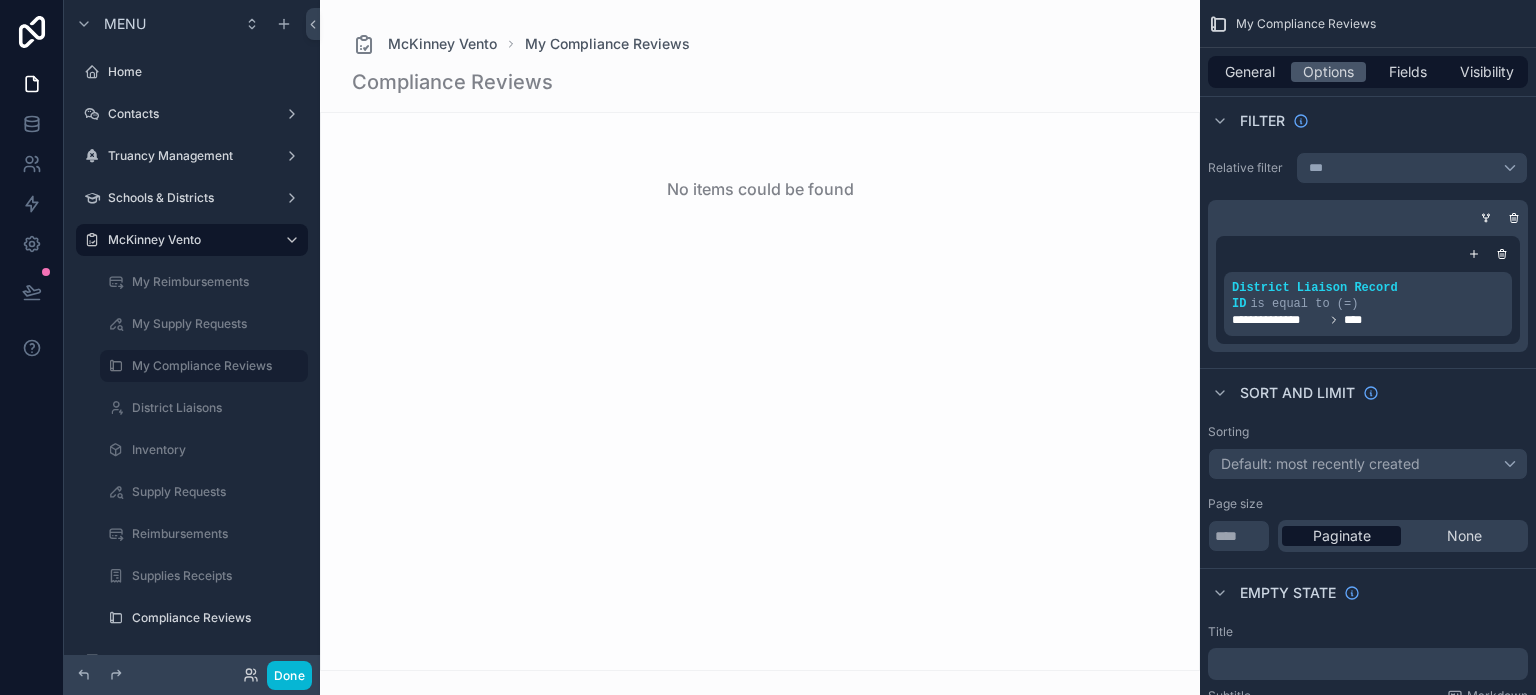 click on "No items could be found" at bounding box center (760, 391) 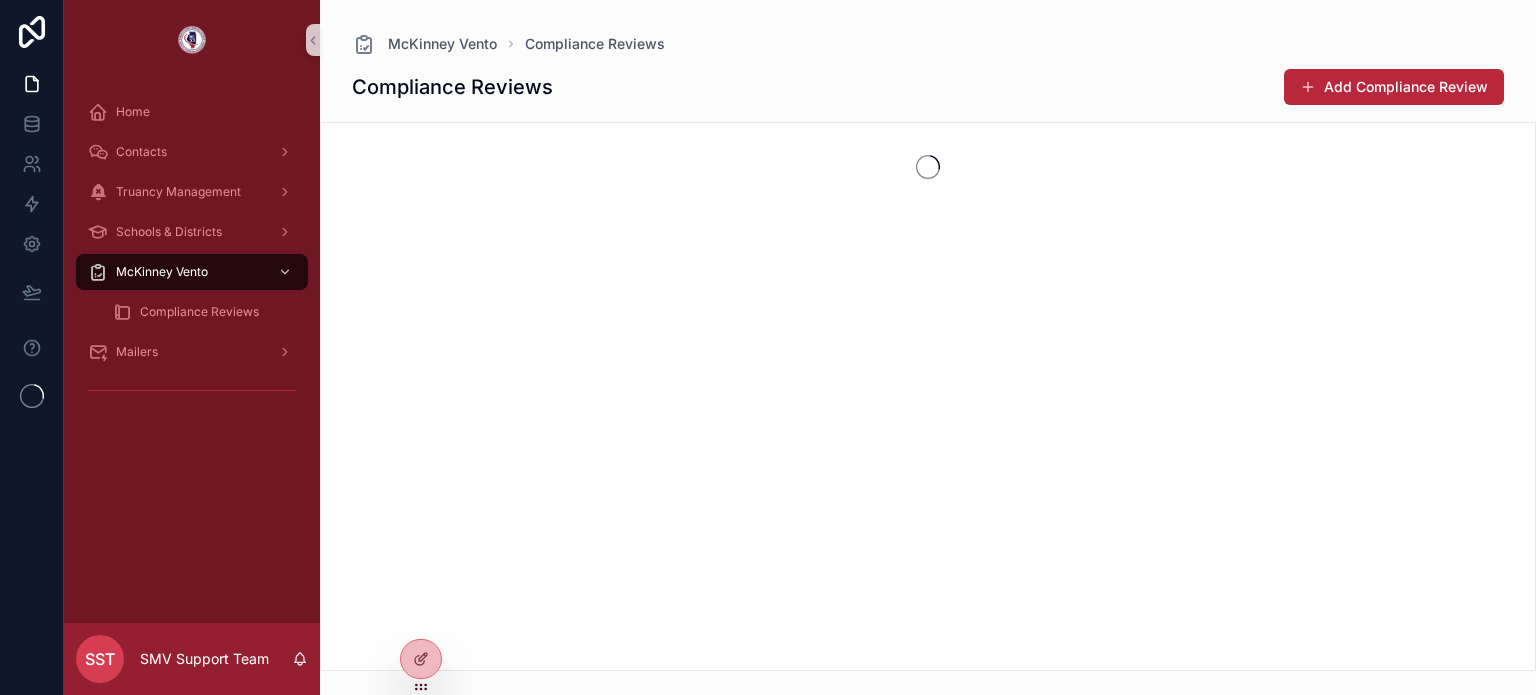 scroll, scrollTop: 0, scrollLeft: 0, axis: both 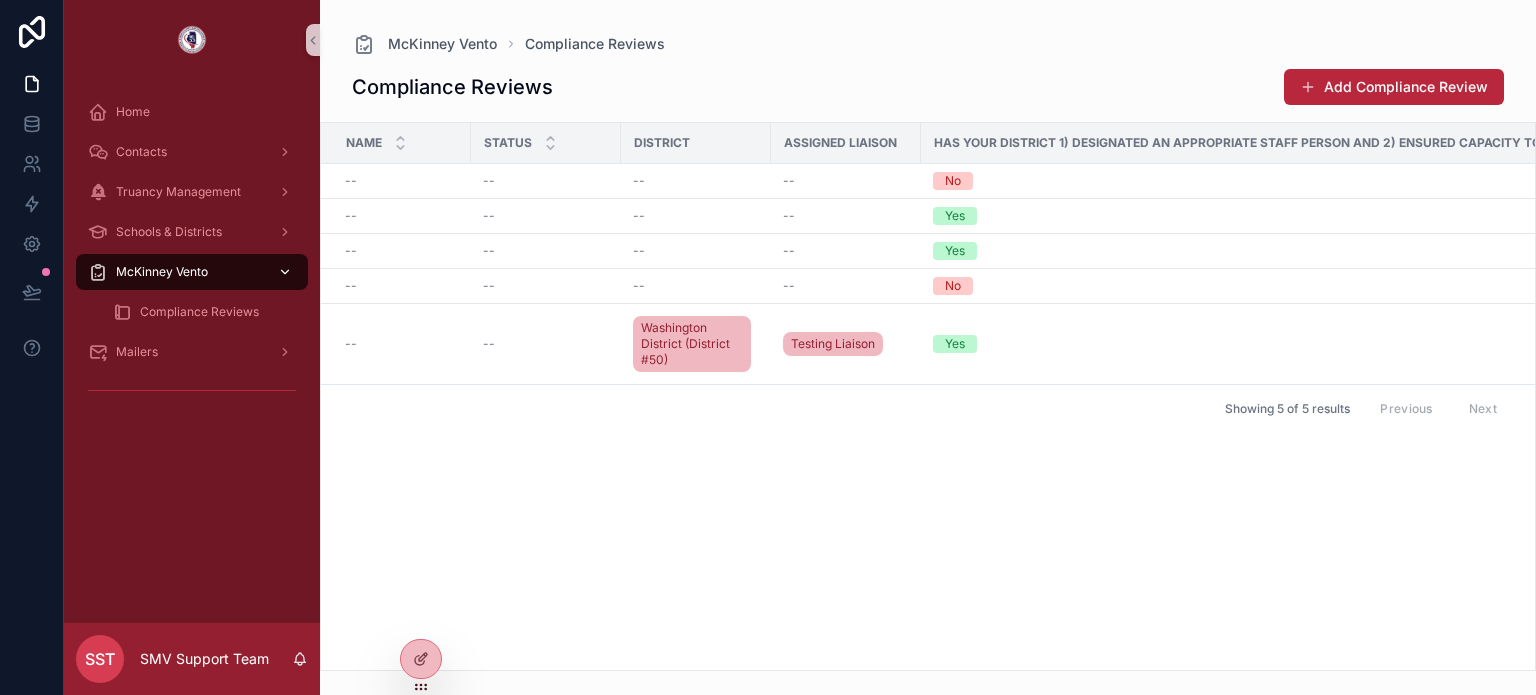 click on "McKinney Vento" at bounding box center [192, 272] 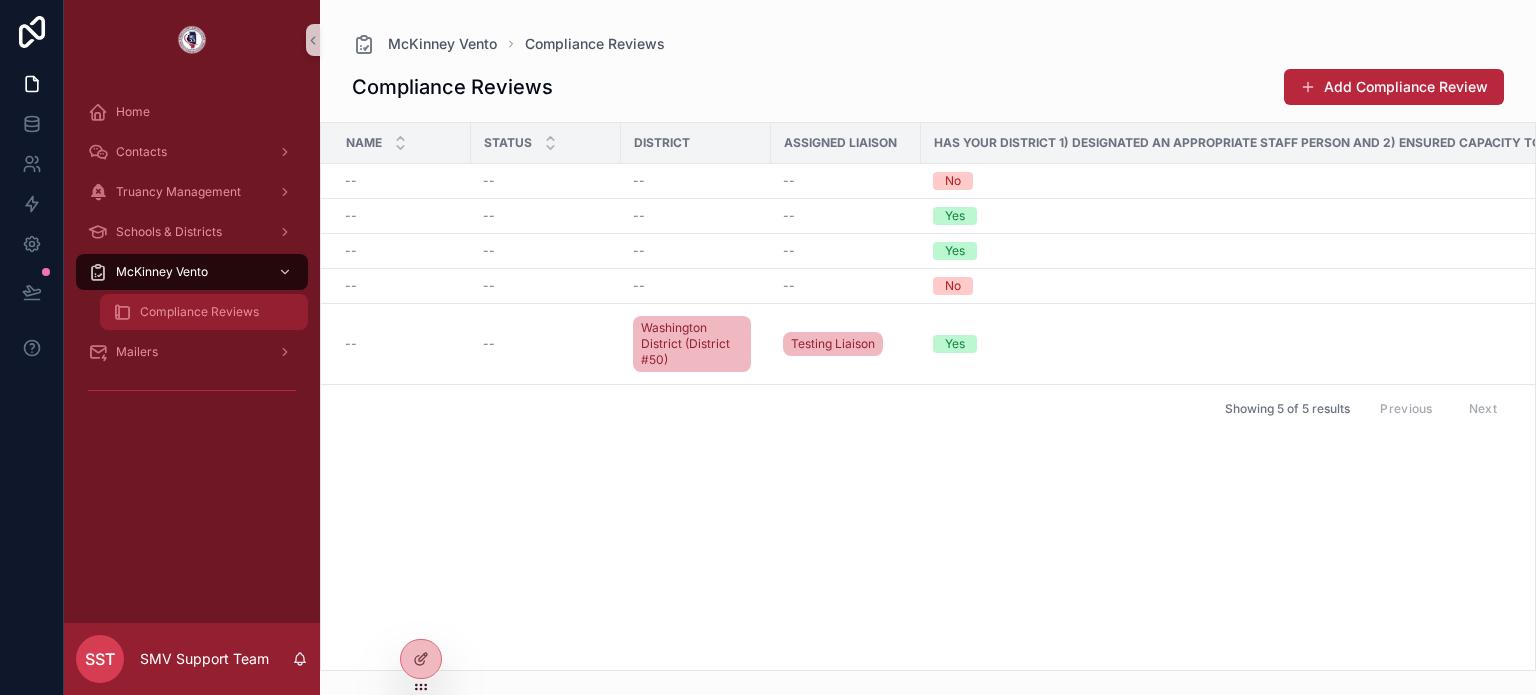 click on "Compliance Reviews" at bounding box center (199, 312) 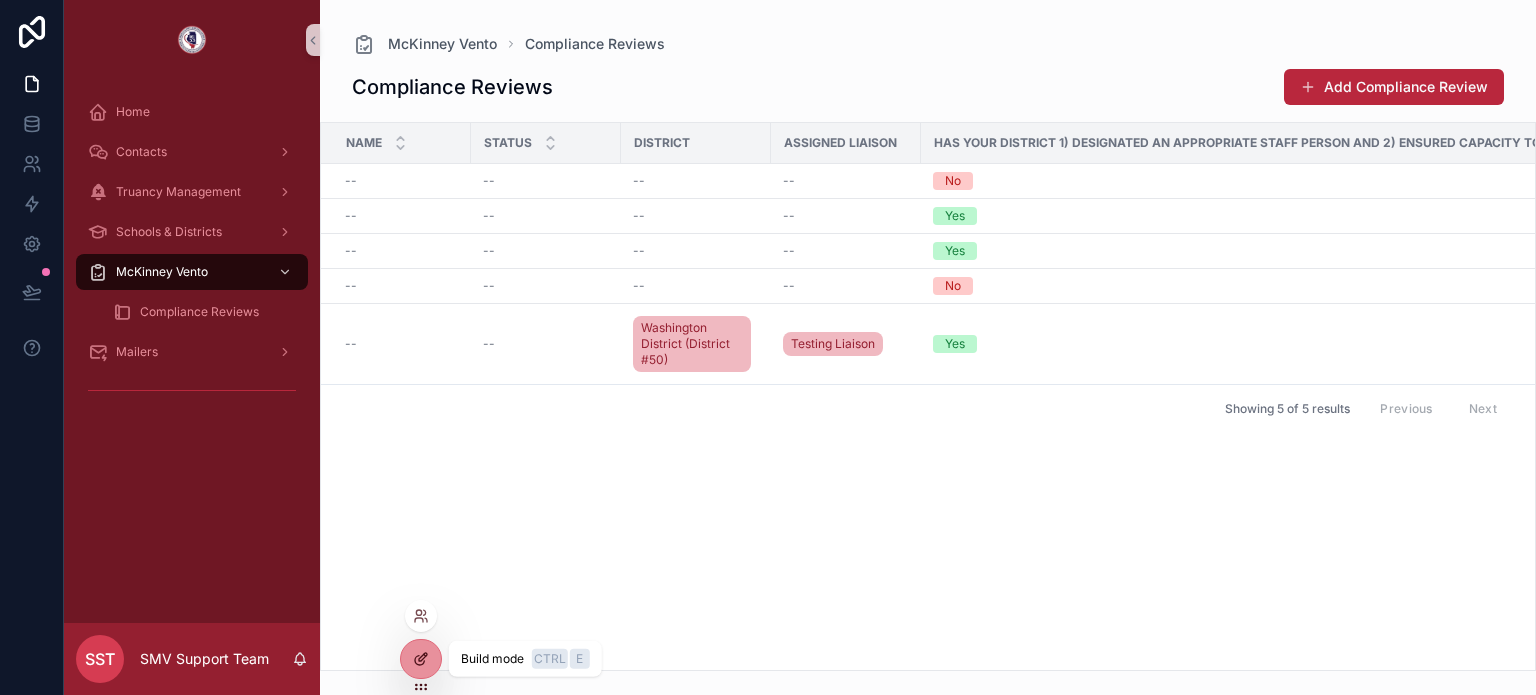 click at bounding box center [421, 659] 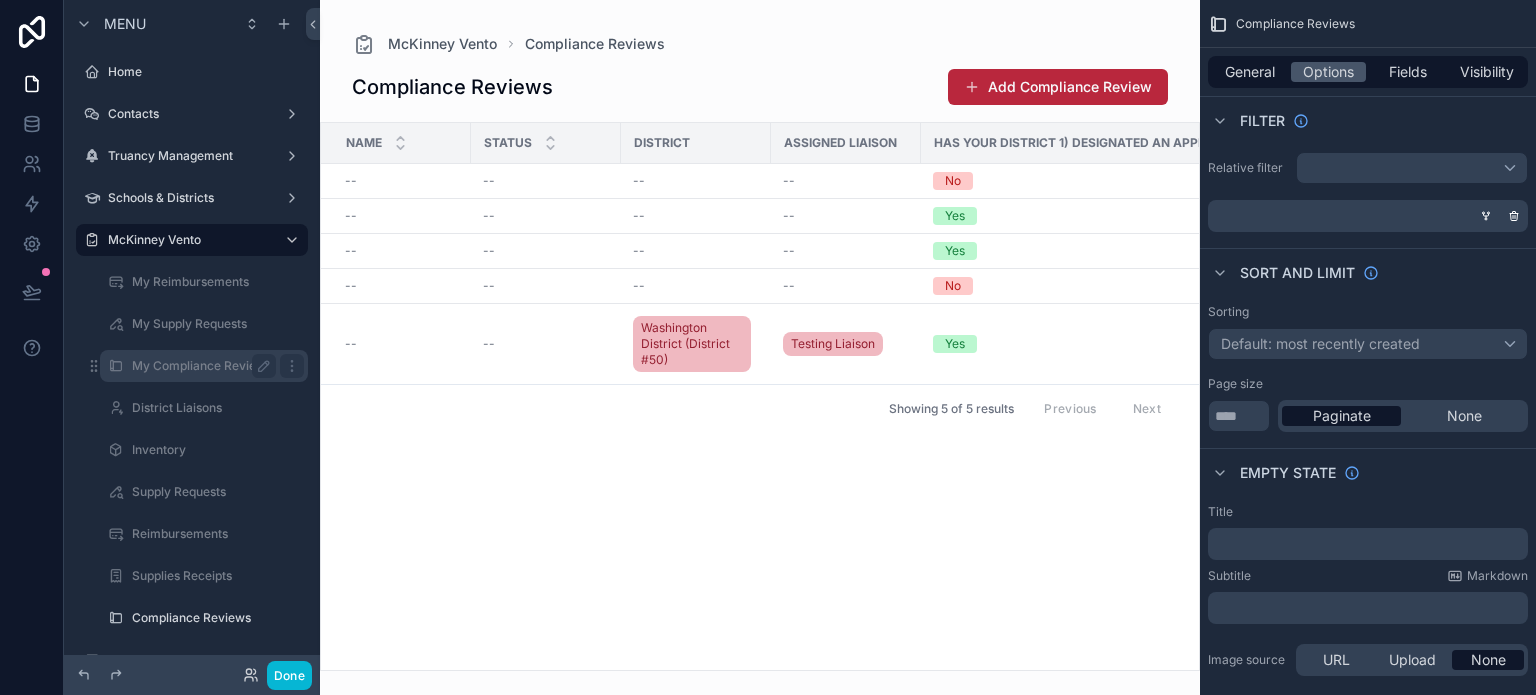click on "My Compliance Reviews" at bounding box center (204, 366) 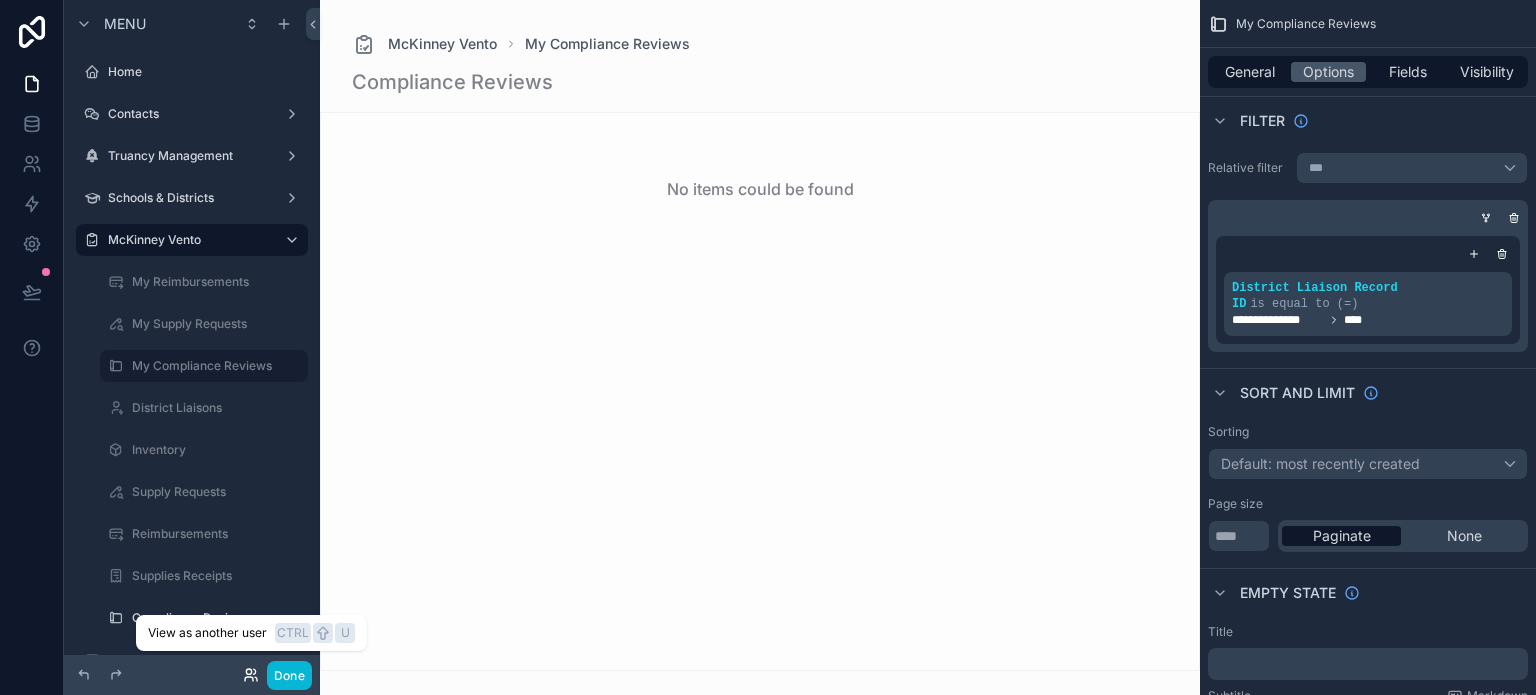 click 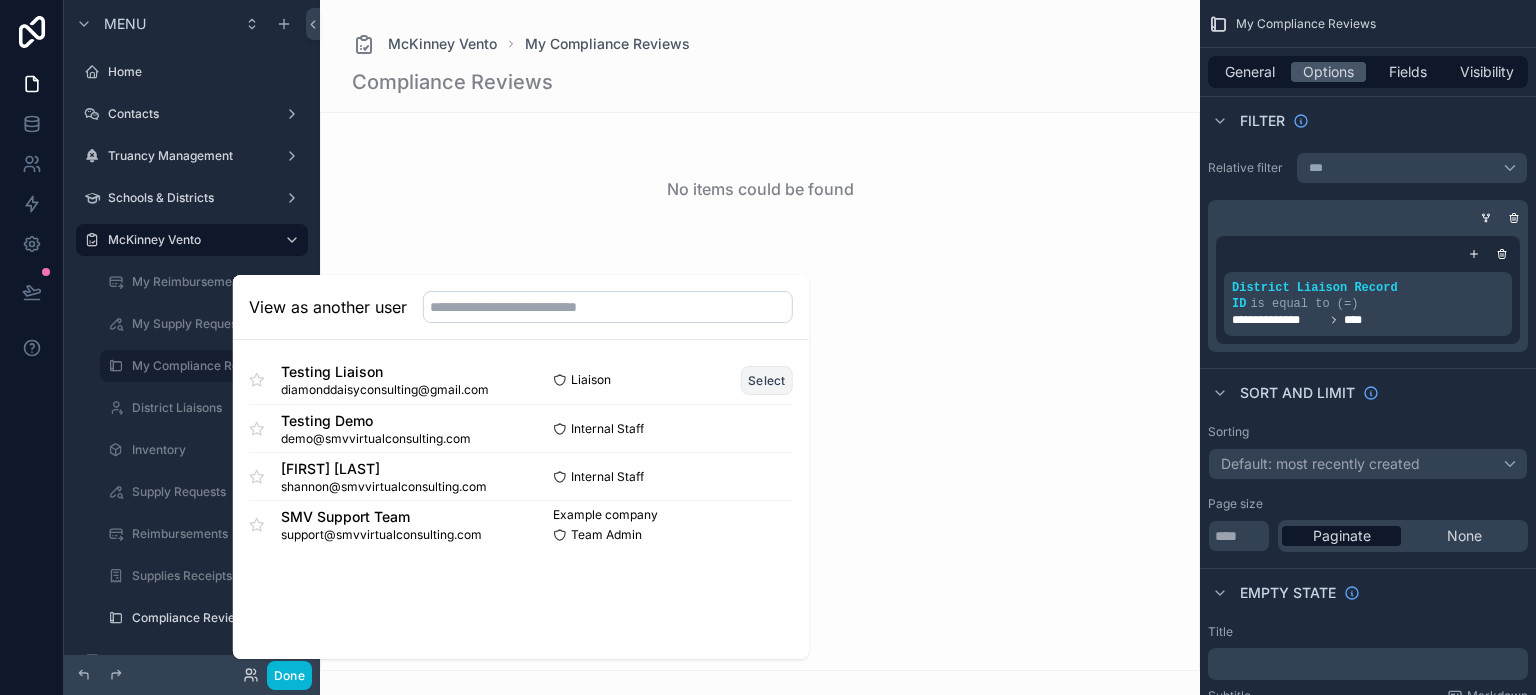 click on "Select" at bounding box center (767, 380) 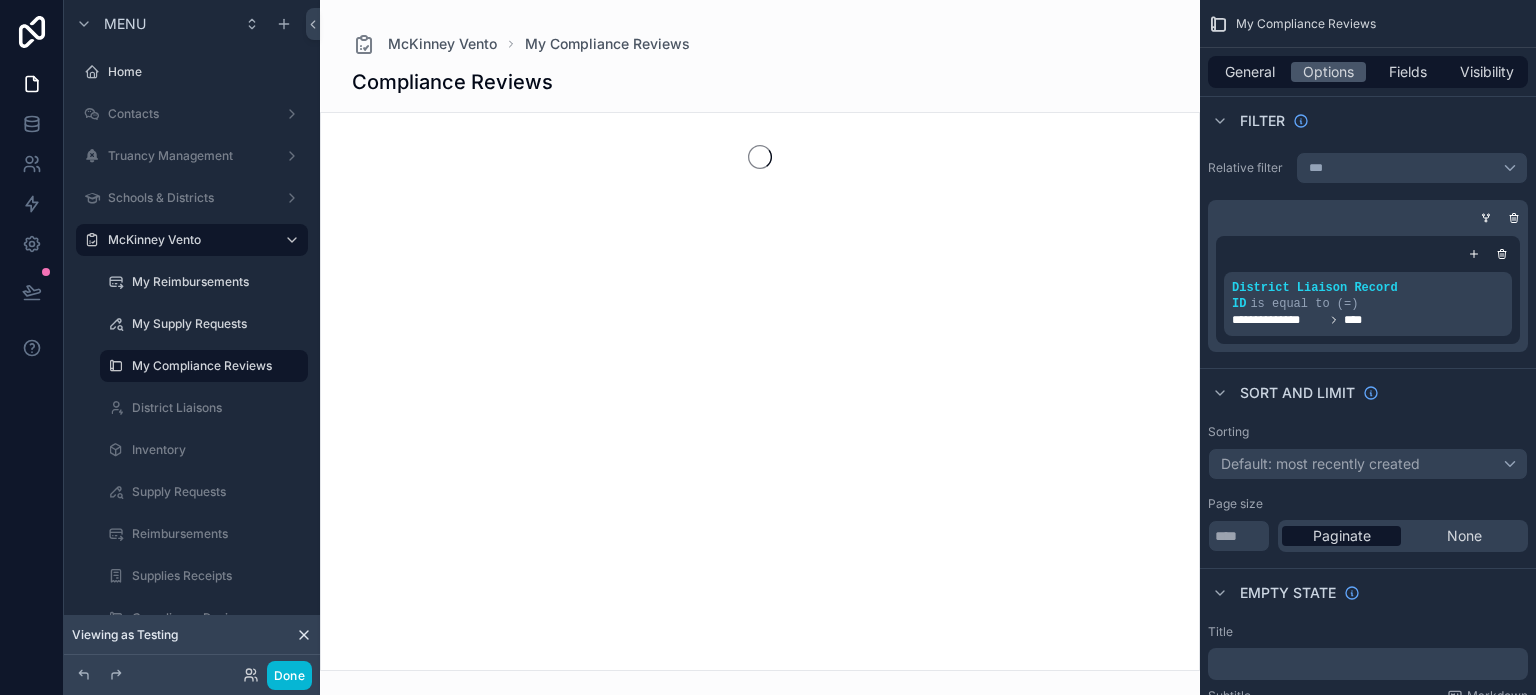 scroll, scrollTop: 0, scrollLeft: 0, axis: both 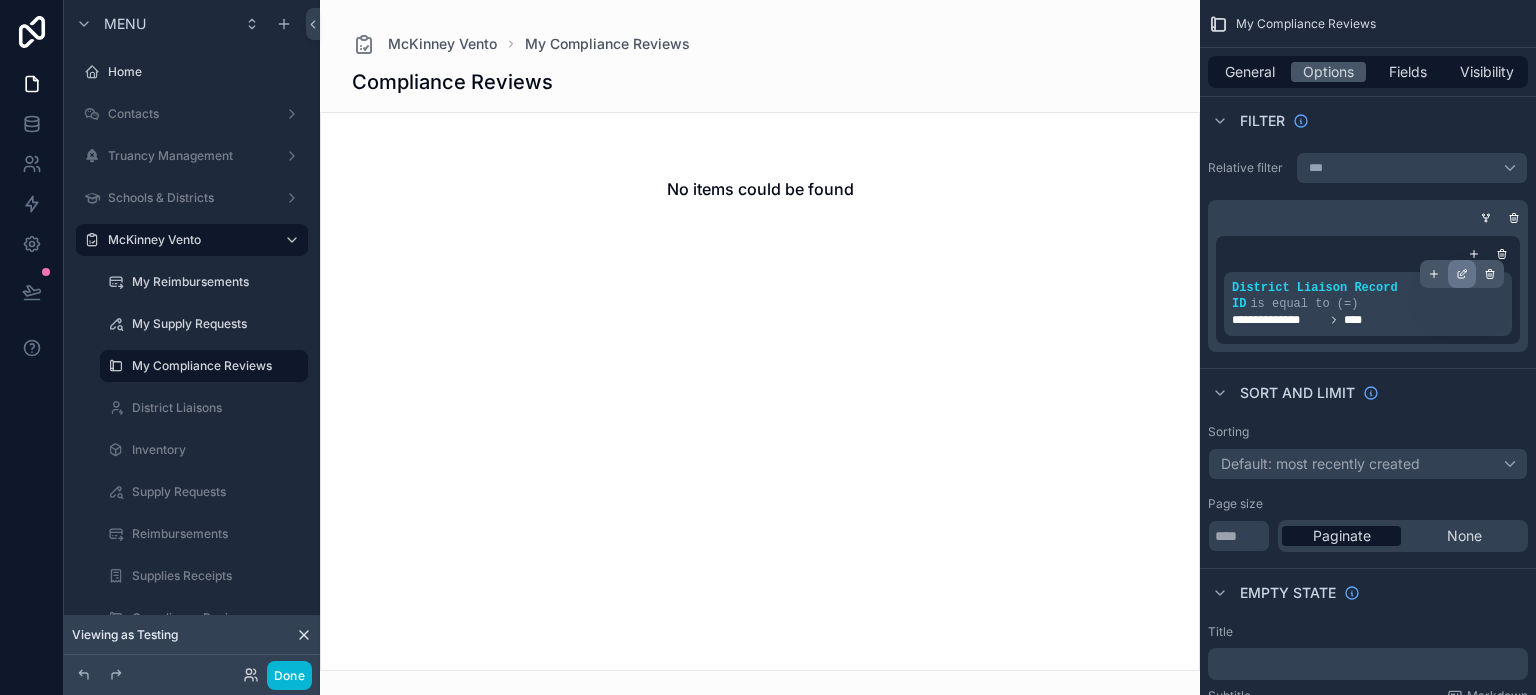 click 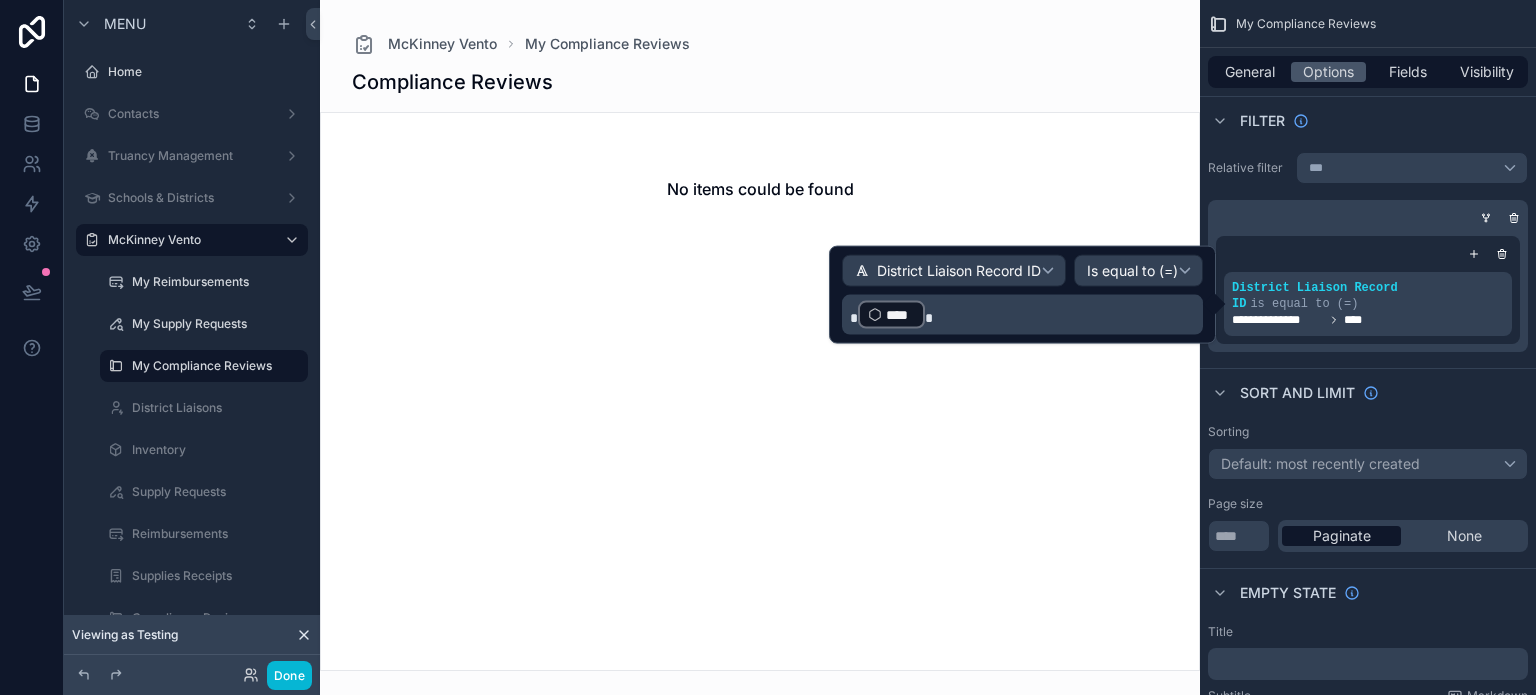 click on "**** ﻿" at bounding box center [1024, 315] 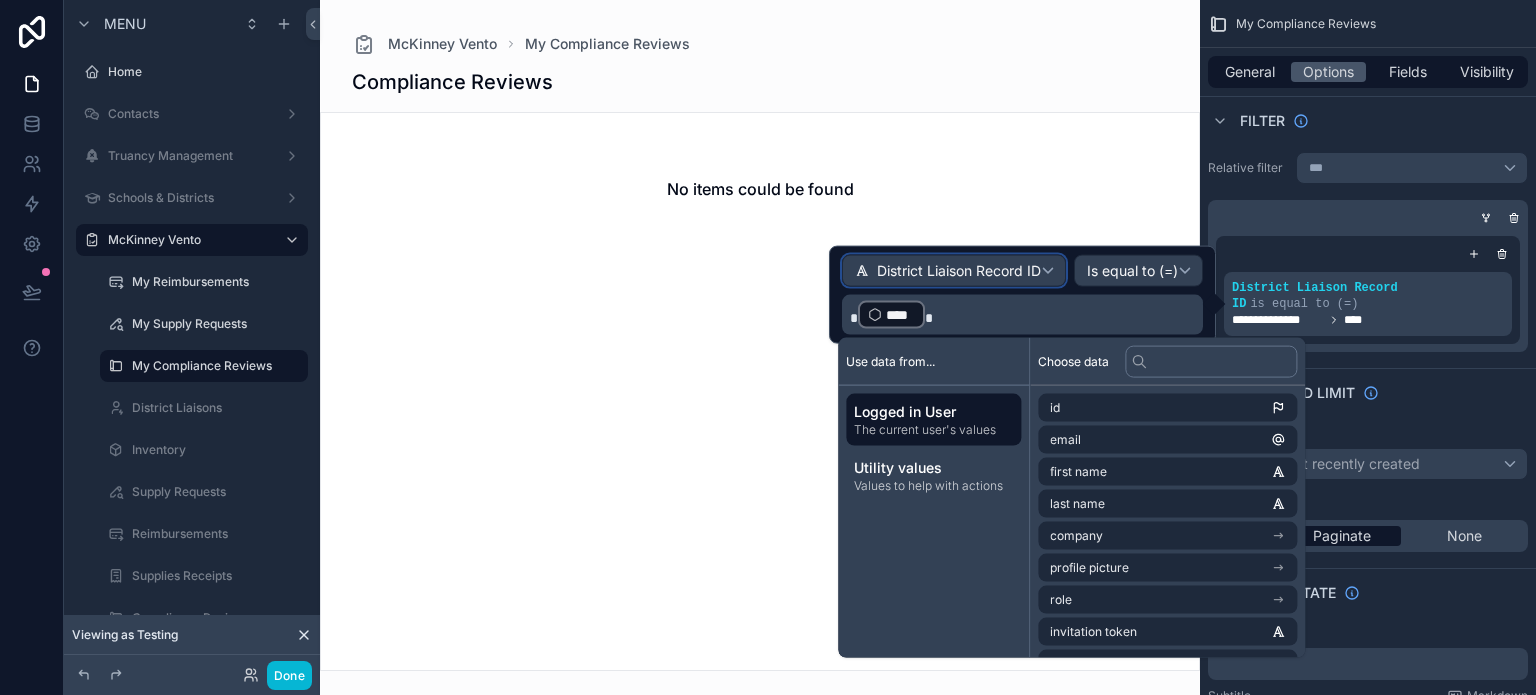click on "District Liaison Record ID" at bounding box center (959, 271) 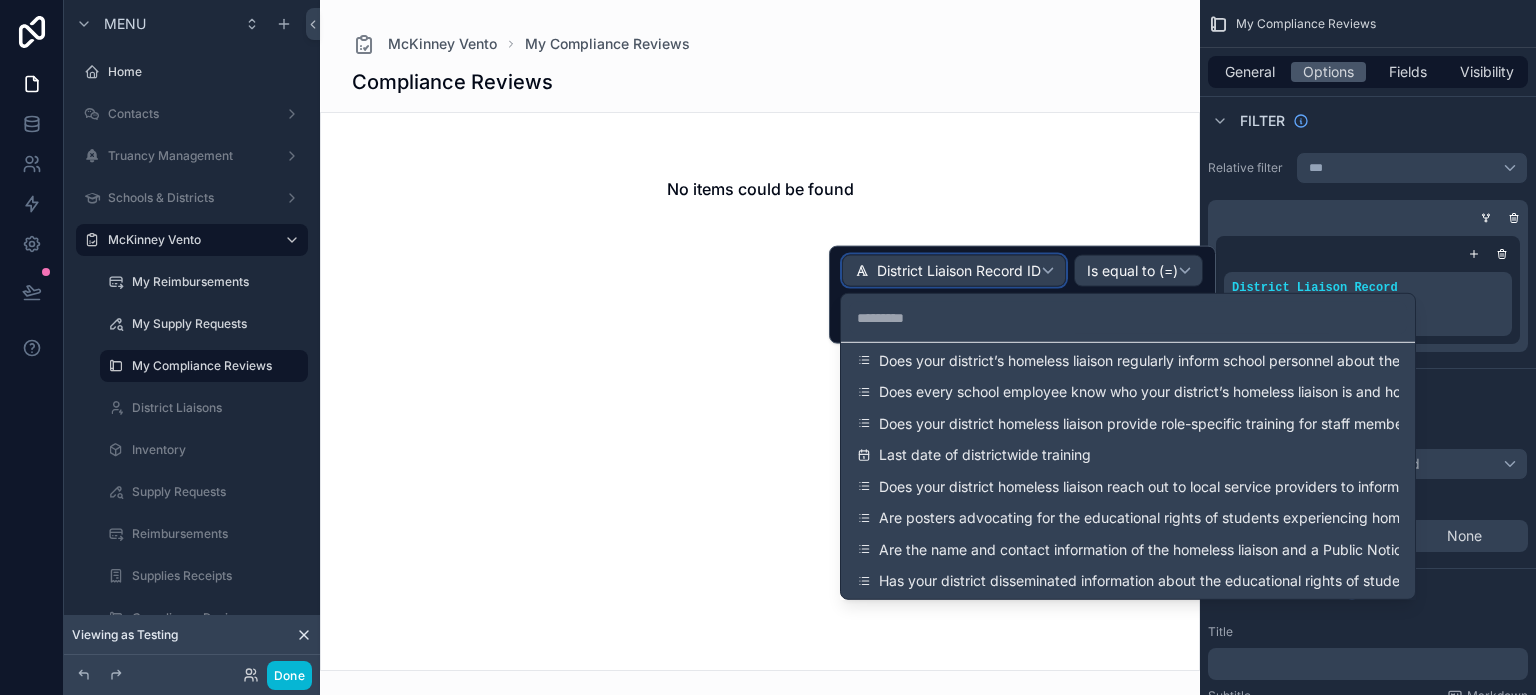 scroll, scrollTop: 300, scrollLeft: 0, axis: vertical 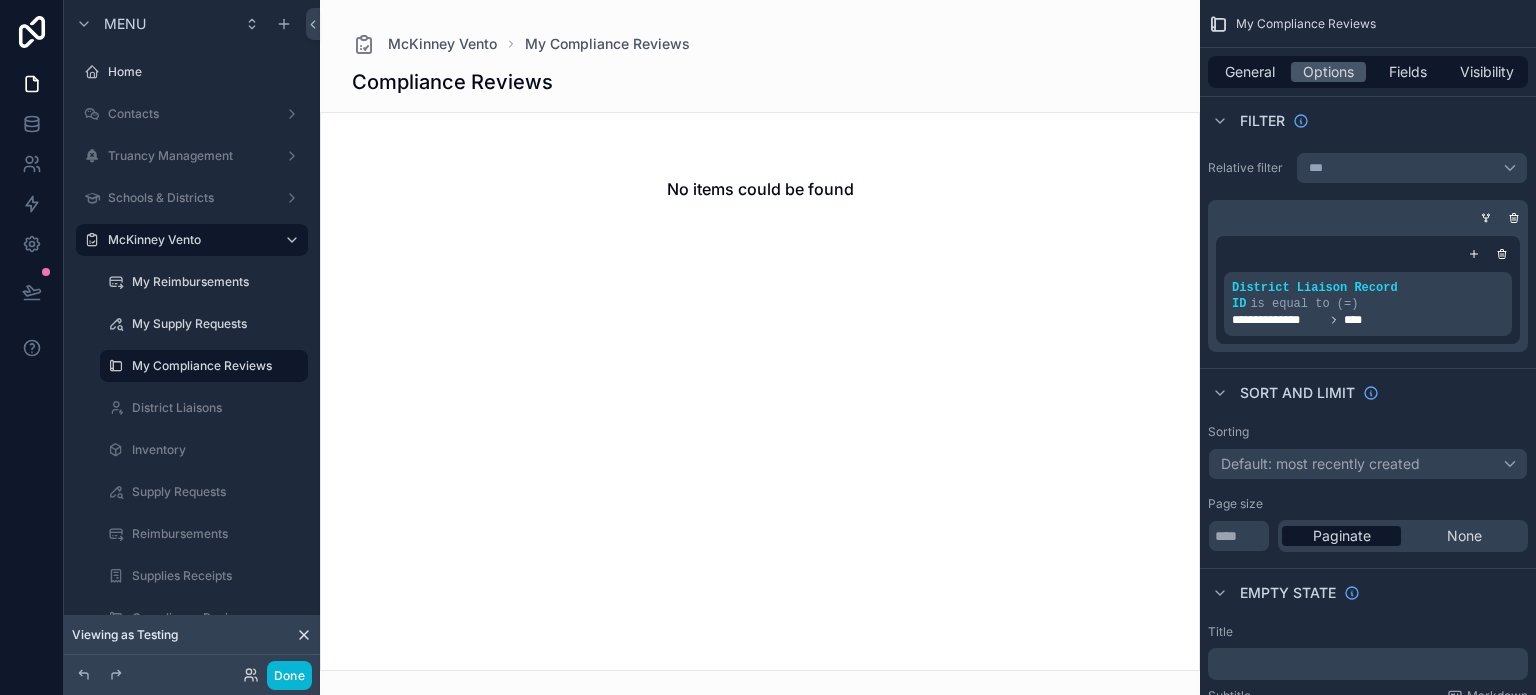 click at bounding box center (760, 347) 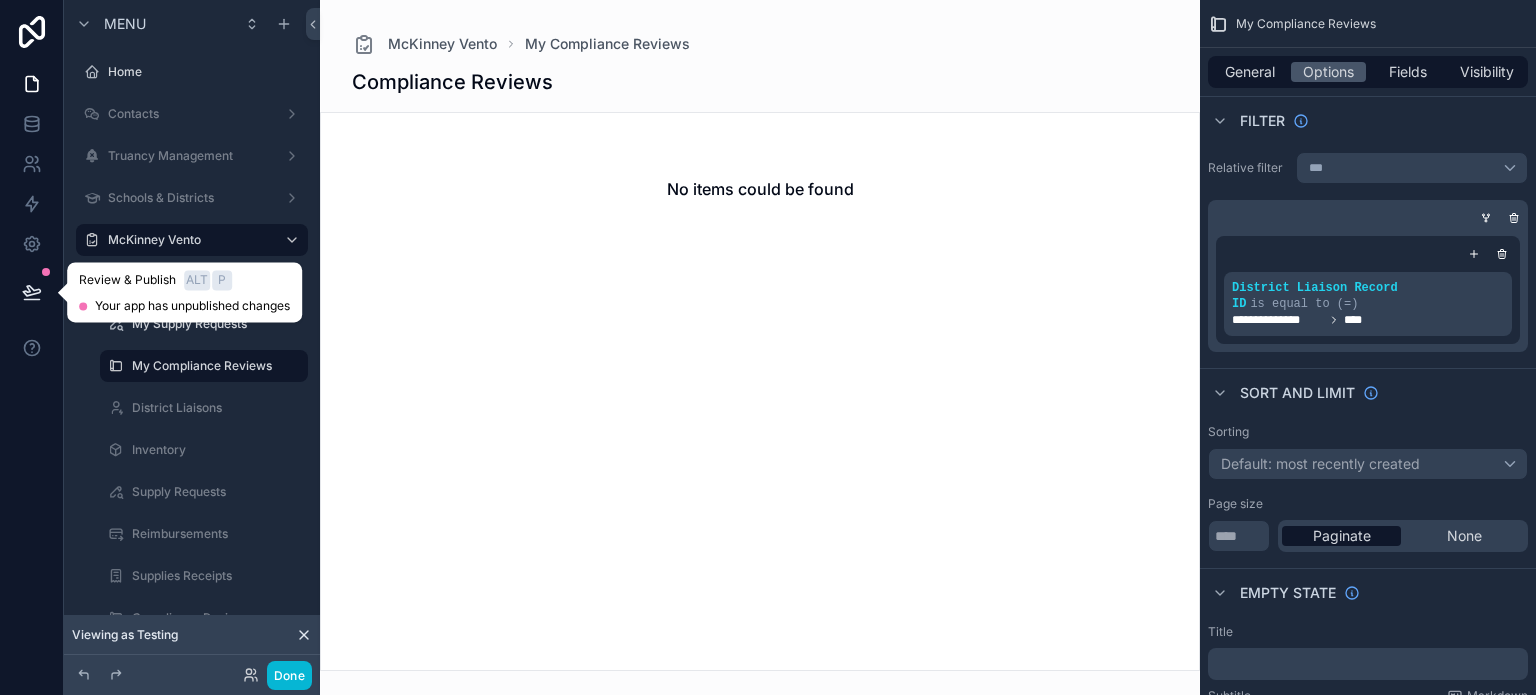 click at bounding box center (32, 292) 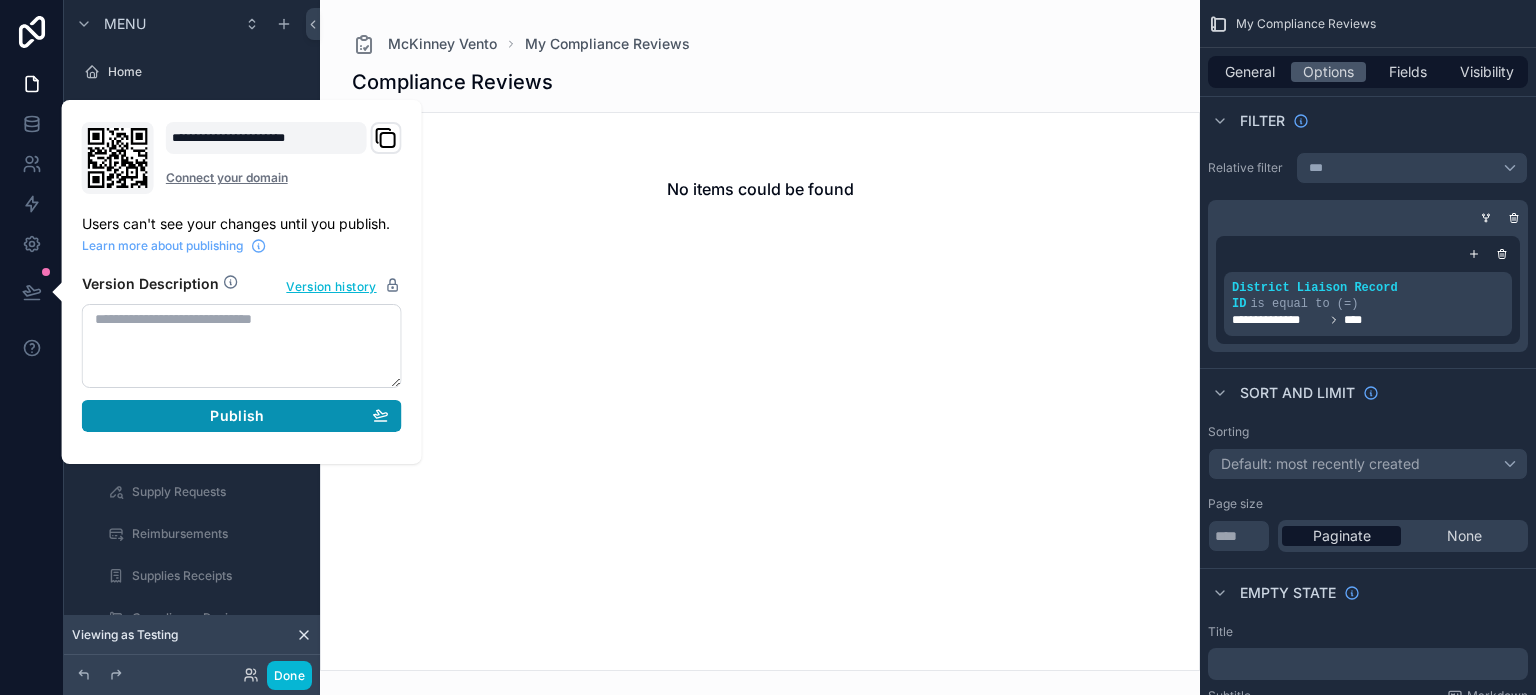 click on "Publish" at bounding box center [242, 416] 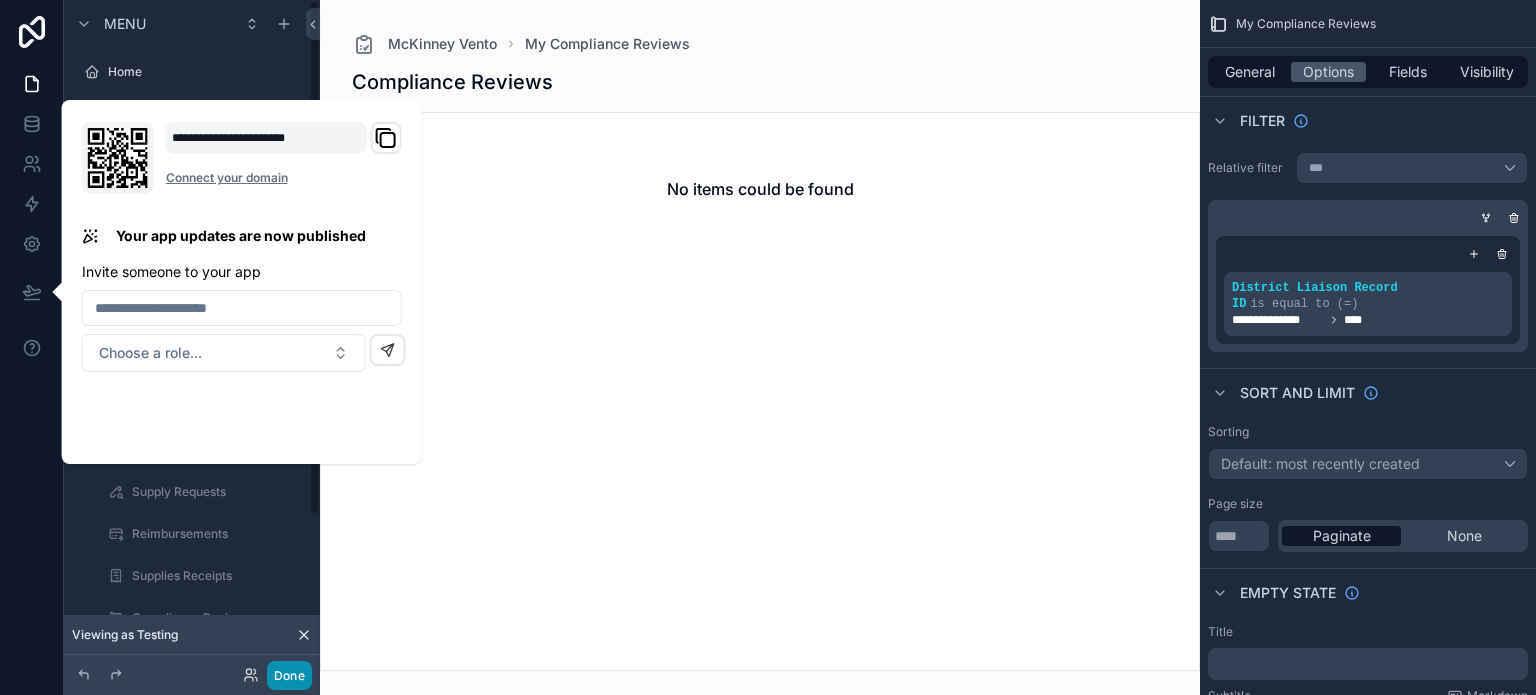 click on "Done" at bounding box center (289, 675) 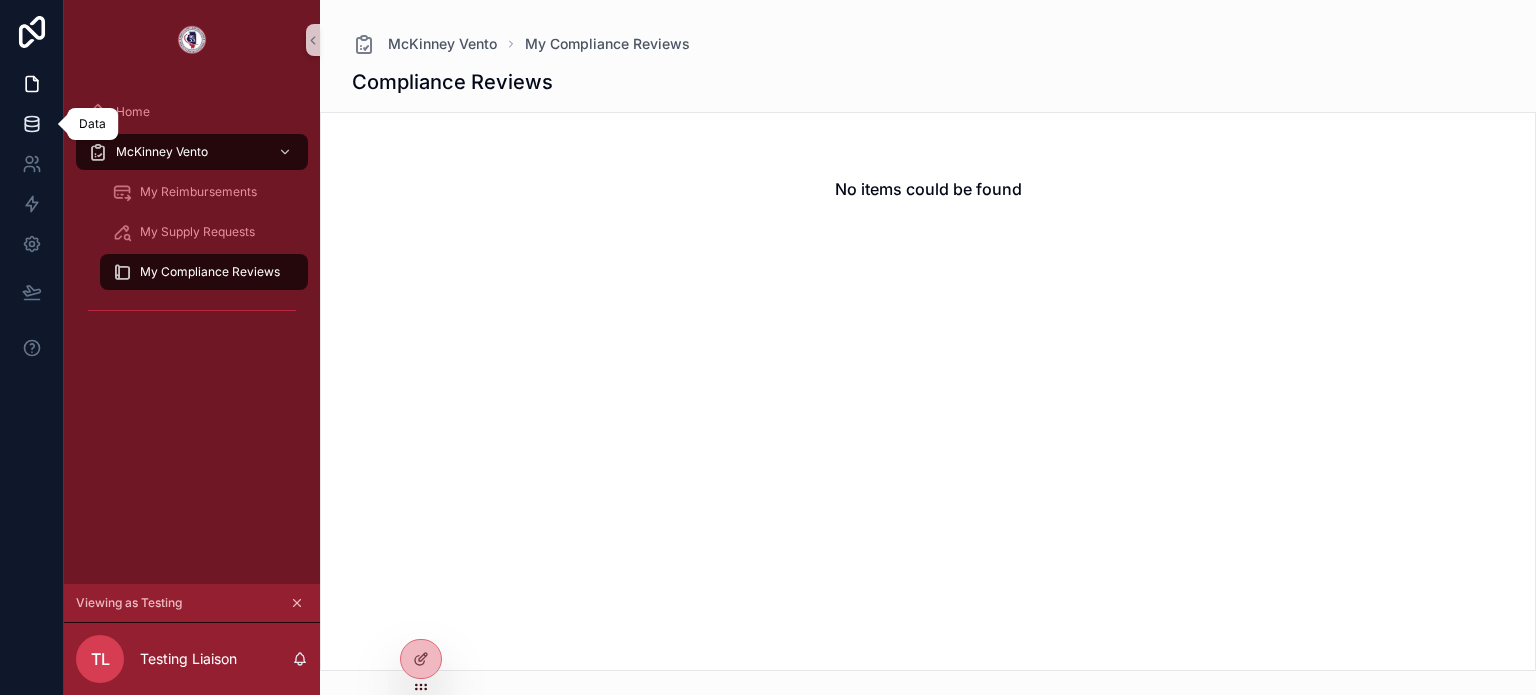 click 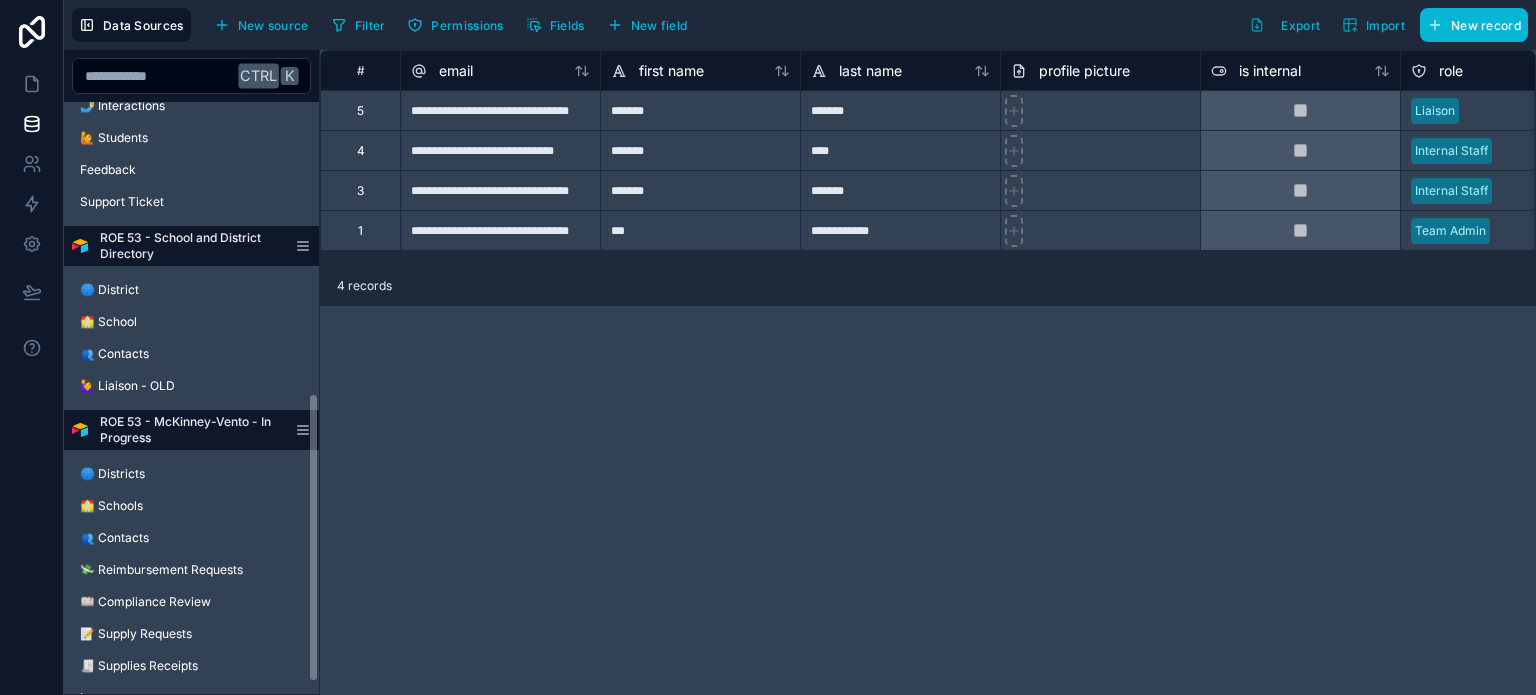 scroll, scrollTop: 600, scrollLeft: 0, axis: vertical 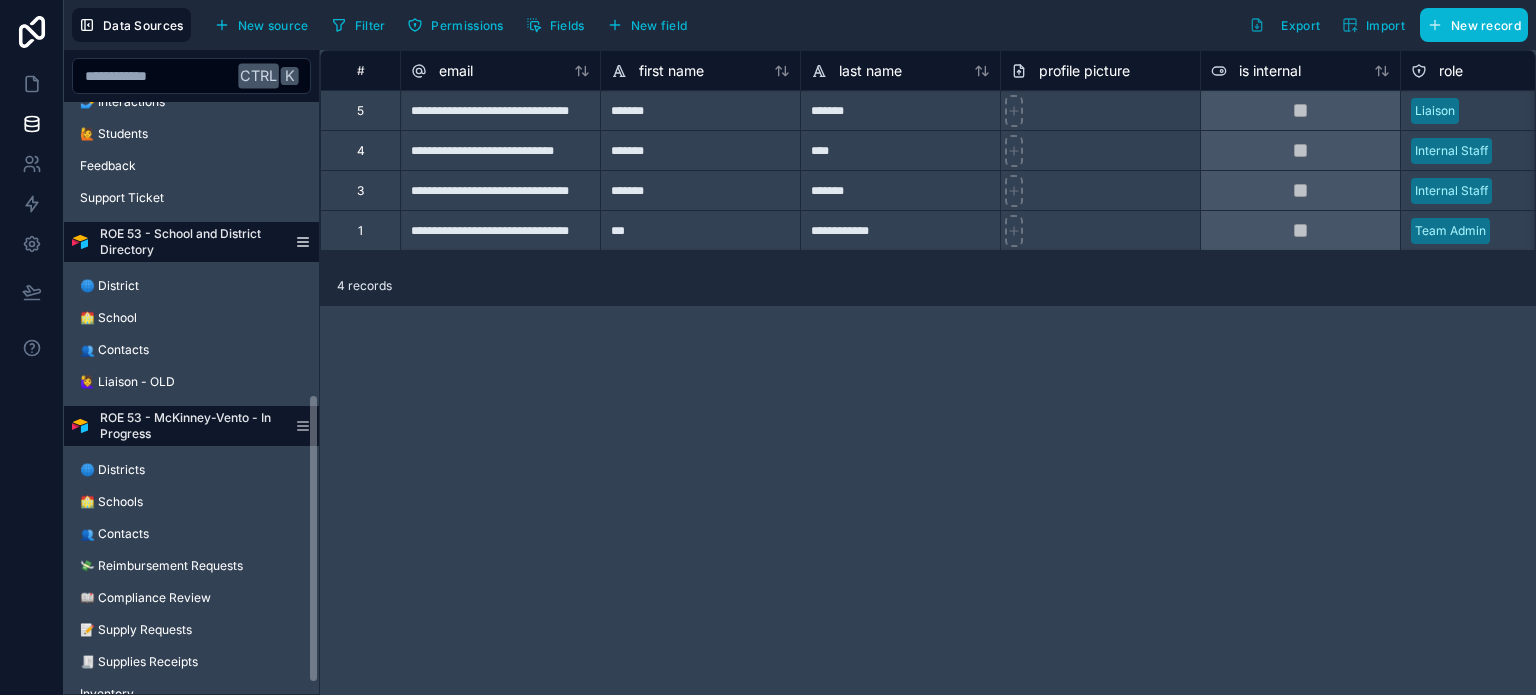 click 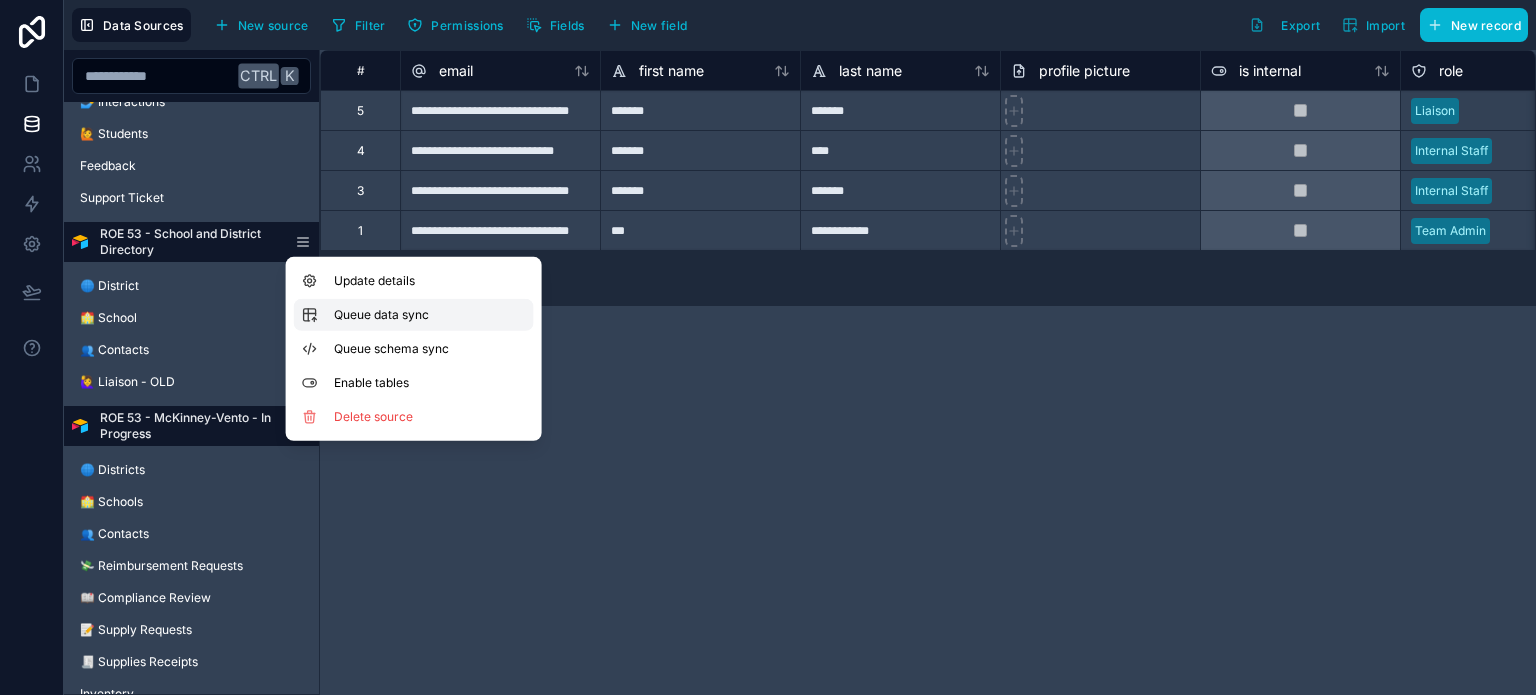 click on "Queue data sync" at bounding box center [406, 315] 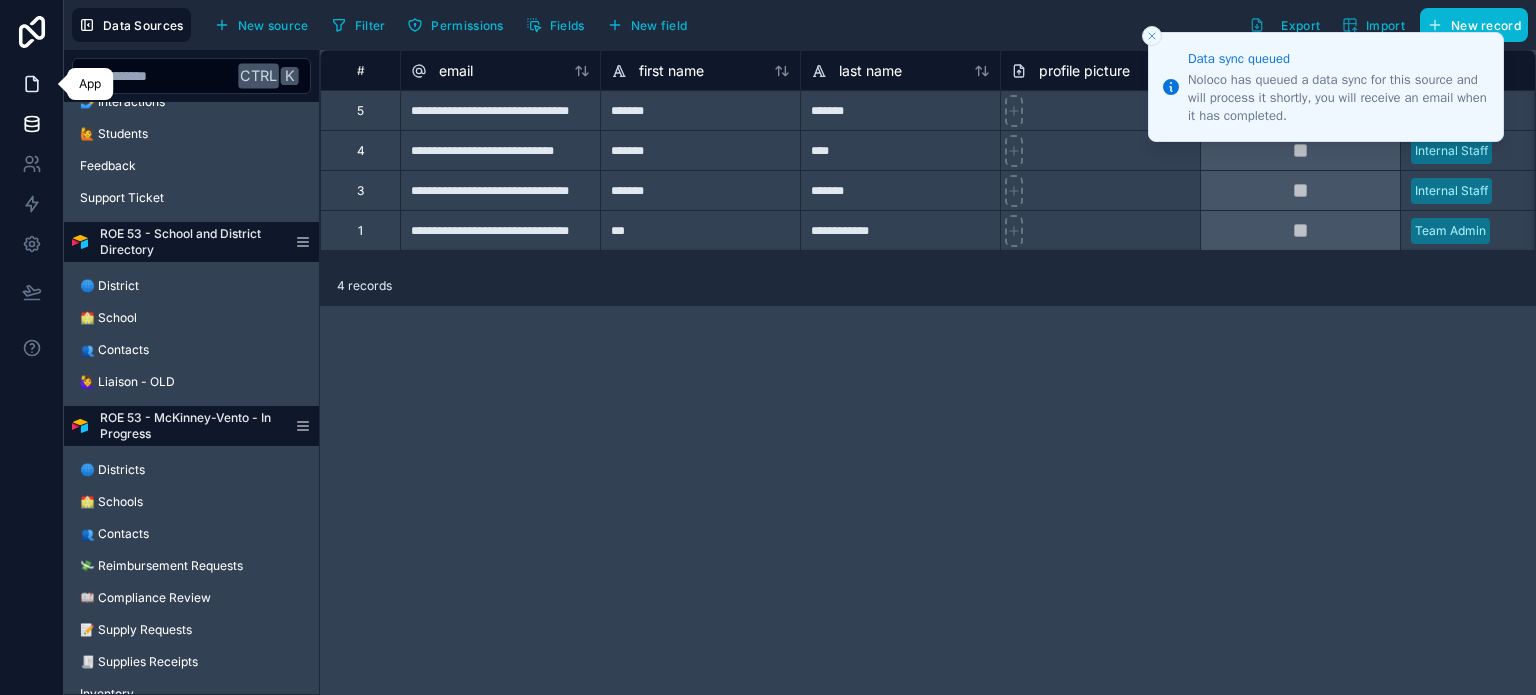 click at bounding box center (31, 84) 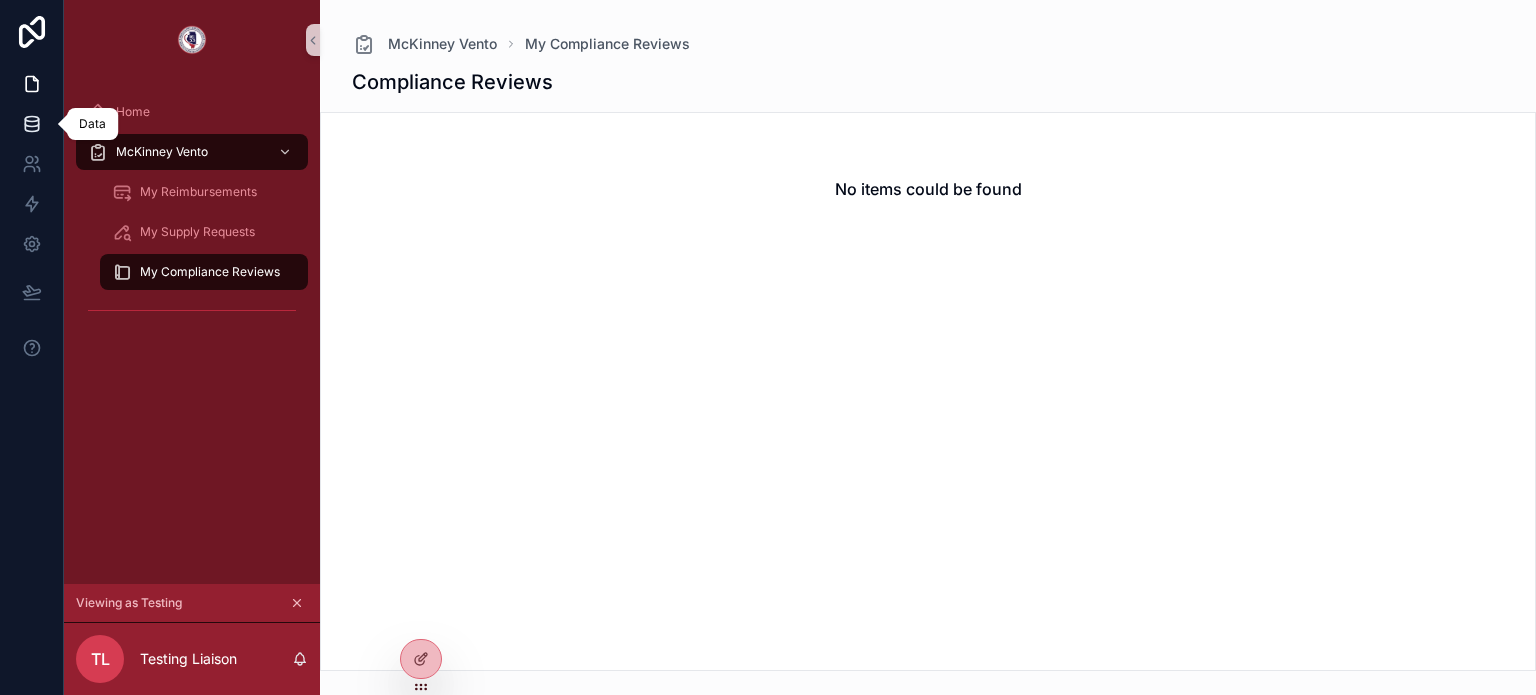click 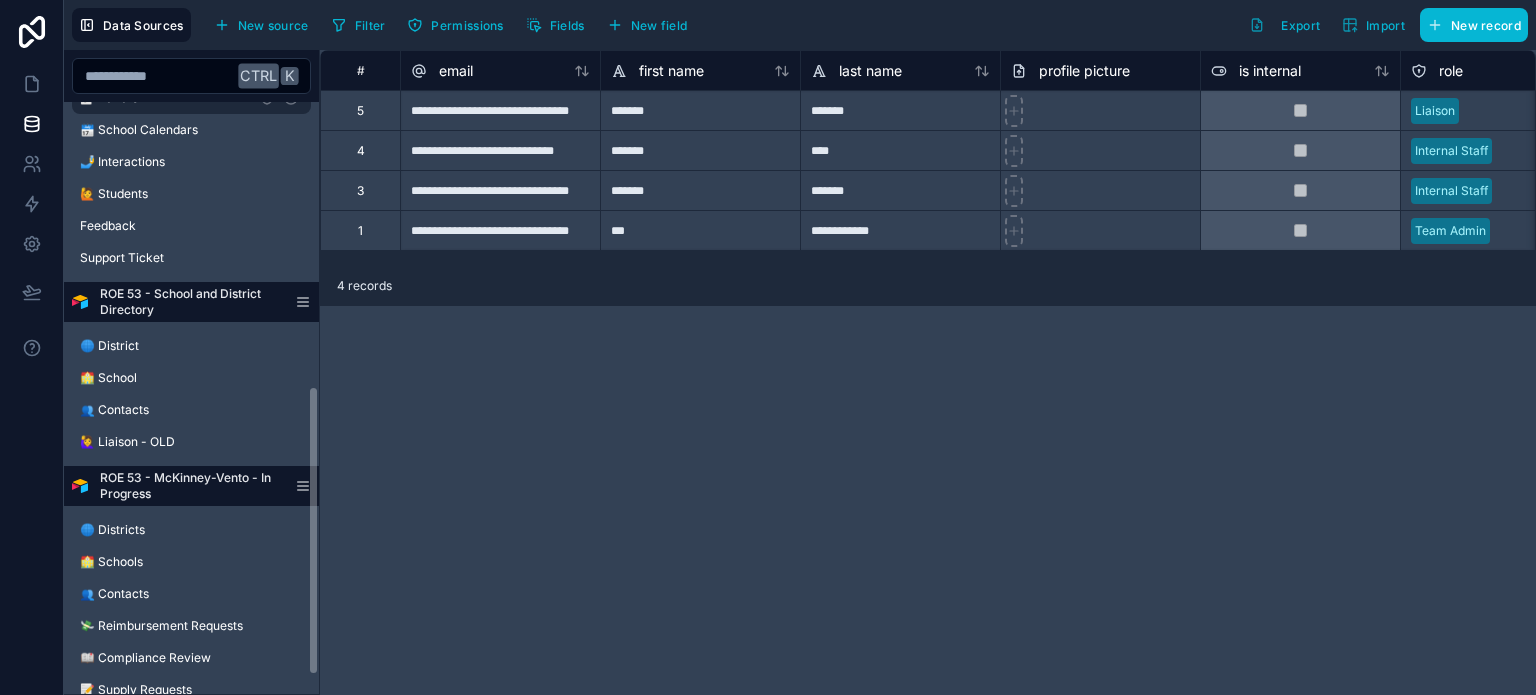 scroll, scrollTop: 623, scrollLeft: 0, axis: vertical 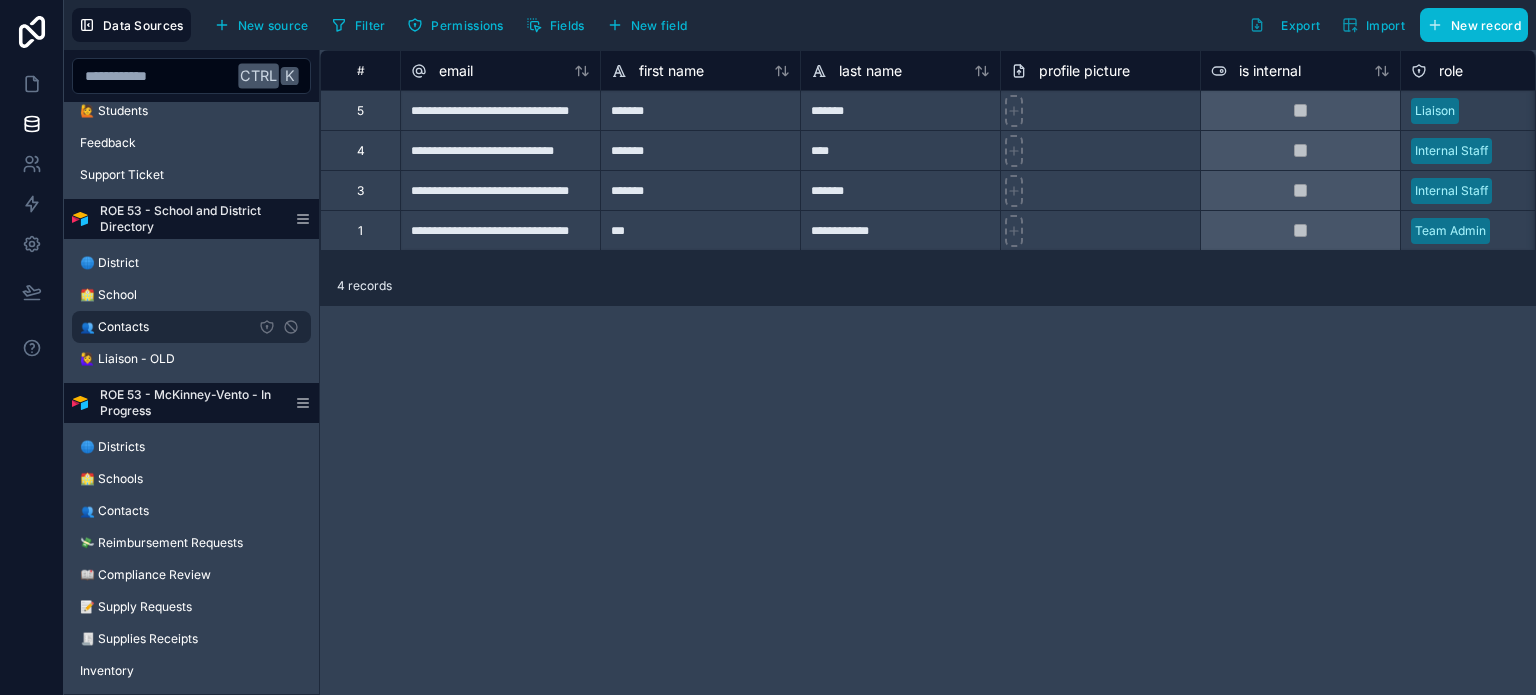 click on "👥 Contacts" at bounding box center [191, 327] 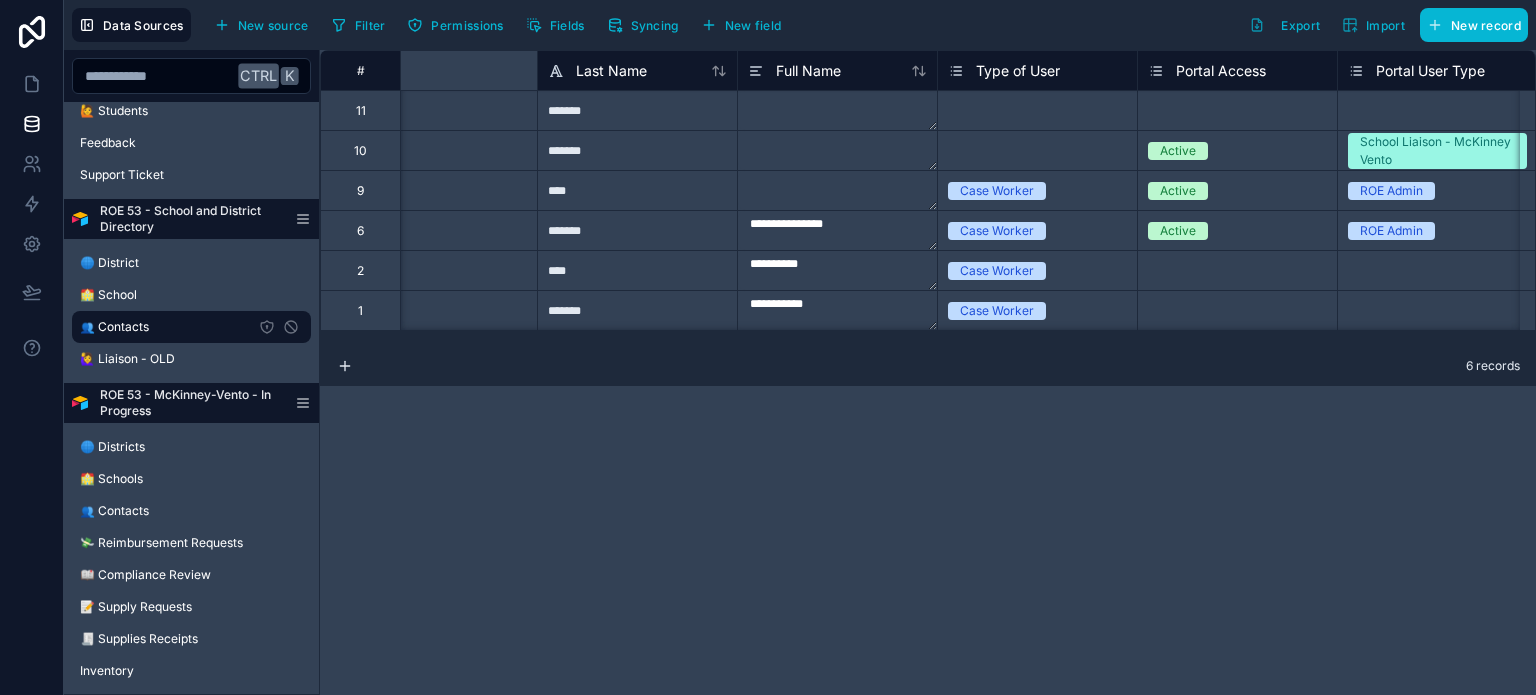 scroll, scrollTop: 0, scrollLeft: 0, axis: both 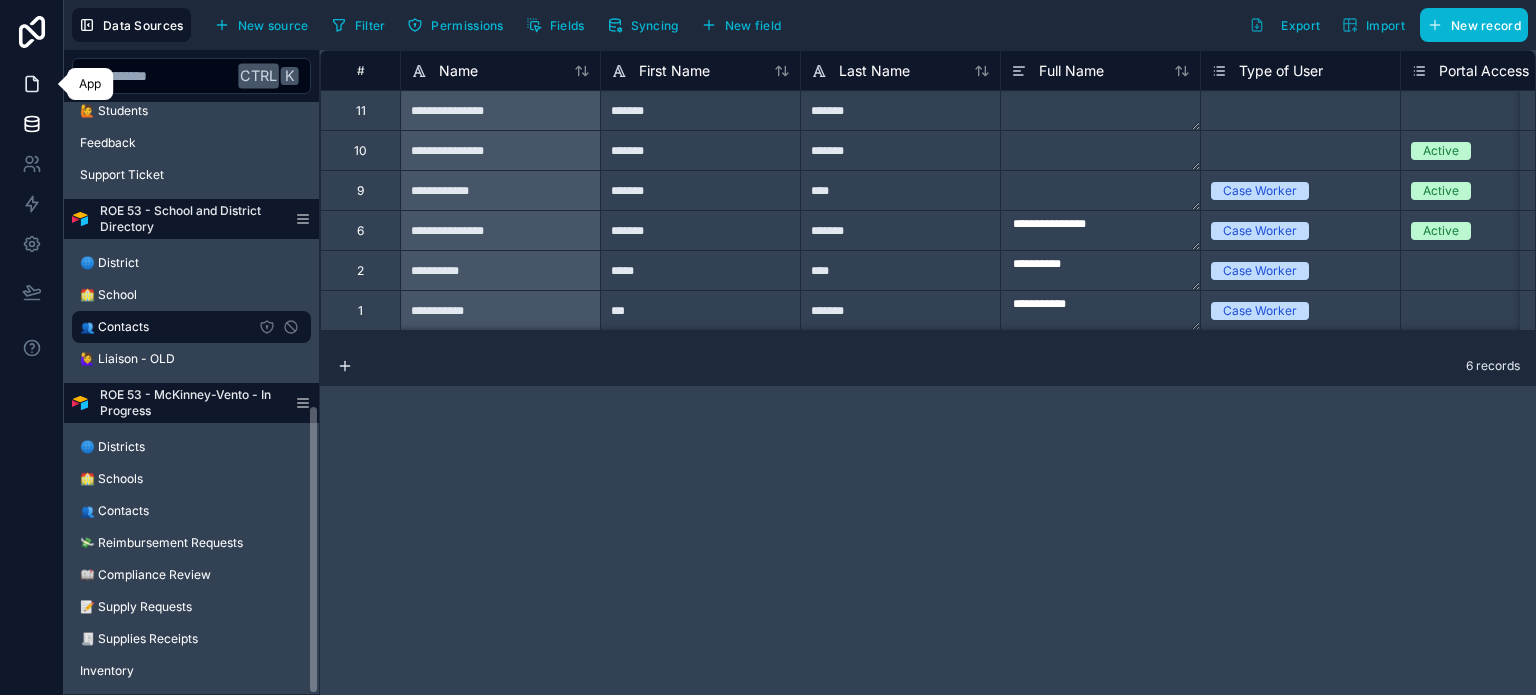 click 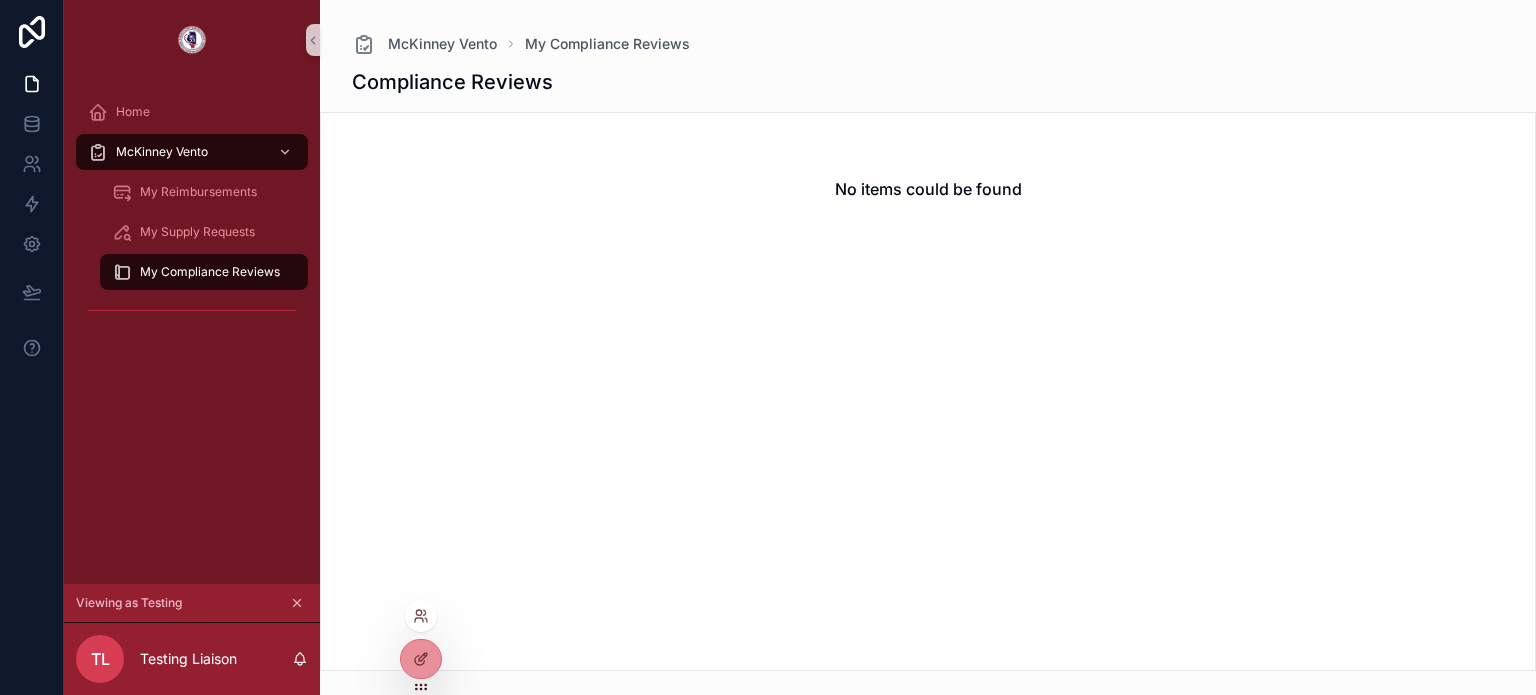 click 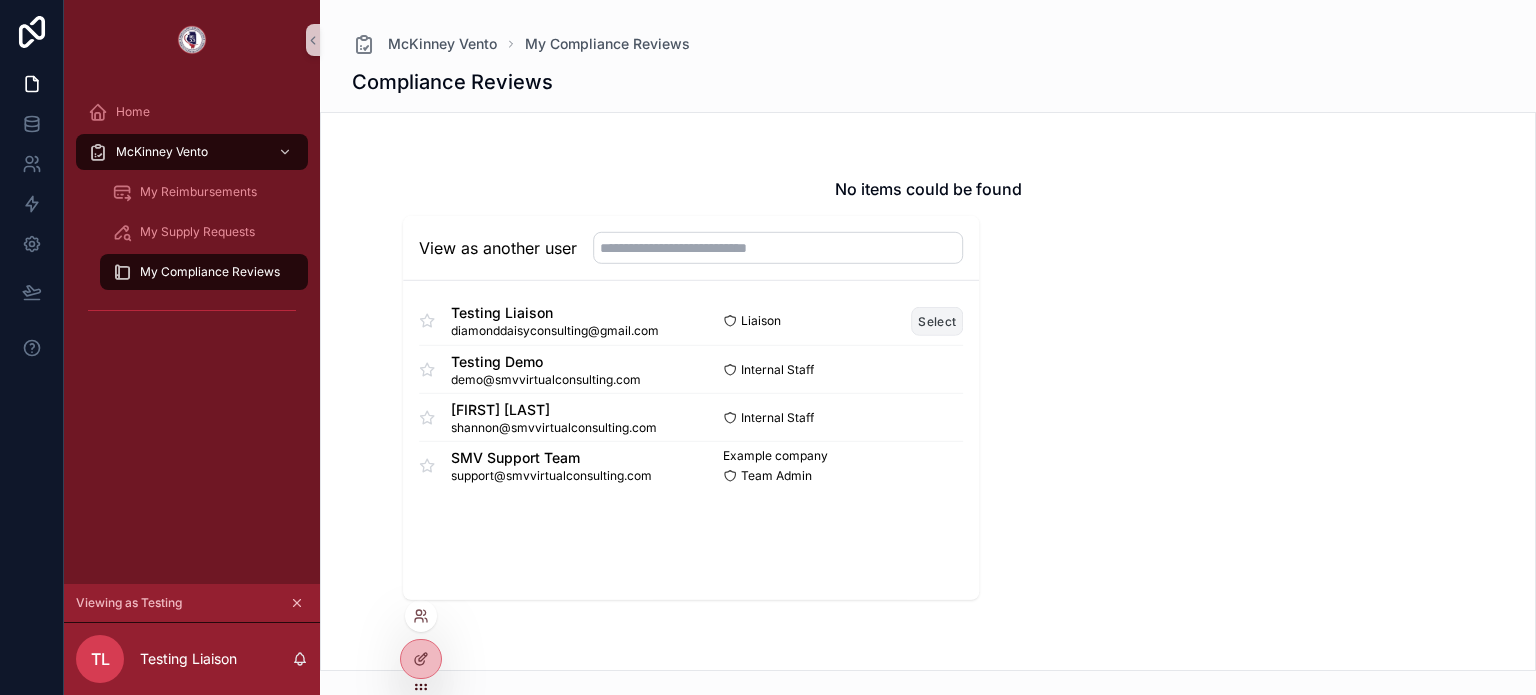 click on "Select" at bounding box center [937, 320] 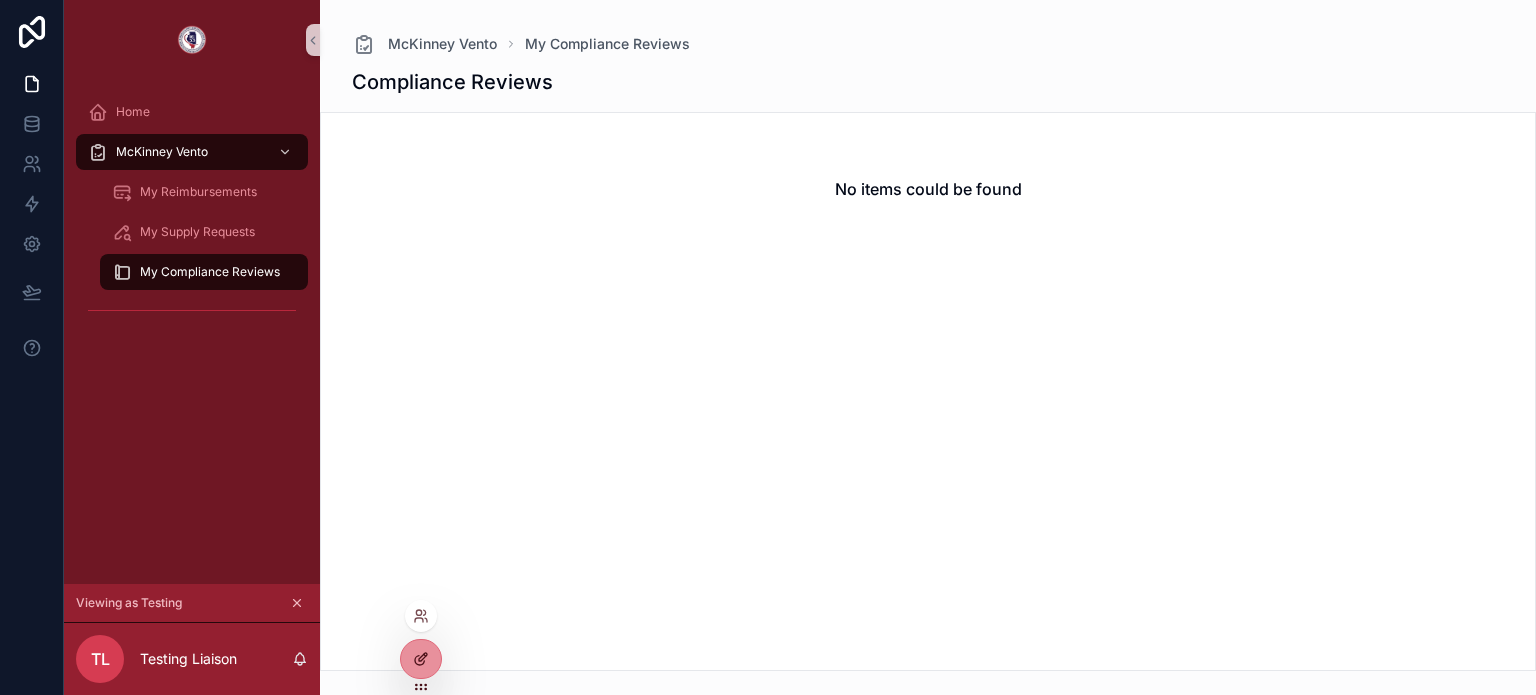 click 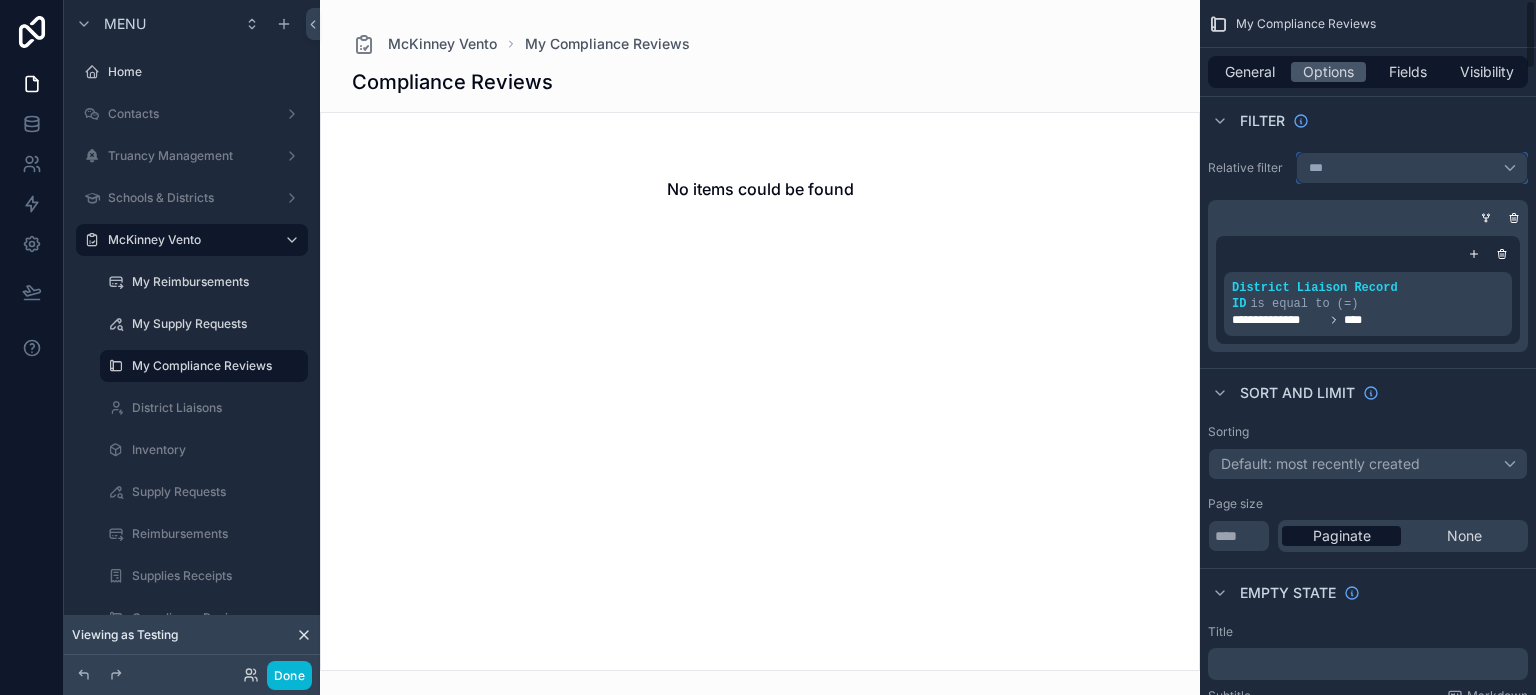 click on "***" at bounding box center (1412, 168) 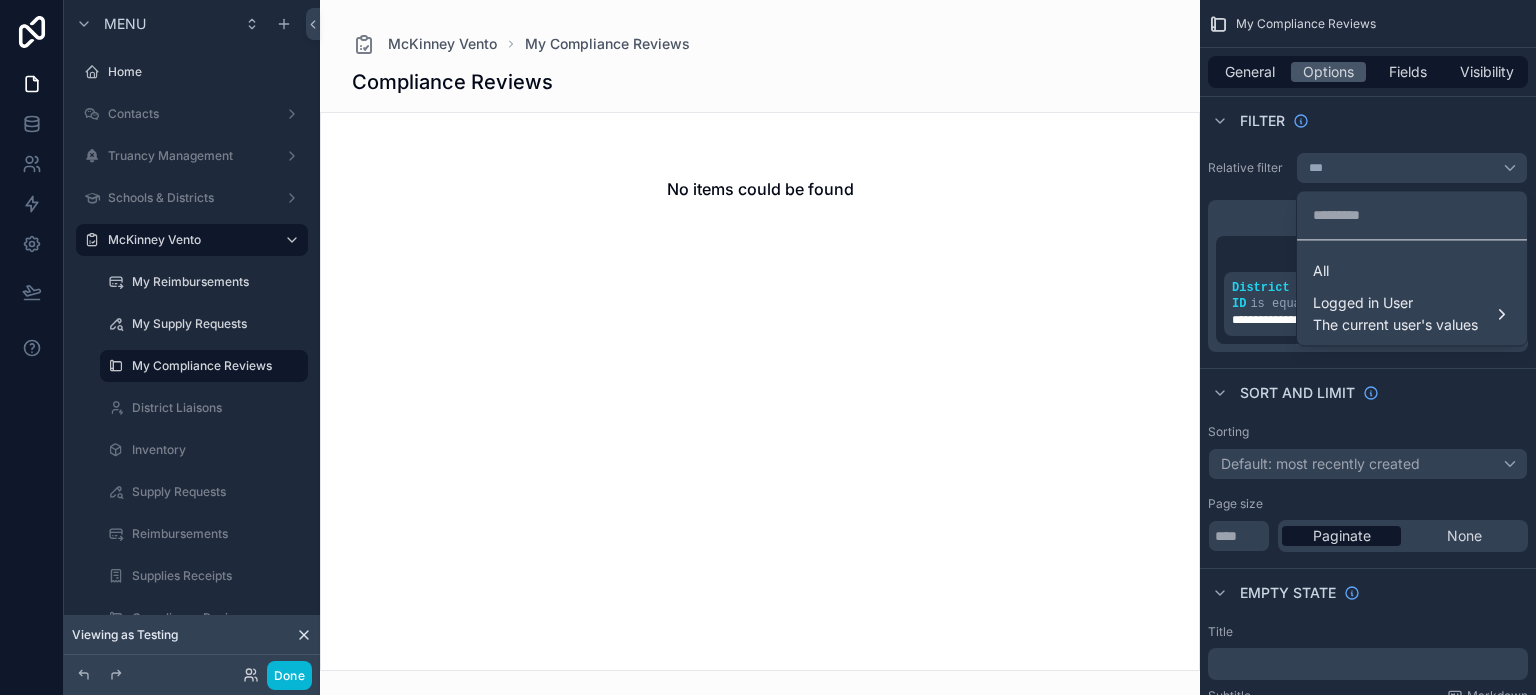 click at bounding box center [768, 347] 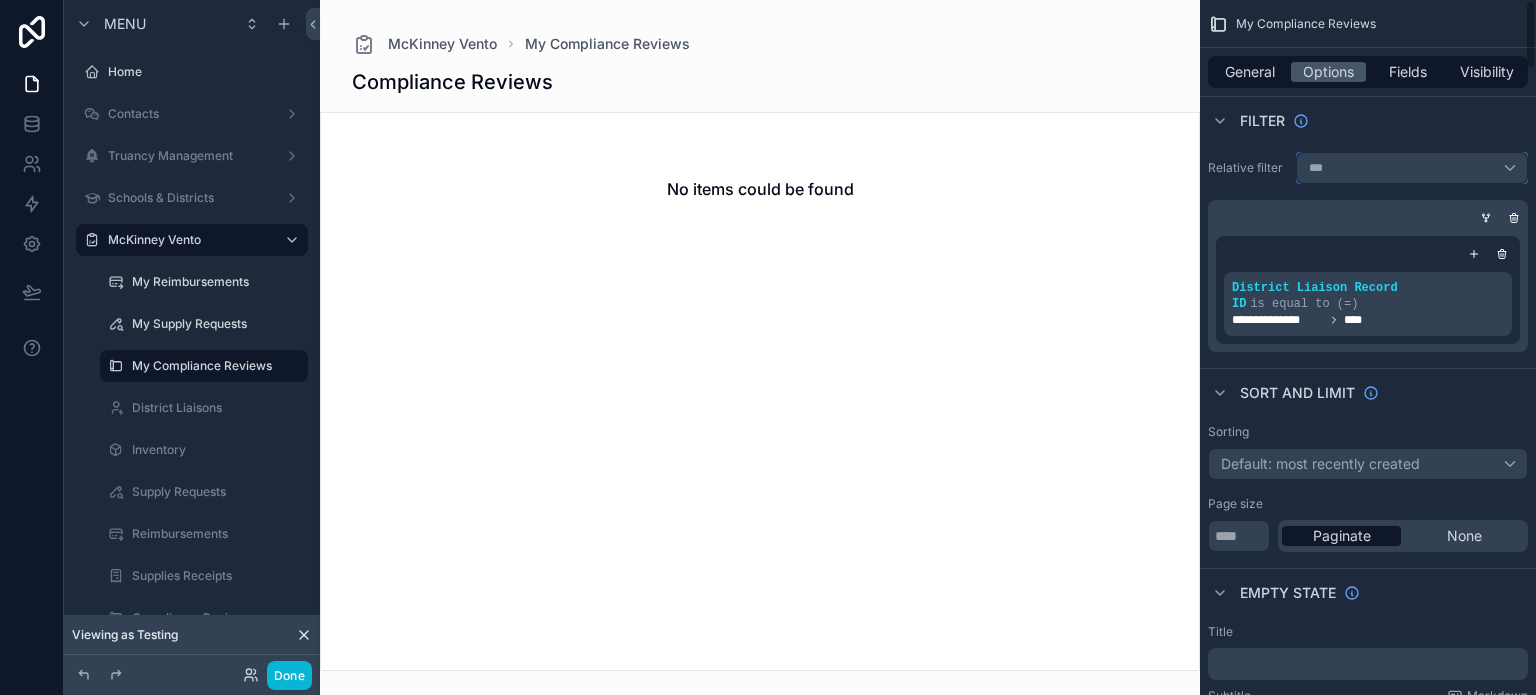 click on "***" at bounding box center [1412, 168] 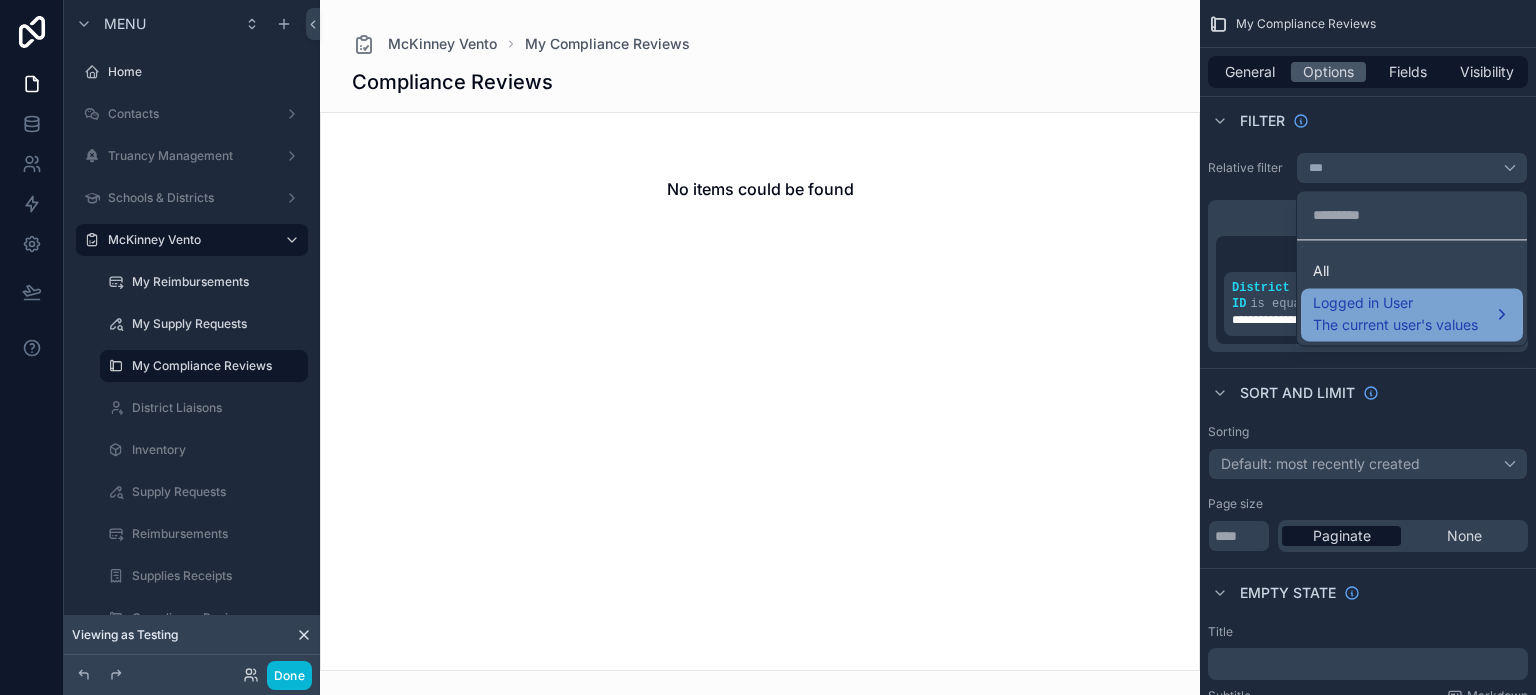 click on "Logged in User" at bounding box center (1395, 303) 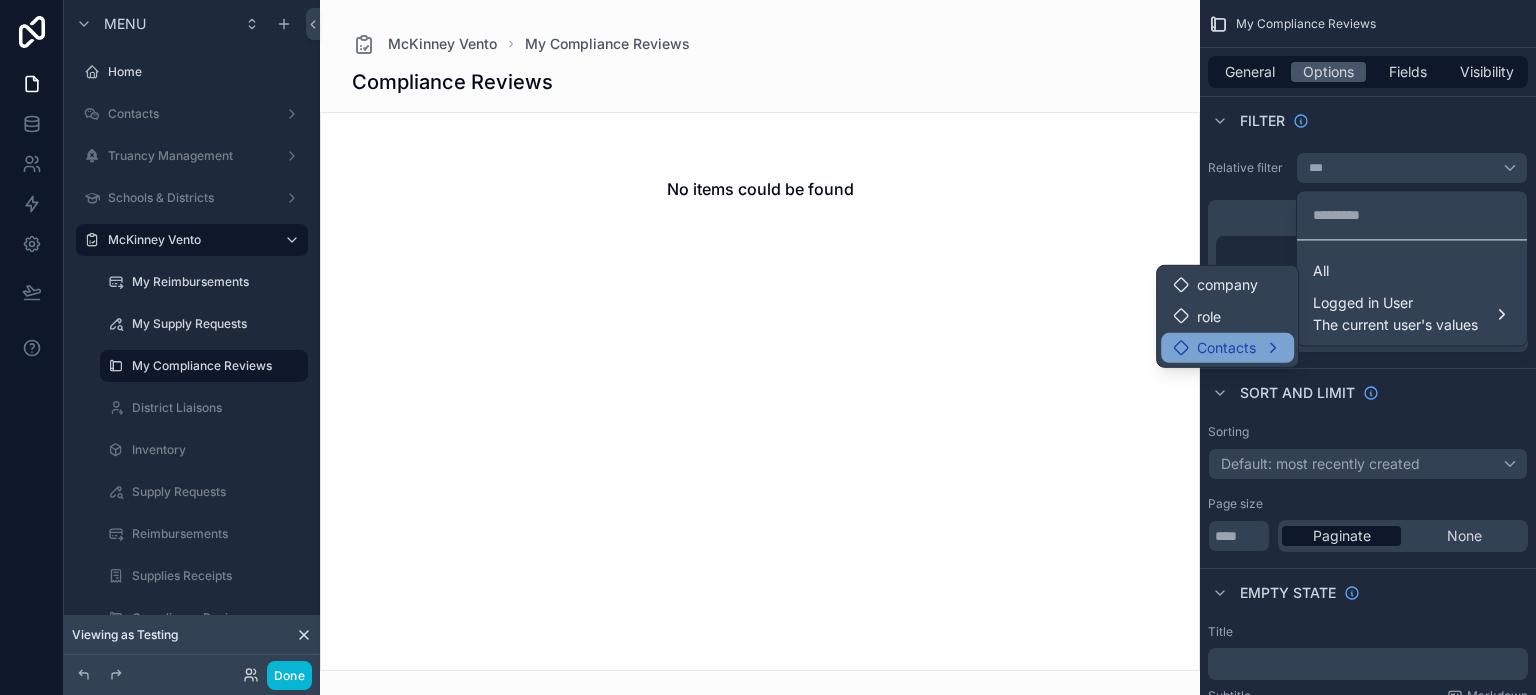 click on "Contacts" at bounding box center (1226, 348) 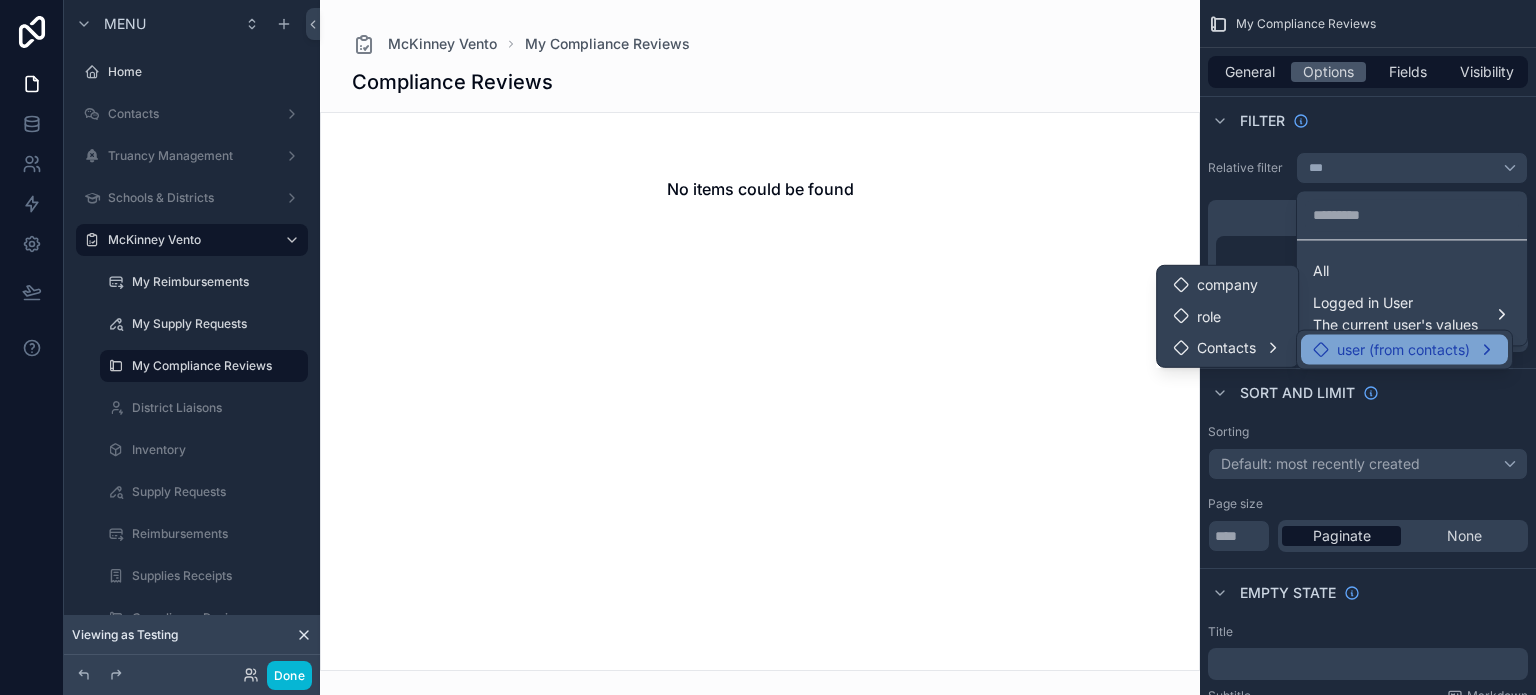 click on "user (from contacts)" at bounding box center (1403, 350) 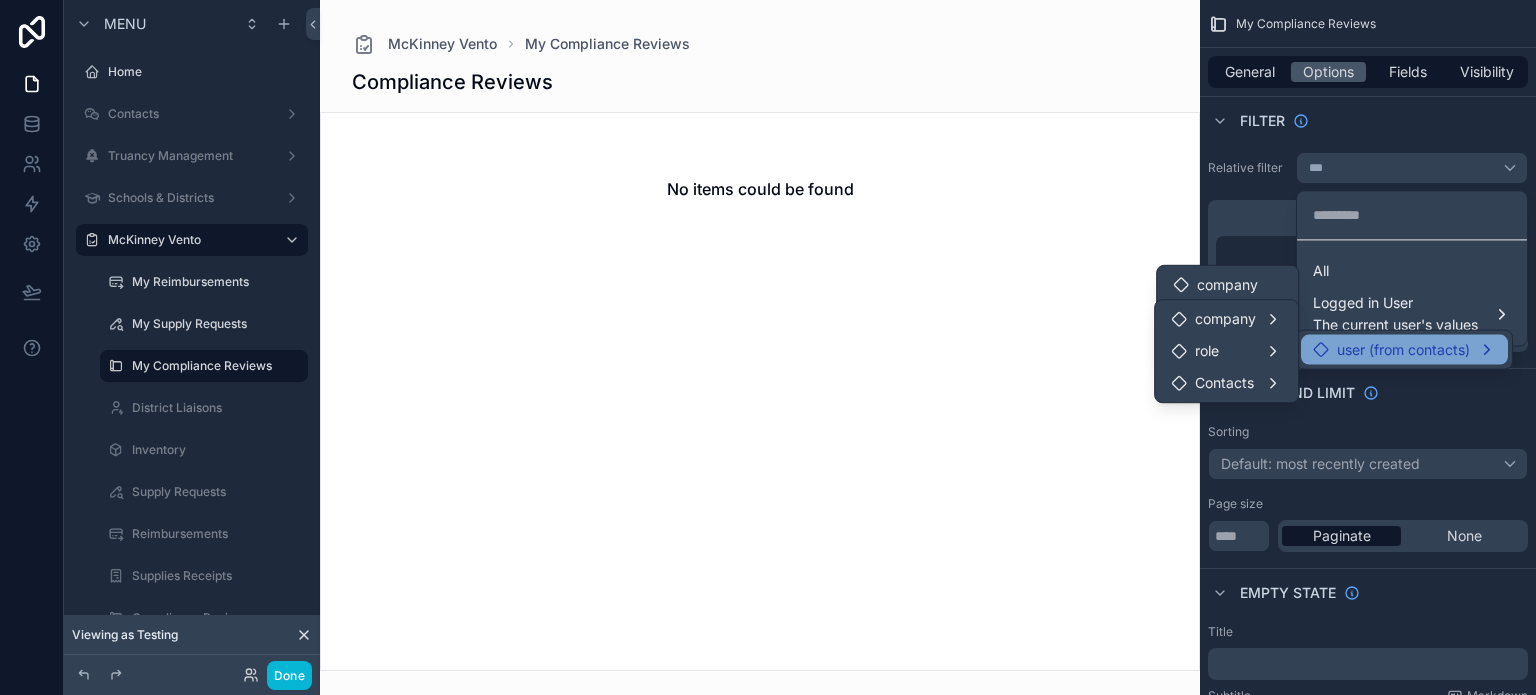 click at bounding box center [760, 347] 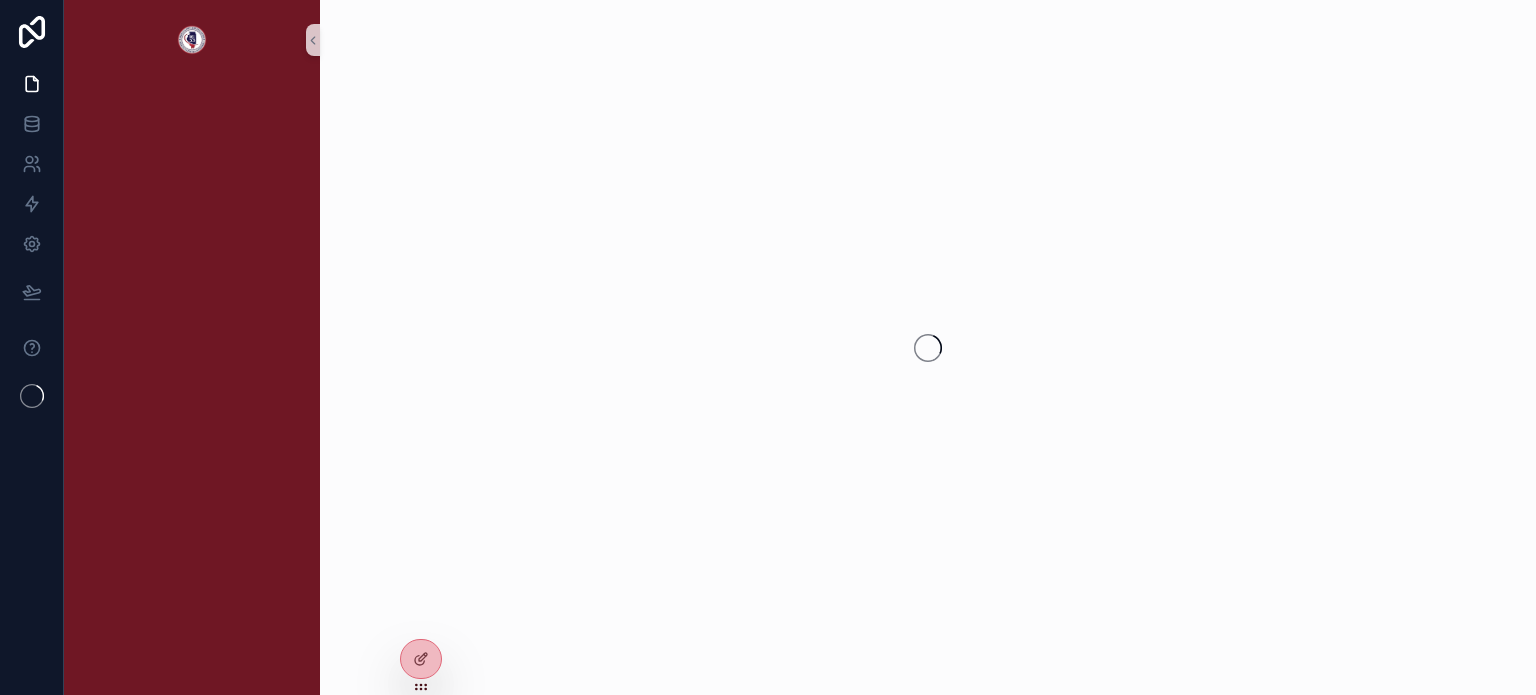 scroll, scrollTop: 0, scrollLeft: 0, axis: both 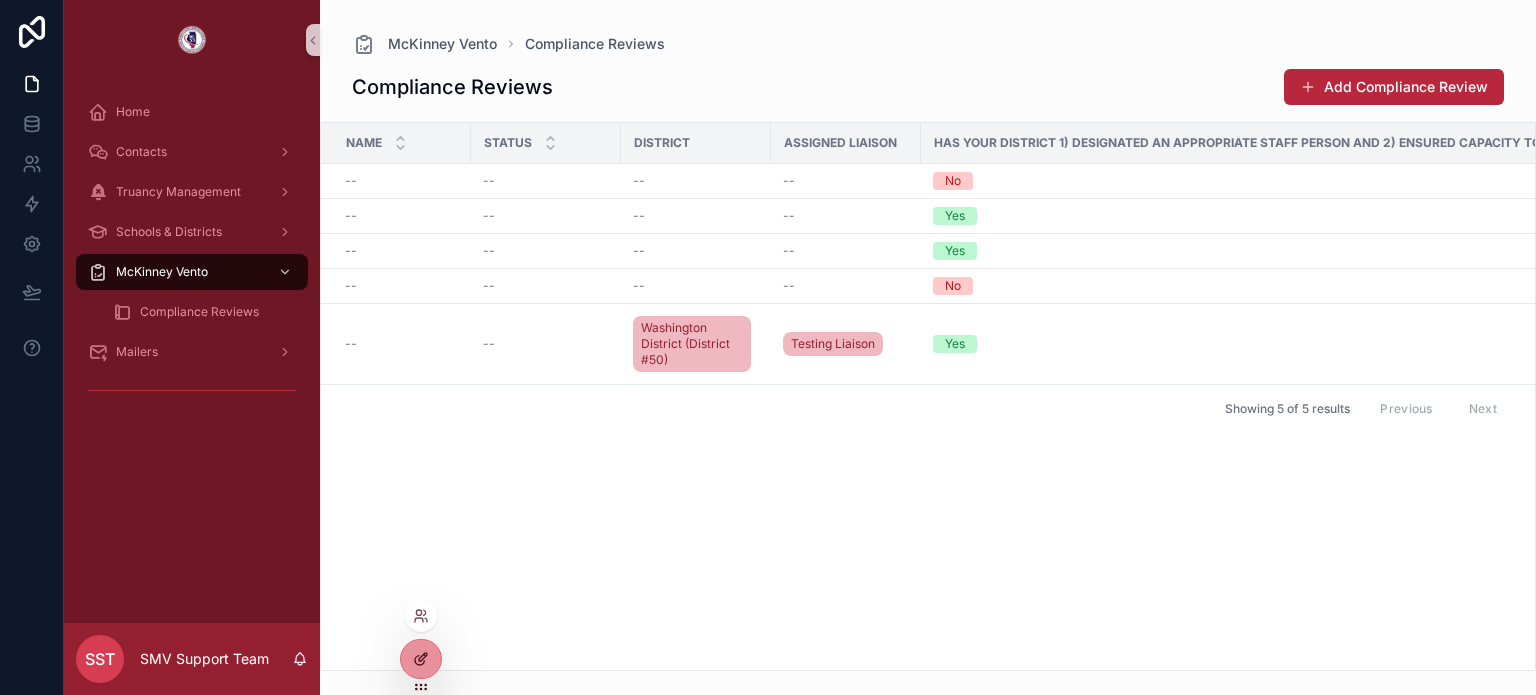 click at bounding box center (421, 659) 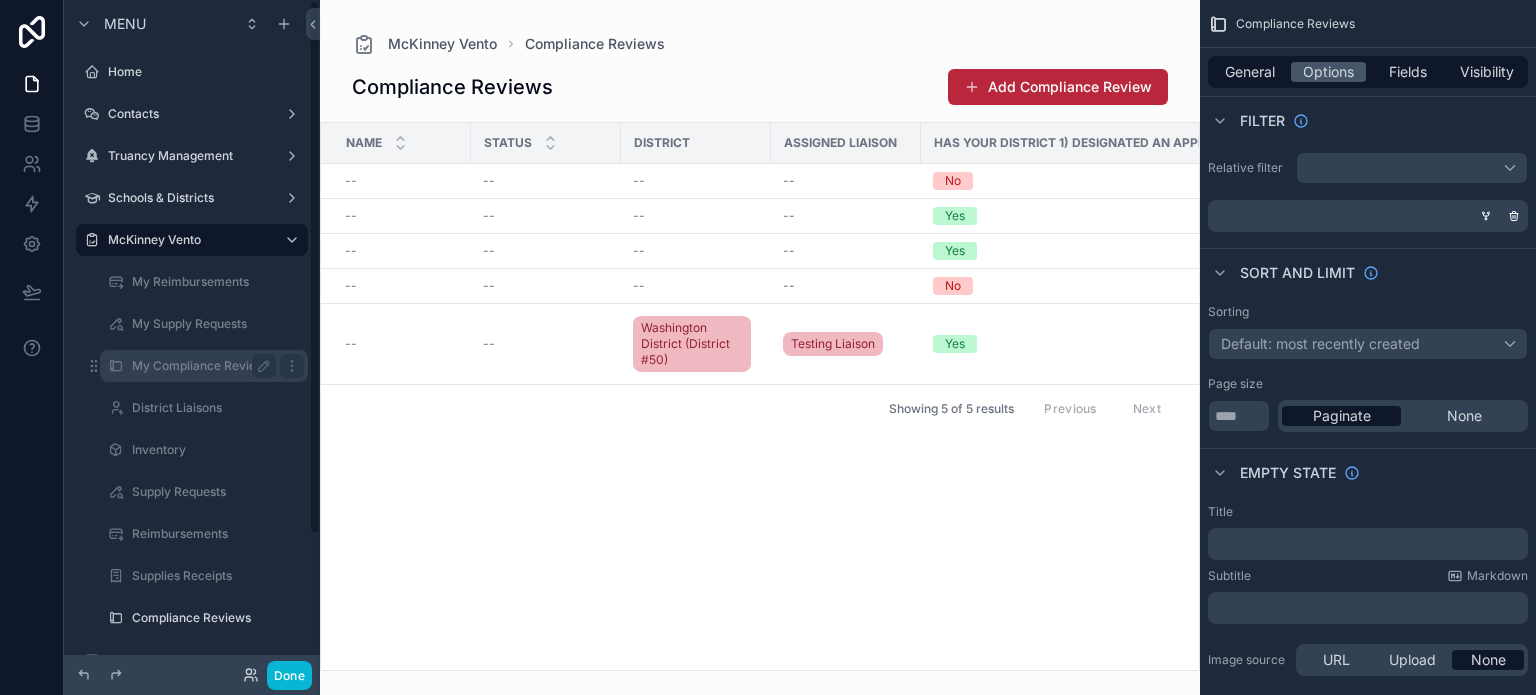 click on "My Compliance Reviews" at bounding box center (202, 366) 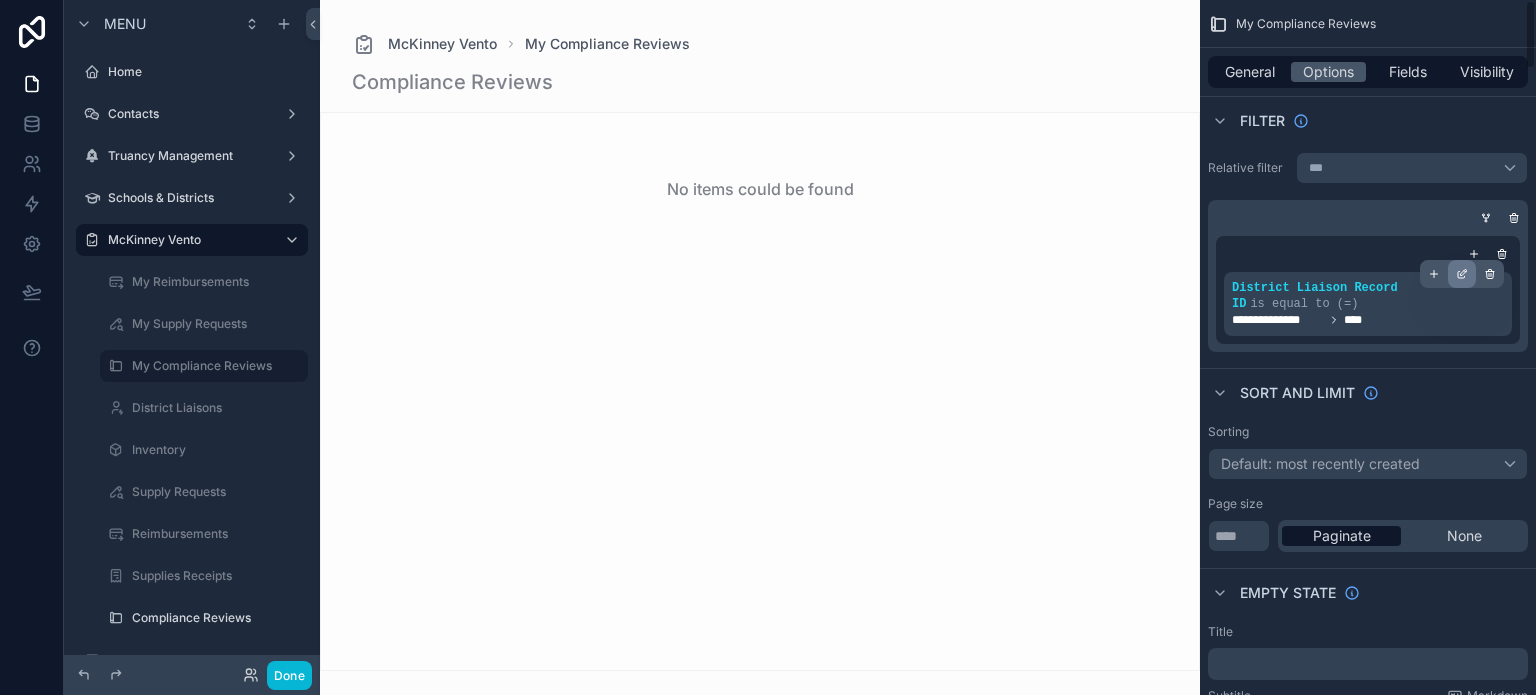click at bounding box center (1462, 274) 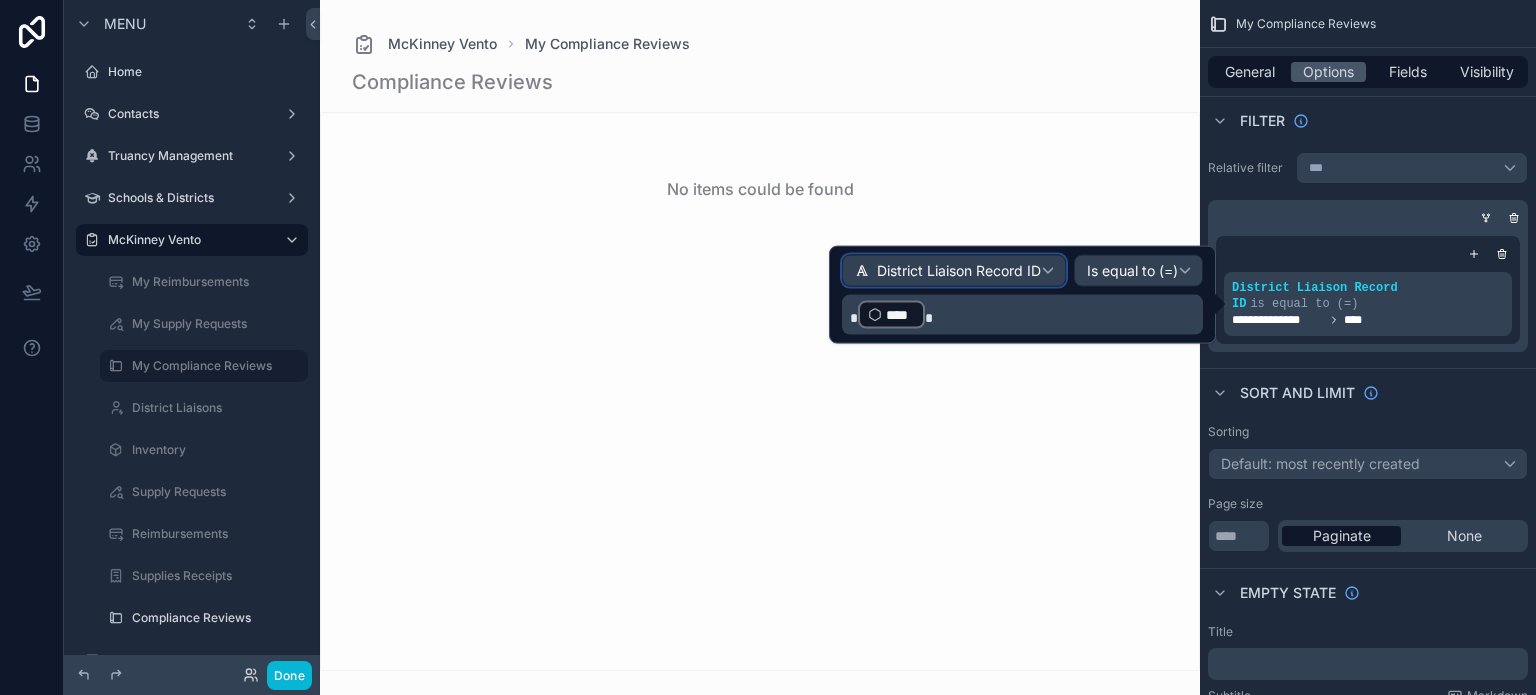 click on "District Liaison Record ID" at bounding box center (959, 271) 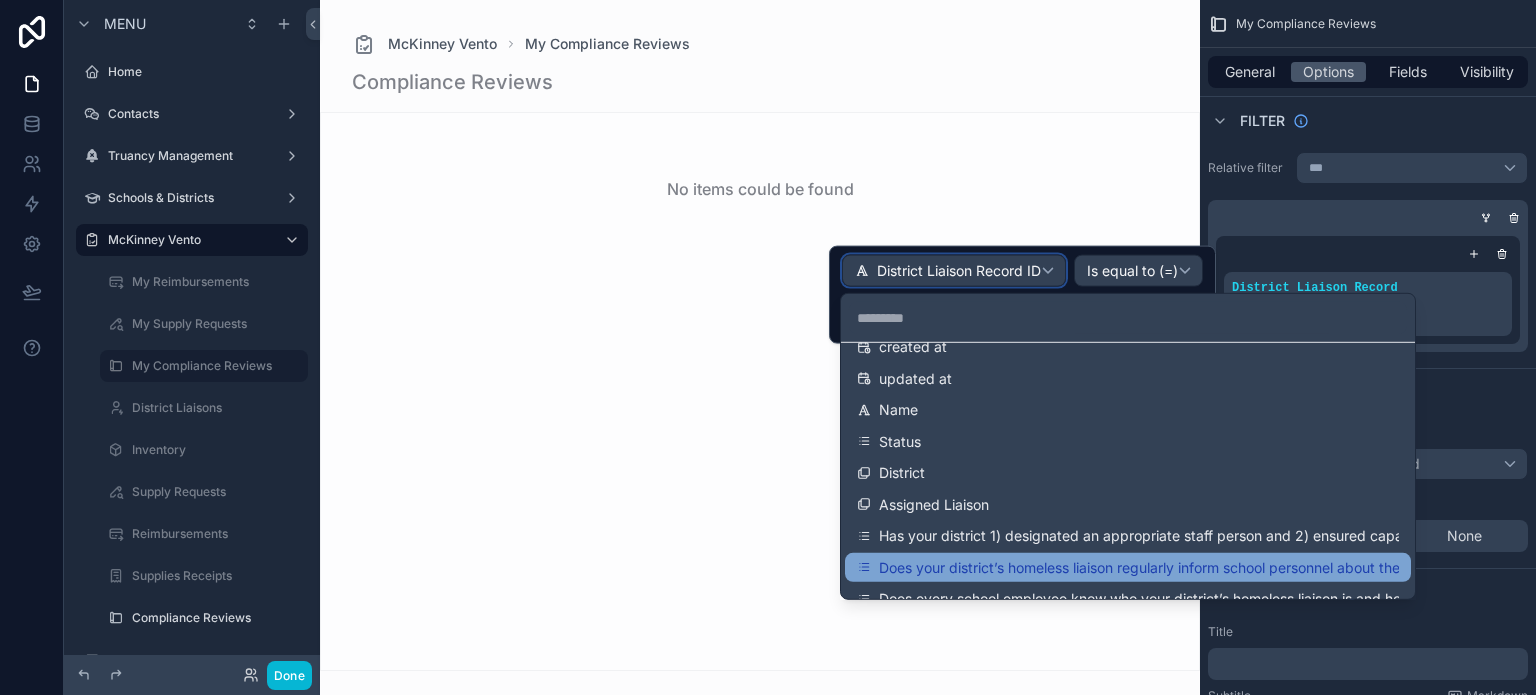 scroll, scrollTop: 0, scrollLeft: 0, axis: both 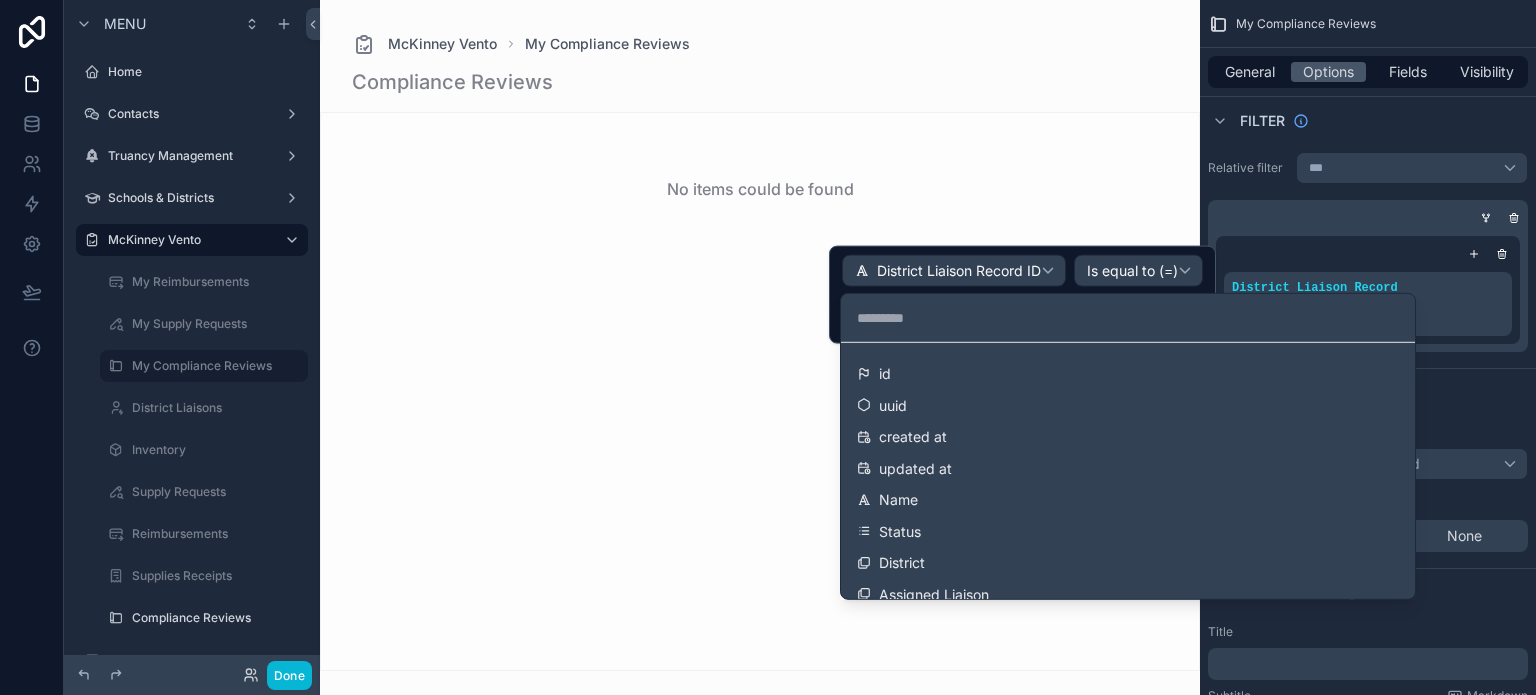 click at bounding box center (1022, 295) 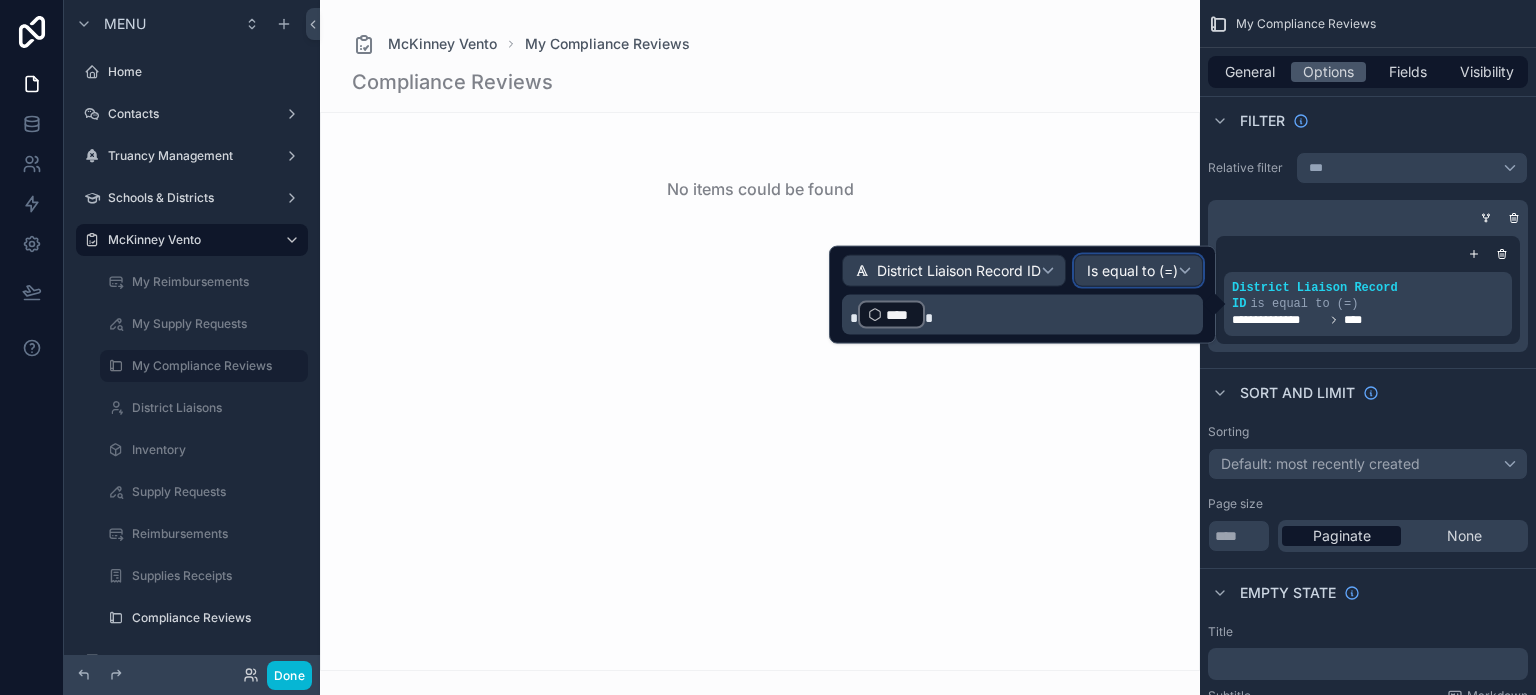 click on "Is equal to (=)" at bounding box center (1132, 271) 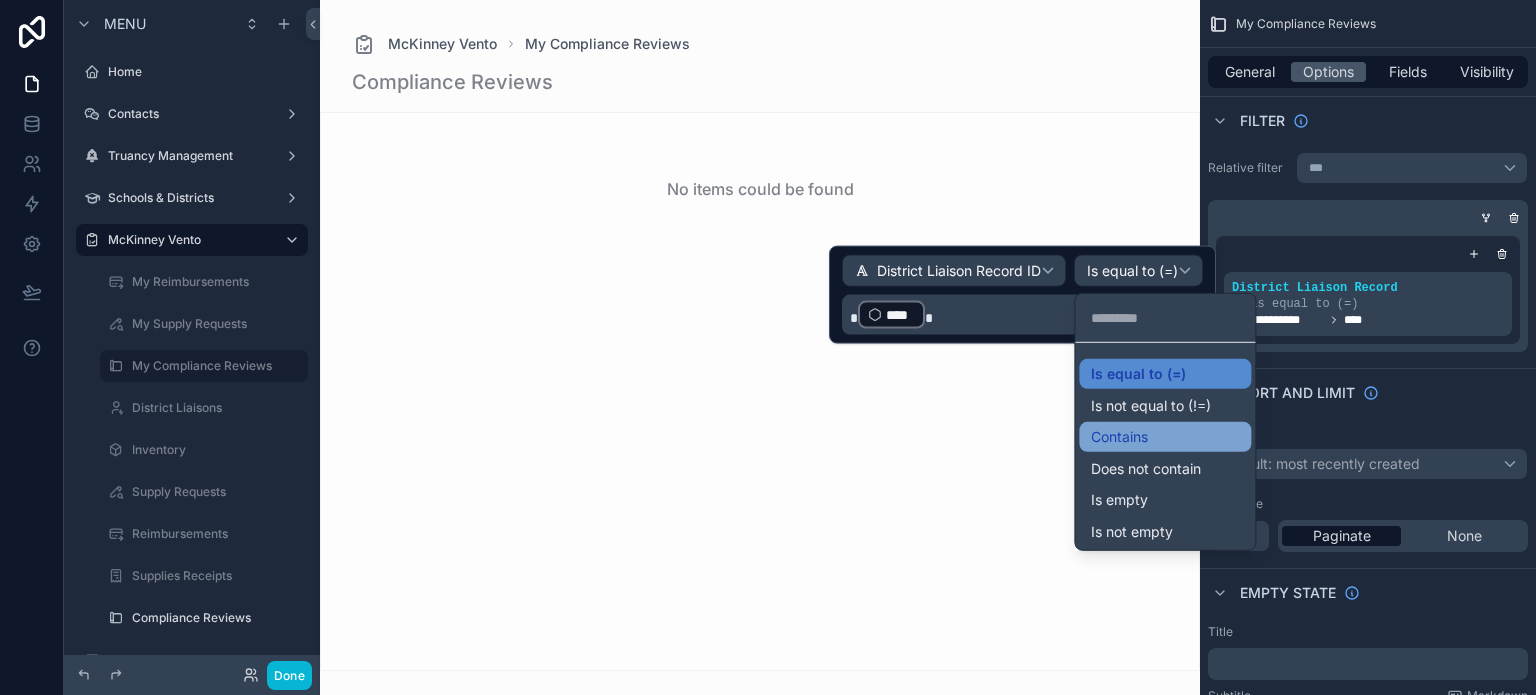 click on "Contains" at bounding box center [1165, 437] 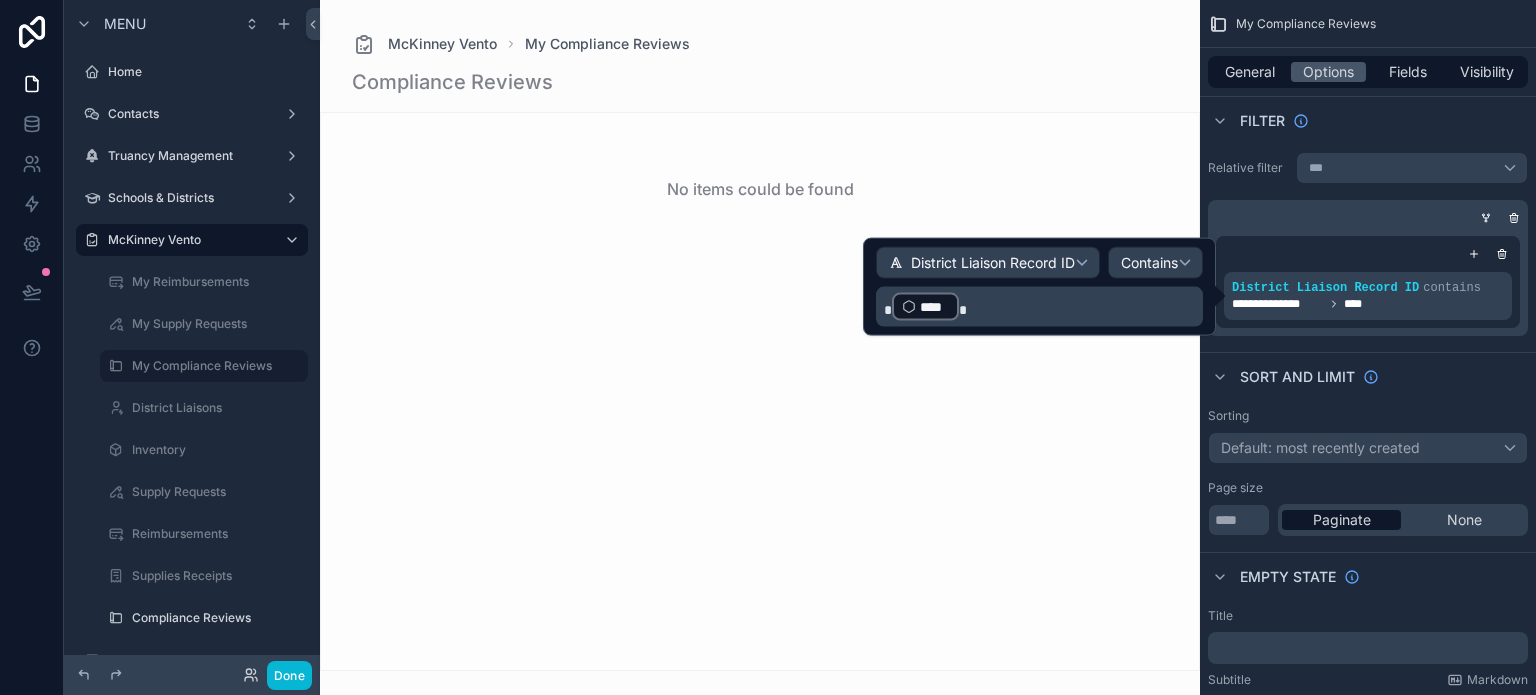 click on "**** ﻿" at bounding box center (1041, 307) 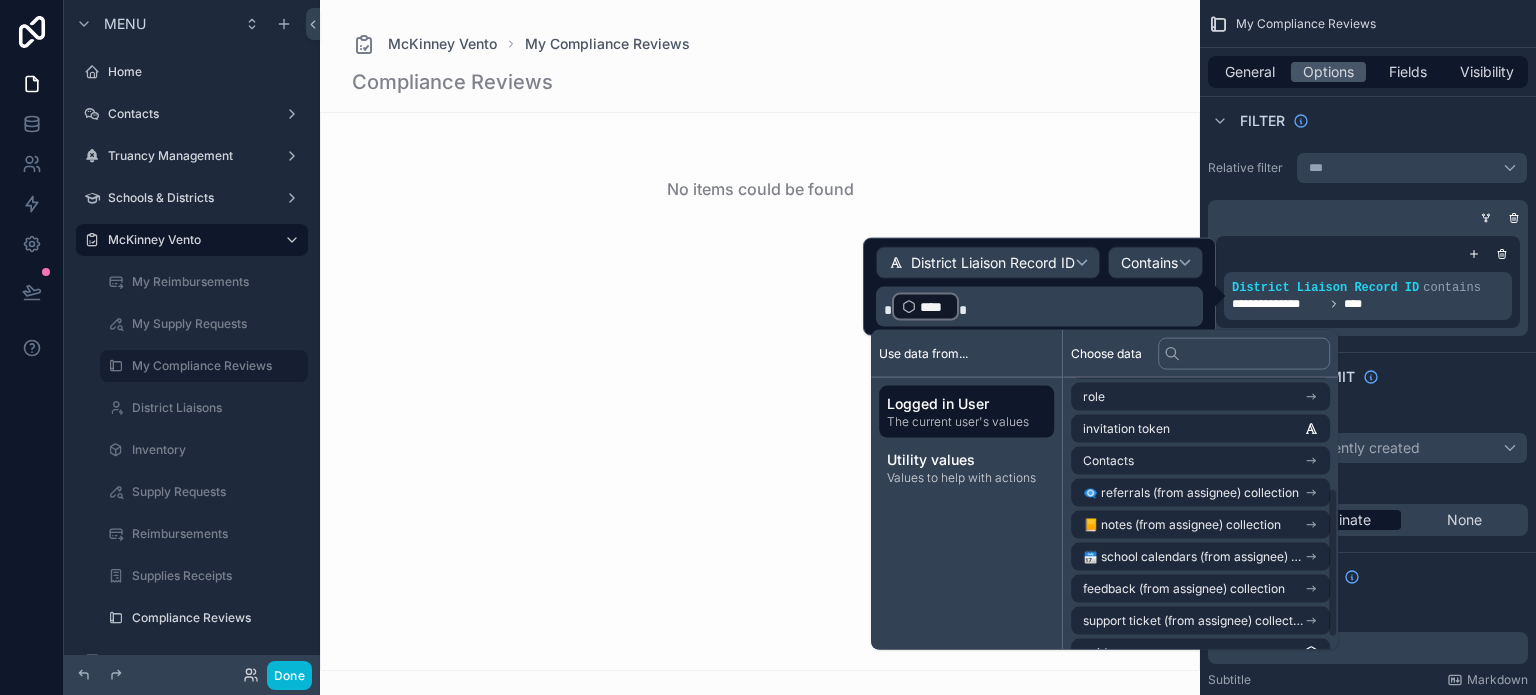 scroll, scrollTop: 200, scrollLeft: 0, axis: vertical 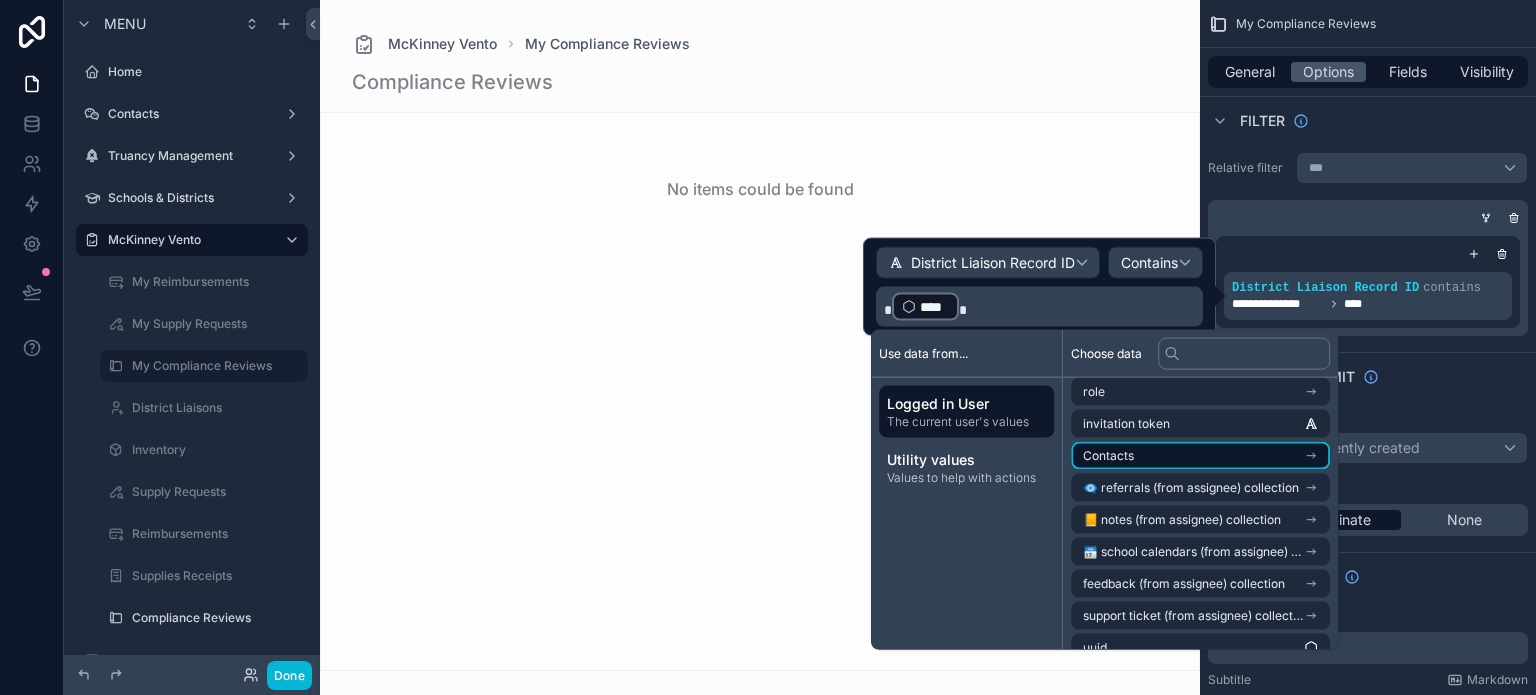 click on "Contacts" at bounding box center (1200, 456) 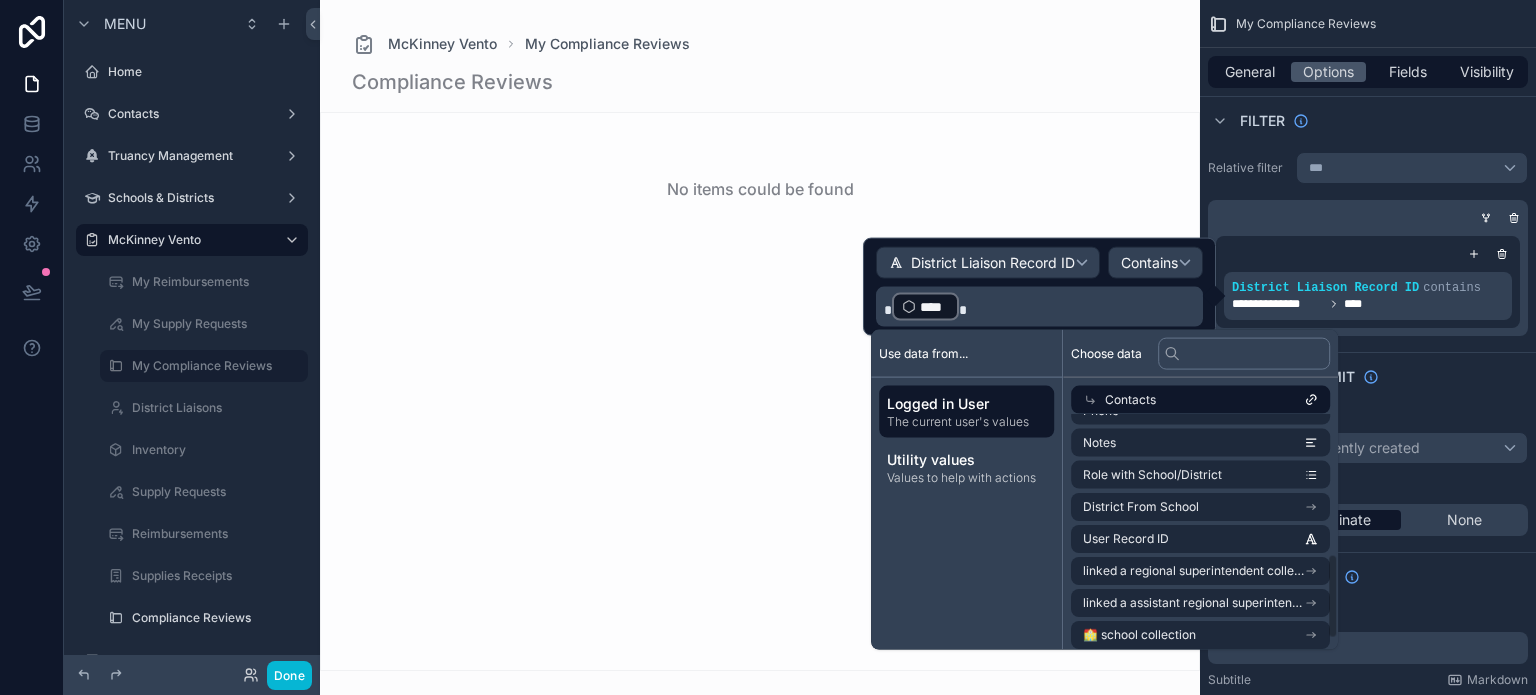 scroll, scrollTop: 300, scrollLeft: 0, axis: vertical 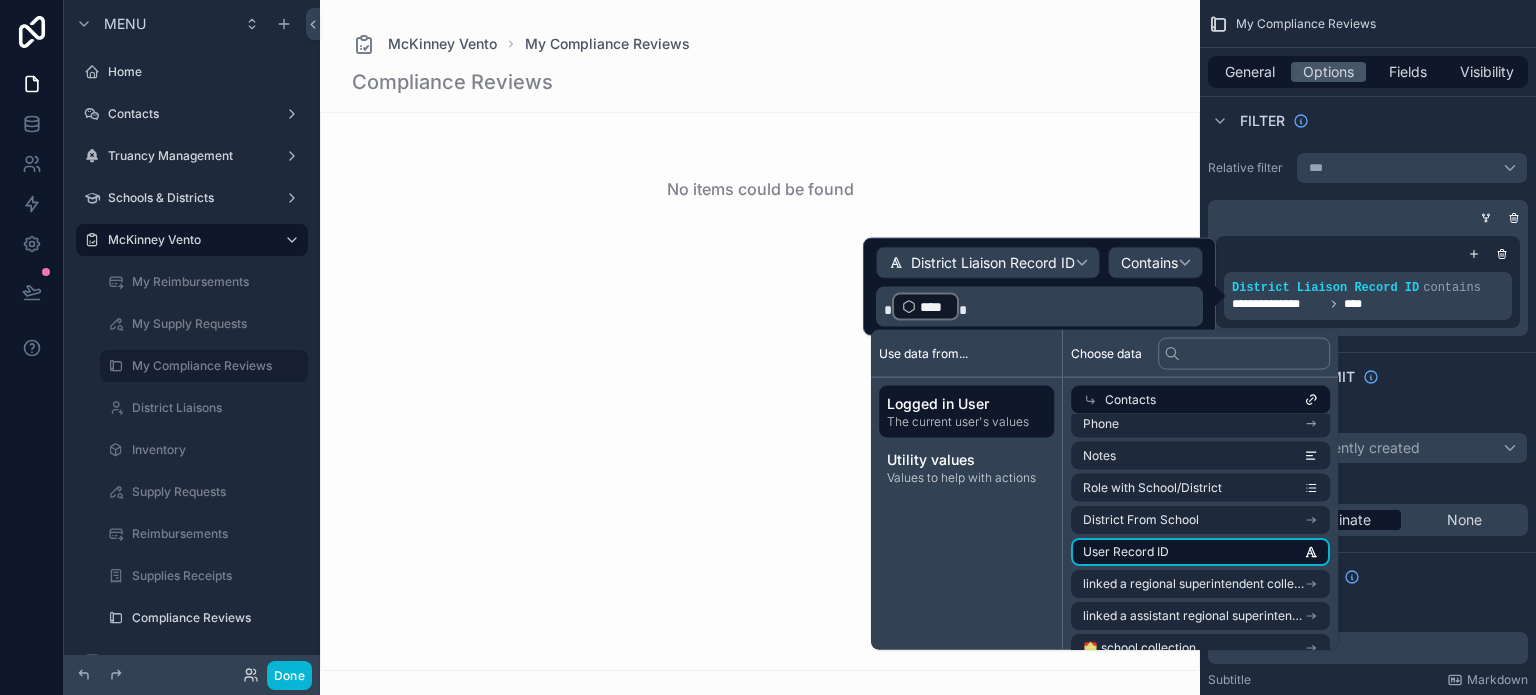click on "User Record ID" at bounding box center [1200, 552] 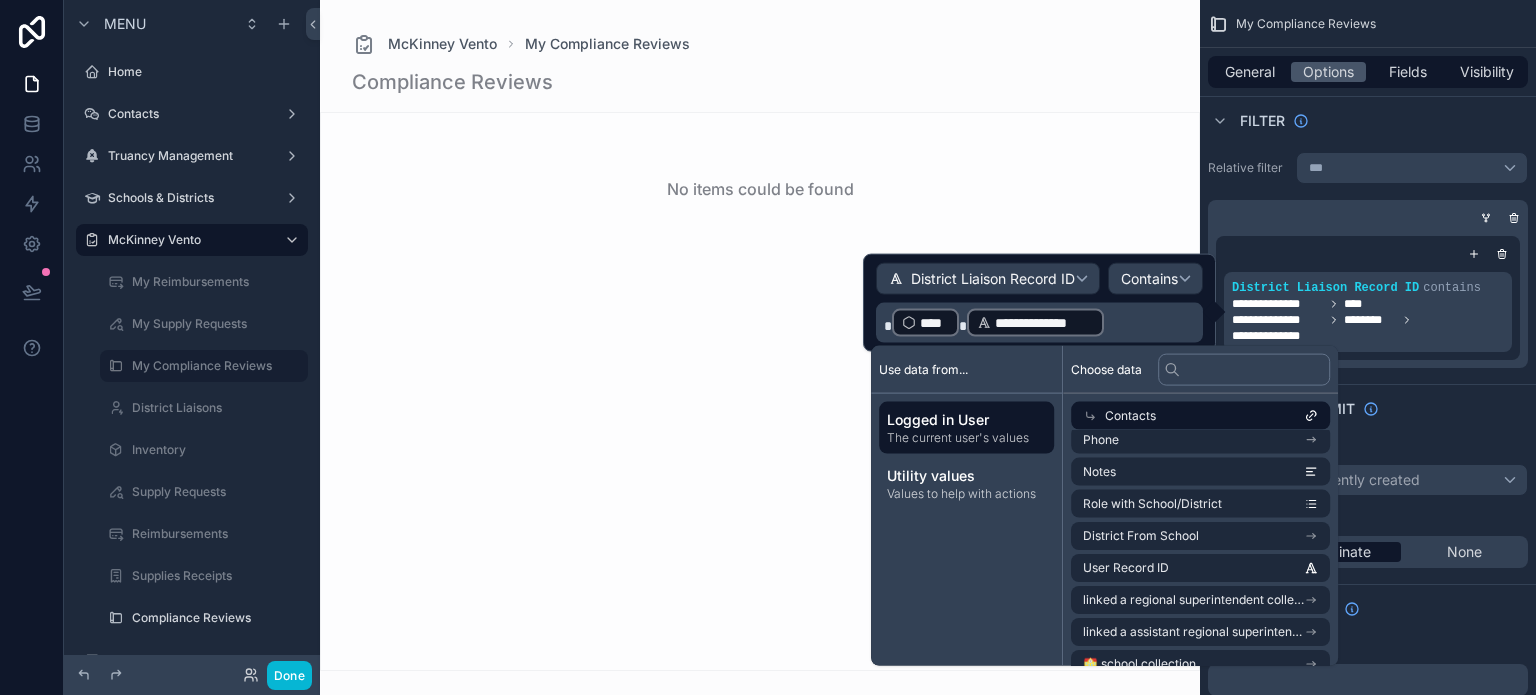 click on "**********" at bounding box center (1036, 323) 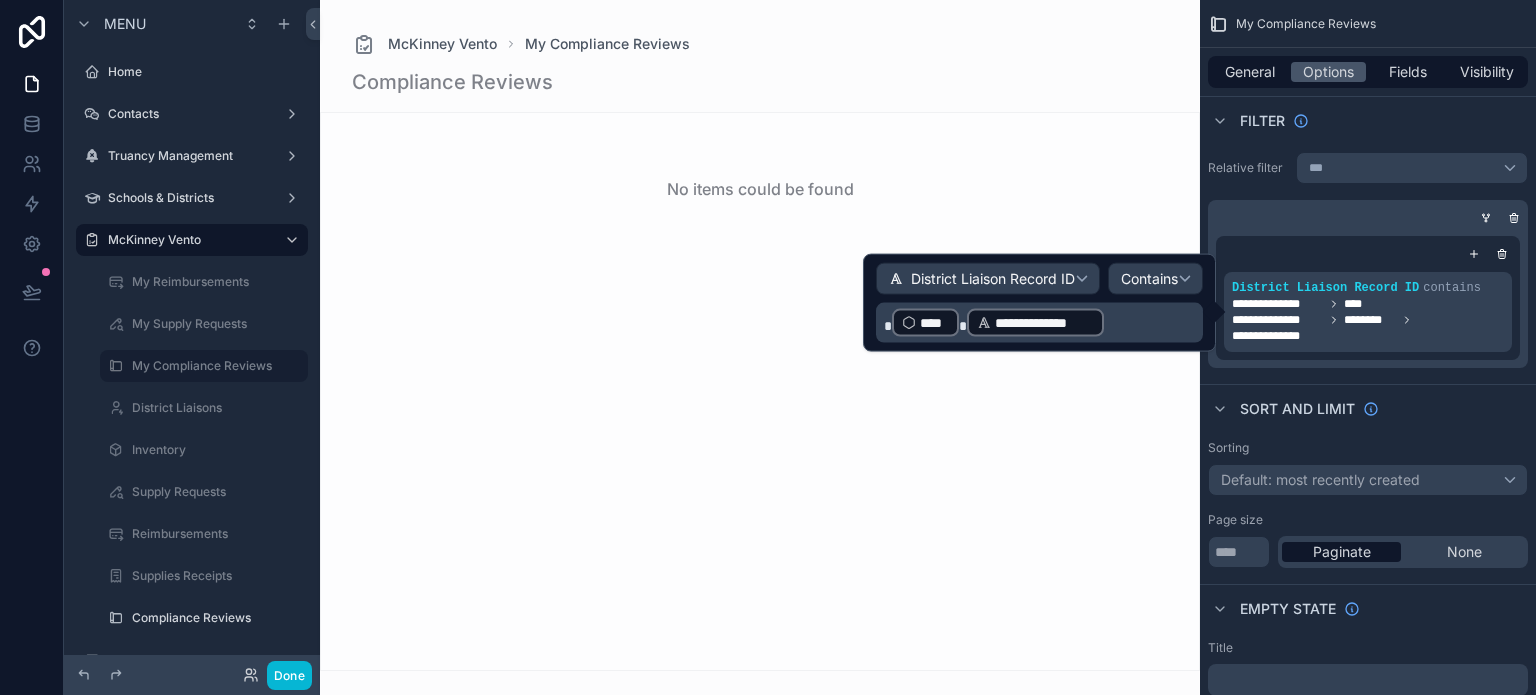 click on "**********" at bounding box center [1041, 323] 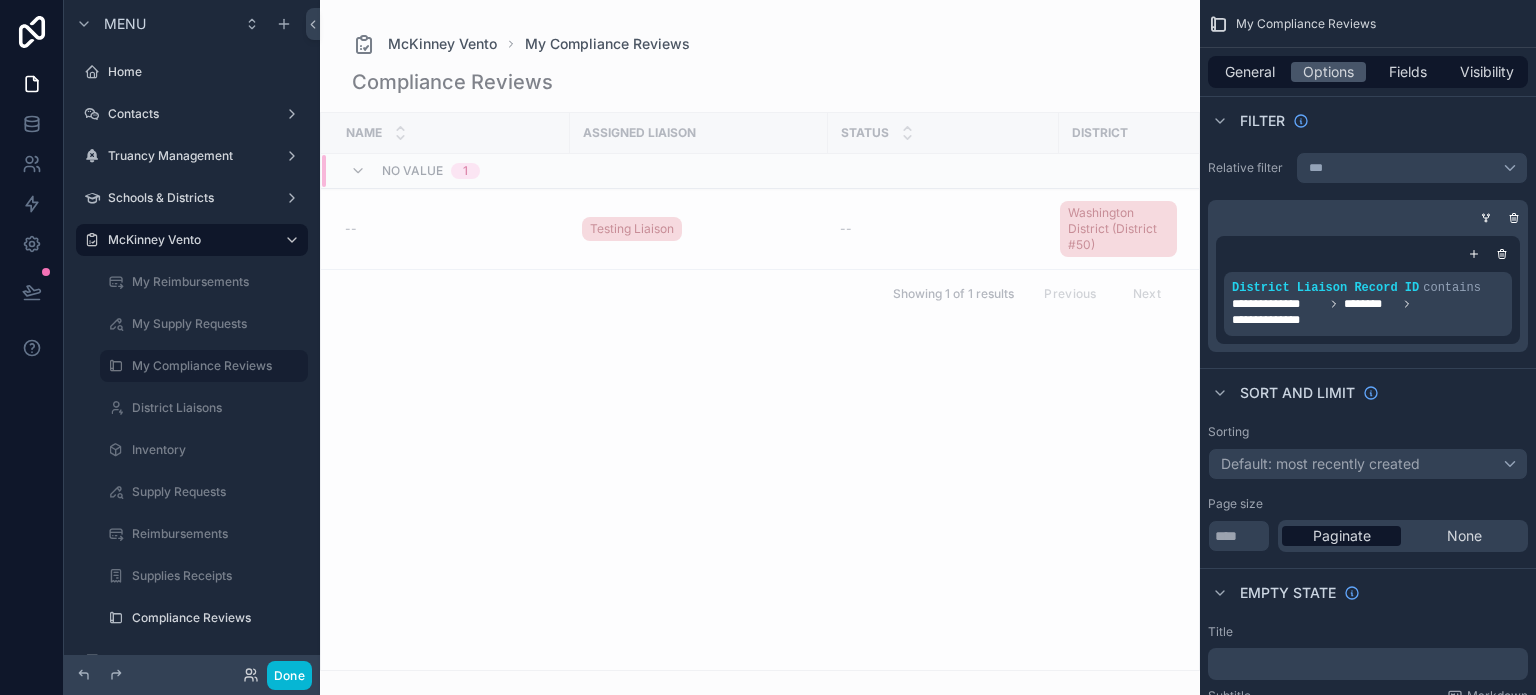 click at bounding box center [760, 347] 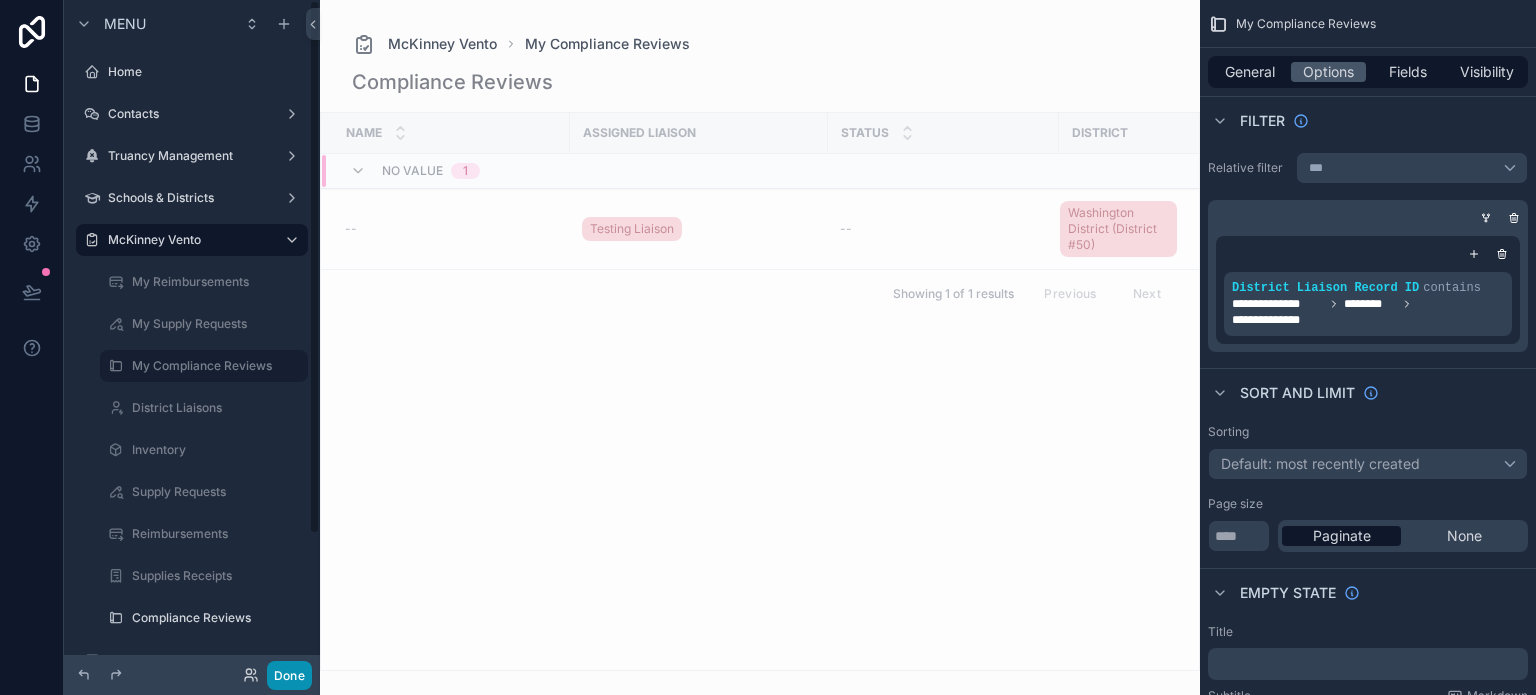 click on "Done" at bounding box center (289, 675) 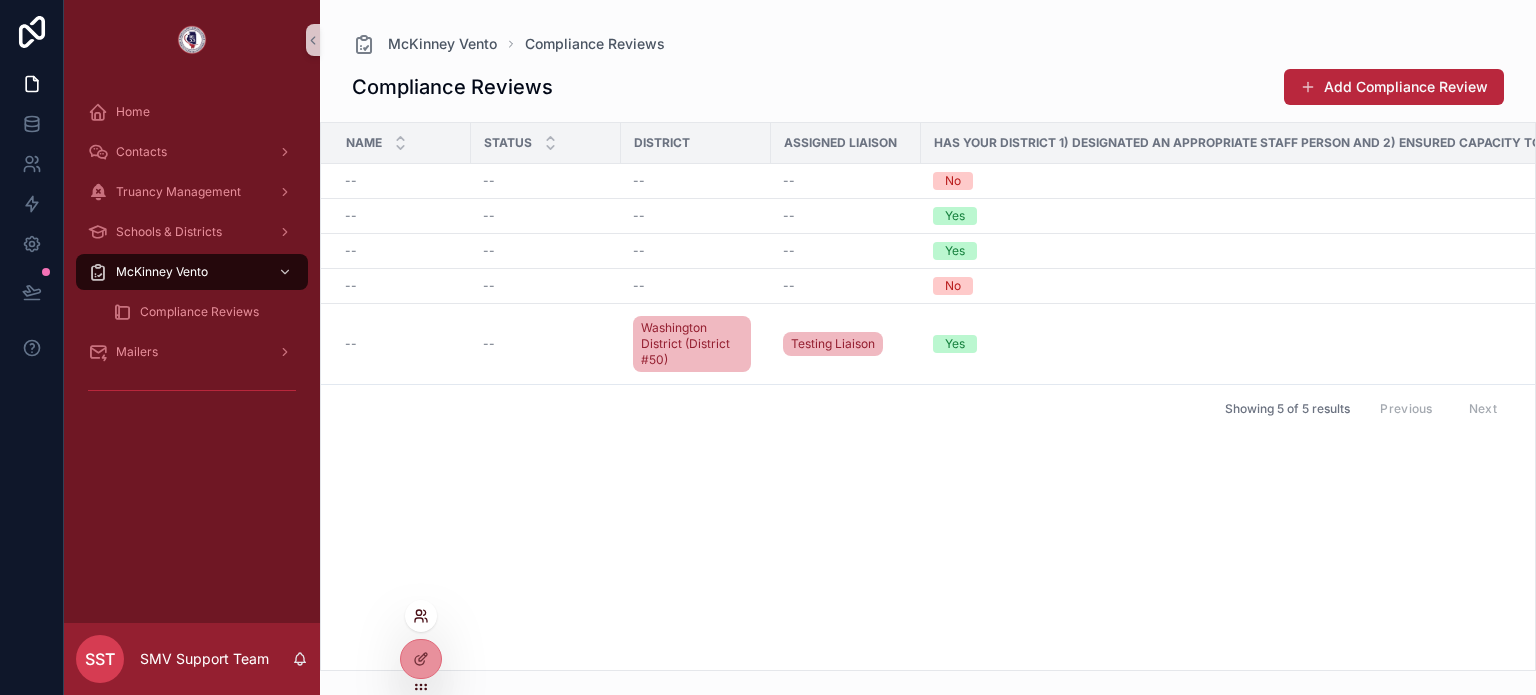 click 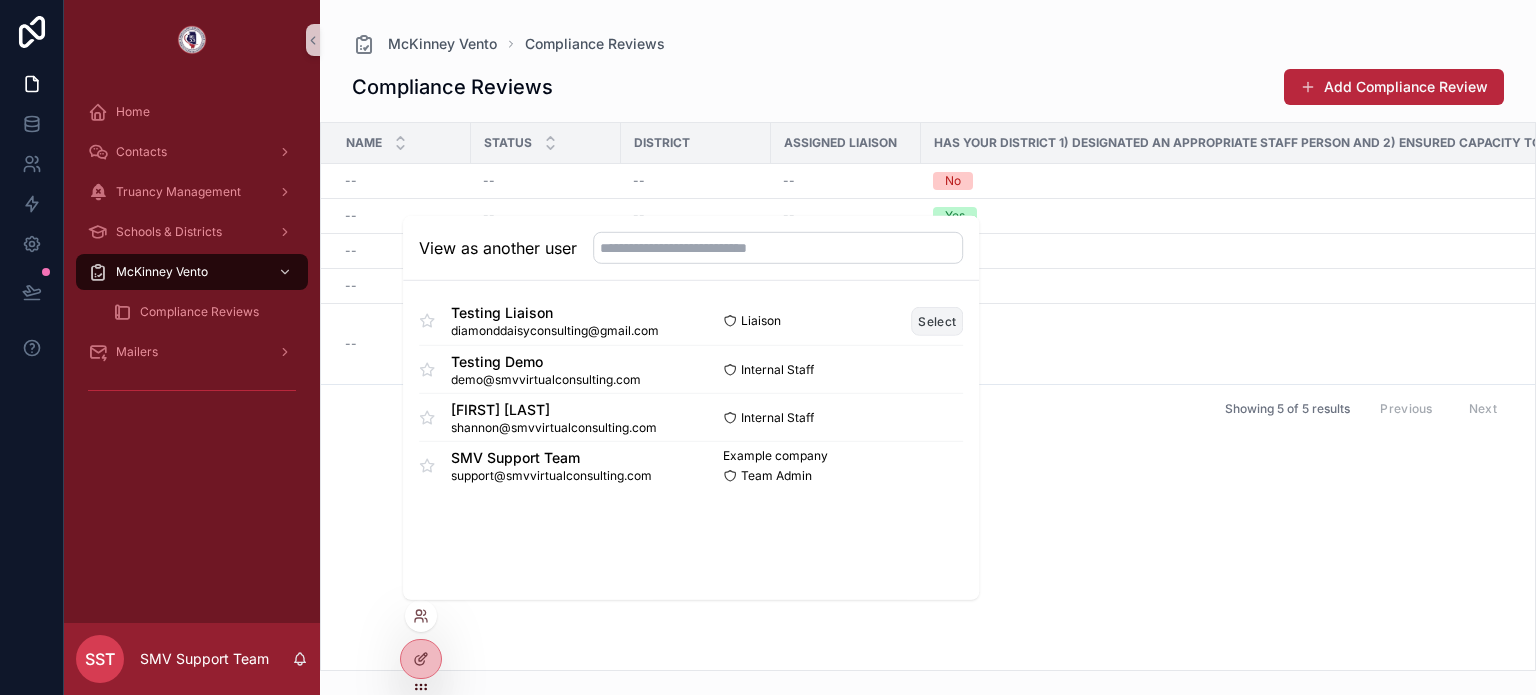 click on "Select" at bounding box center [937, 320] 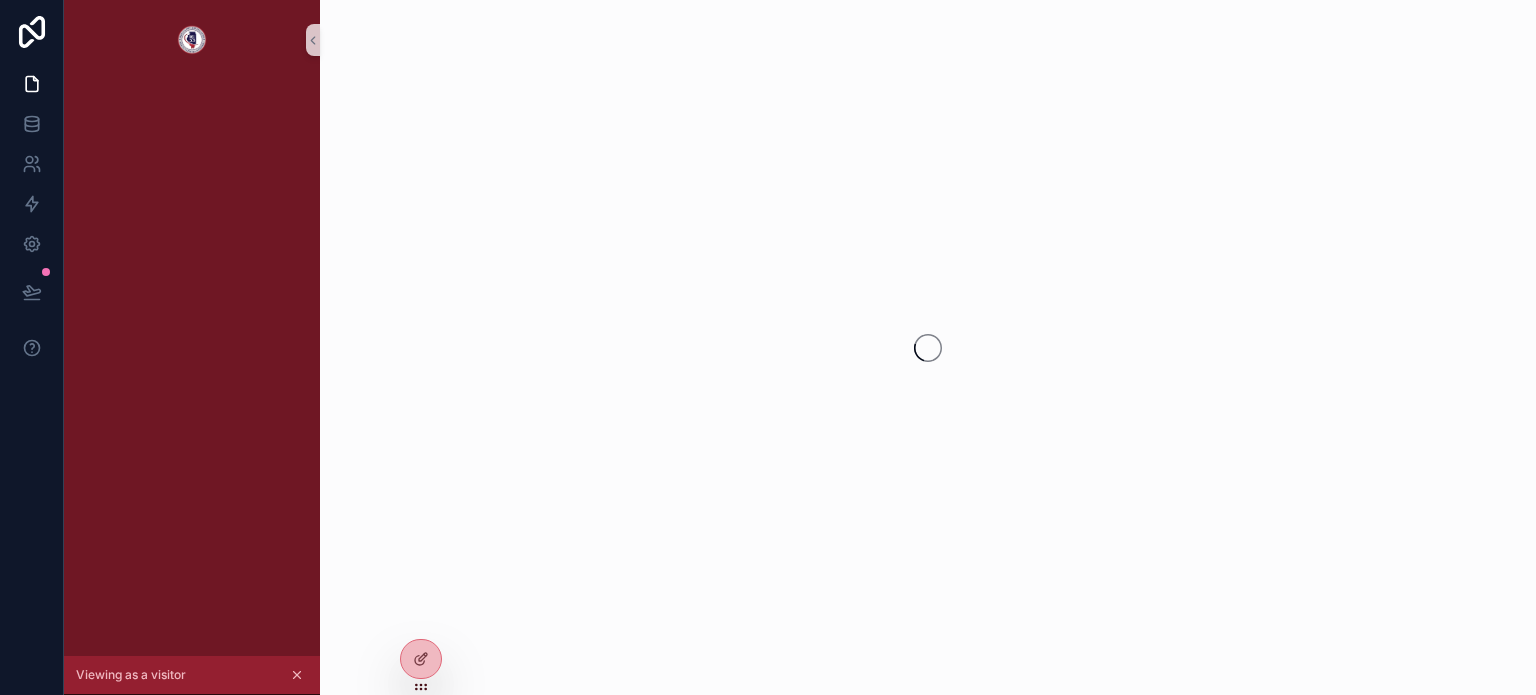 scroll, scrollTop: 0, scrollLeft: 0, axis: both 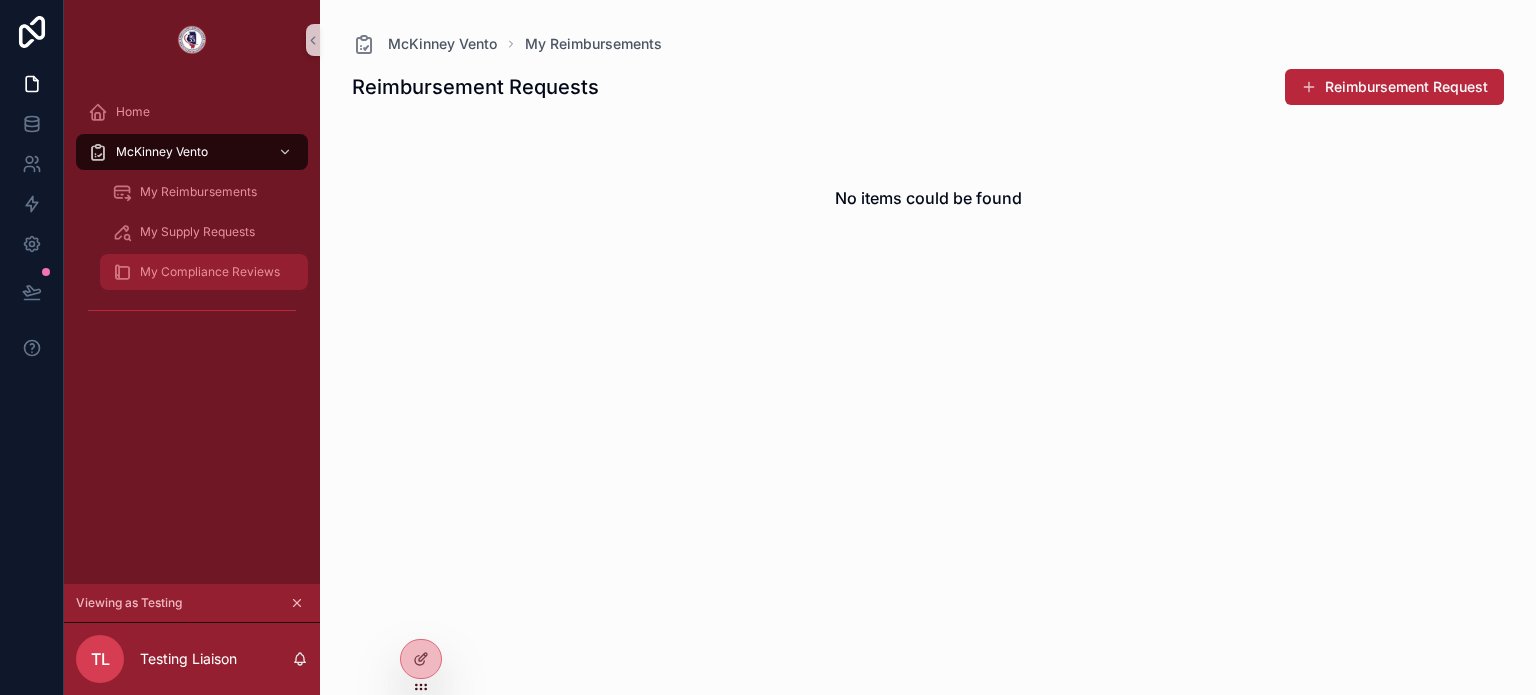 click on "My Compliance Reviews" at bounding box center [204, 272] 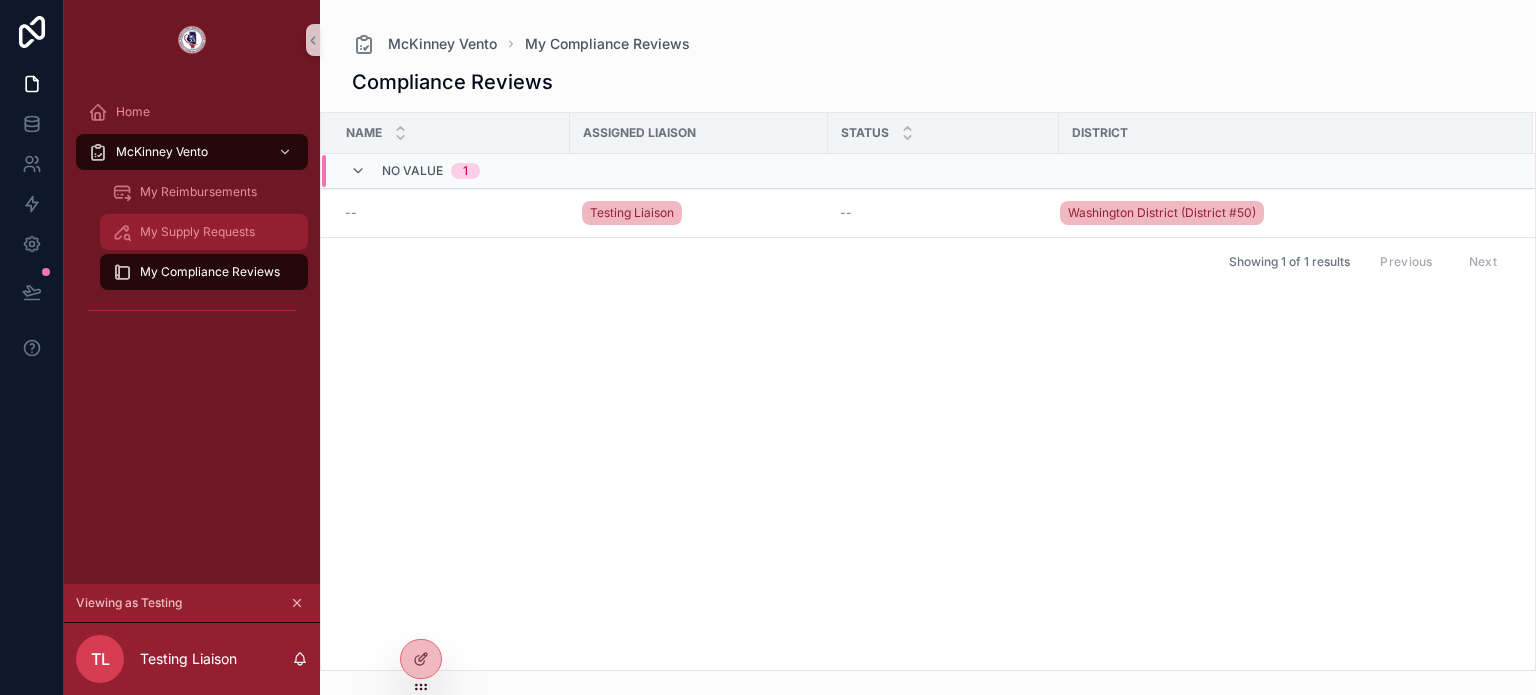 click on "My Supply Requests" at bounding box center [197, 232] 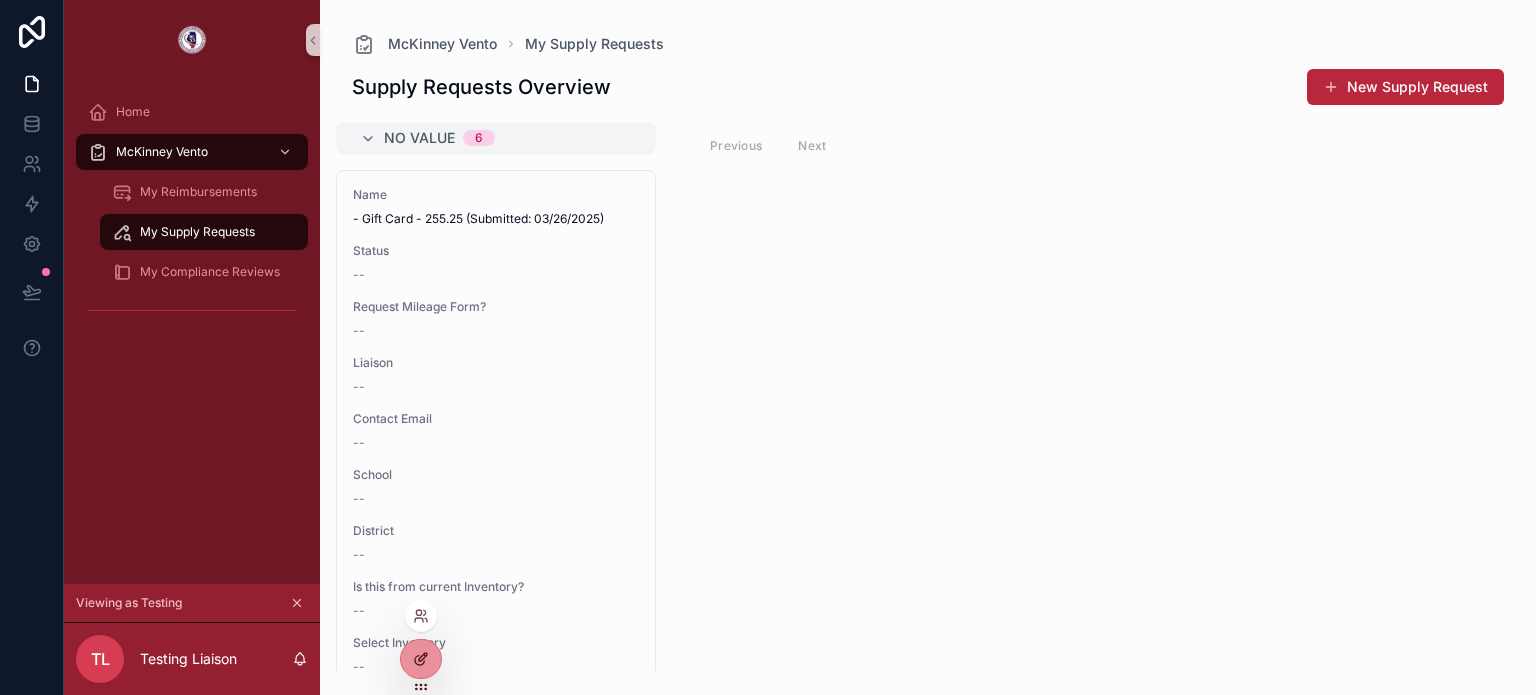 click at bounding box center (421, 659) 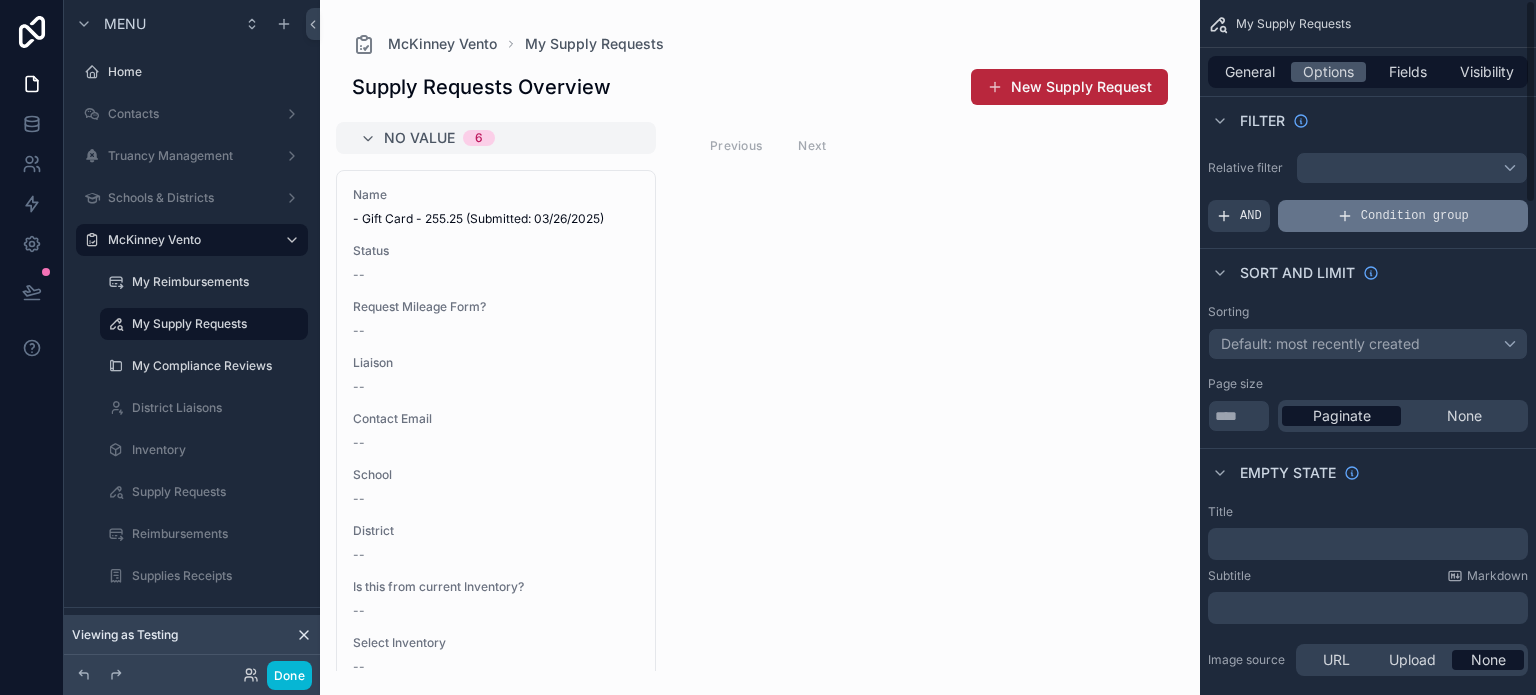 click on "Condition group" at bounding box center (1415, 216) 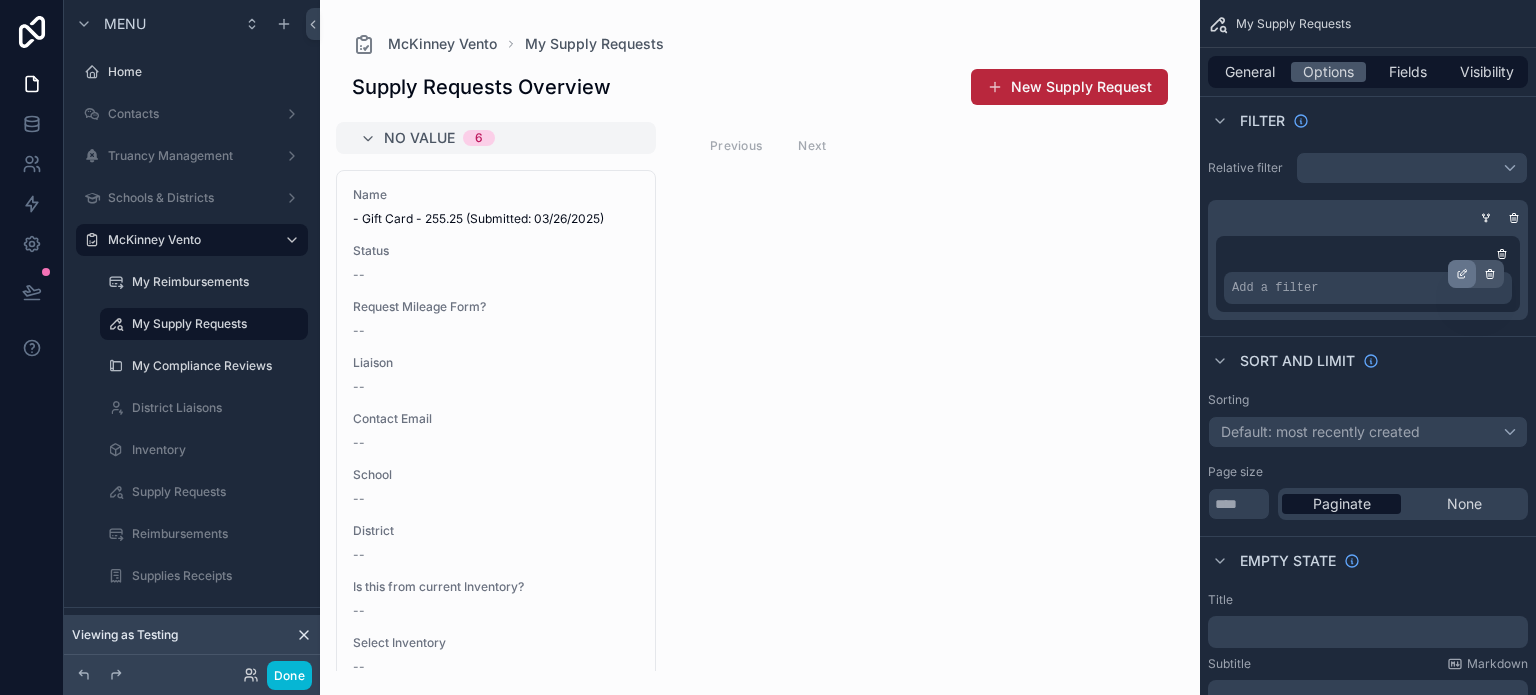 click 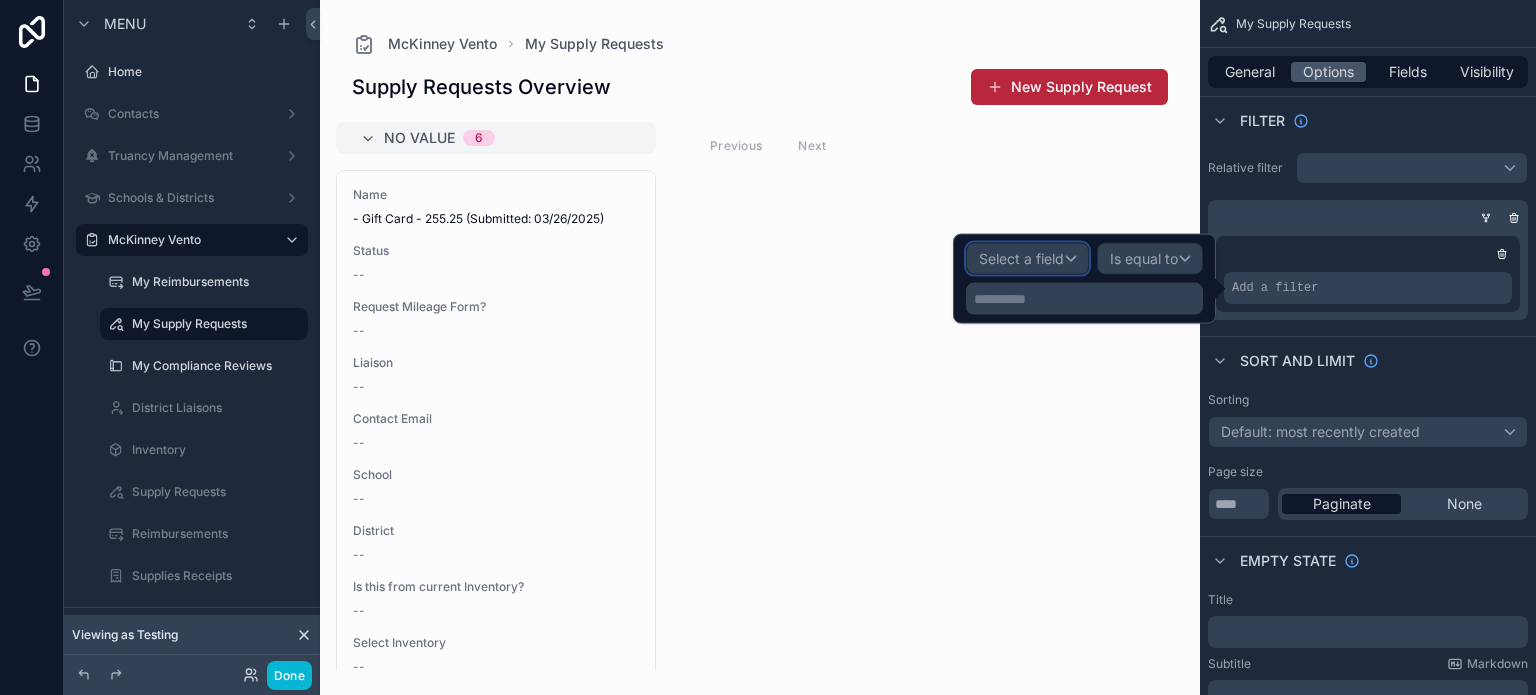 click on "Select a field" at bounding box center [1021, 258] 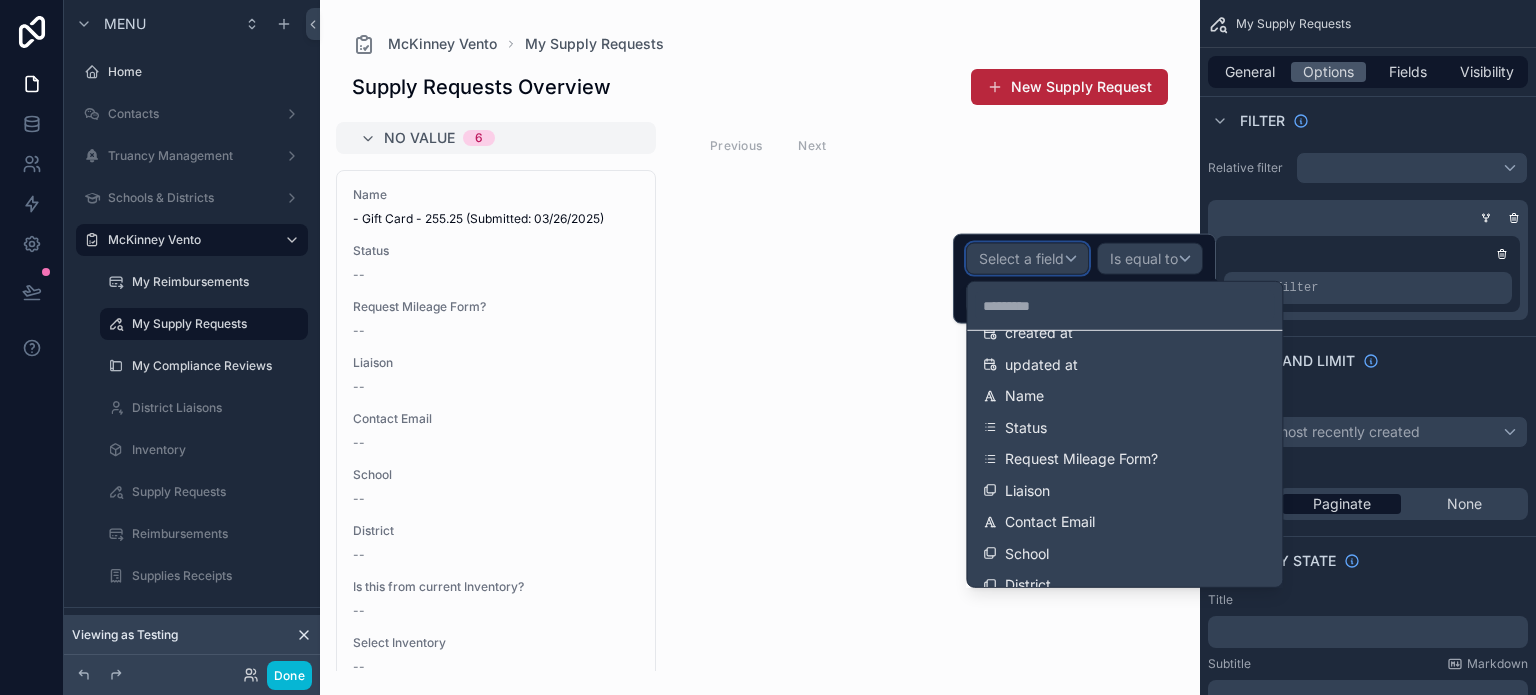 scroll, scrollTop: 100, scrollLeft: 0, axis: vertical 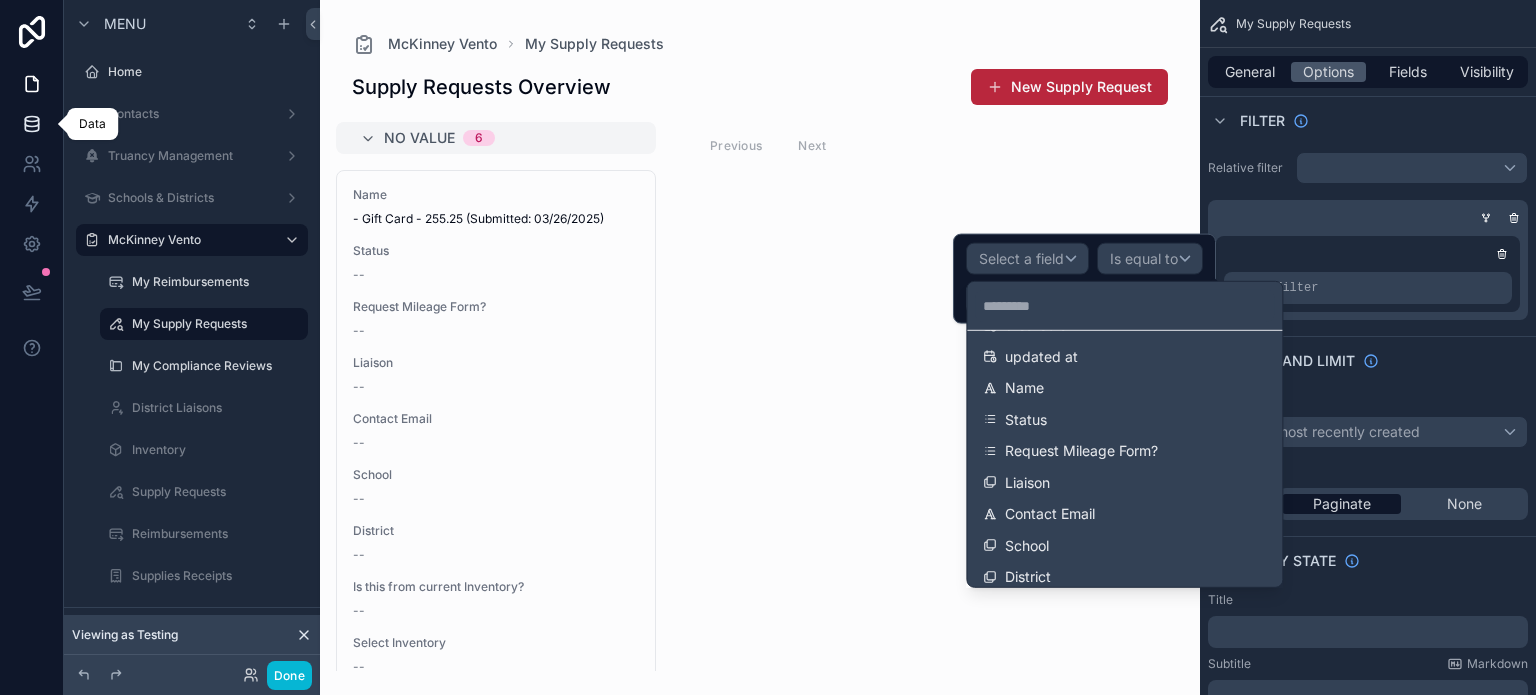 click 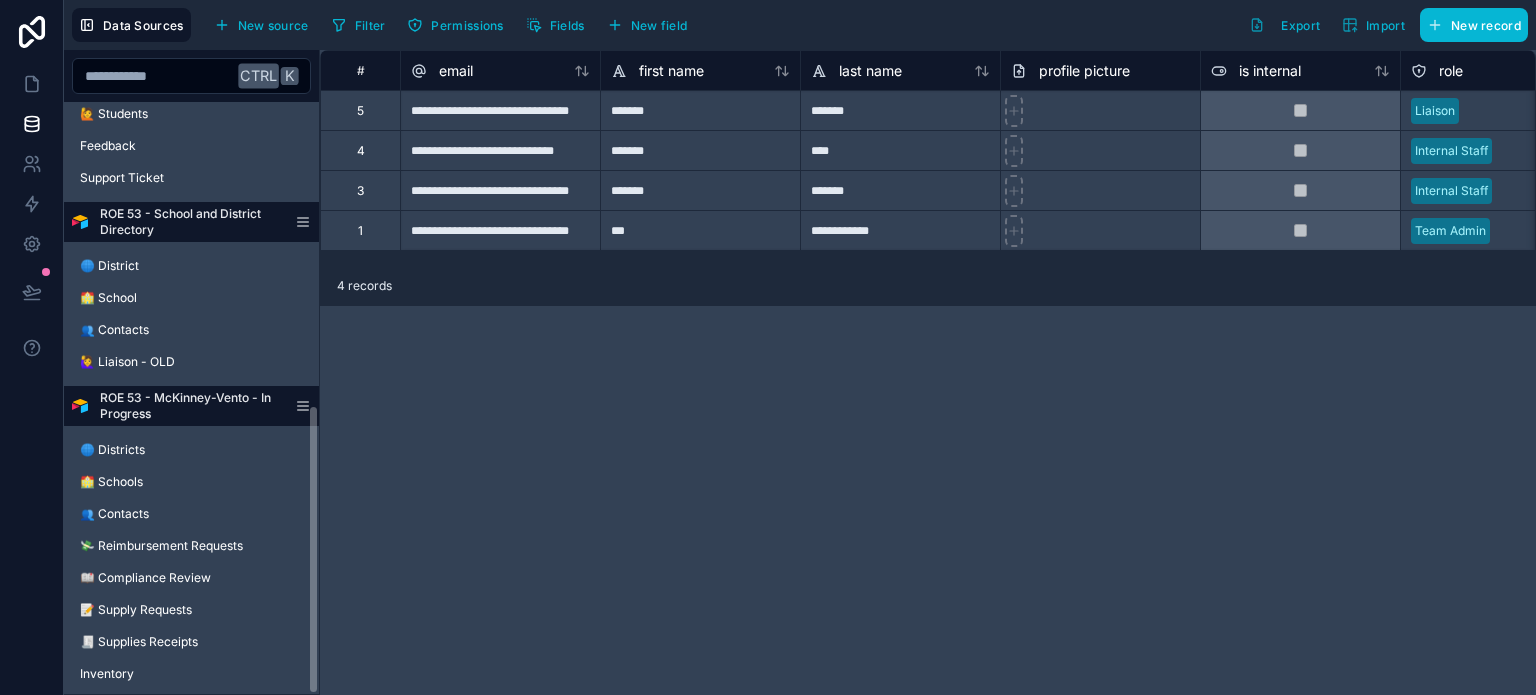 scroll, scrollTop: 623, scrollLeft: 0, axis: vertical 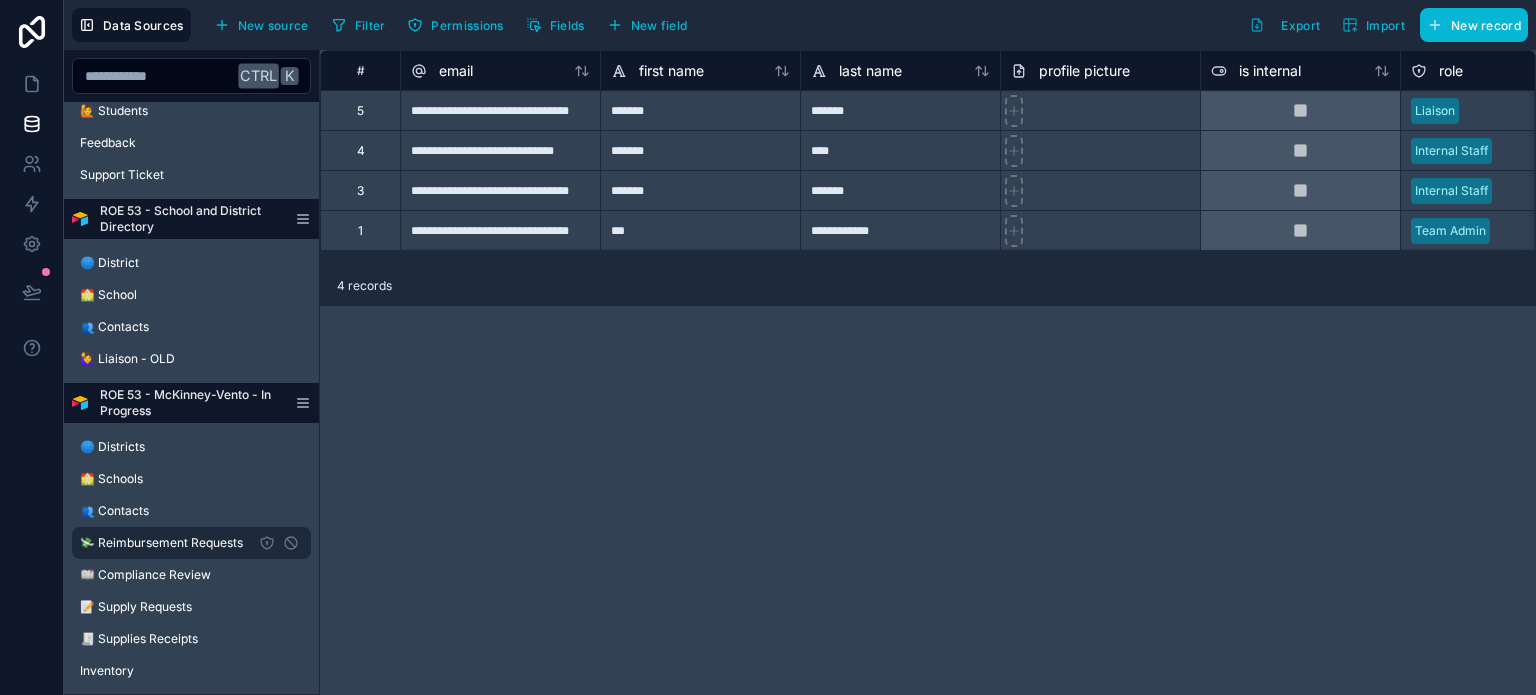 click on "💸 Reimbursement Requests" at bounding box center [161, 543] 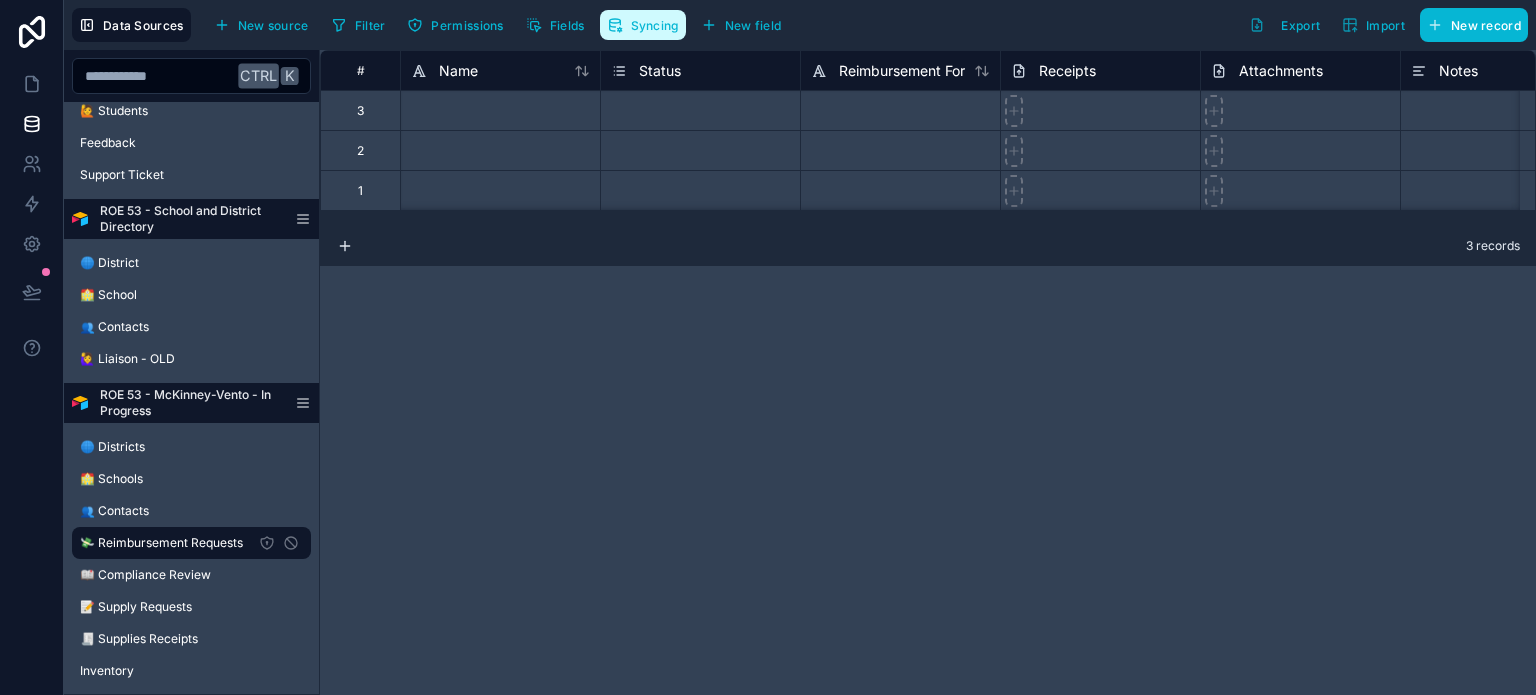 click on "Syncing" at bounding box center (655, 25) 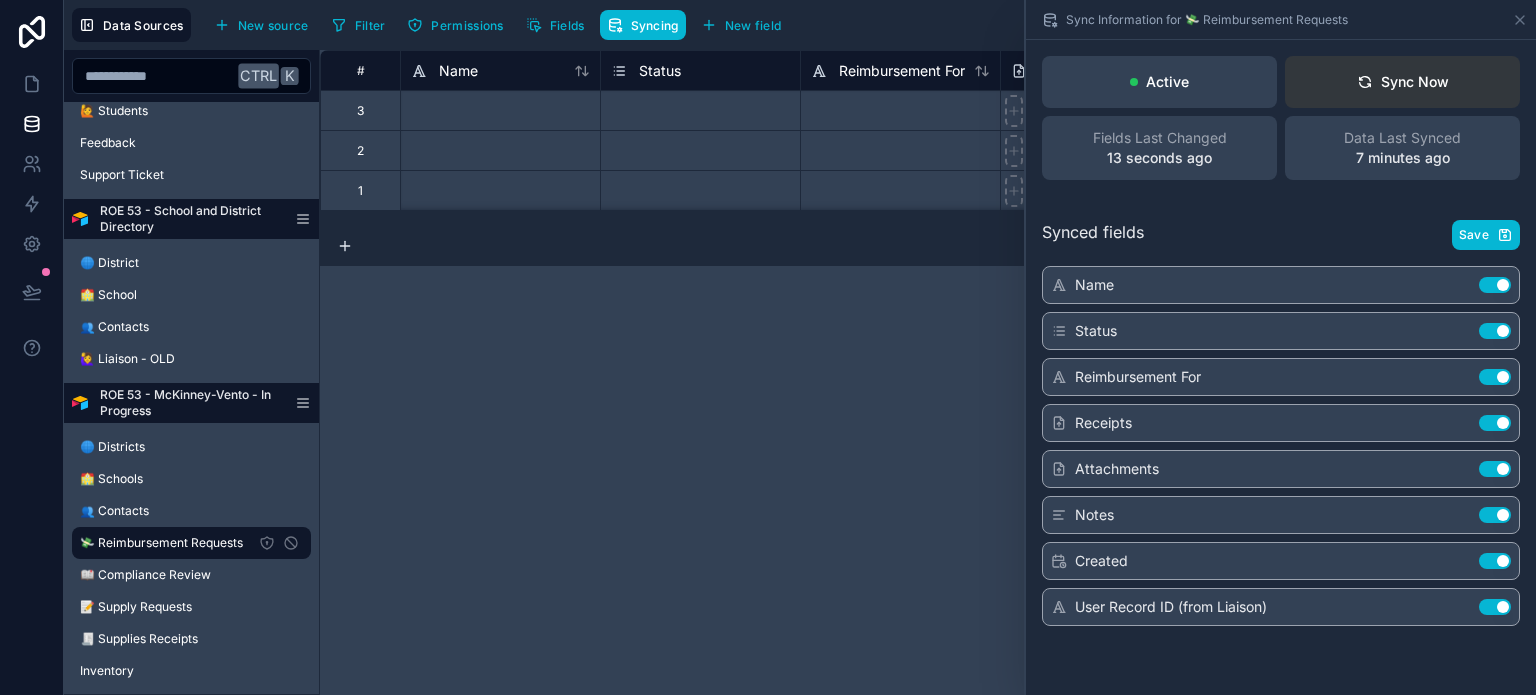 click on "Sync Now" at bounding box center [1402, 82] 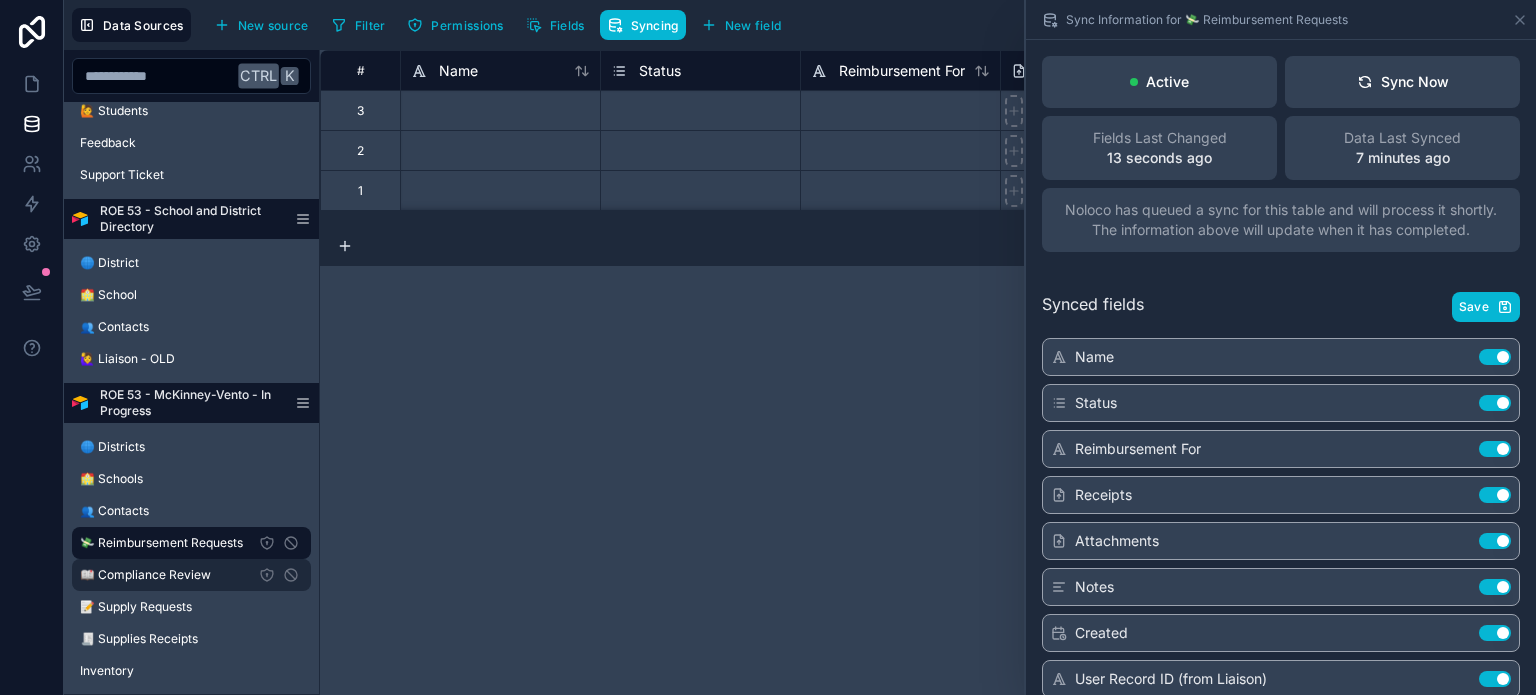 click on "📖 Compliance Review" at bounding box center [191, 575] 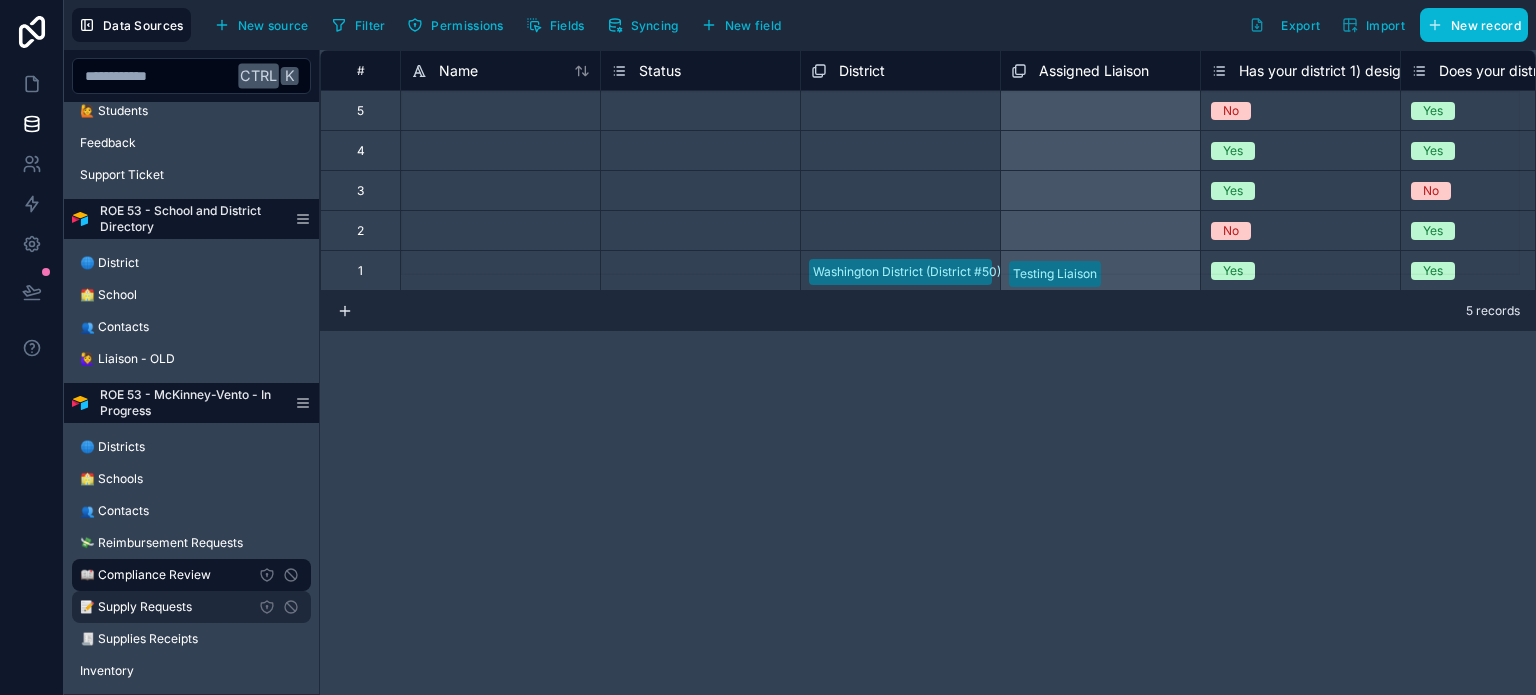 click on "📝 Supply Requests" at bounding box center [191, 607] 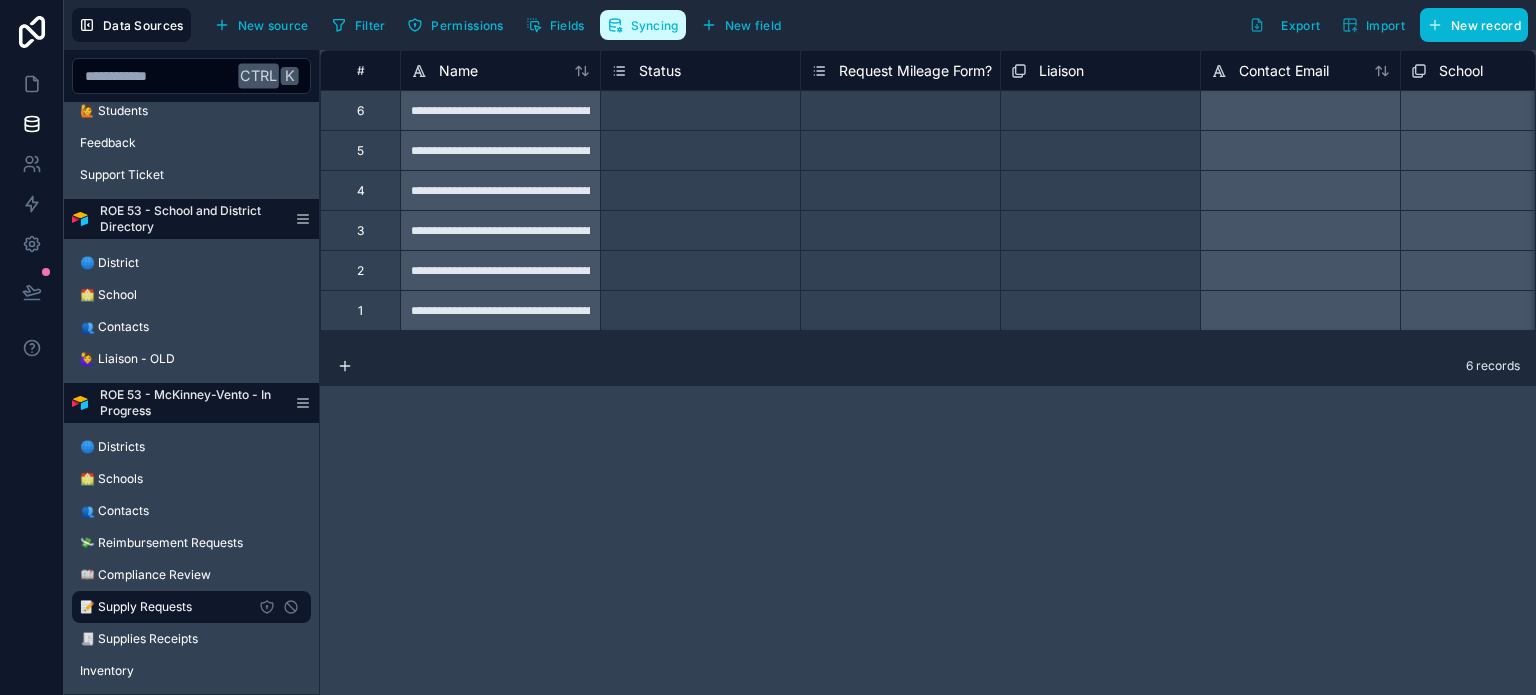 click 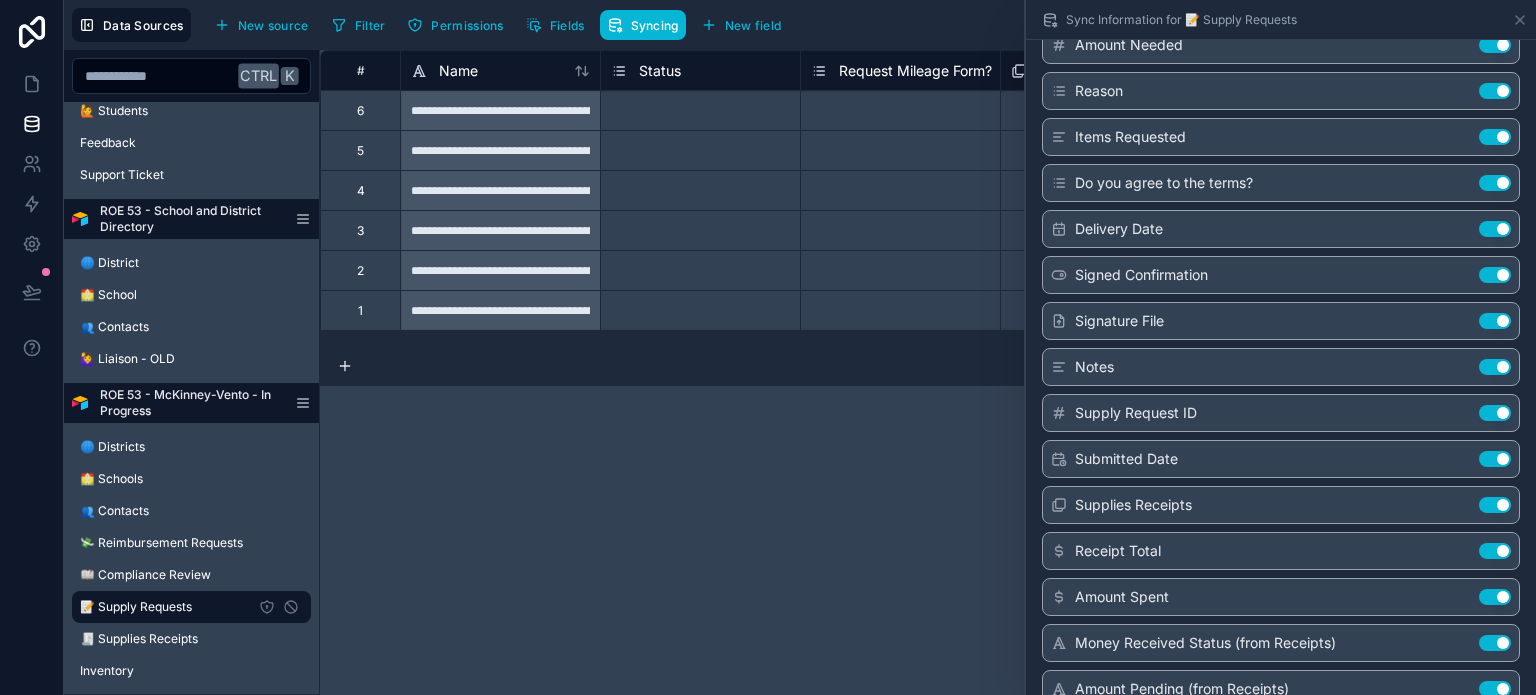 scroll, scrollTop: 664, scrollLeft: 0, axis: vertical 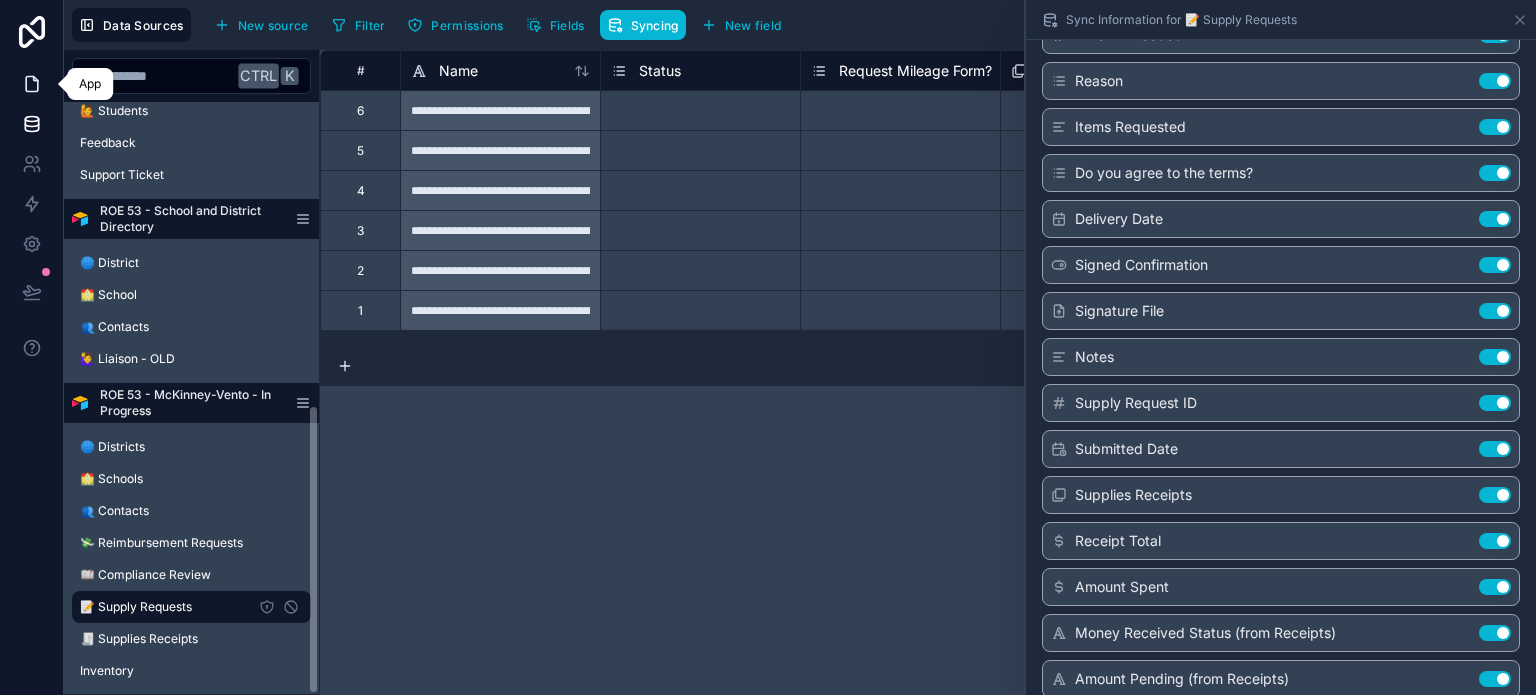 click at bounding box center [31, 84] 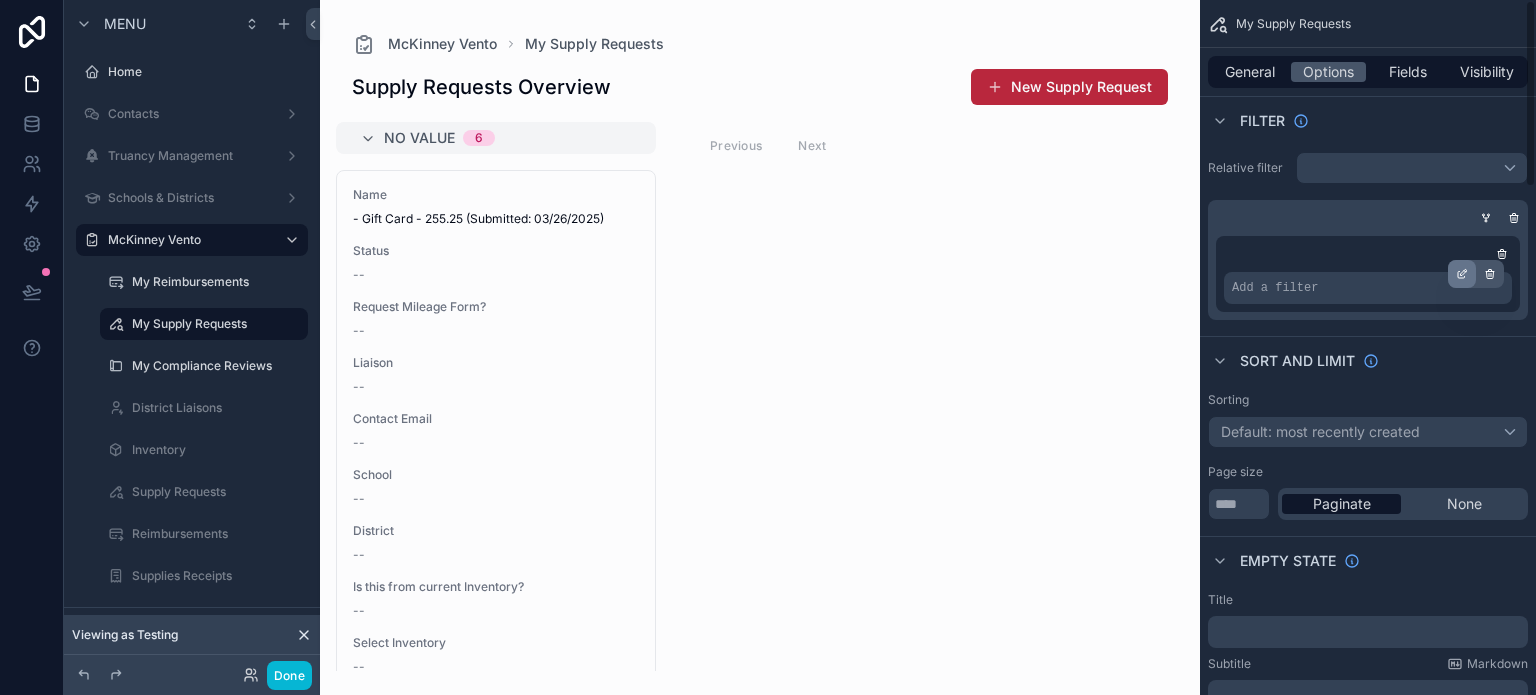 click 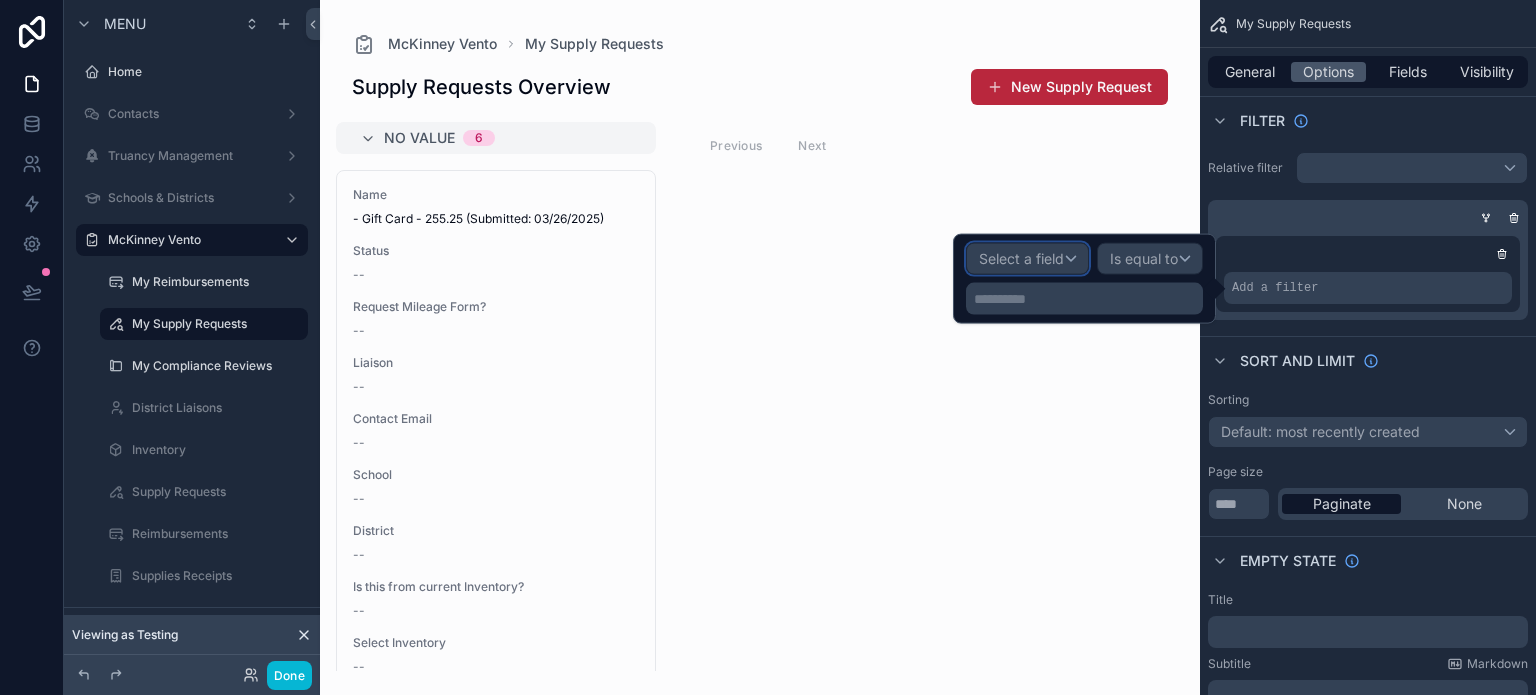 click on "Select a field" at bounding box center (1021, 258) 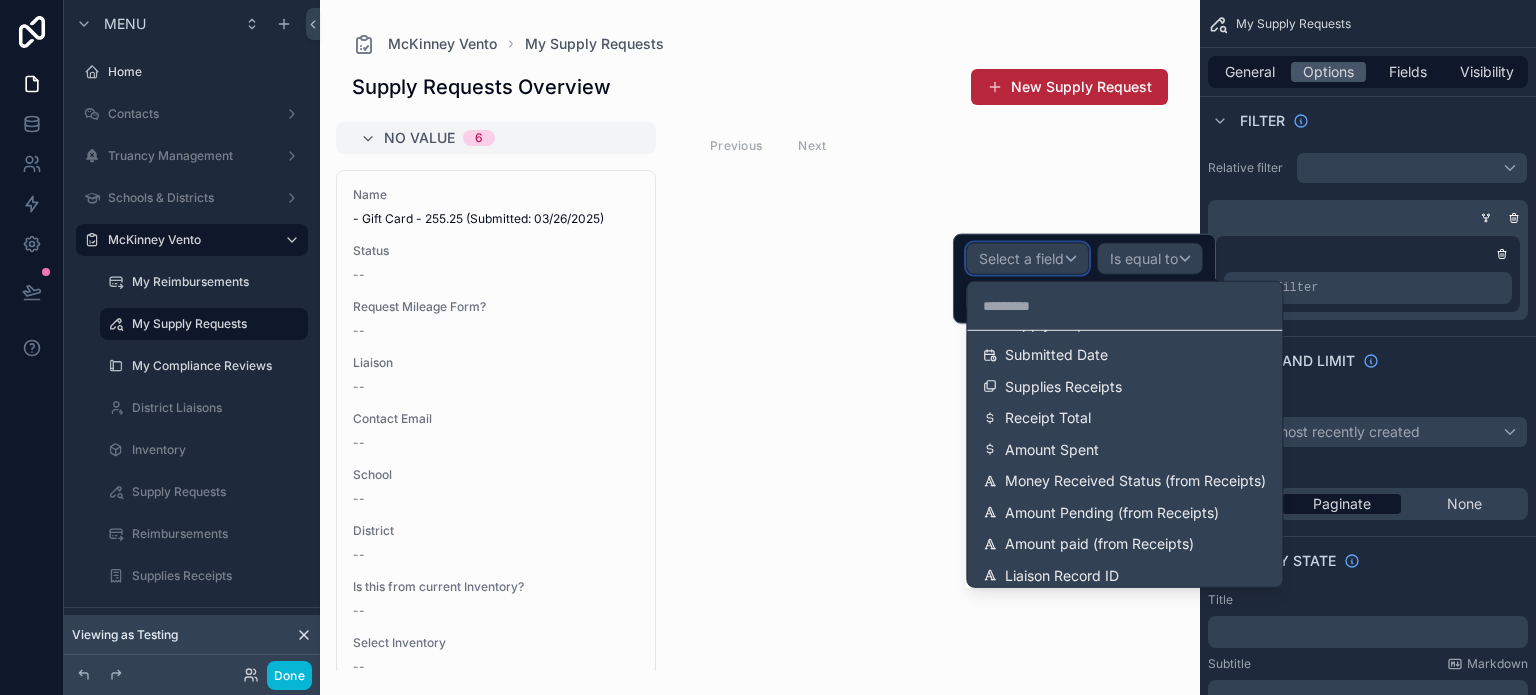scroll, scrollTop: 707, scrollLeft: 0, axis: vertical 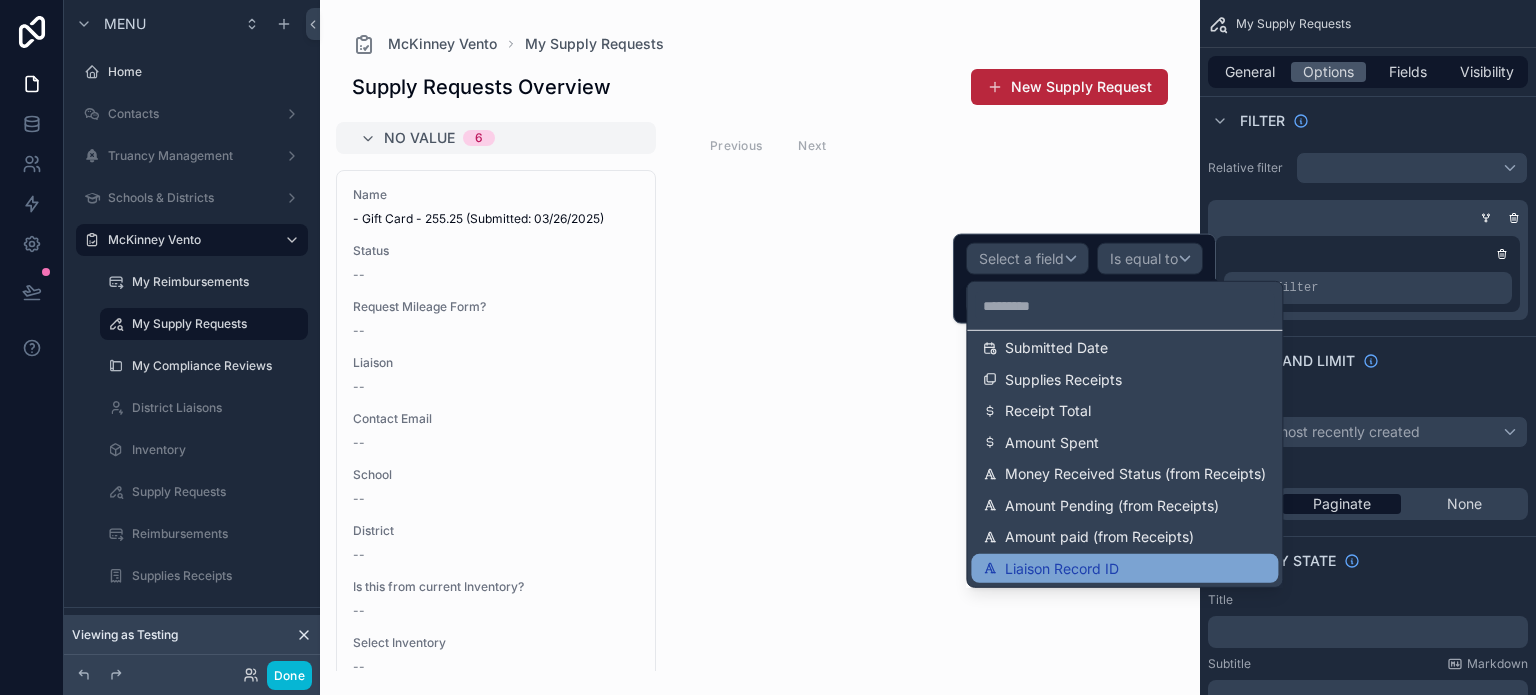 click on "Liaison Record ID" at bounding box center (1062, 568) 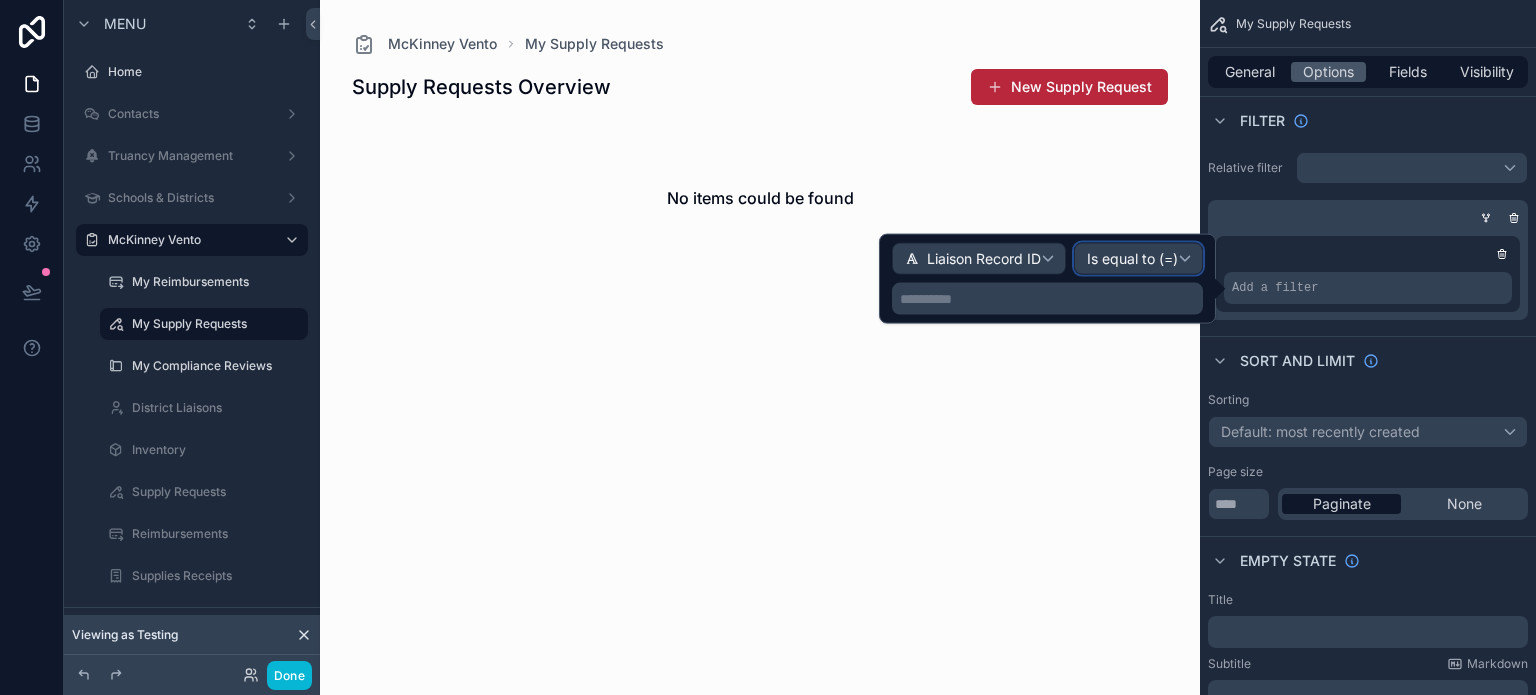 click on "Is equal to (=)" at bounding box center [1132, 259] 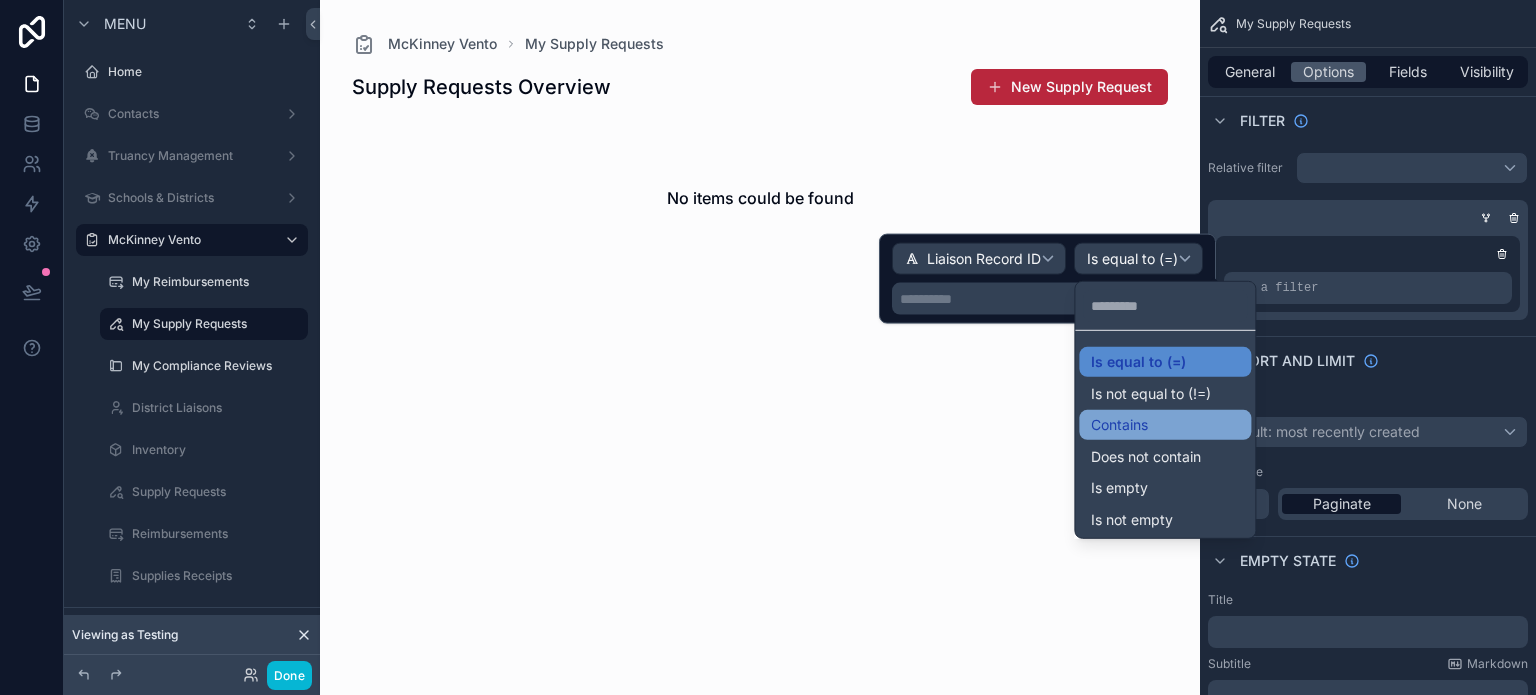 click on "Contains" at bounding box center [1165, 425] 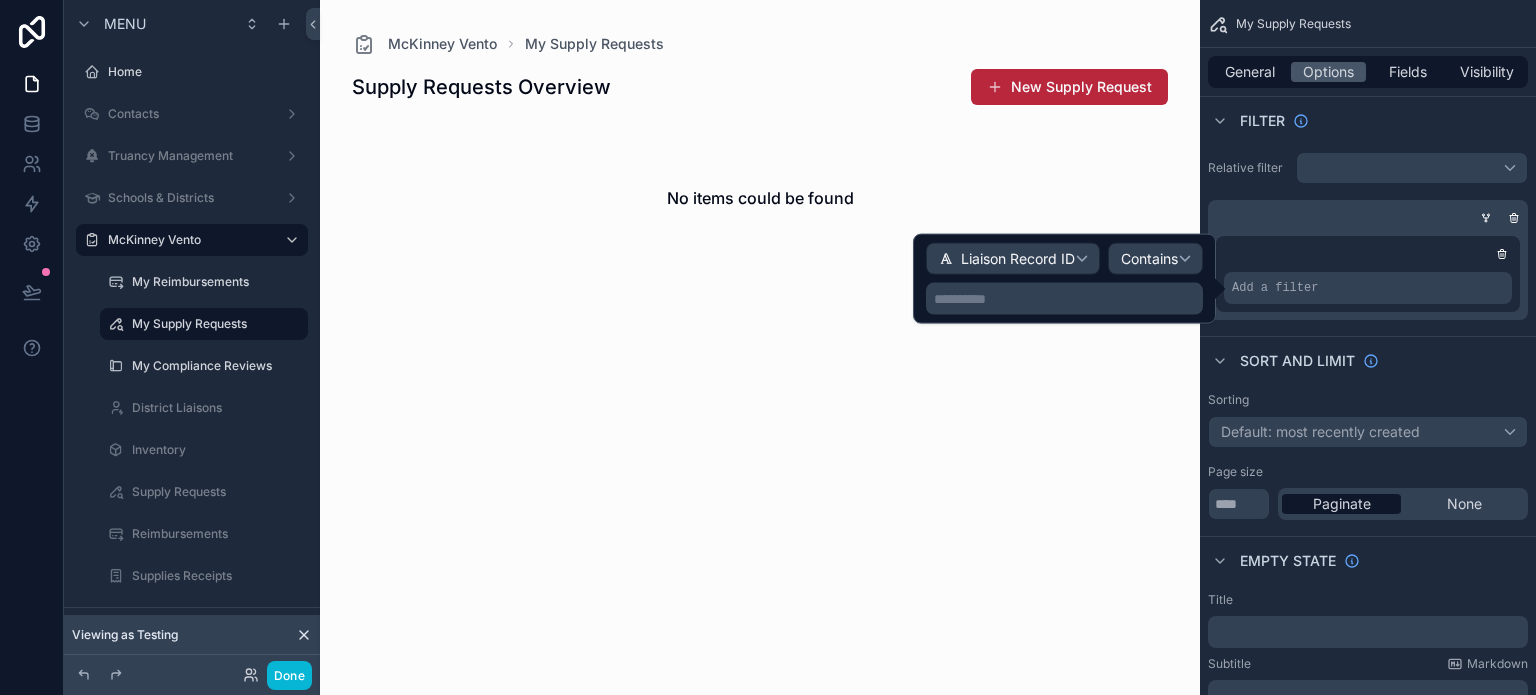 click on "**********" at bounding box center (1066, 299) 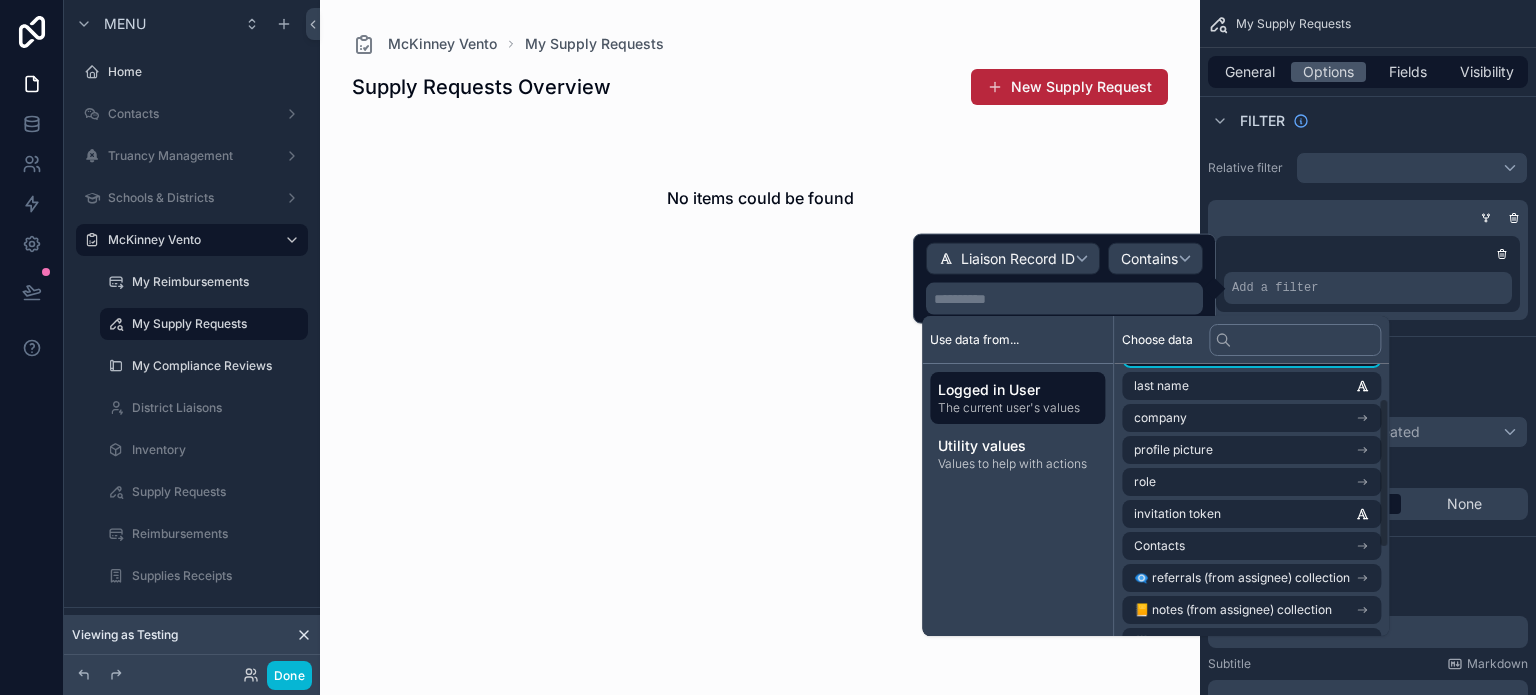 scroll, scrollTop: 100, scrollLeft: 0, axis: vertical 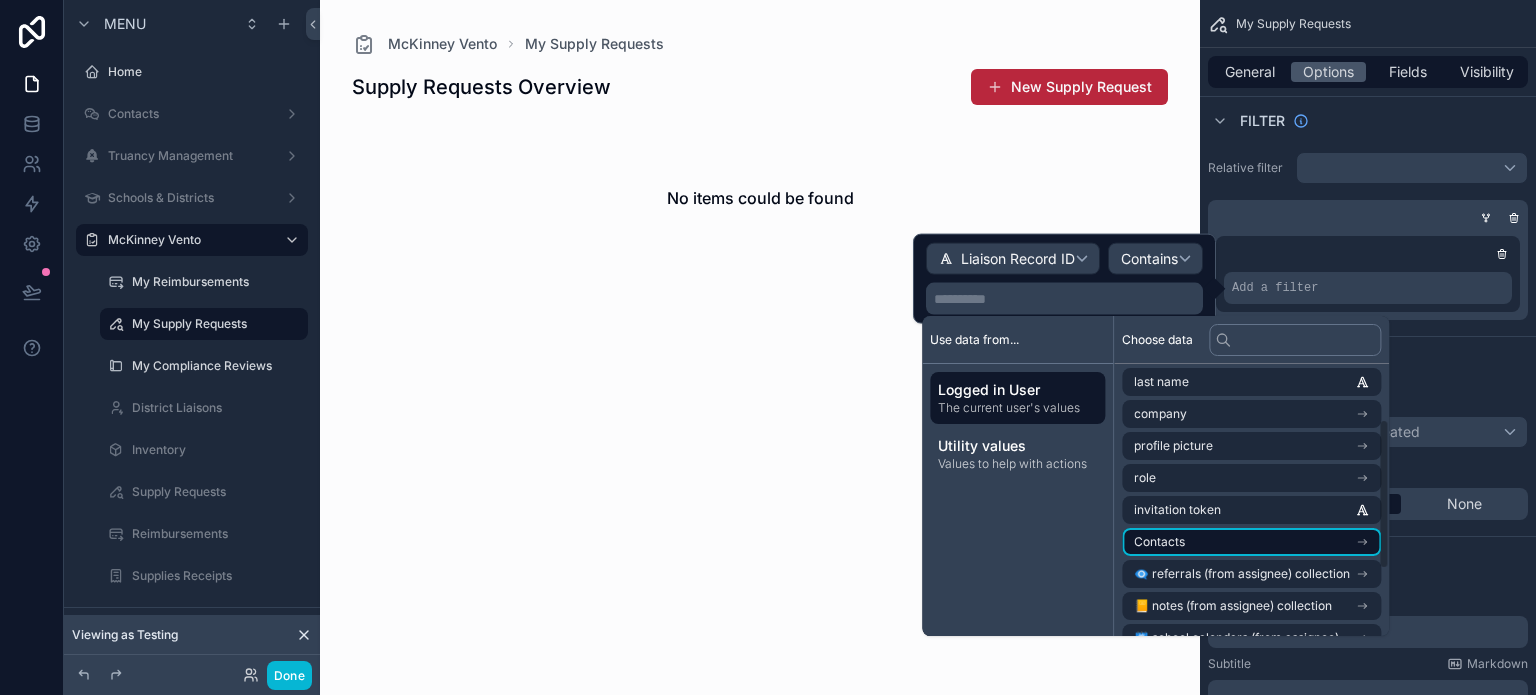 click on "Contacts" at bounding box center [1251, 542] 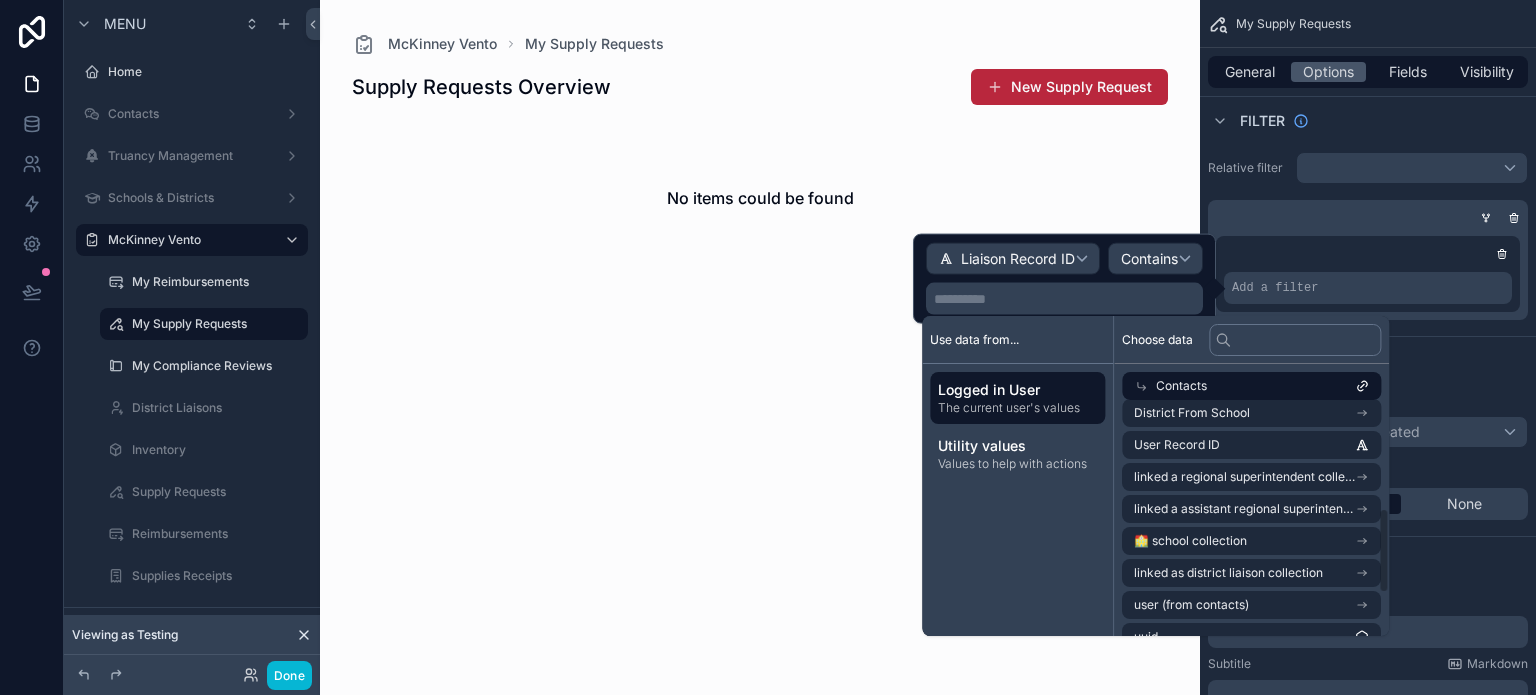 scroll, scrollTop: 400, scrollLeft: 0, axis: vertical 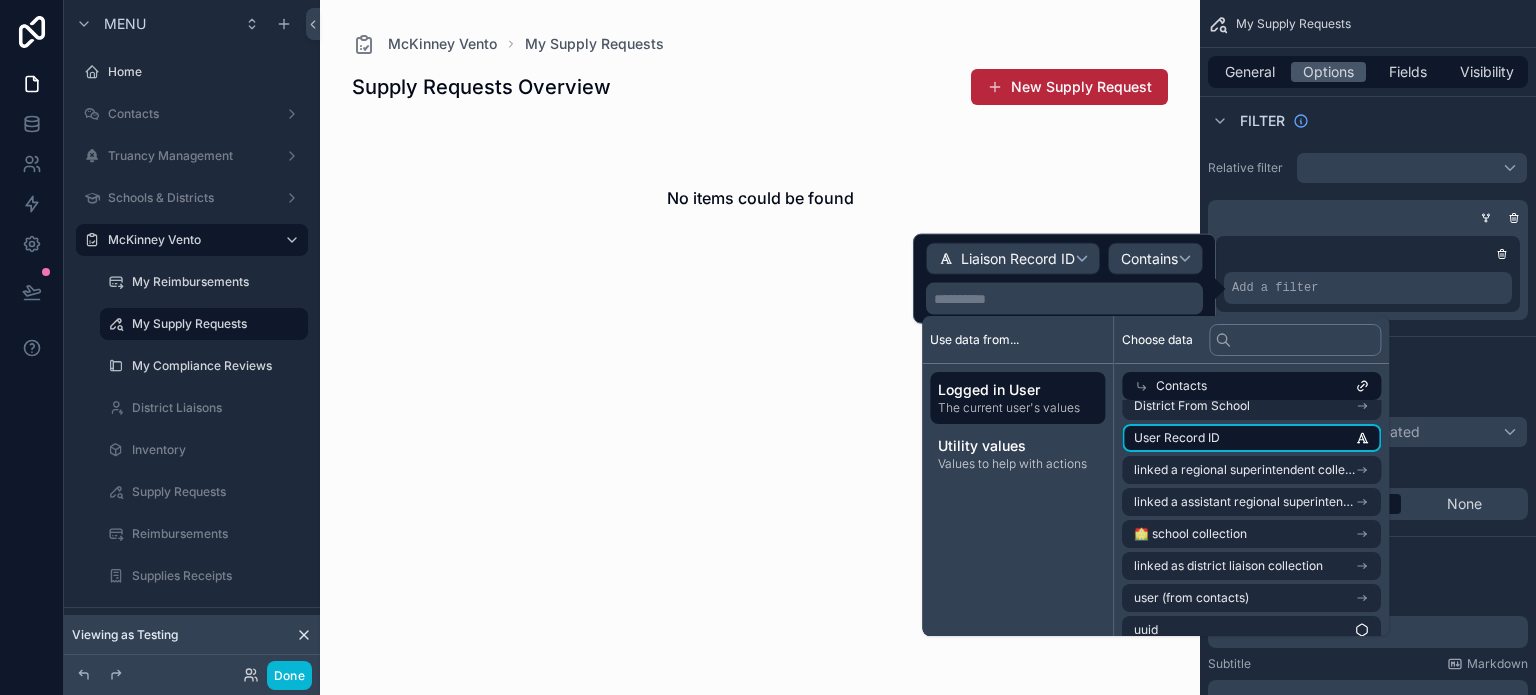 click on "User Record ID" at bounding box center [1251, 438] 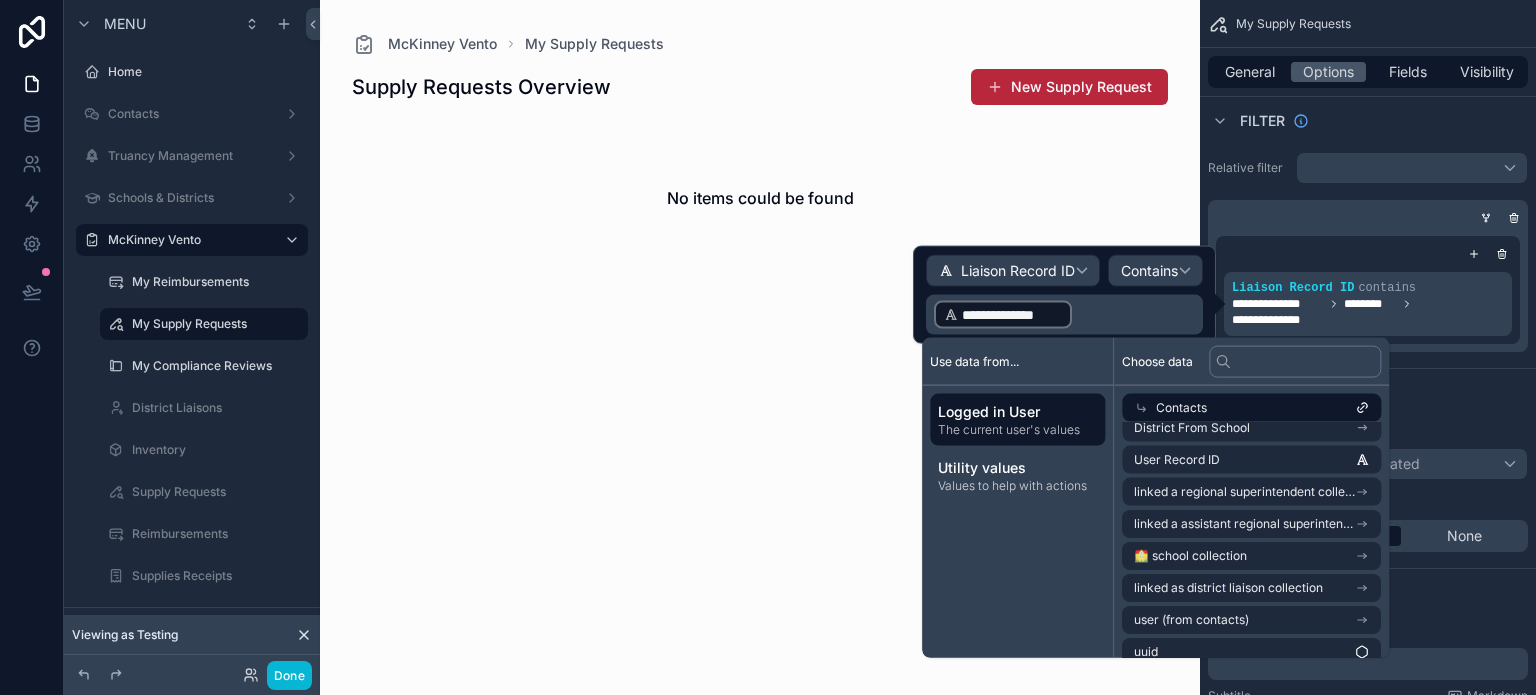 click at bounding box center (760, 347) 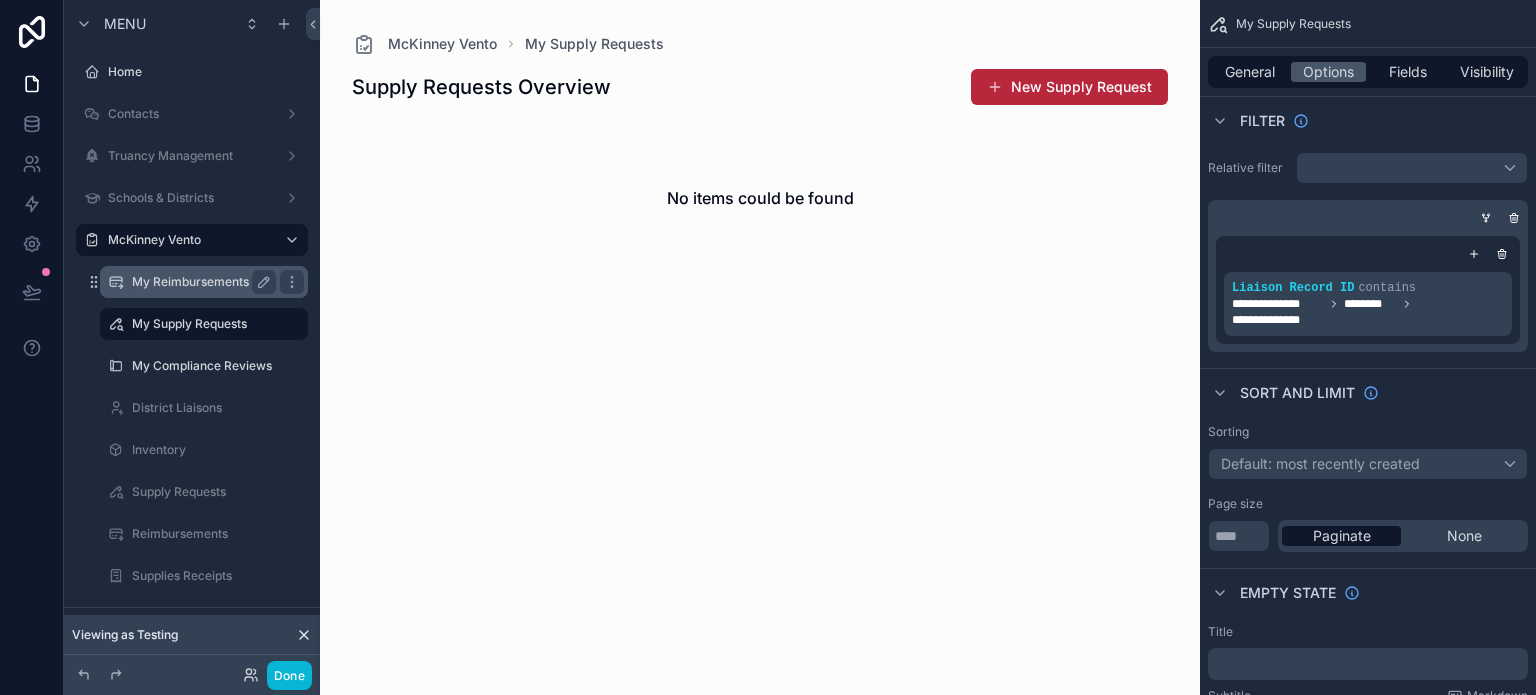 click on "My Reimbursements" at bounding box center (200, 282) 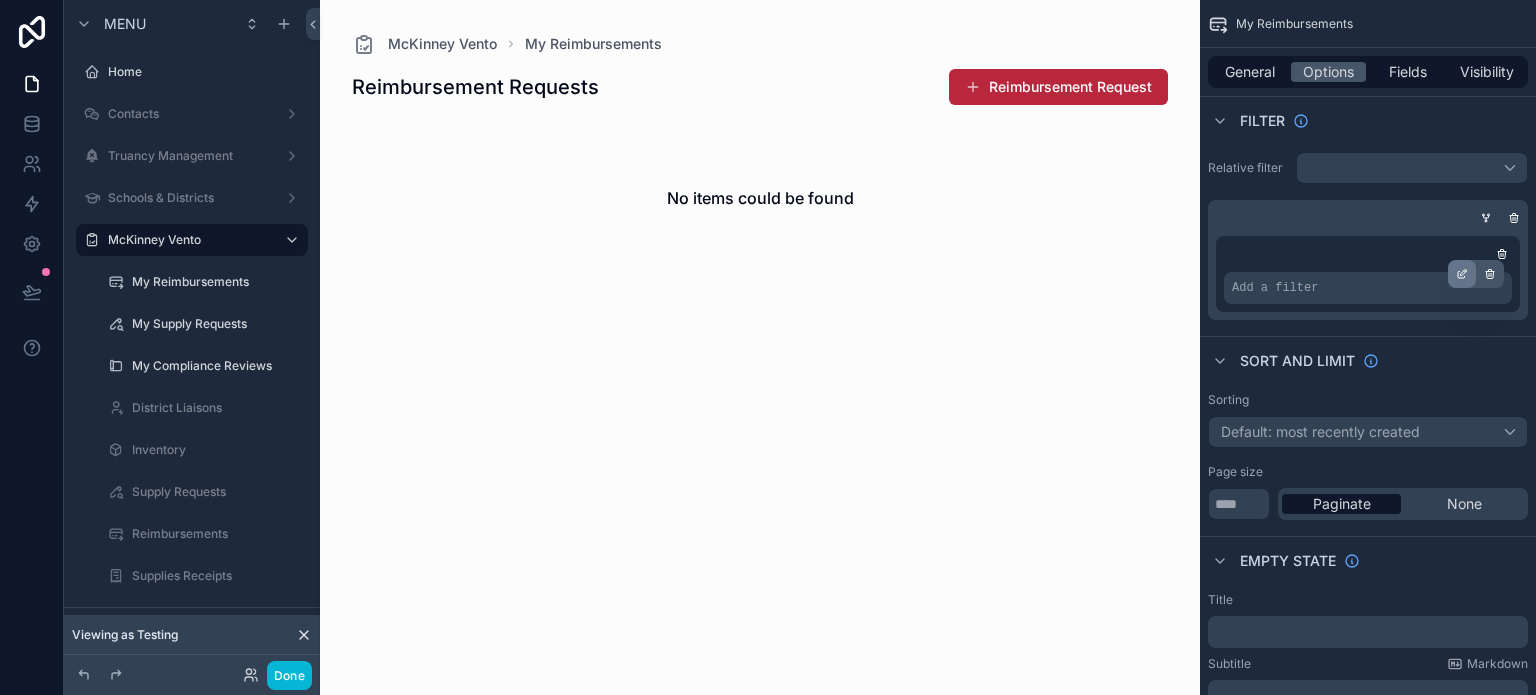 click 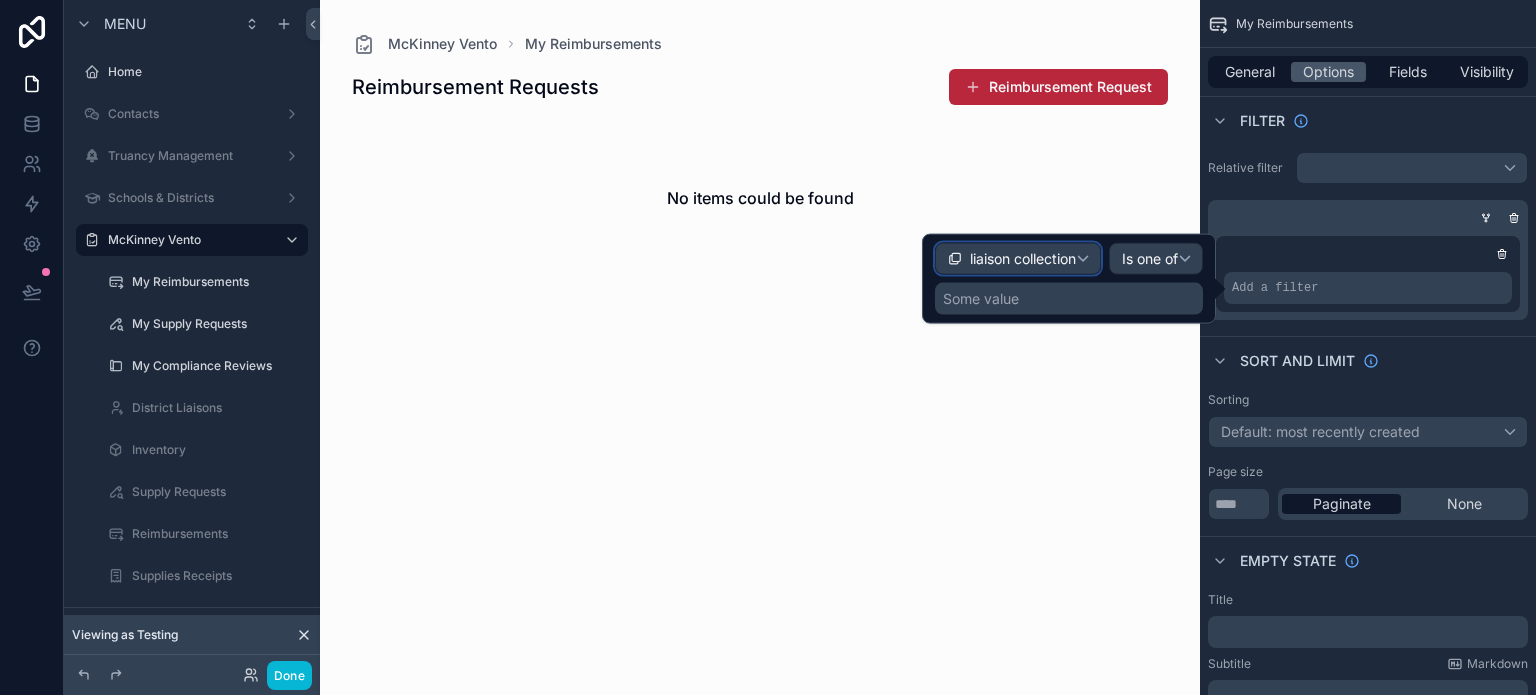 click on "liaison collection" at bounding box center [1023, 259] 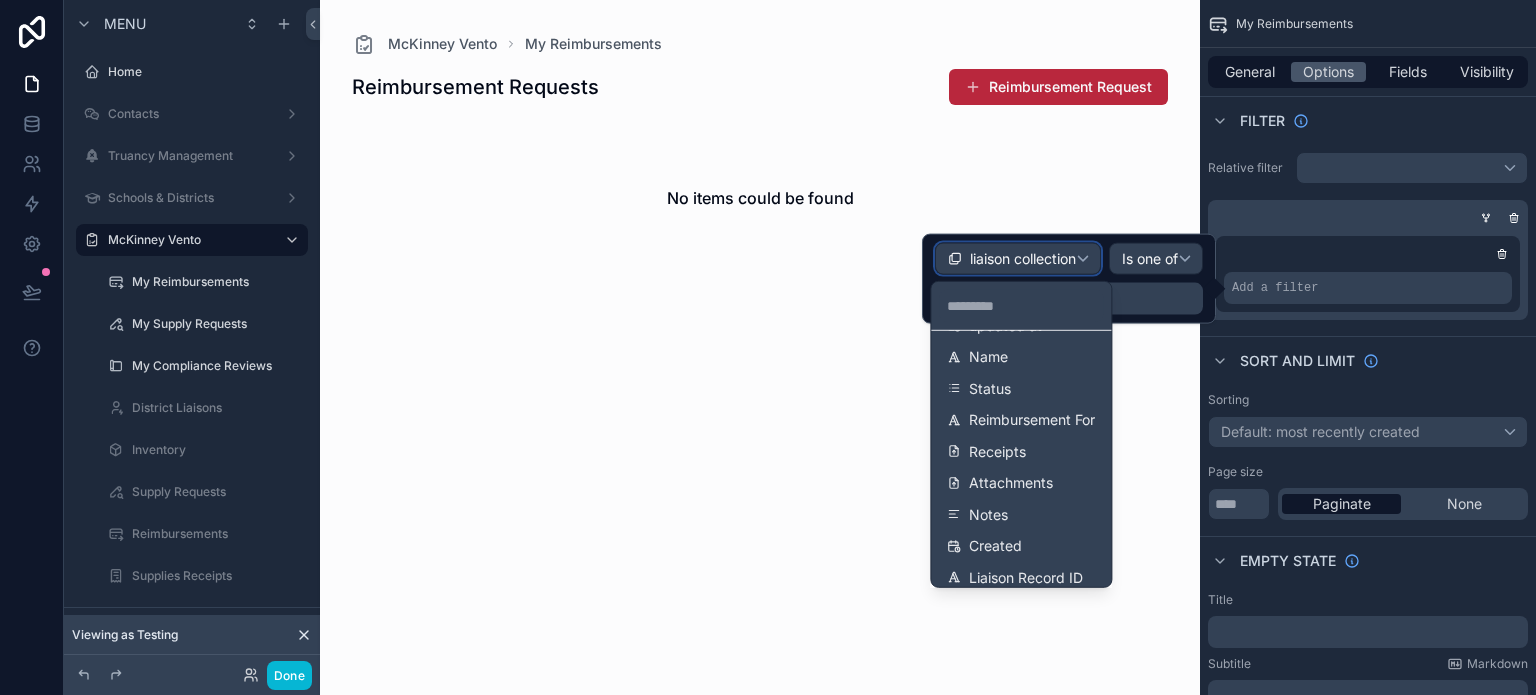 scroll, scrollTop: 171, scrollLeft: 0, axis: vertical 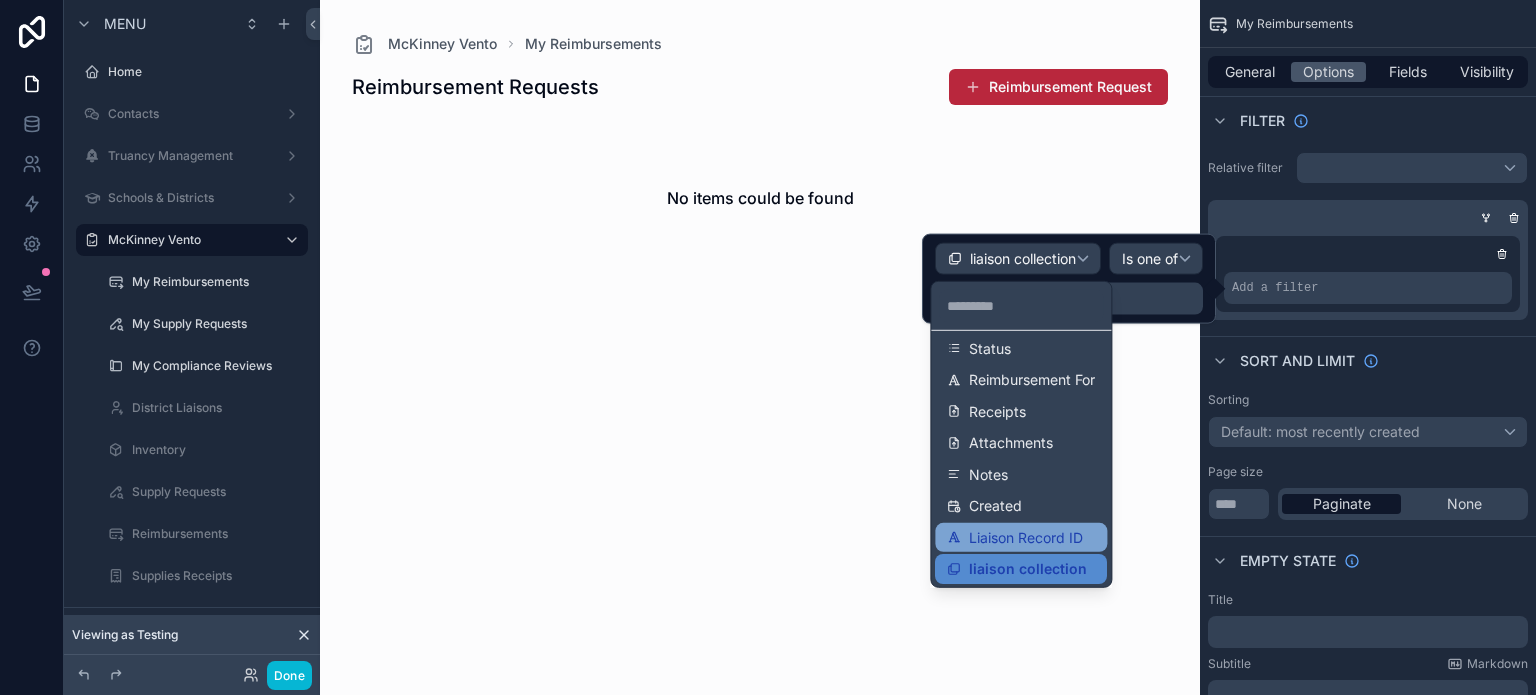 click on "Liaison Record ID" at bounding box center (1021, 537) 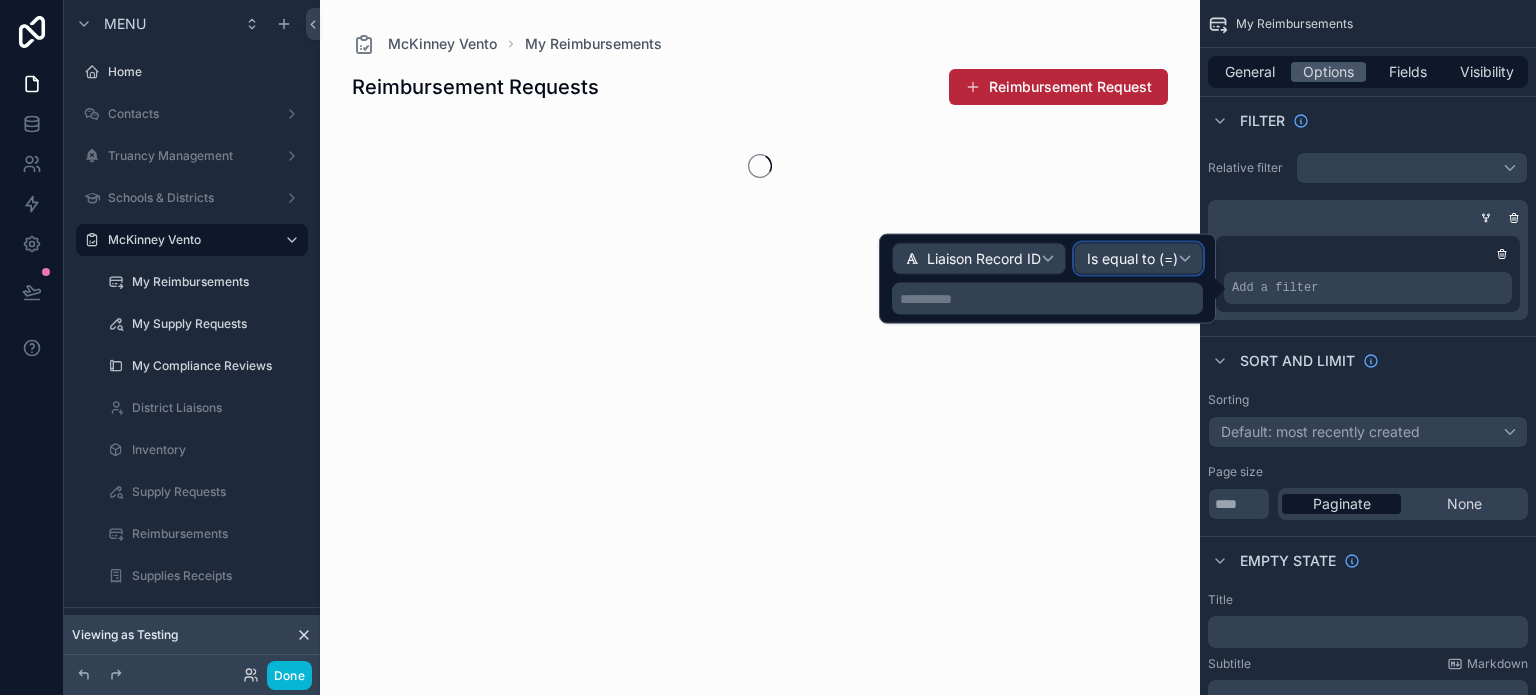 click on "Is equal to (=)" at bounding box center (1132, 259) 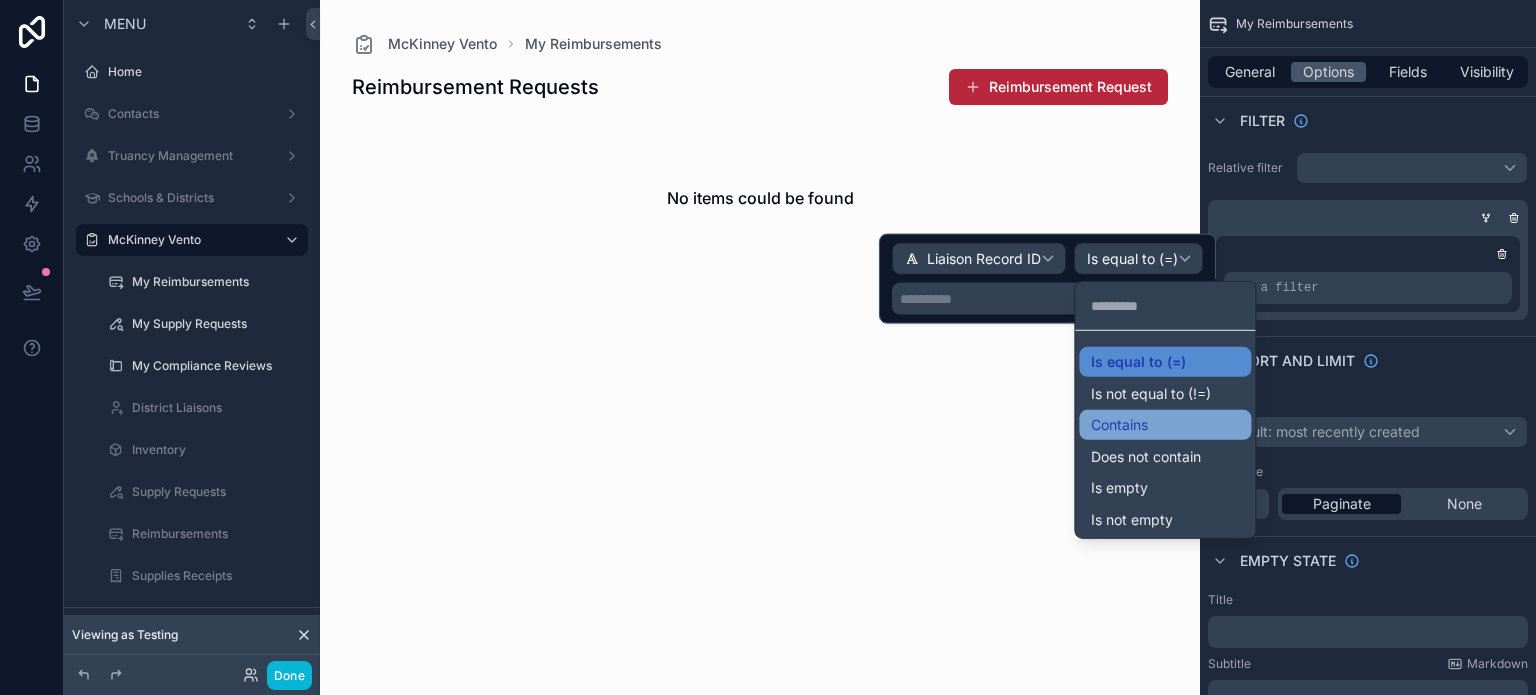 click on "Contains" at bounding box center [1165, 425] 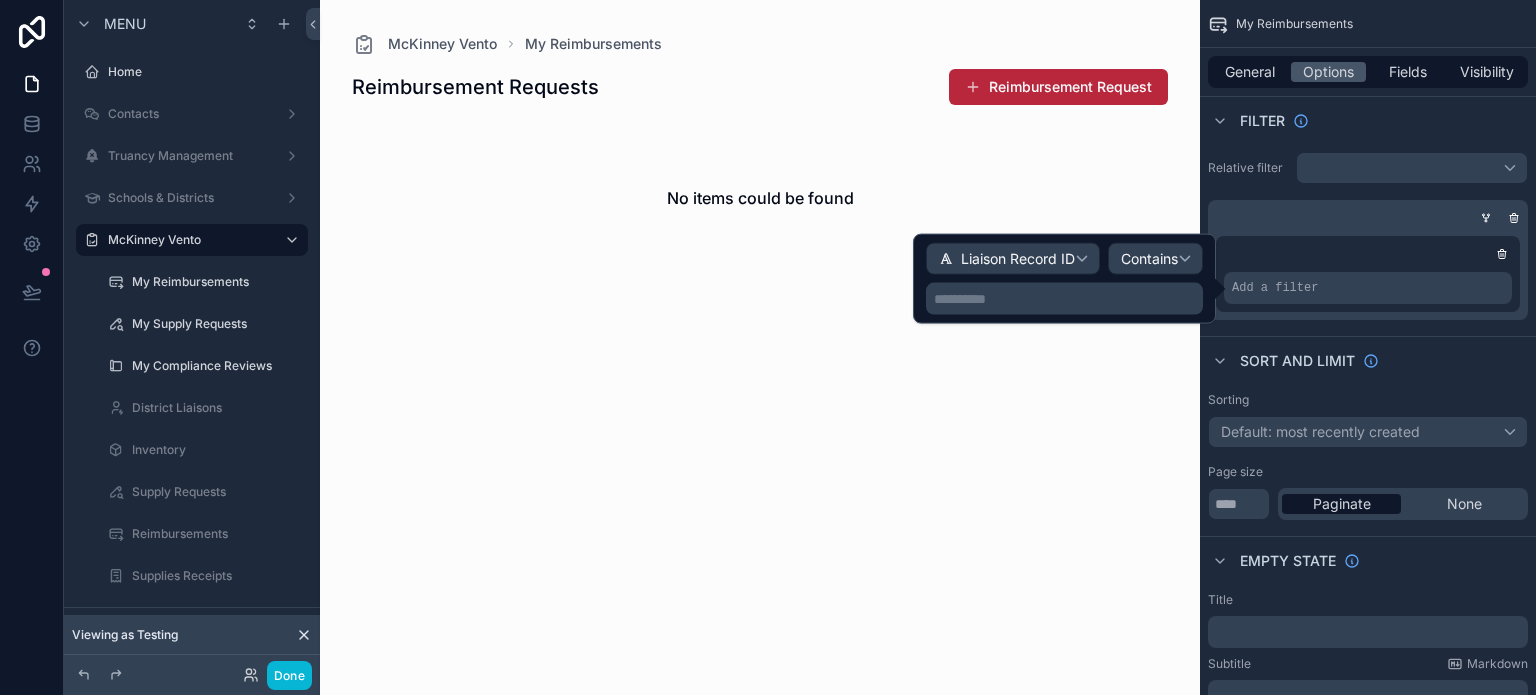 click on "**********" at bounding box center [1066, 299] 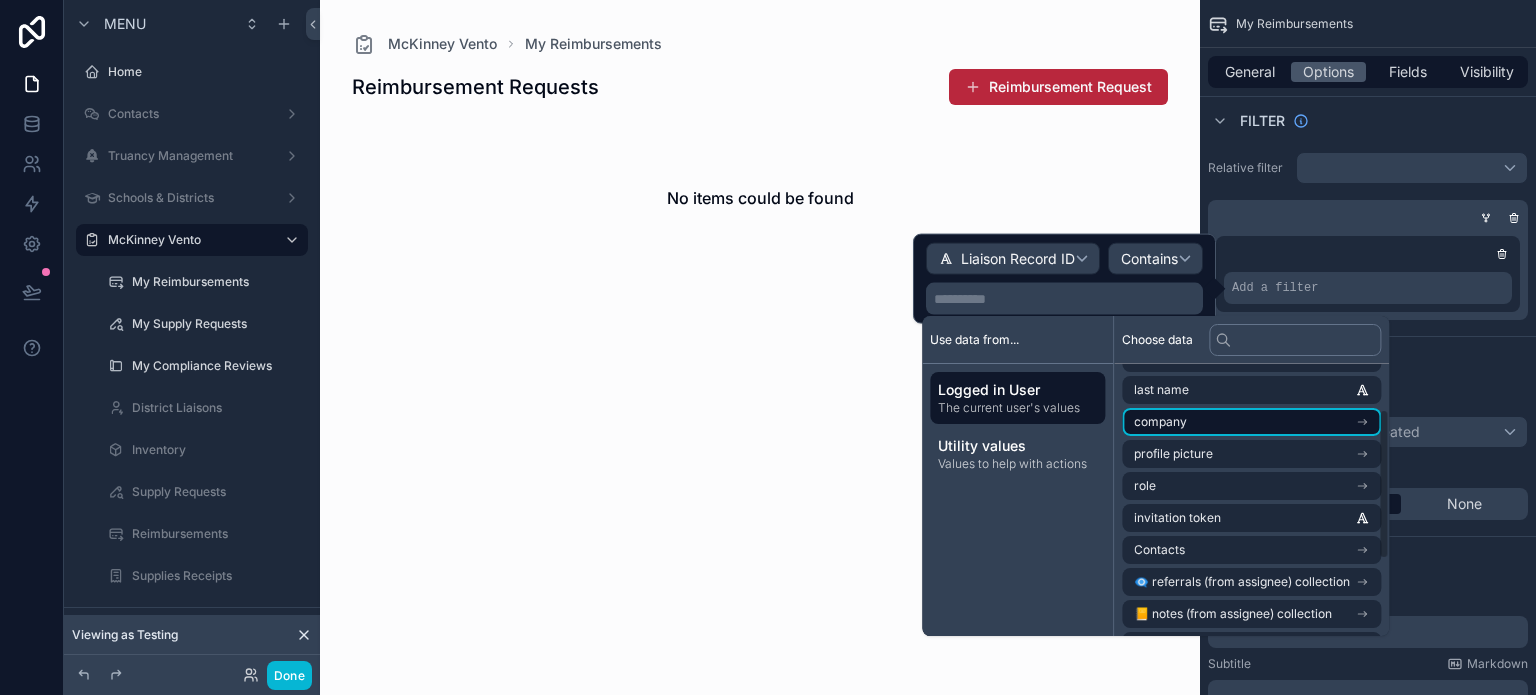 scroll, scrollTop: 100, scrollLeft: 0, axis: vertical 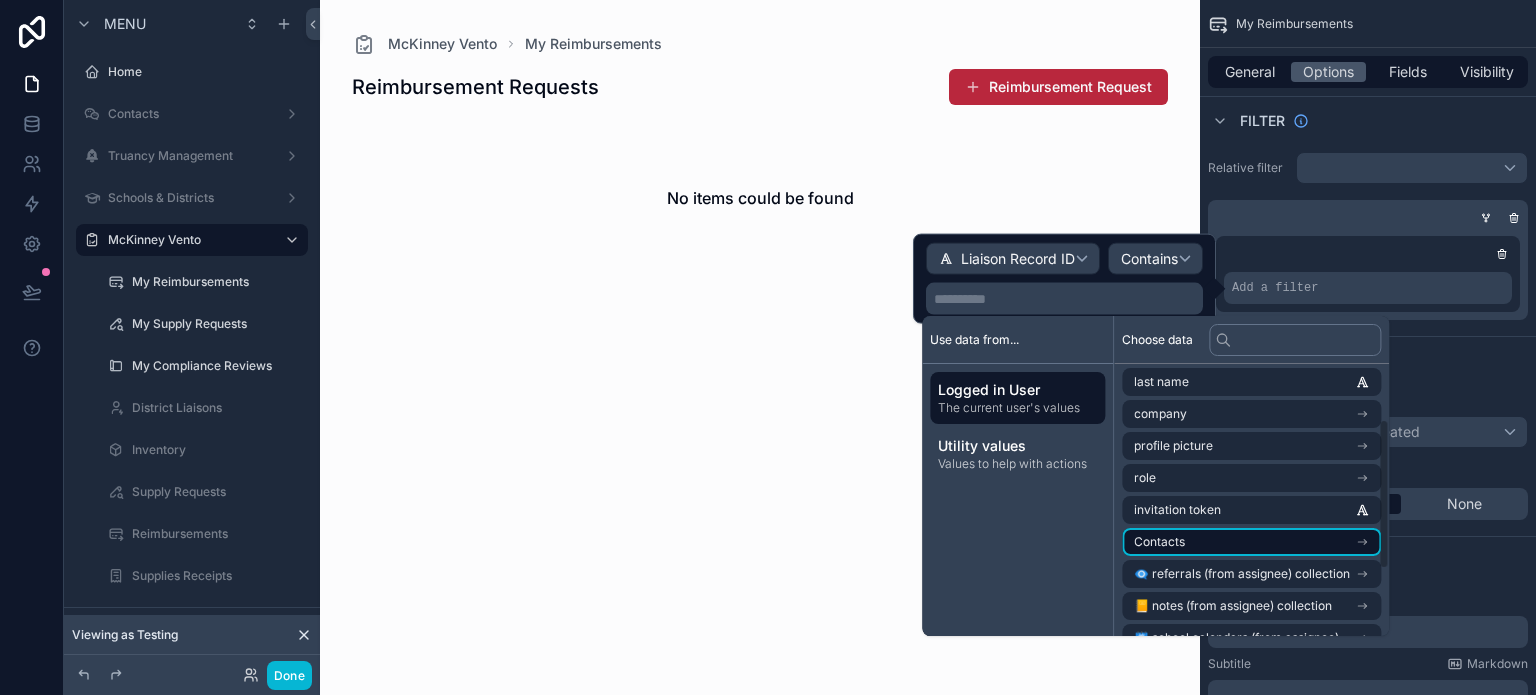 click on "Contacts" at bounding box center (1251, 542) 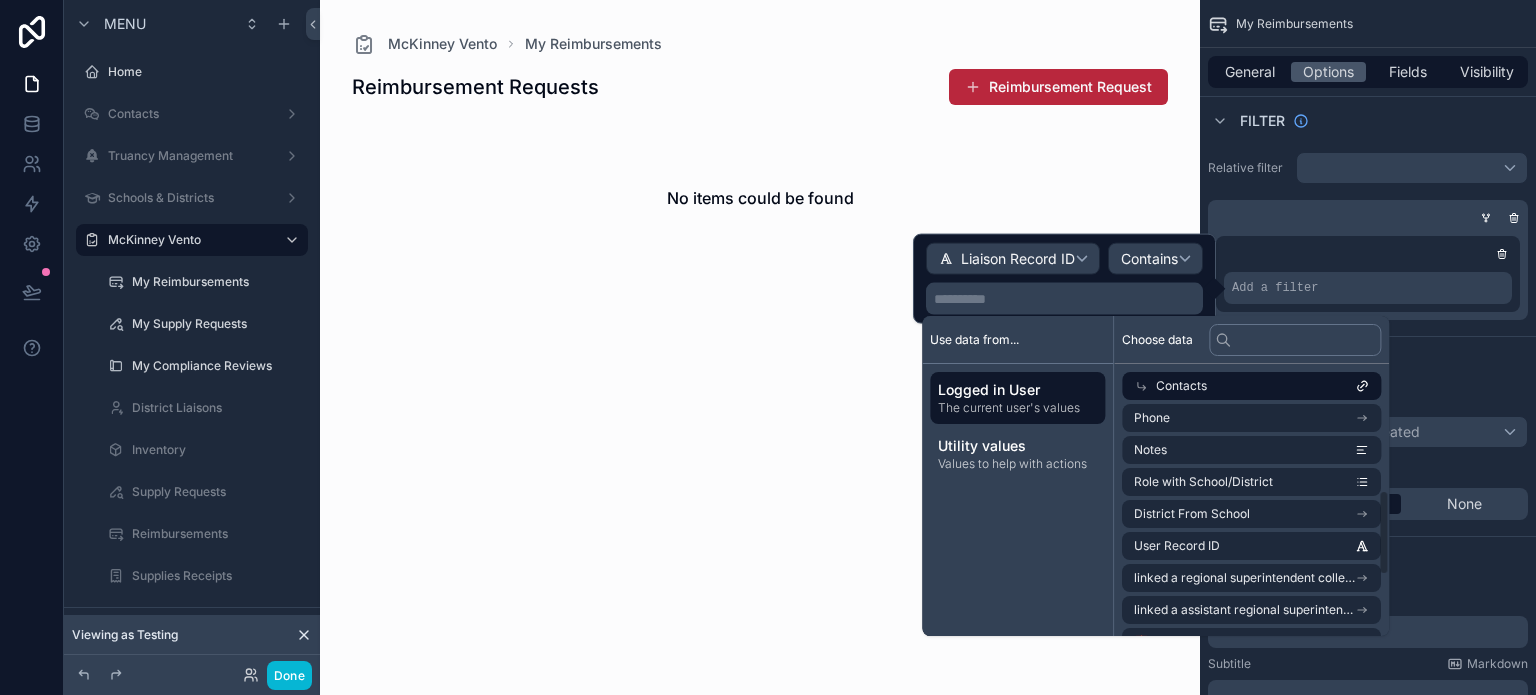 scroll, scrollTop: 300, scrollLeft: 0, axis: vertical 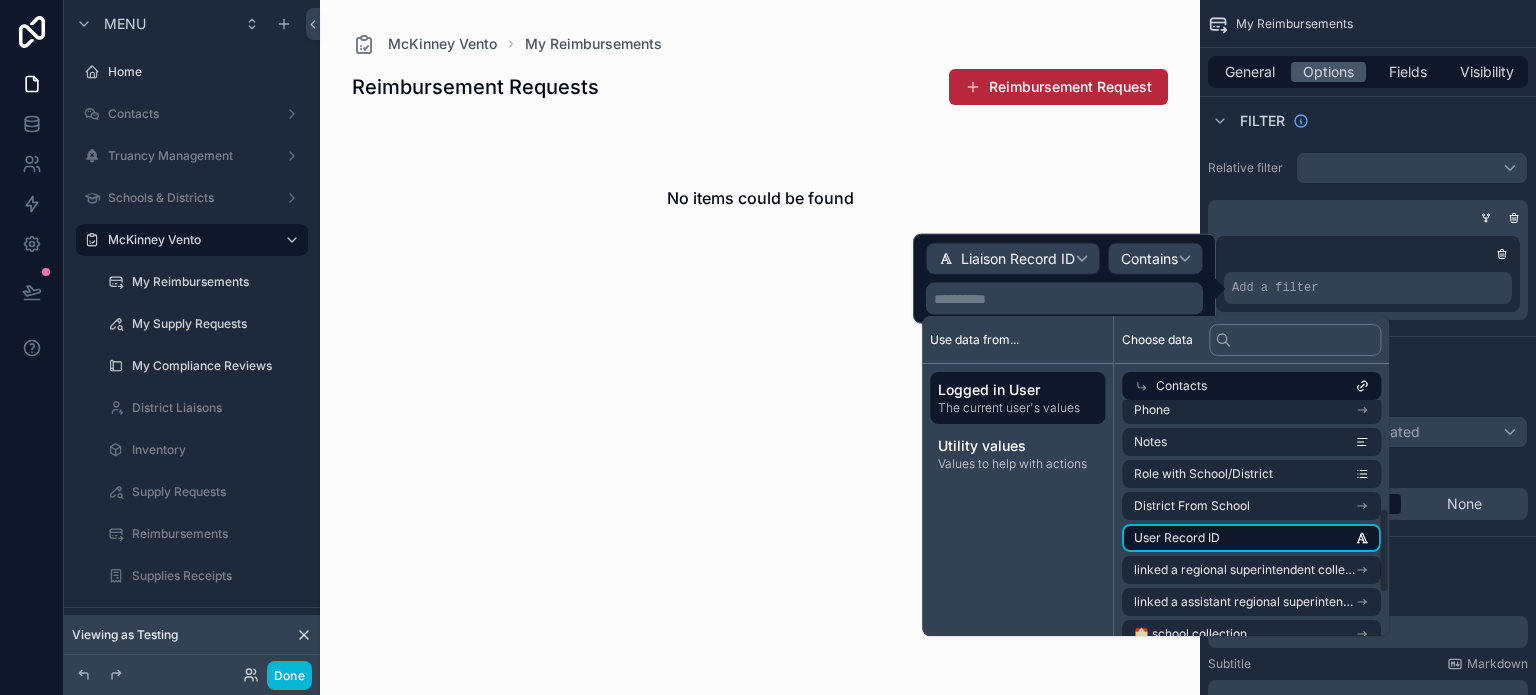 click on "User Record ID" at bounding box center (1251, 538) 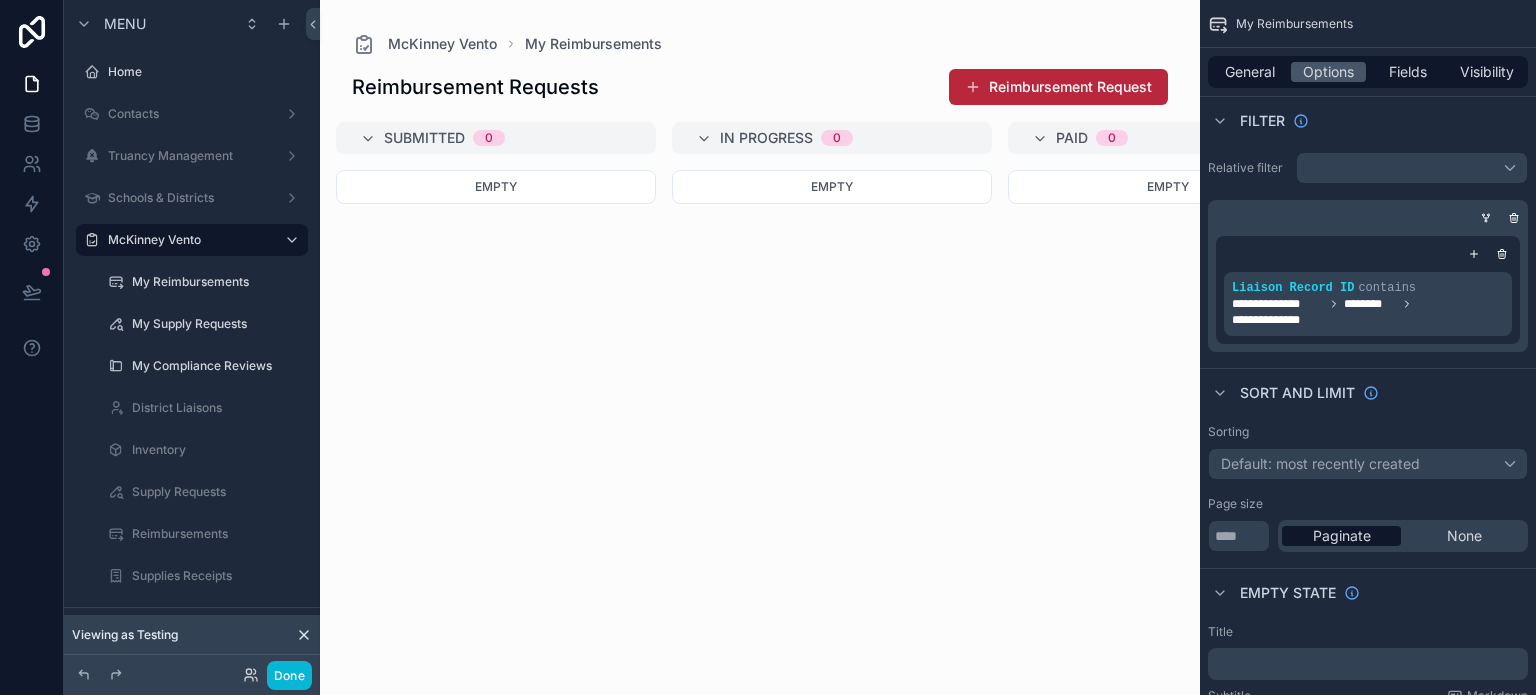 click at bounding box center (760, 347) 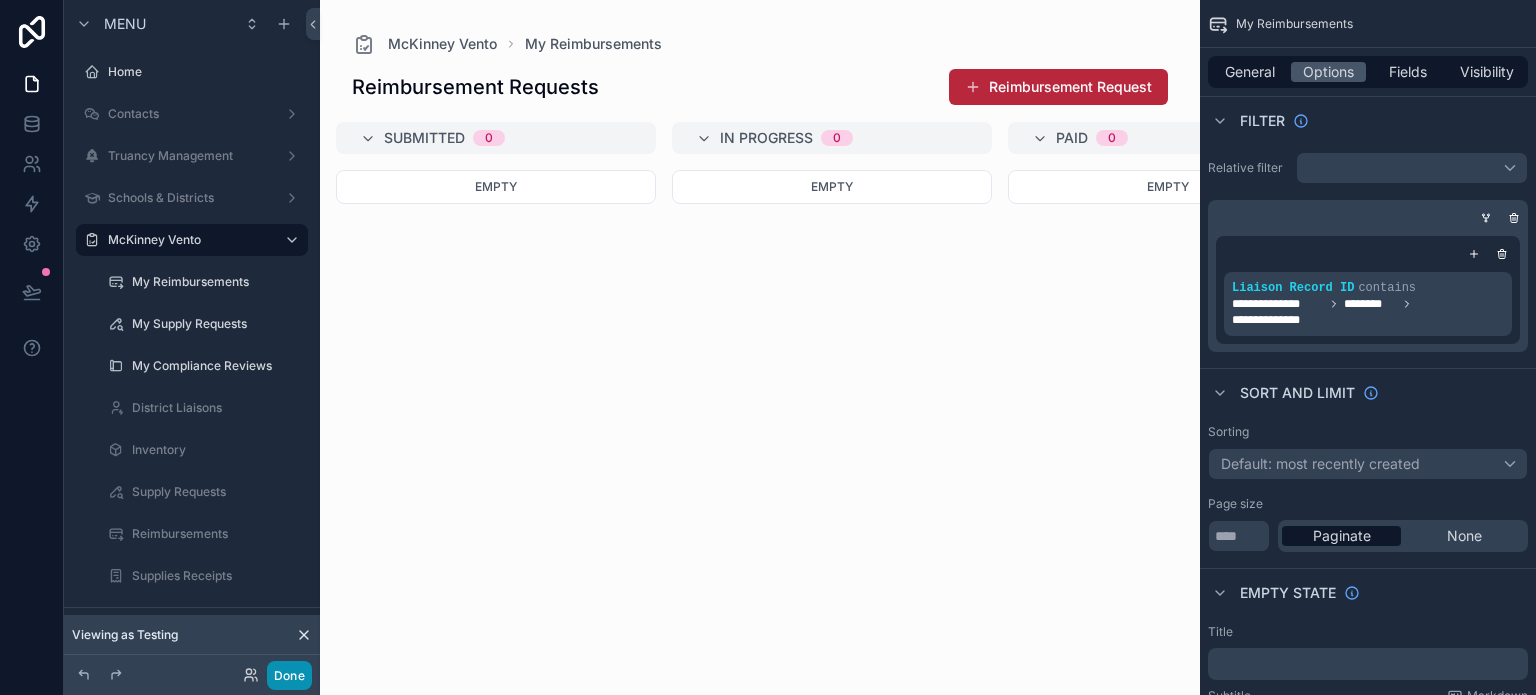 click on "Done" at bounding box center (289, 675) 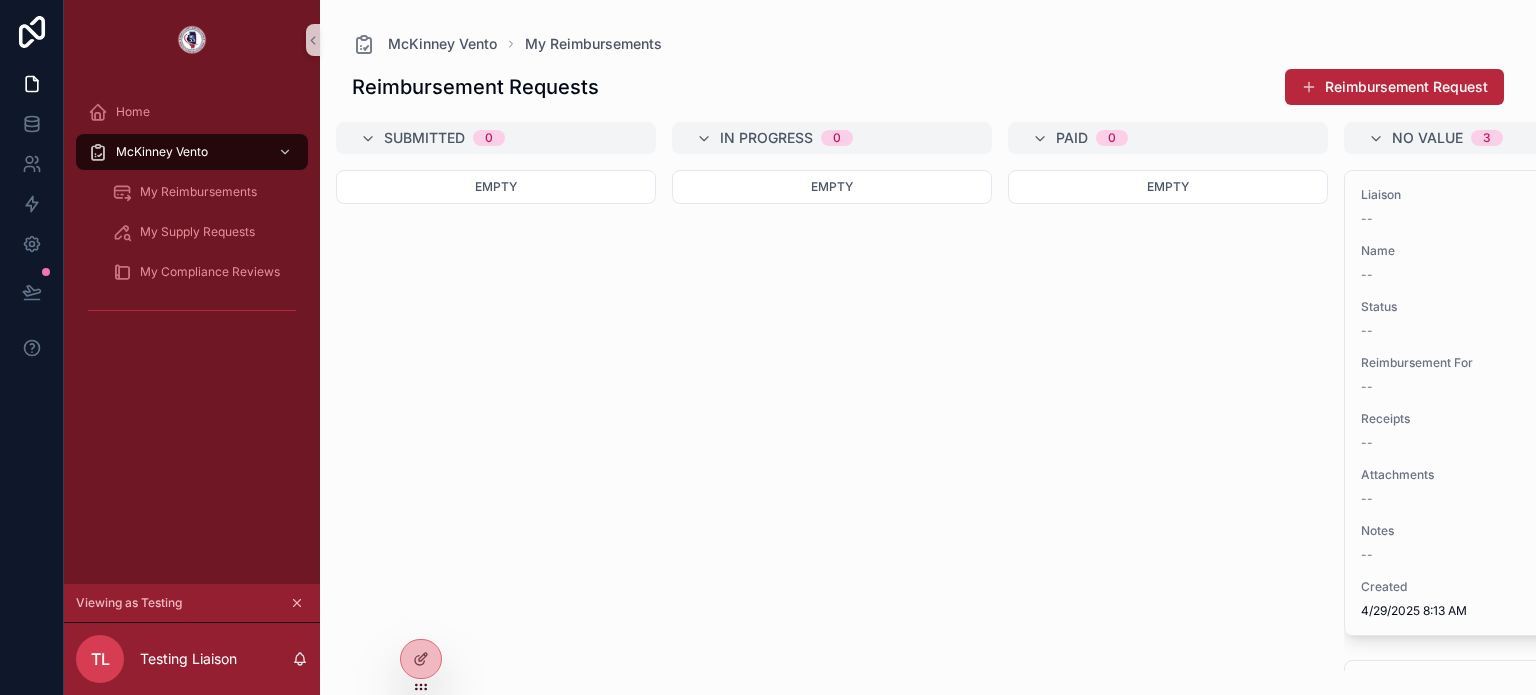 scroll, scrollTop: 0, scrollLeft: 350, axis: horizontal 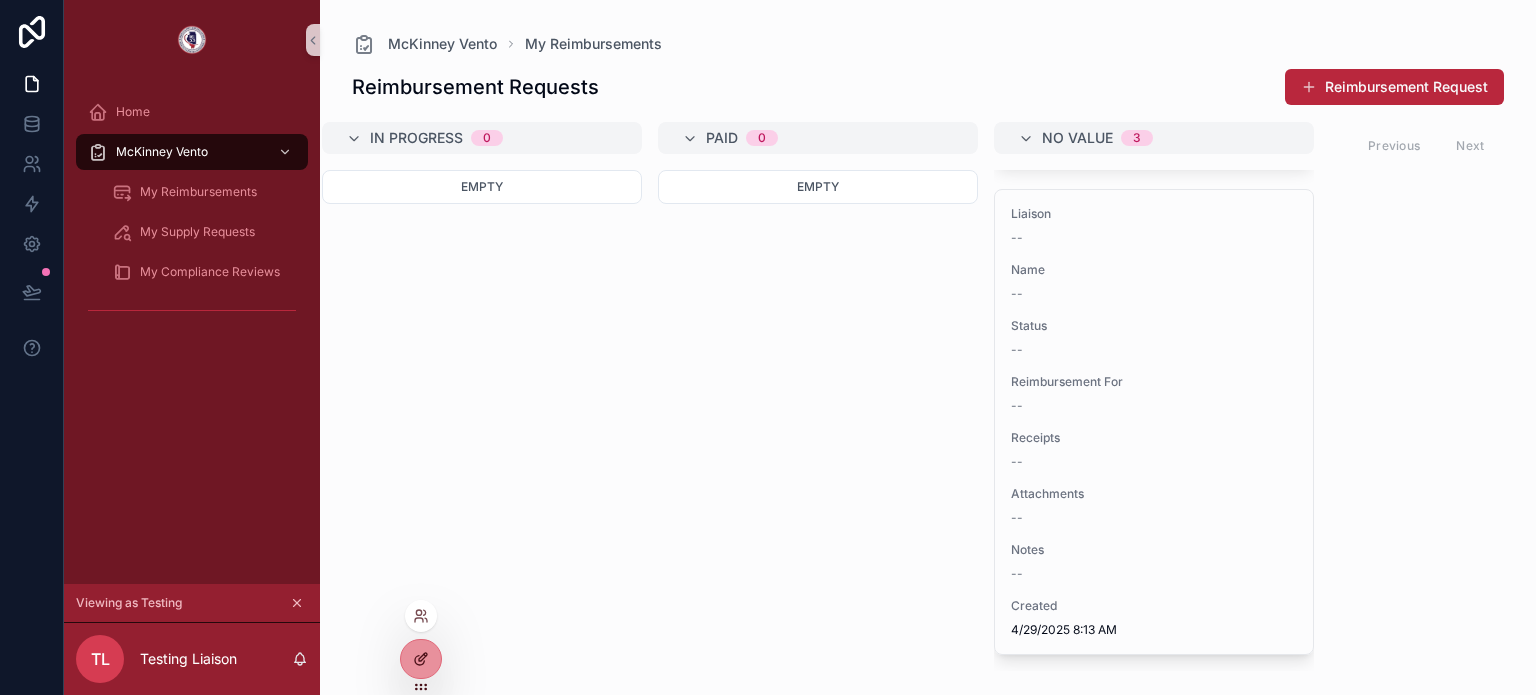 click 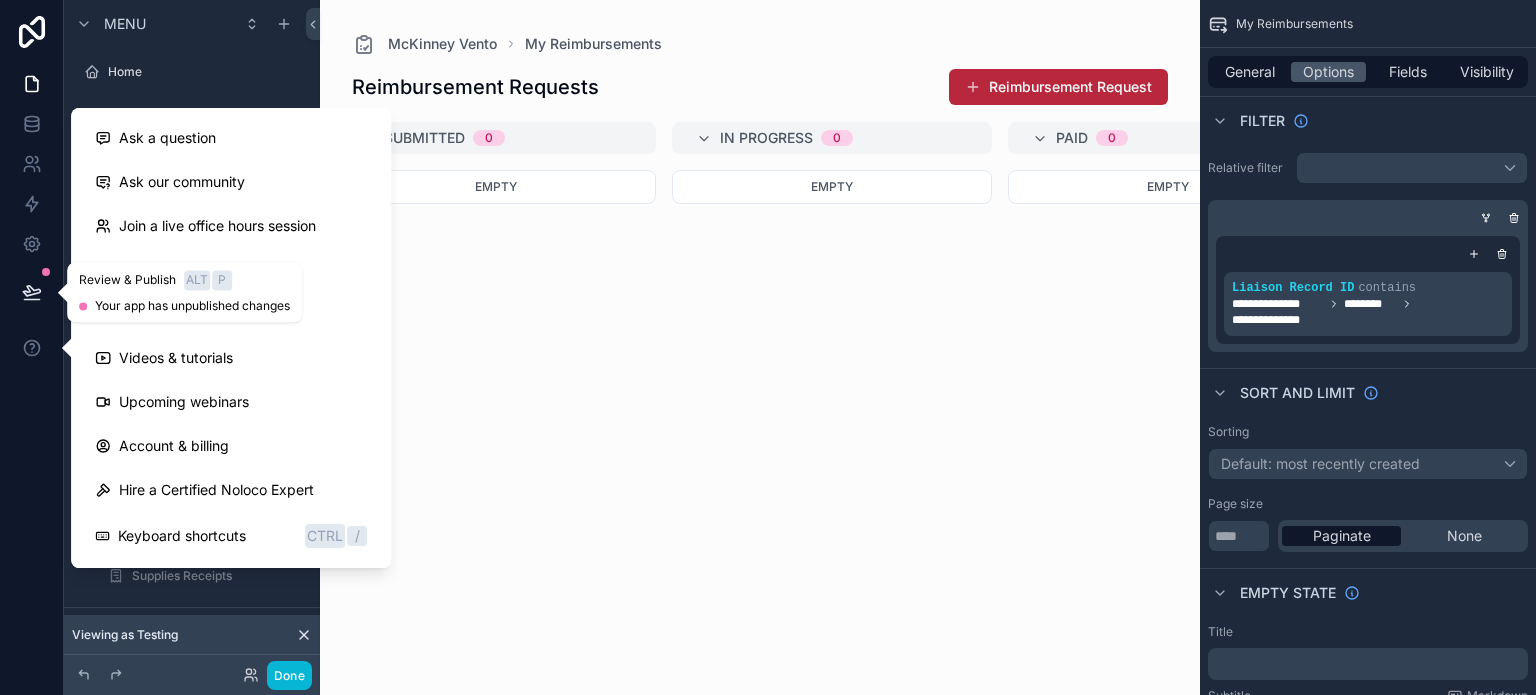 click at bounding box center (32, 292) 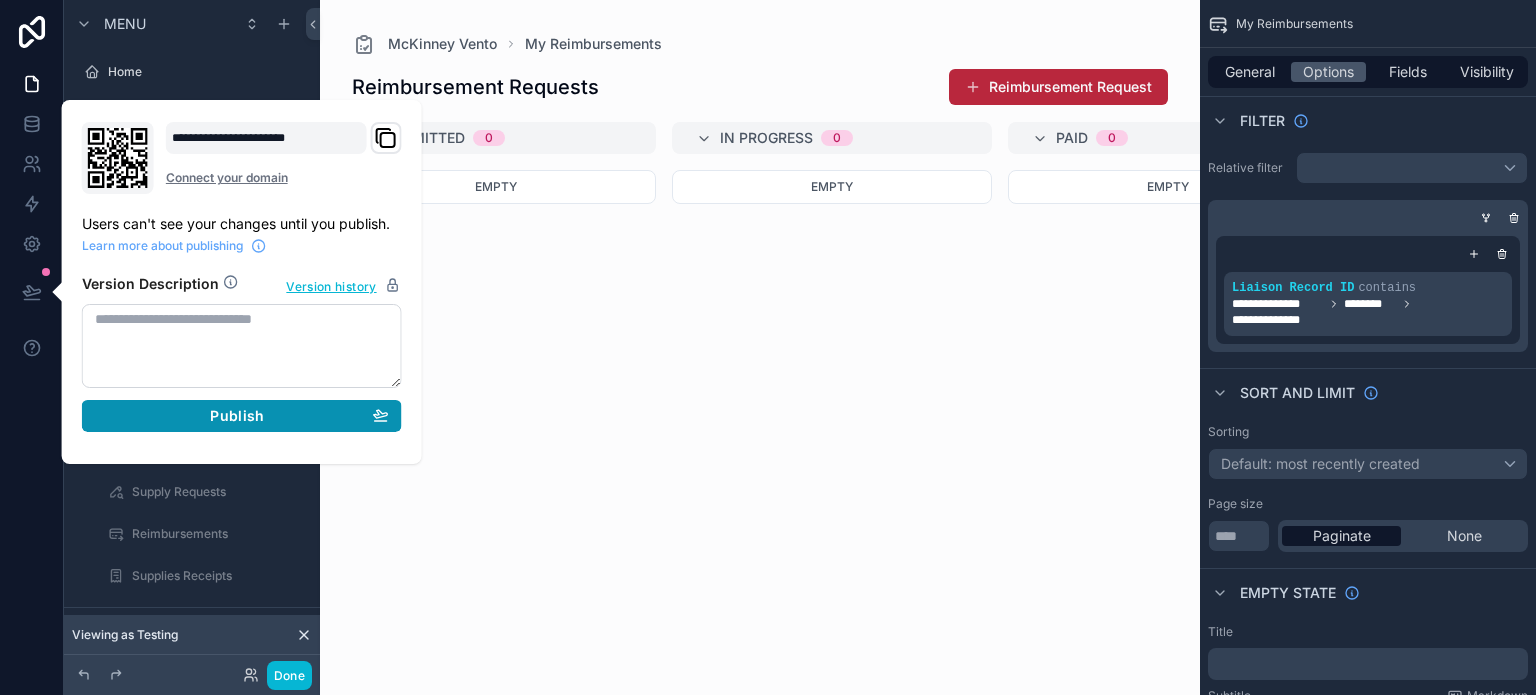 click on "Publish" at bounding box center (242, 416) 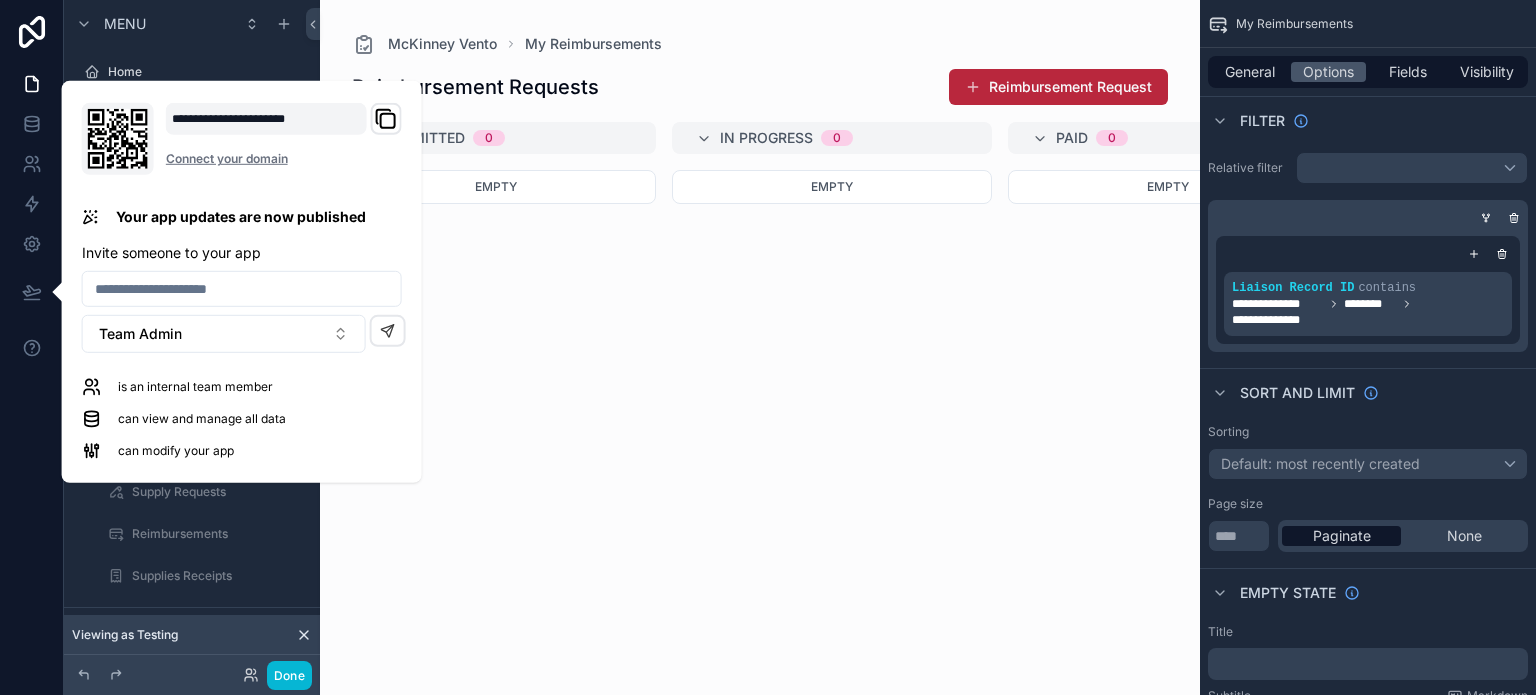 click at bounding box center (760, 347) 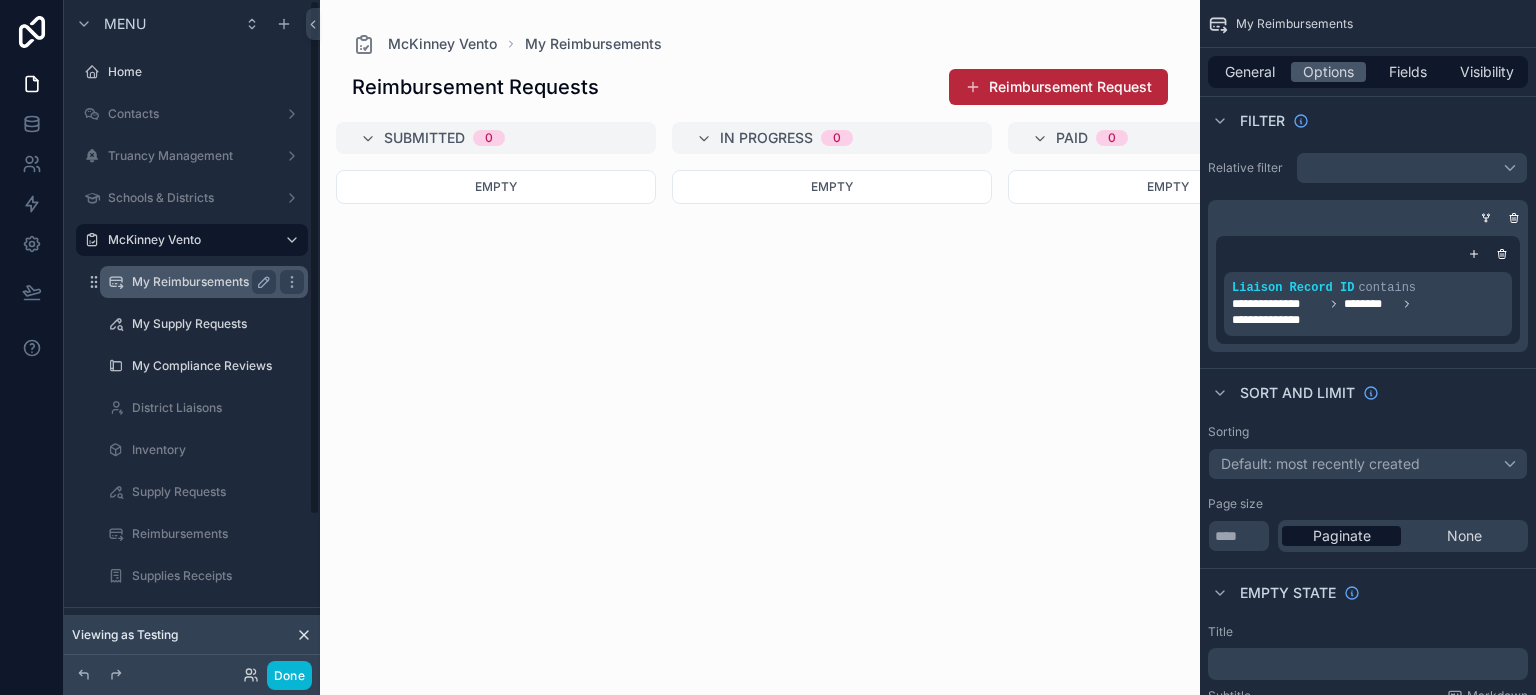click on "My Reimbursements" at bounding box center (200, 282) 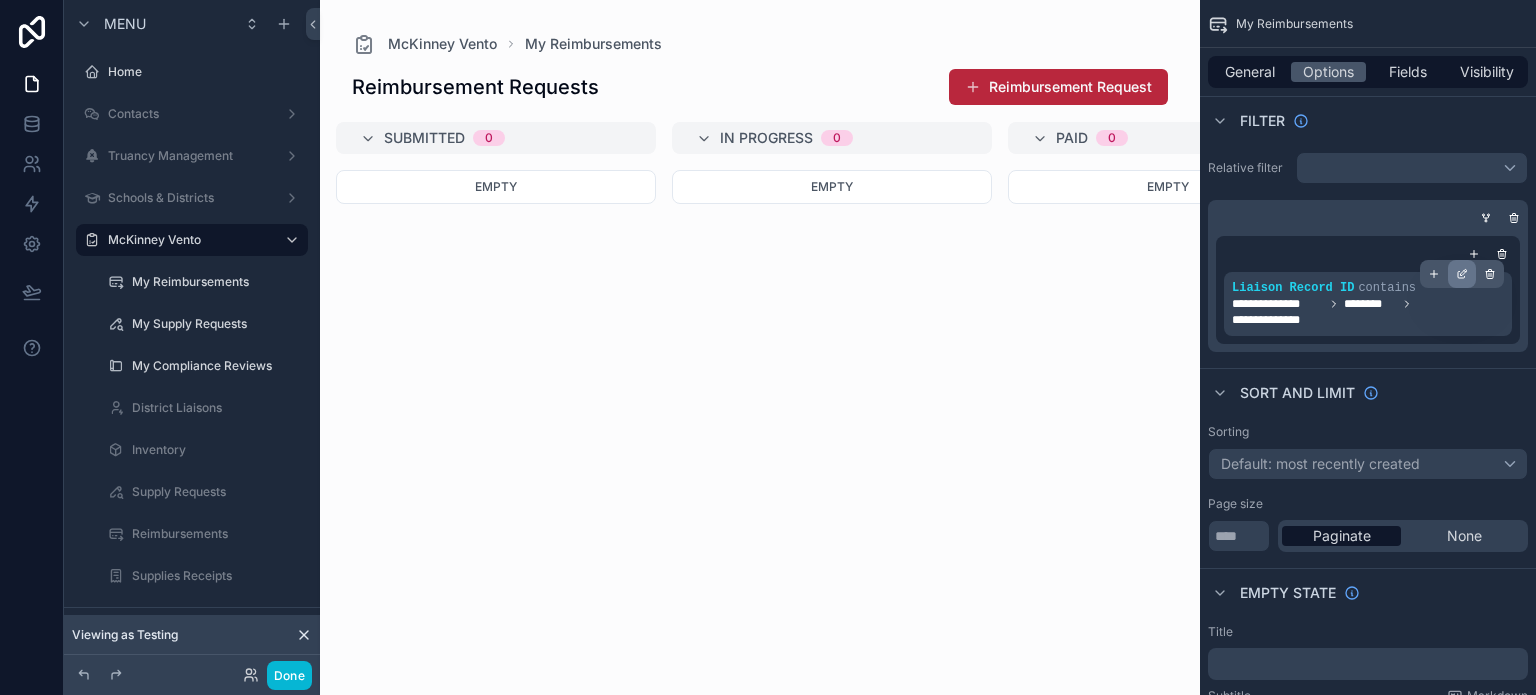 click at bounding box center (1462, 274) 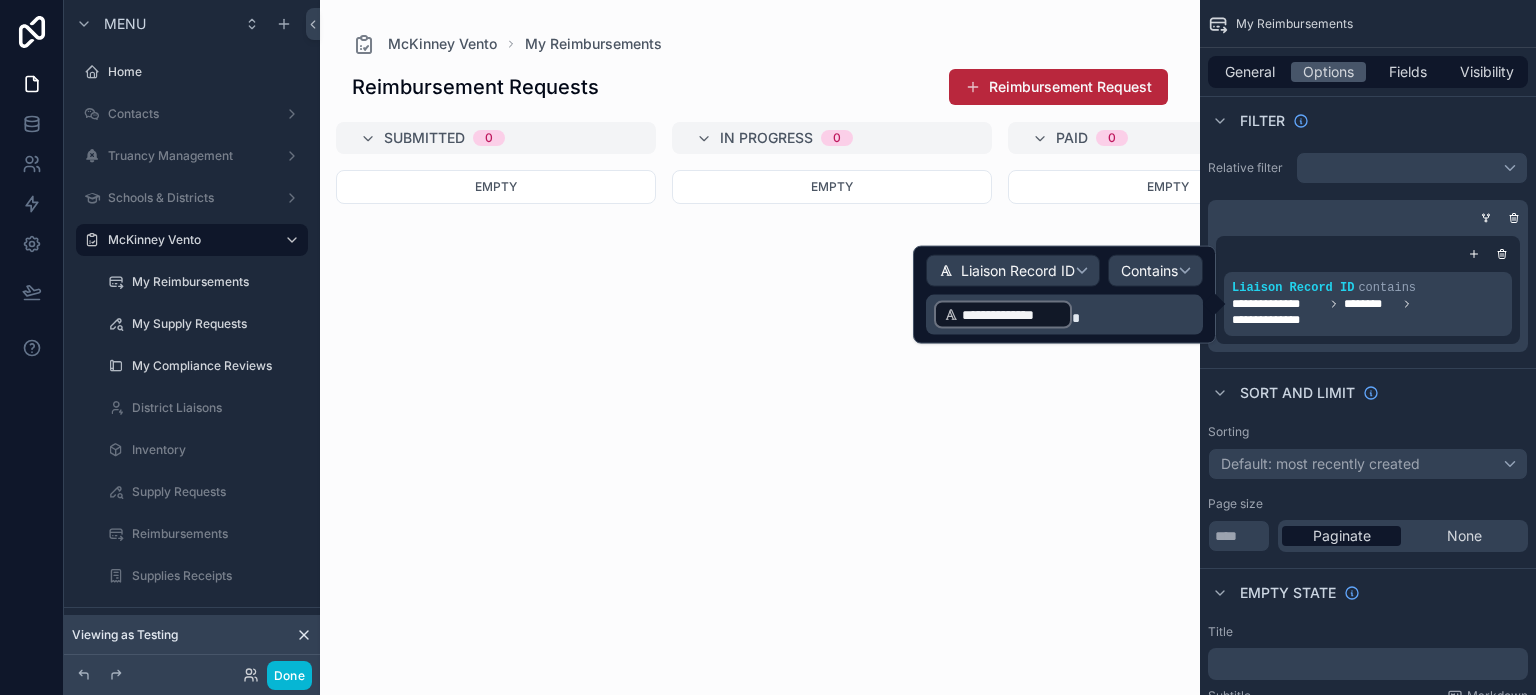 click on "**********" at bounding box center [1012, 315] 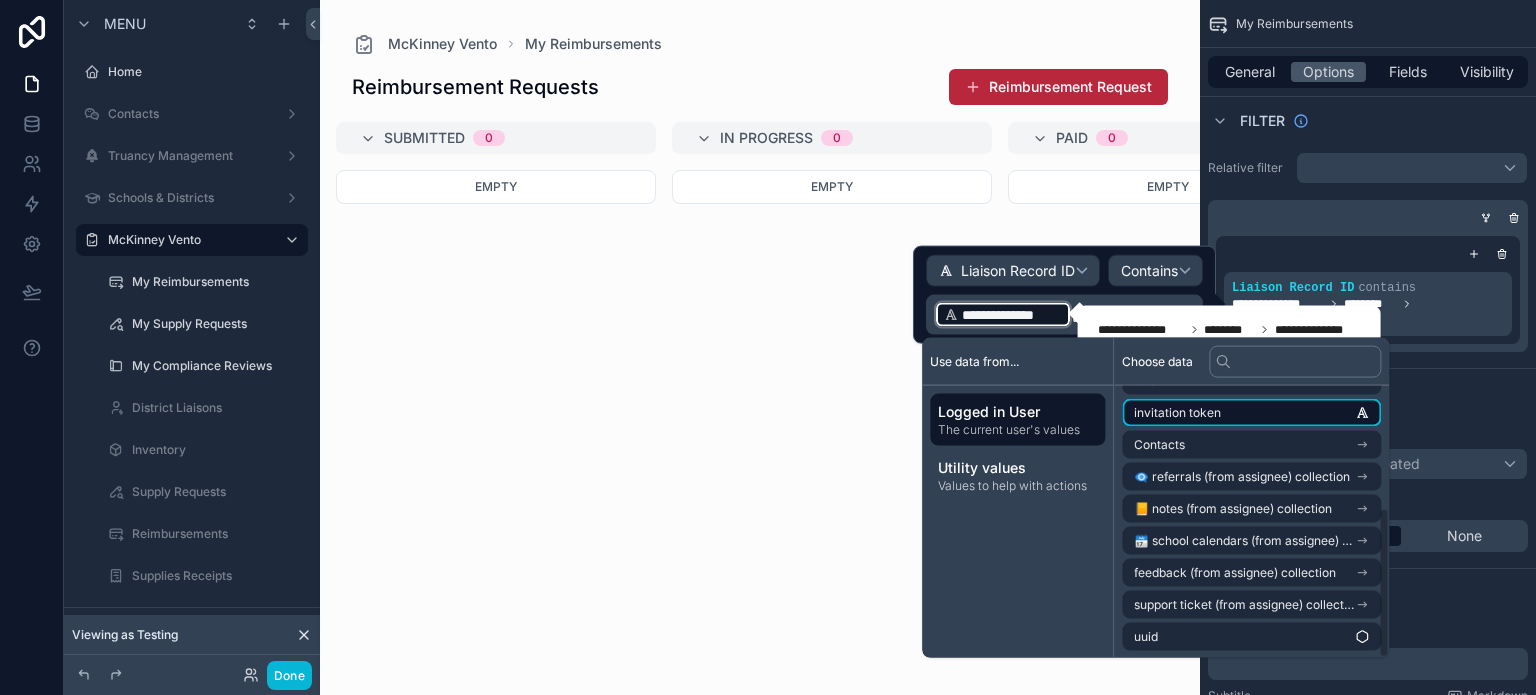 scroll, scrollTop: 220, scrollLeft: 0, axis: vertical 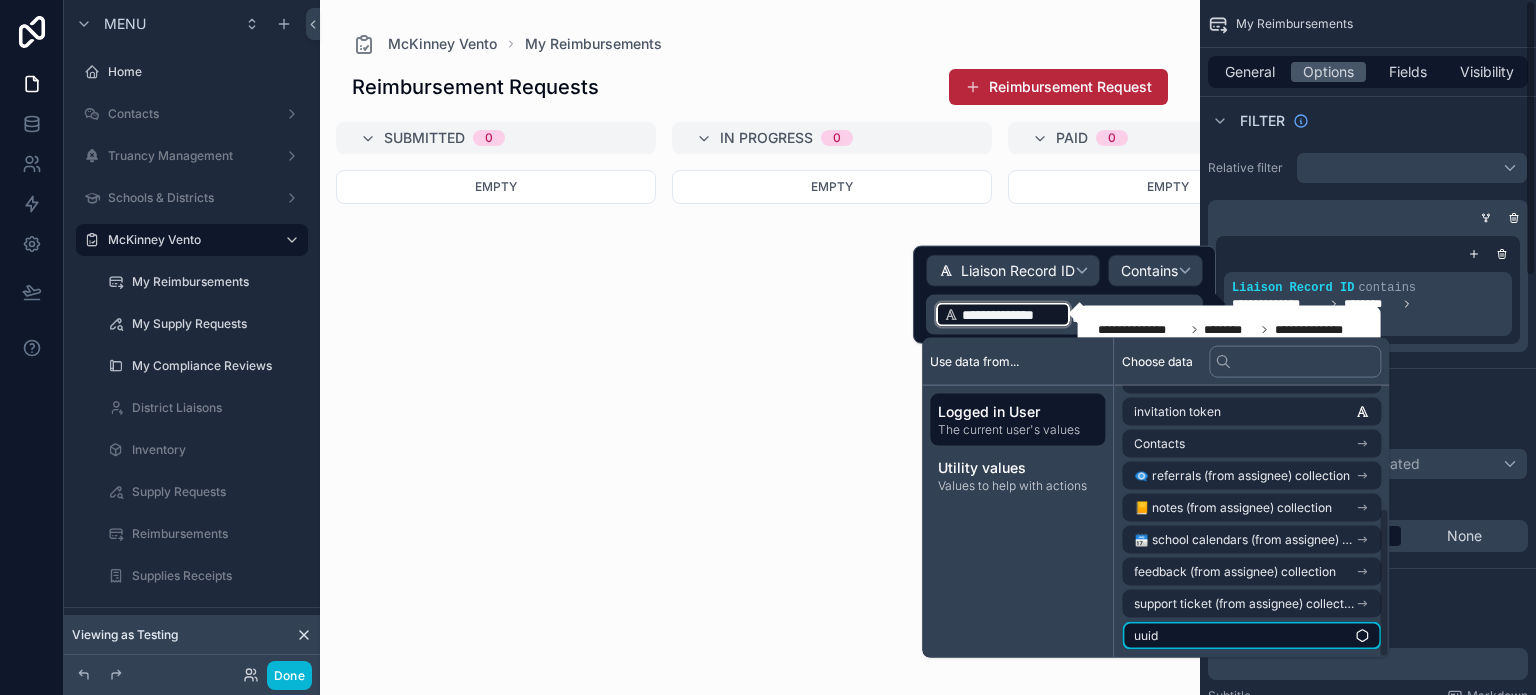 click on "uuid" at bounding box center [1251, 636] 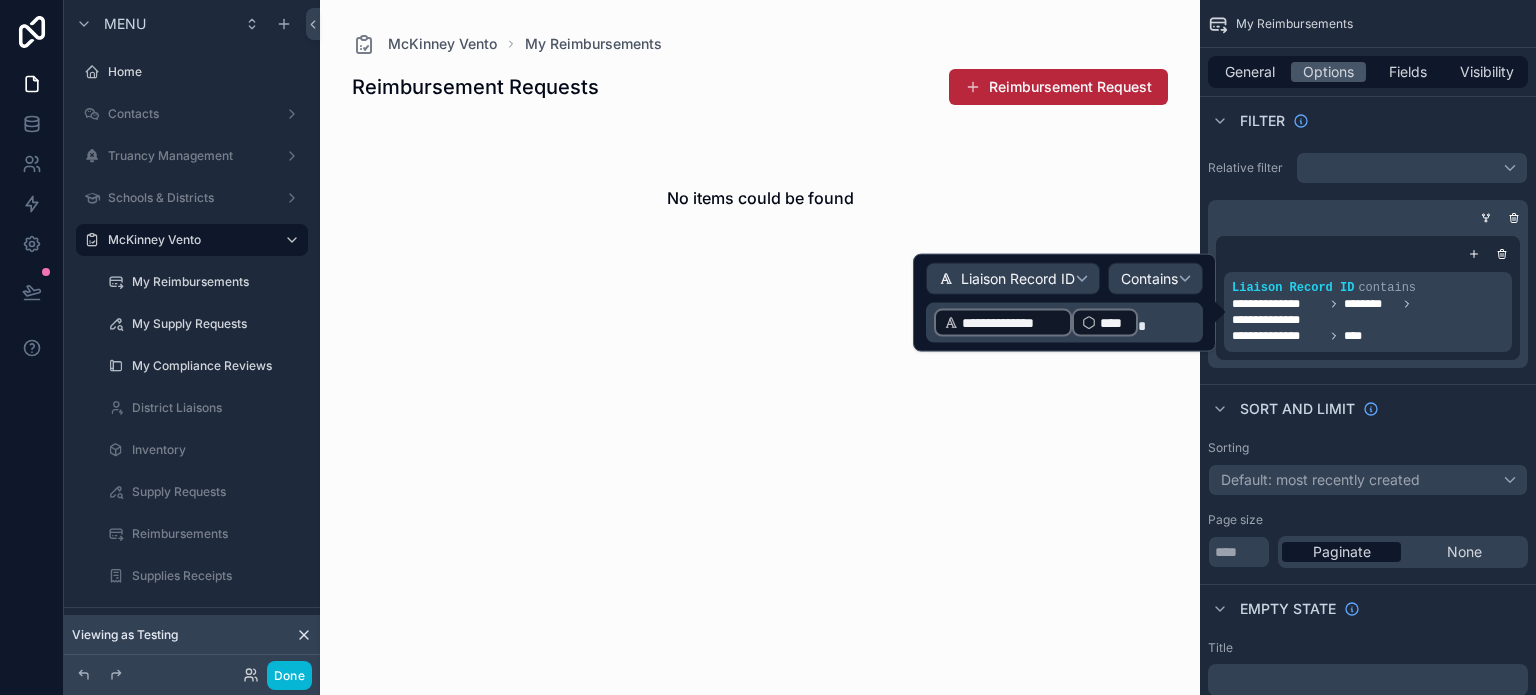 click on "****" at bounding box center (1105, 323) 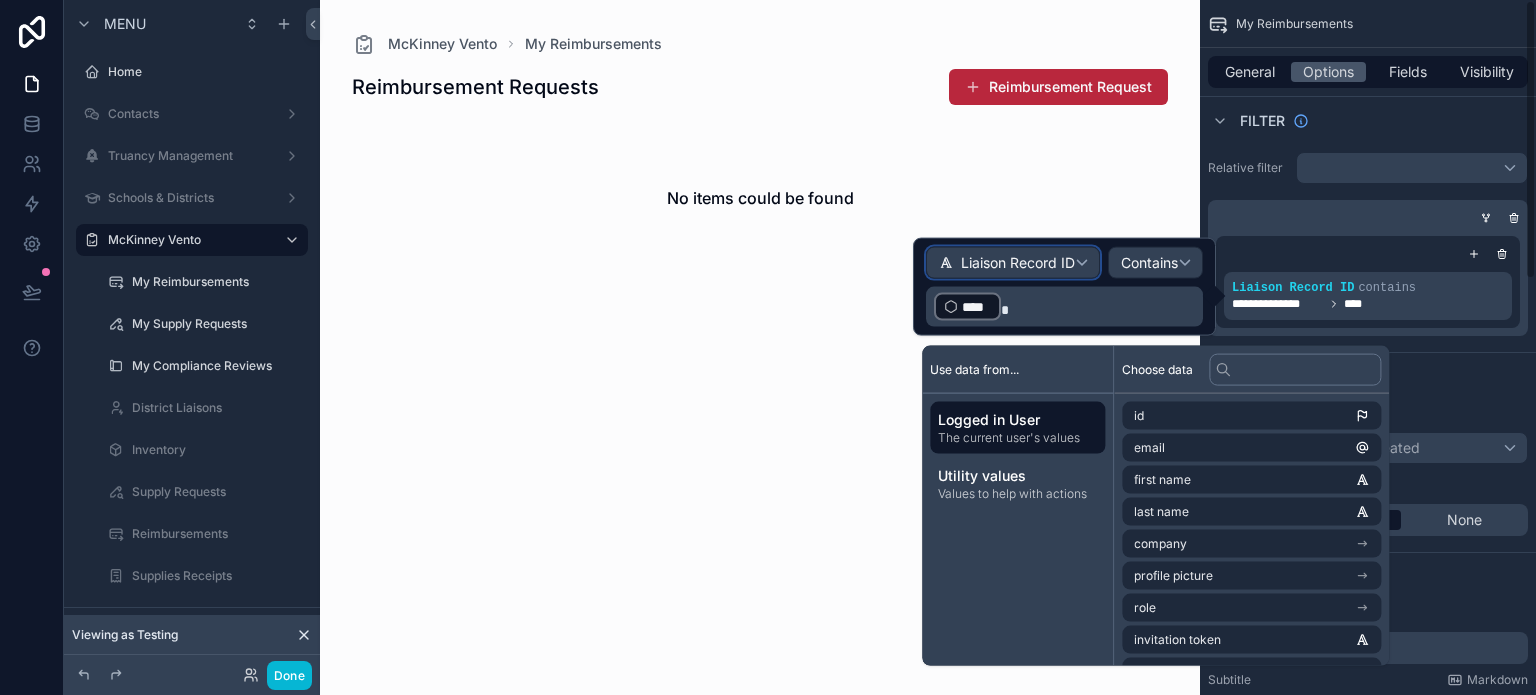 click on "Liaison Record ID" at bounding box center (1018, 263) 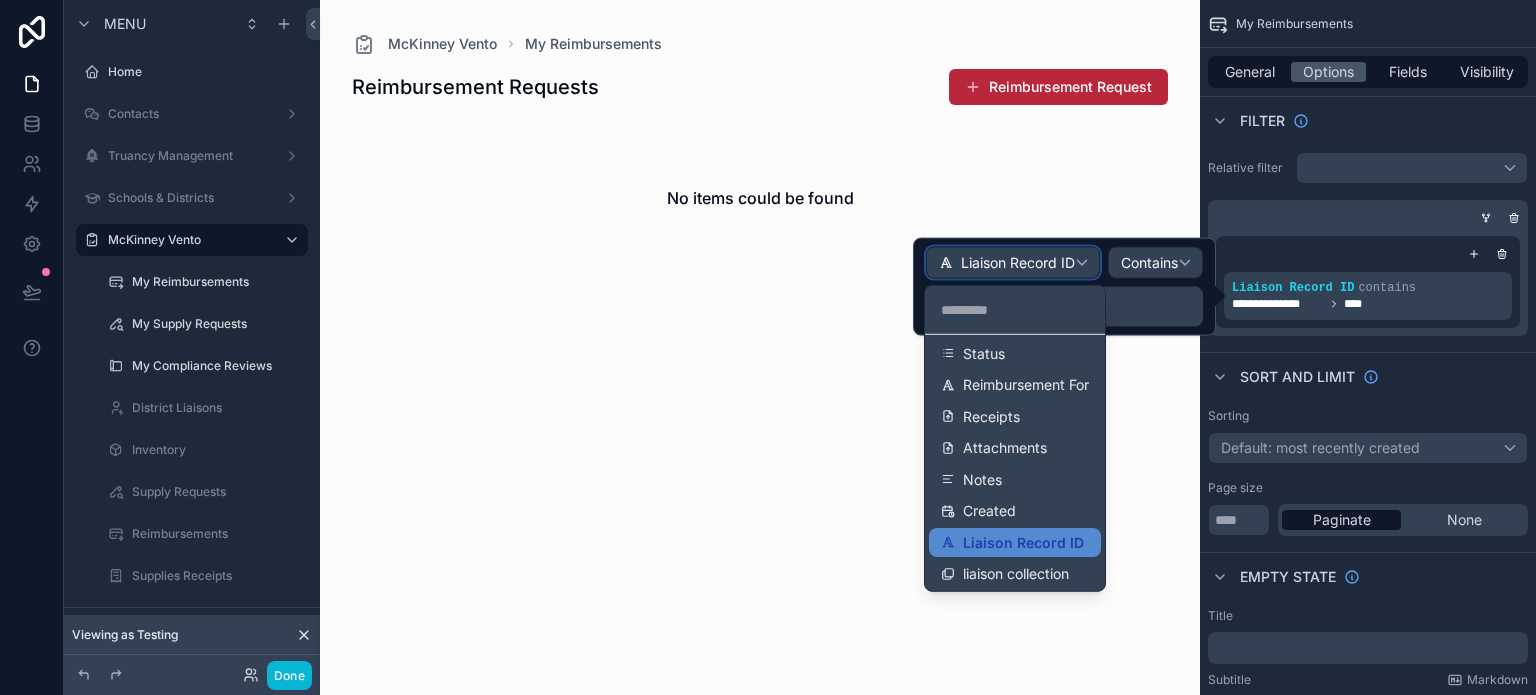 scroll, scrollTop: 171, scrollLeft: 0, axis: vertical 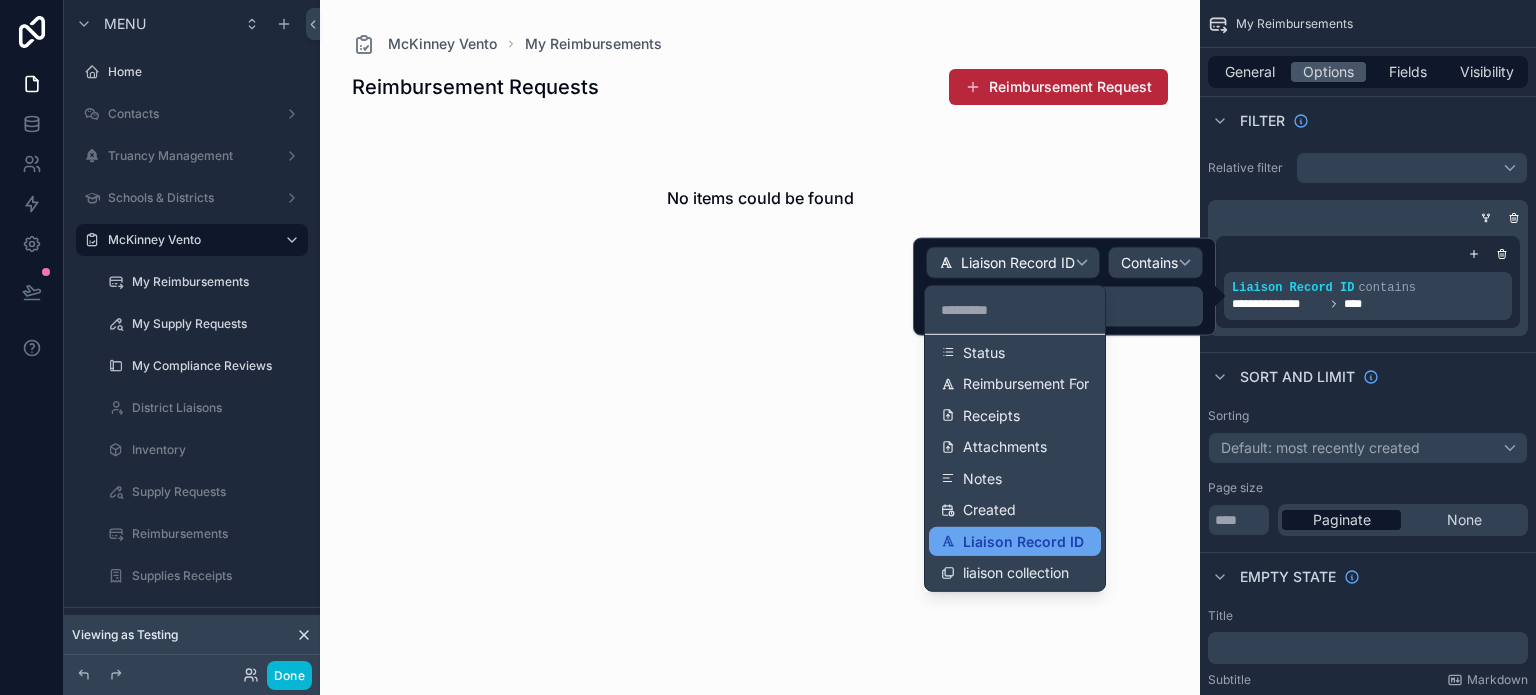 click on "Liaison Record ID" at bounding box center [1015, 541] 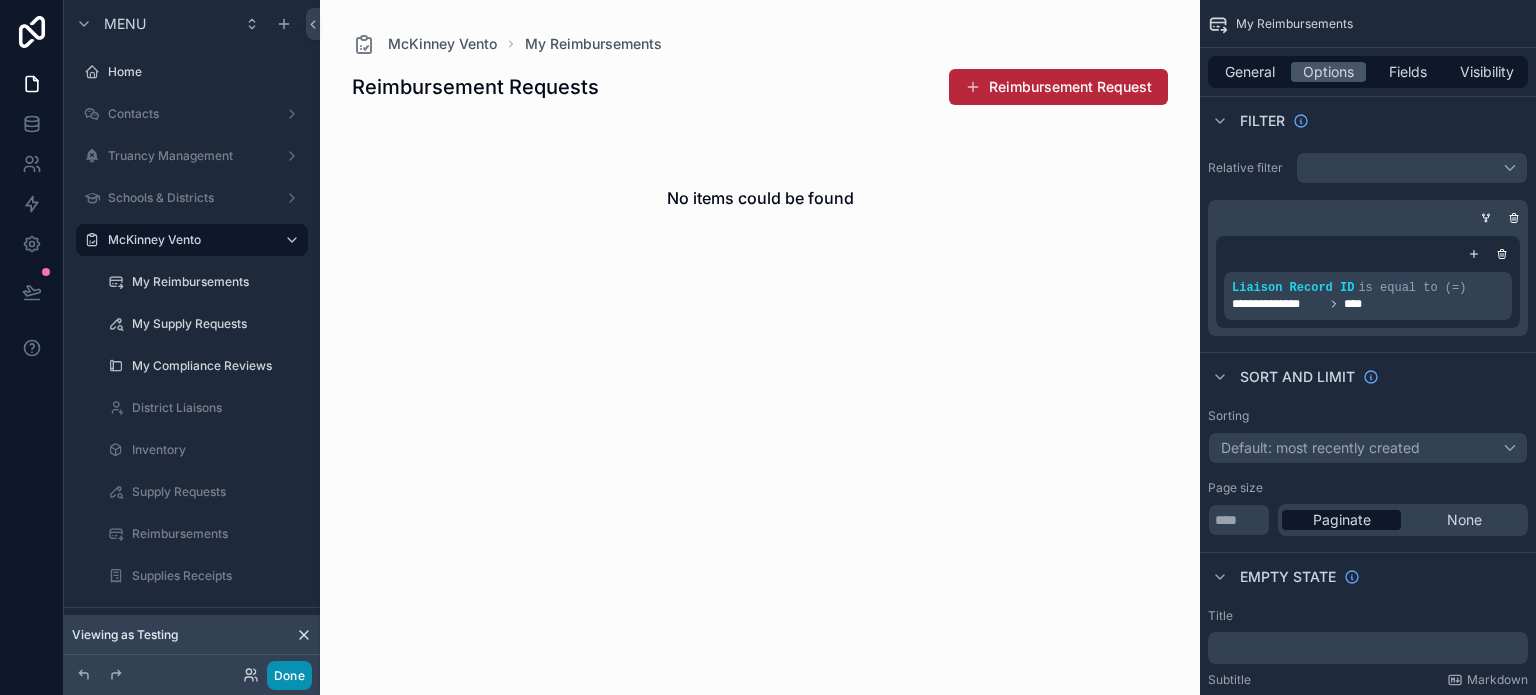 click on "Done" at bounding box center [289, 675] 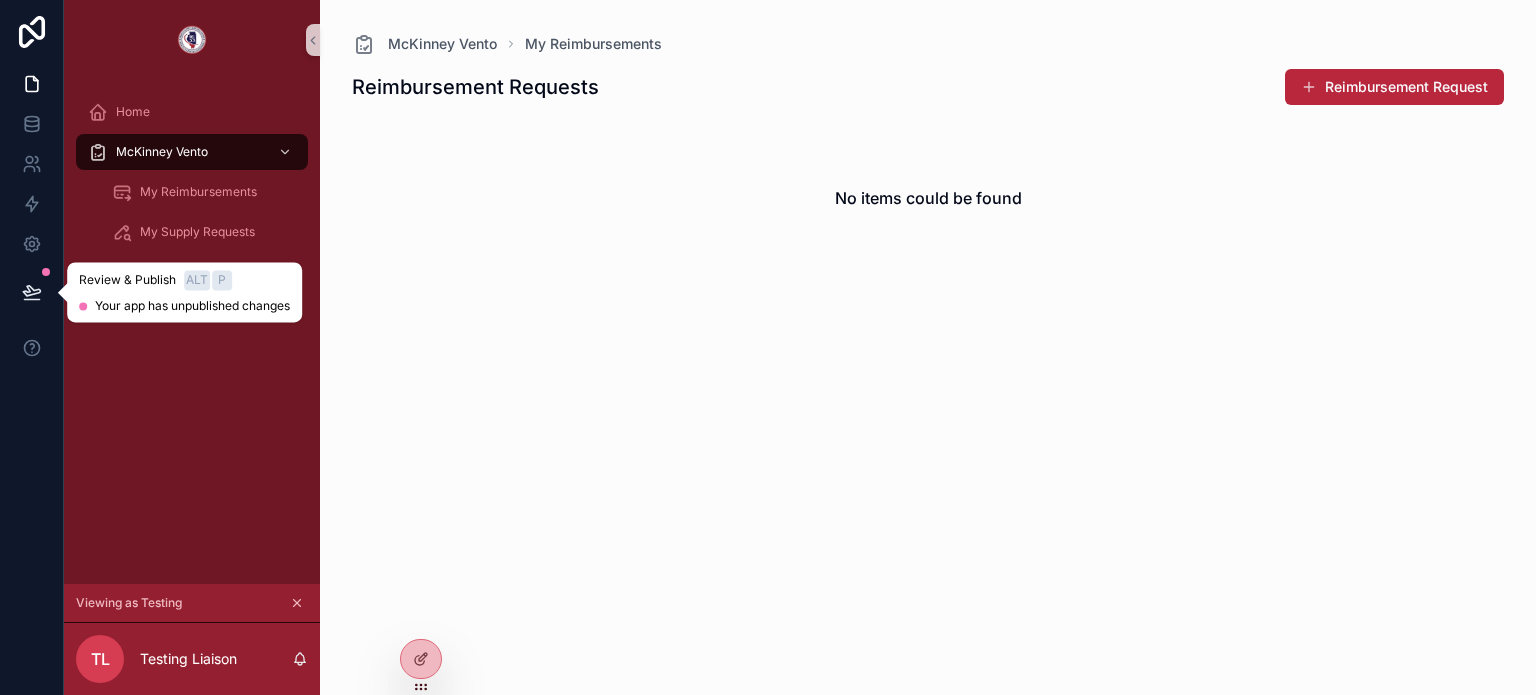 click 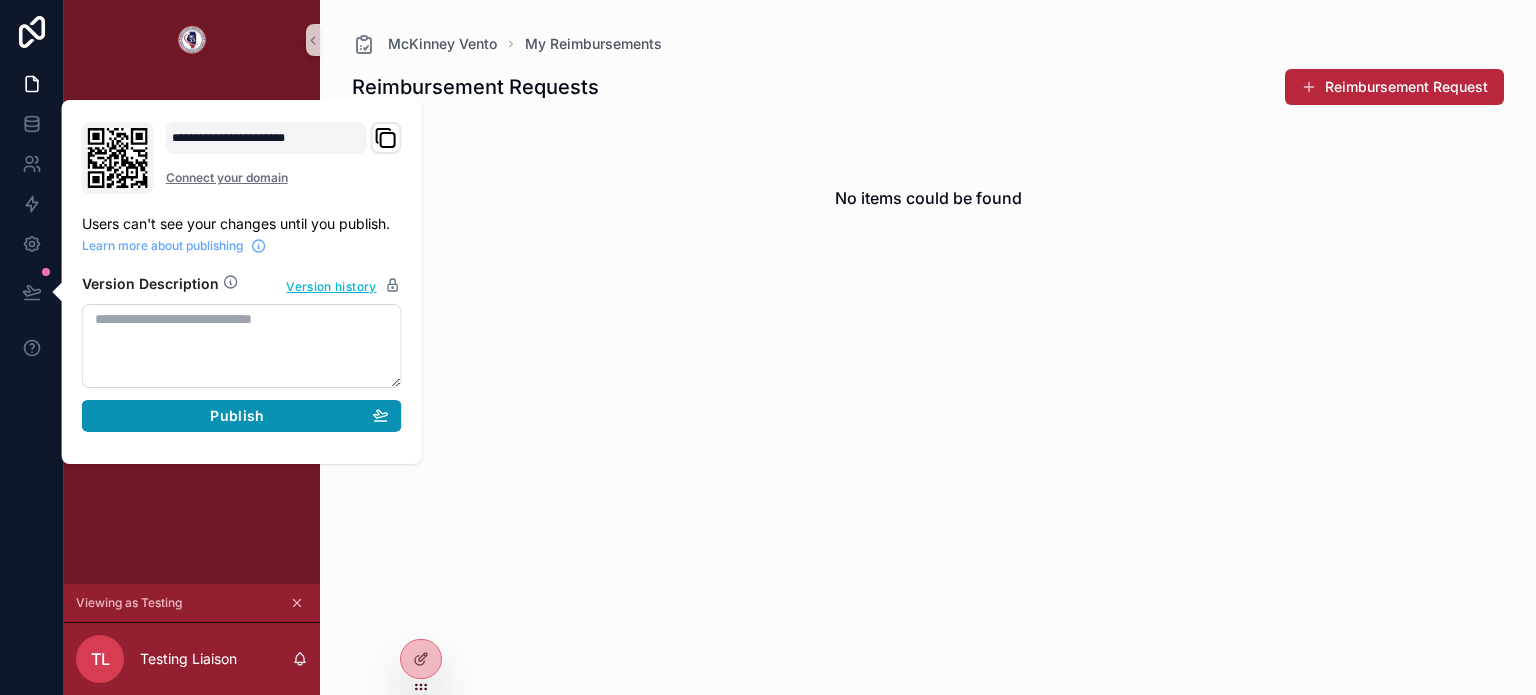 click on "Publish" at bounding box center [242, 416] 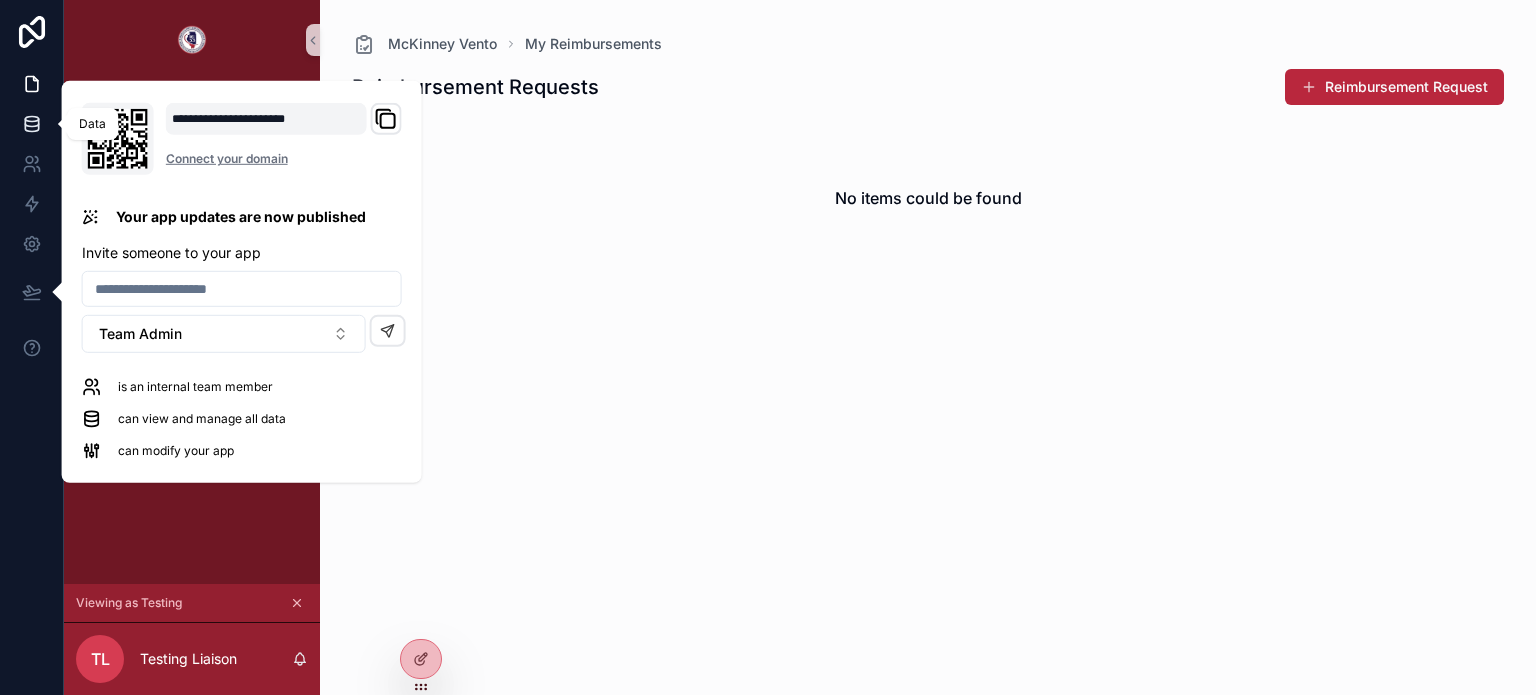 click 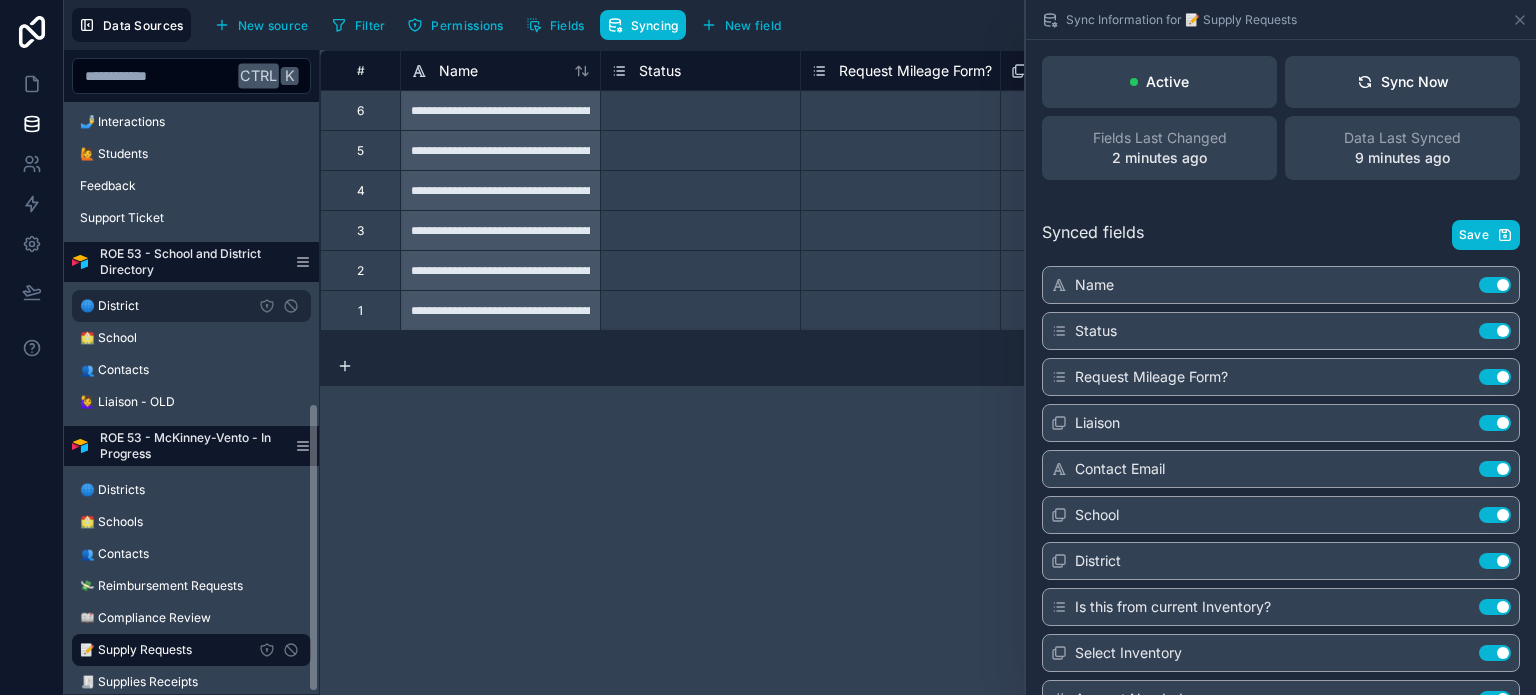 scroll, scrollTop: 623, scrollLeft: 0, axis: vertical 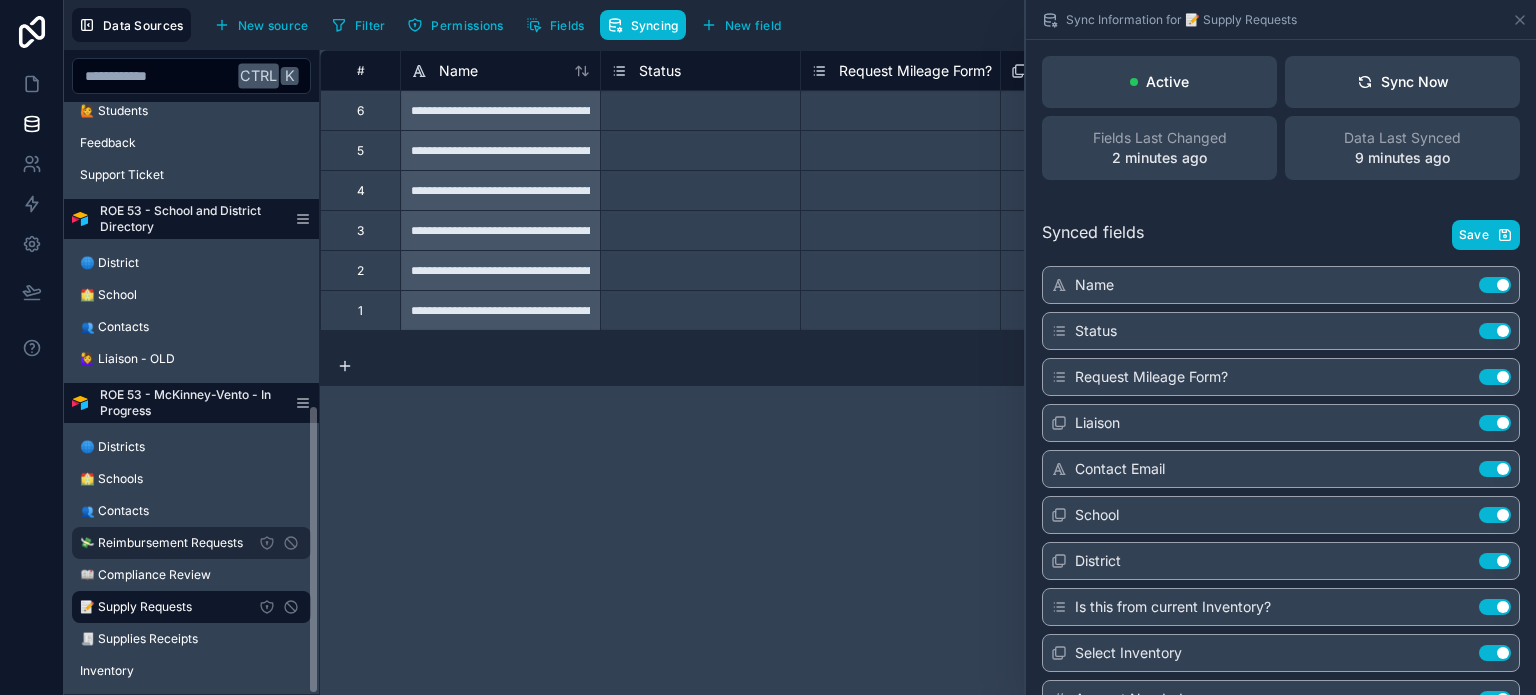 click on "💸 Reimbursement Requests" at bounding box center (191, 543) 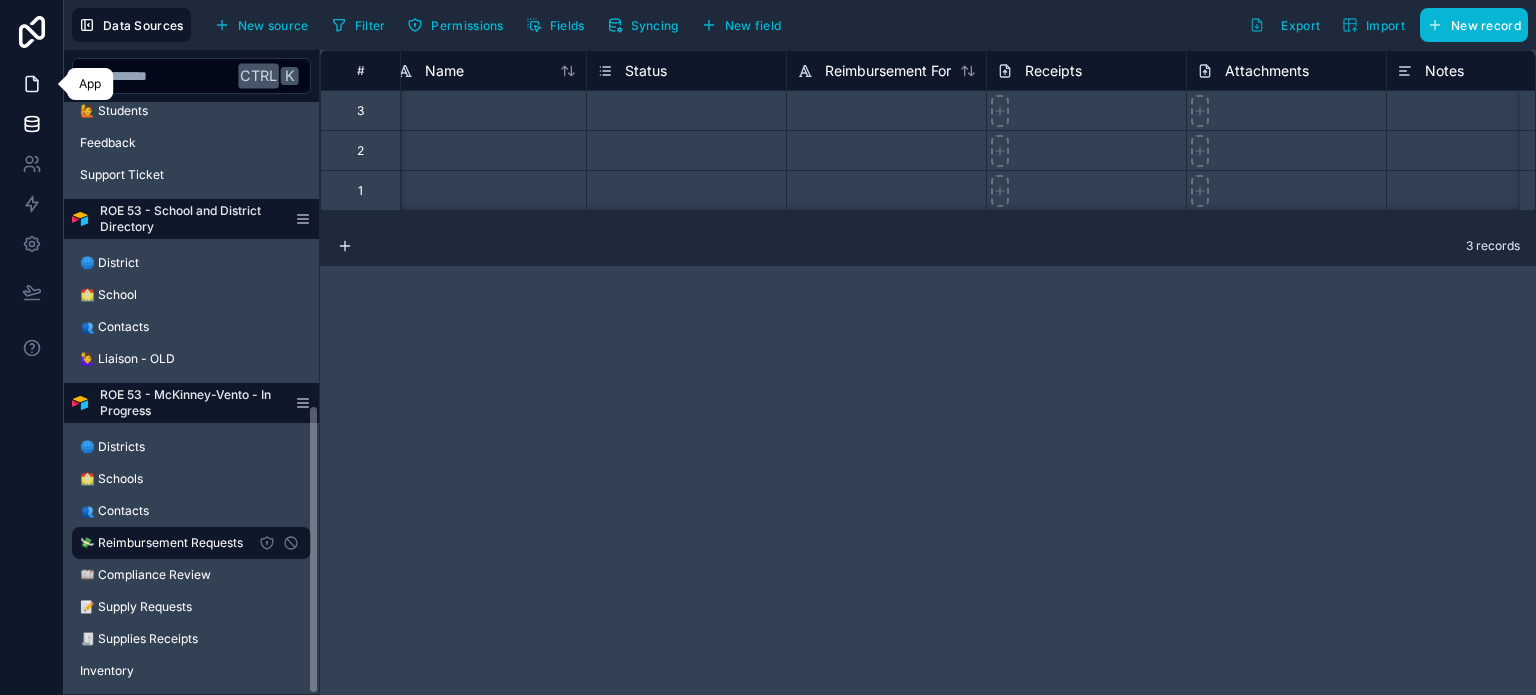 scroll, scrollTop: 0, scrollLeft: 0, axis: both 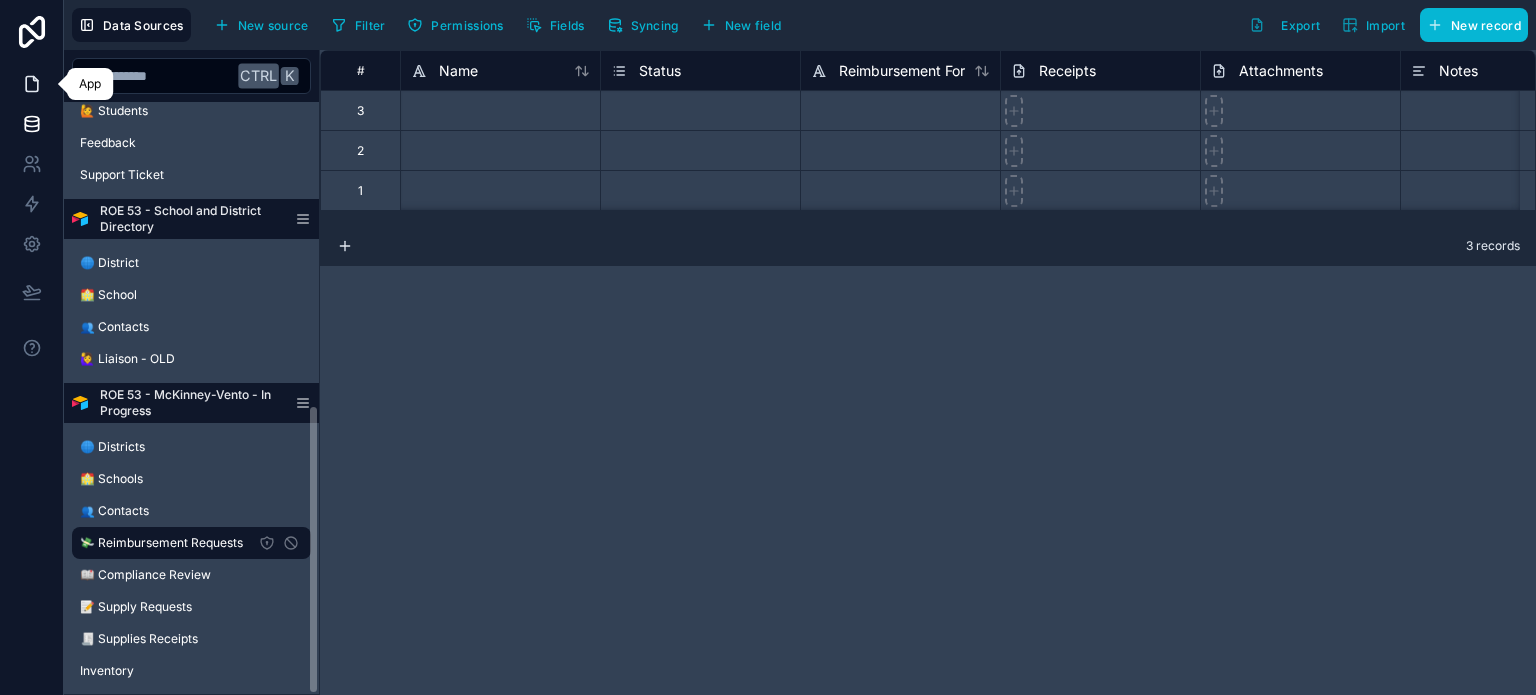 click at bounding box center (31, 84) 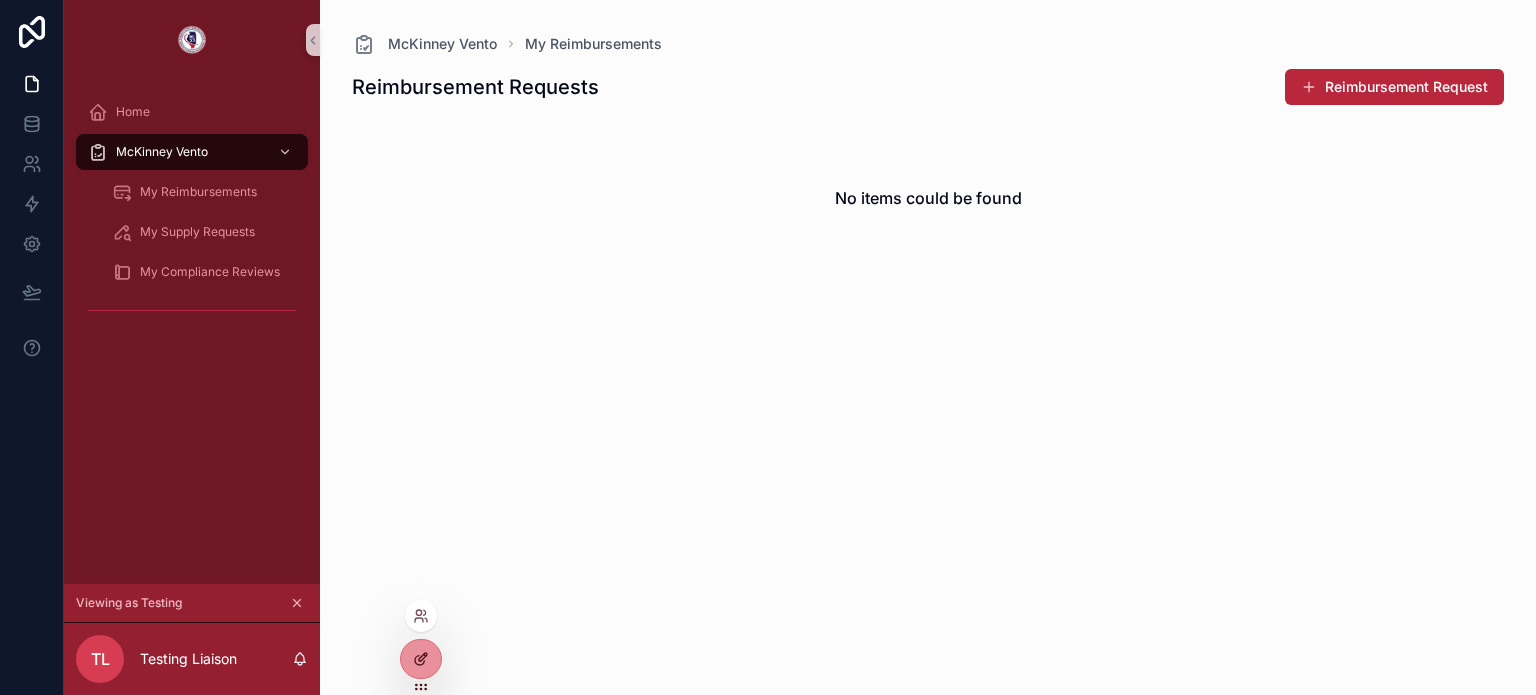 click 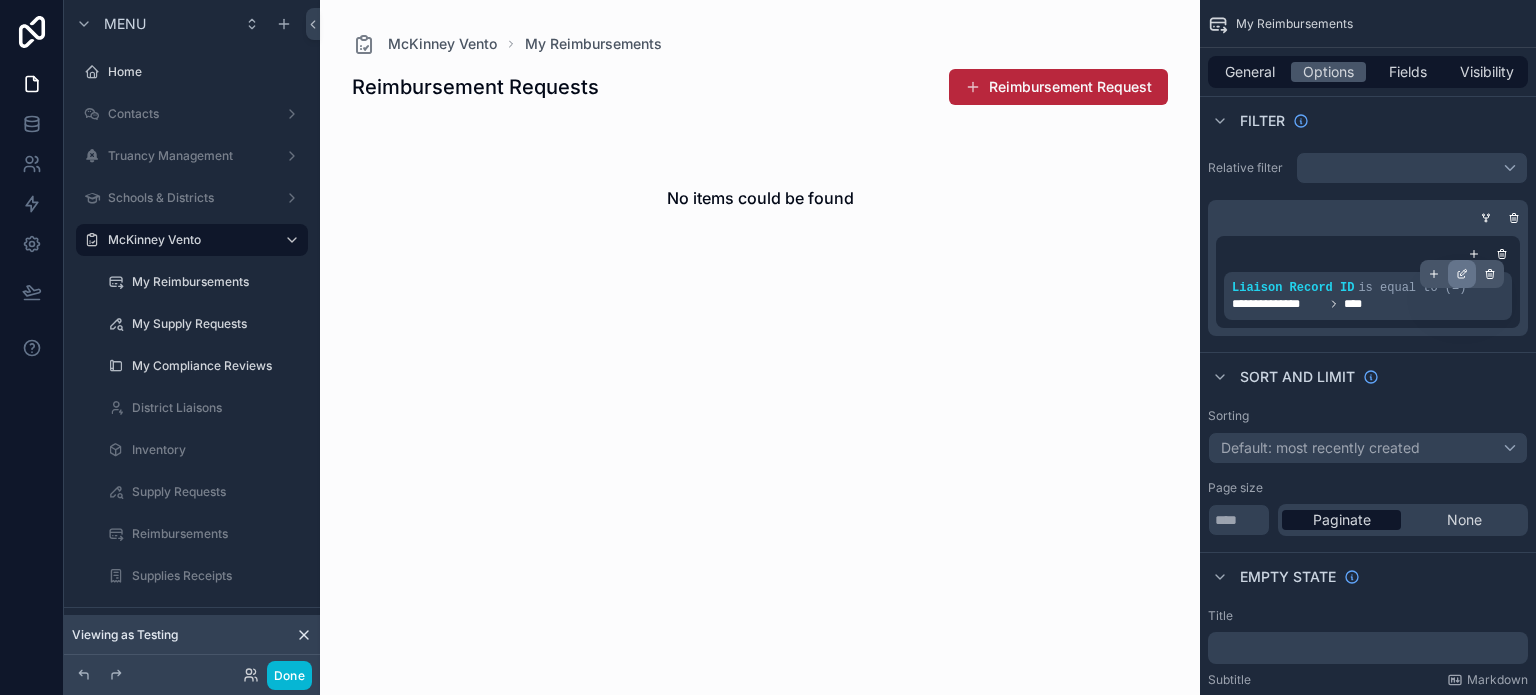 click at bounding box center [1462, 274] 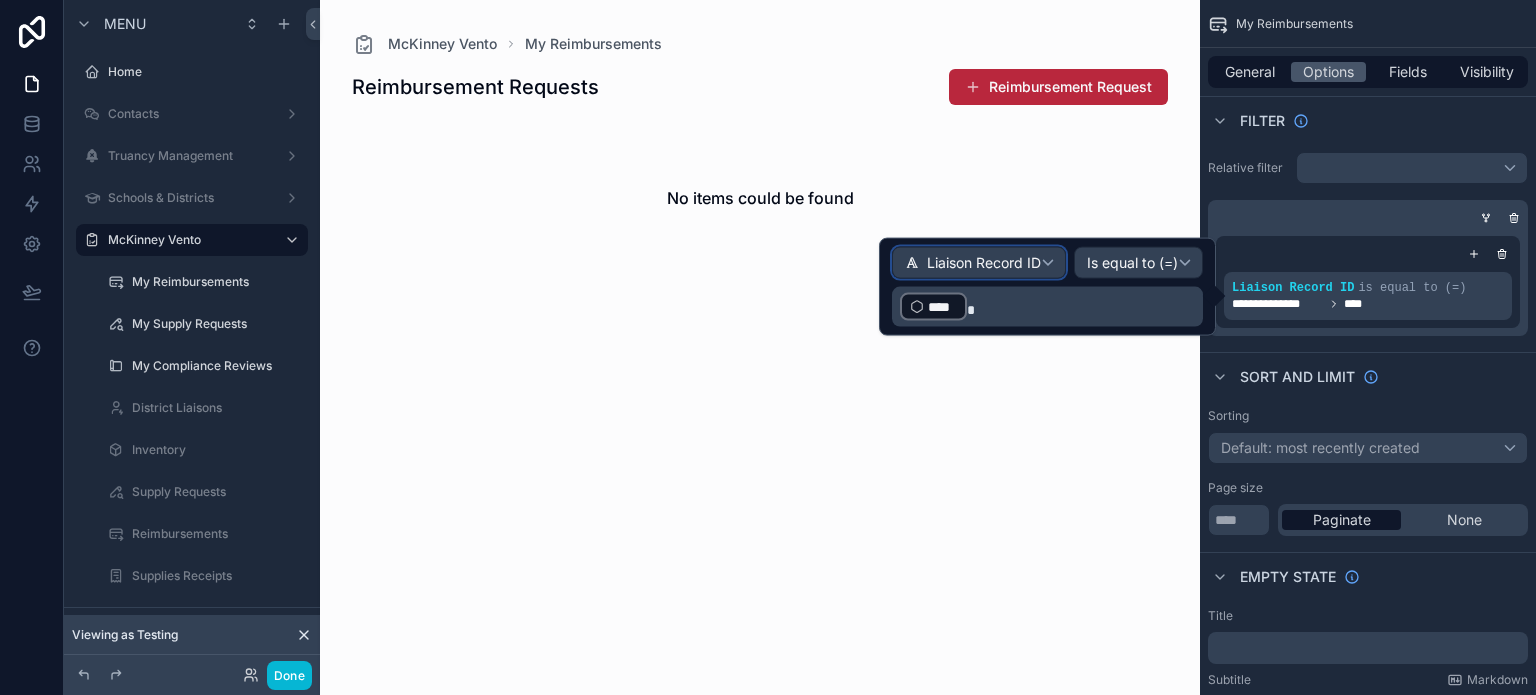 click on "Liaison Record ID" at bounding box center [984, 263] 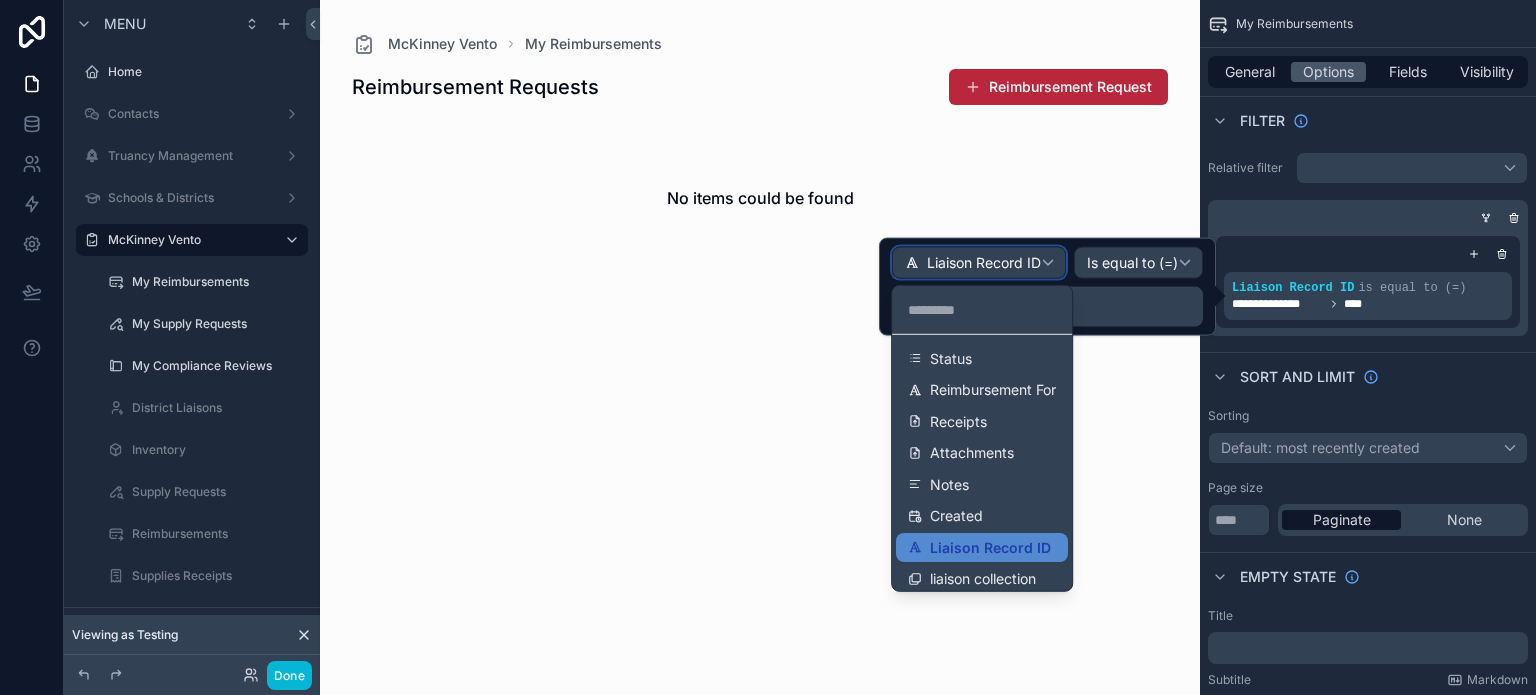 scroll, scrollTop: 171, scrollLeft: 0, axis: vertical 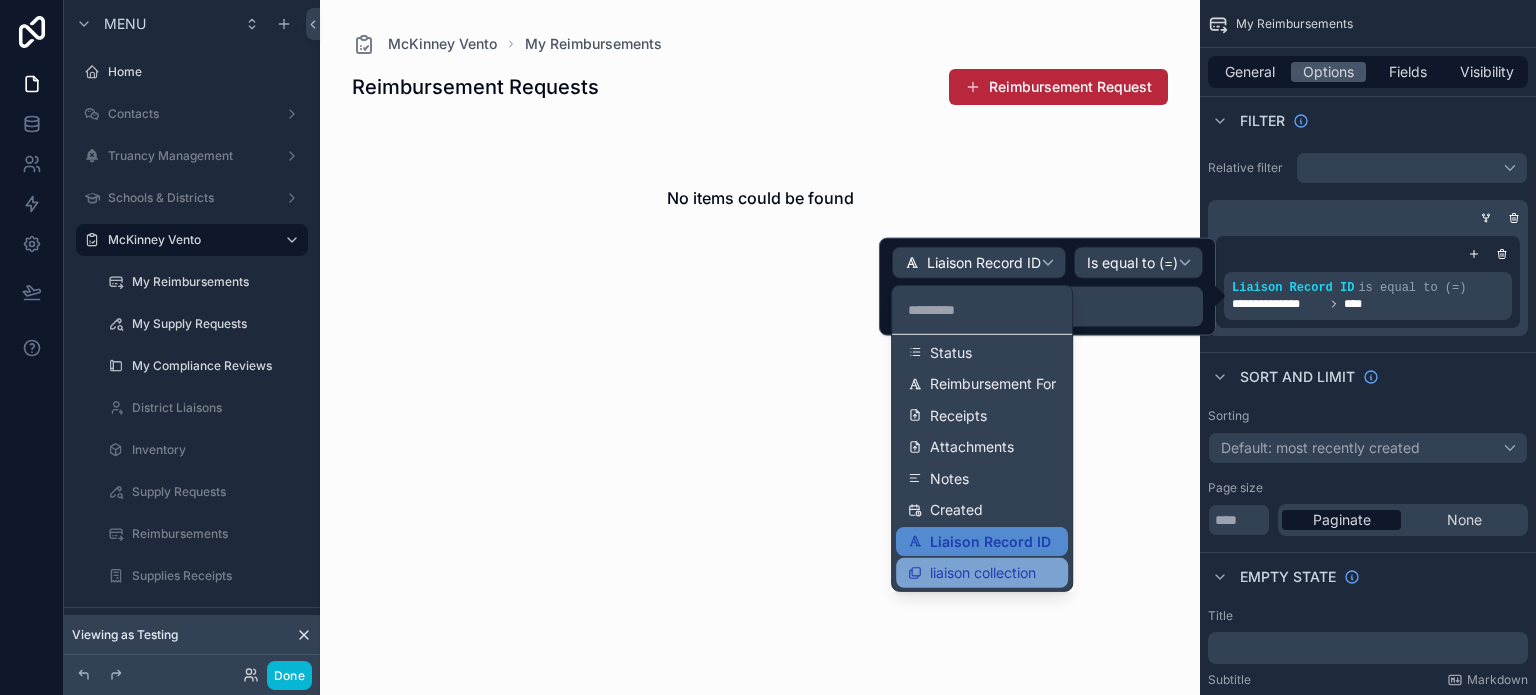 click on "liaison collection" at bounding box center (982, 573) 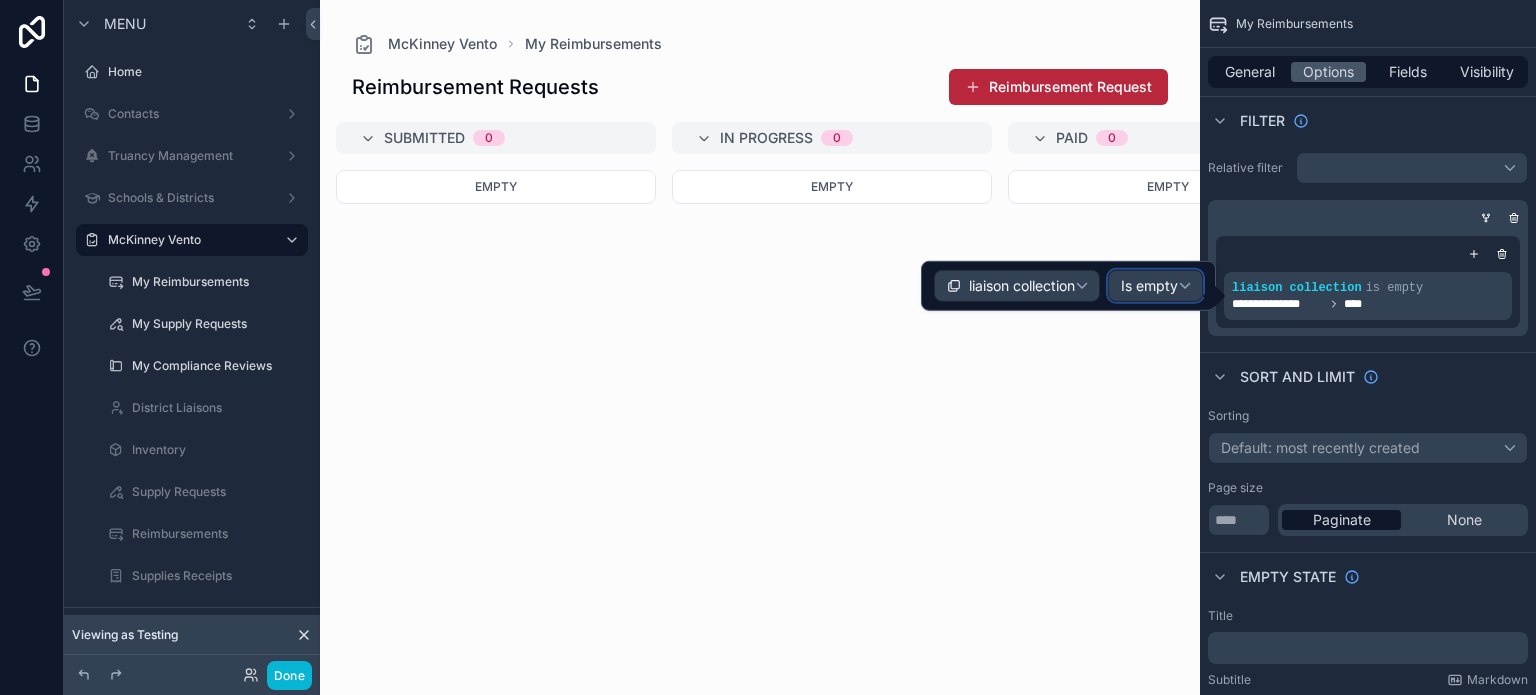 click on "Is empty" at bounding box center [1149, 286] 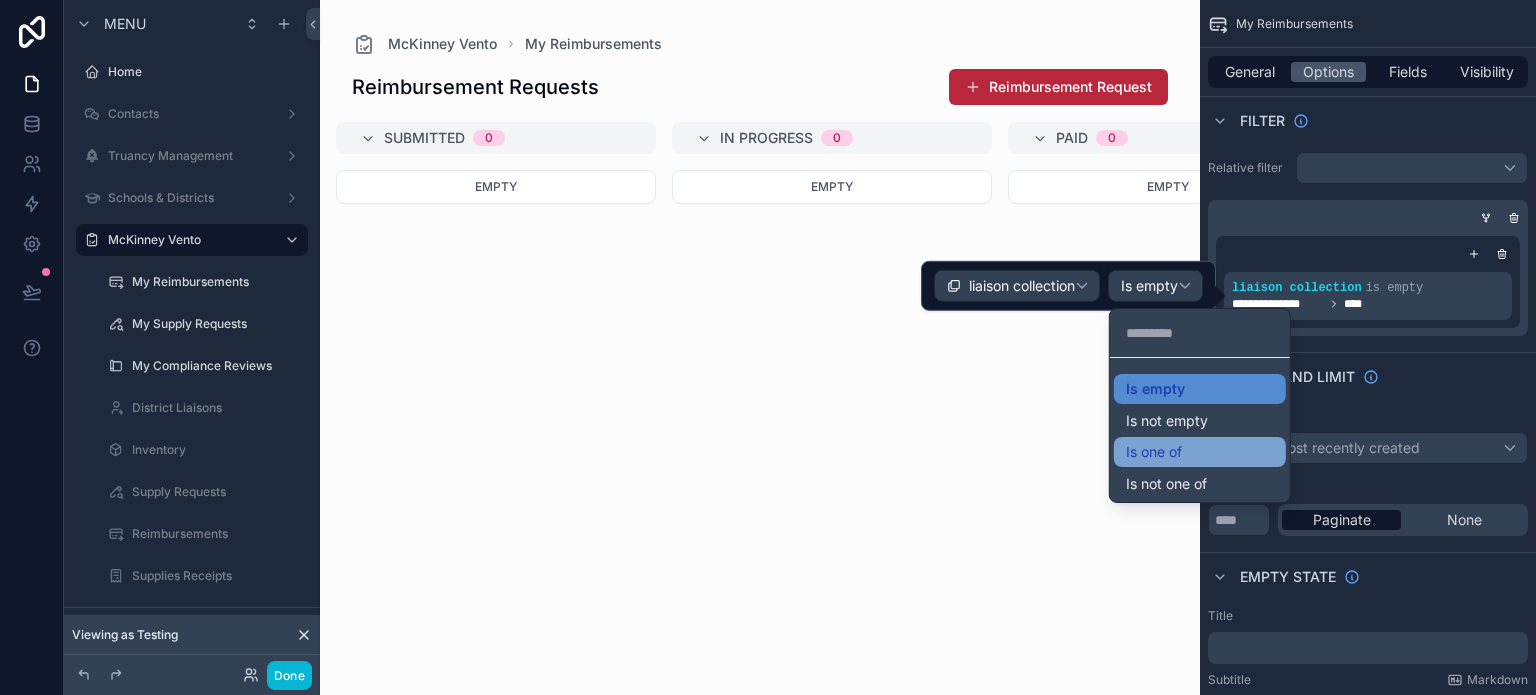 click on "Is one of" at bounding box center (1200, 452) 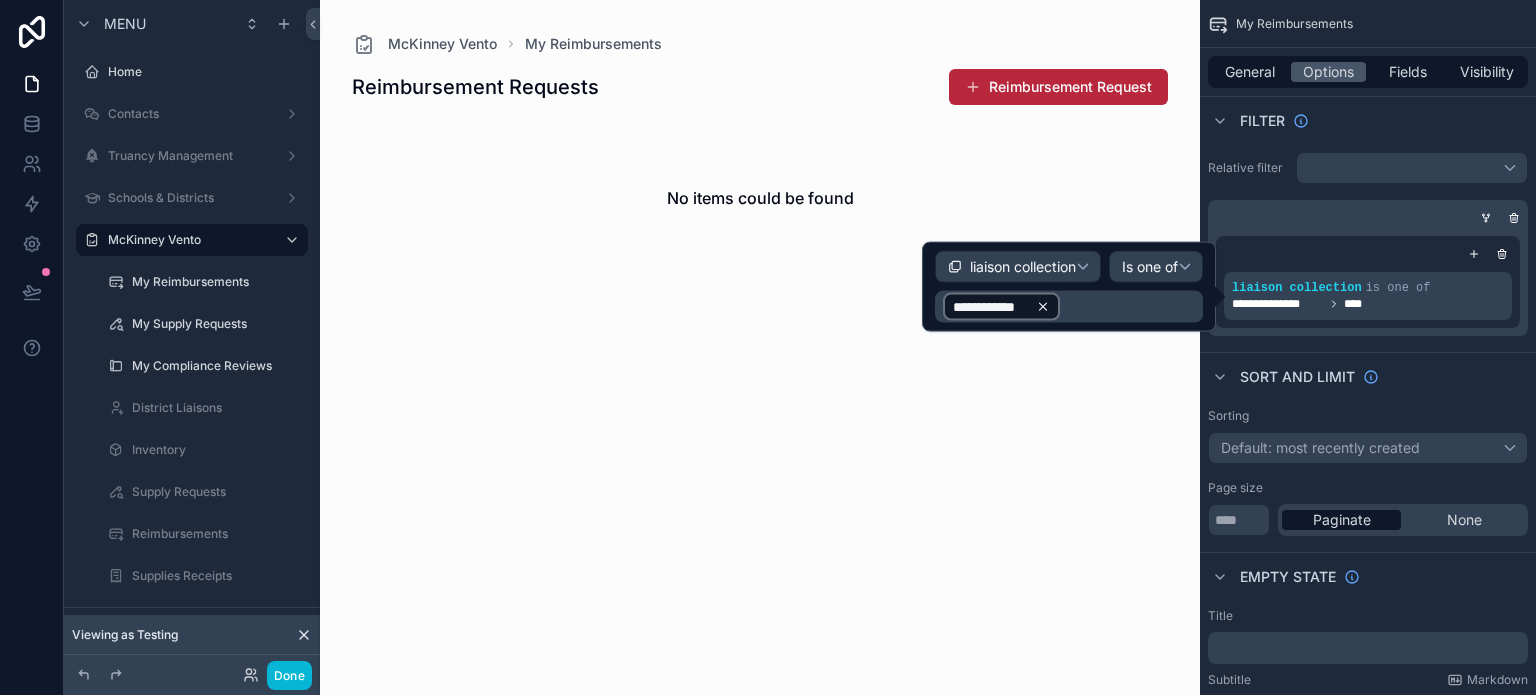 click 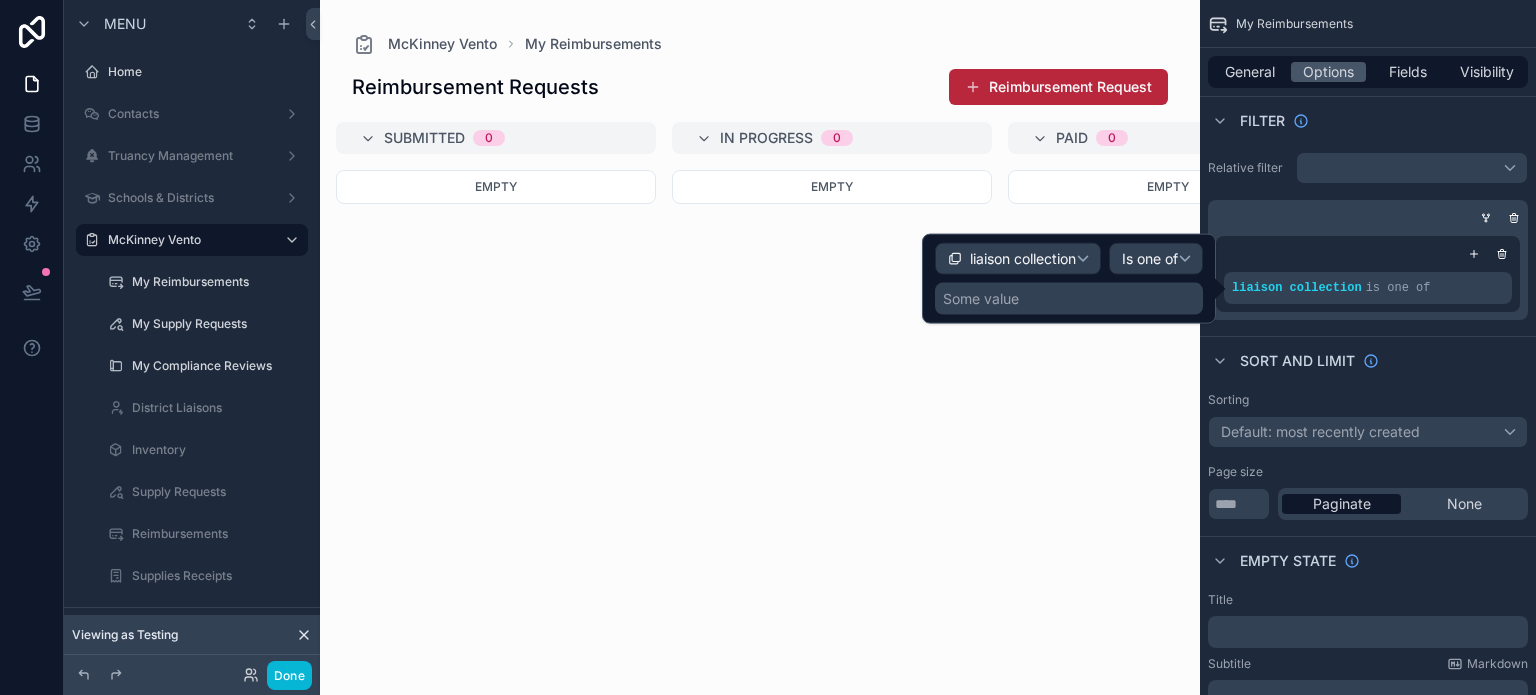 click on "Some value" at bounding box center [981, 299] 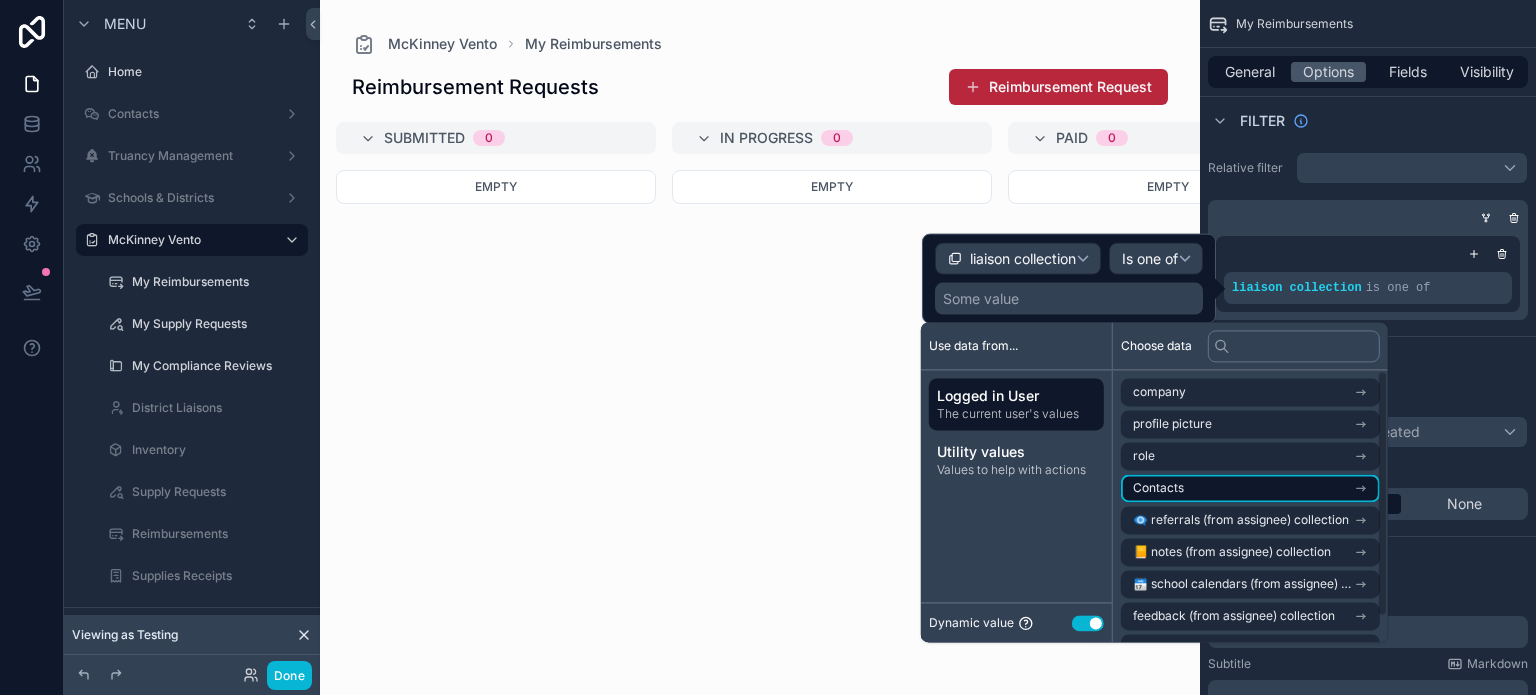 click on "Contacts" at bounding box center (1250, 488) 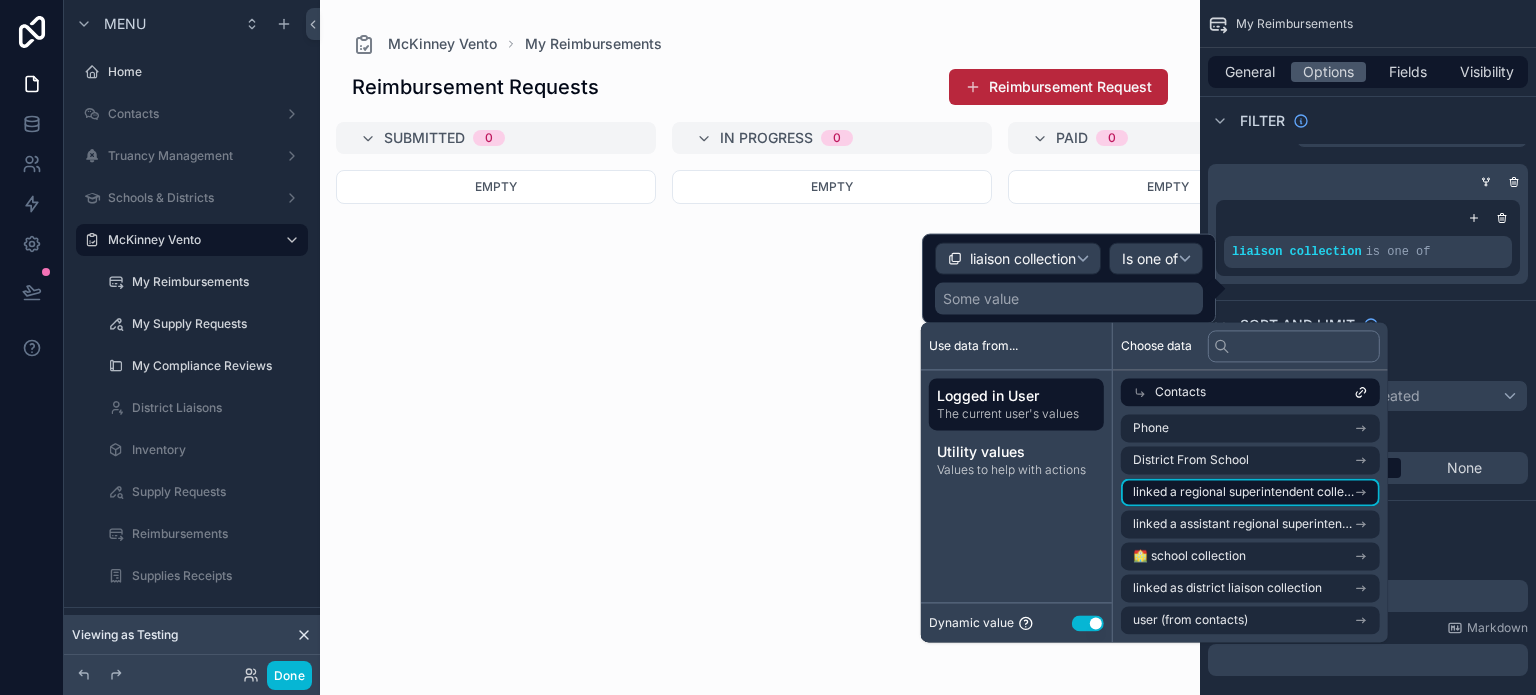 scroll, scrollTop: 100, scrollLeft: 0, axis: vertical 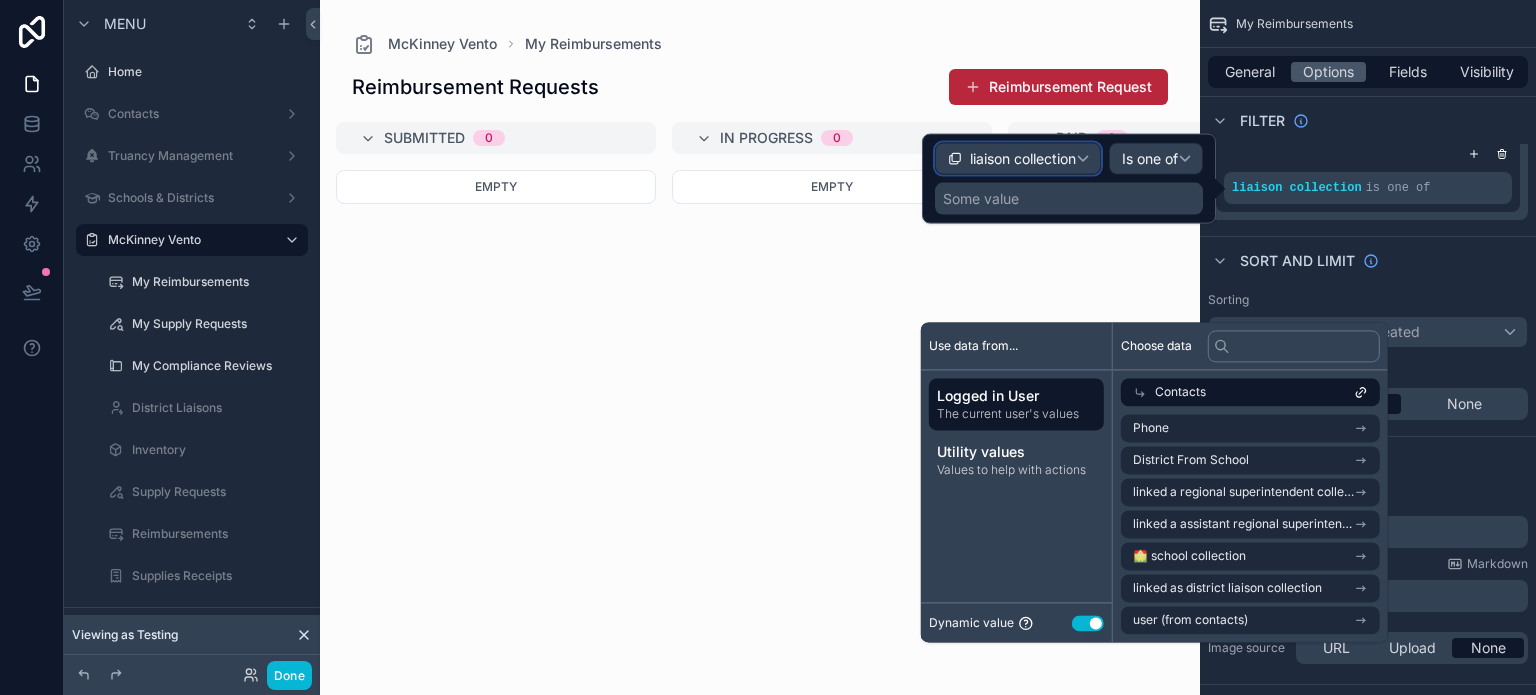 click on "liaison collection" at bounding box center [1018, 159] 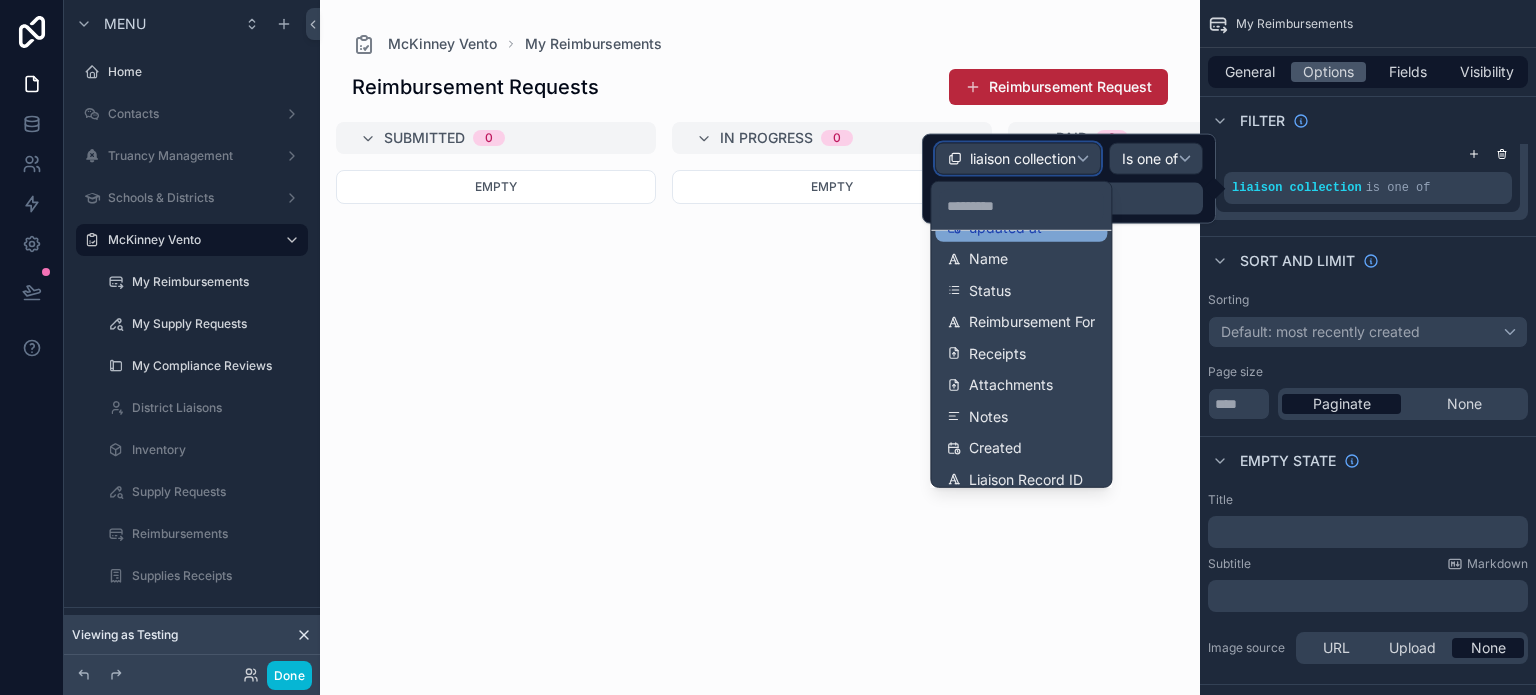 scroll, scrollTop: 171, scrollLeft: 0, axis: vertical 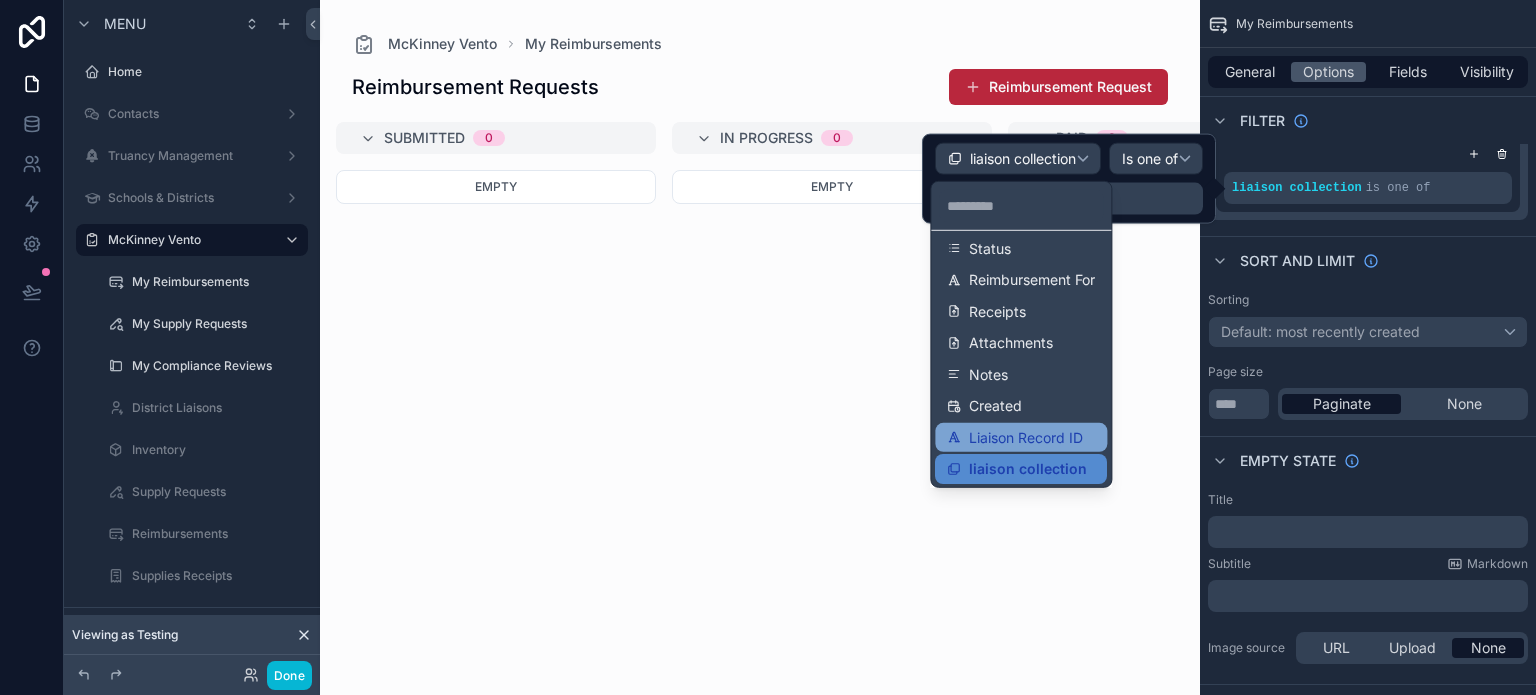click on "Liaison Record ID" at bounding box center [1021, 437] 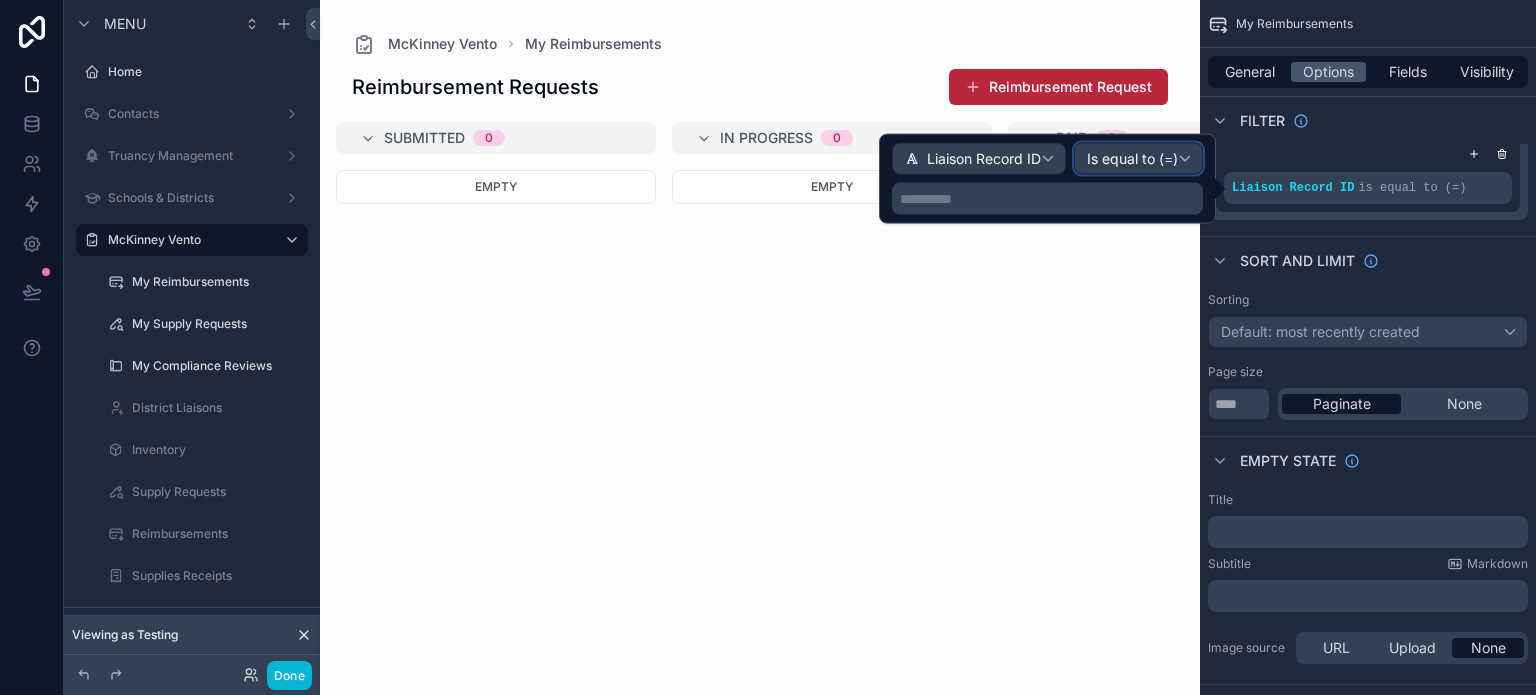 click on "Is equal to (=)" at bounding box center [1132, 159] 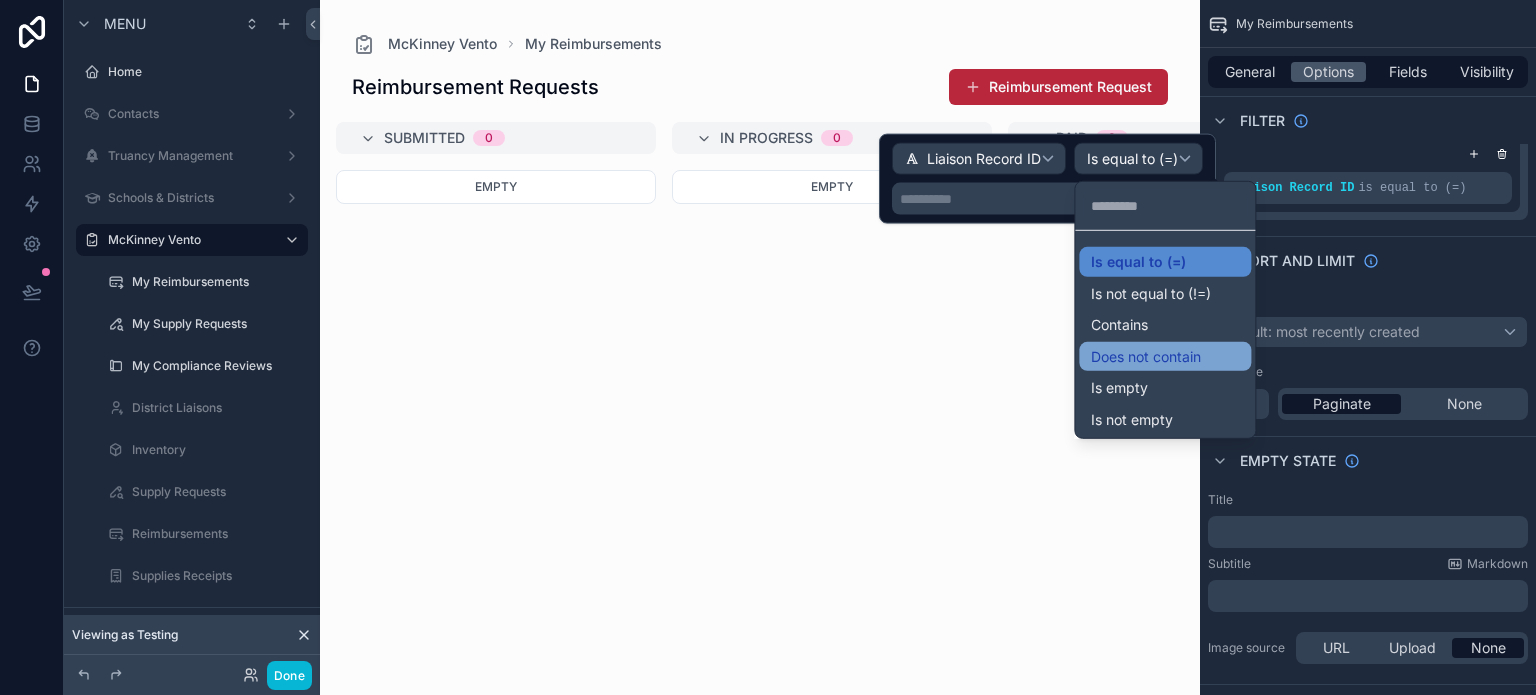 click on "Does not contain" at bounding box center (1146, 356) 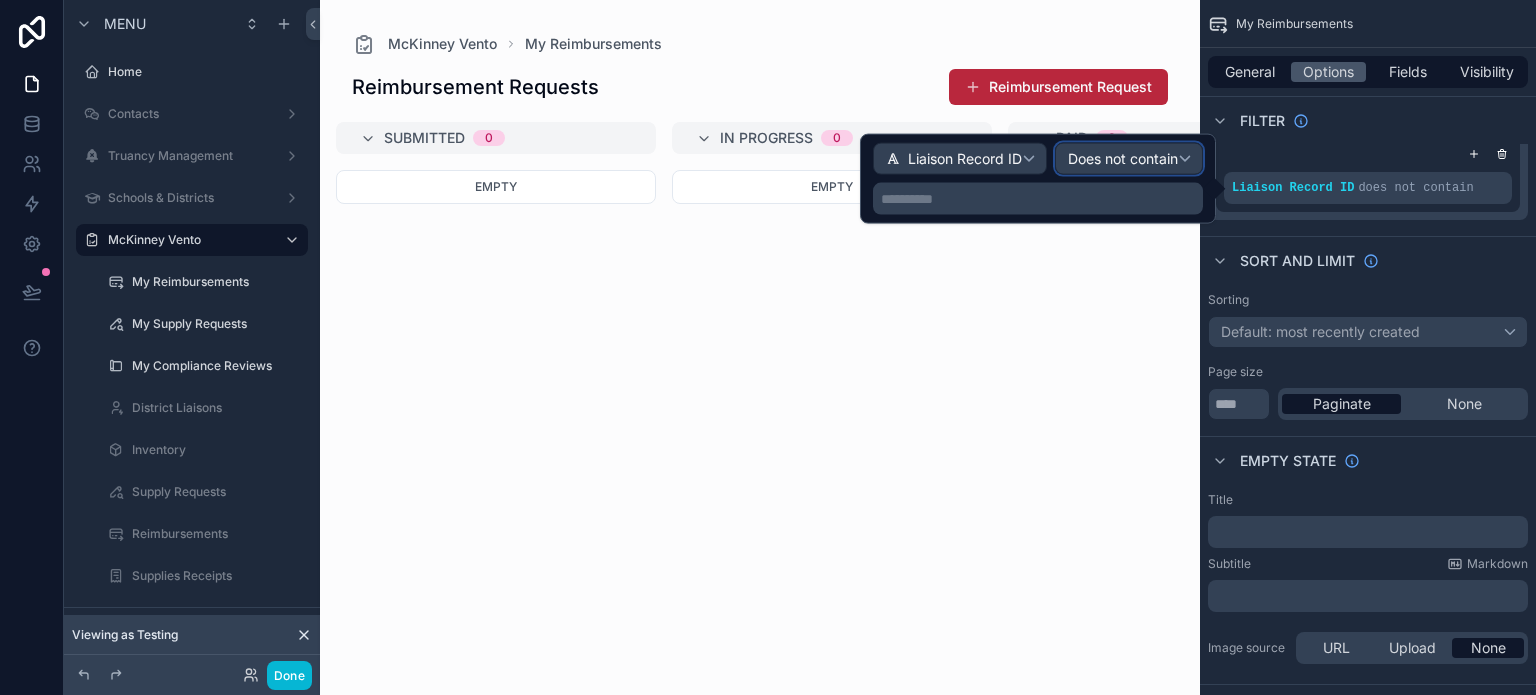 click on "Does not contain" at bounding box center (1123, 159) 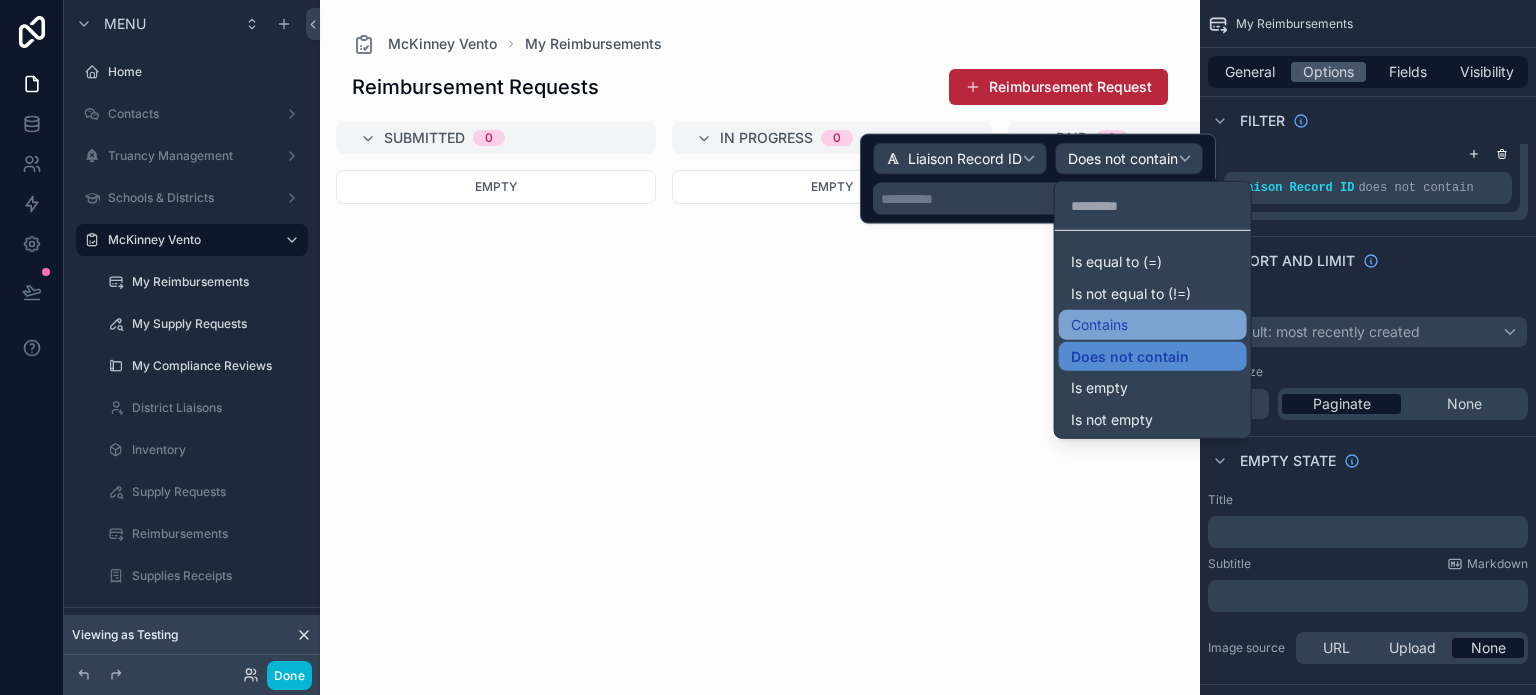 click on "Contains" at bounding box center (1099, 325) 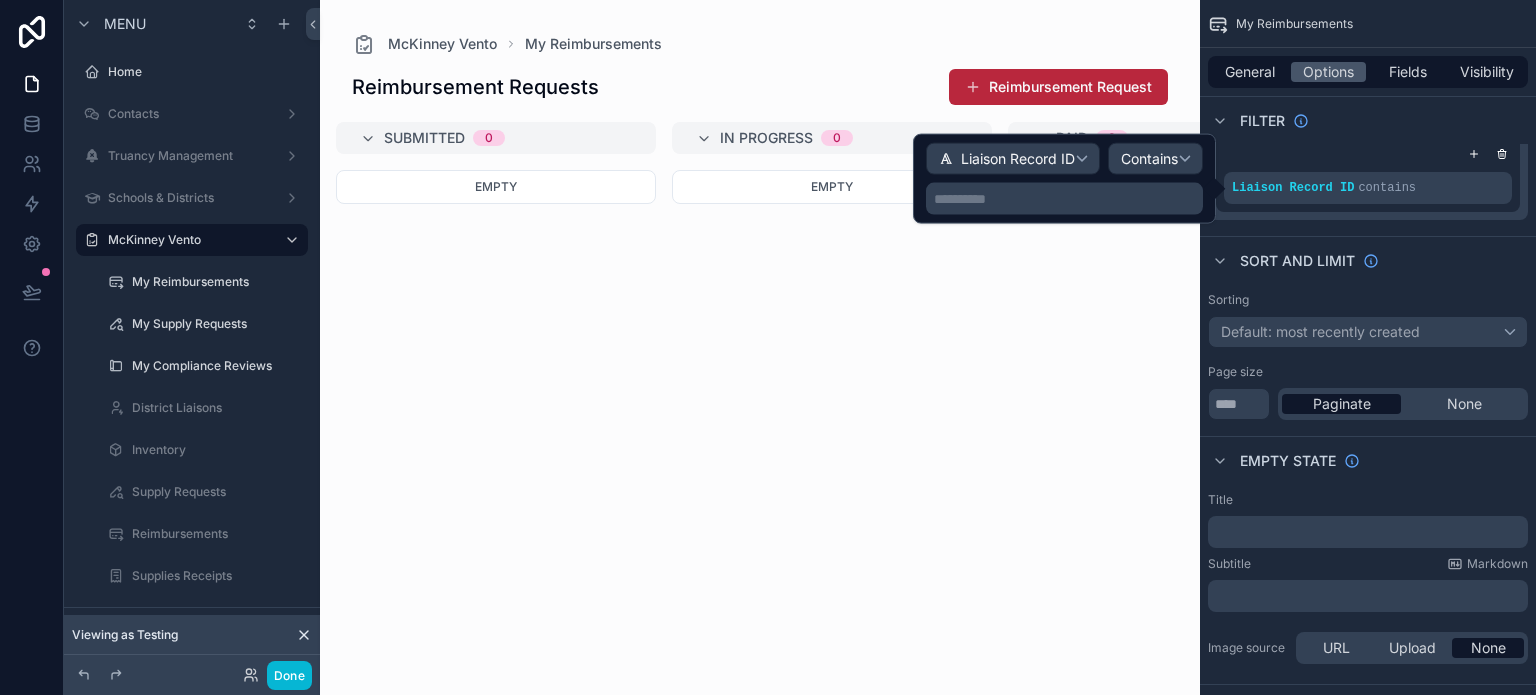 click on "**********" at bounding box center [1066, 199] 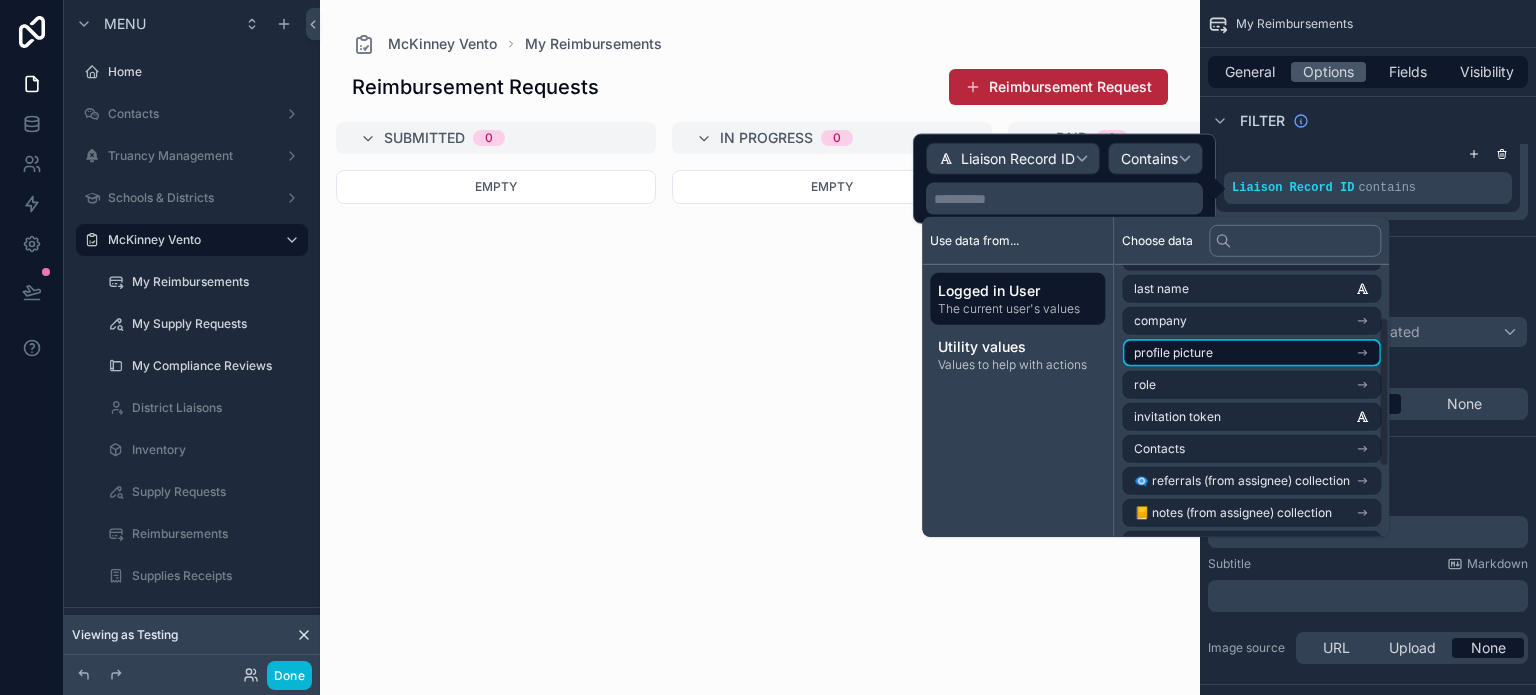 scroll, scrollTop: 100, scrollLeft: 0, axis: vertical 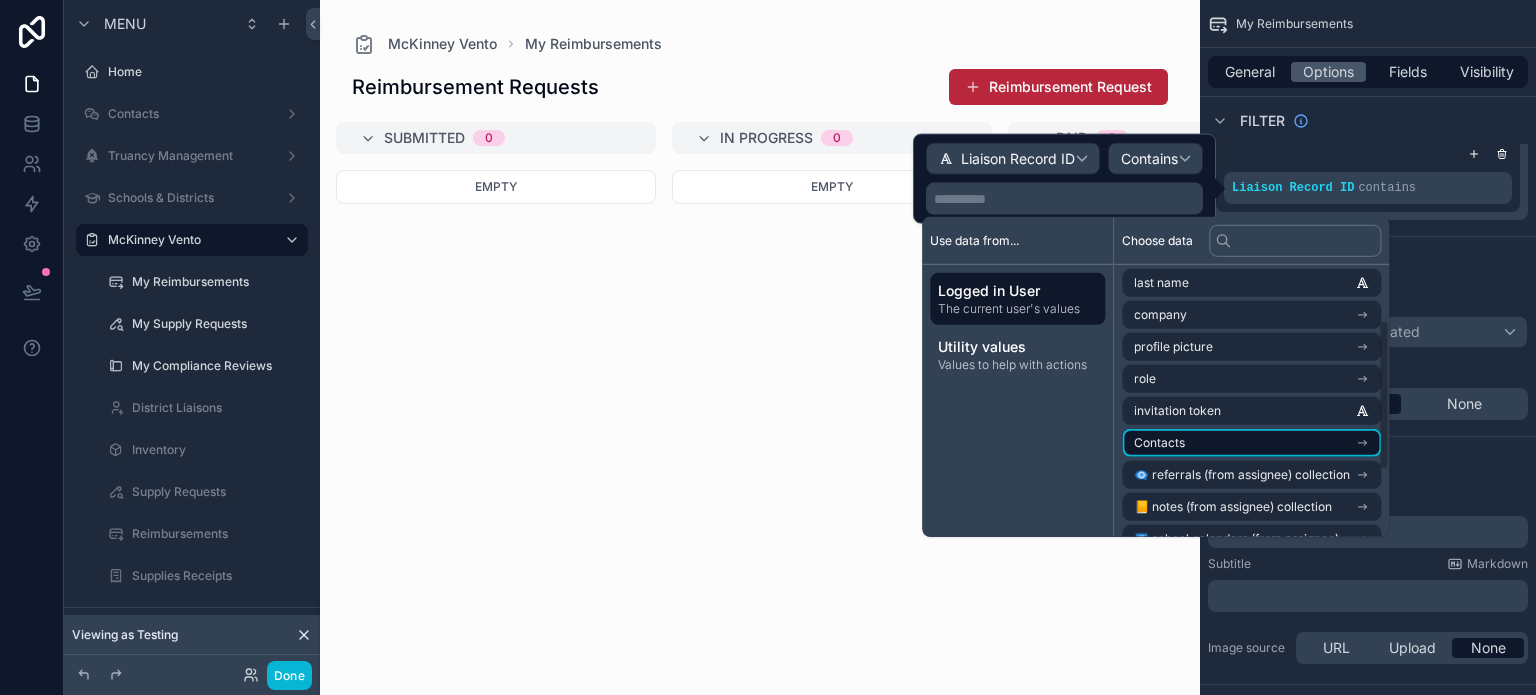 click on "Contacts" at bounding box center [1251, 443] 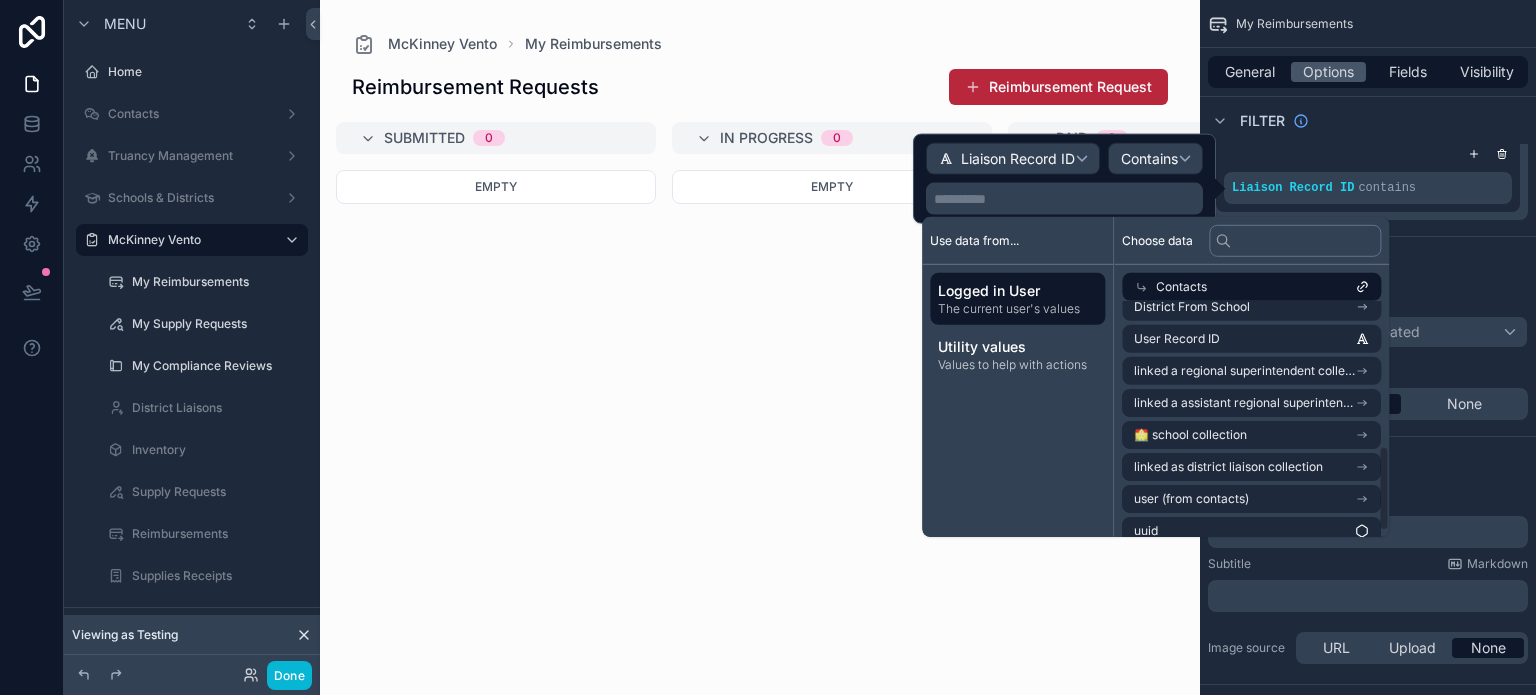 scroll, scrollTop: 416, scrollLeft: 0, axis: vertical 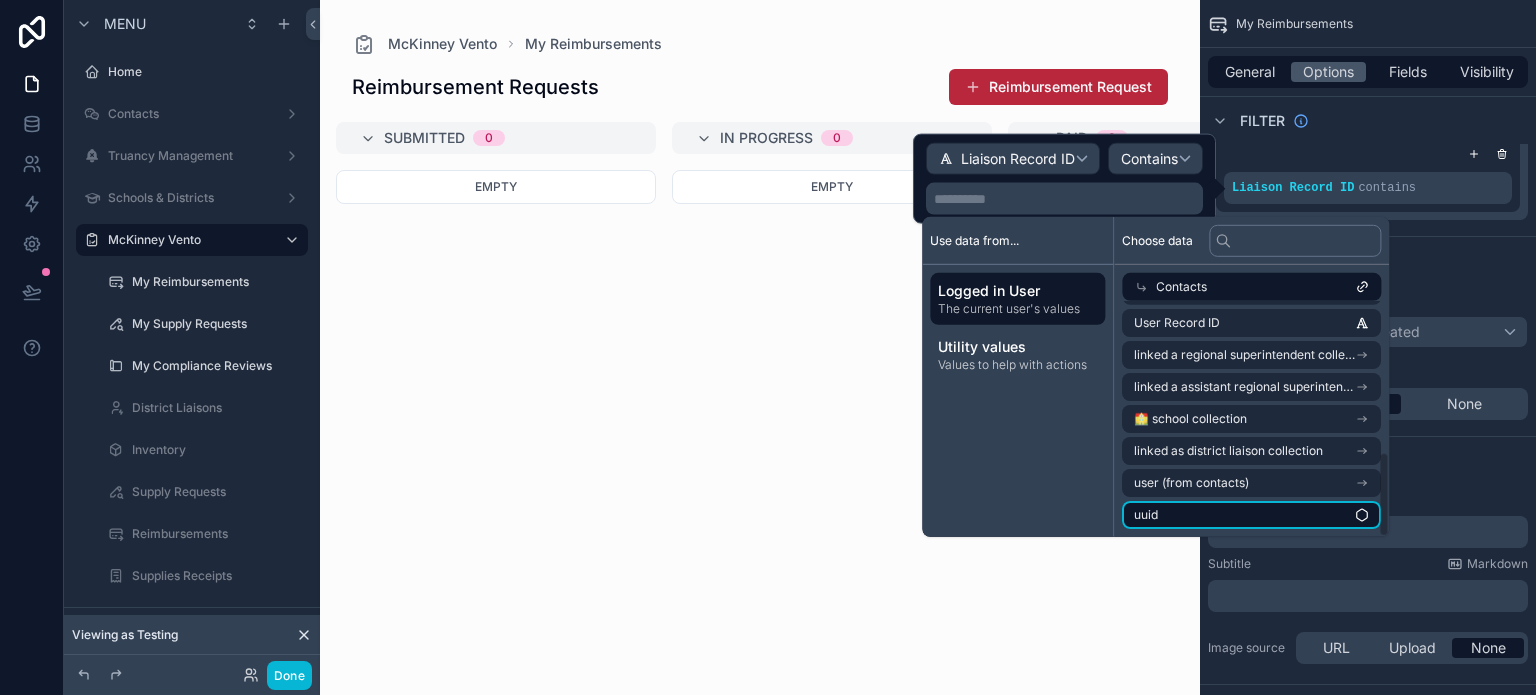 click on "uuid" at bounding box center (1251, 515) 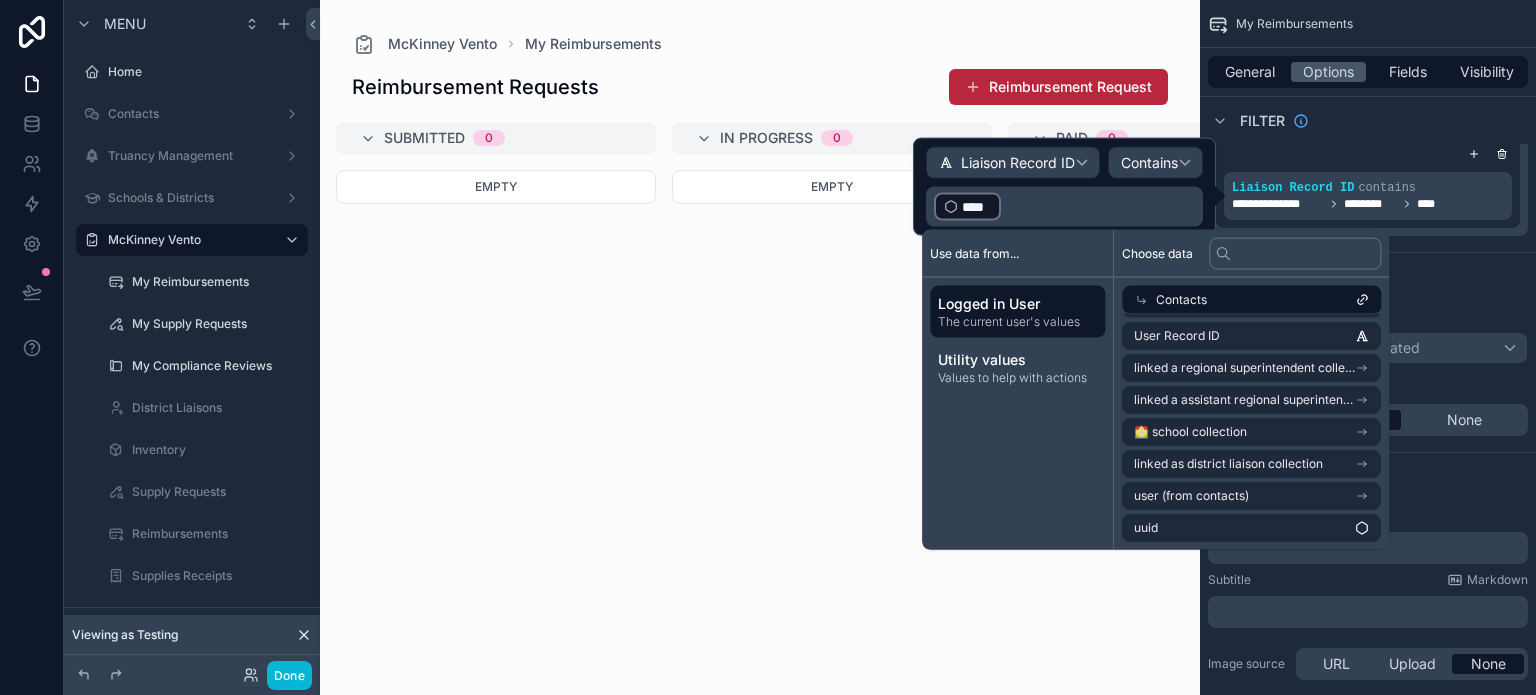 click at bounding box center [760, 347] 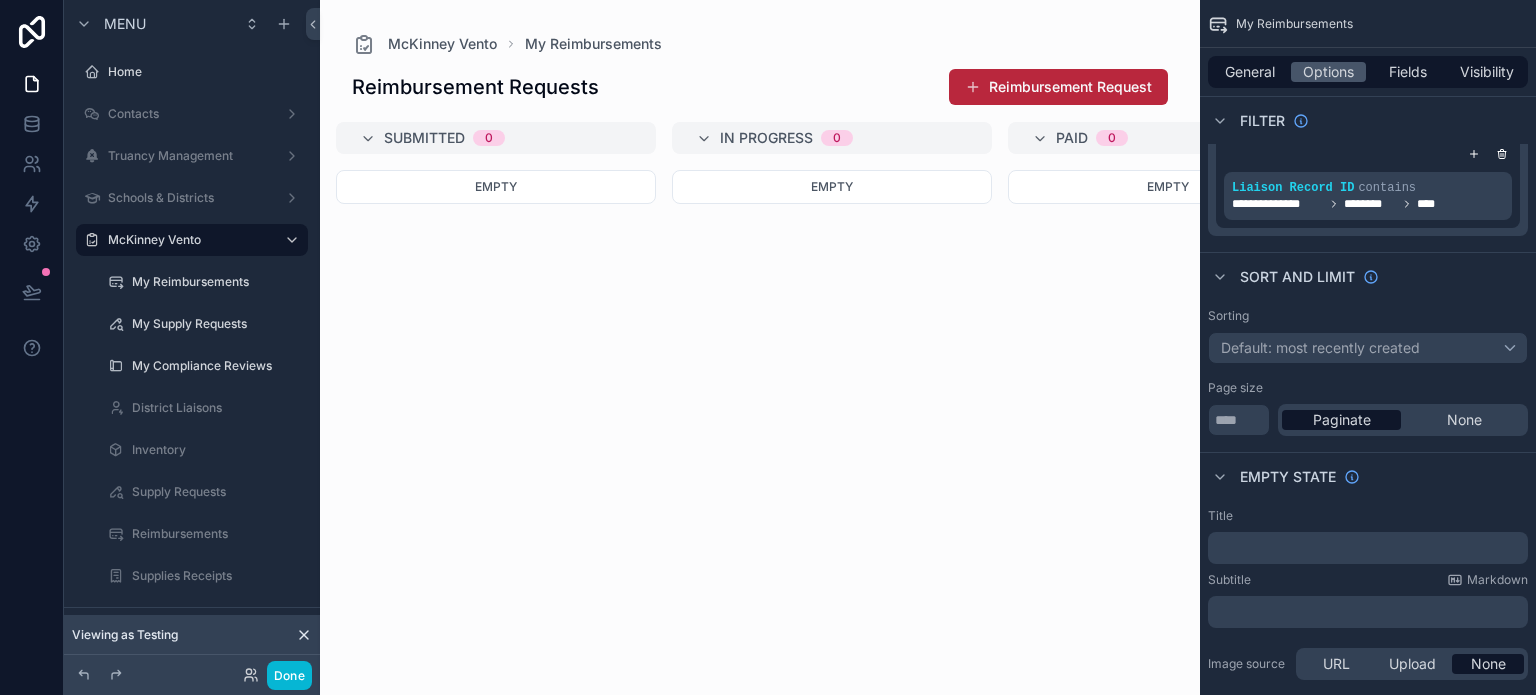scroll, scrollTop: 0, scrollLeft: 686, axis: horizontal 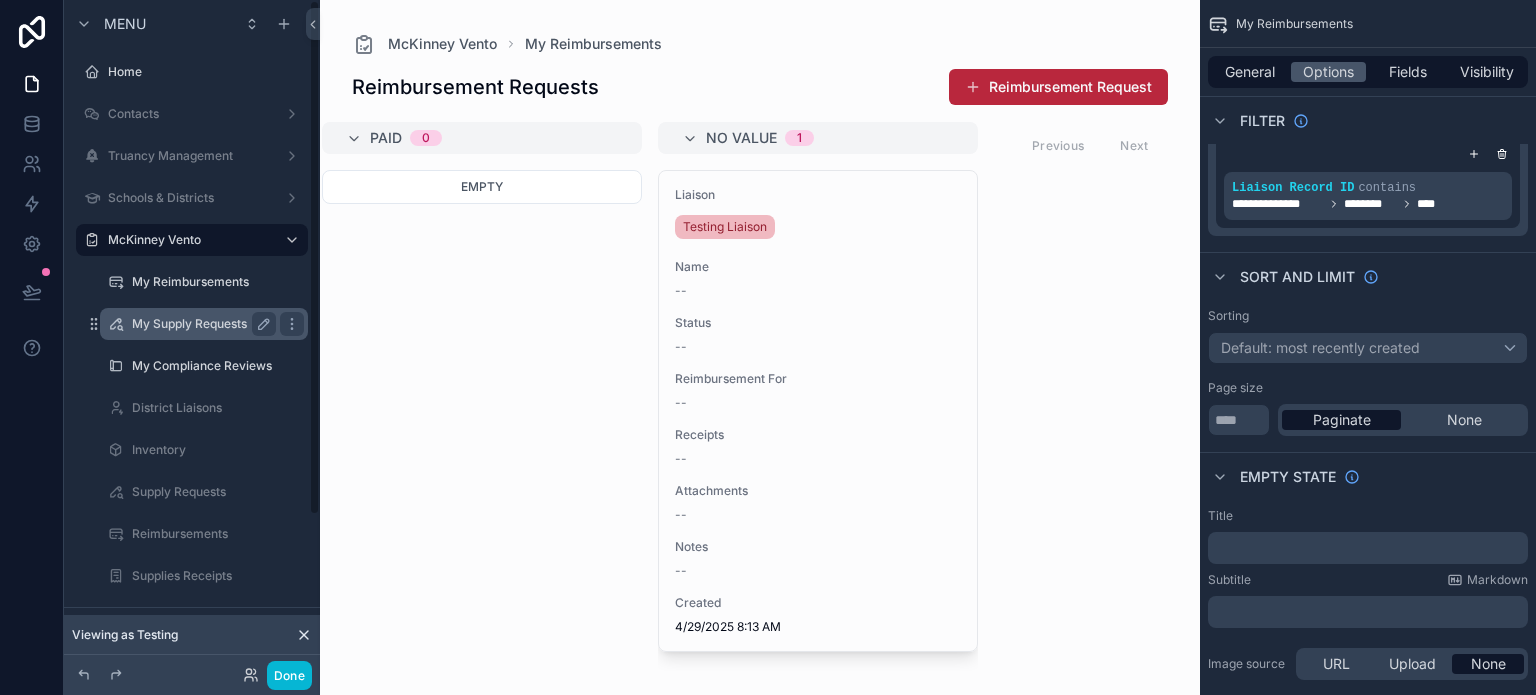 click on "My Supply Requests" at bounding box center [200, 324] 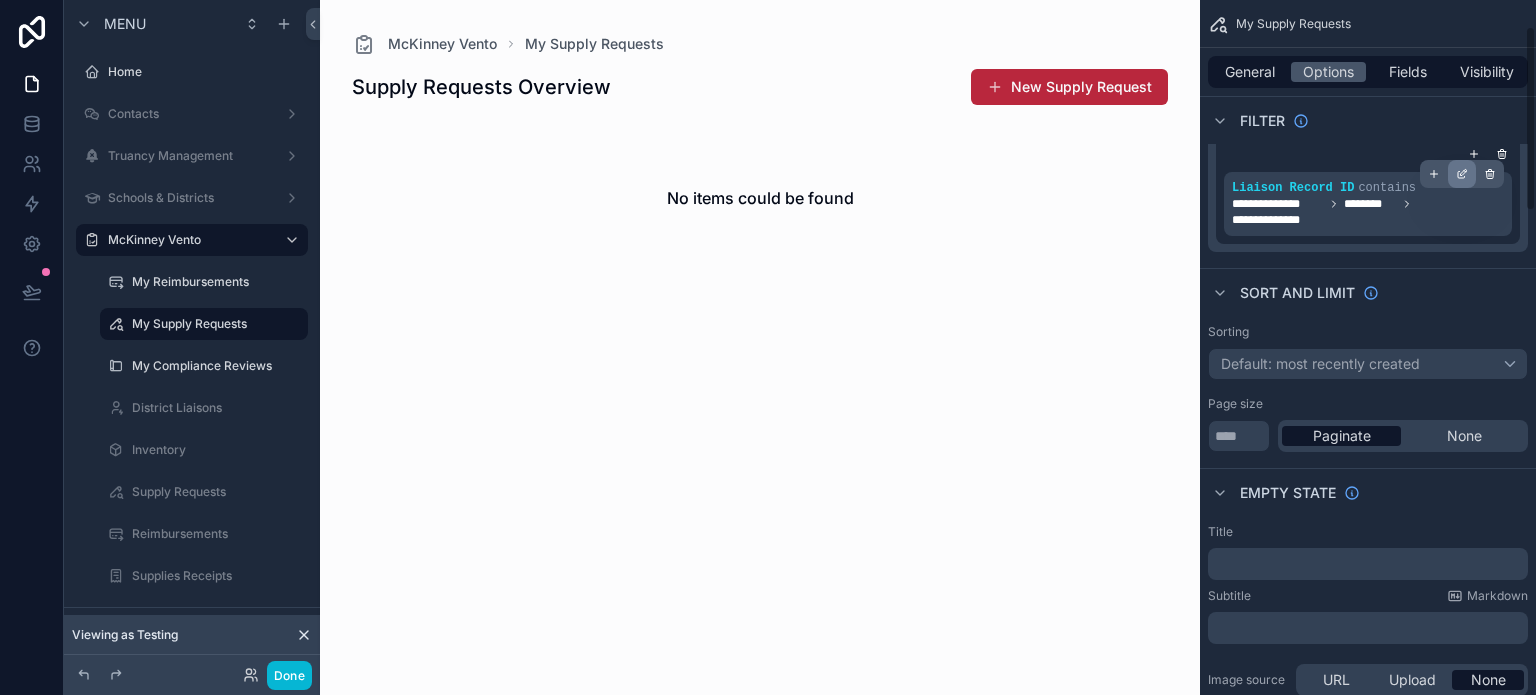 click 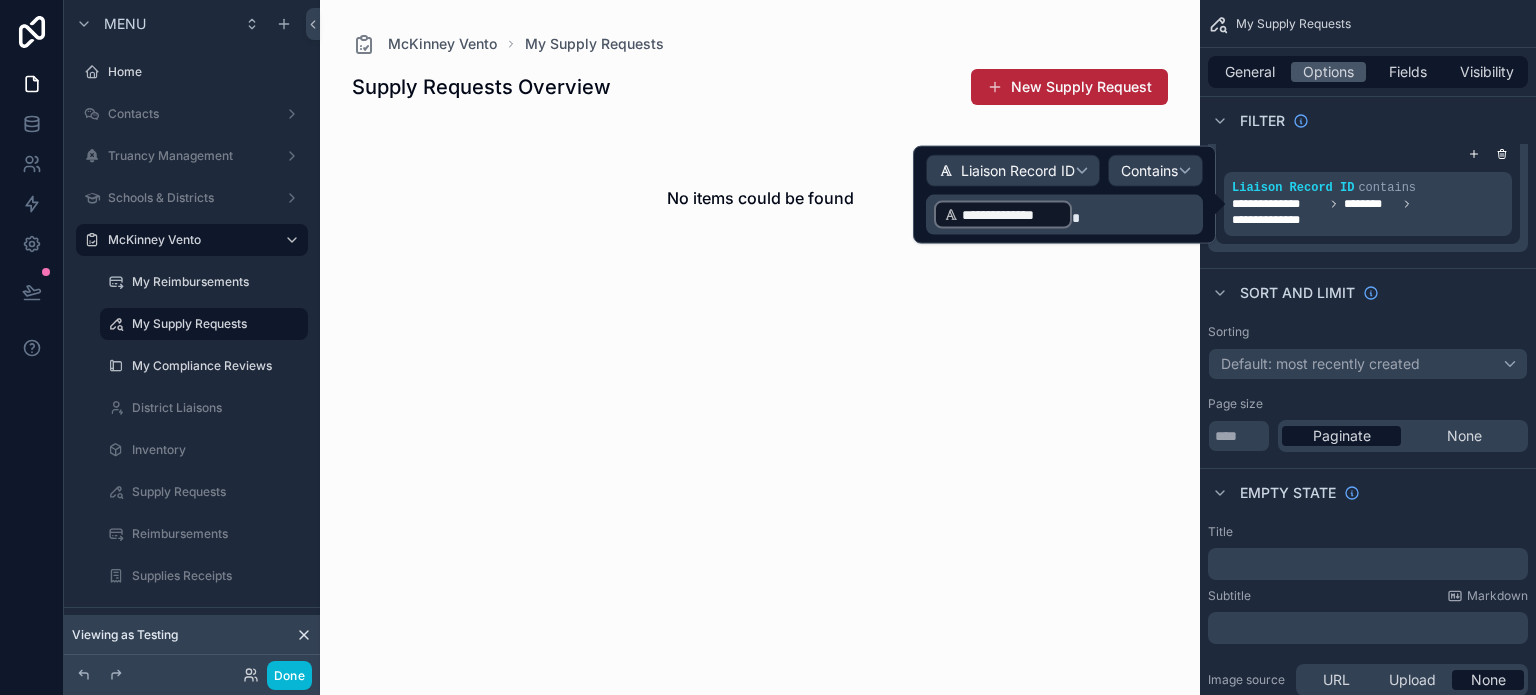 click on "**********" at bounding box center (1012, 215) 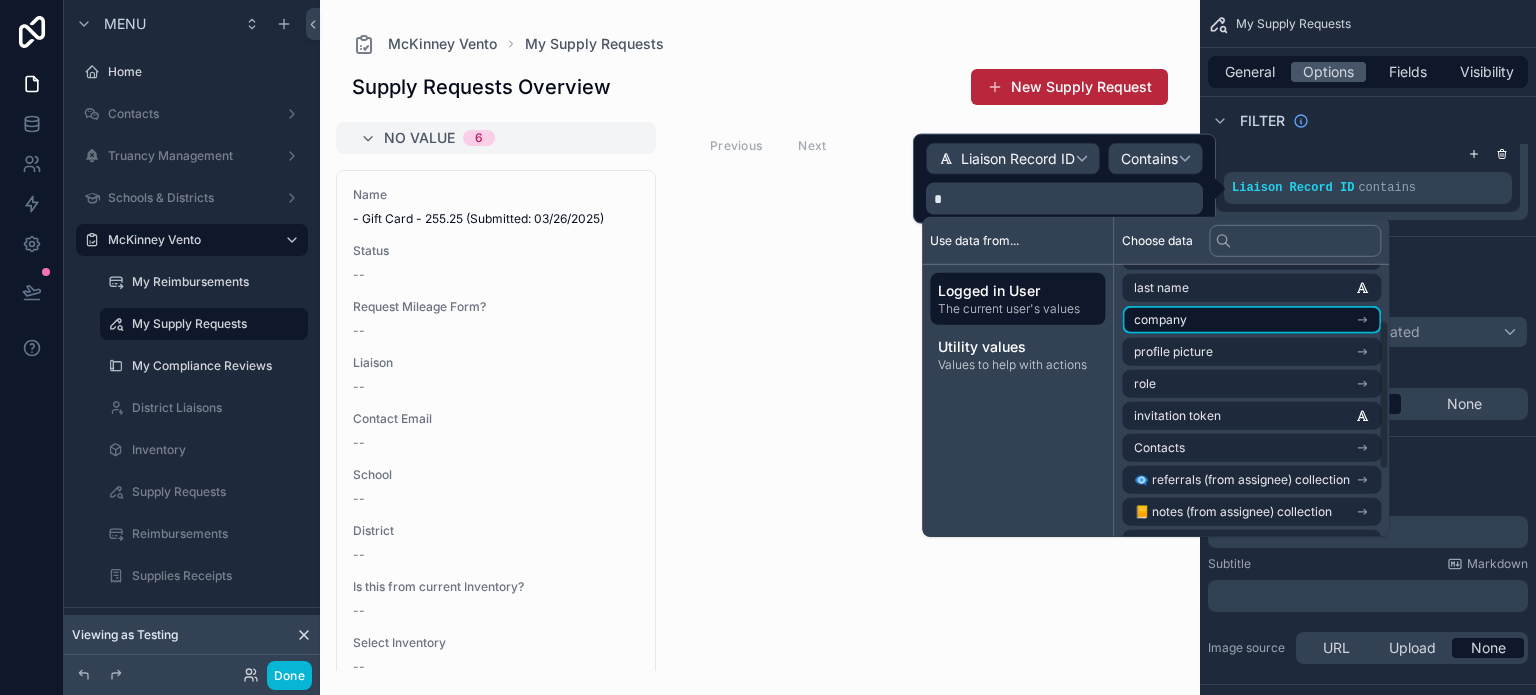 scroll, scrollTop: 100, scrollLeft: 0, axis: vertical 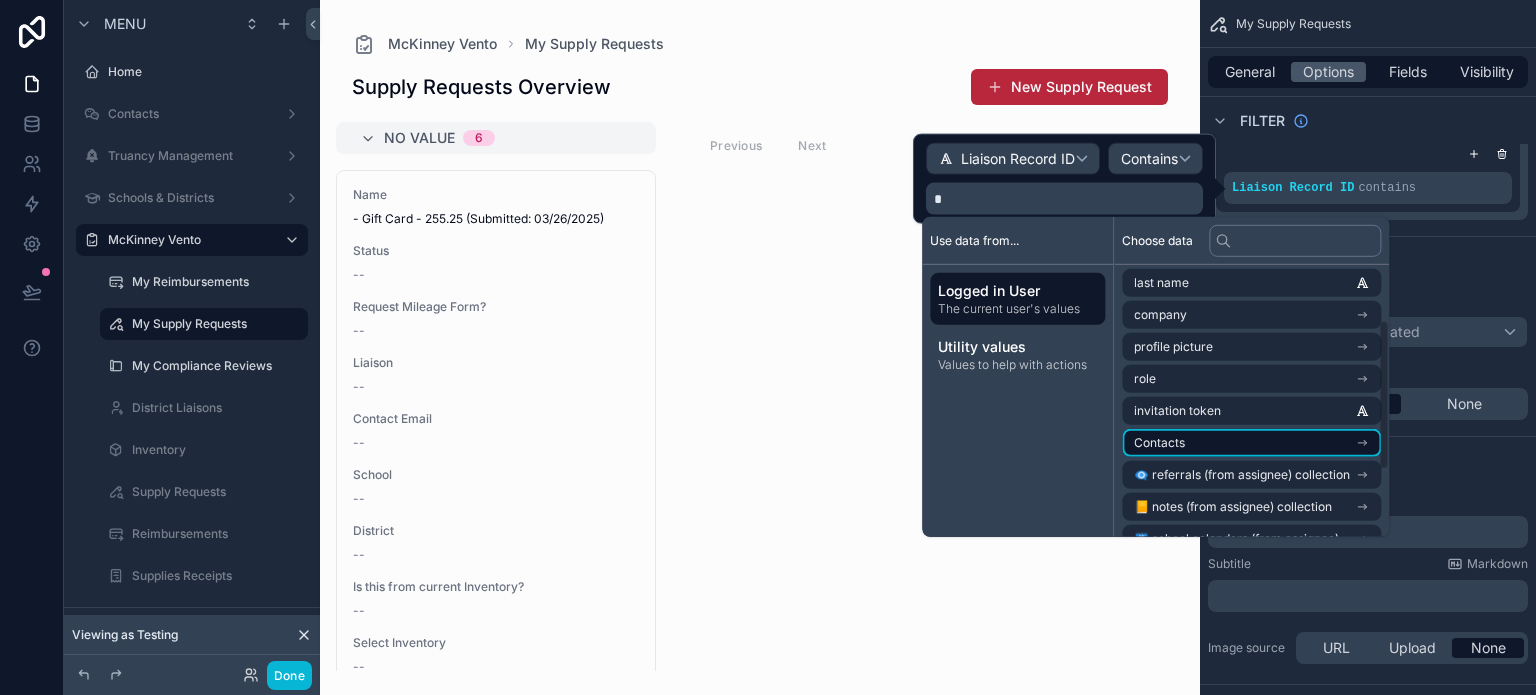 click on "Contacts" at bounding box center [1251, 443] 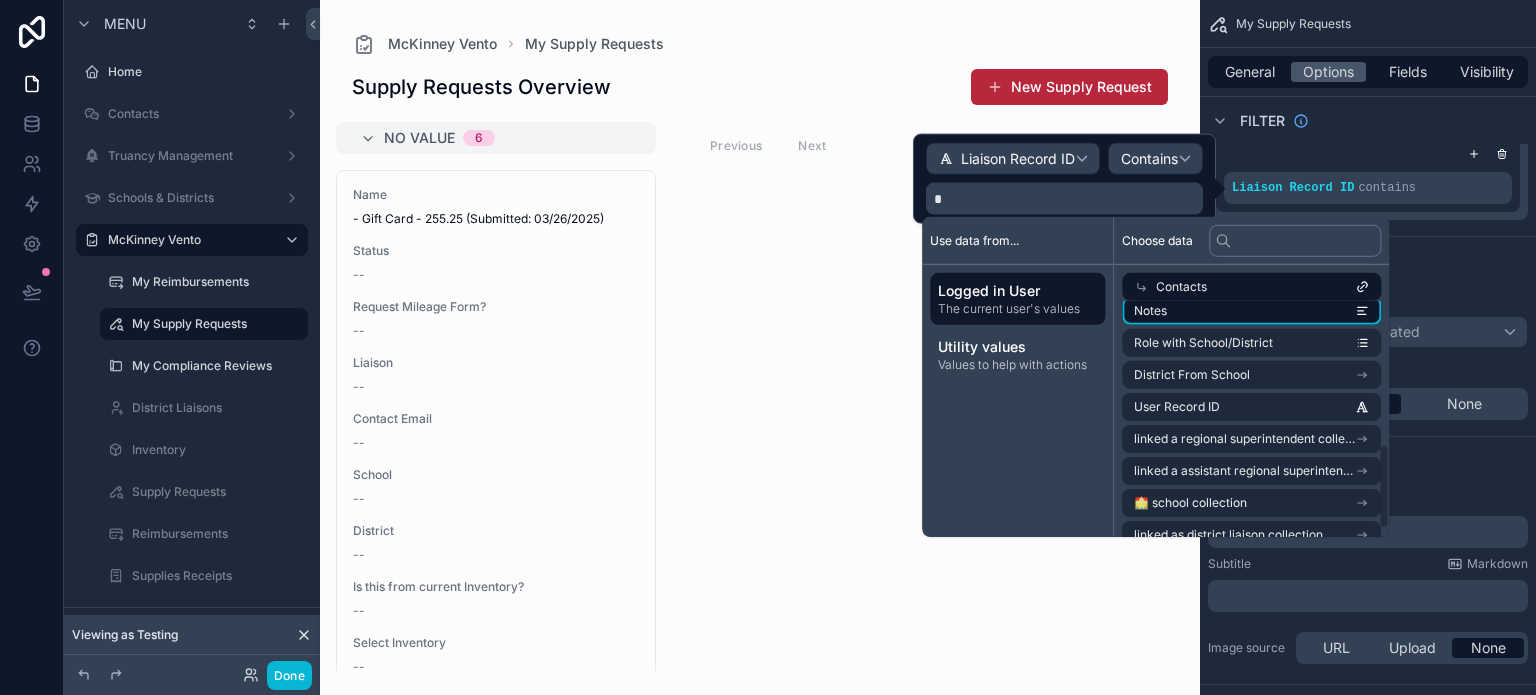 scroll, scrollTop: 416, scrollLeft: 0, axis: vertical 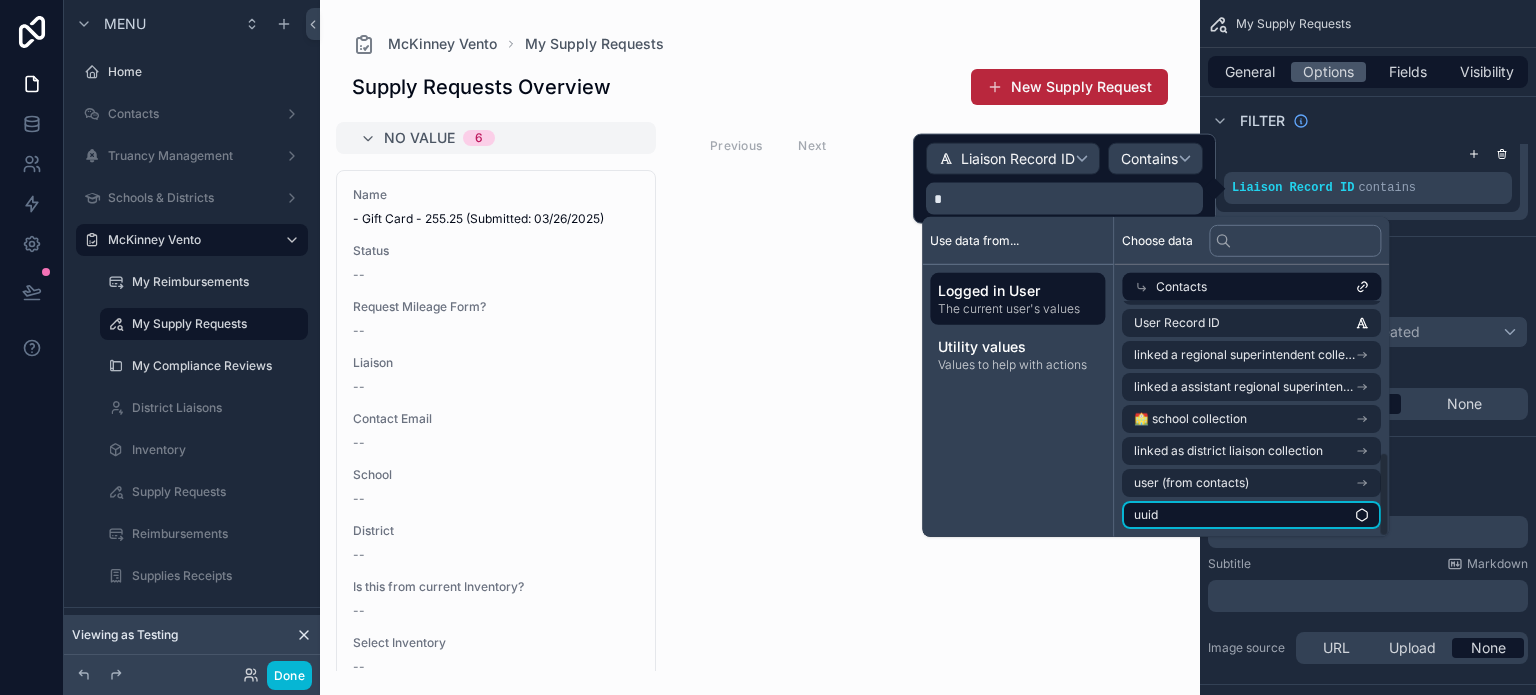 click on "uuid" at bounding box center [1251, 515] 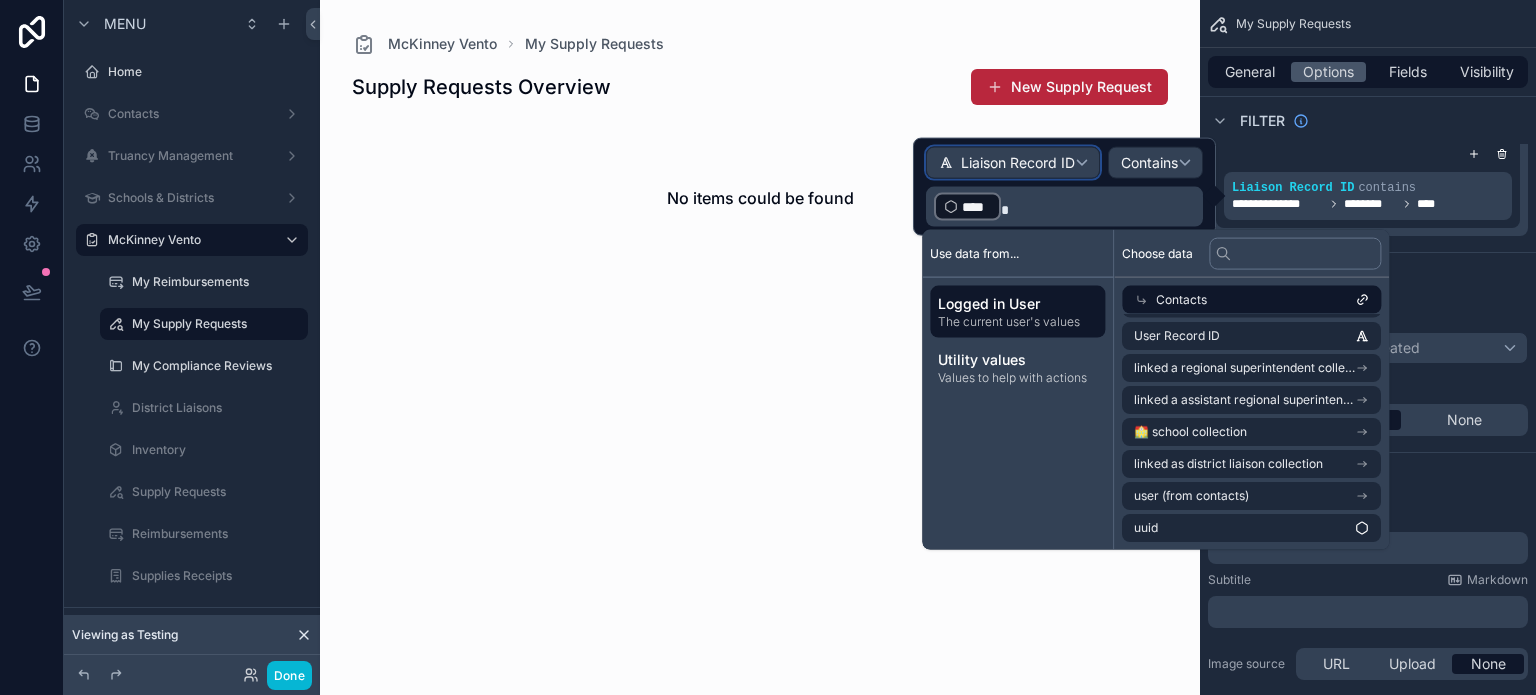 click on "Liaison Record ID" at bounding box center (1018, 163) 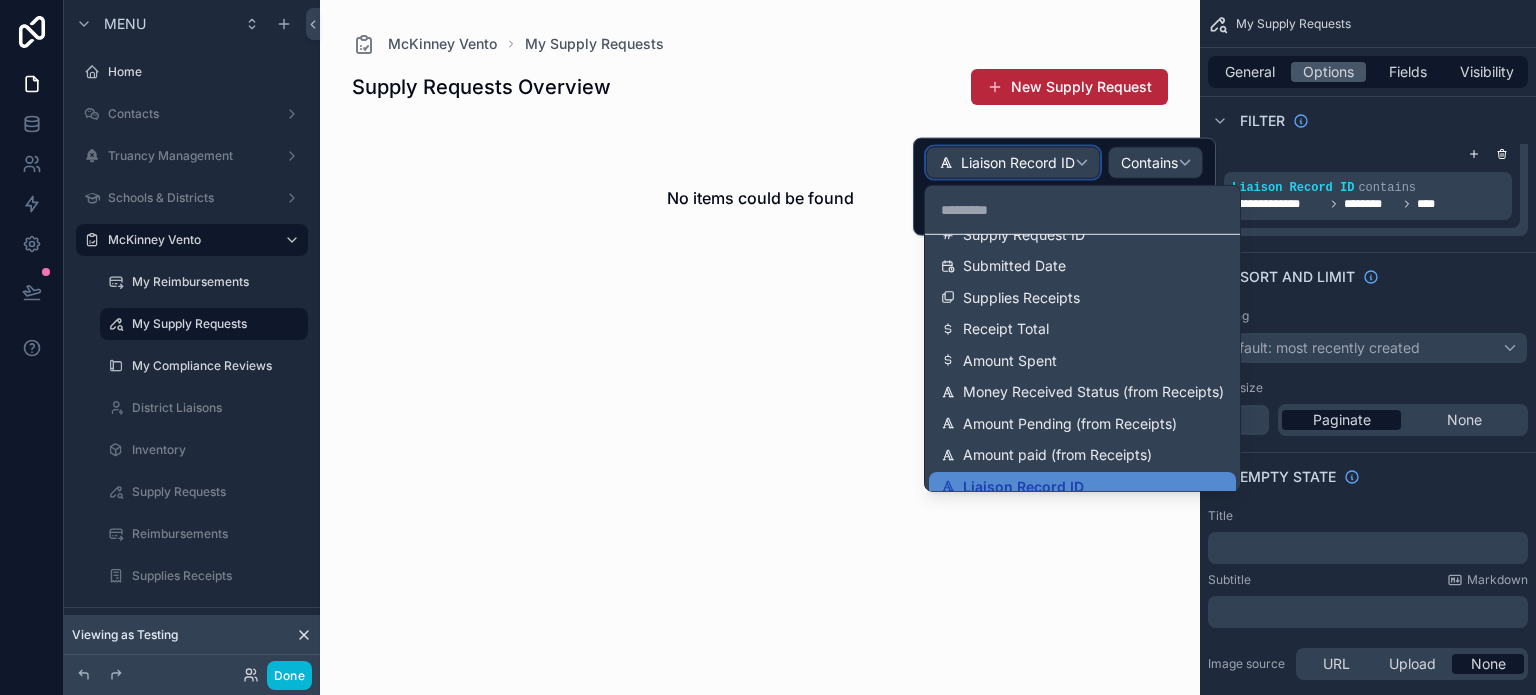 scroll, scrollTop: 707, scrollLeft: 0, axis: vertical 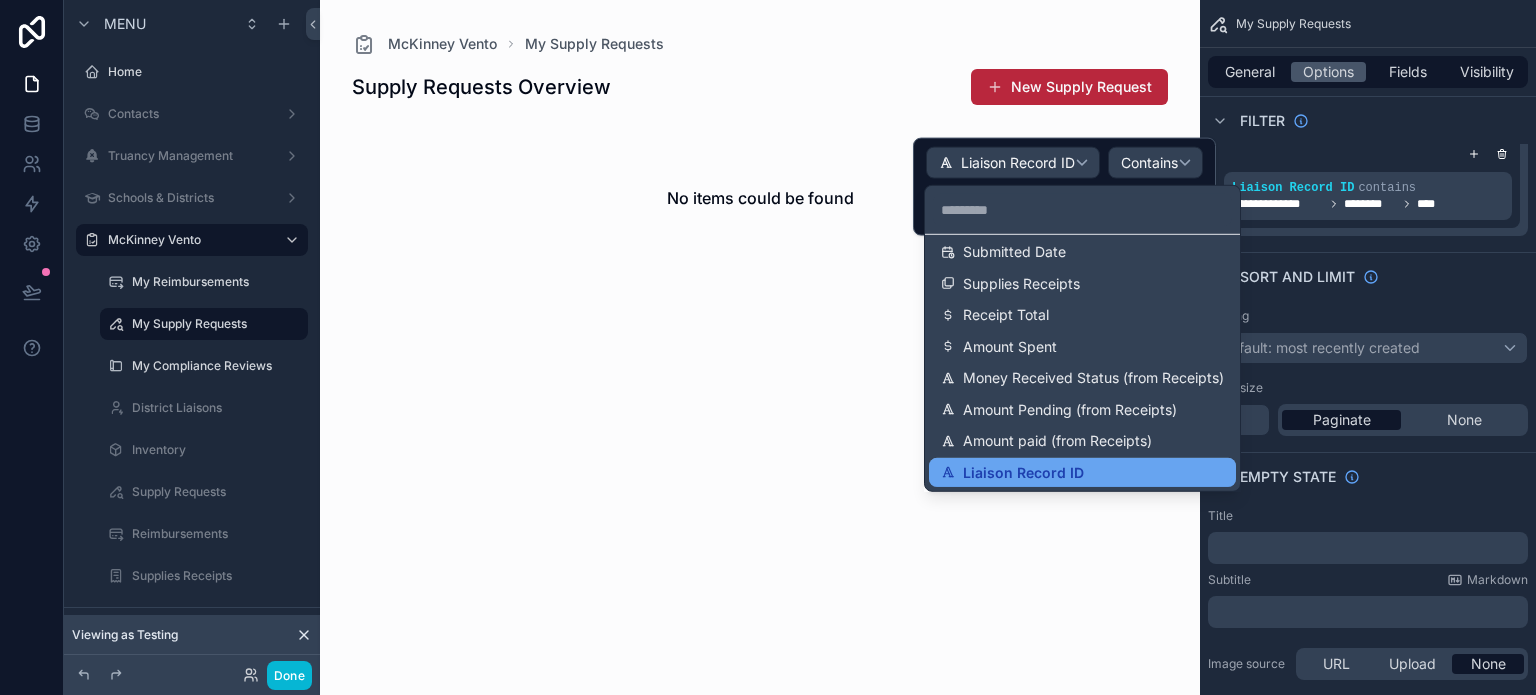 click on "Liaison Record ID" at bounding box center (1023, 472) 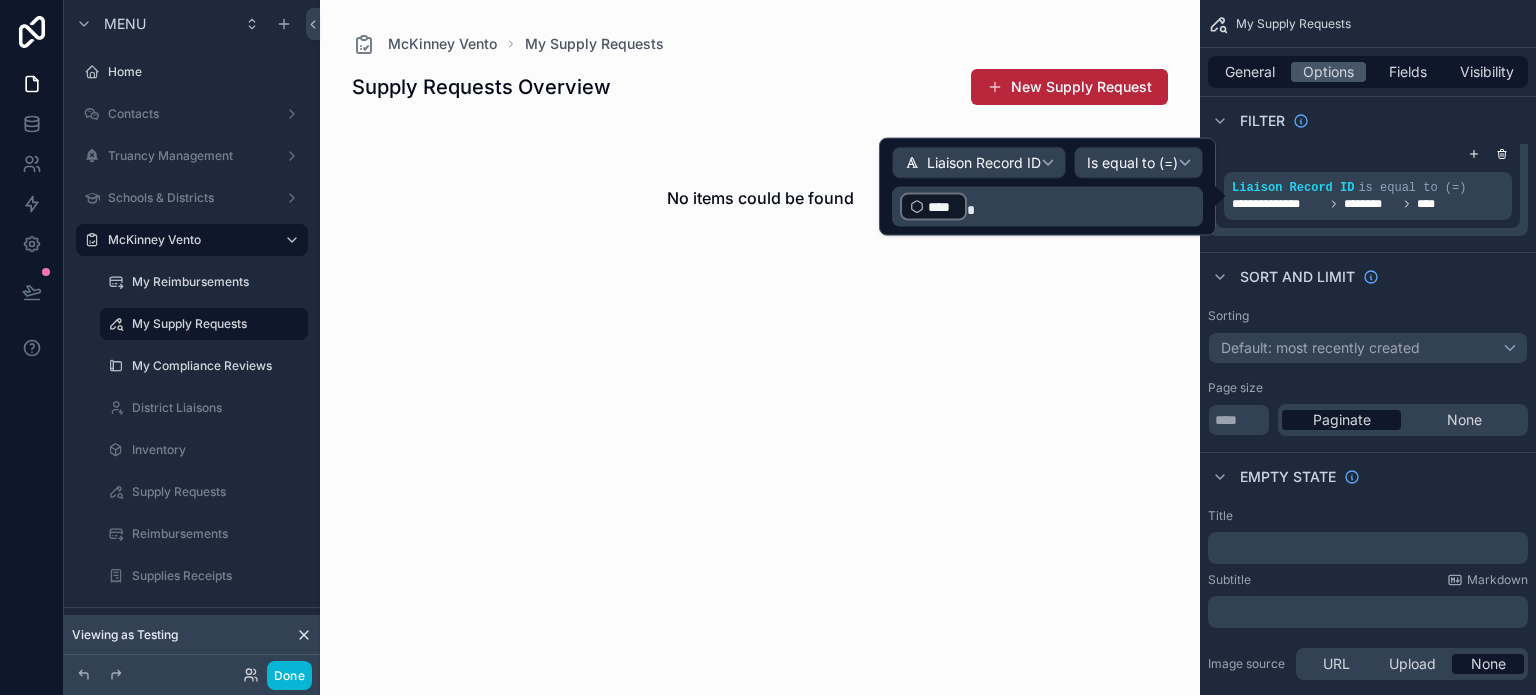 click at bounding box center [760, 347] 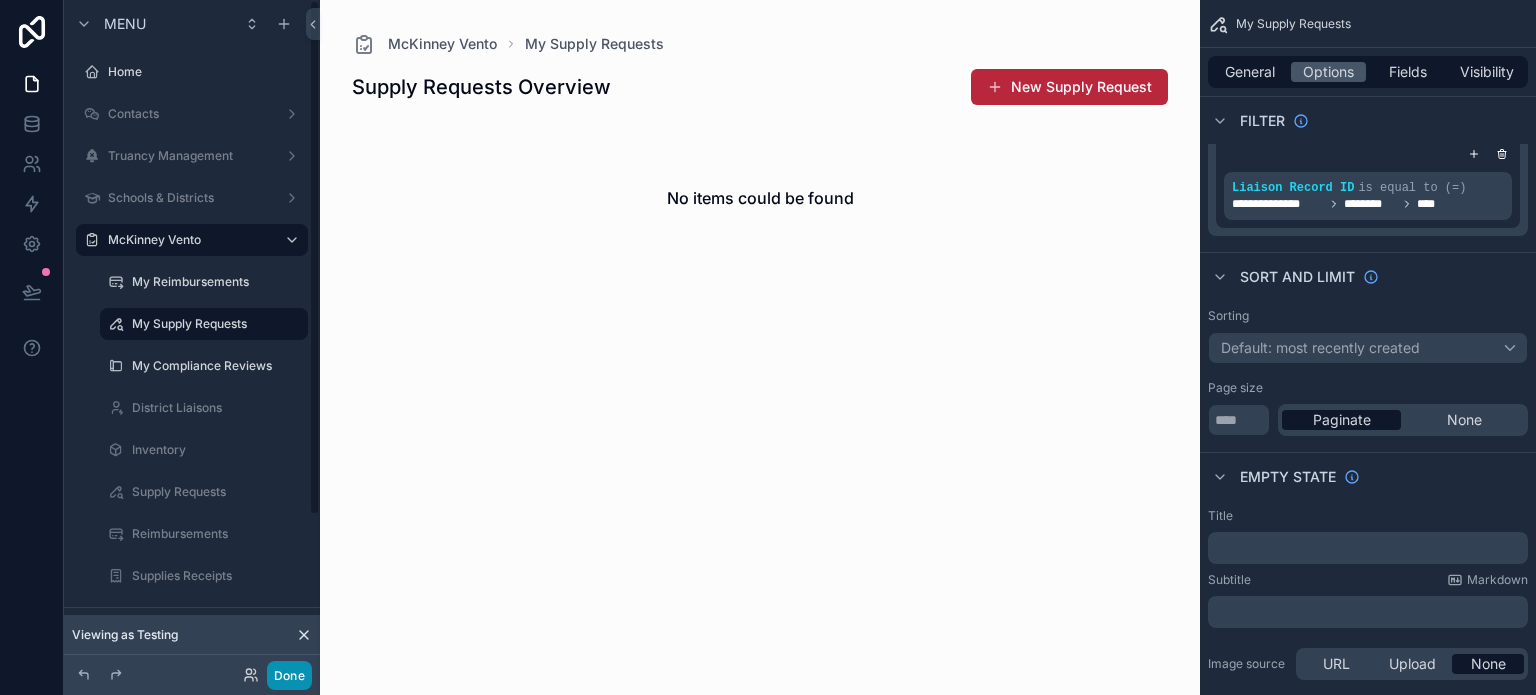 click on "Done" at bounding box center [289, 675] 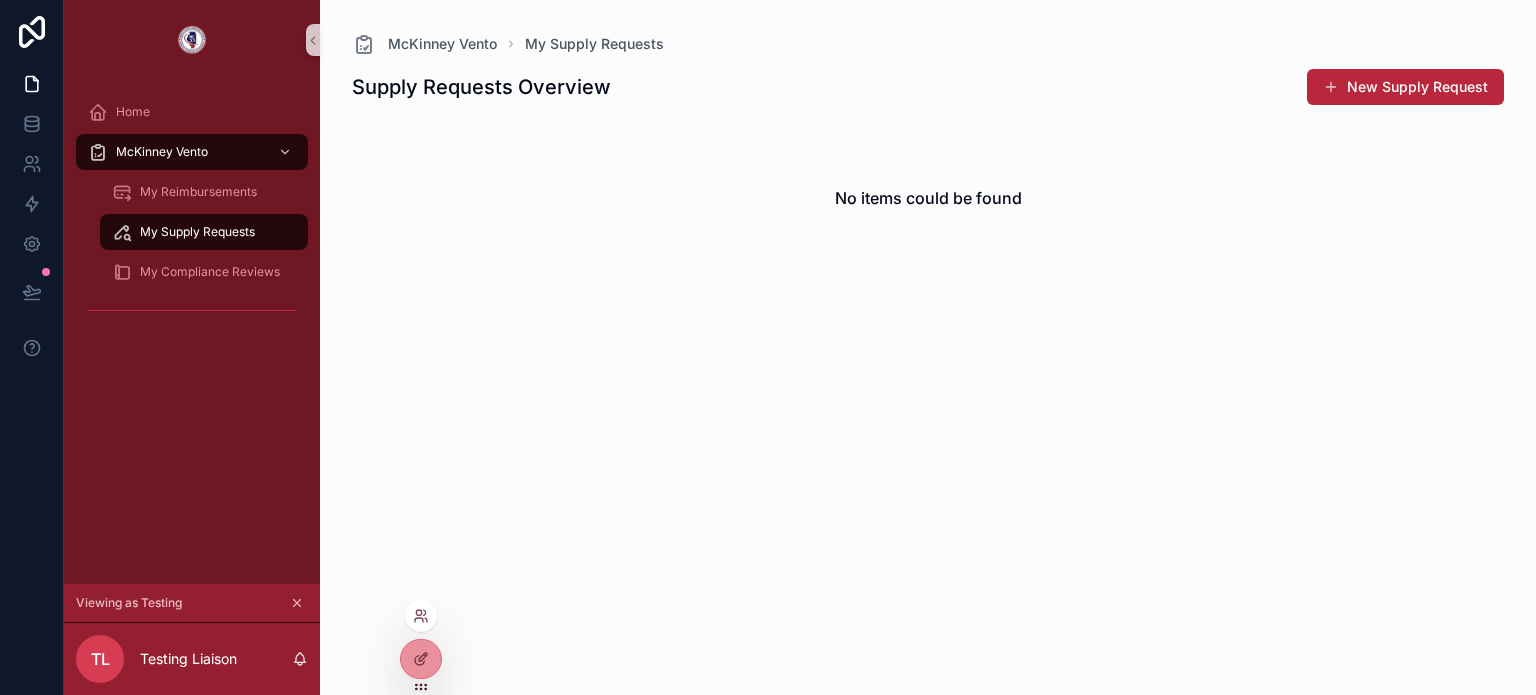 click 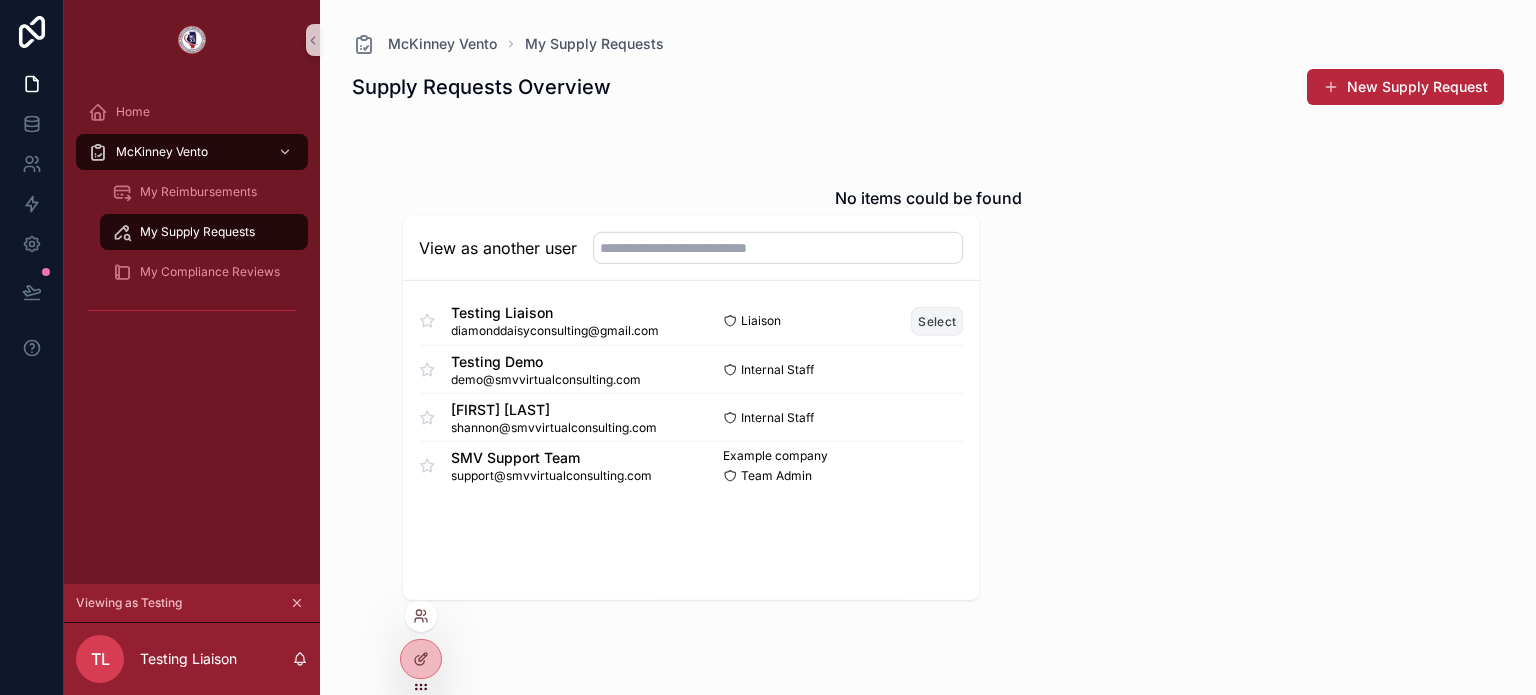 click on "Select" at bounding box center [937, 320] 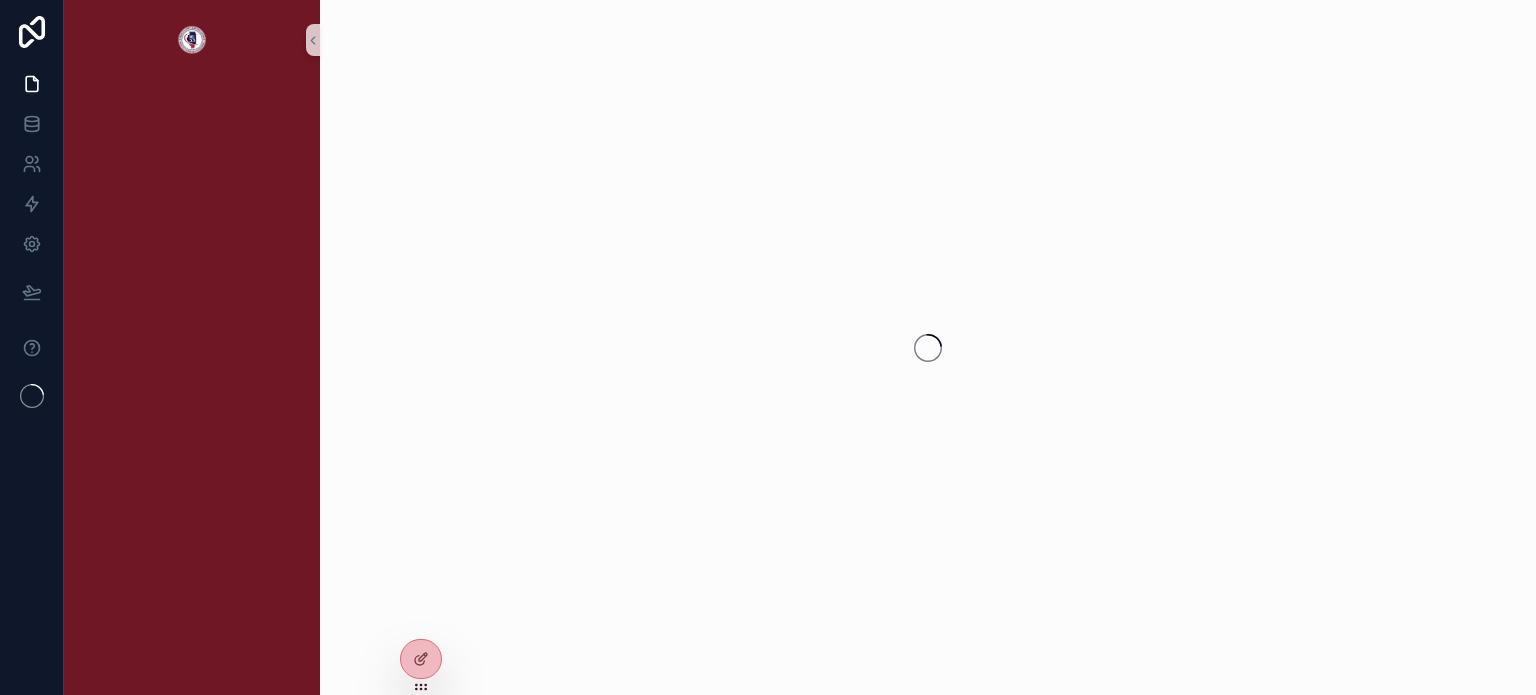 scroll, scrollTop: 0, scrollLeft: 0, axis: both 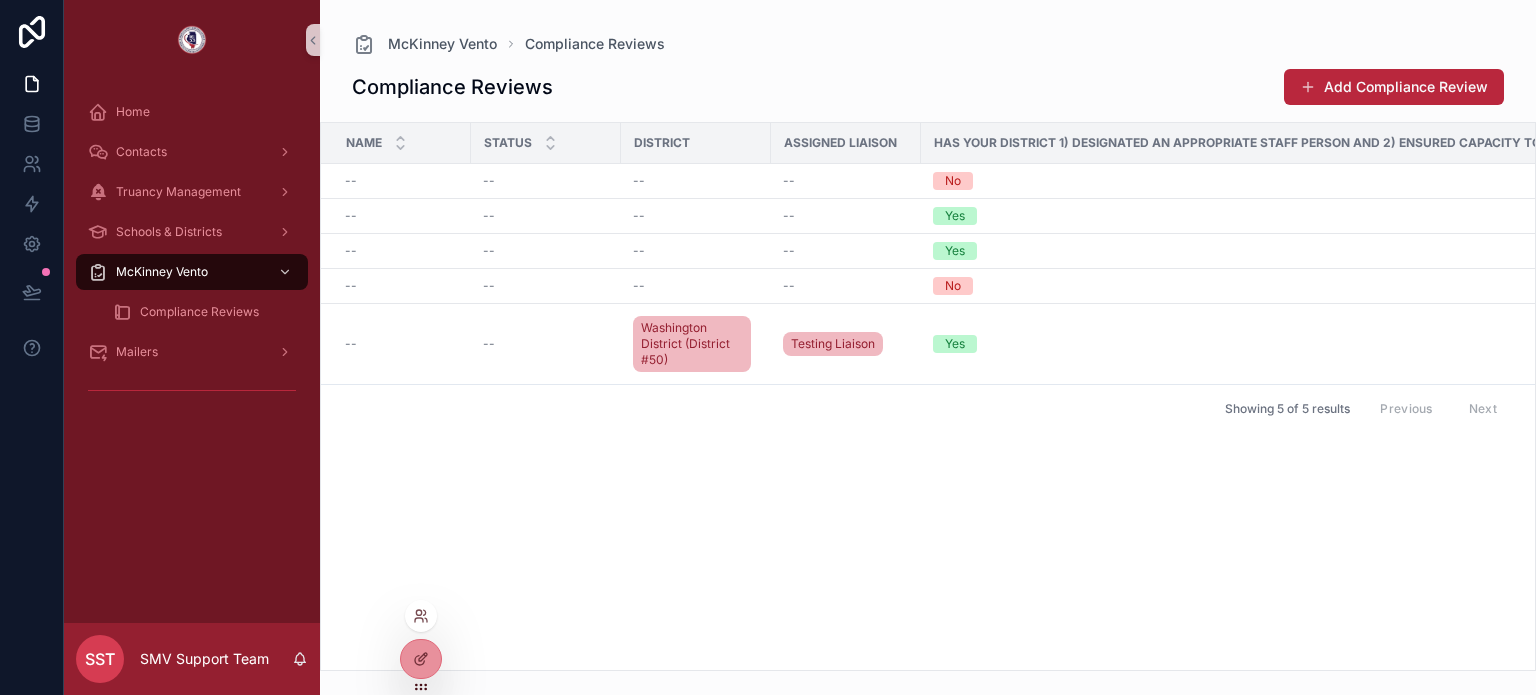 click at bounding box center (421, 616) 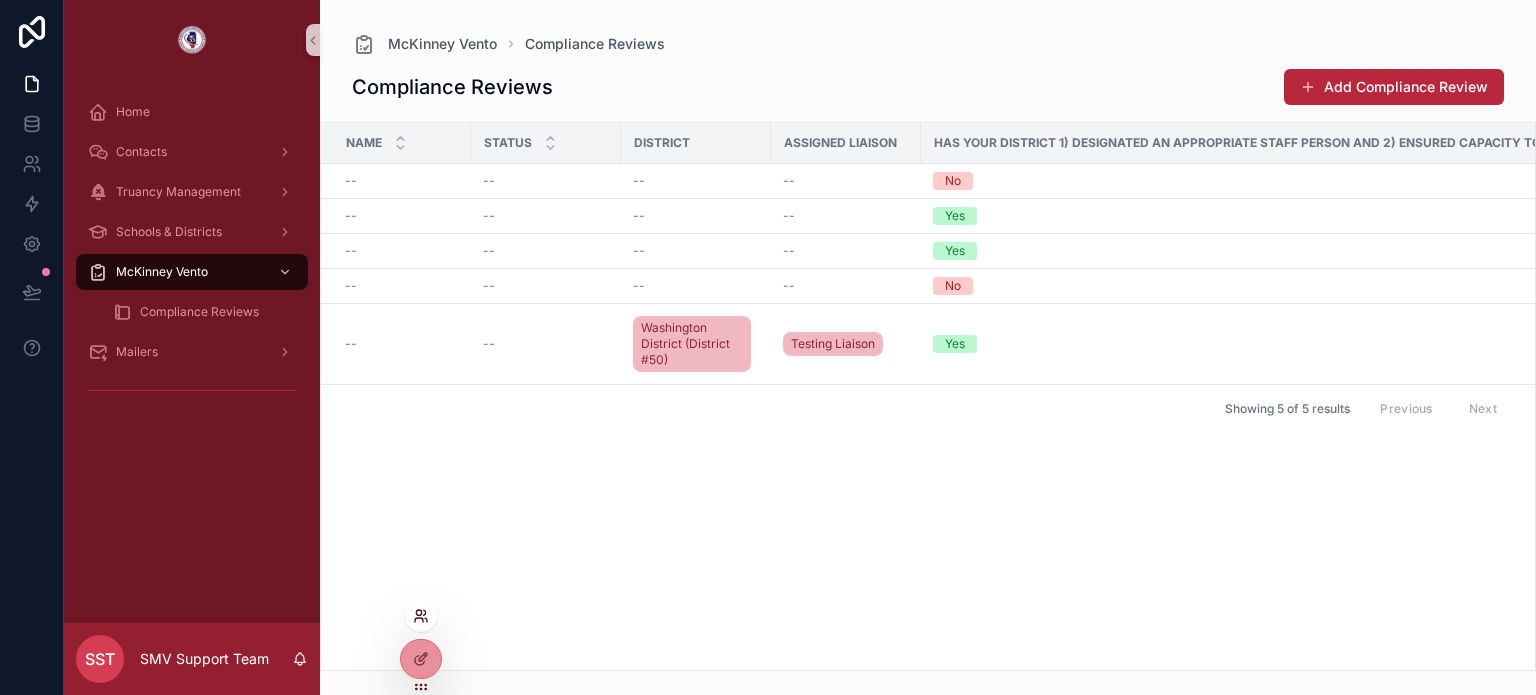 click 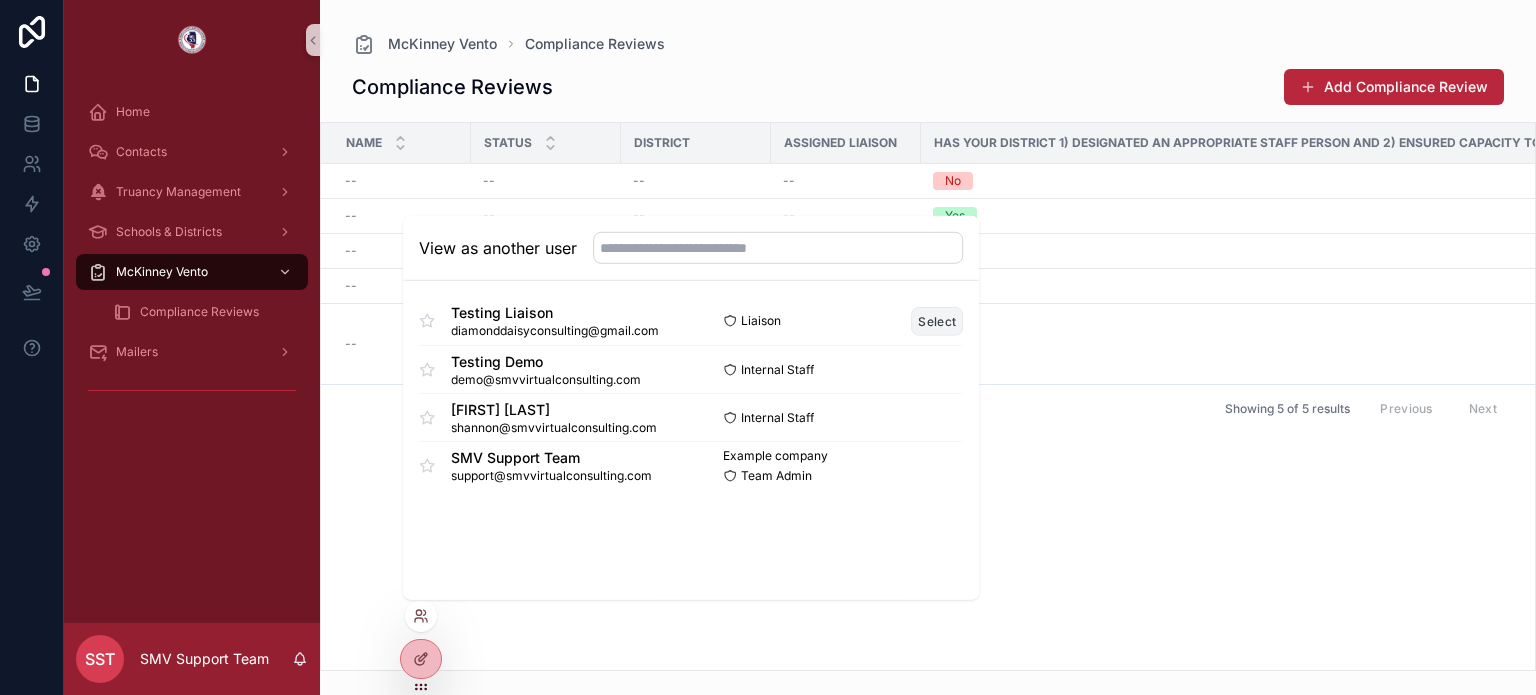 click on "Select" at bounding box center (937, 320) 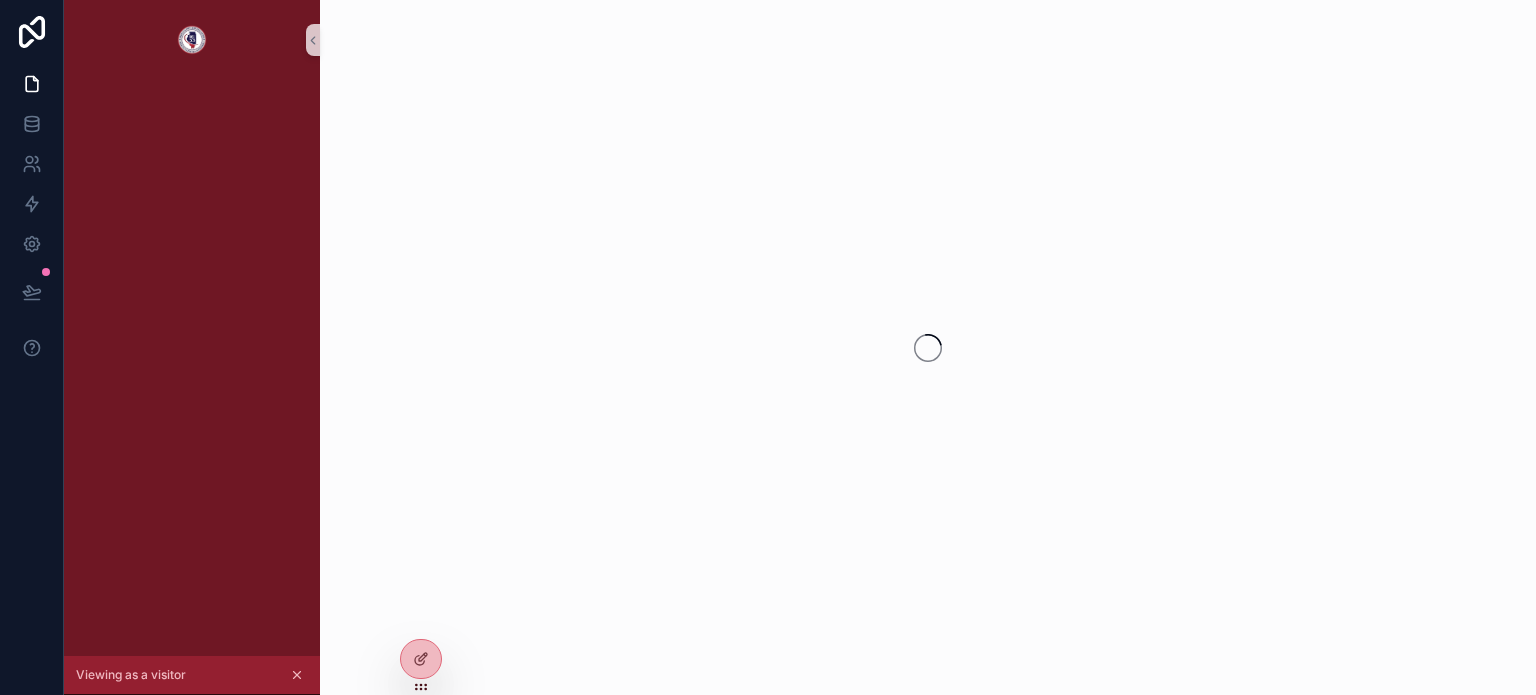 scroll, scrollTop: 0, scrollLeft: 0, axis: both 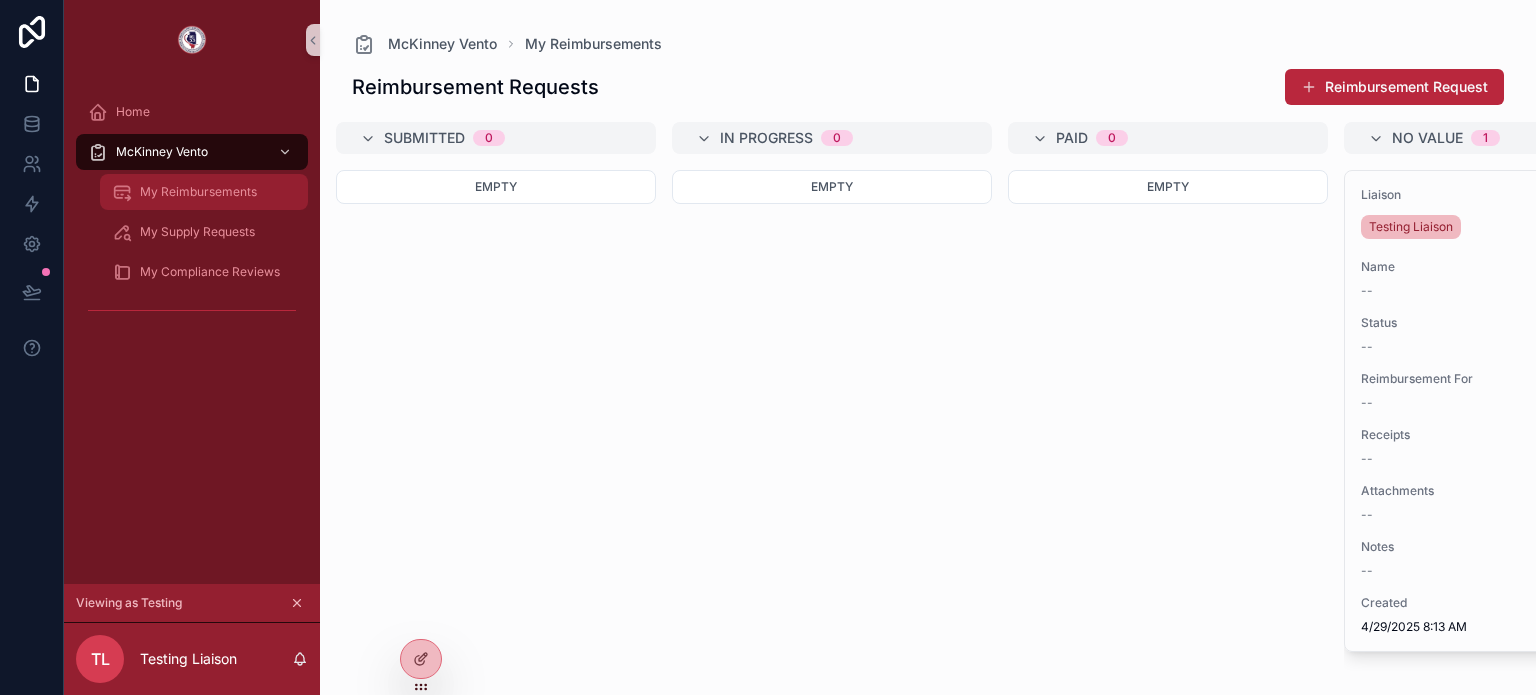 click on "My Reimbursements" at bounding box center [204, 192] 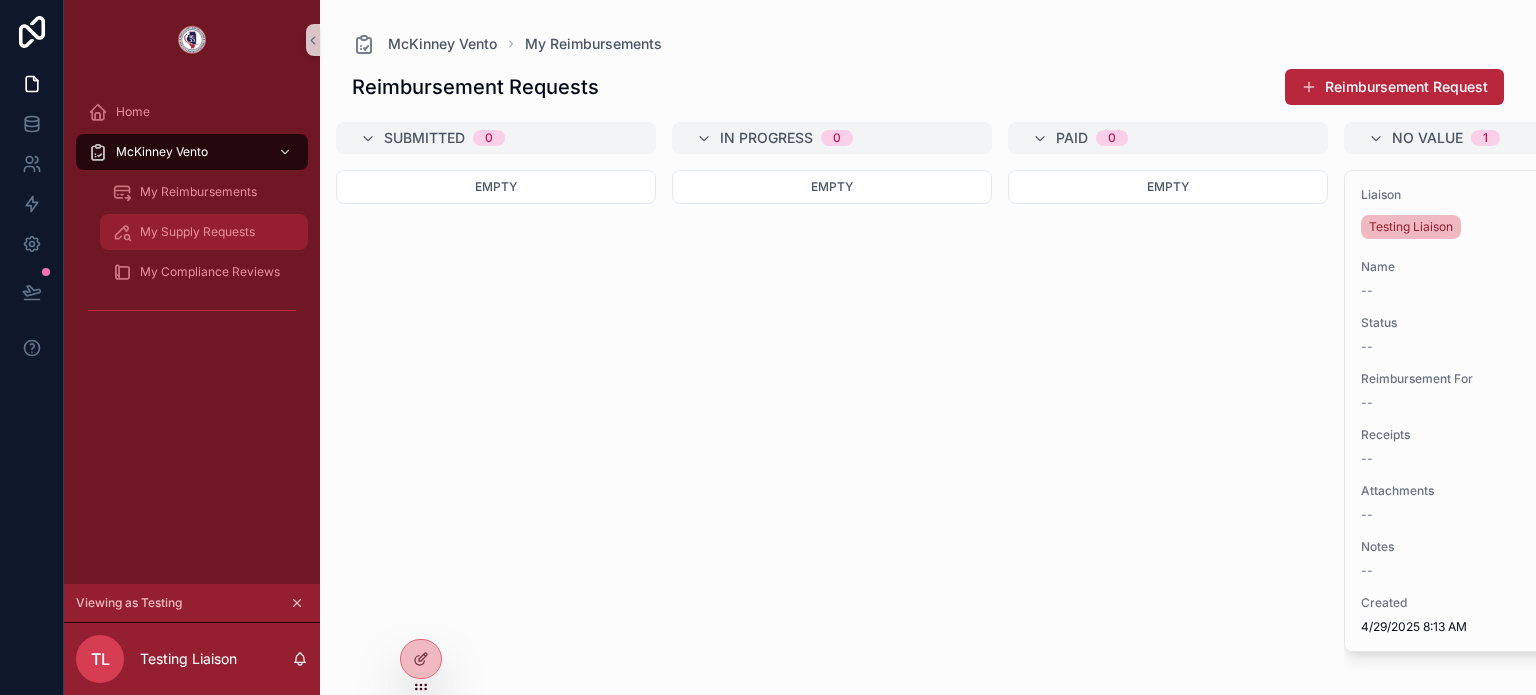 click on "My Supply Requests" at bounding box center (204, 232) 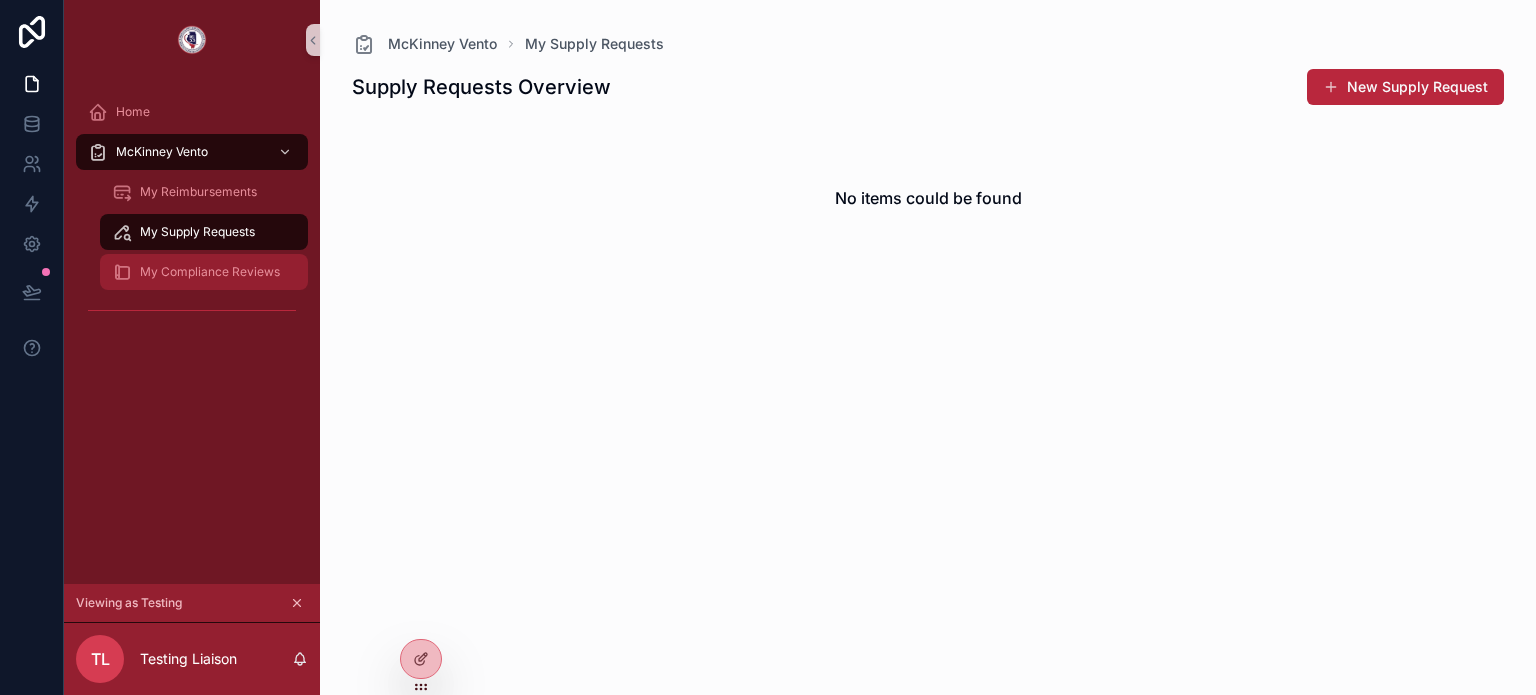 click on "My Compliance Reviews" at bounding box center [204, 272] 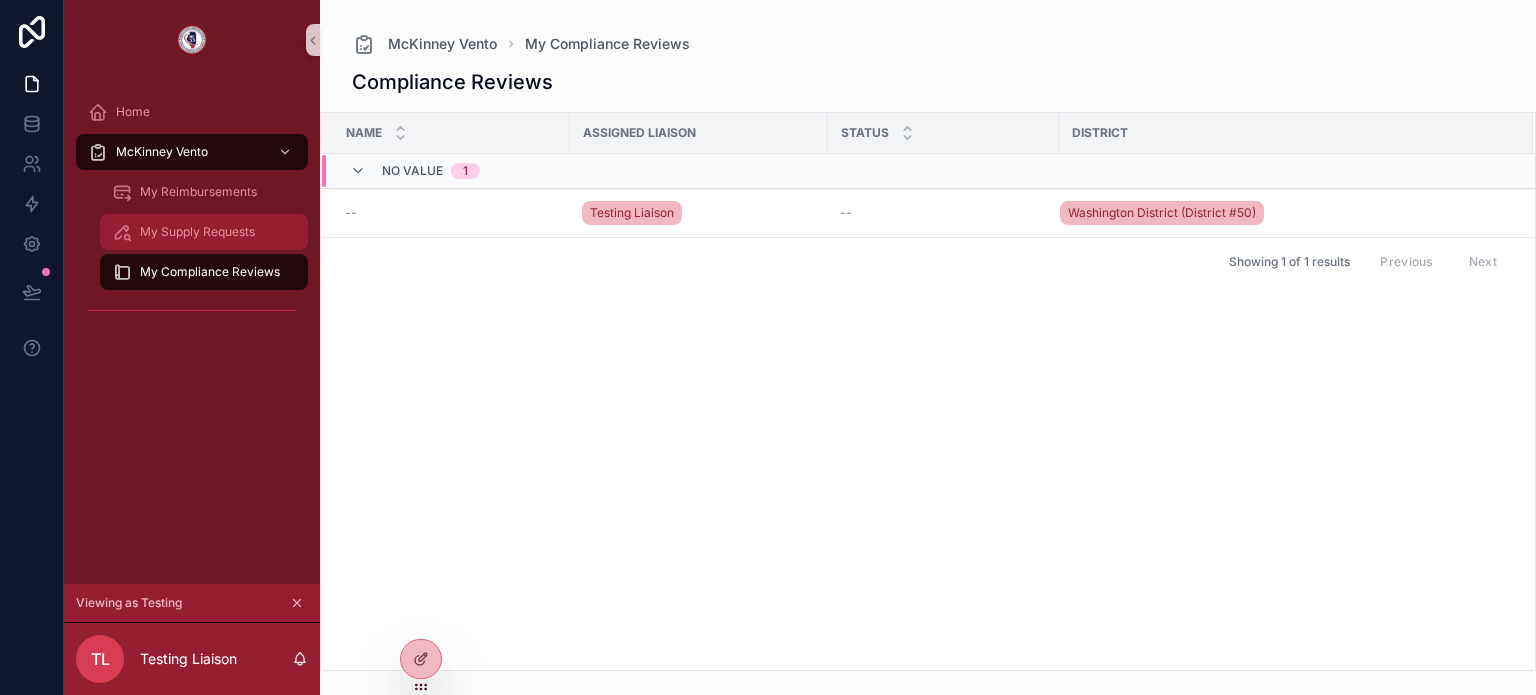 click on "My Supply Requests" at bounding box center [204, 232] 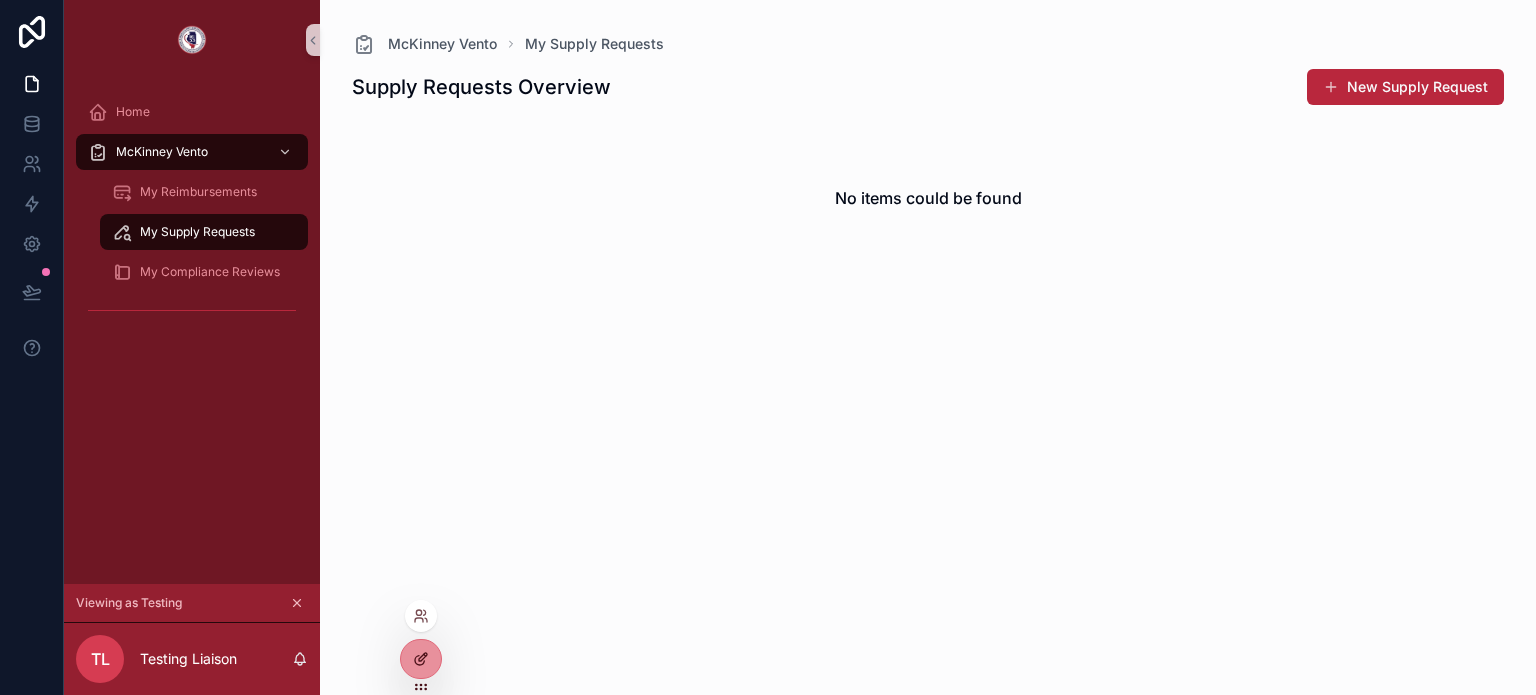 click at bounding box center [421, 659] 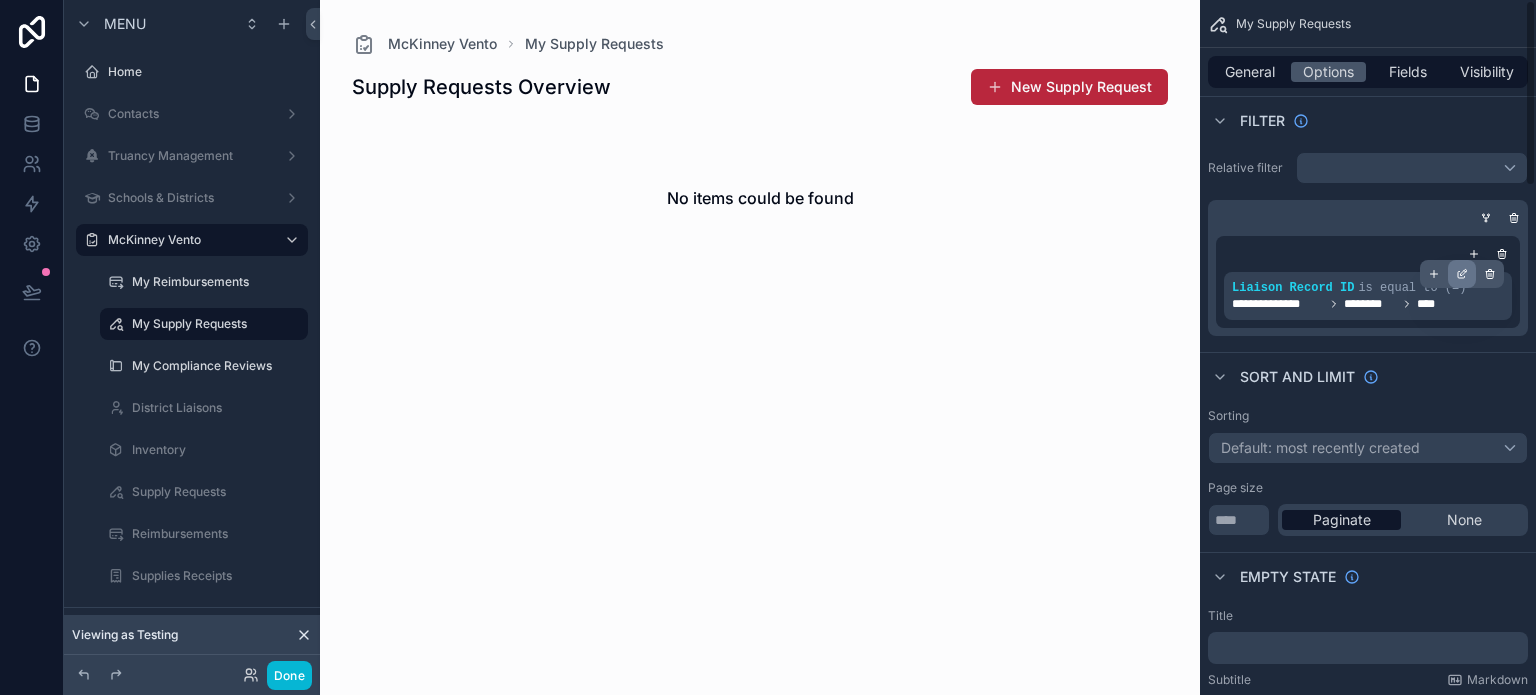 click at bounding box center [1462, 274] 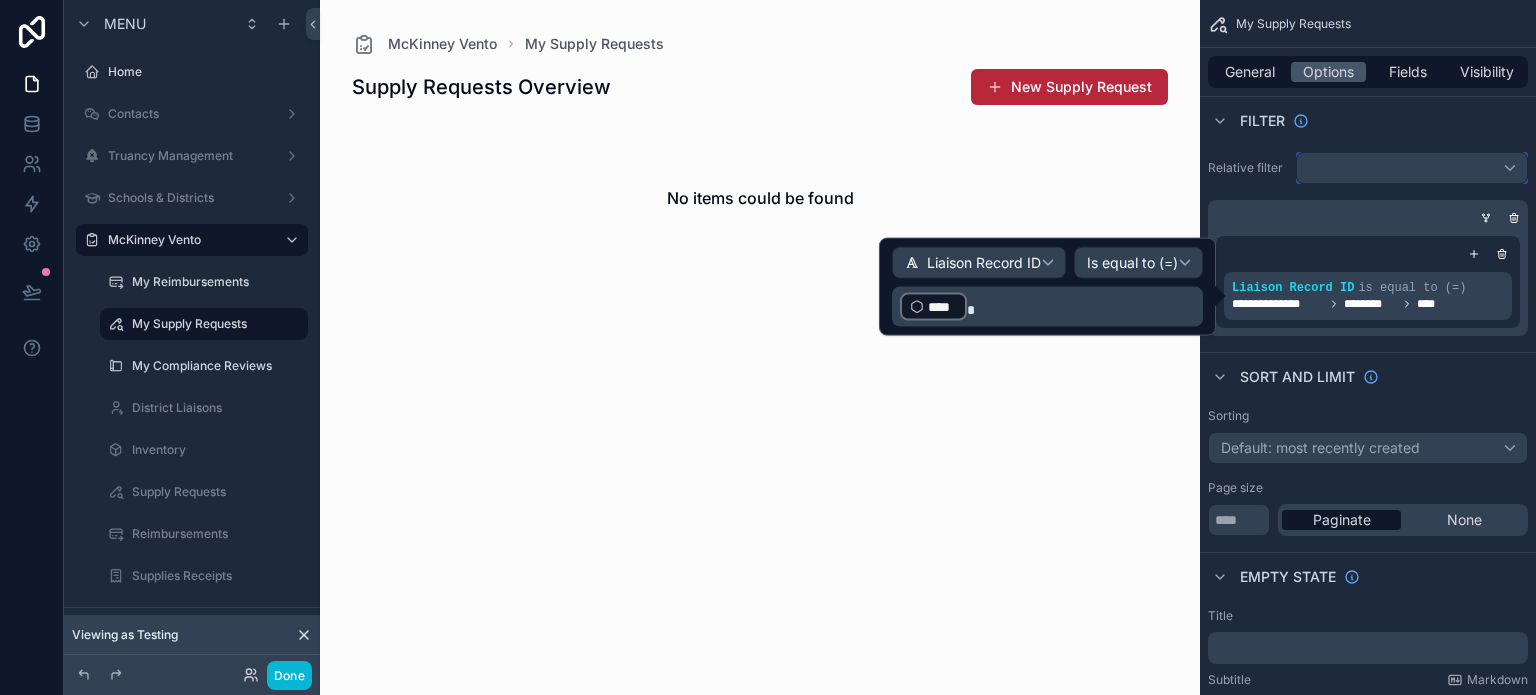 click at bounding box center [1412, 168] 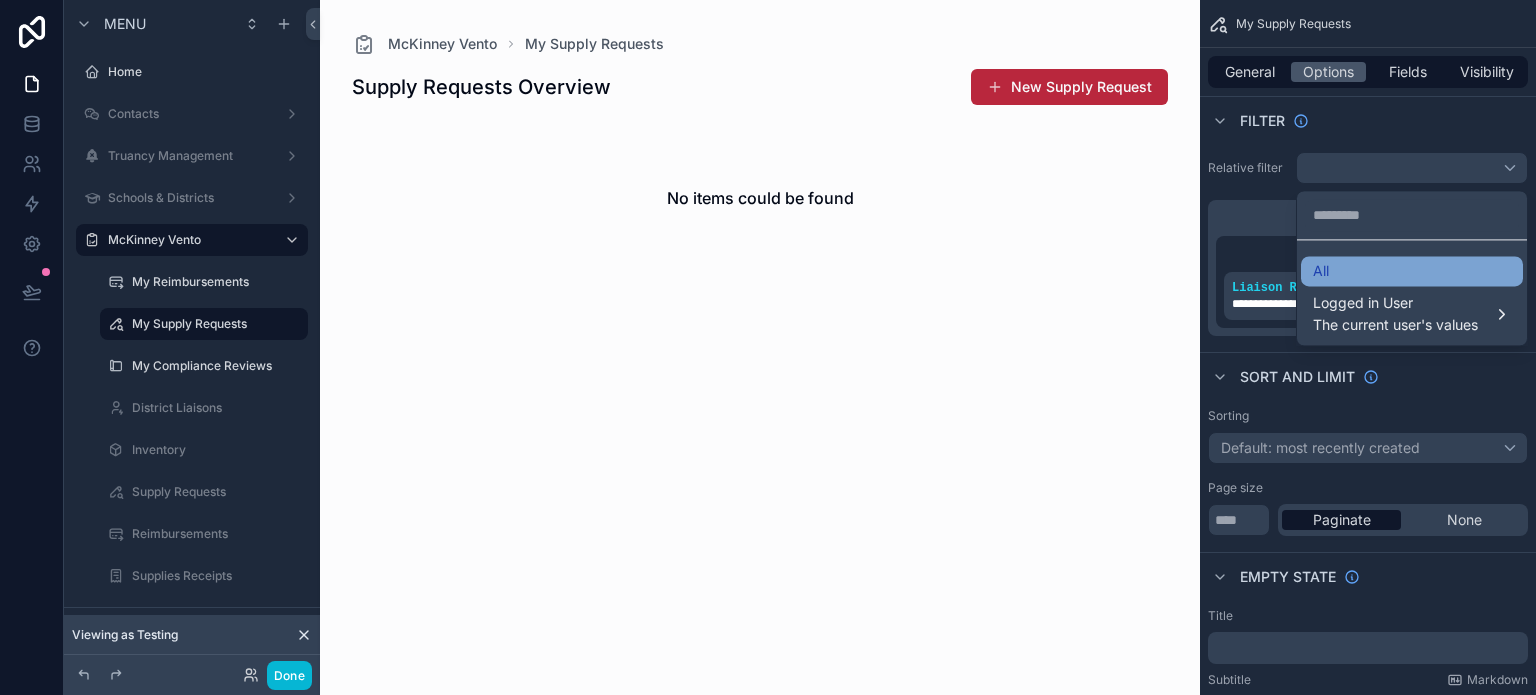 click on "All" at bounding box center [1412, 271] 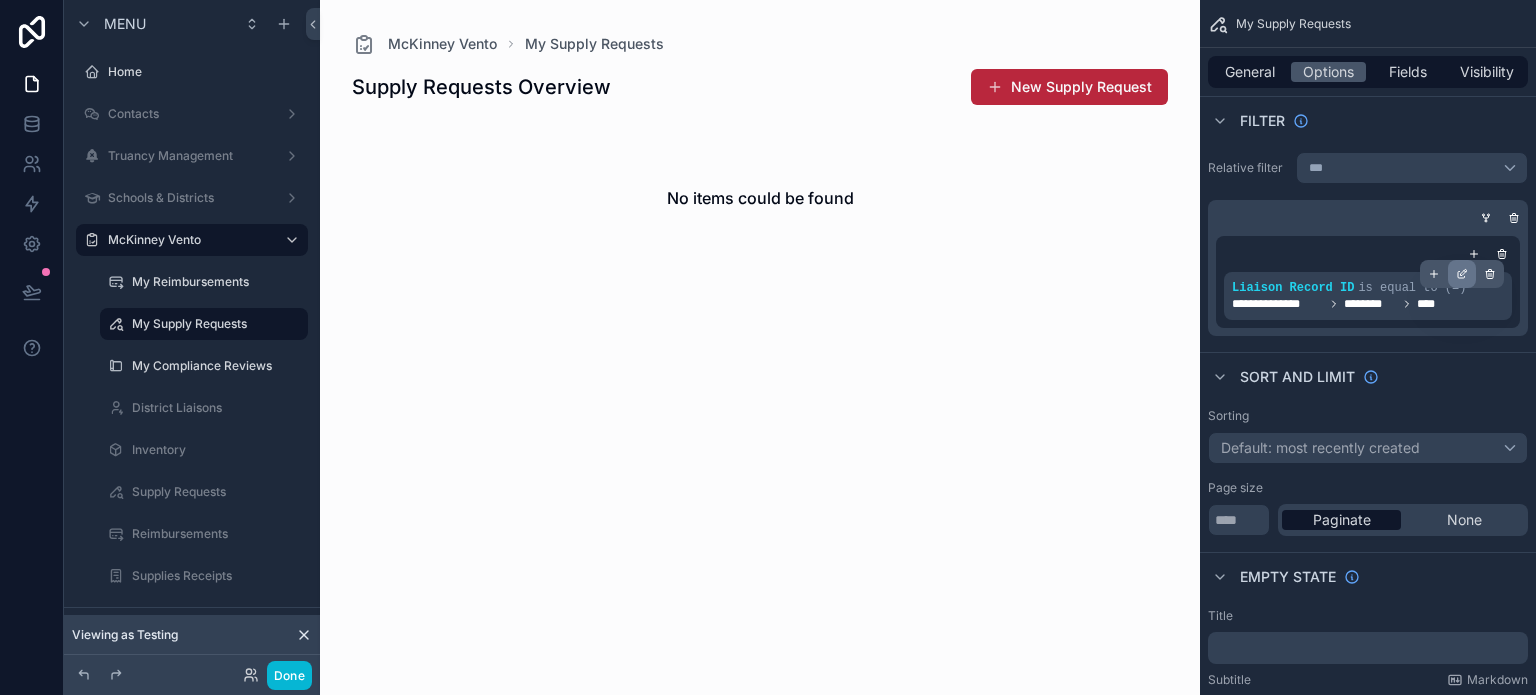 click at bounding box center [1462, 274] 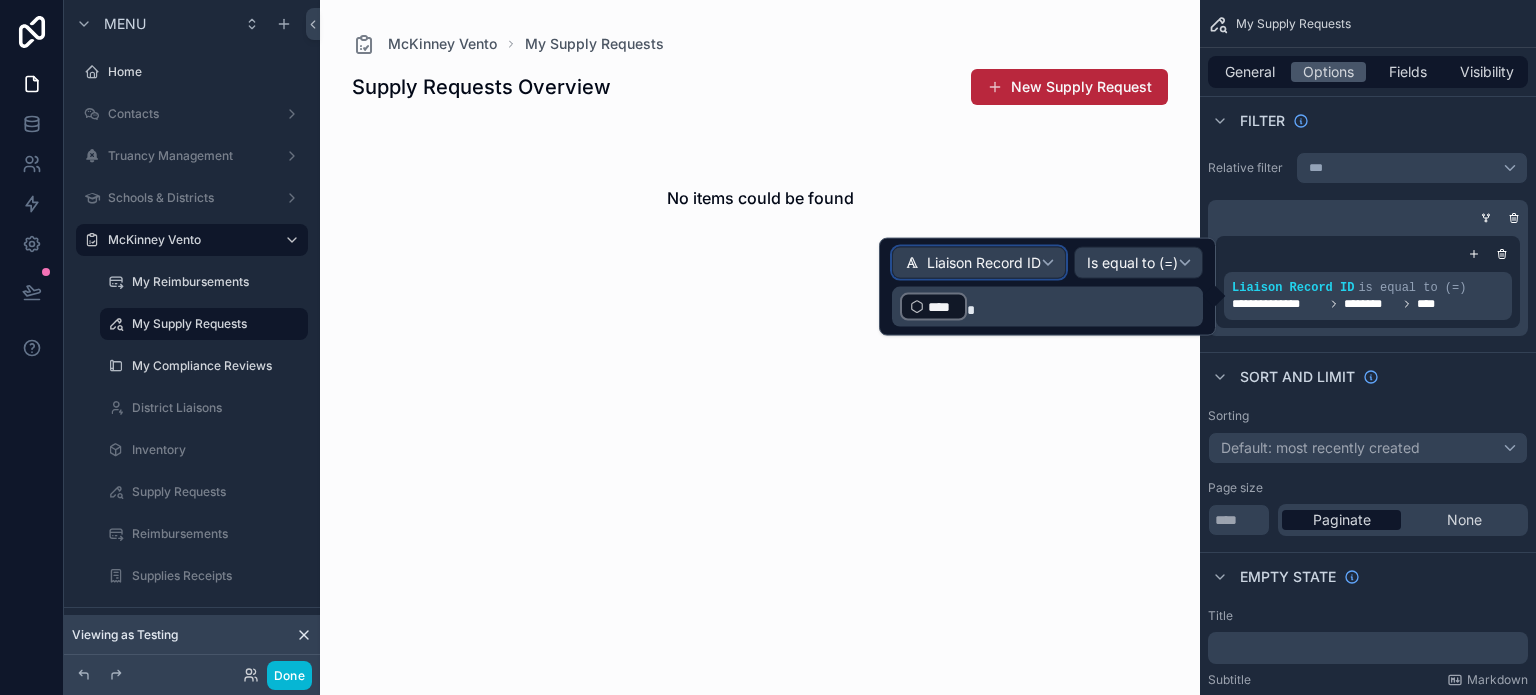 click on "Liaison Record ID" at bounding box center (979, 263) 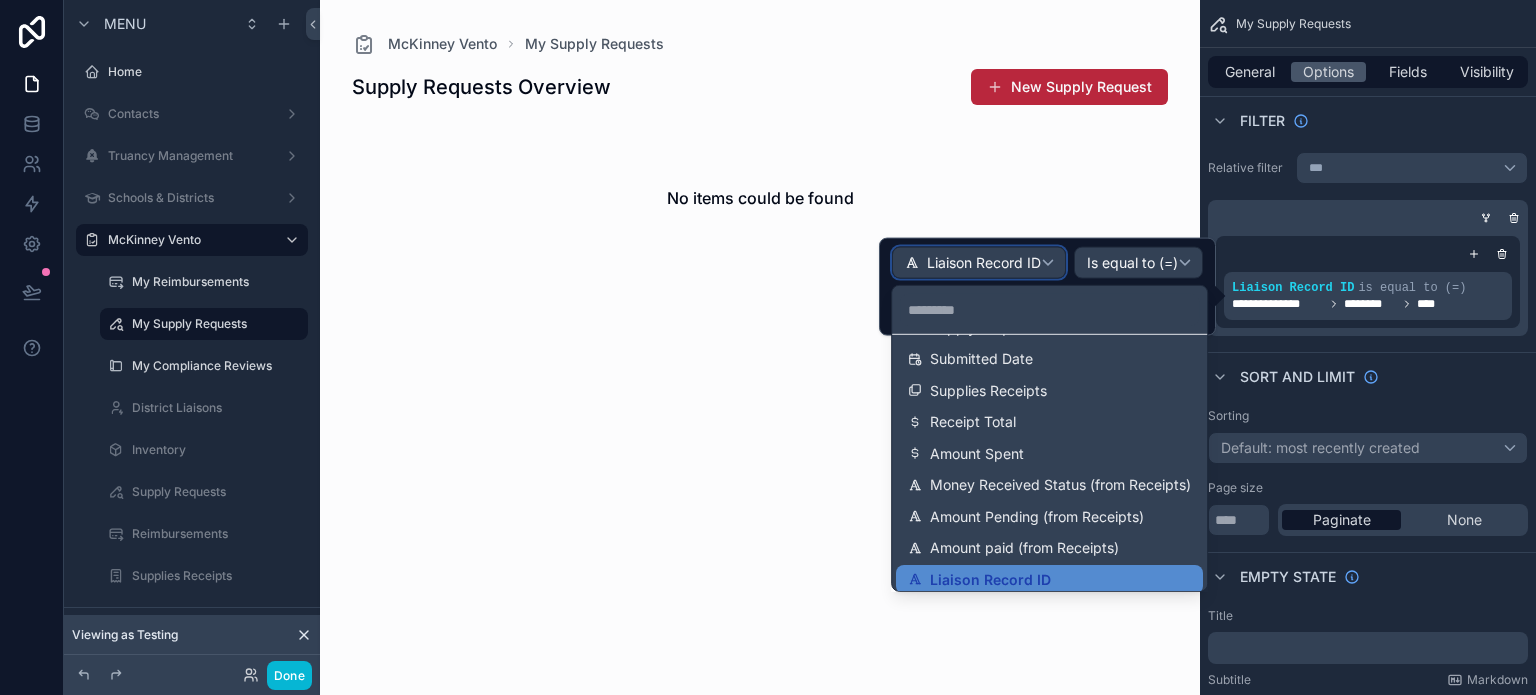 scroll, scrollTop: 707, scrollLeft: 0, axis: vertical 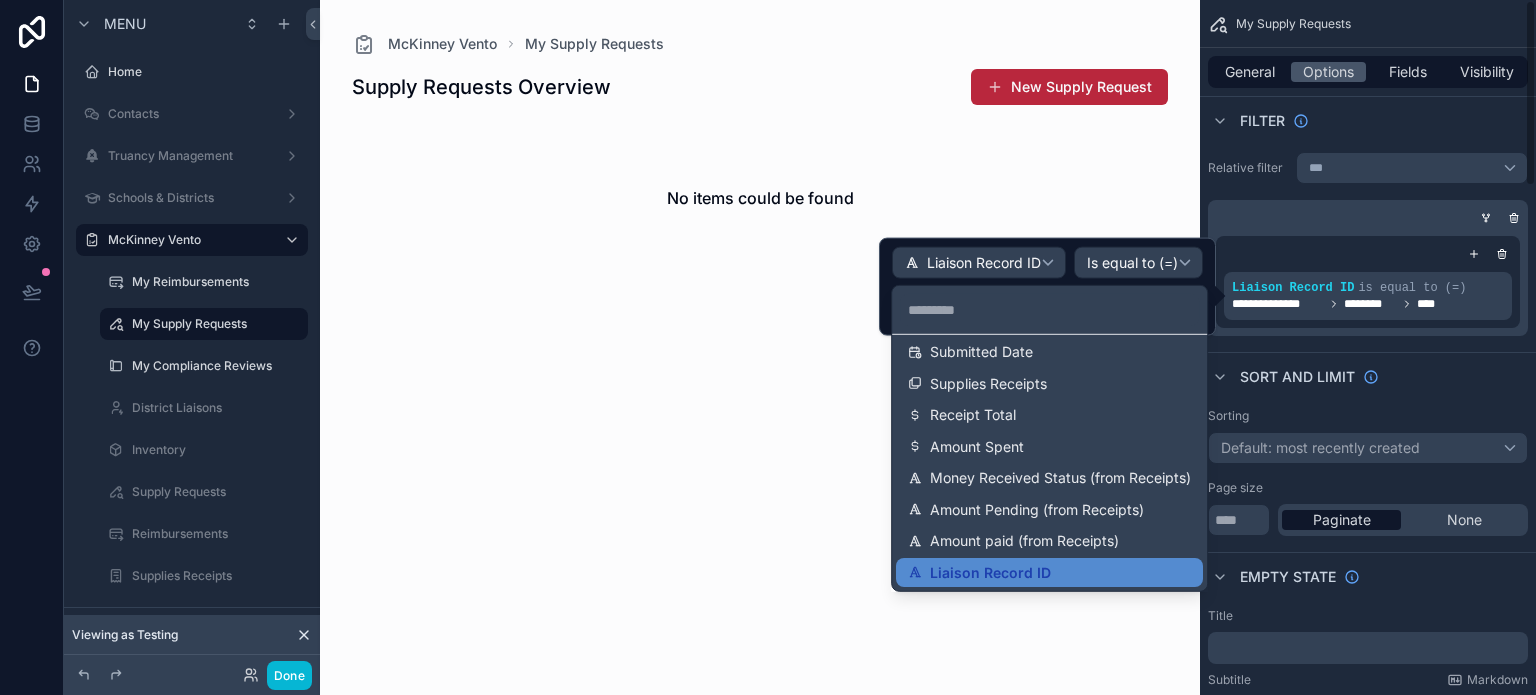 click at bounding box center [1047, 287] 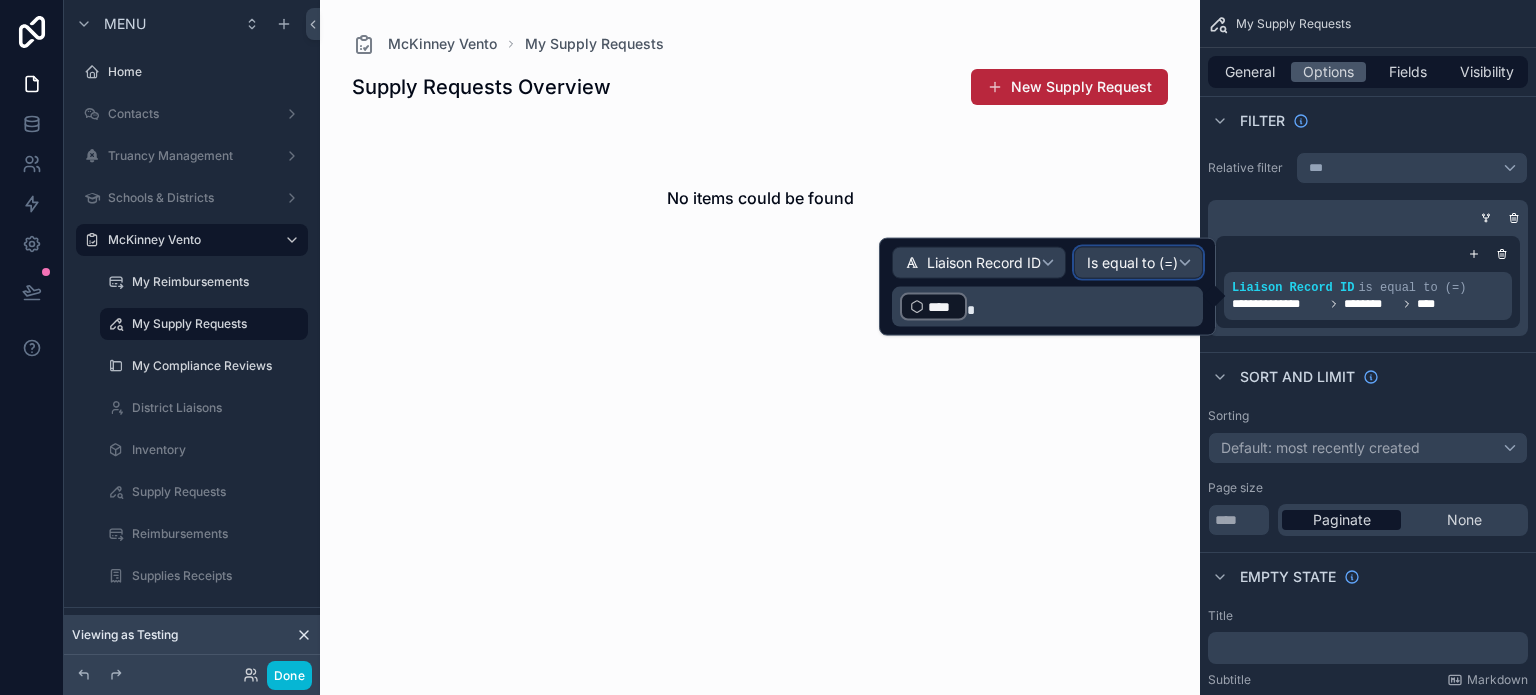 click on "Is equal to (=)" at bounding box center (1132, 263) 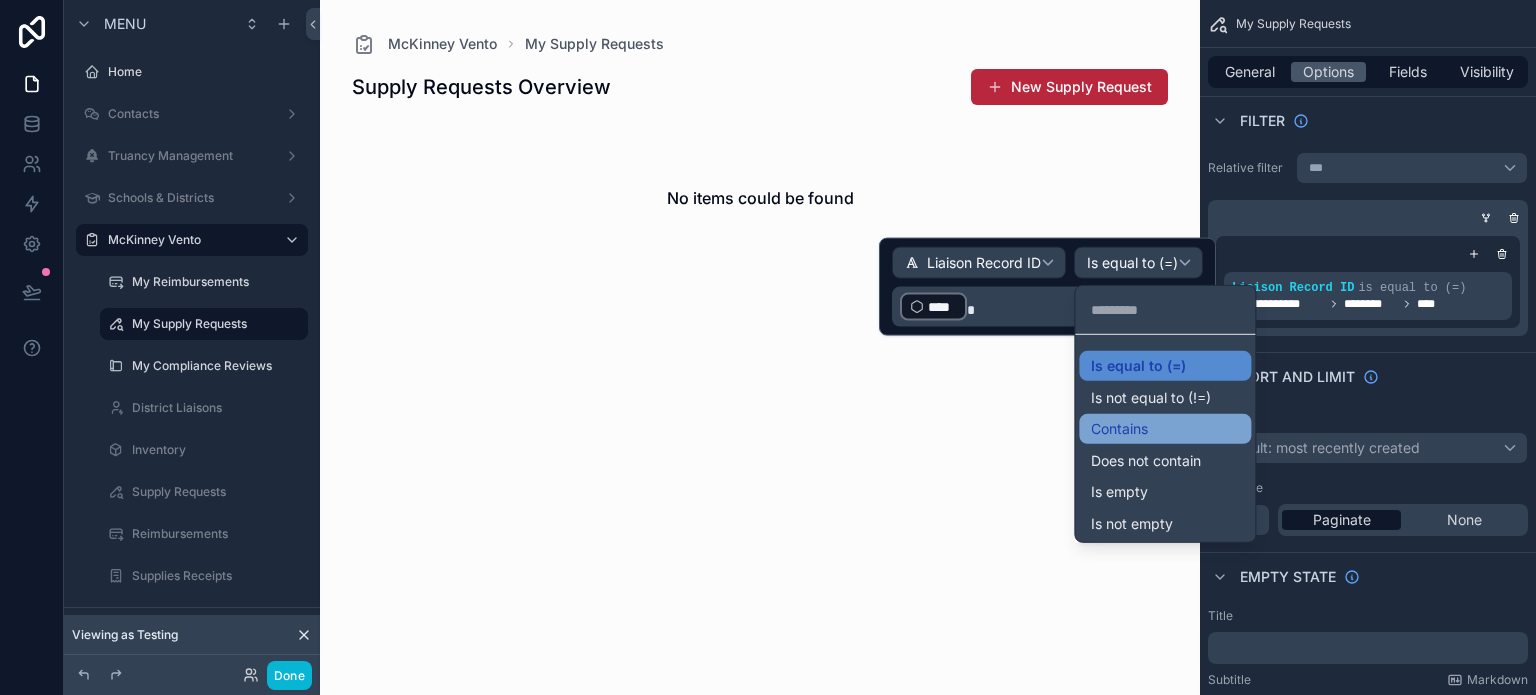 click on "Contains" at bounding box center (1119, 429) 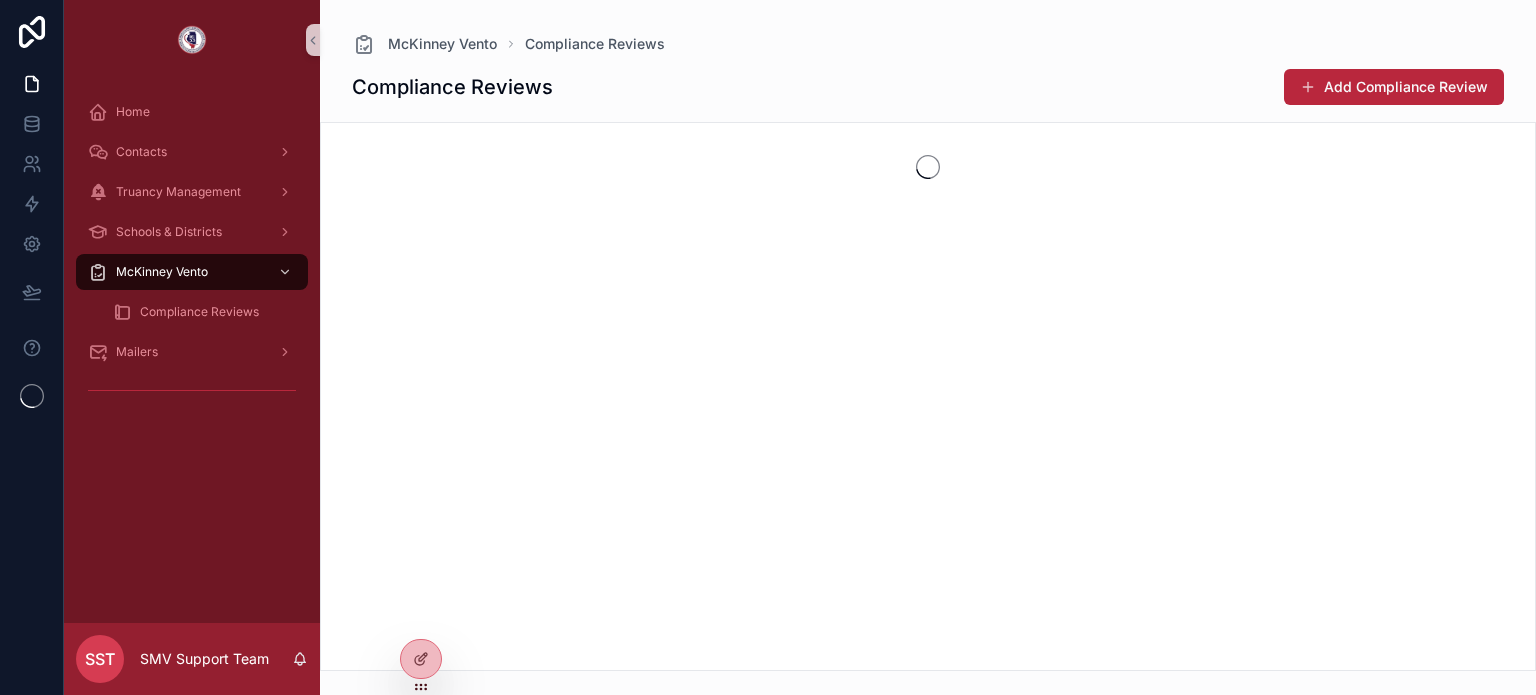 scroll, scrollTop: 0, scrollLeft: 0, axis: both 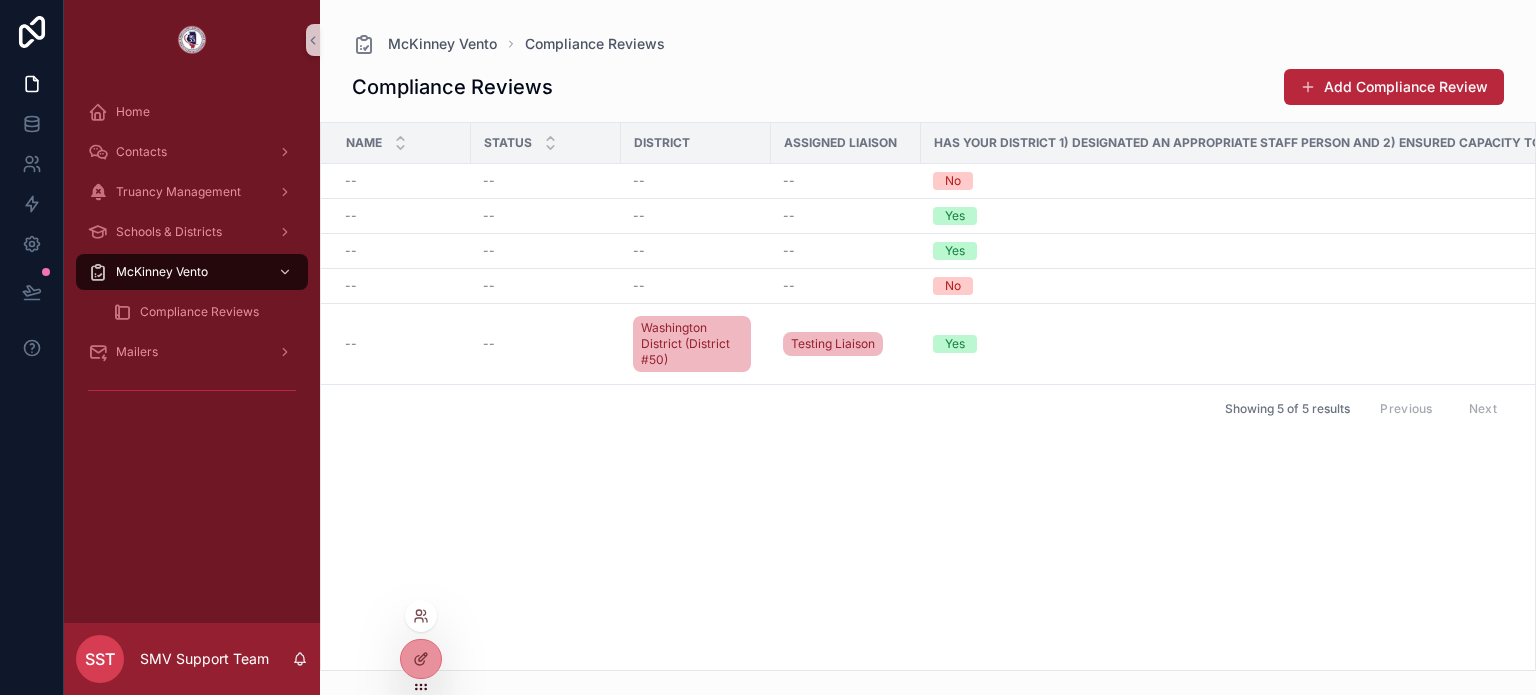 click 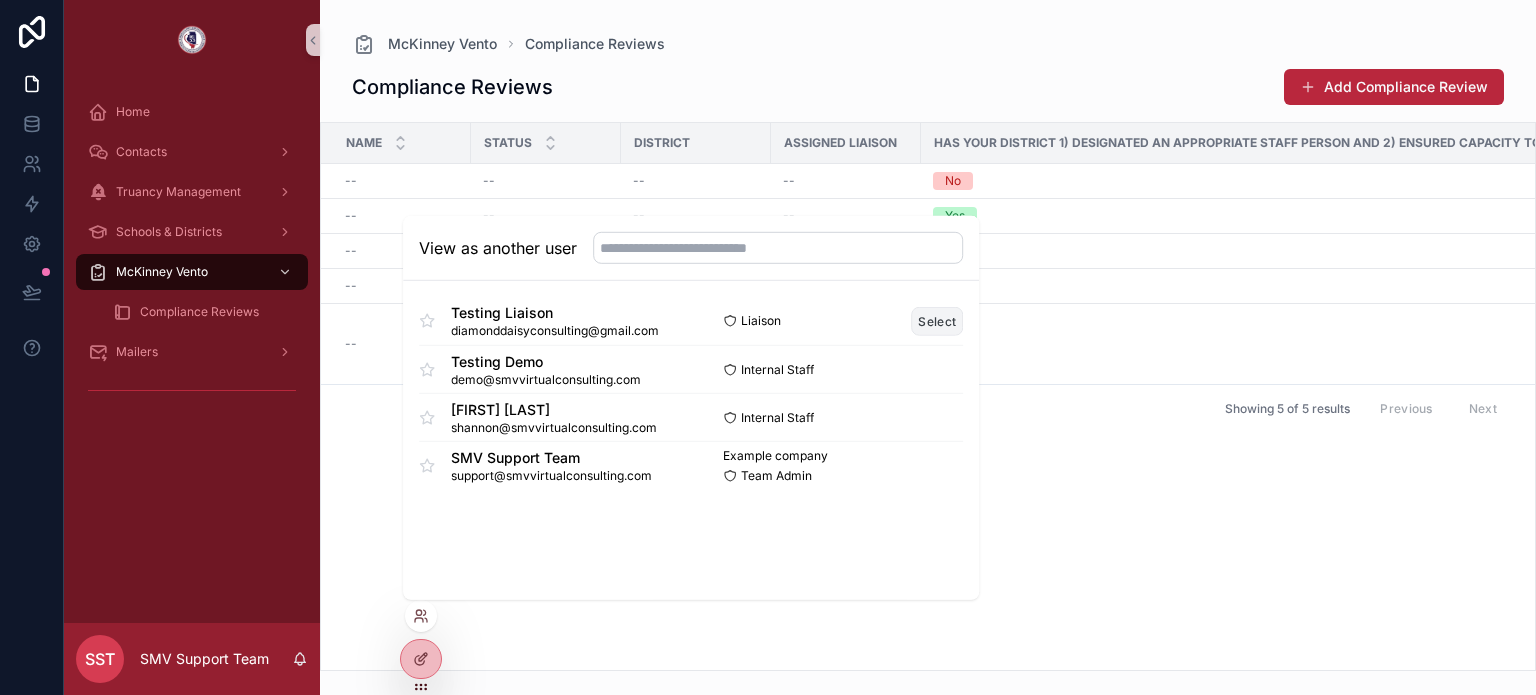 click on "Select" at bounding box center (937, 320) 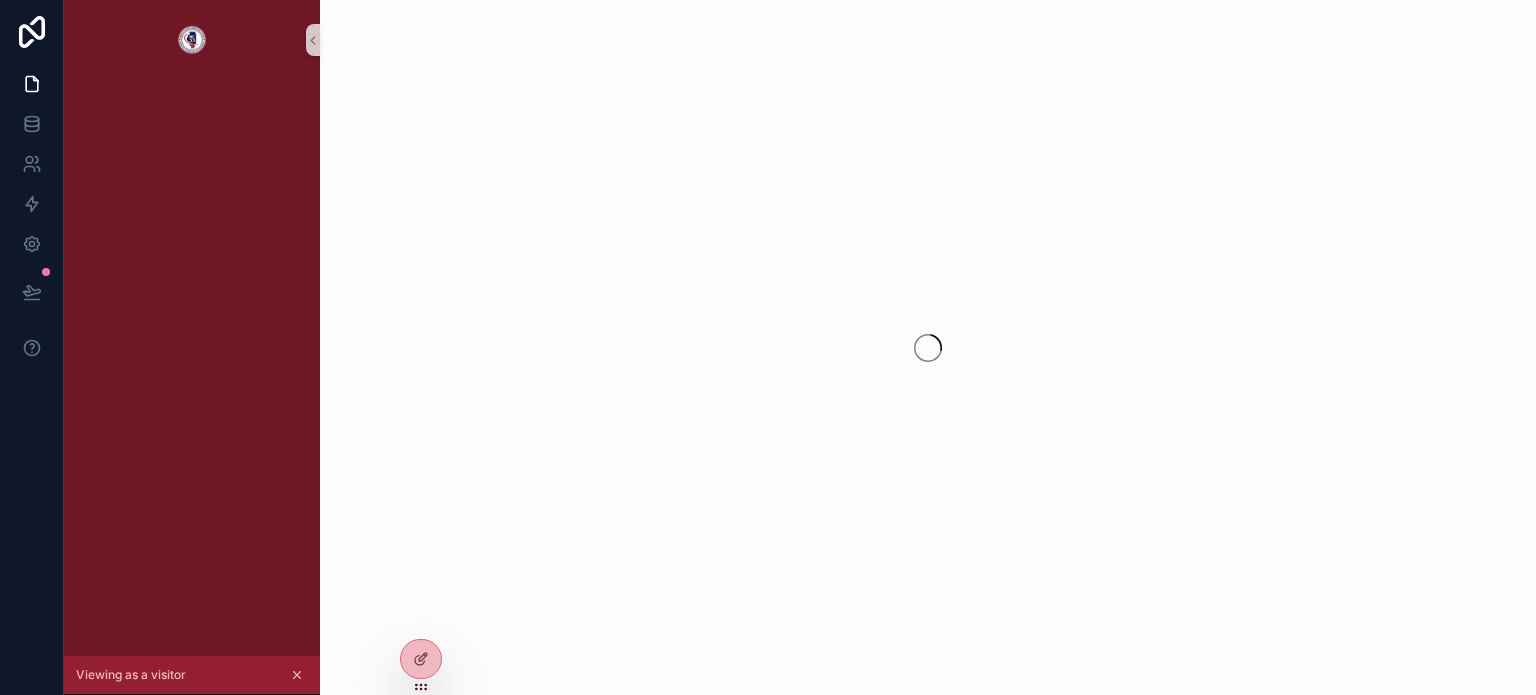 scroll, scrollTop: 0, scrollLeft: 0, axis: both 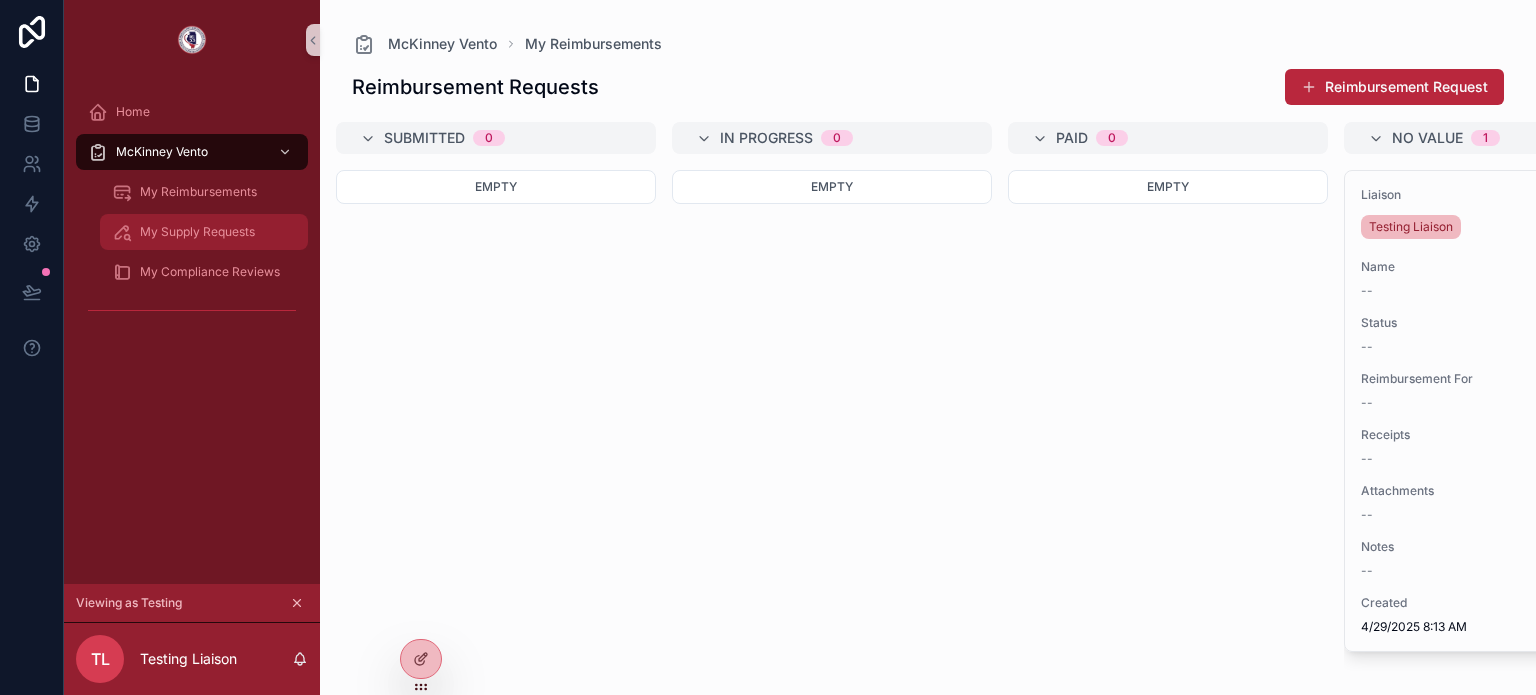 click on "My Supply Requests" at bounding box center (197, 232) 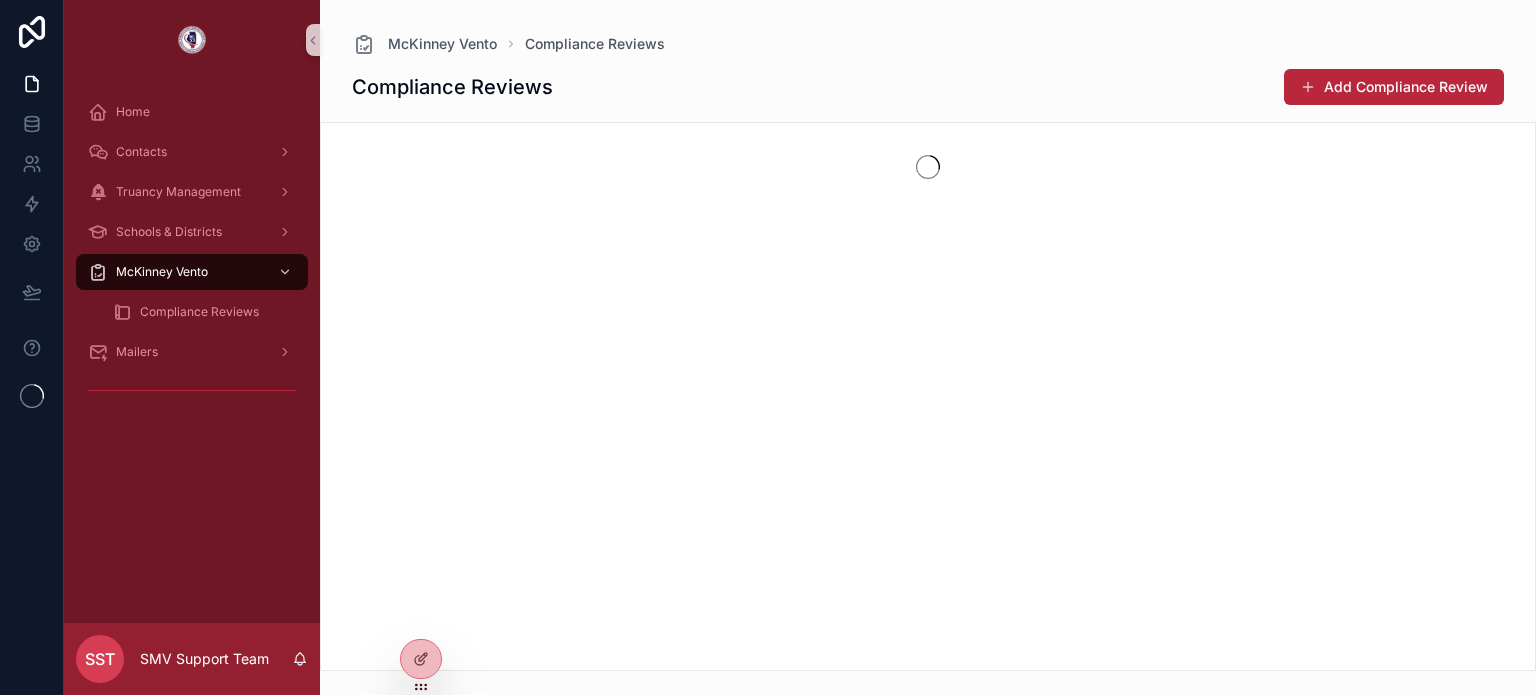 scroll, scrollTop: 0, scrollLeft: 0, axis: both 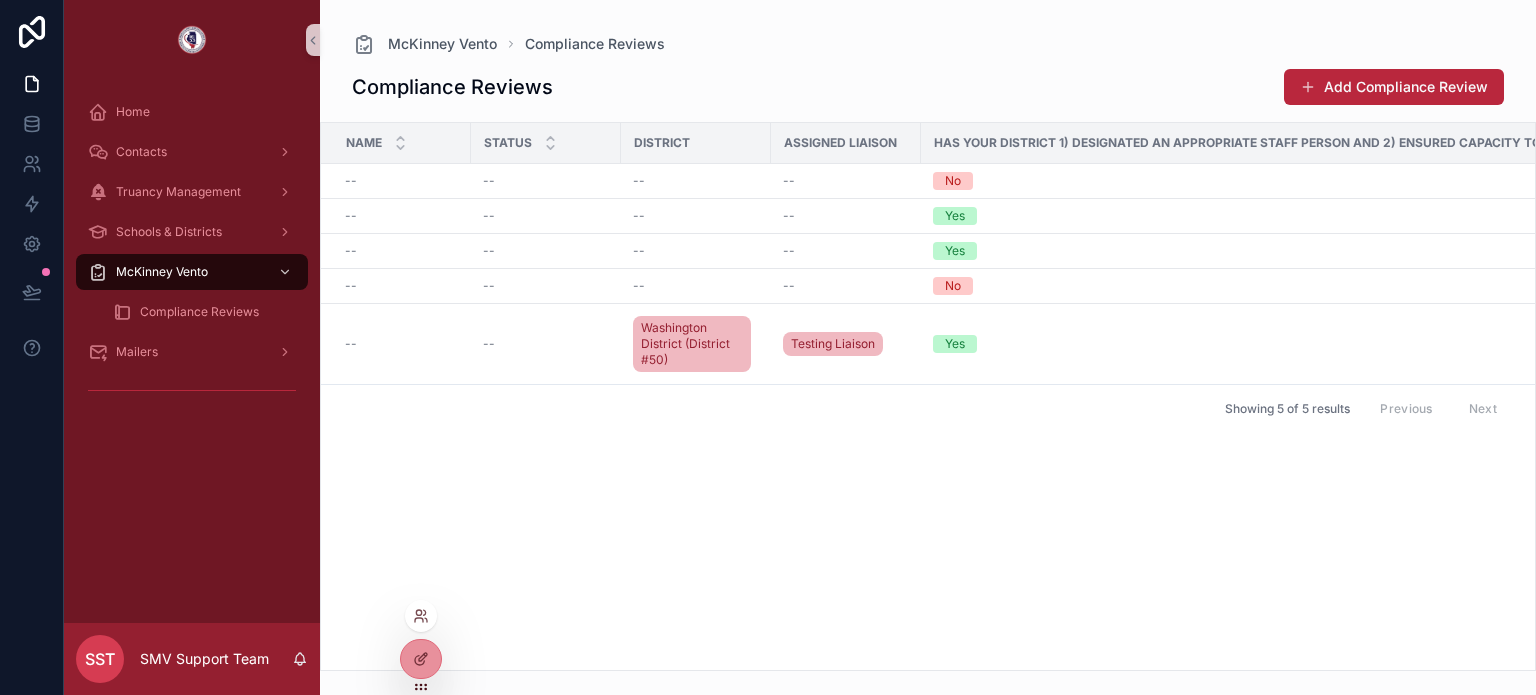 click at bounding box center (421, 616) 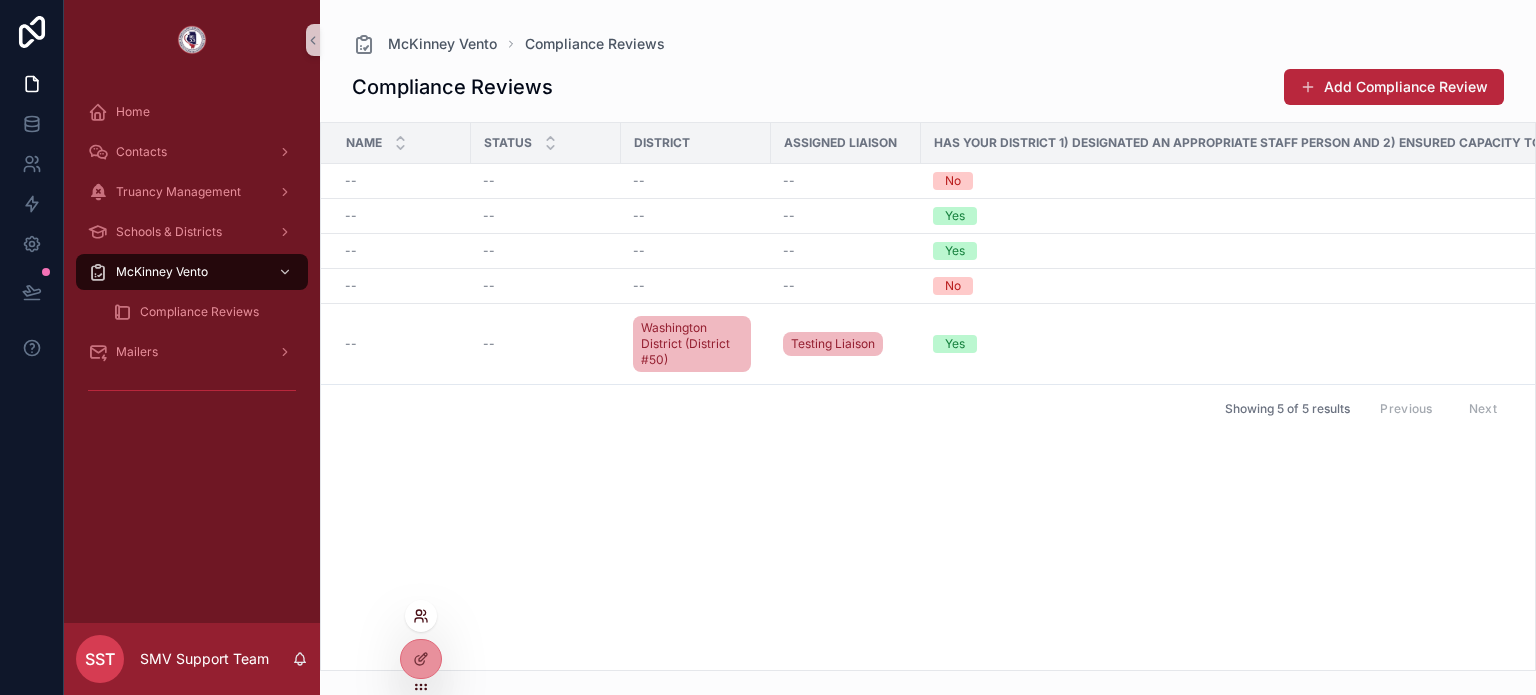 click 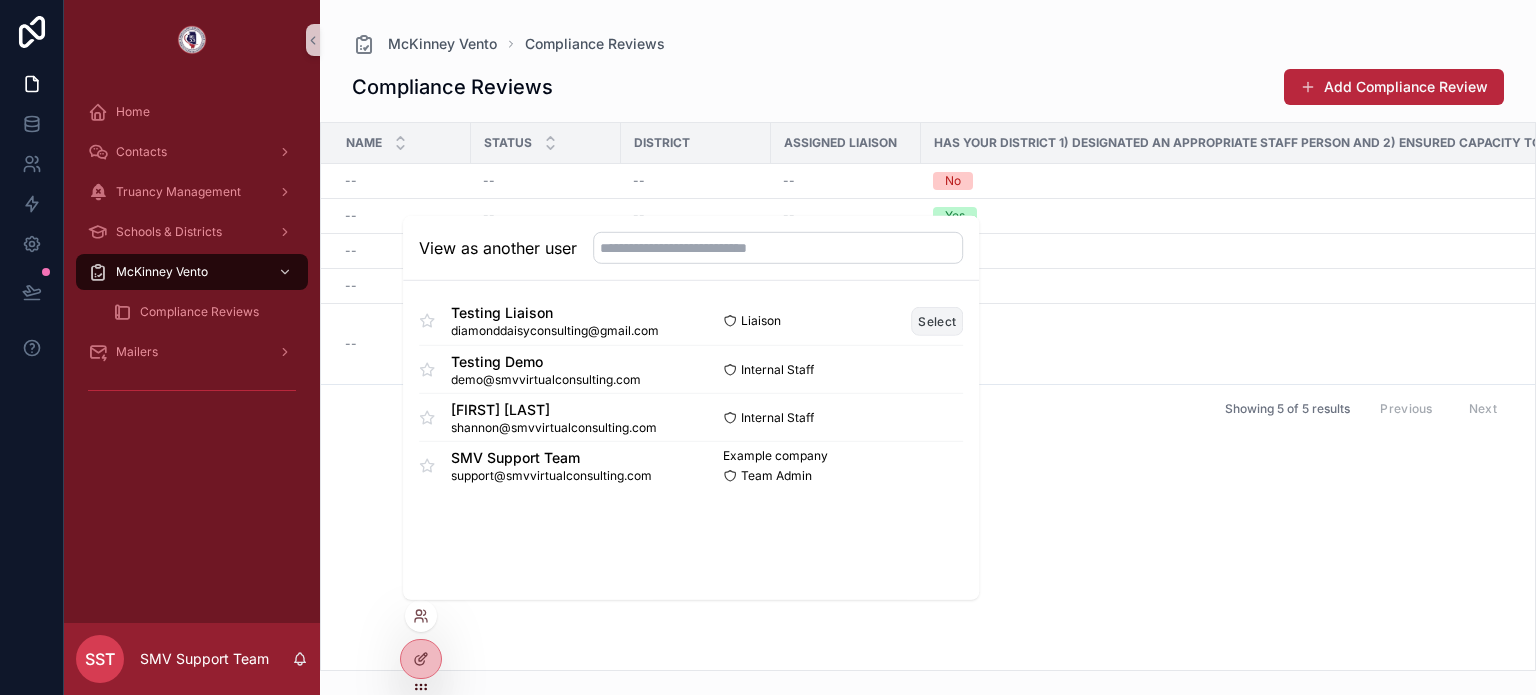 click on "Select" at bounding box center [937, 320] 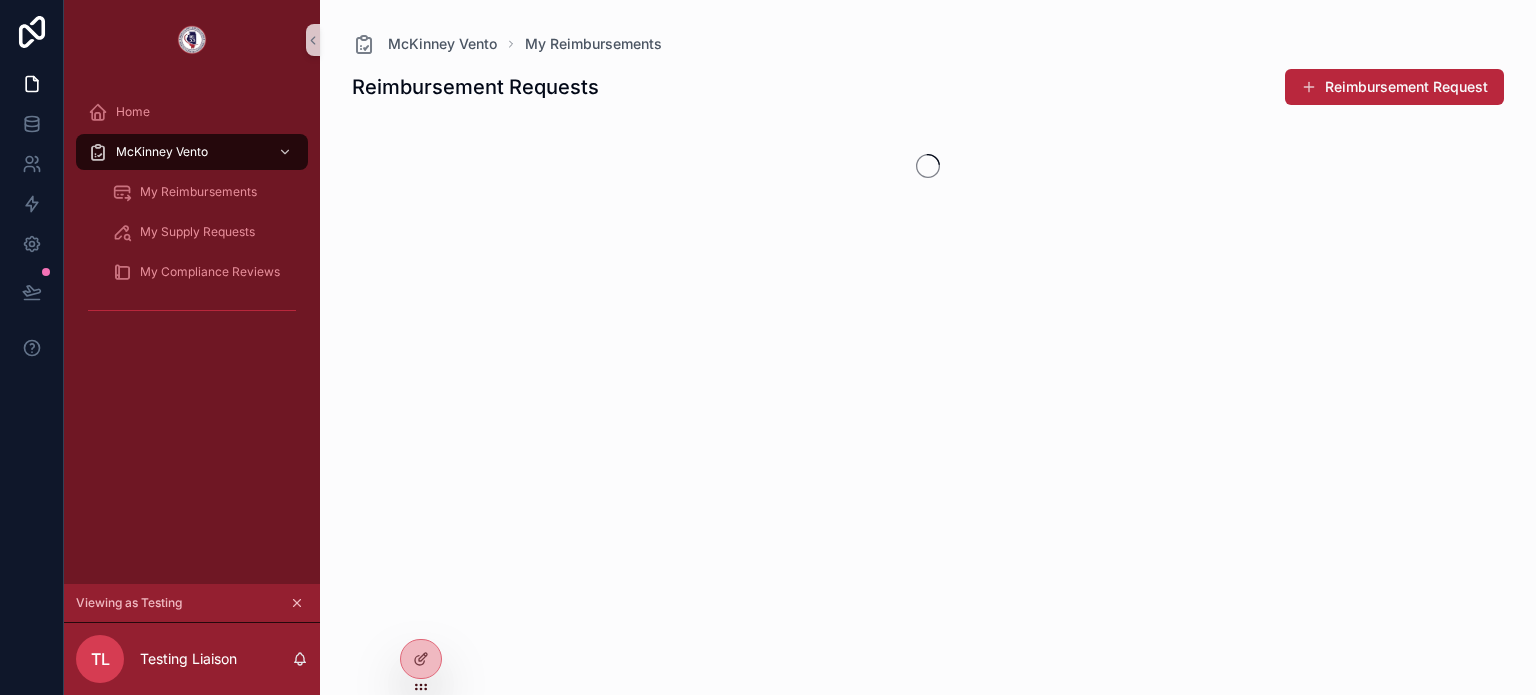 scroll, scrollTop: 0, scrollLeft: 0, axis: both 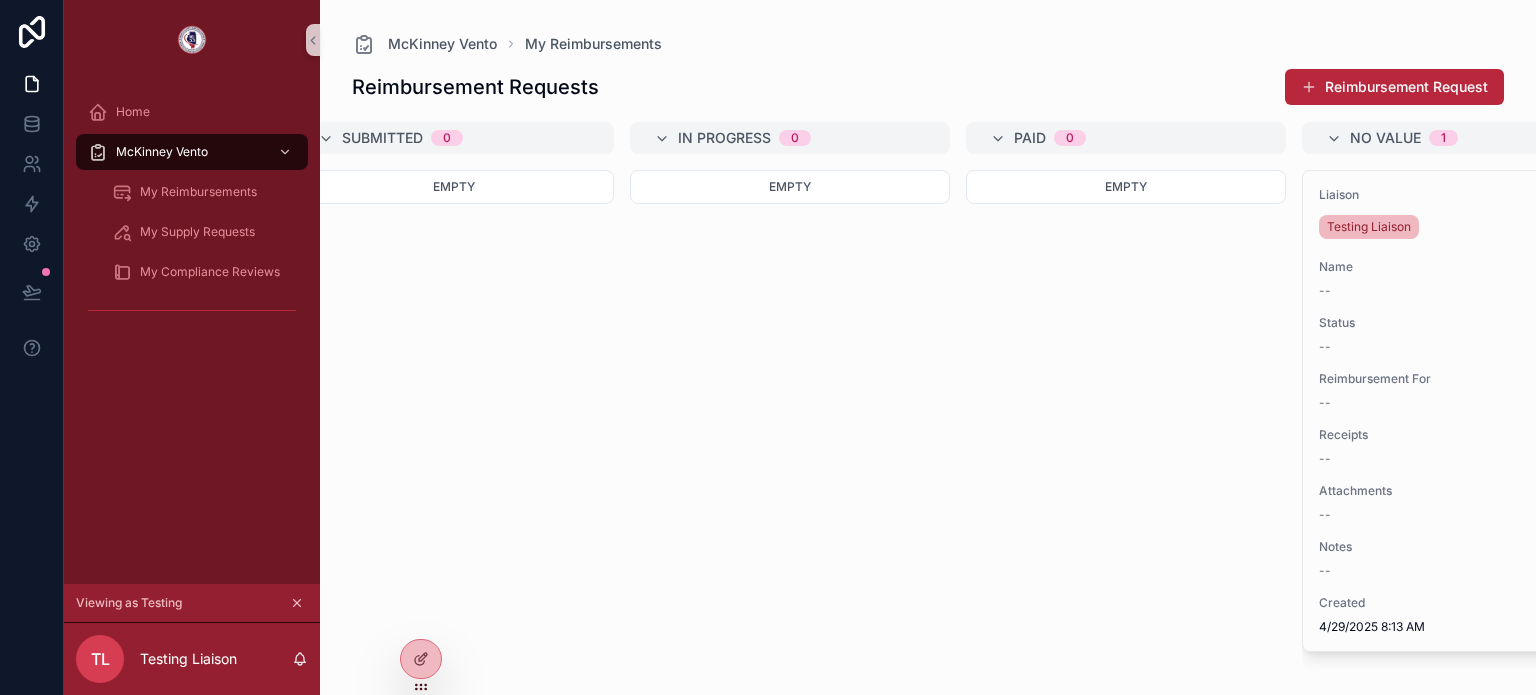 click on "[NAME] Vento My Reimbursements Reimbursement Requests Reimbursement Request Submitted 0 Empty In Progress 0 Empty Paid 0 Empty No value 1 Liaison Testing Liaison Name -- Status -- Reimbursement For -- Receipts -- Attachments -- Notes -- Created [DATE] [TIME] Previous Next" at bounding box center [928, 347] 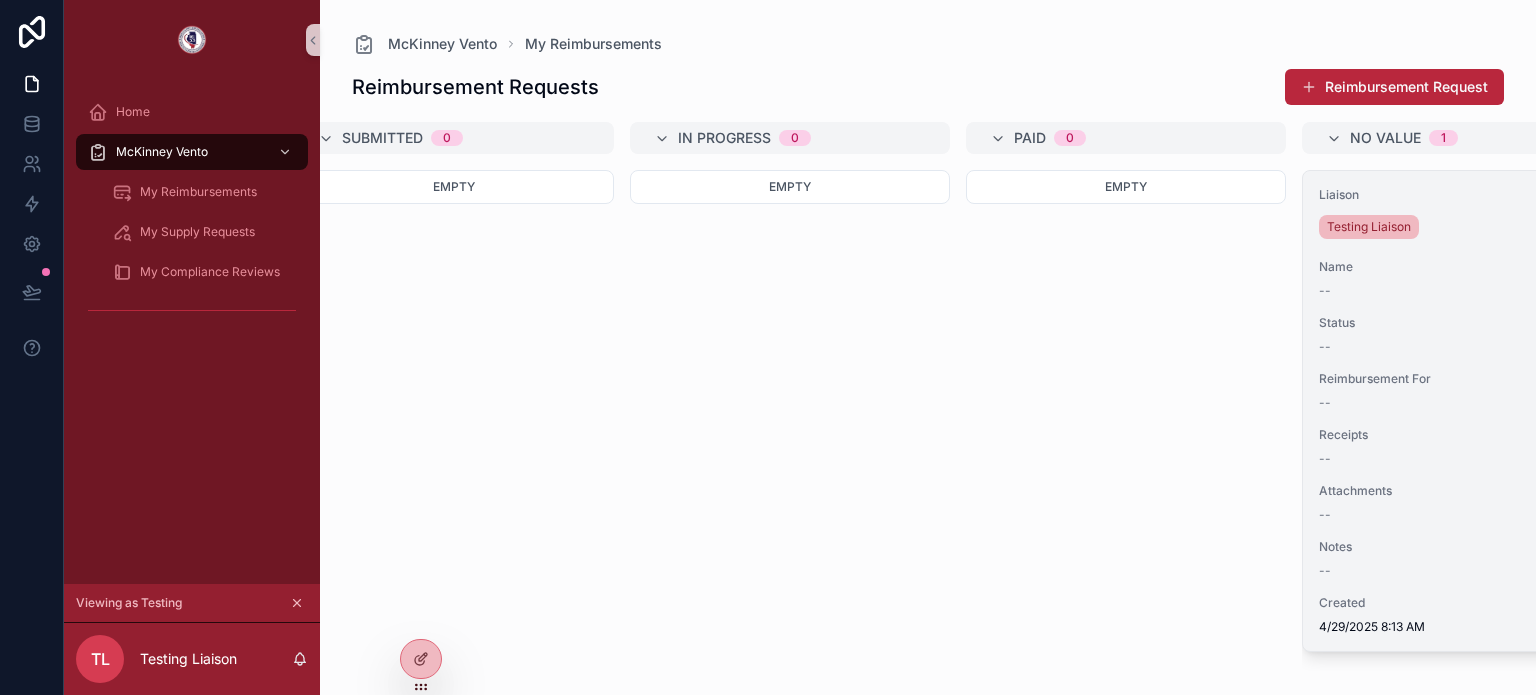 scroll, scrollTop: 0, scrollLeft: 0, axis: both 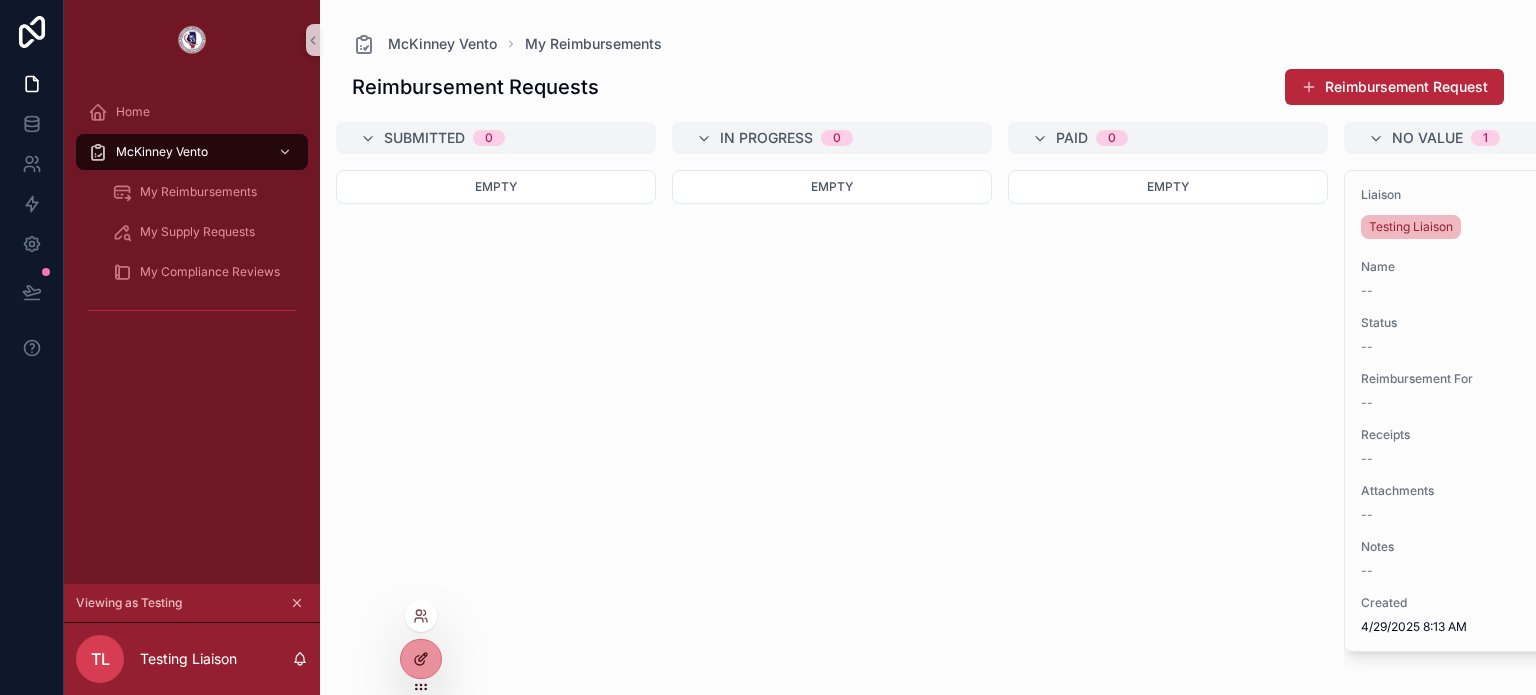 click 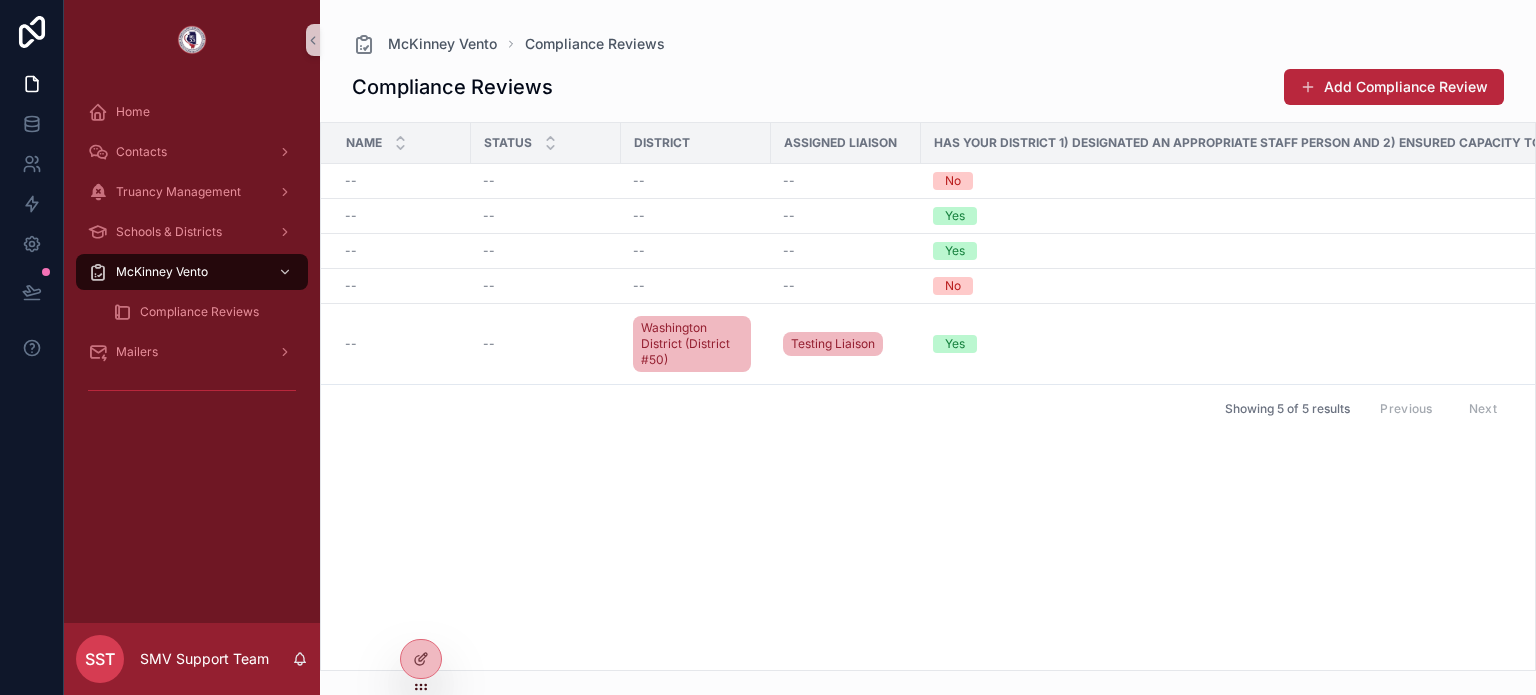 scroll, scrollTop: 0, scrollLeft: 0, axis: both 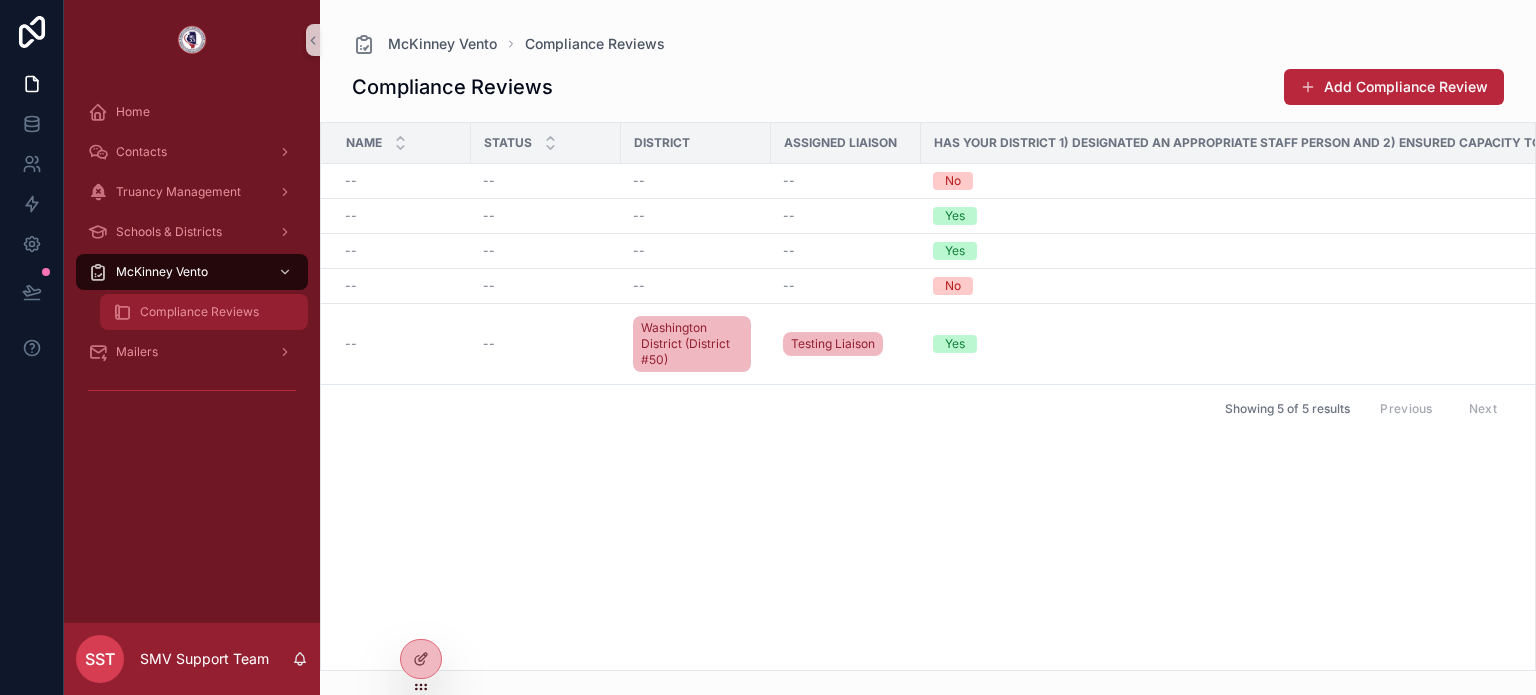 click on "Compliance Reviews" at bounding box center (199, 312) 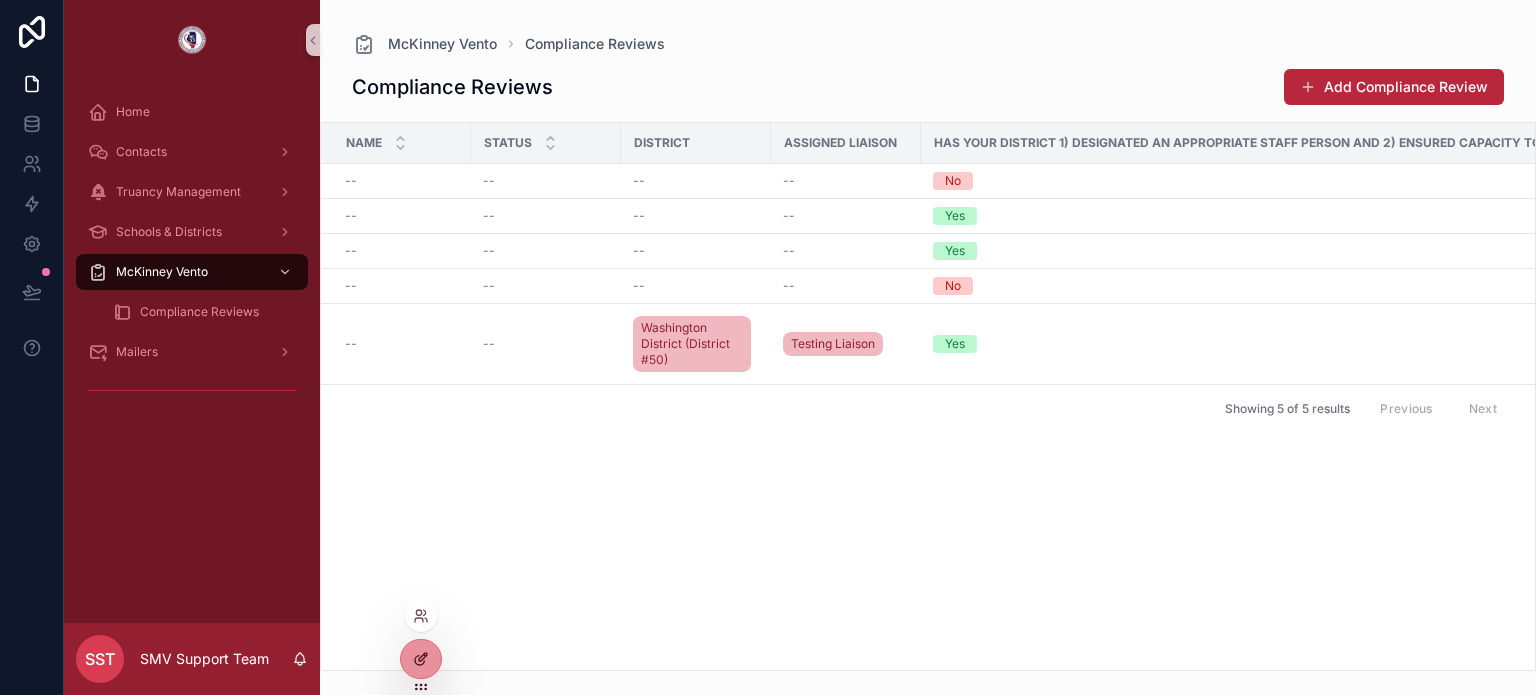 click at bounding box center (421, 659) 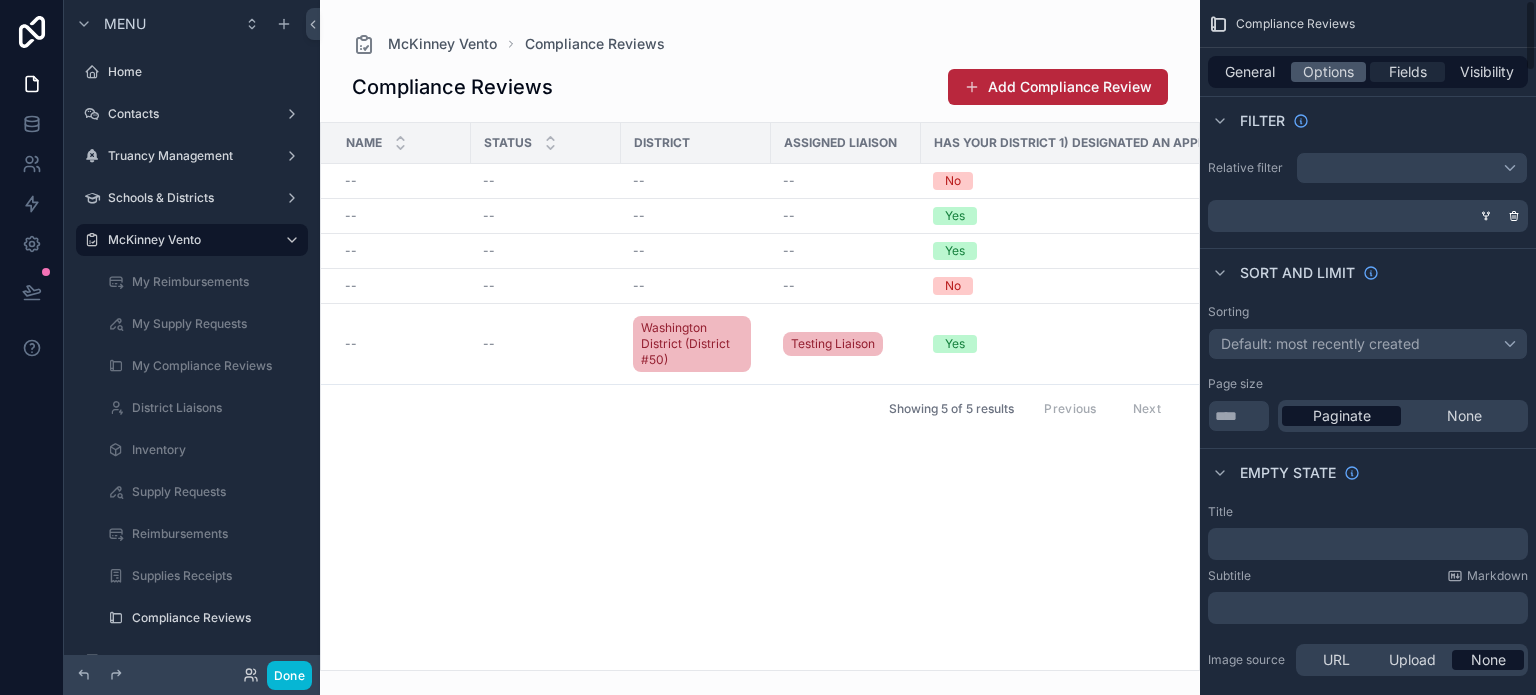 click on "Fields" at bounding box center (1408, 72) 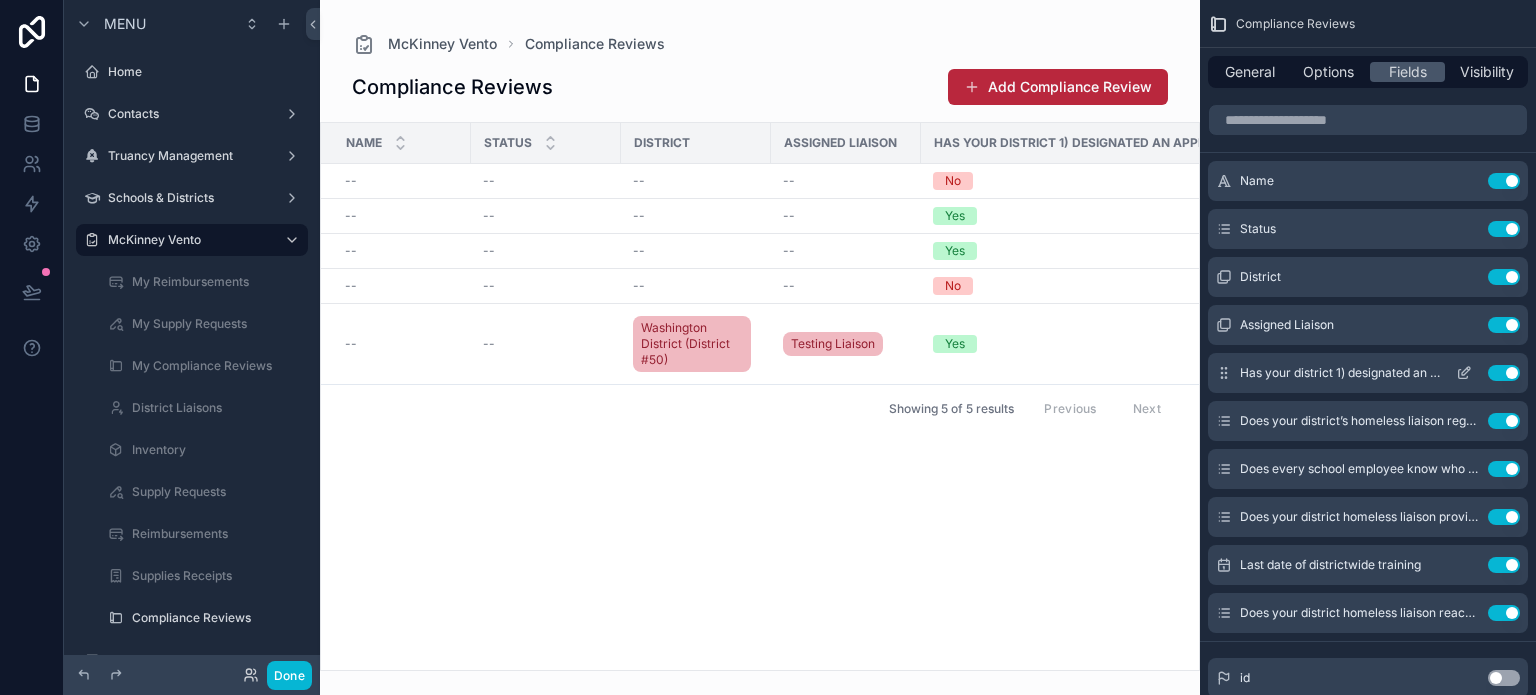 click on "Use setting" at bounding box center [1504, 373] 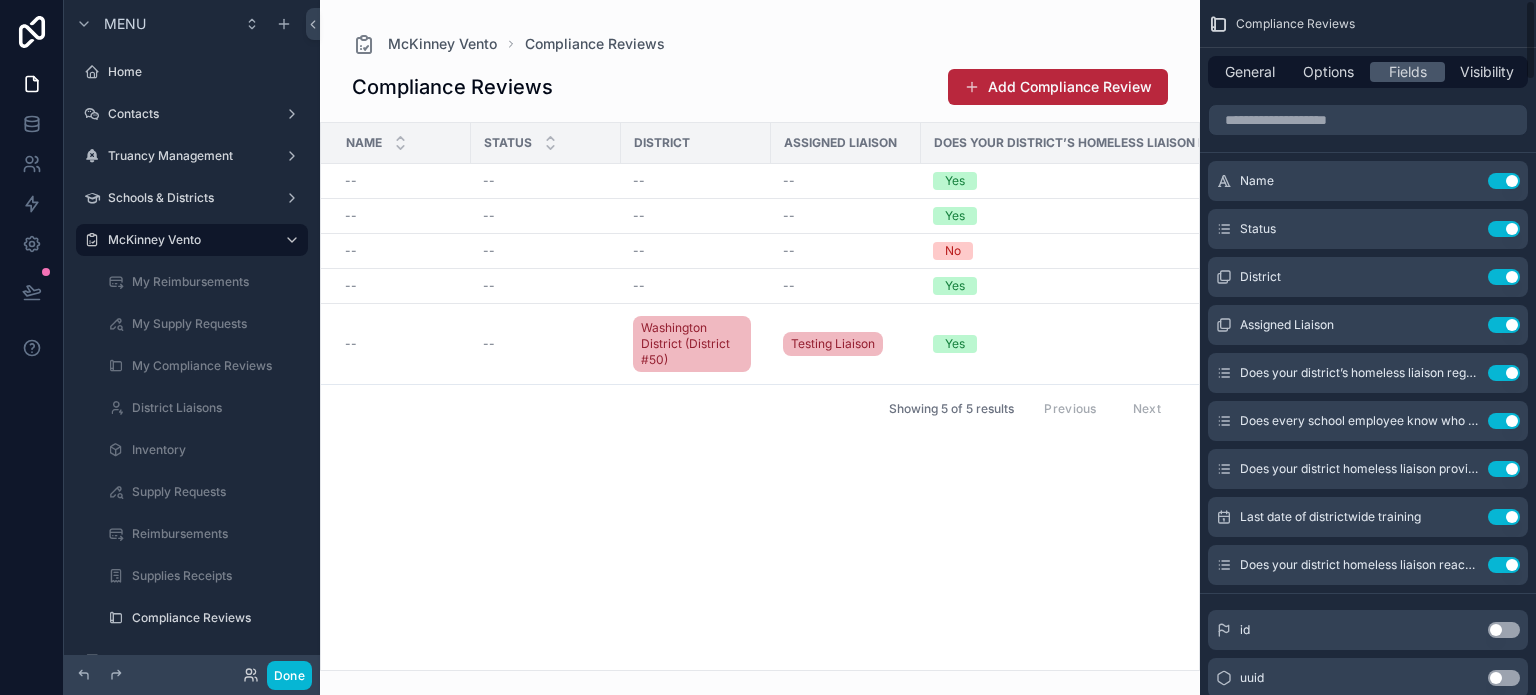 click on "Use setting" at bounding box center [1504, 373] 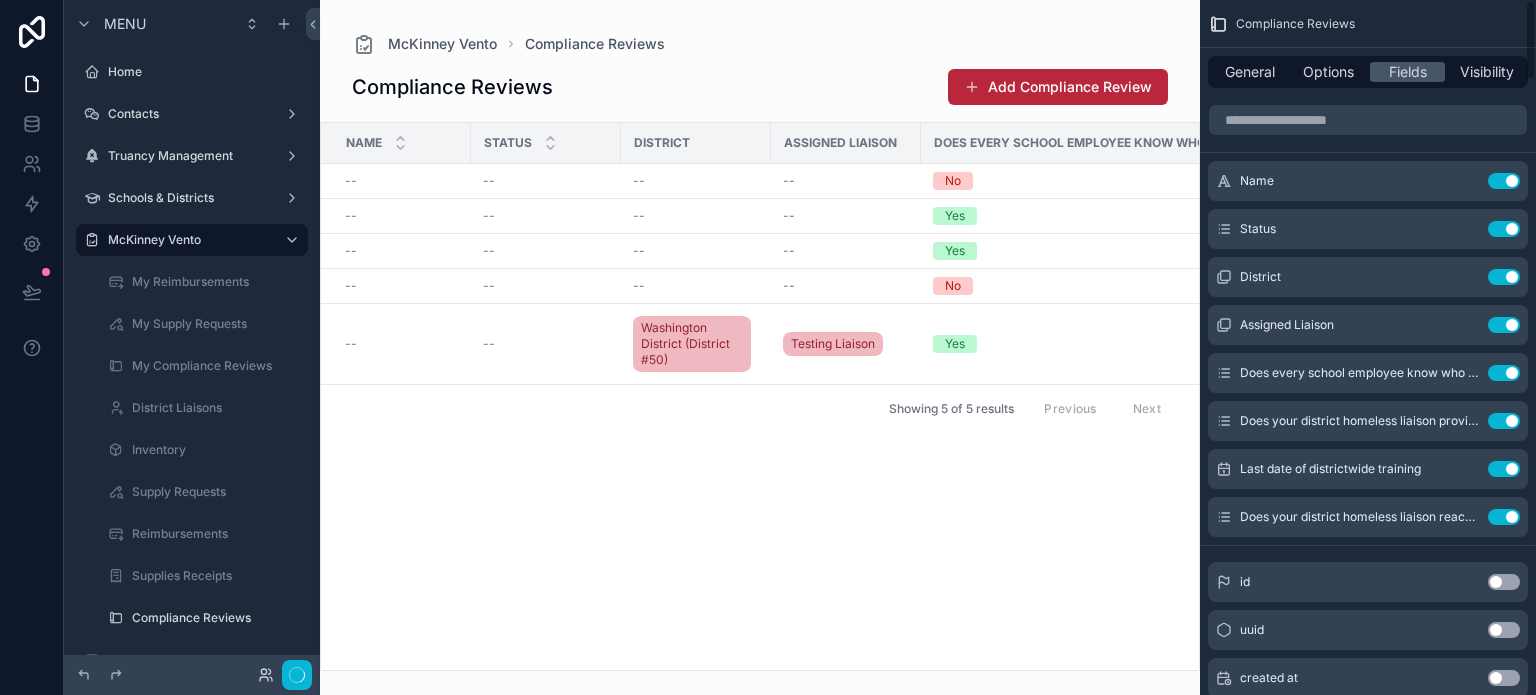 click on "Use setting" at bounding box center (1504, 373) 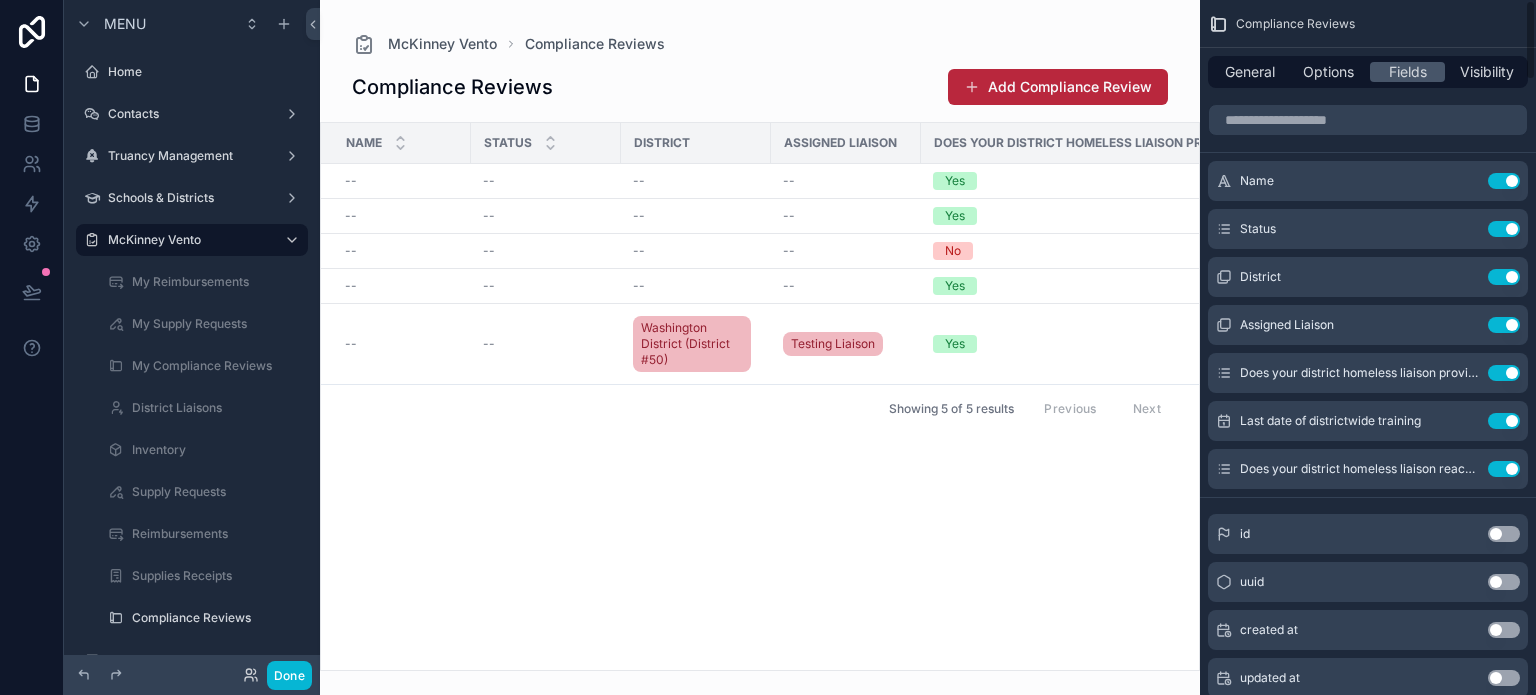 click on "Use setting" at bounding box center (1504, 373) 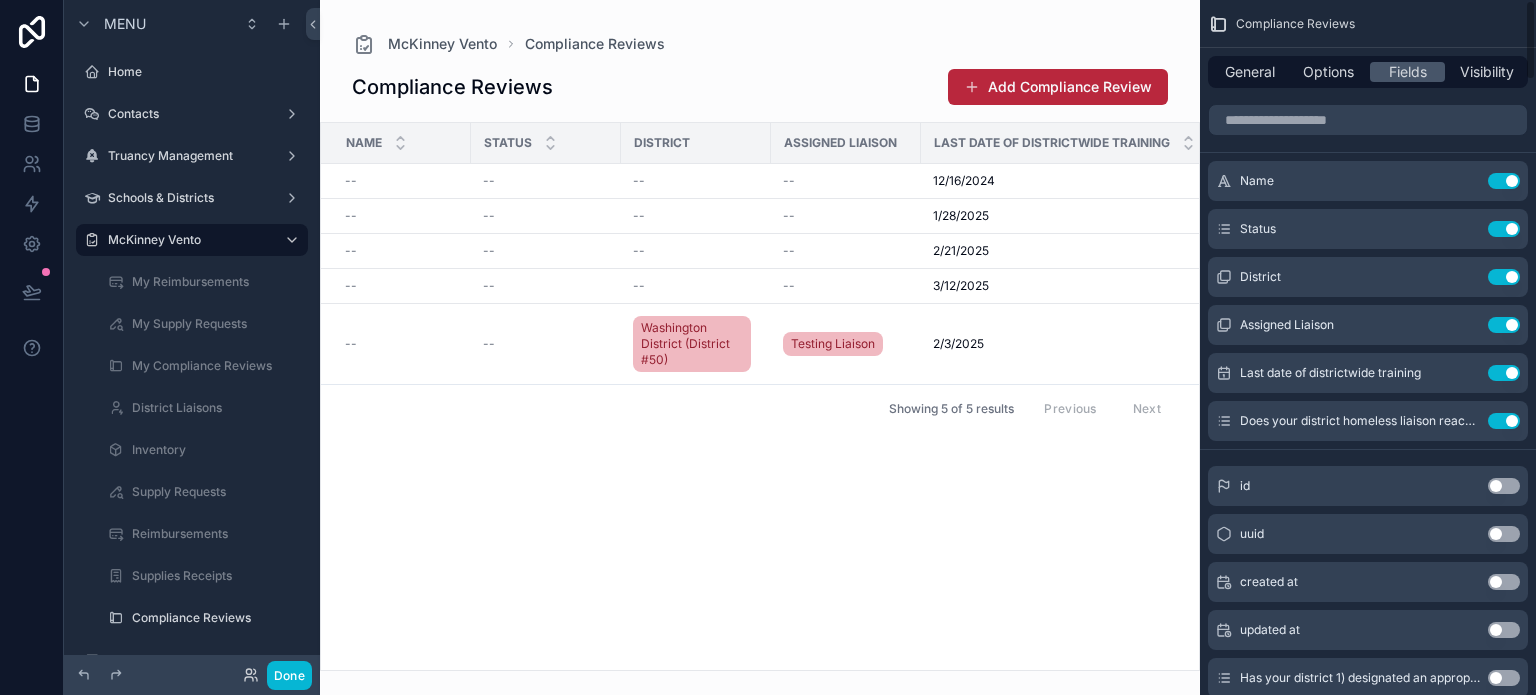 click on "Use setting" at bounding box center (1504, 373) 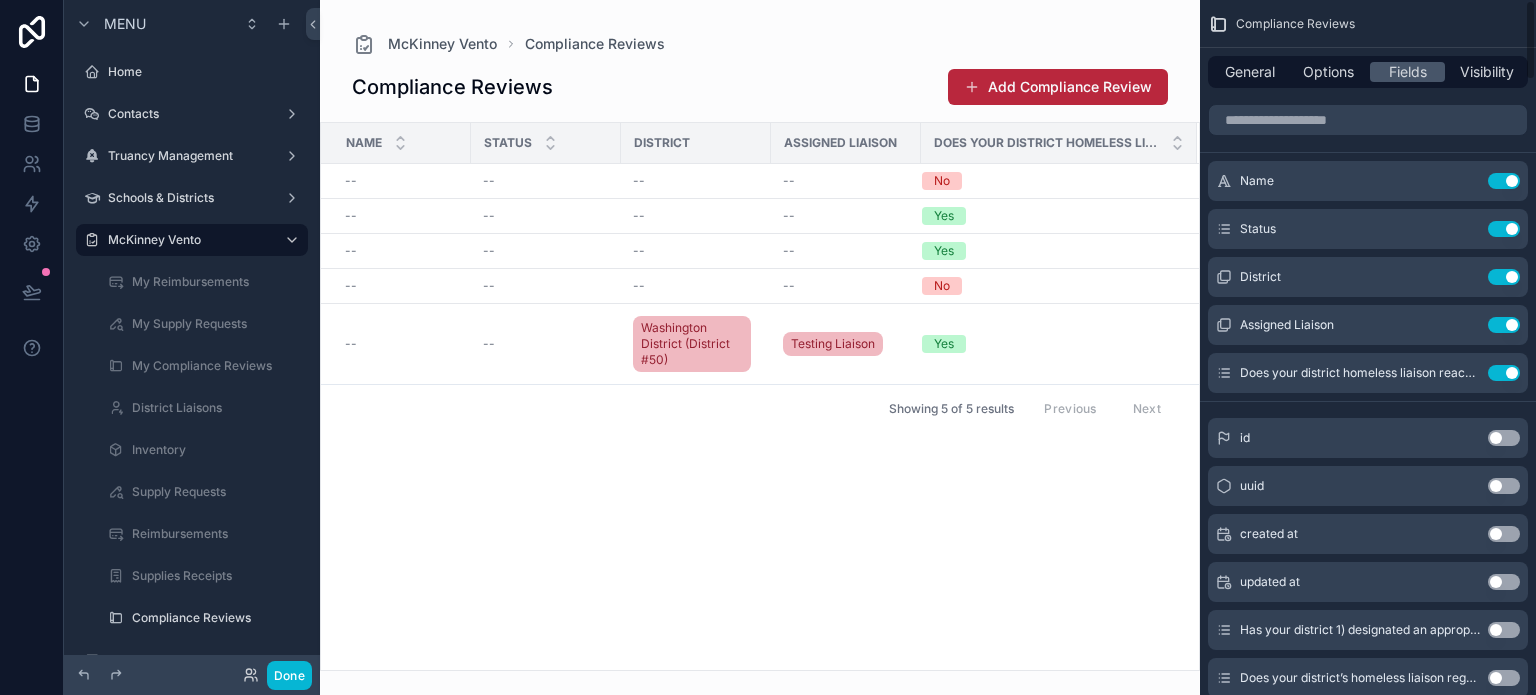 click on "Use setting" at bounding box center (1504, 373) 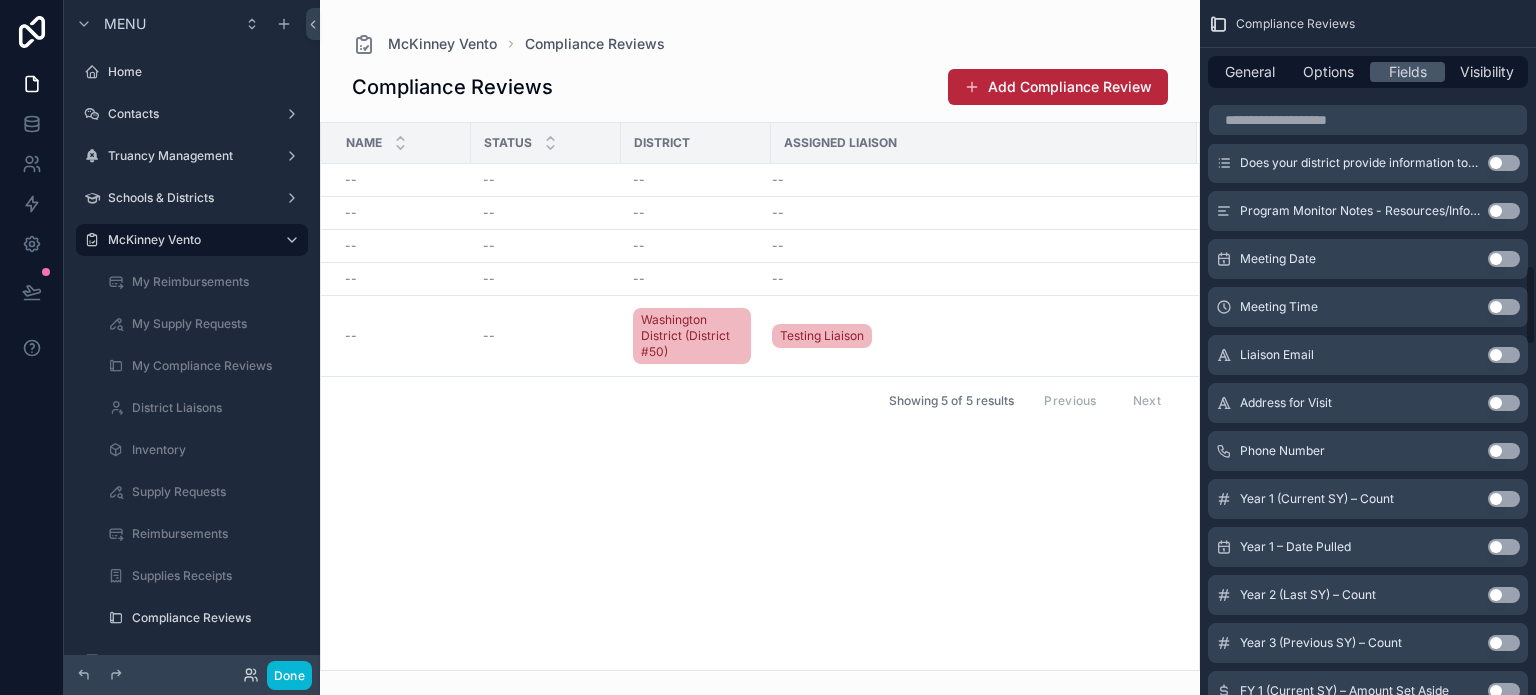 scroll, scrollTop: 2600, scrollLeft: 0, axis: vertical 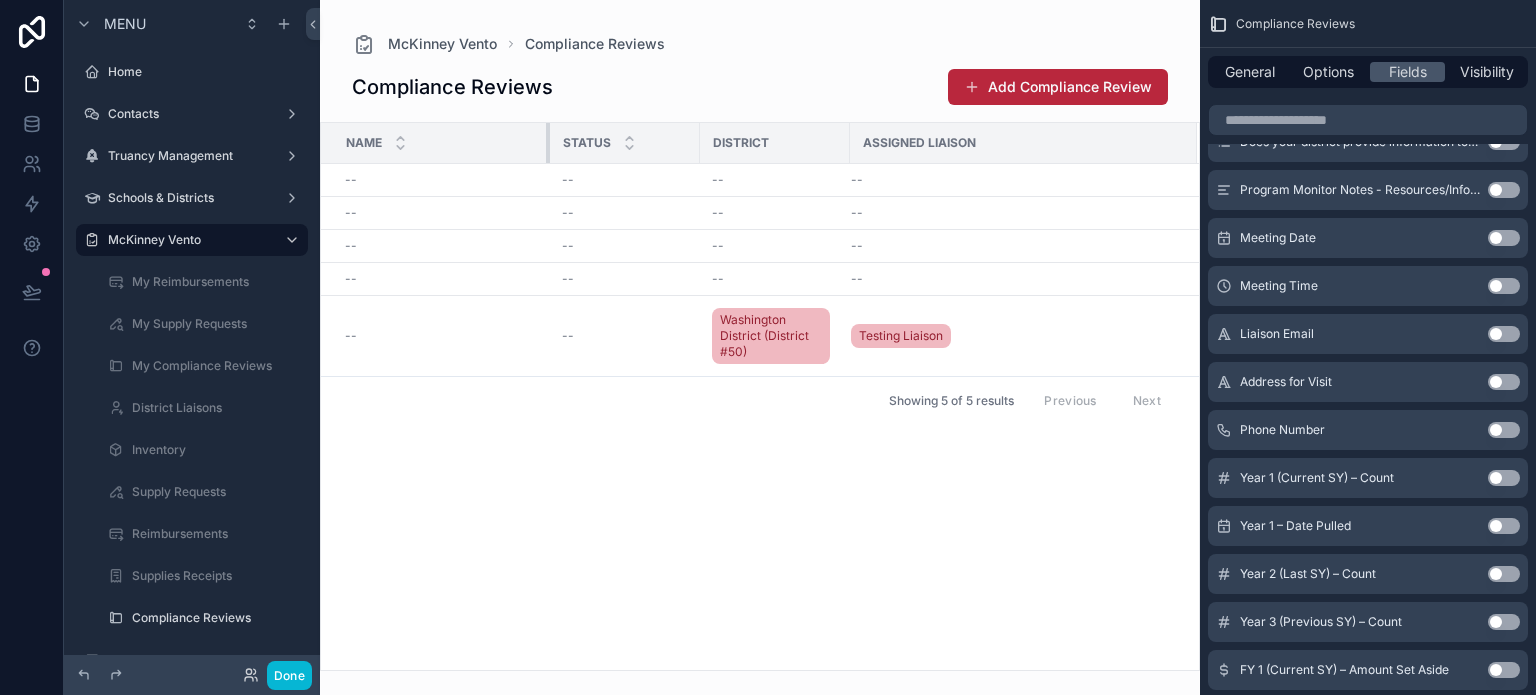 drag, startPoint x: 466, startPoint y: 146, endPoint x: 546, endPoint y: 131, distance: 81.394104 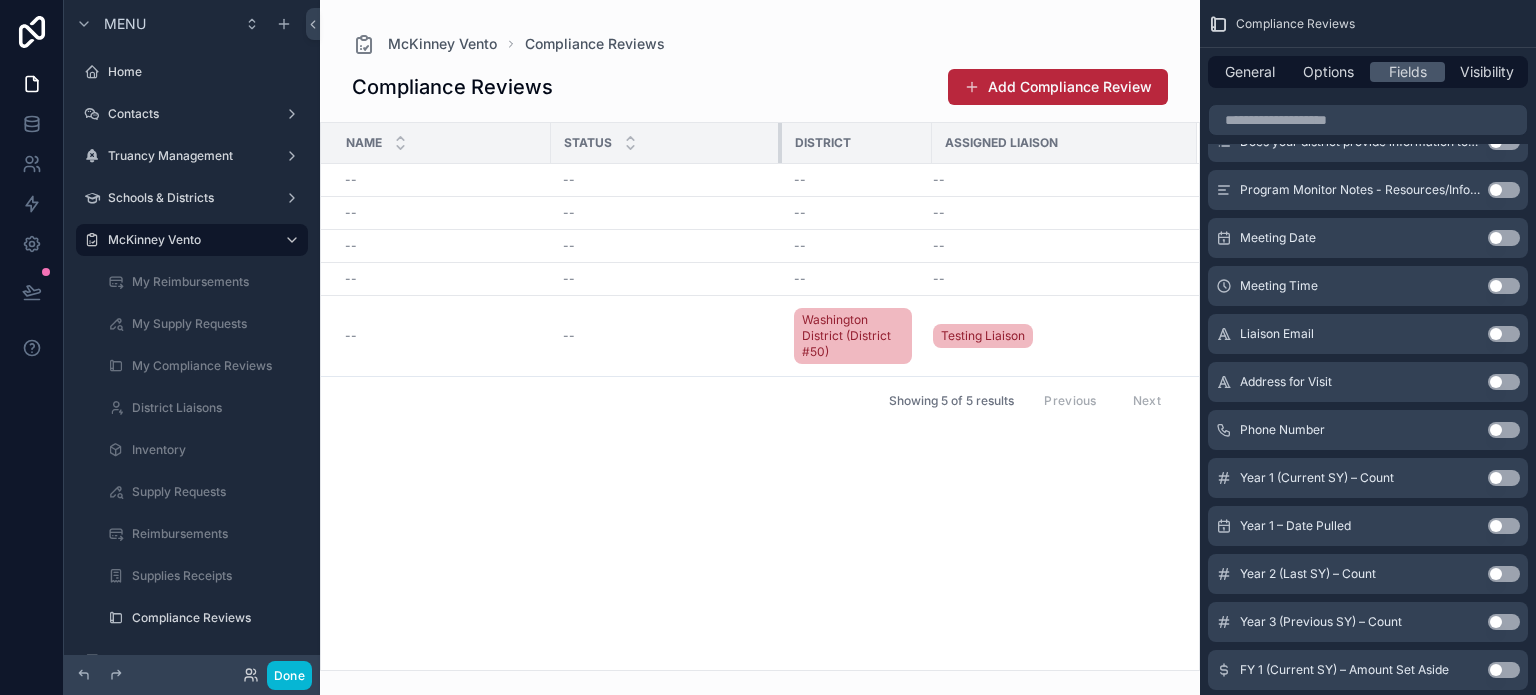 drag, startPoint x: 698, startPoint y: 131, endPoint x: 779, endPoint y: 118, distance: 82.036575 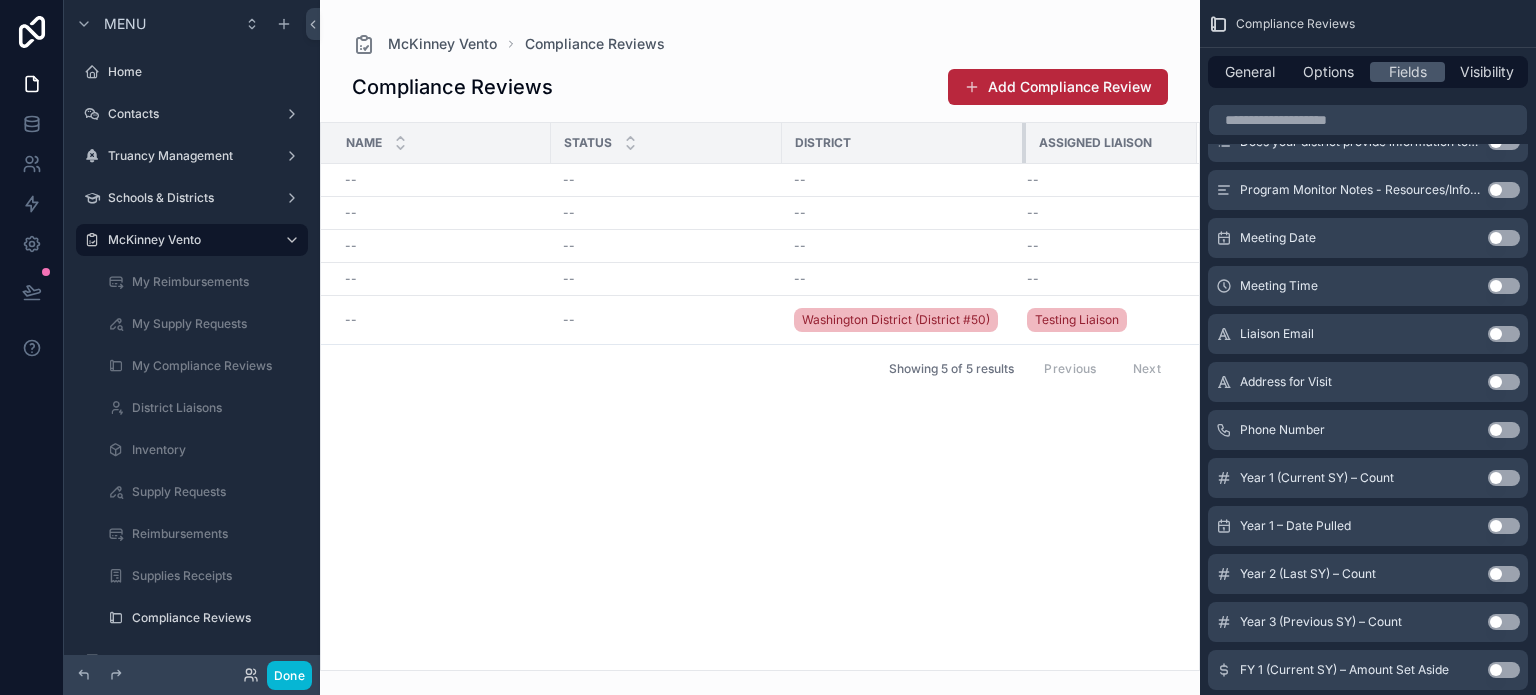 drag, startPoint x: 930, startPoint y: 137, endPoint x: 1024, endPoint y: 137, distance: 94 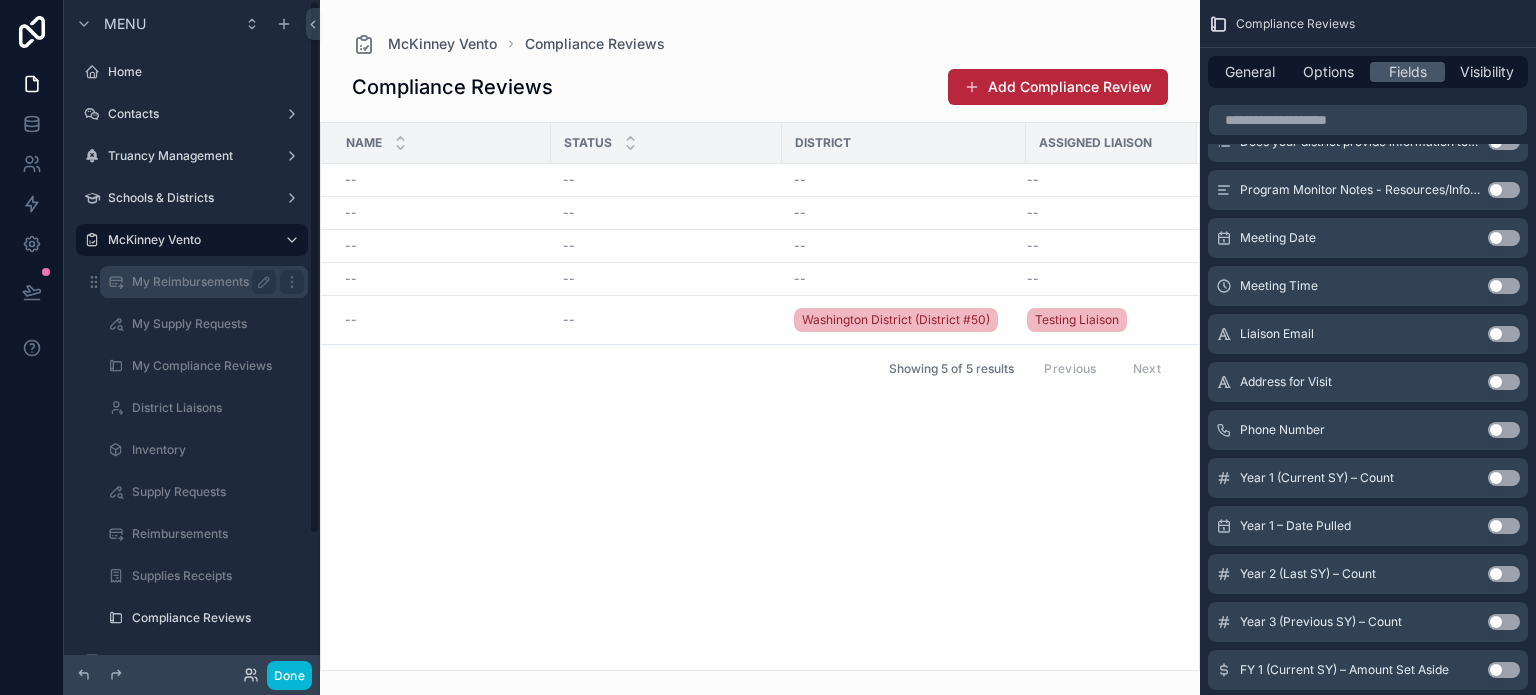 click on "My Reimbursements" at bounding box center (200, 282) 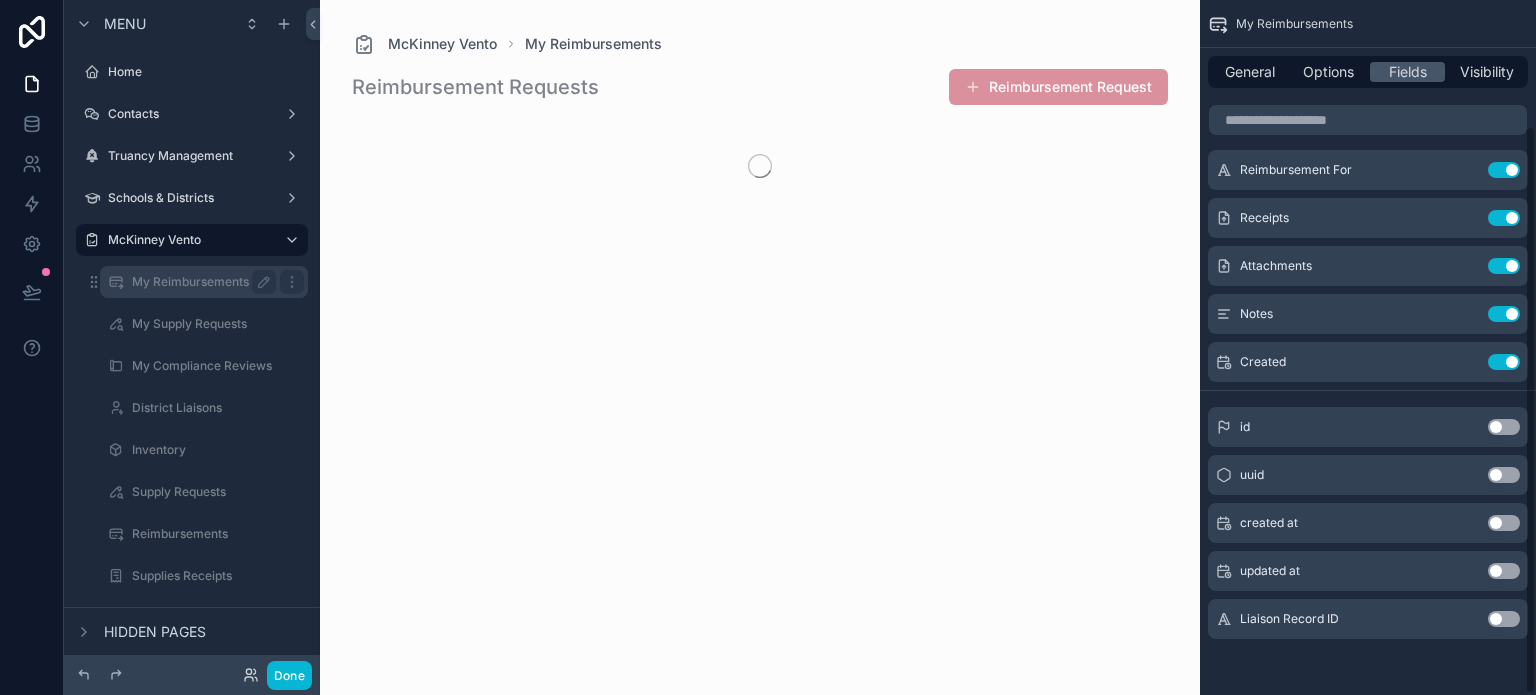 scroll, scrollTop: 154, scrollLeft: 0, axis: vertical 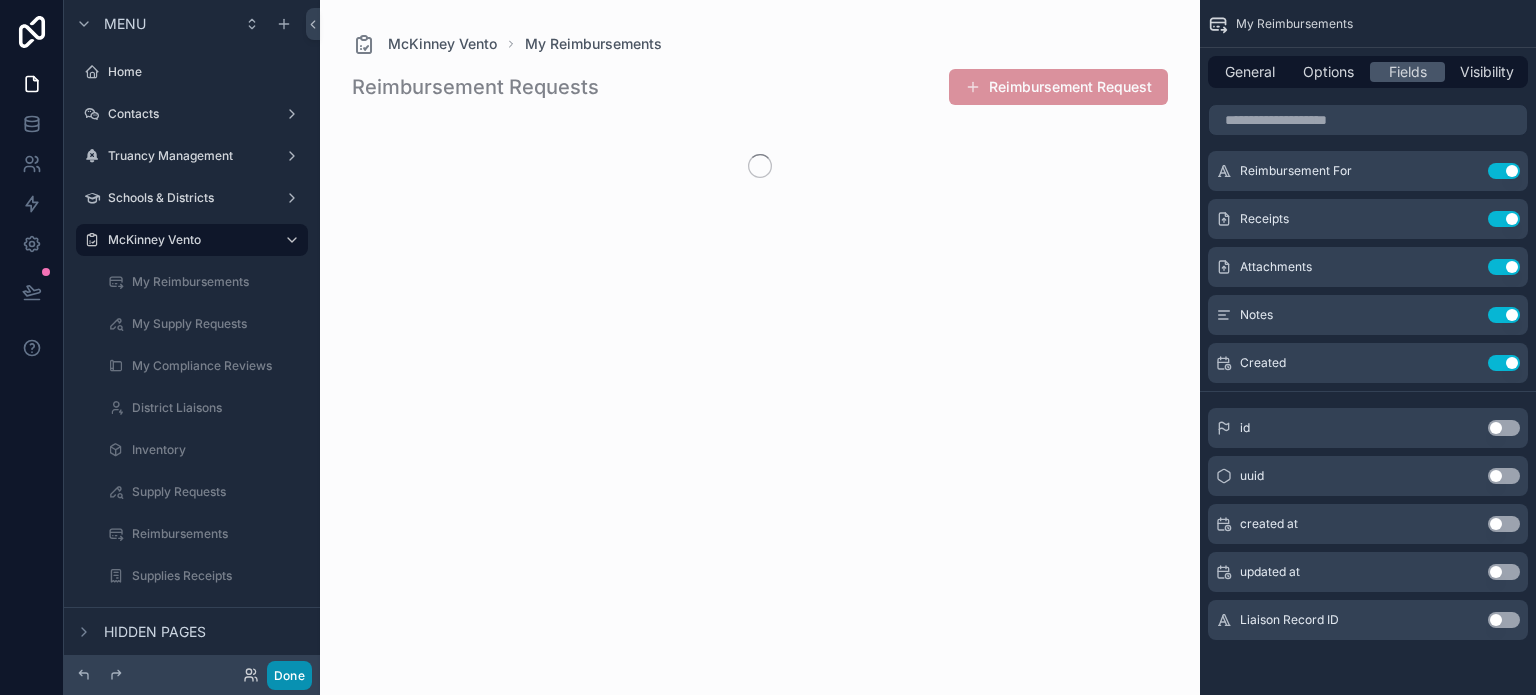 click on "Done" at bounding box center [289, 675] 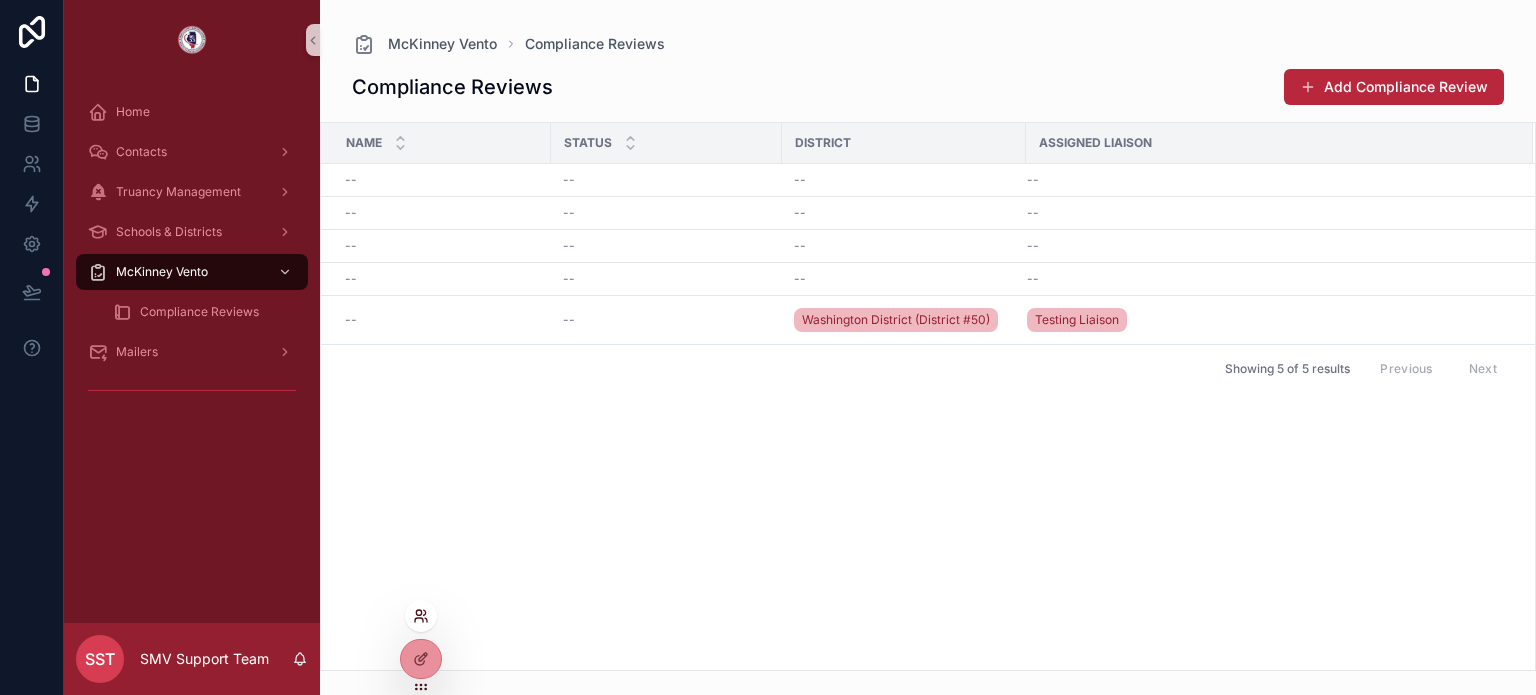 click 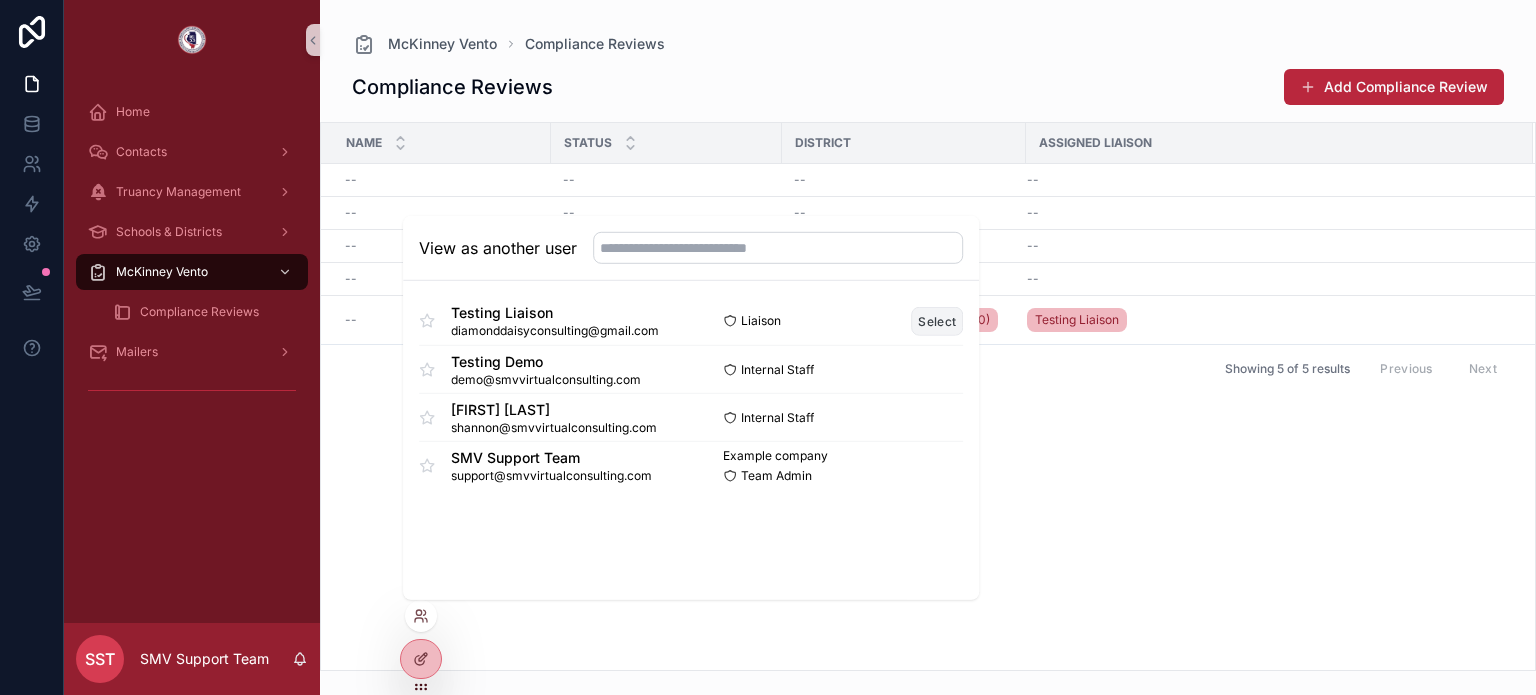 click on "Select" at bounding box center [937, 320] 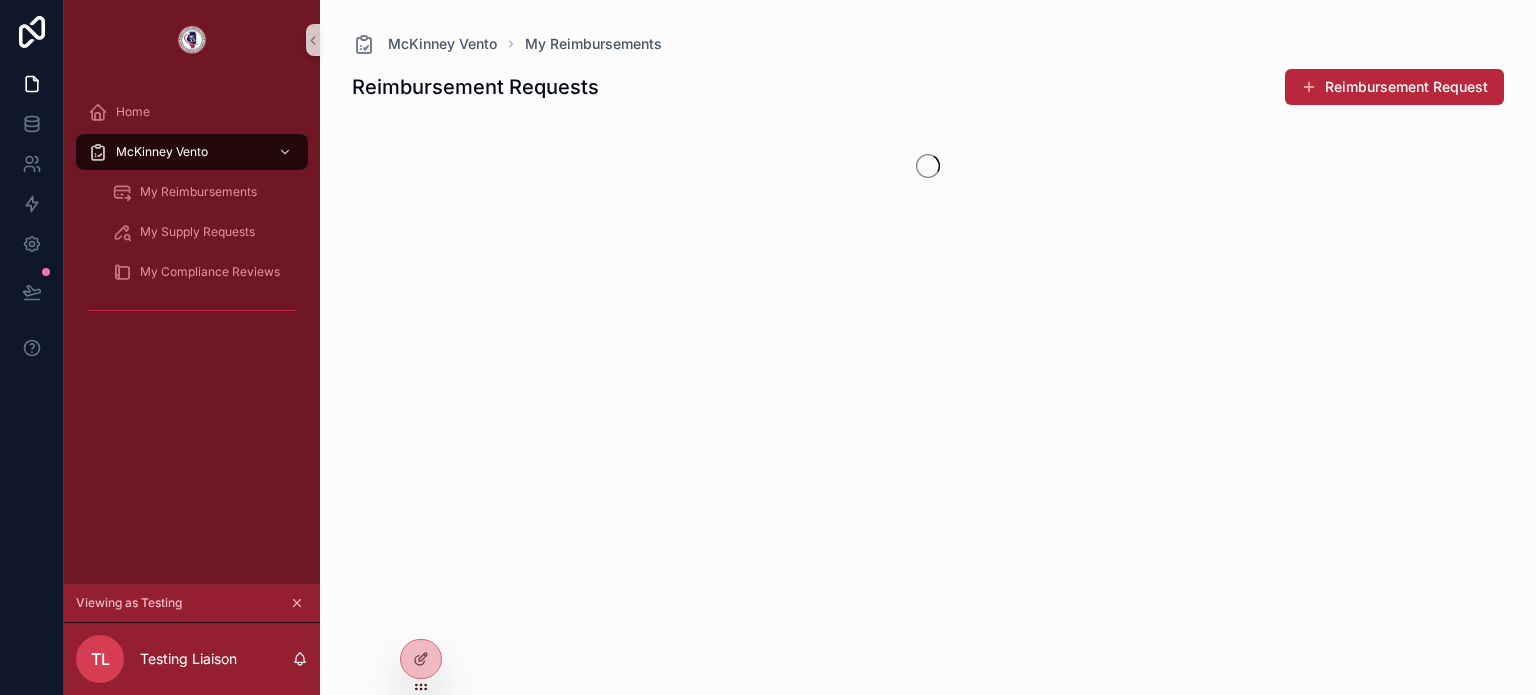 scroll, scrollTop: 0, scrollLeft: 0, axis: both 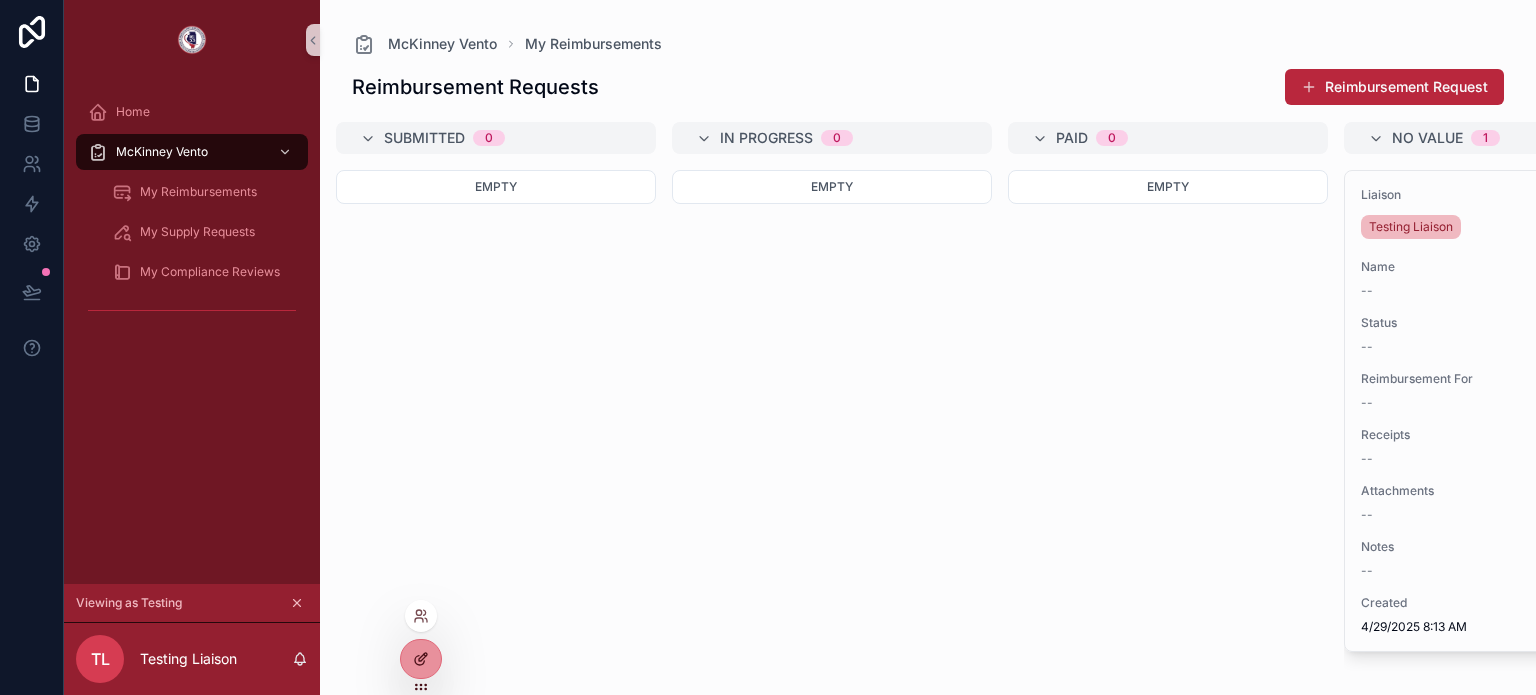 click 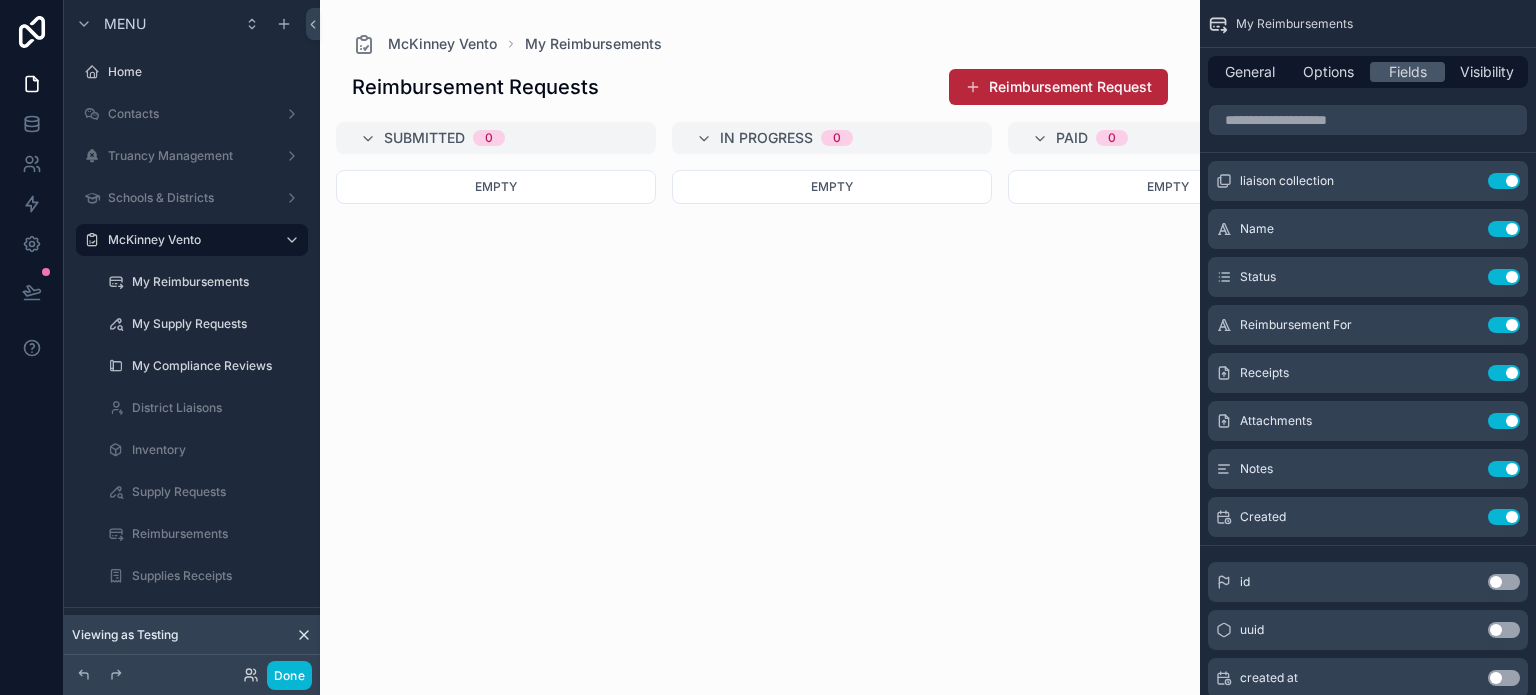 click at bounding box center [760, 347] 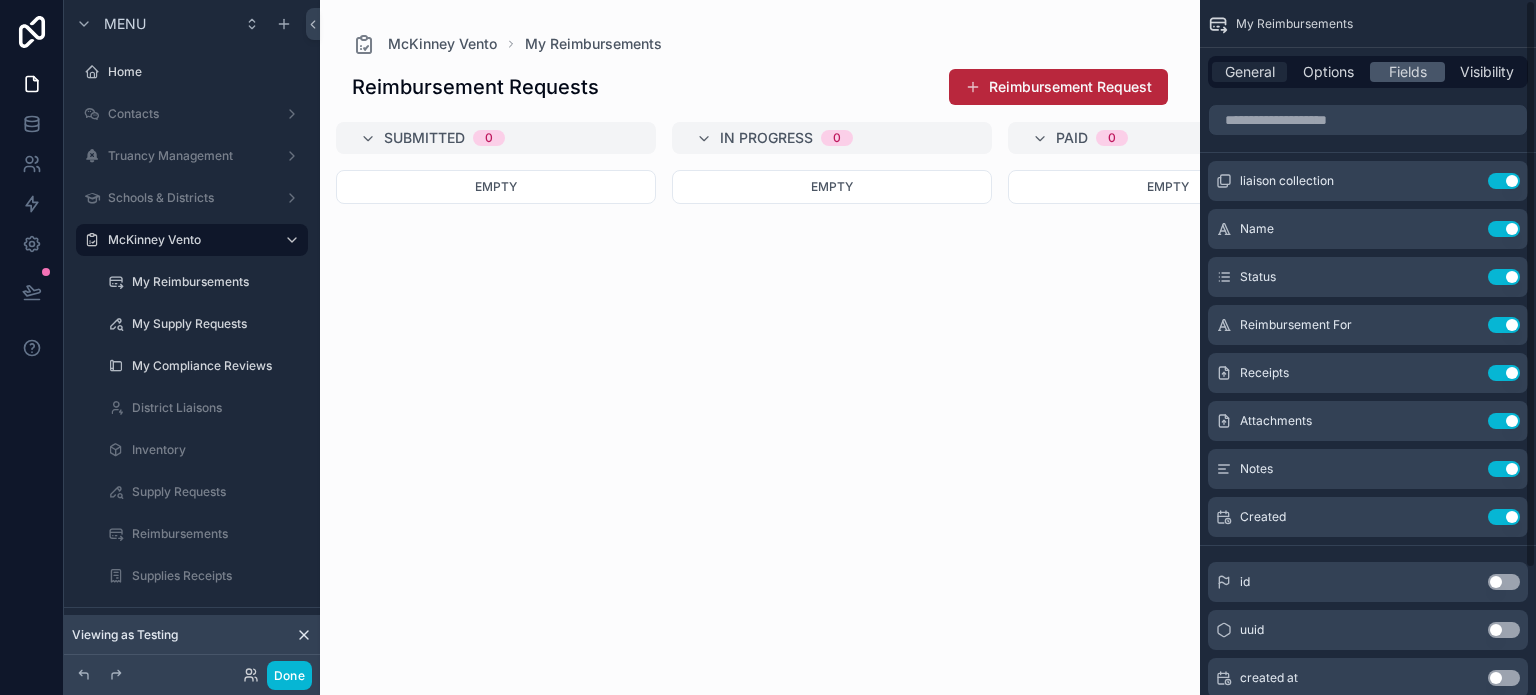 click on "General" at bounding box center (1250, 72) 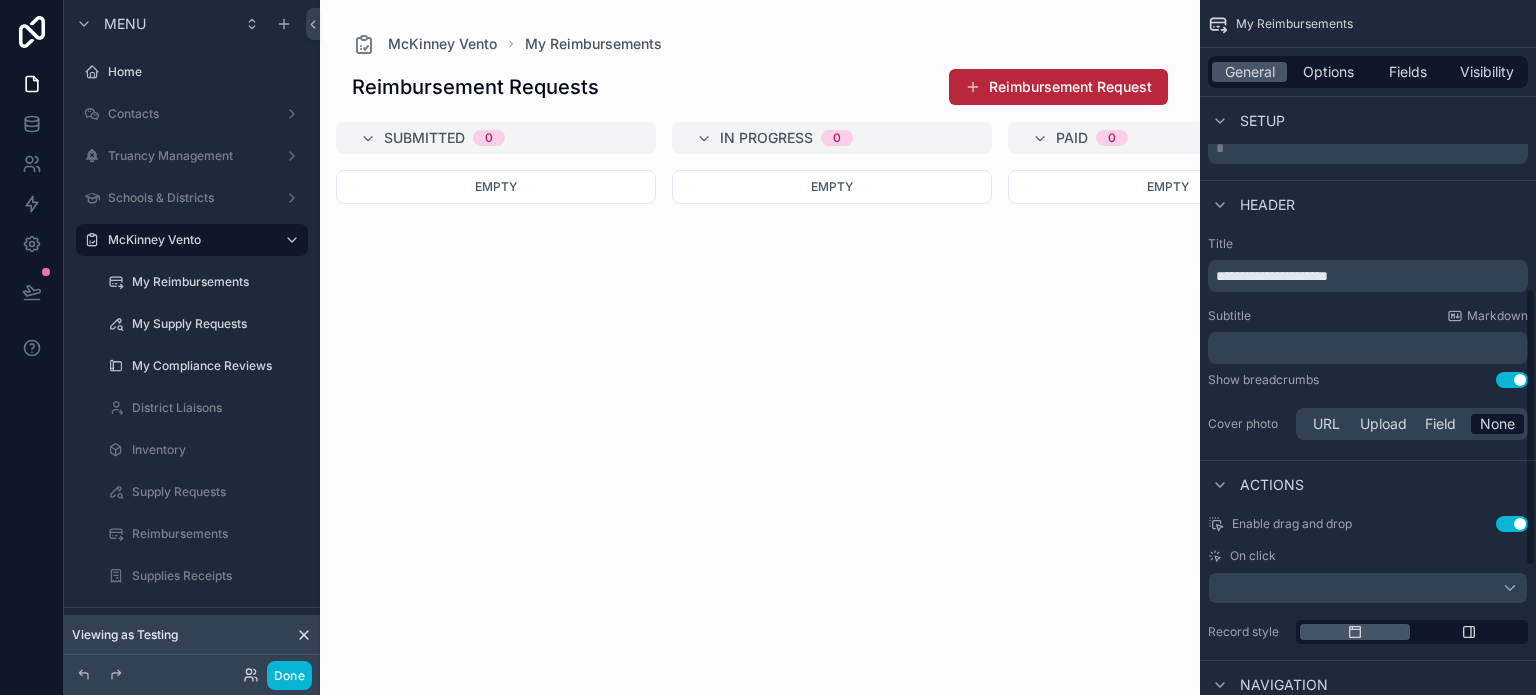 scroll, scrollTop: 800, scrollLeft: 0, axis: vertical 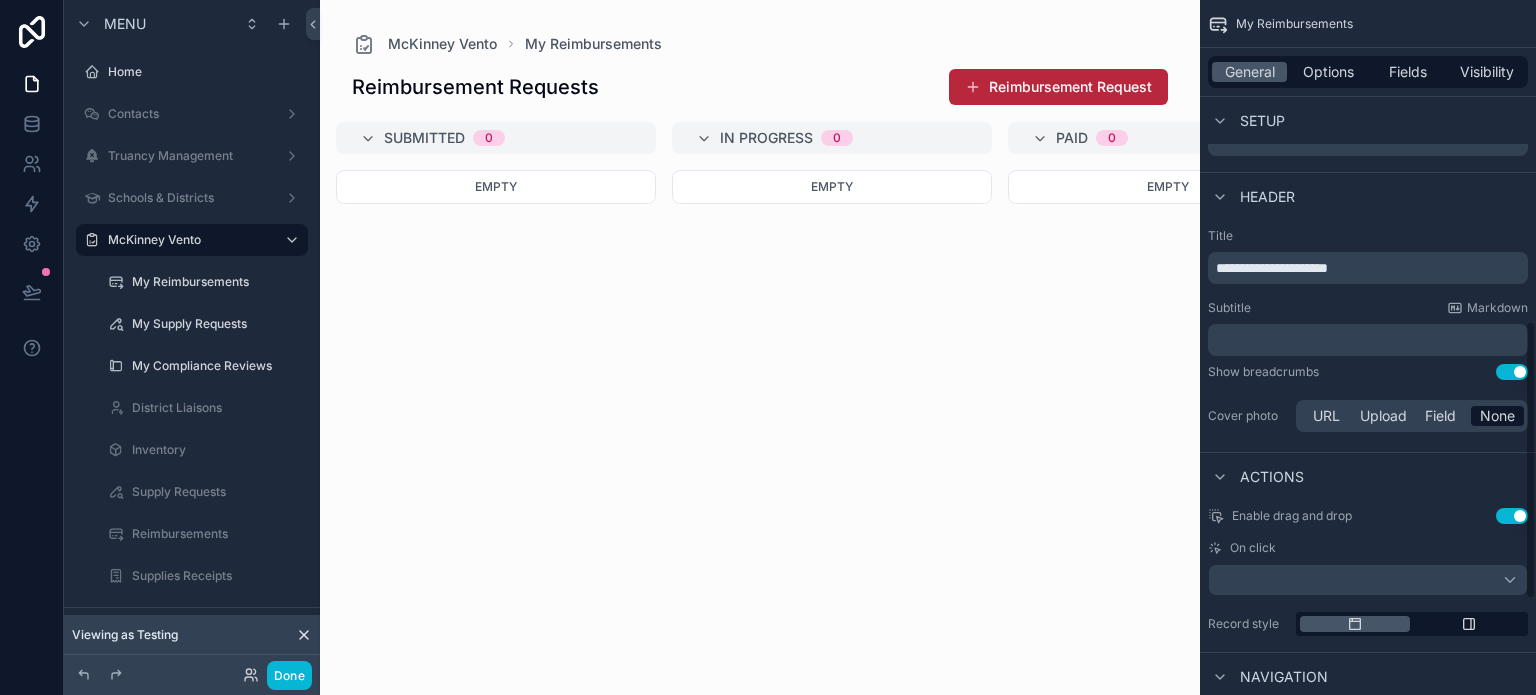 click on "Use setting" at bounding box center (1512, 516) 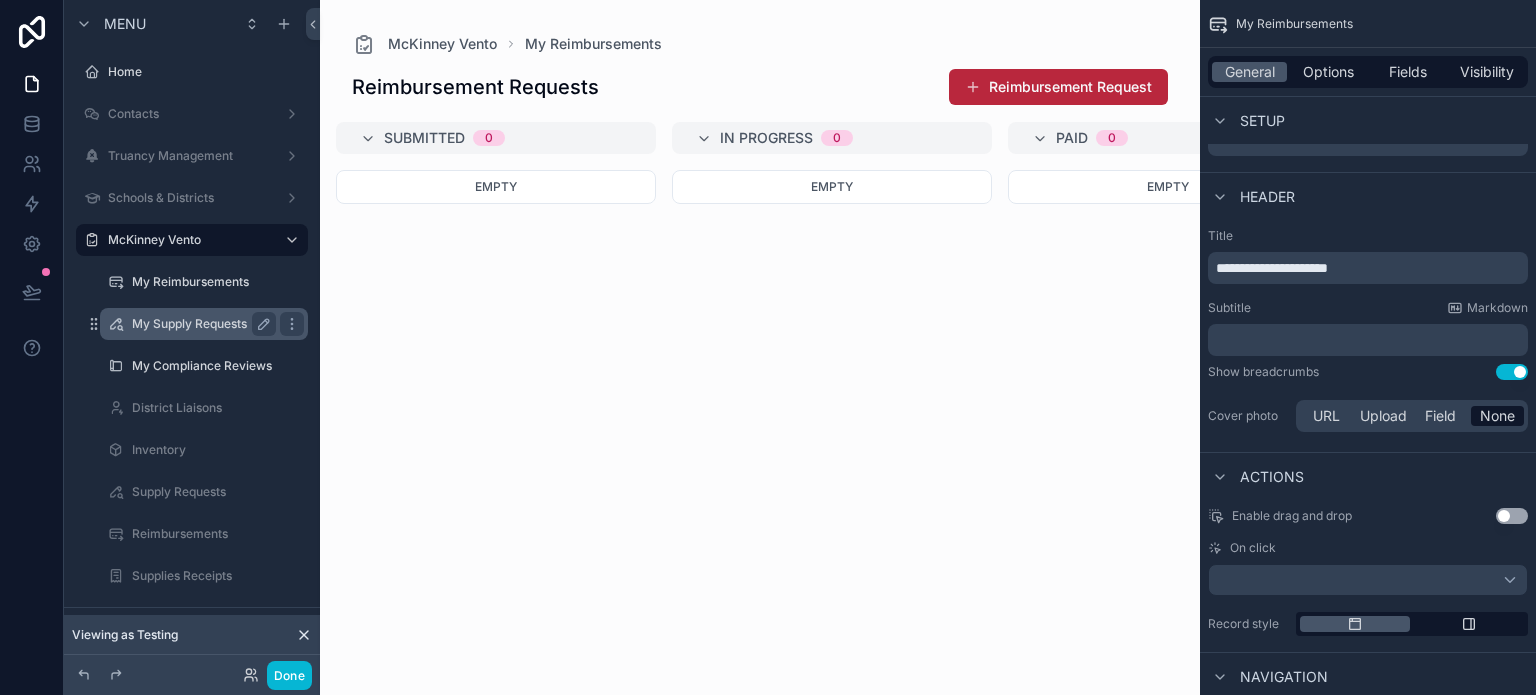 click on "My Supply Requests" at bounding box center (204, 324) 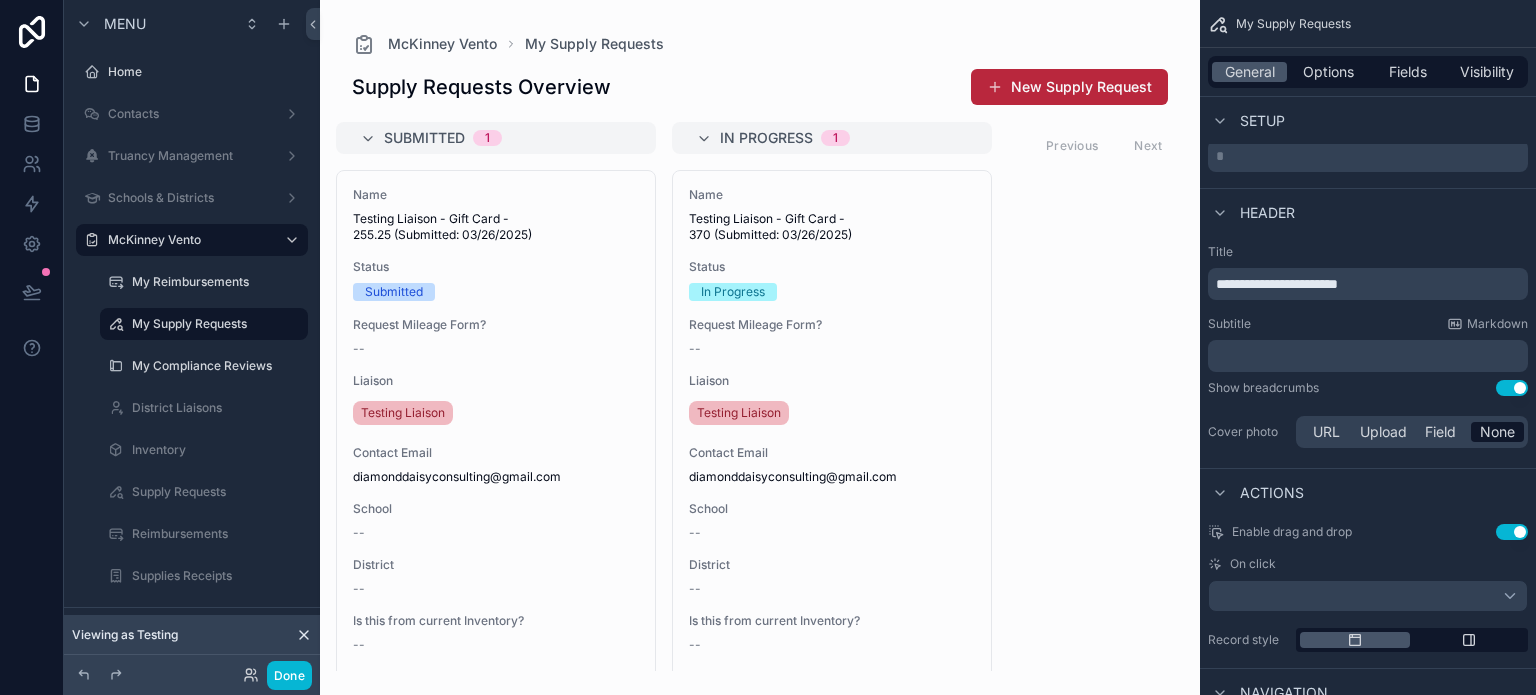 click on "Use setting" at bounding box center (1512, 532) 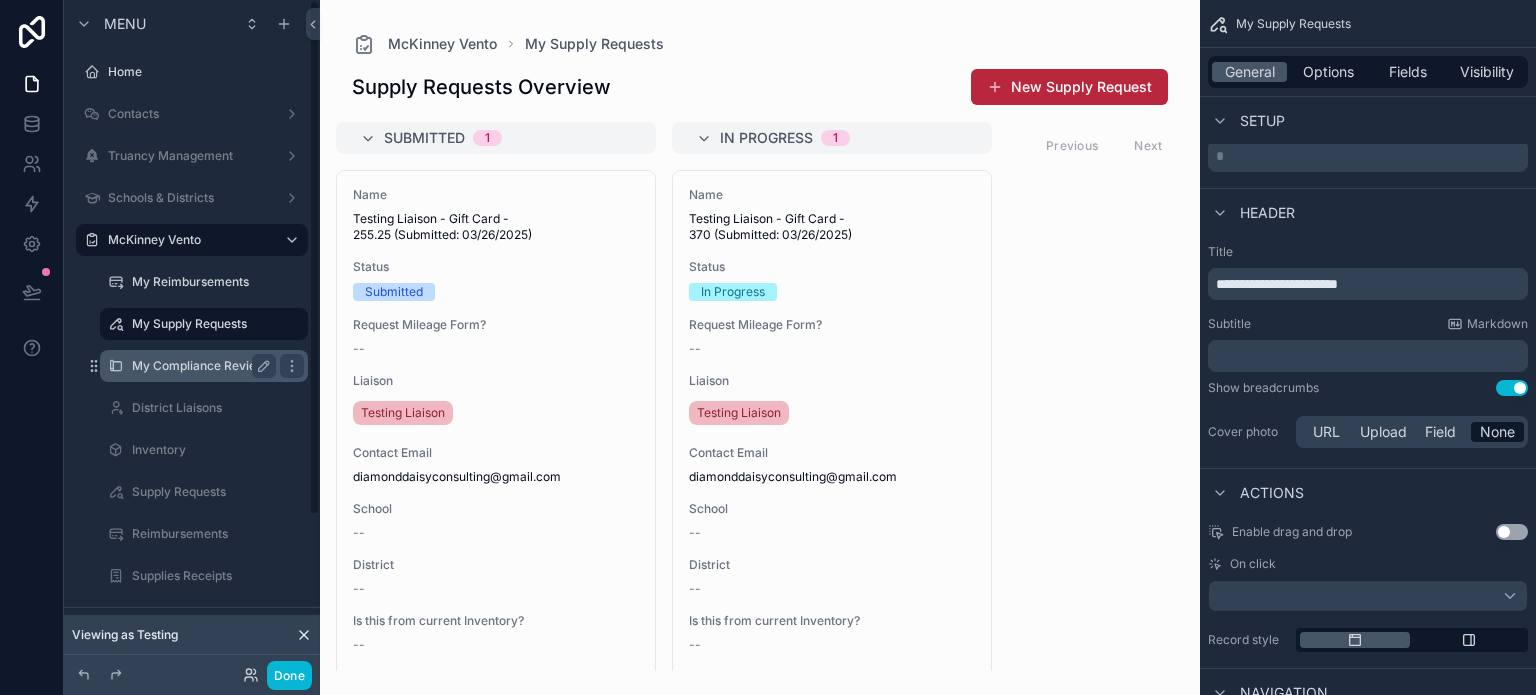 click on "My Compliance Reviews" at bounding box center [202, 366] 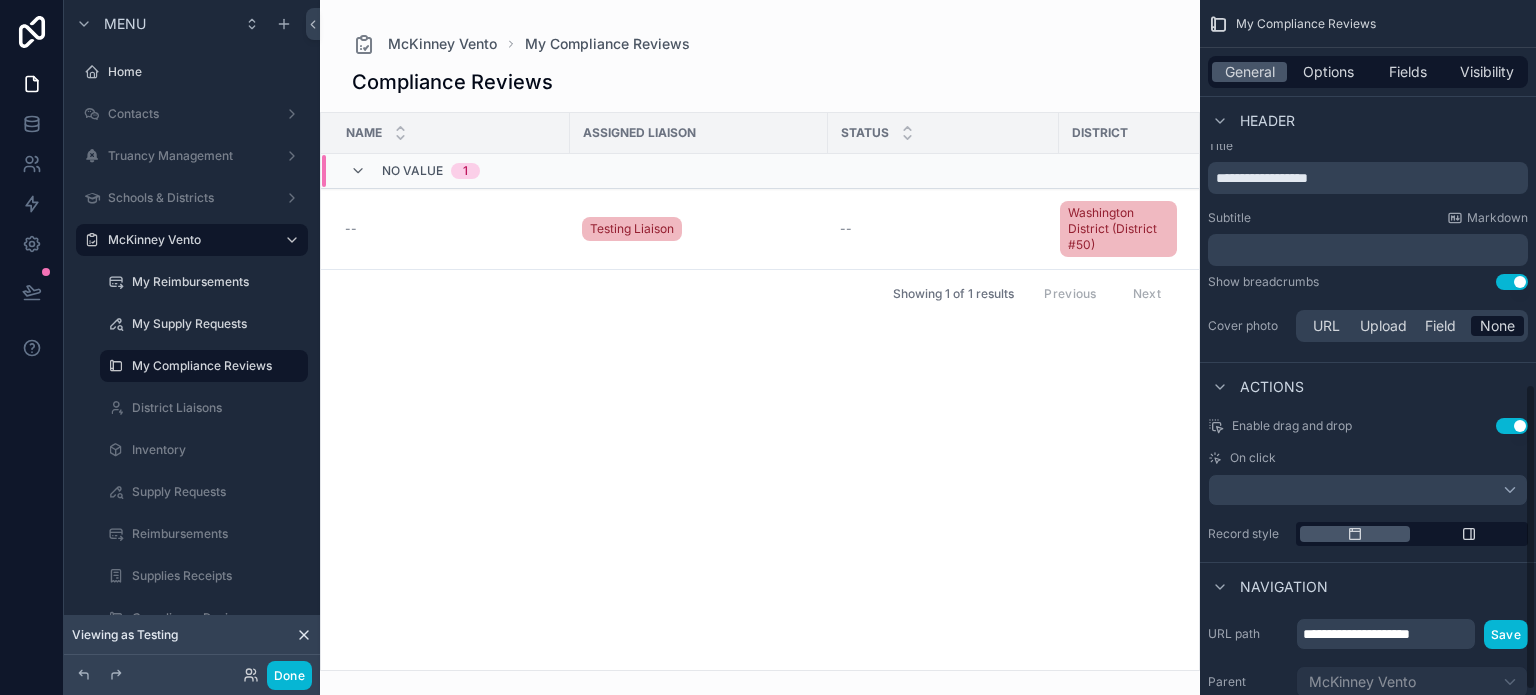 scroll, scrollTop: 682, scrollLeft: 0, axis: vertical 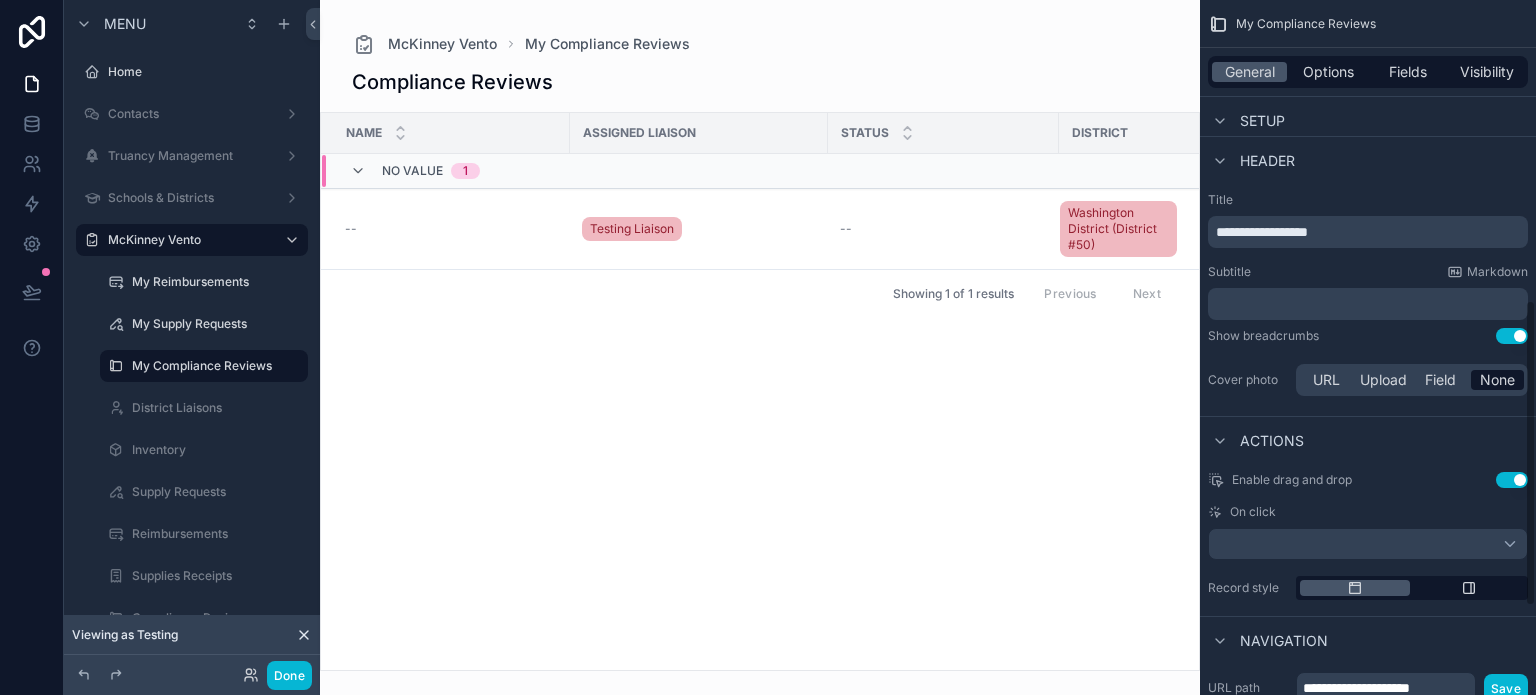 click on "Use setting" at bounding box center (1512, 480) 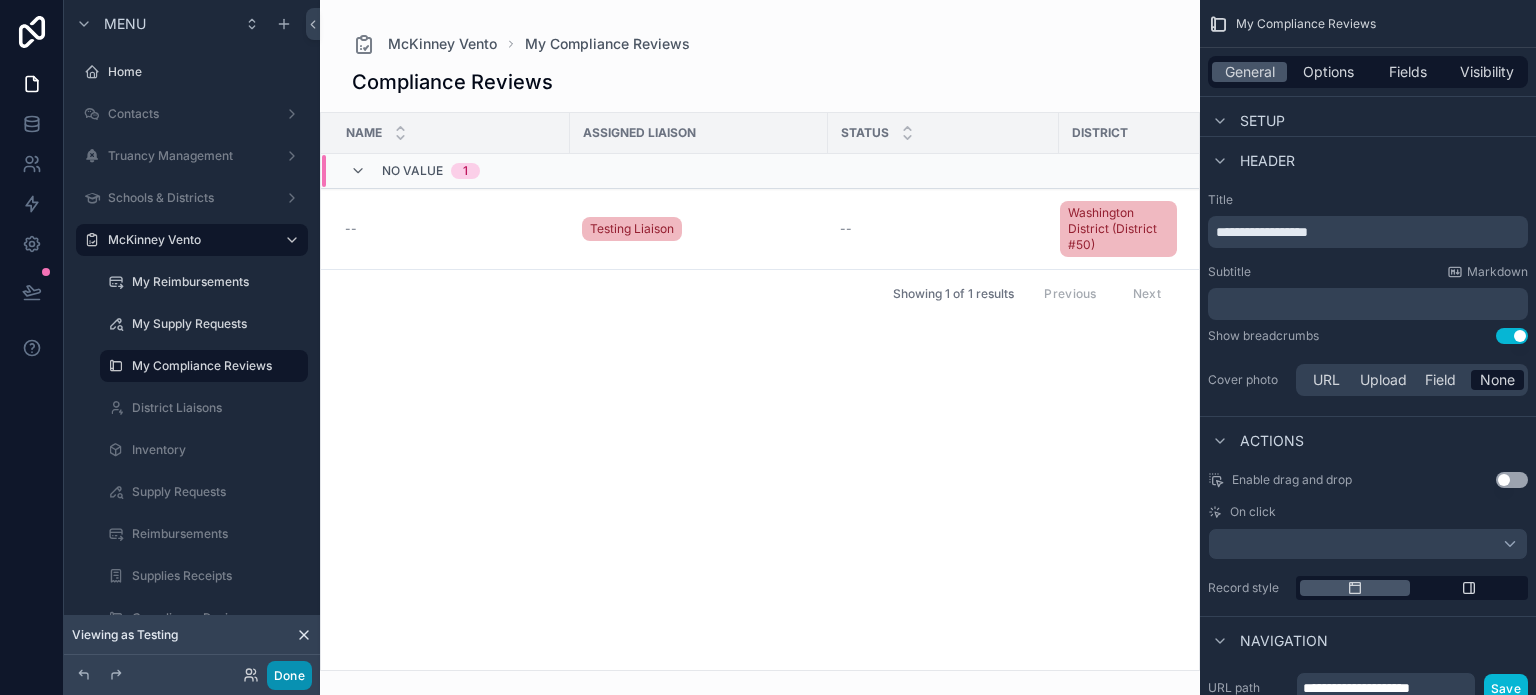 click on "Done" at bounding box center [289, 675] 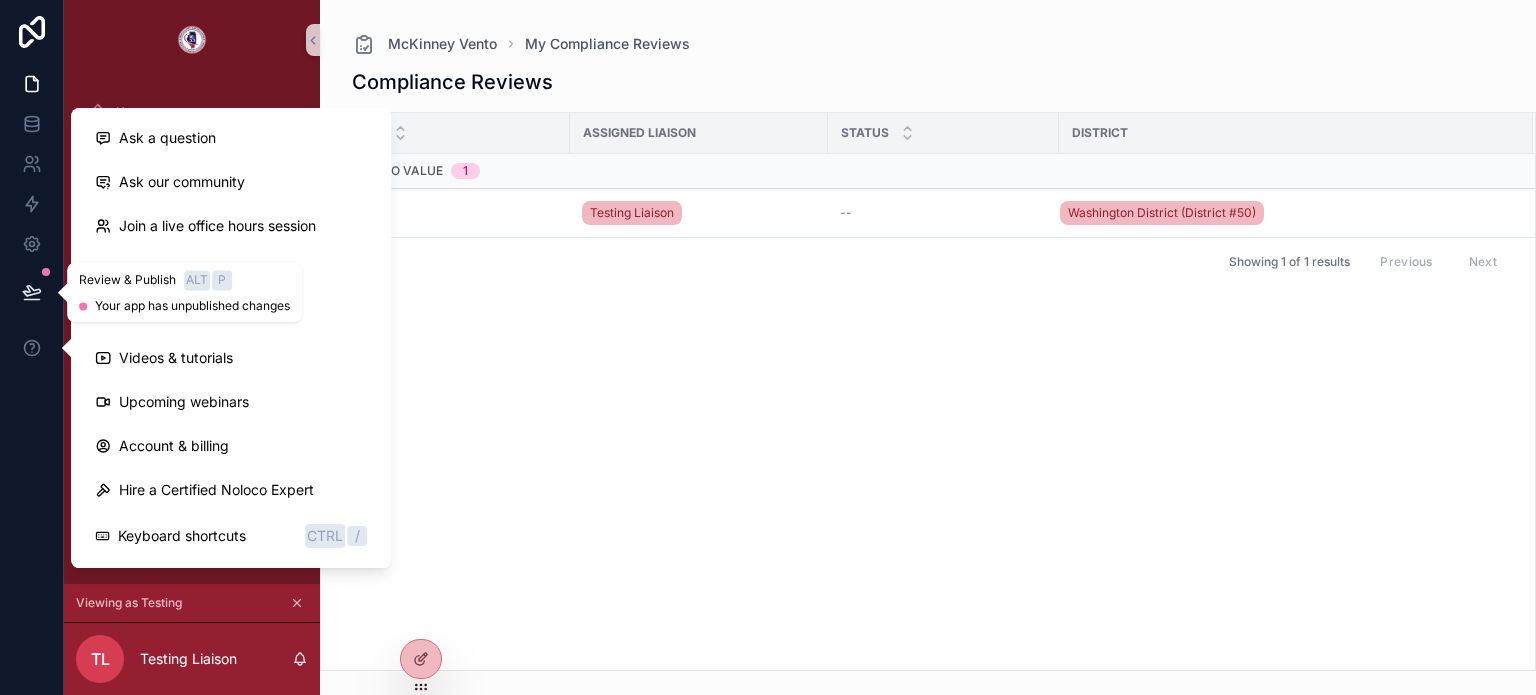 click 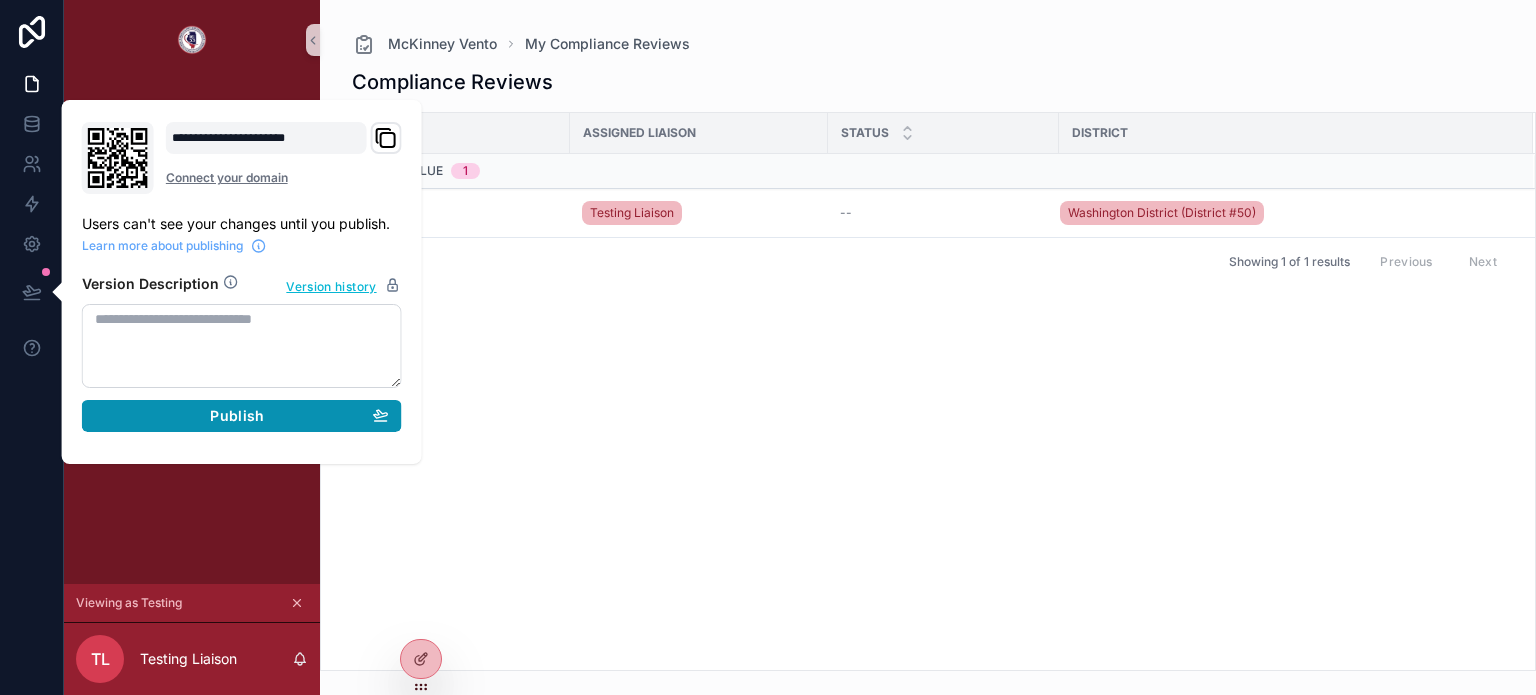 click on "Publish" at bounding box center (237, 416) 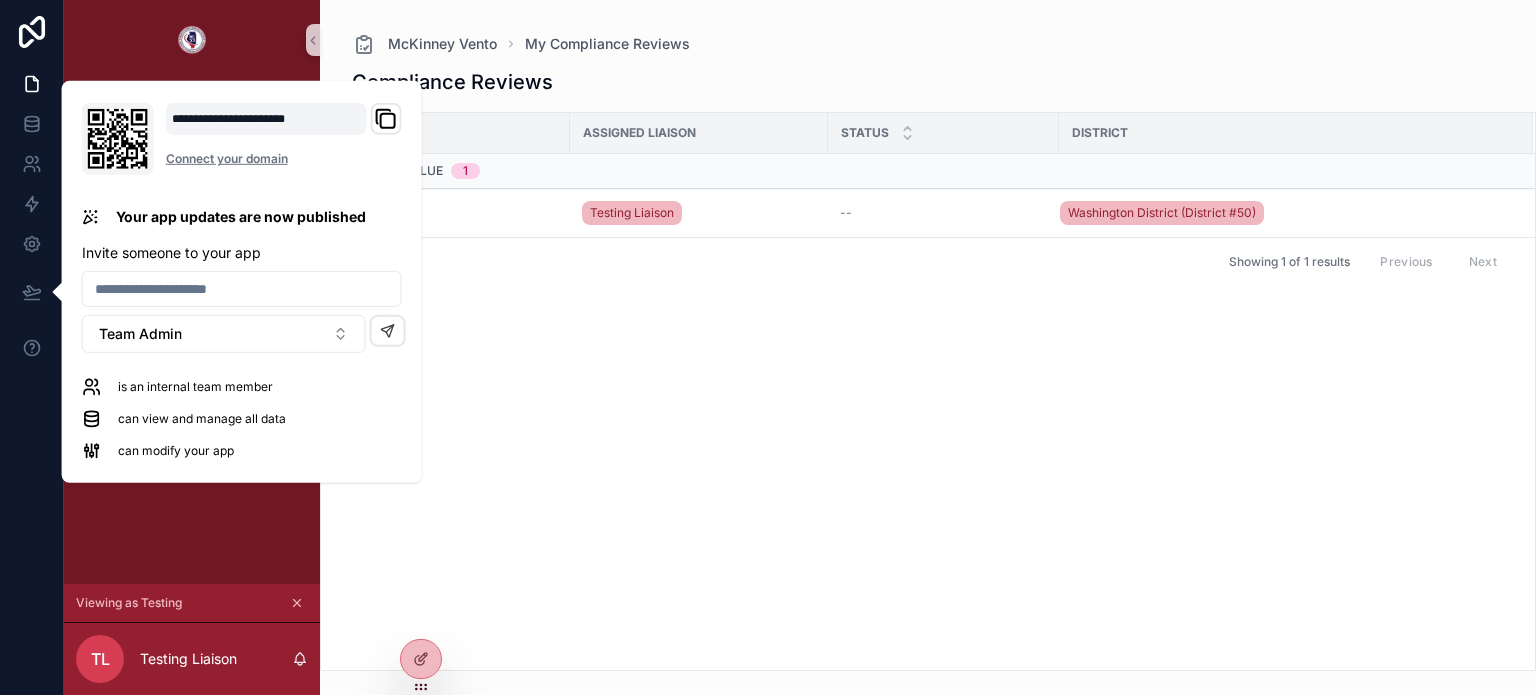 click on "Name Assigned Liaison Status District No value 1 -- Testing Liaison -- Washington District  (District #50) Showing 1 of 1 results Previous Next" at bounding box center (928, 391) 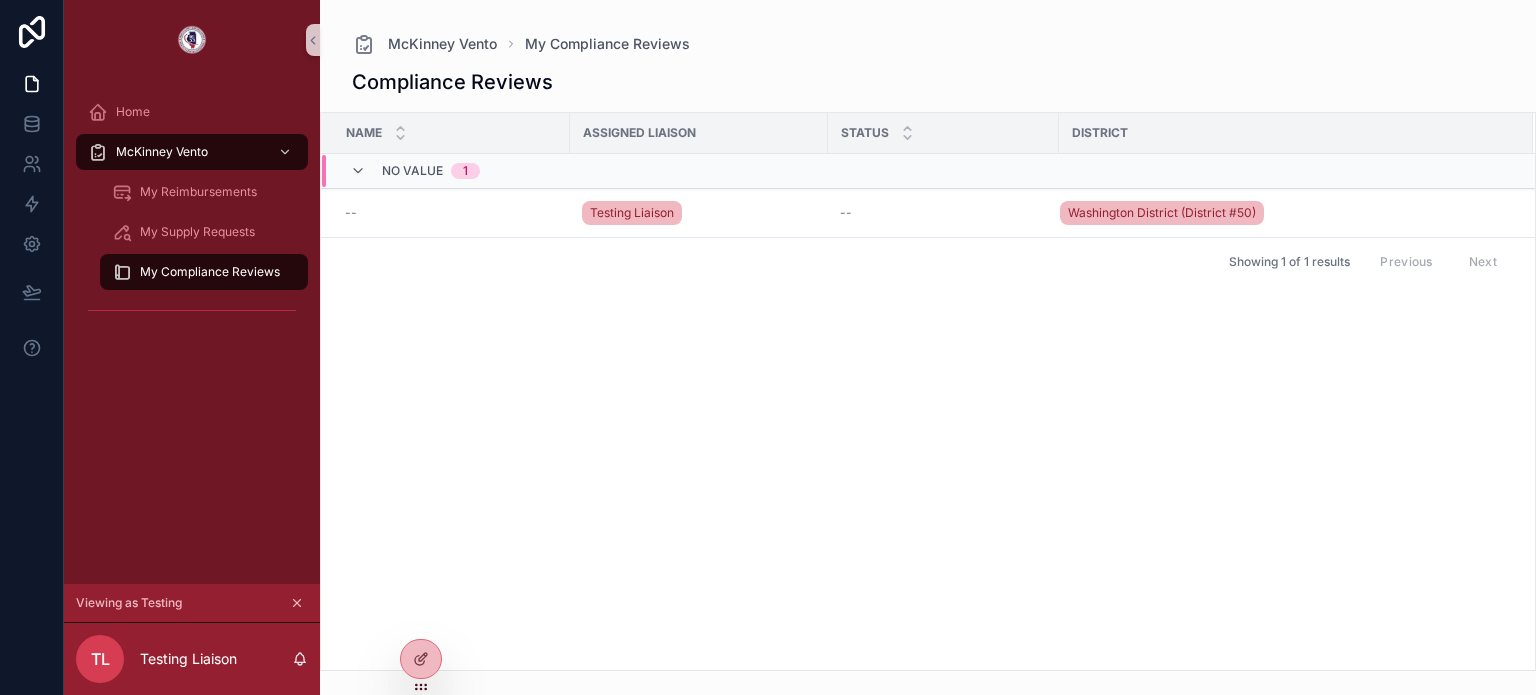 click on "Home McKinney Vento My Reimbursements My Supply Requests My Compliance Reviews" at bounding box center [192, 216] 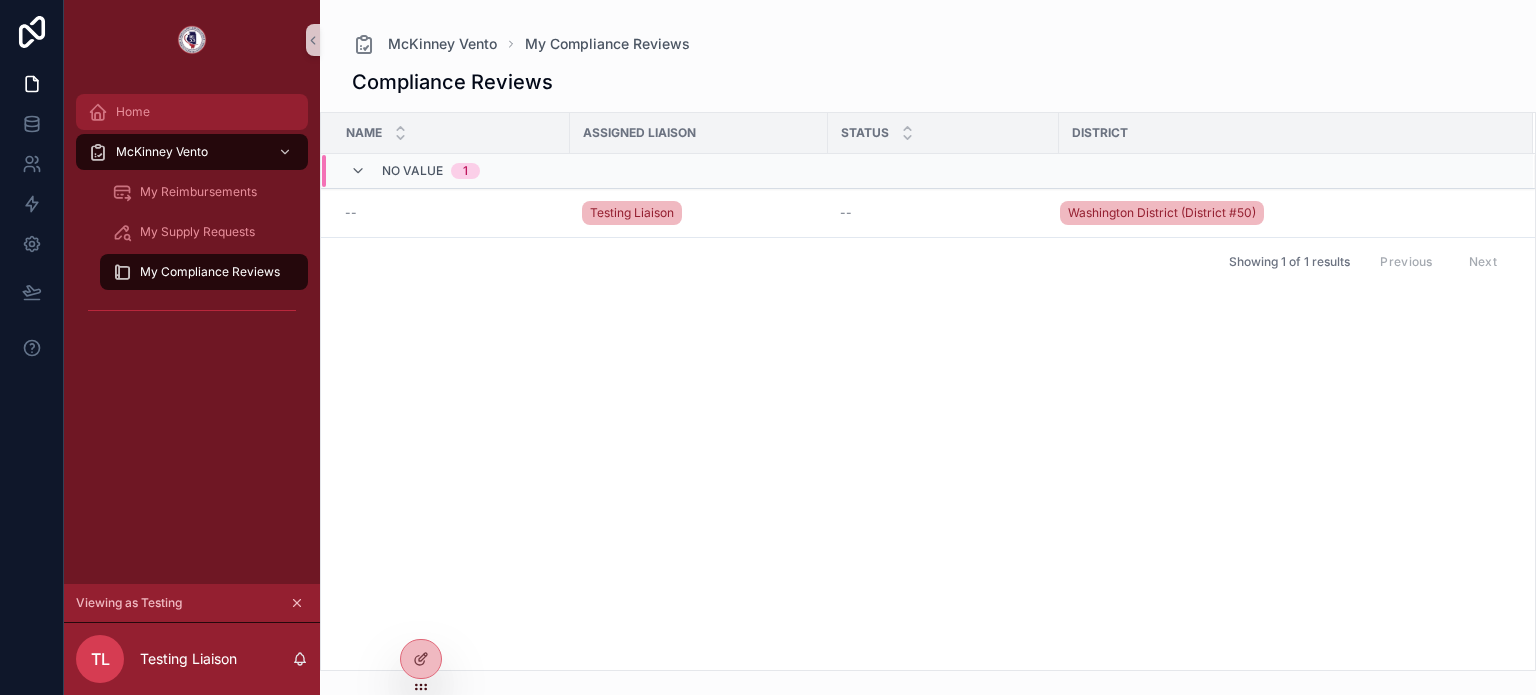 click on "Home" at bounding box center [192, 112] 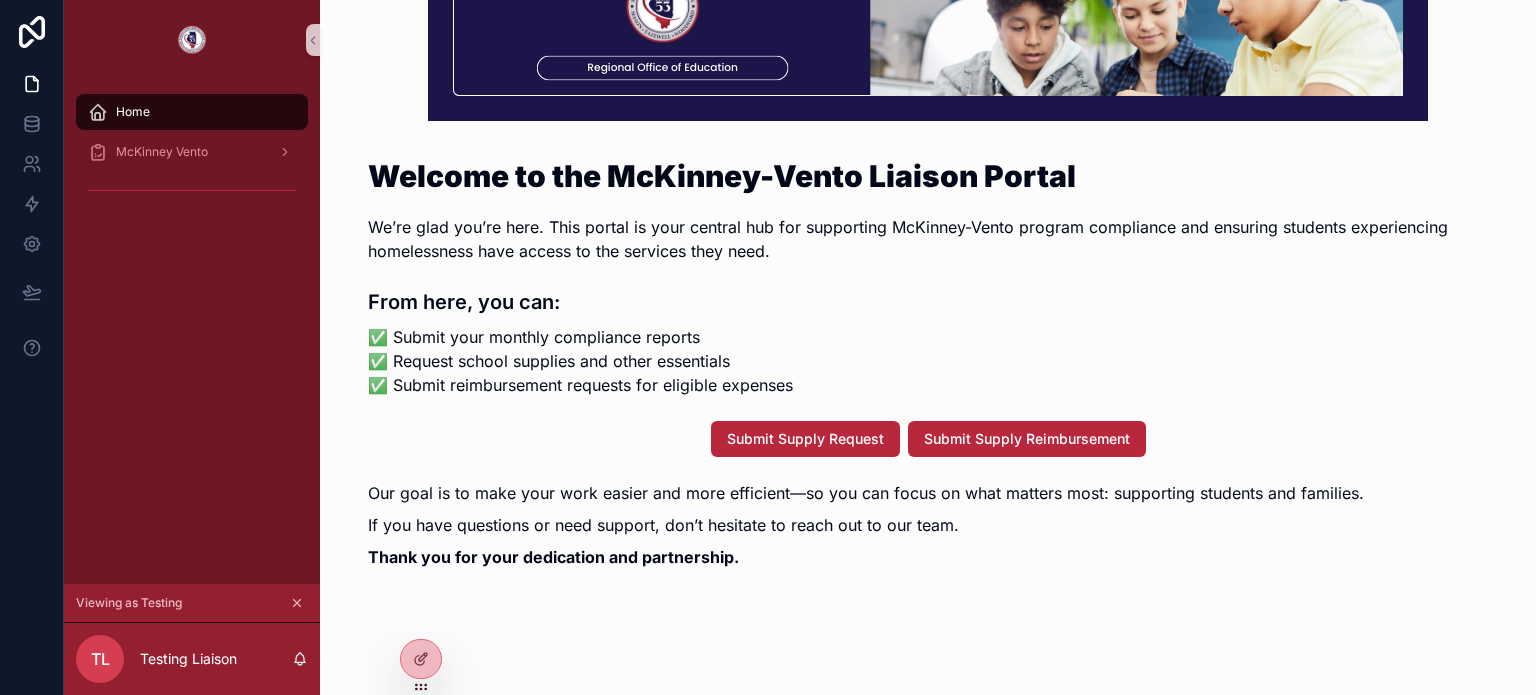 scroll, scrollTop: 0, scrollLeft: 0, axis: both 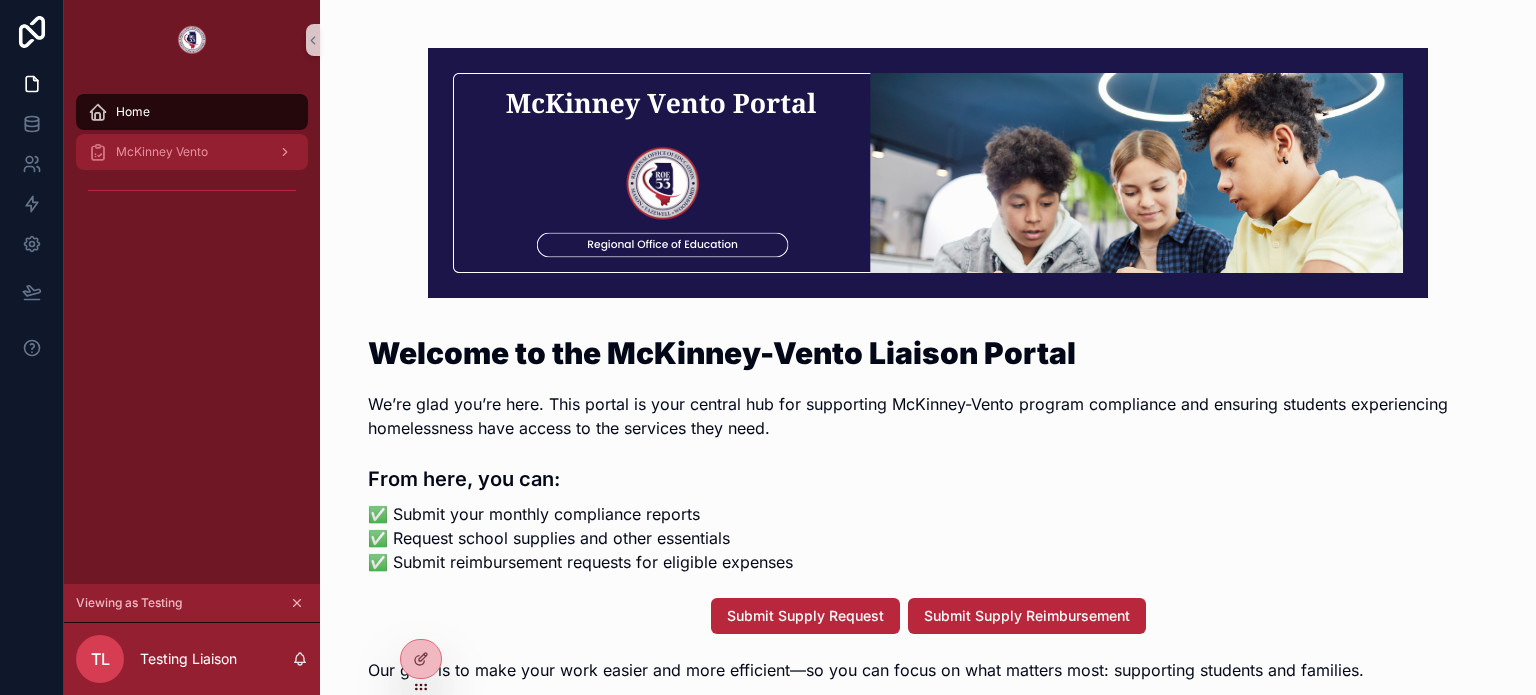 click on "McKinney Vento" at bounding box center (192, 152) 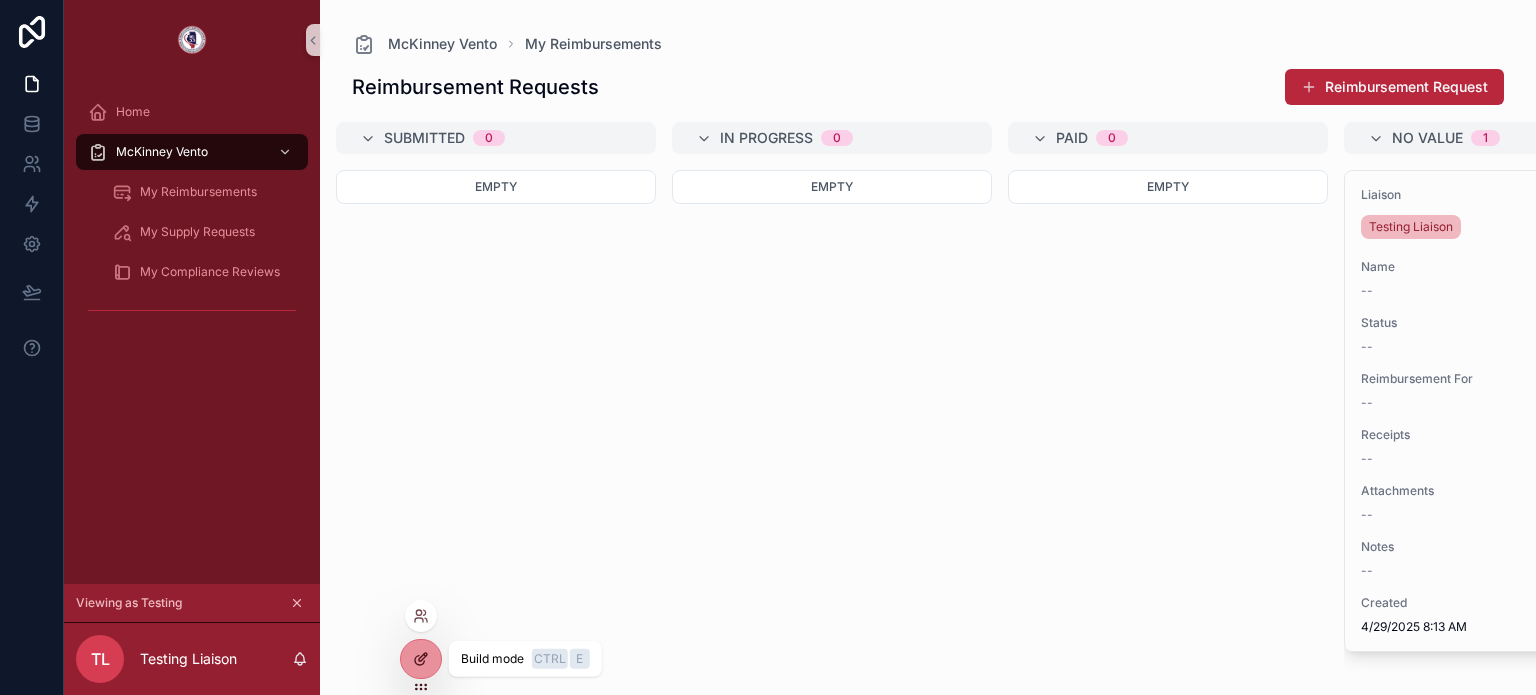 click 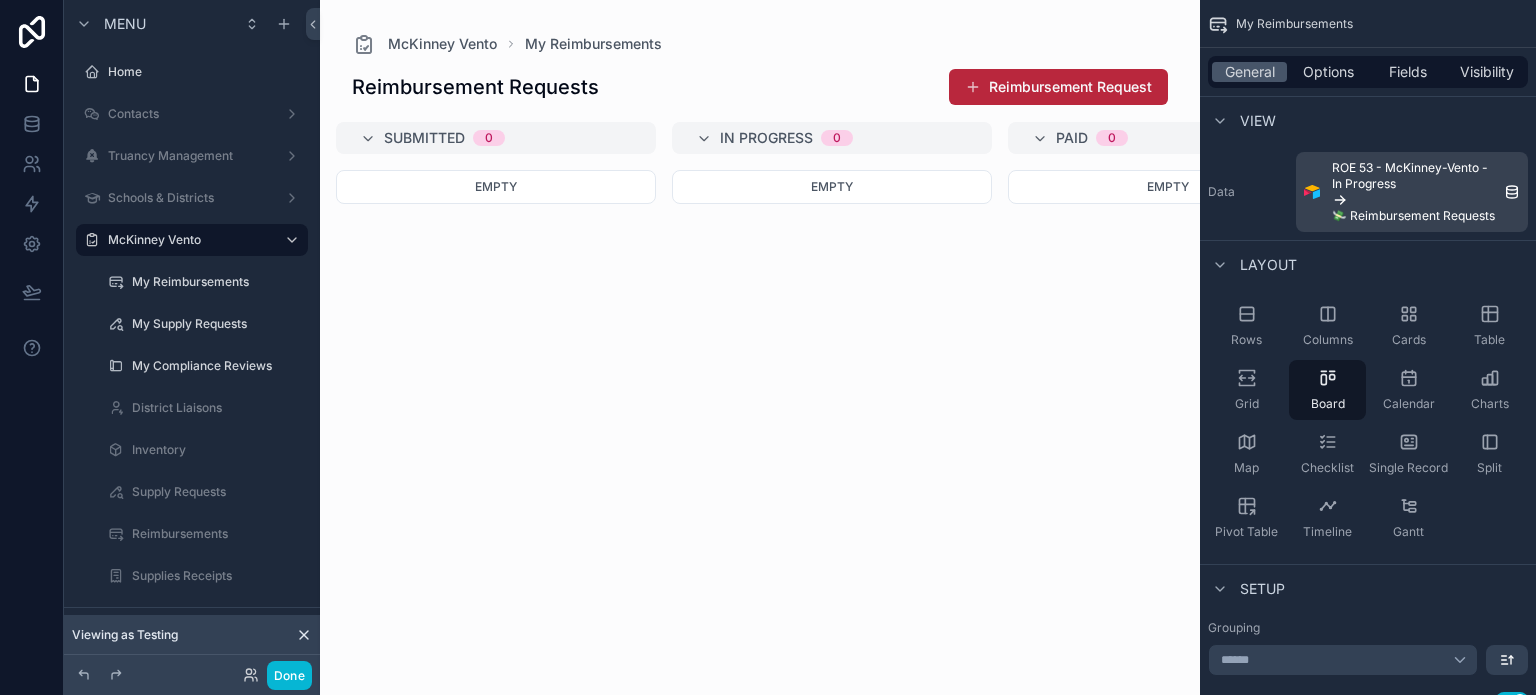click at bounding box center [760, 347] 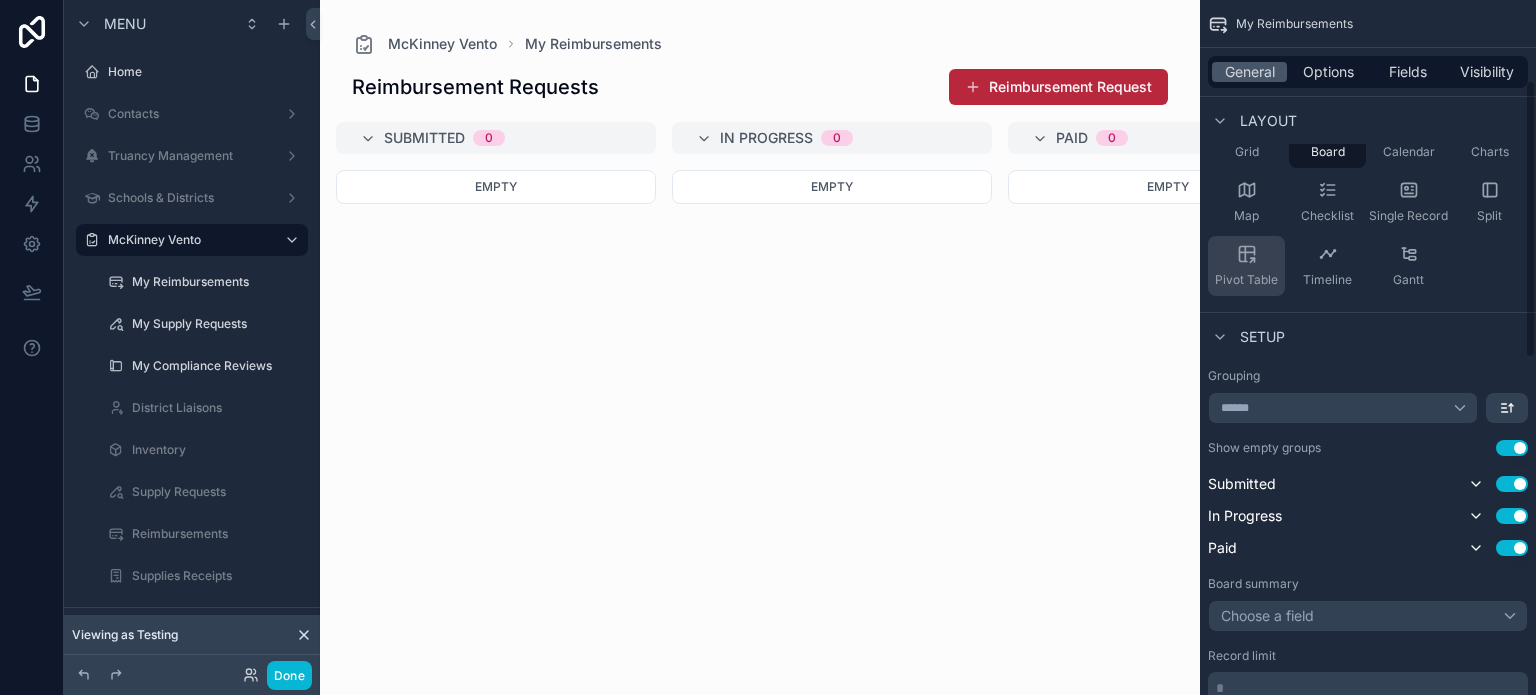 scroll, scrollTop: 400, scrollLeft: 0, axis: vertical 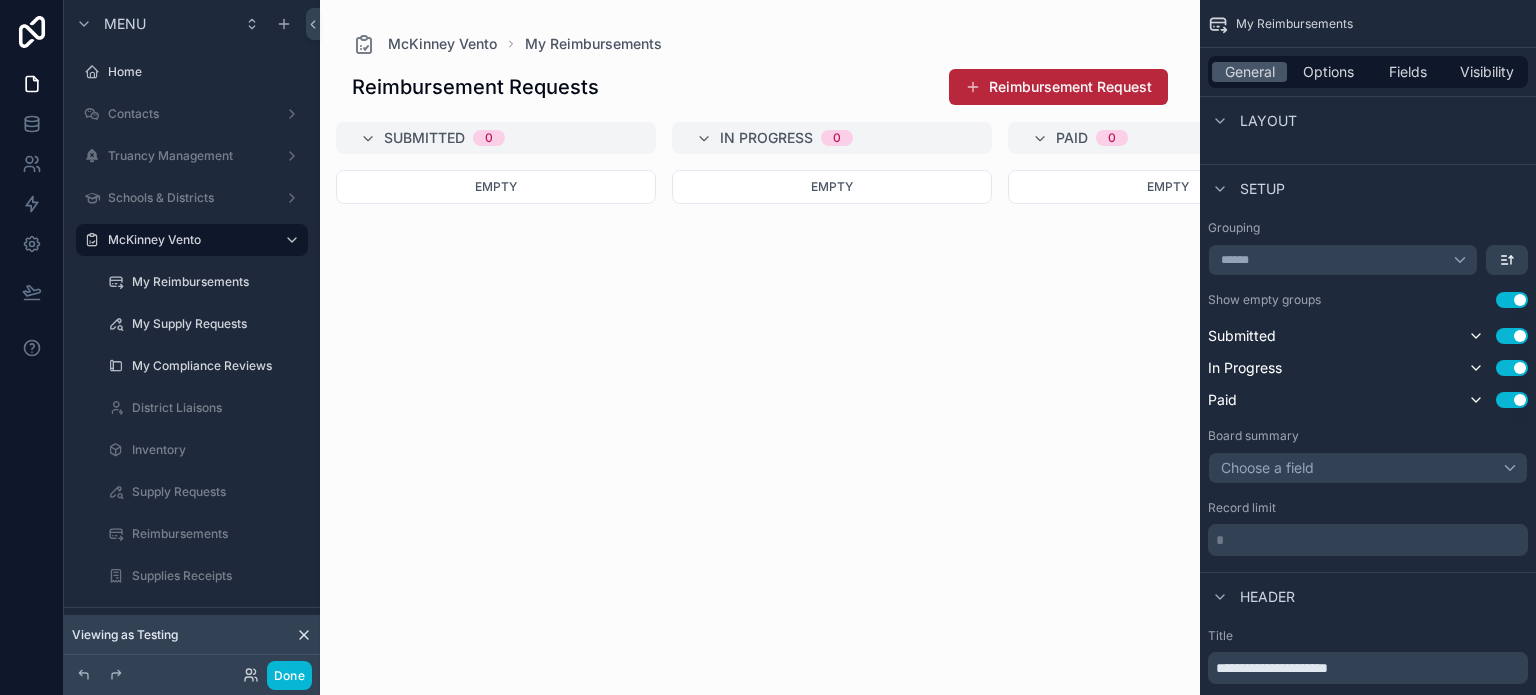 click on "Use setting" at bounding box center (1512, 300) 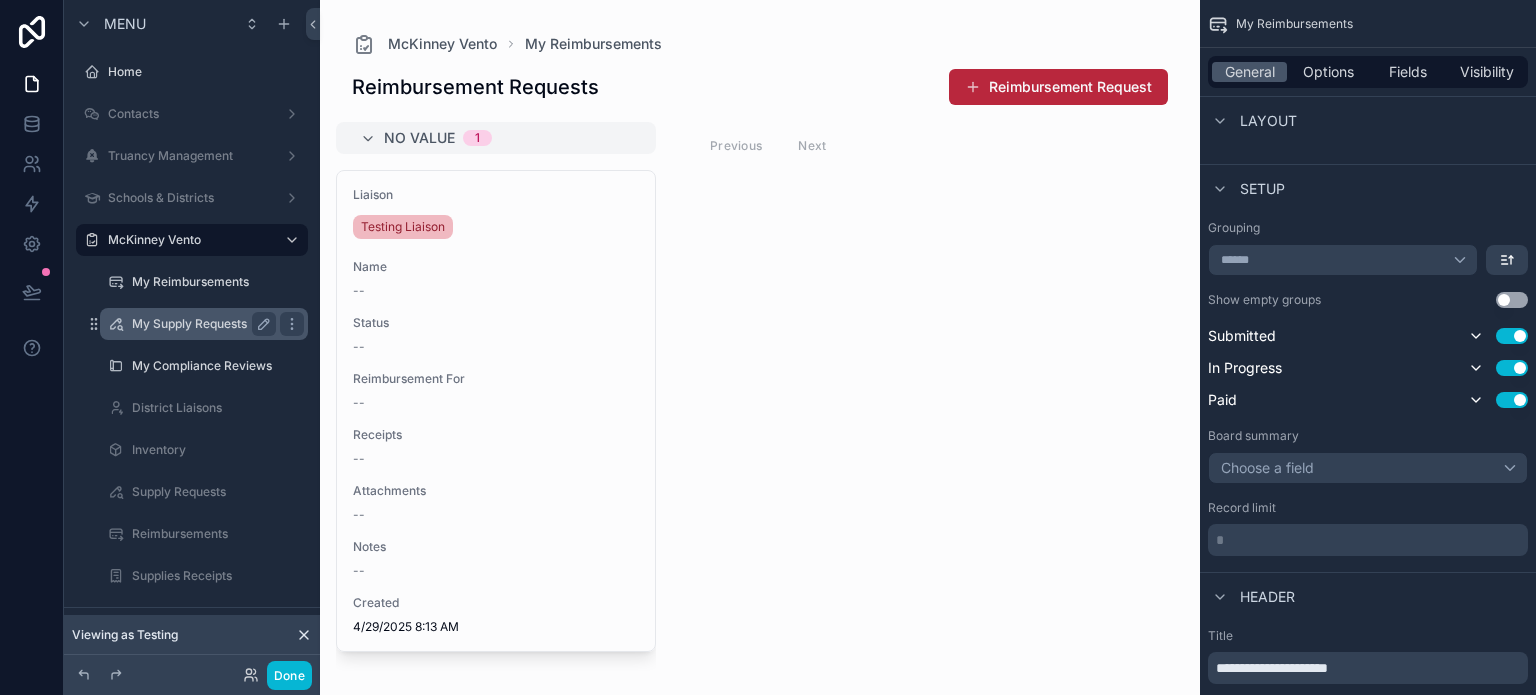 click on "My Supply Requests" at bounding box center [200, 324] 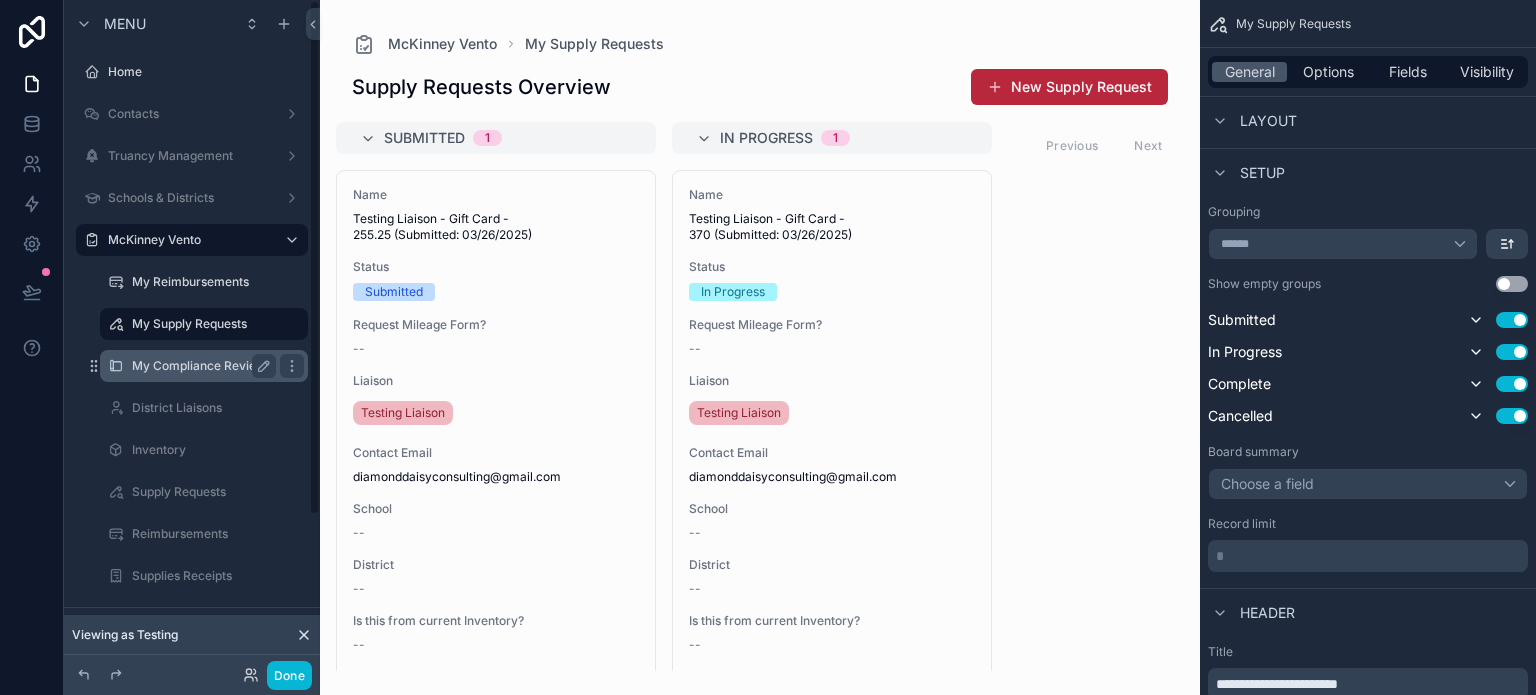 click on "My Compliance Reviews" at bounding box center (202, 366) 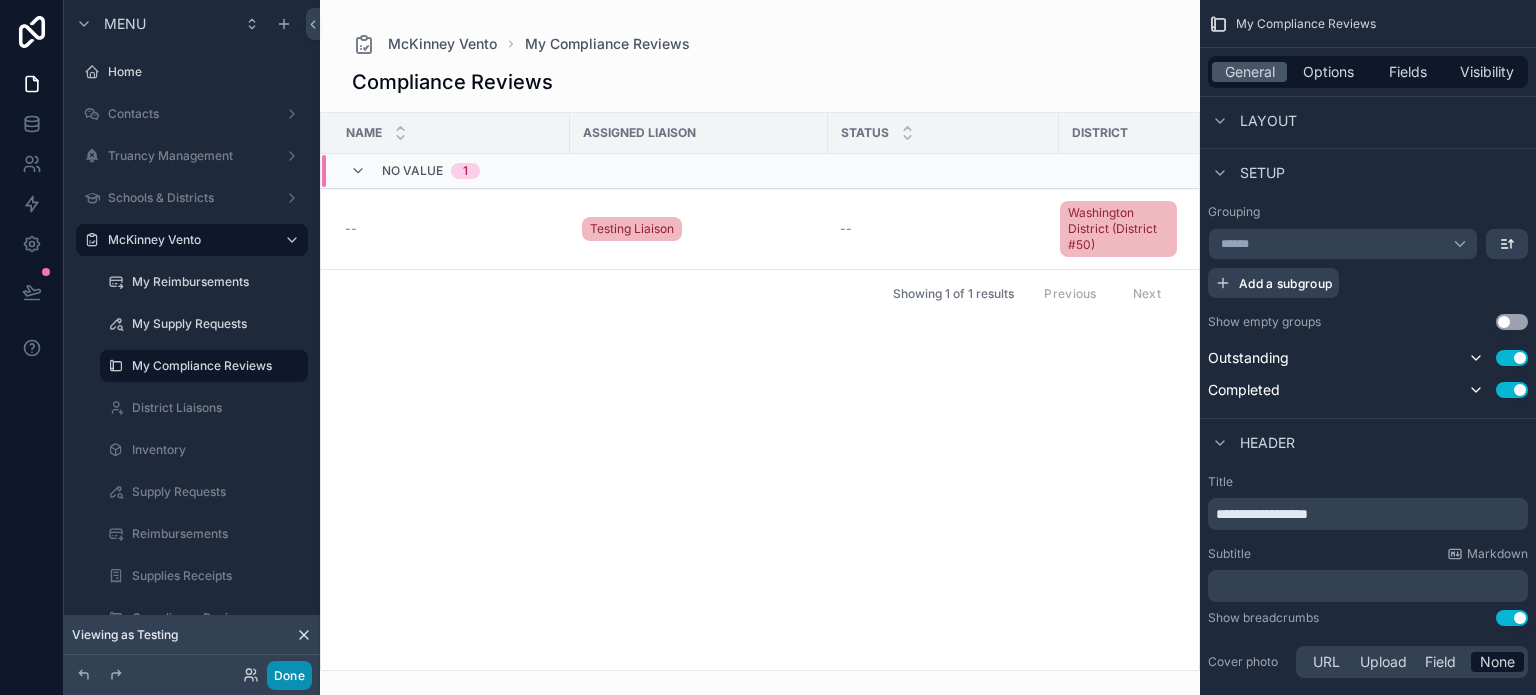 click on "Done" at bounding box center (289, 675) 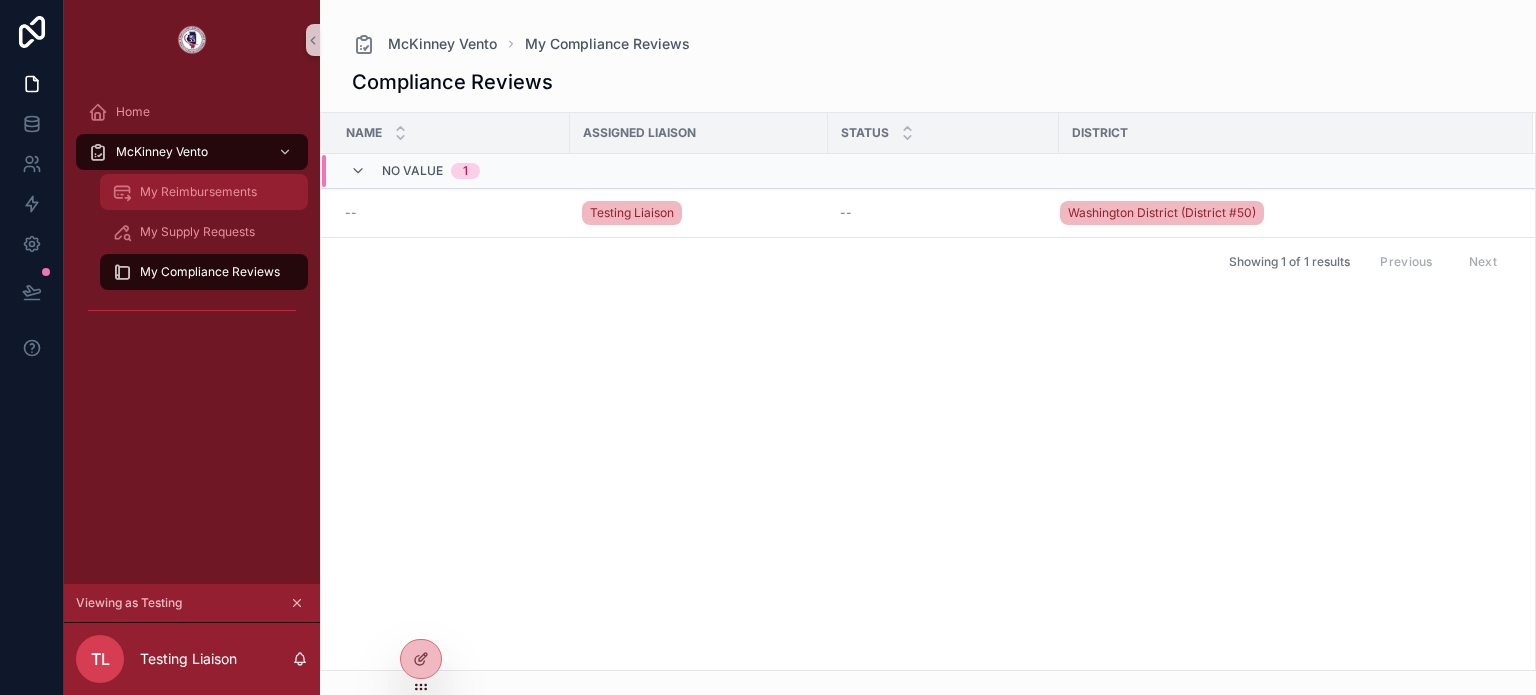 click on "My Reimbursements" at bounding box center (204, 192) 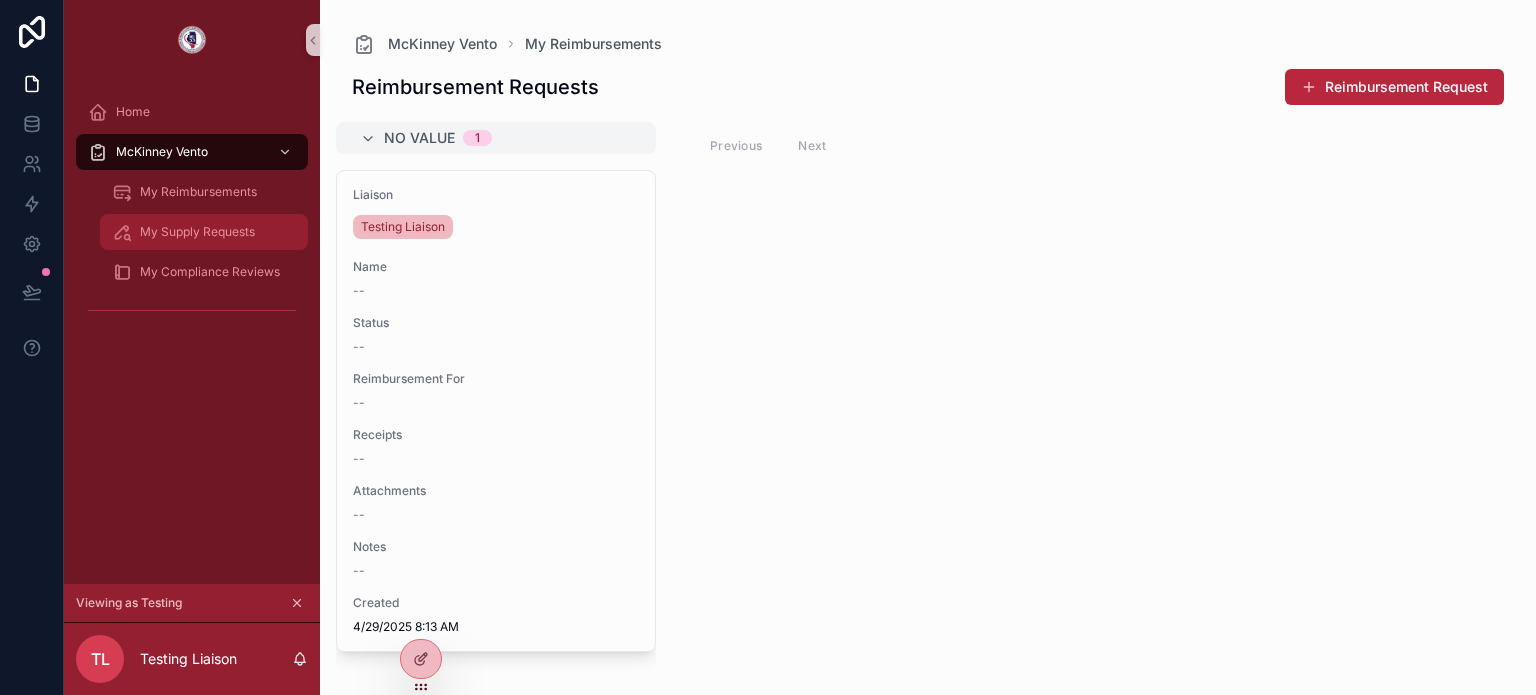 click on "My Supply Requests" at bounding box center [204, 232] 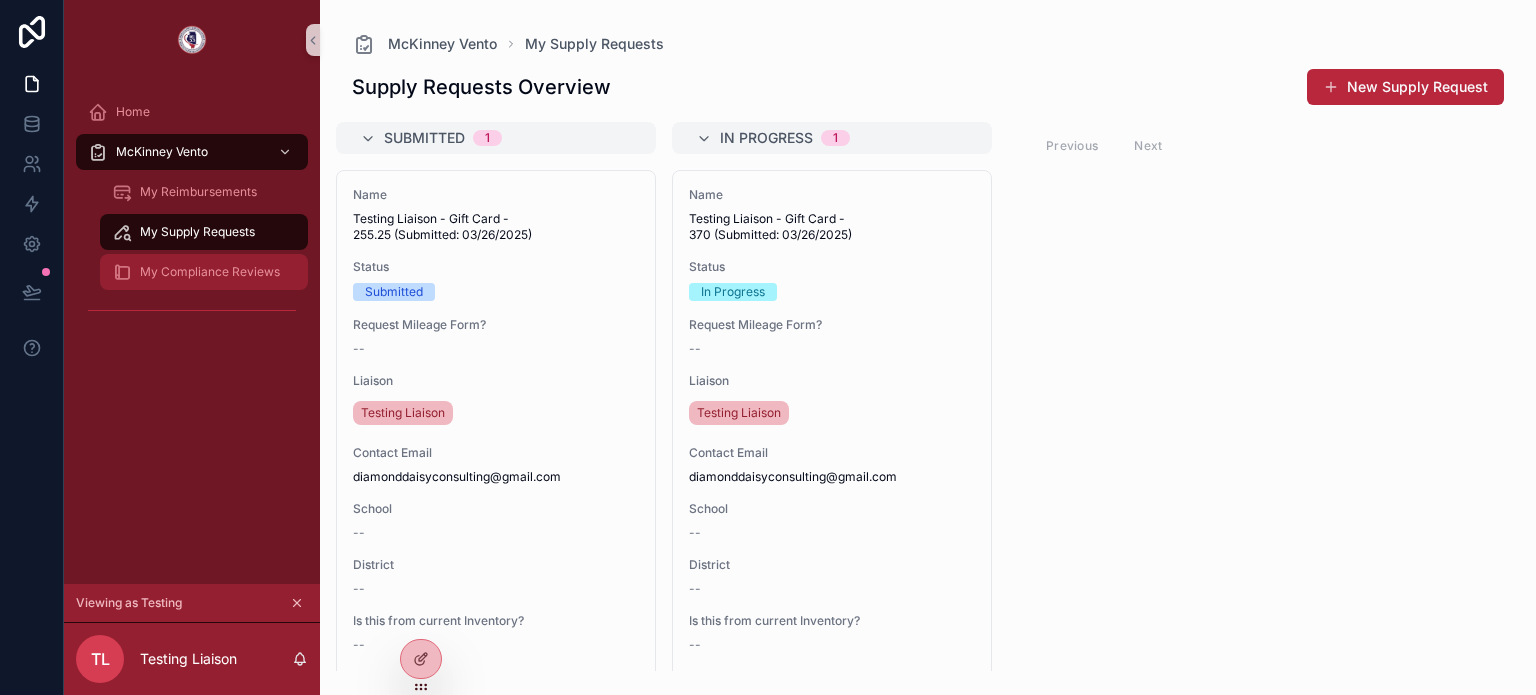 click on "My Compliance Reviews" at bounding box center (210, 272) 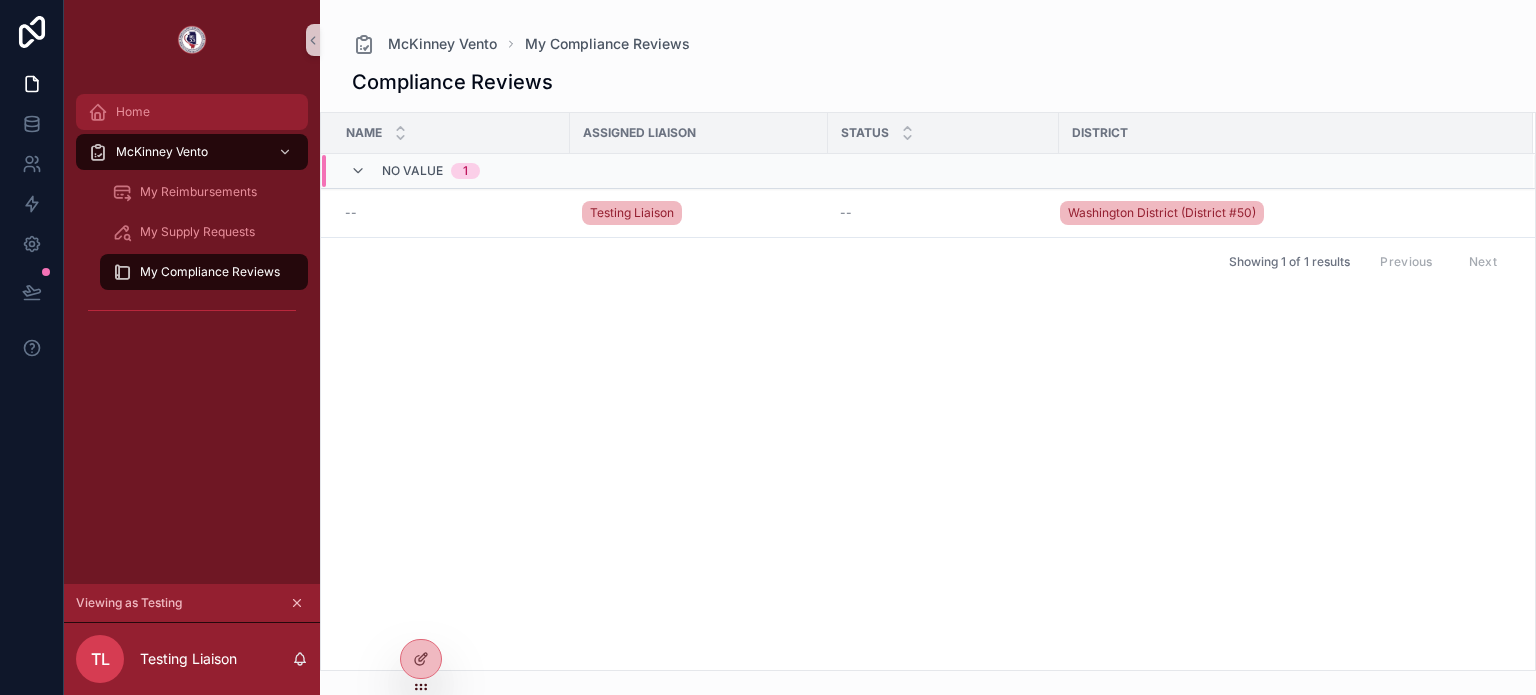 click on "Home" at bounding box center (192, 112) 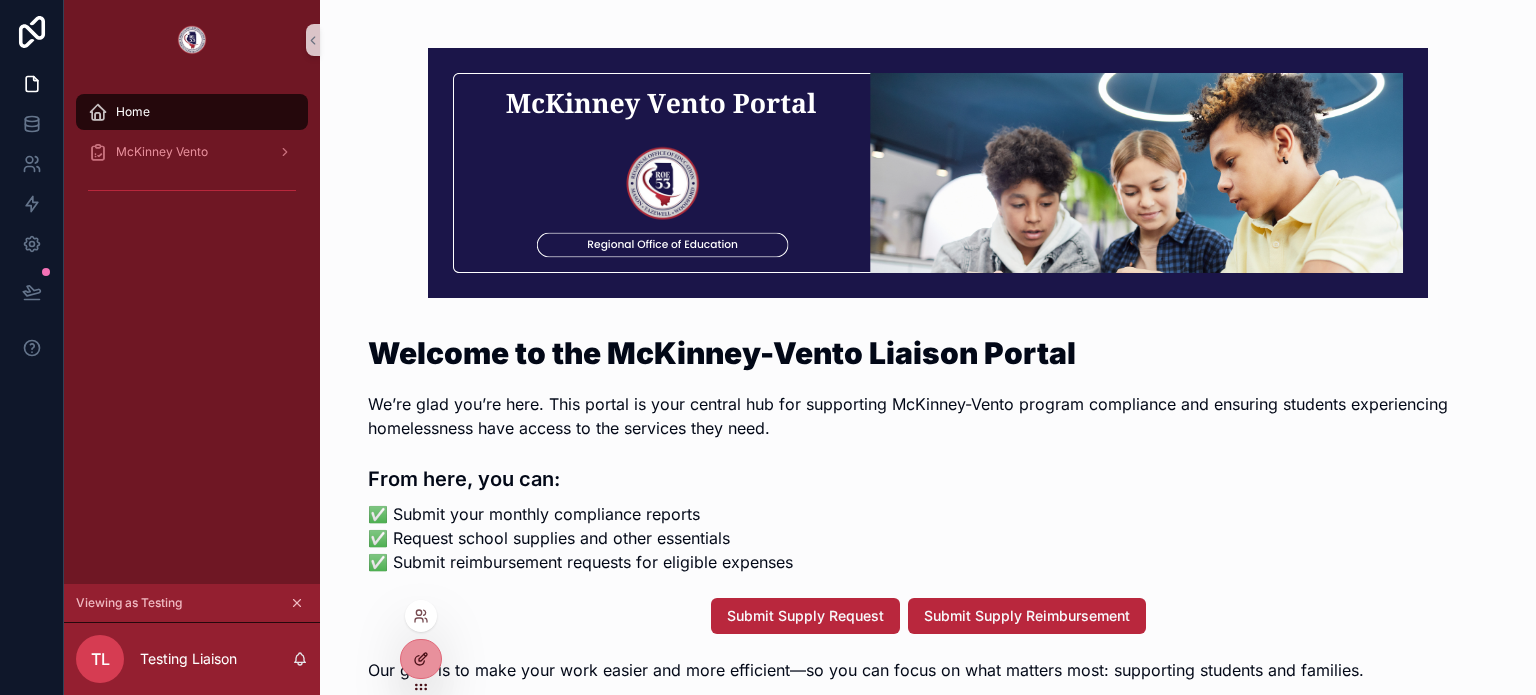 click at bounding box center [421, 659] 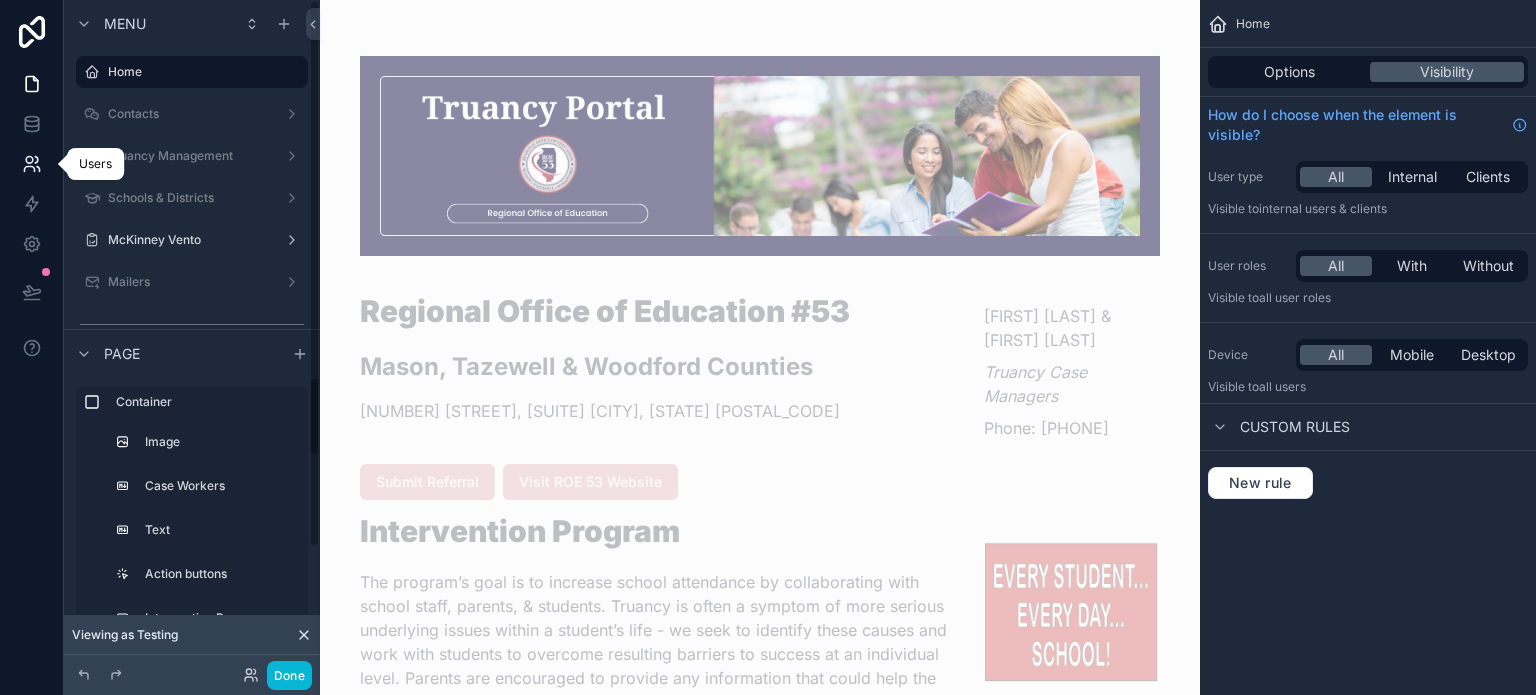 click 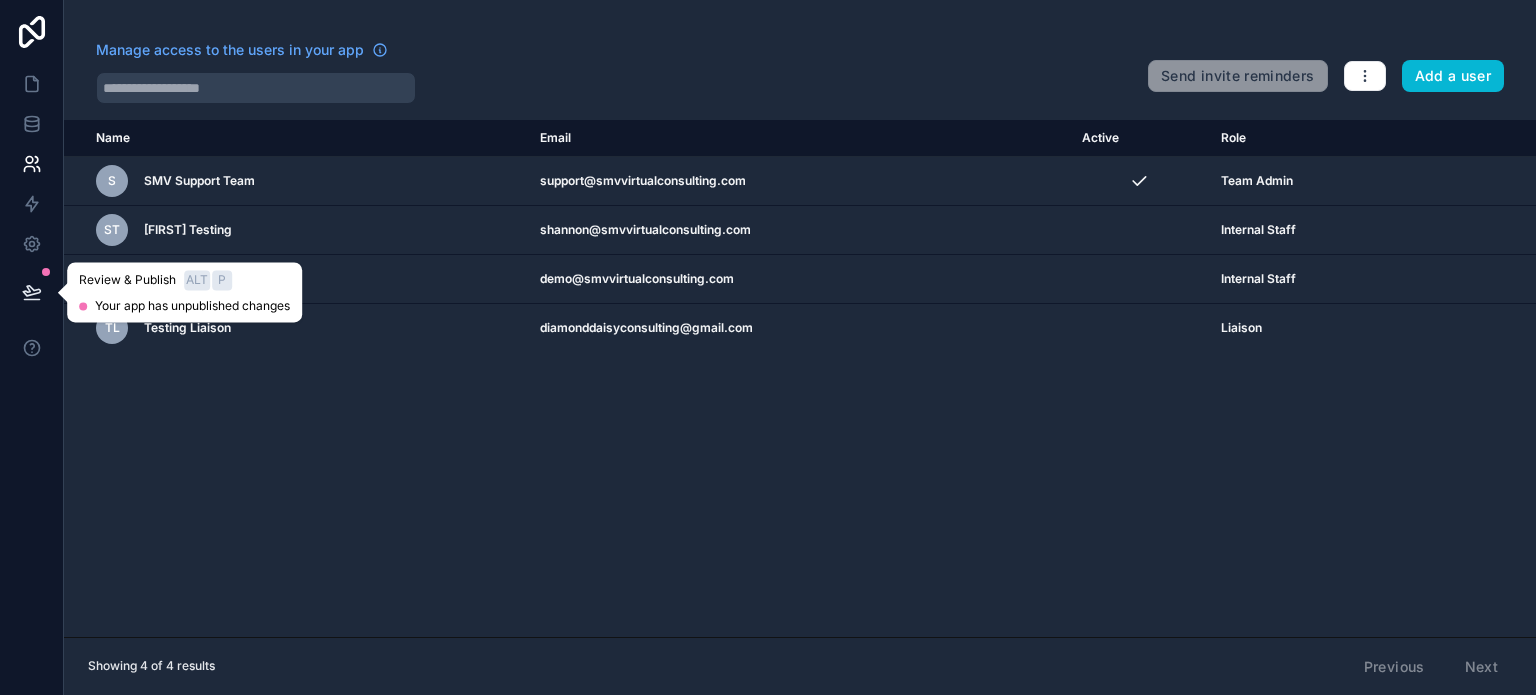 click 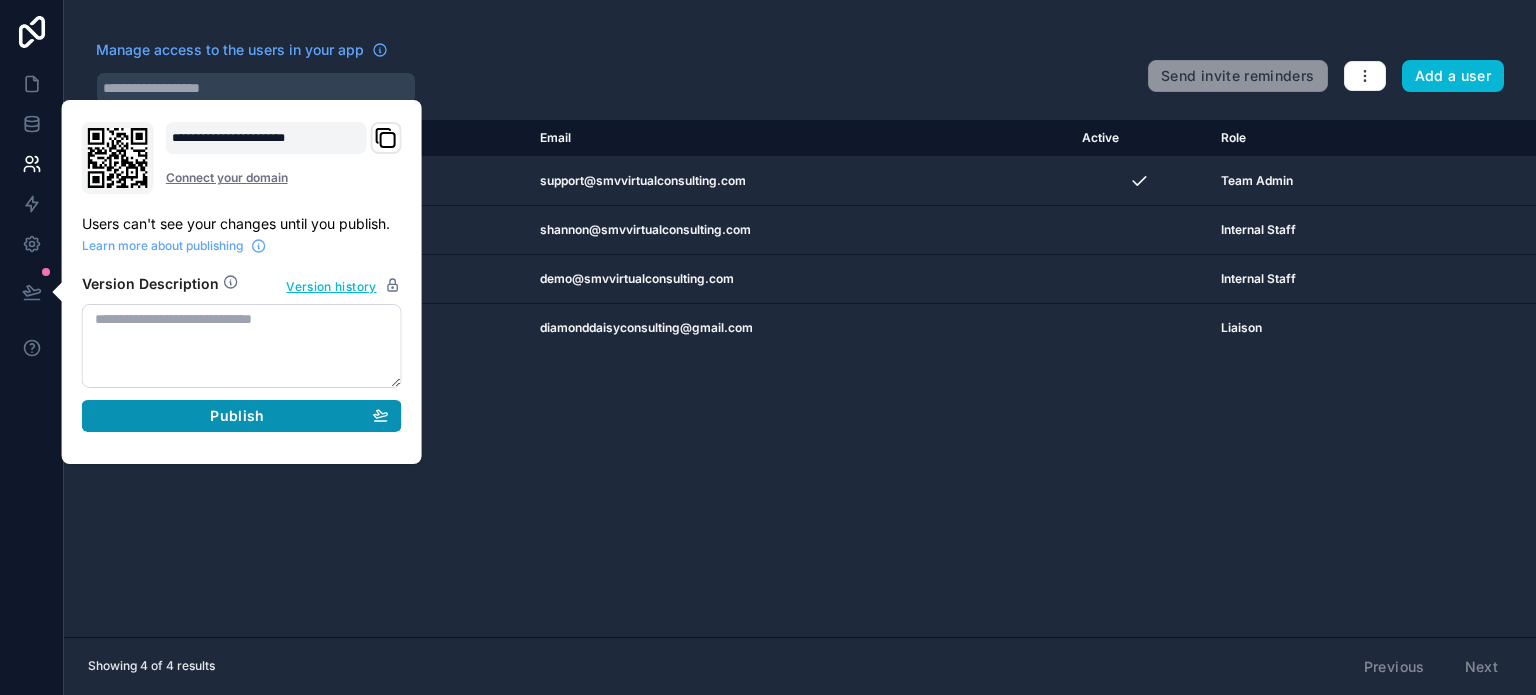 click on "Publish" at bounding box center (237, 416) 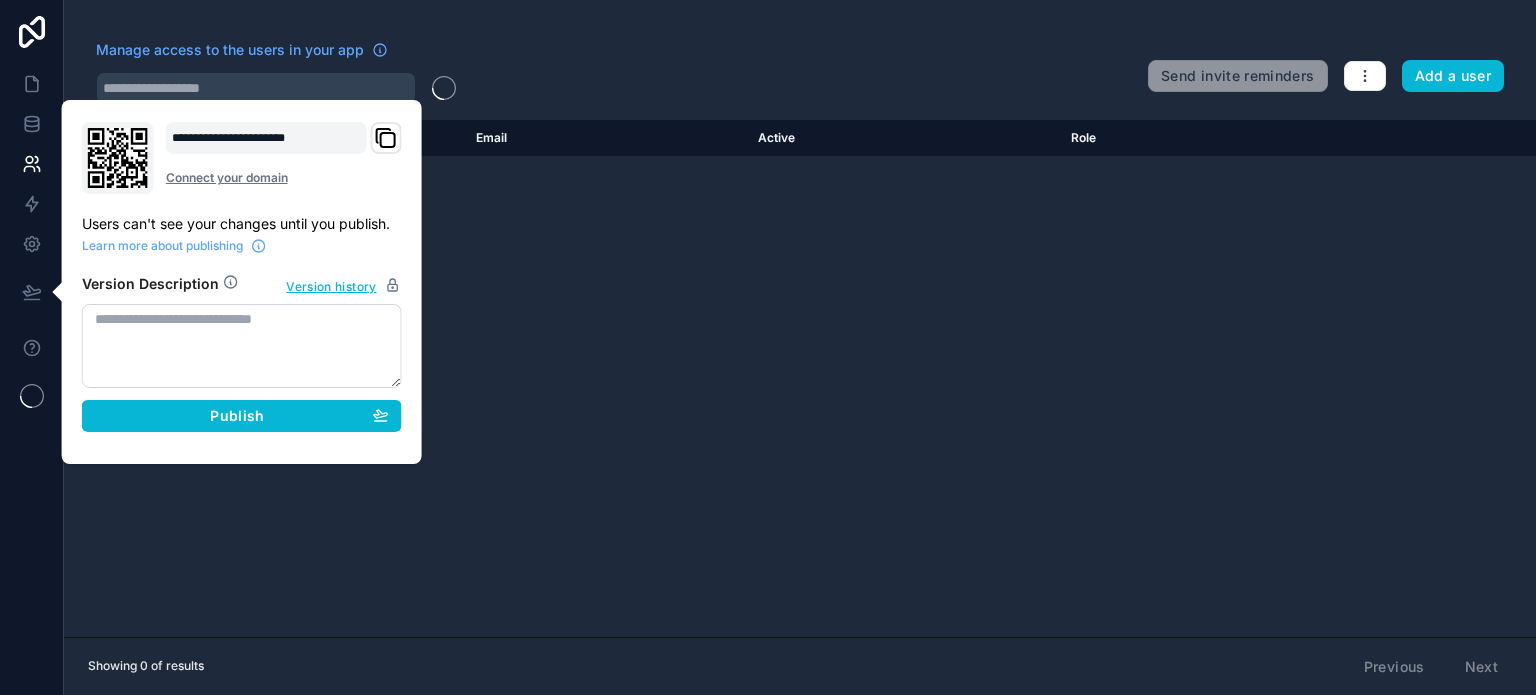 scroll, scrollTop: 0, scrollLeft: 0, axis: both 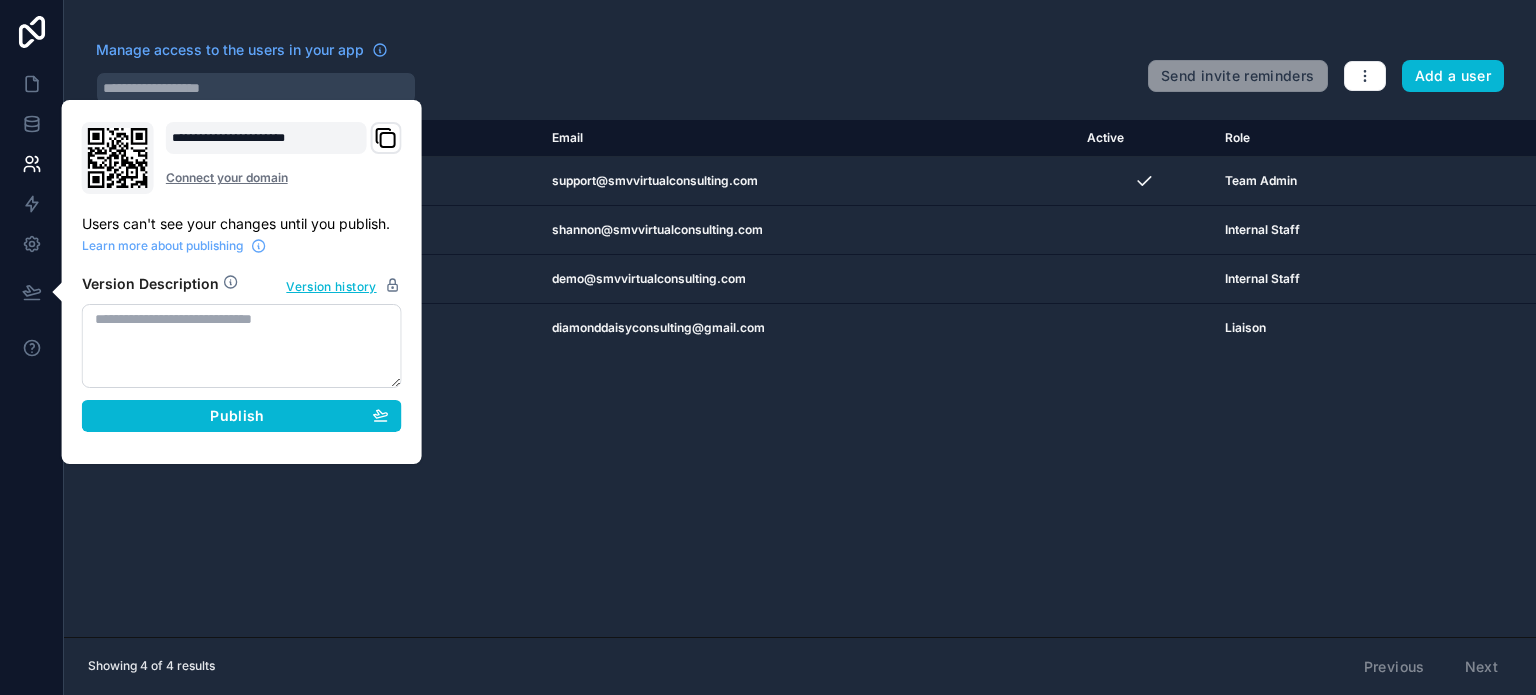 click at bounding box center (614, 88) 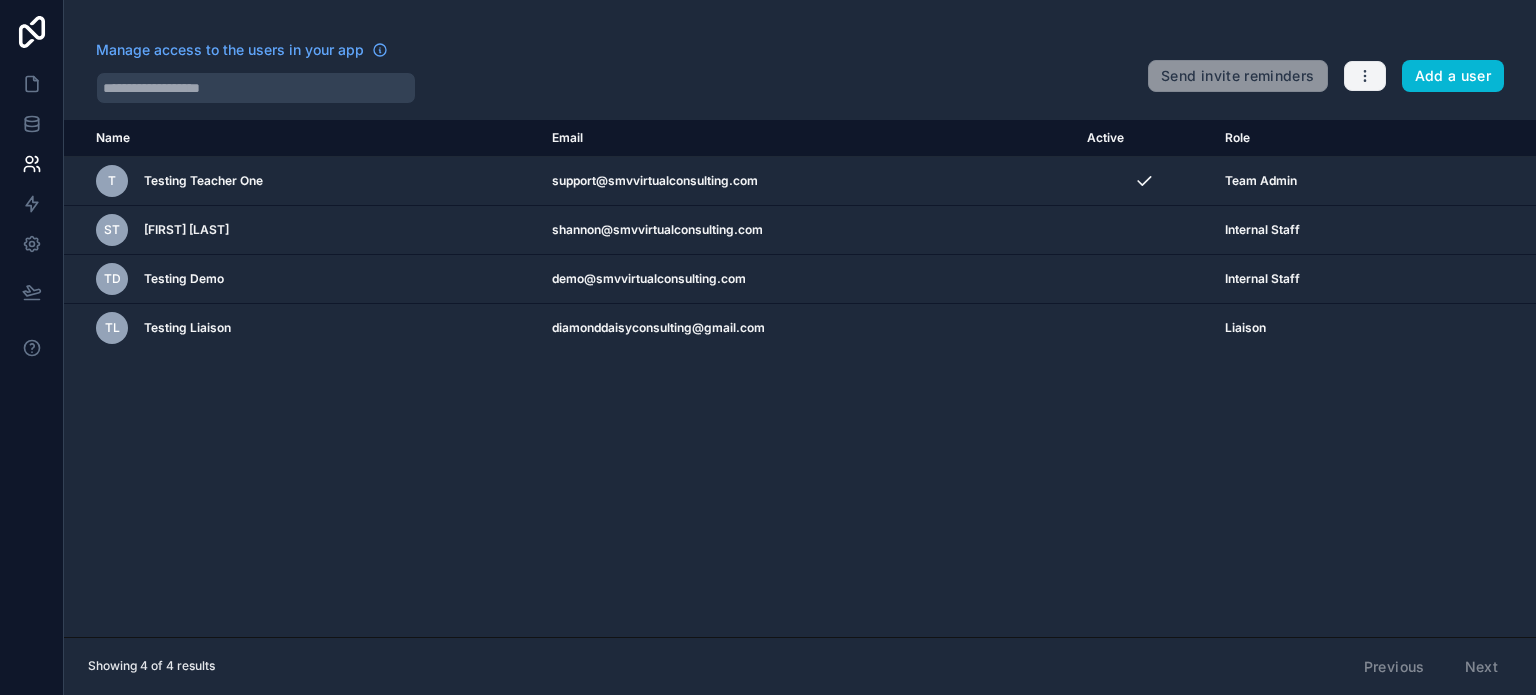 click 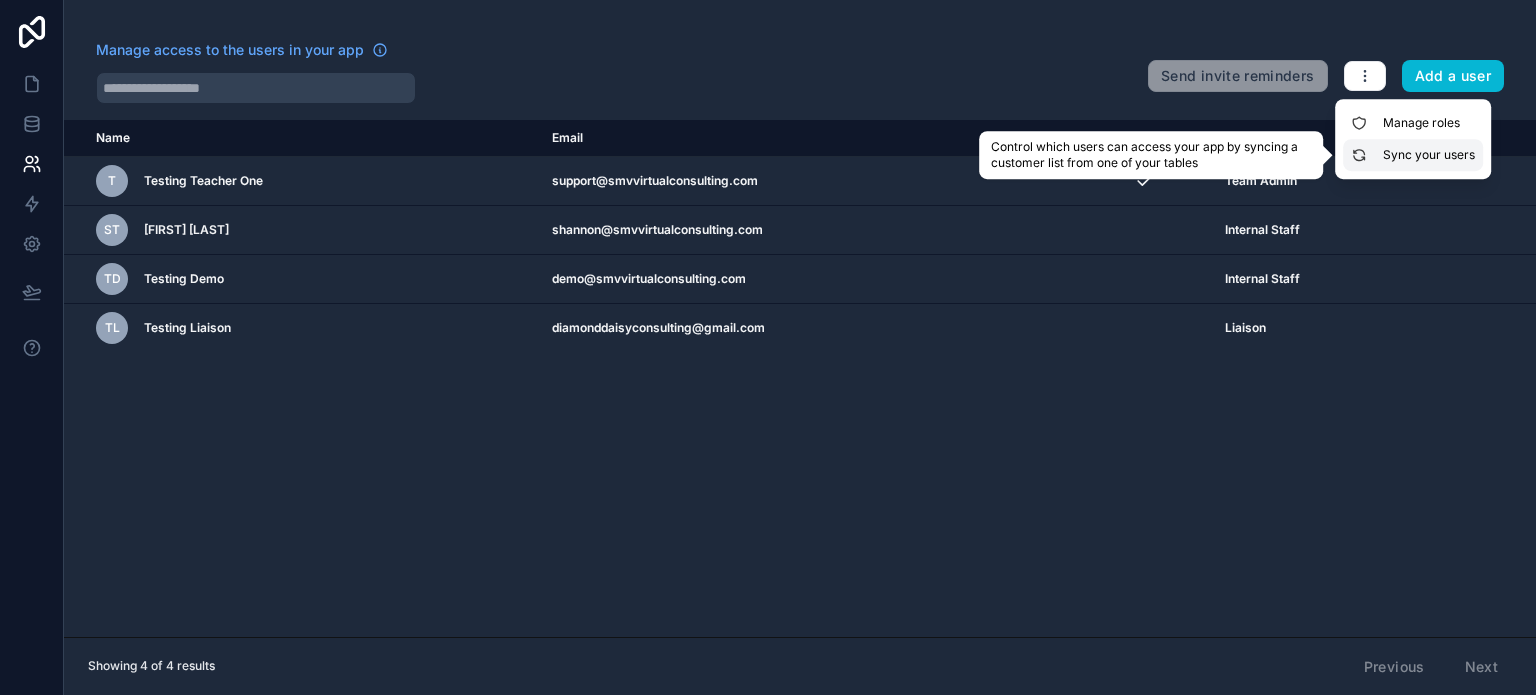 click on "Sync your users" at bounding box center (1413, 155) 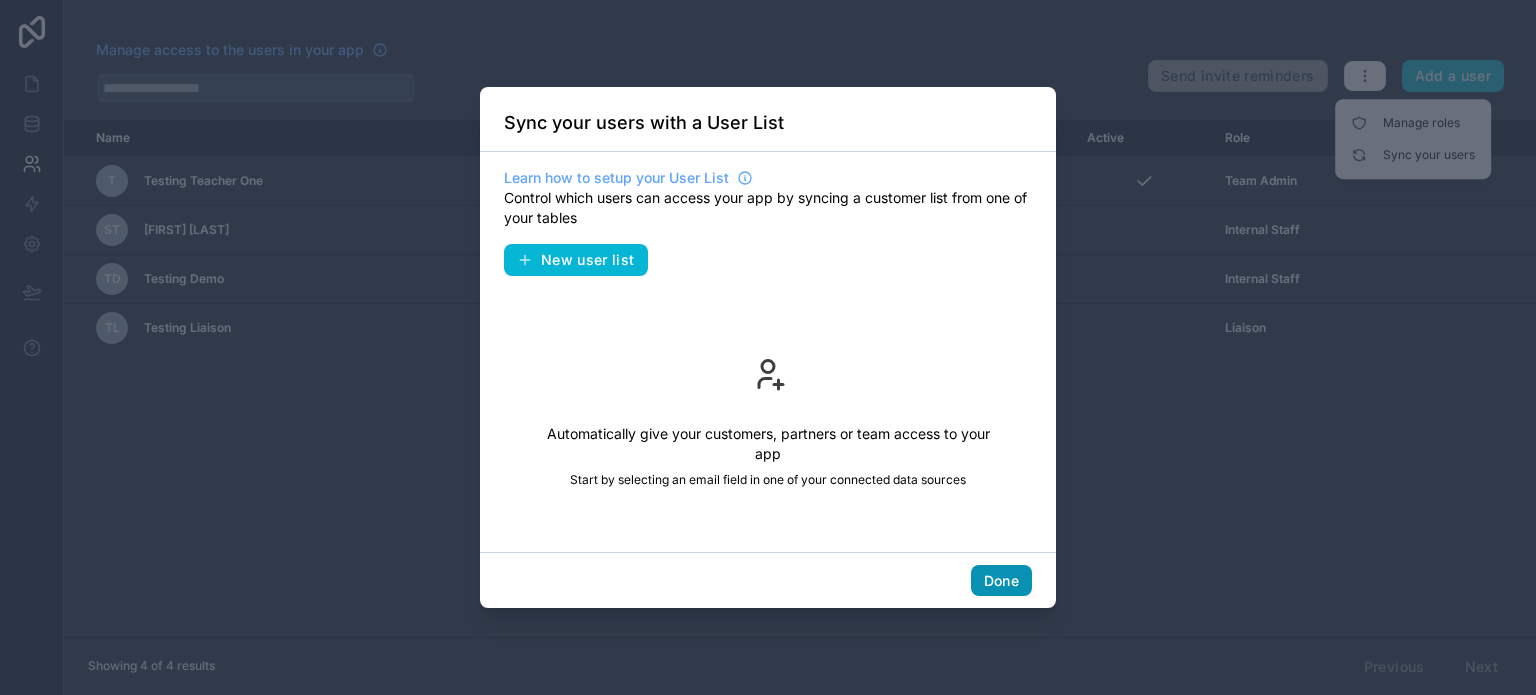 click on "Done" at bounding box center [1001, 581] 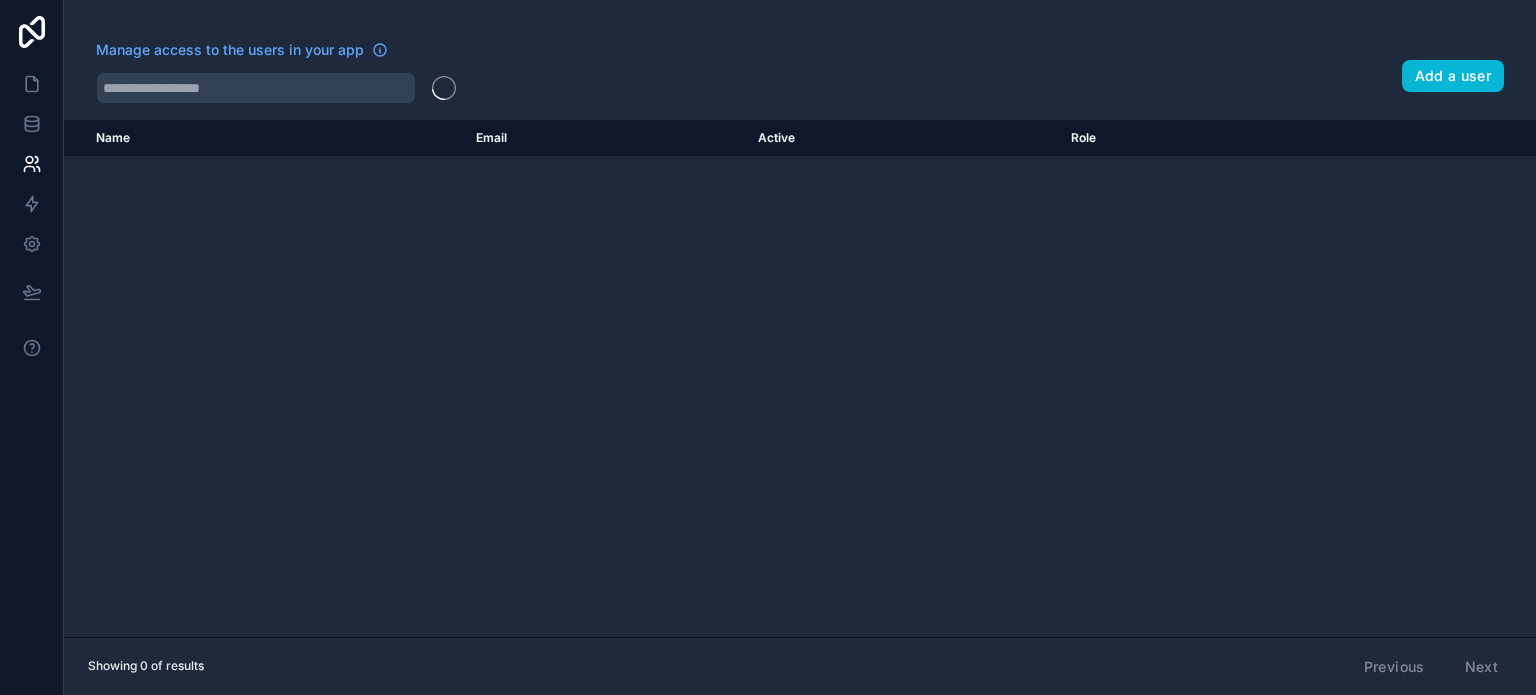 scroll, scrollTop: 0, scrollLeft: 0, axis: both 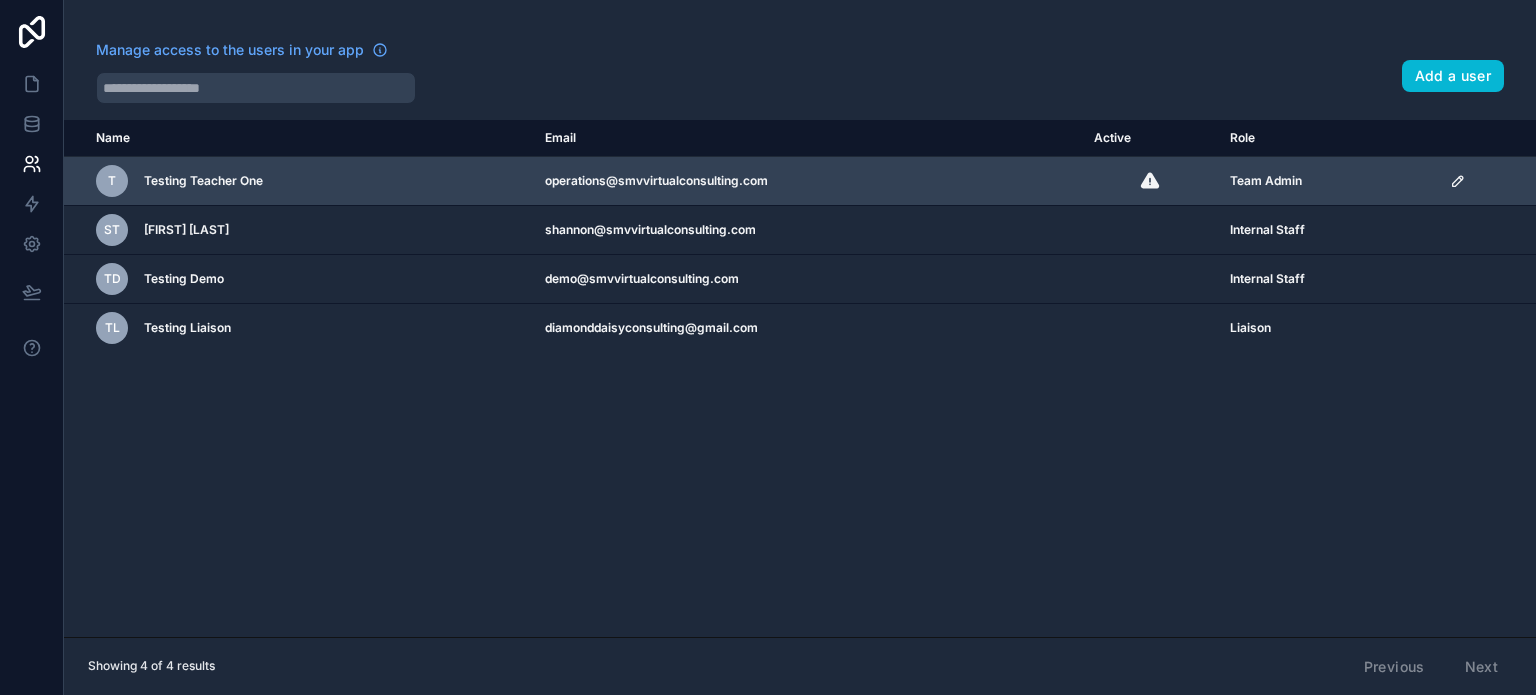 click 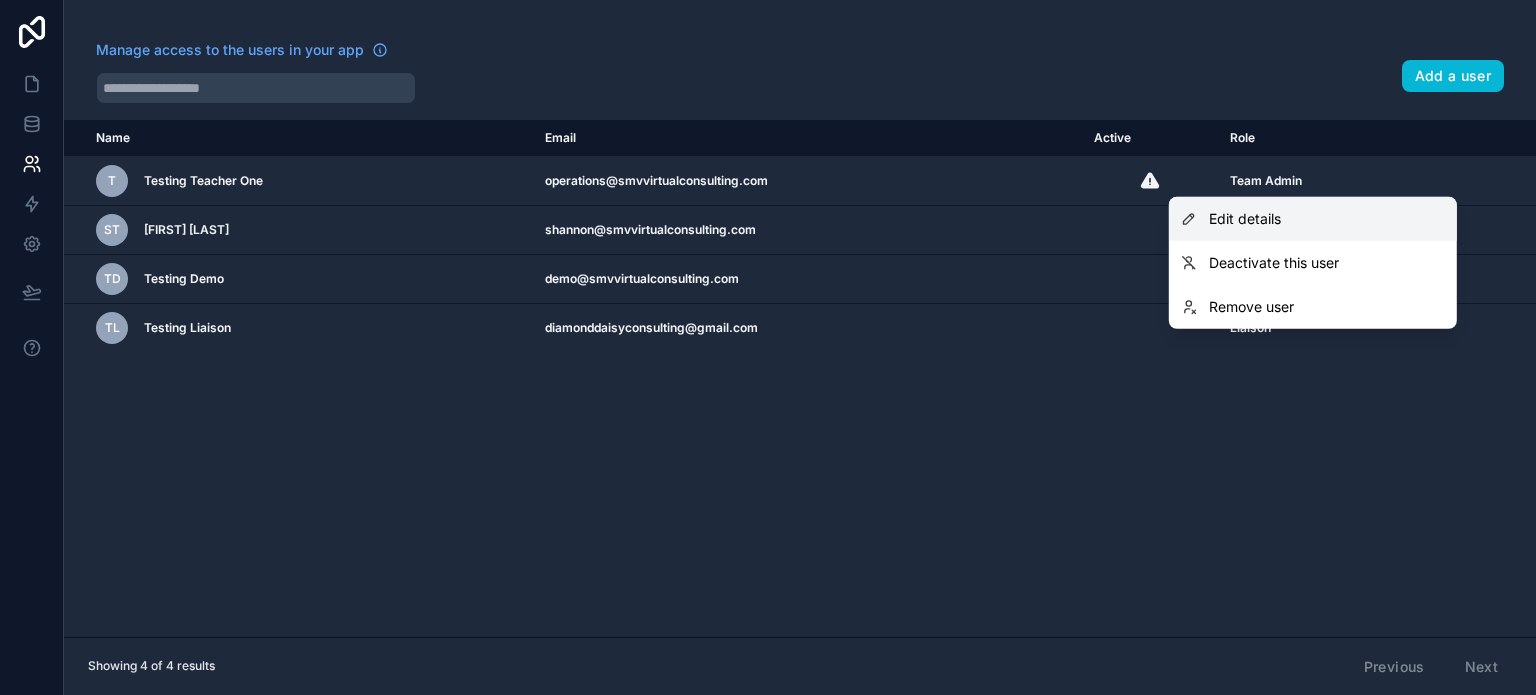 click on "Edit details" at bounding box center [1313, 219] 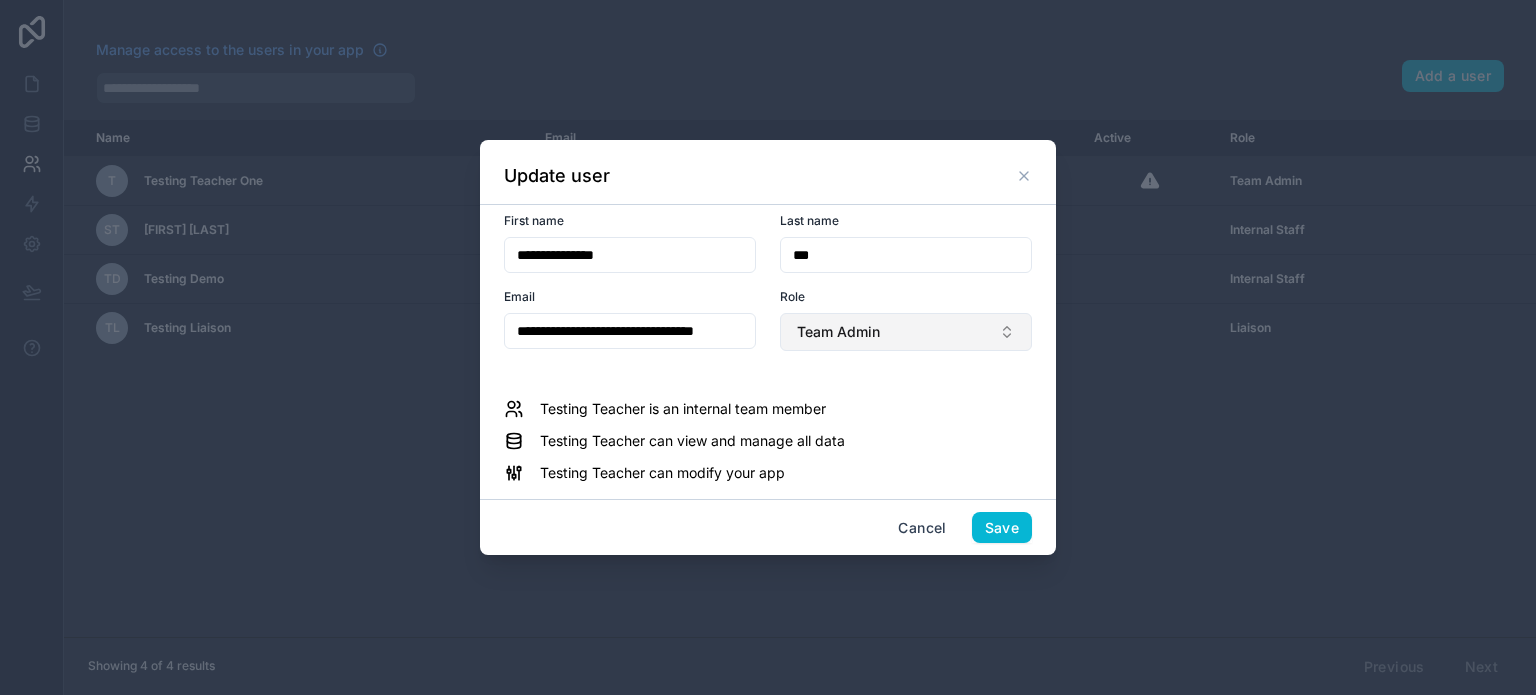 click on "Team Admin" at bounding box center [838, 332] 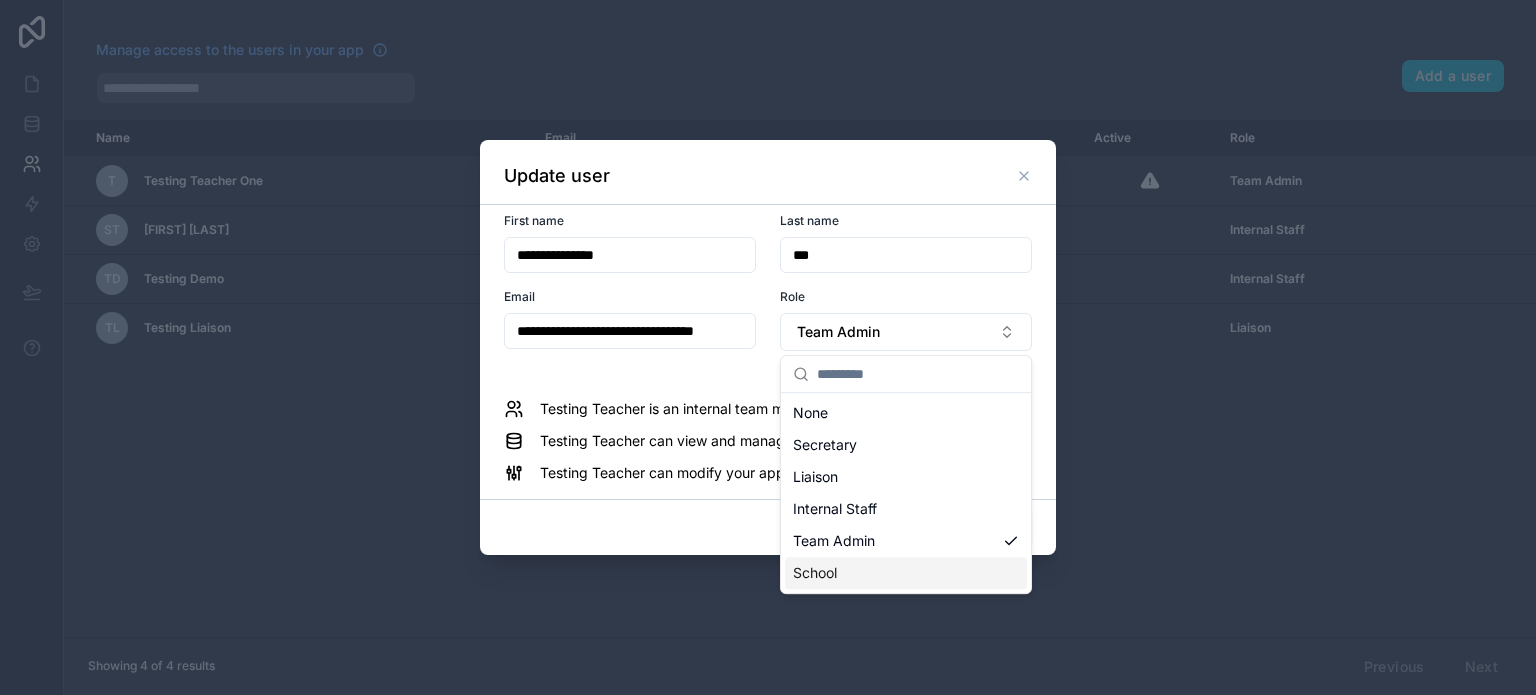 click on "School" at bounding box center (906, 573) 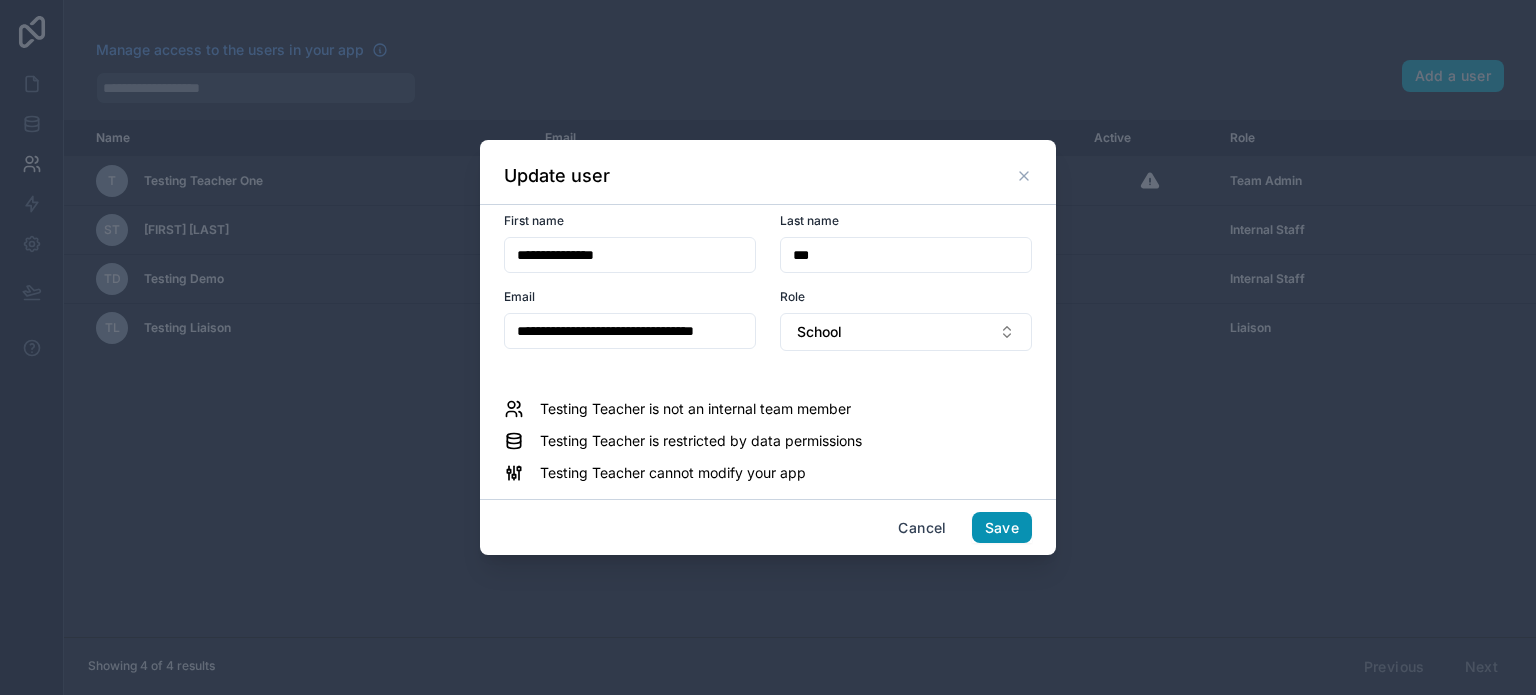 click on "Save" at bounding box center [1002, 528] 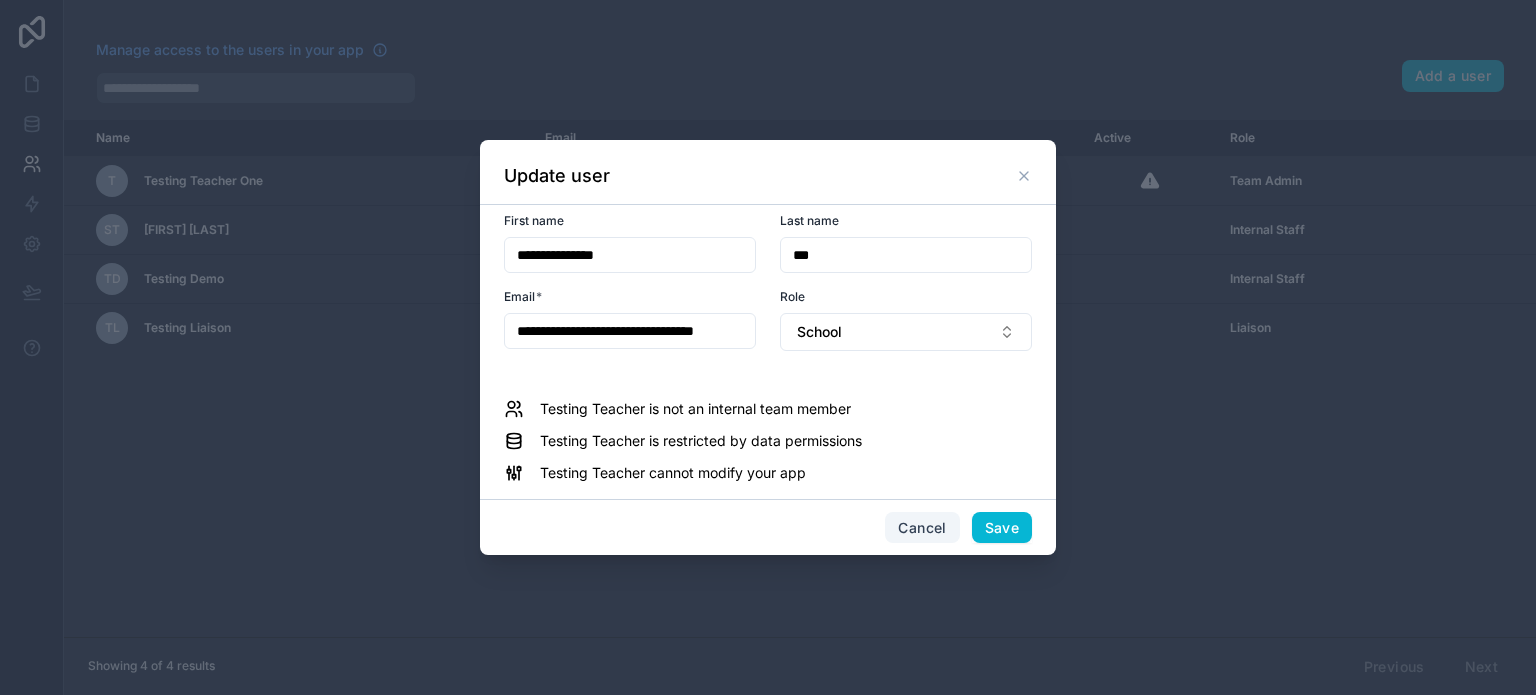 click on "Cancel" at bounding box center (922, 528) 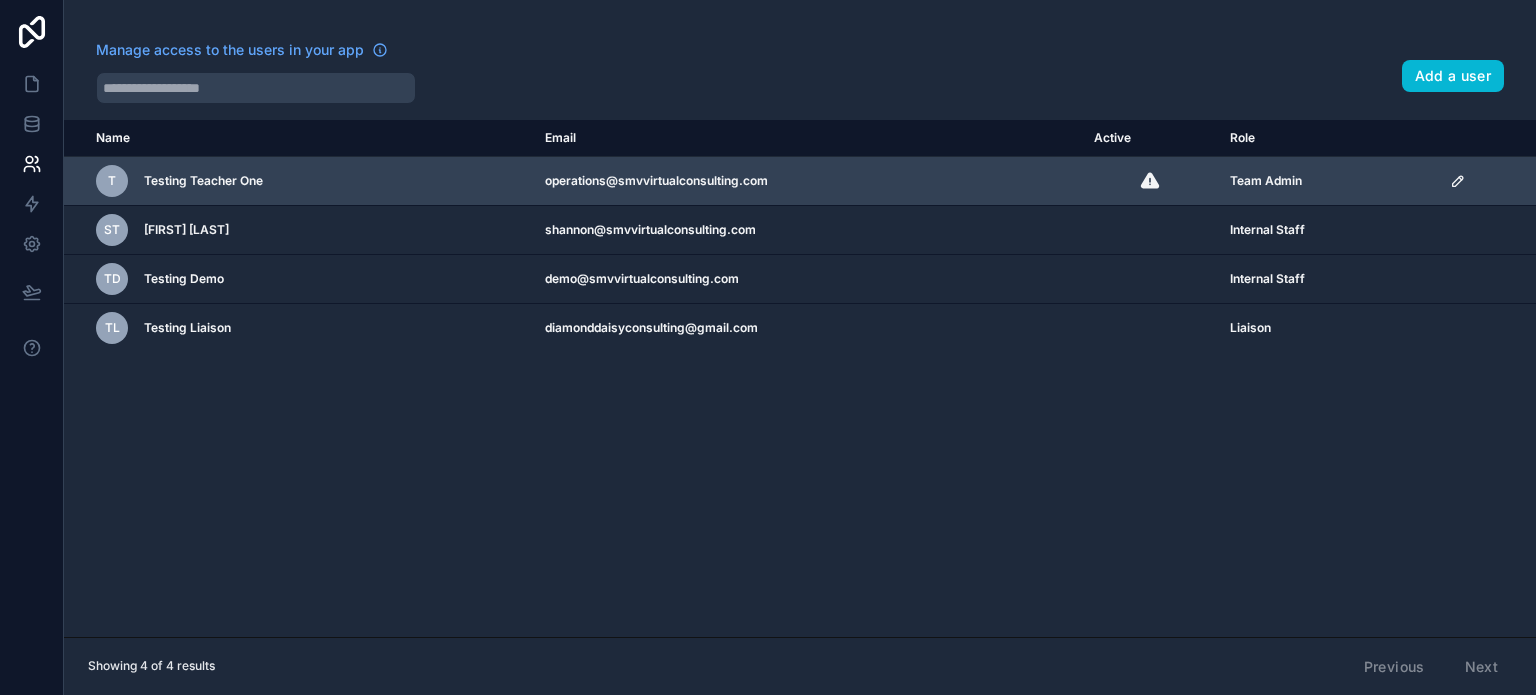 click 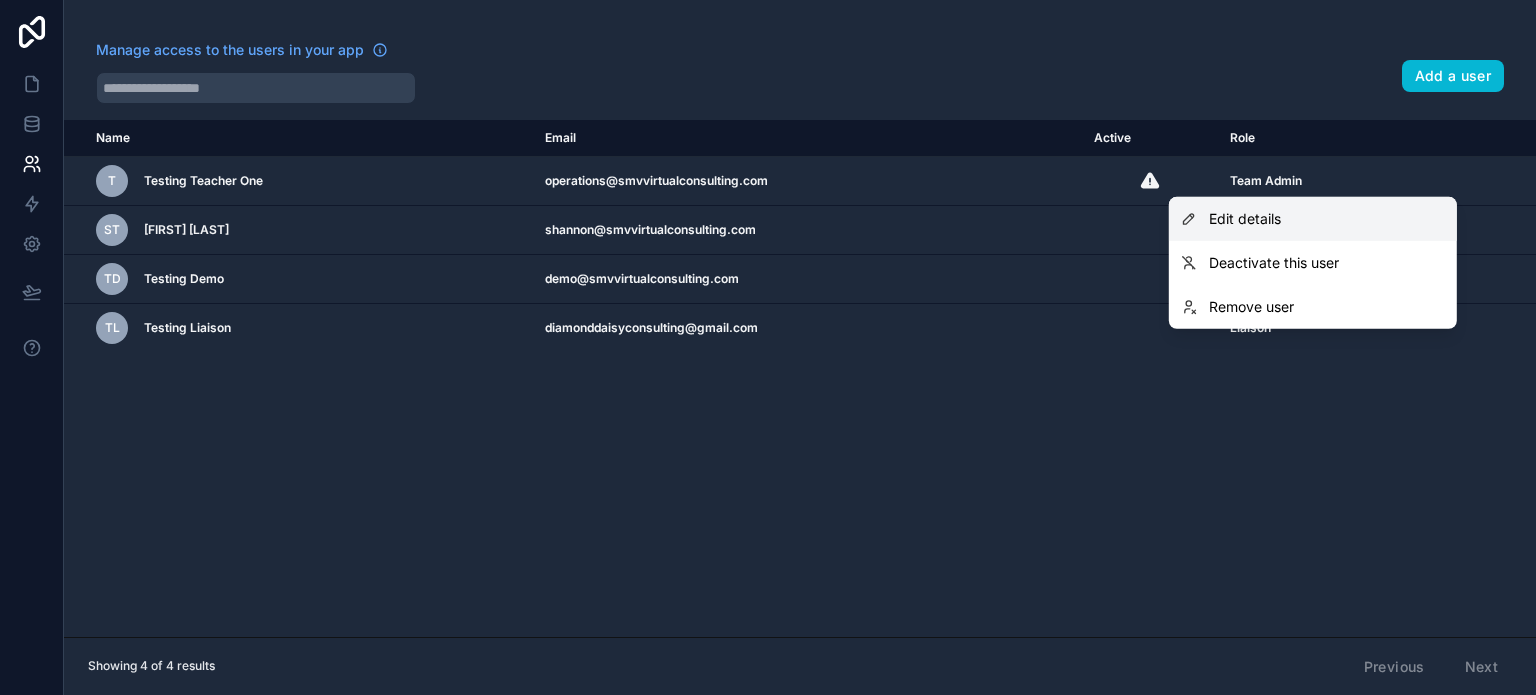 click on "Edit details" at bounding box center [1245, 219] 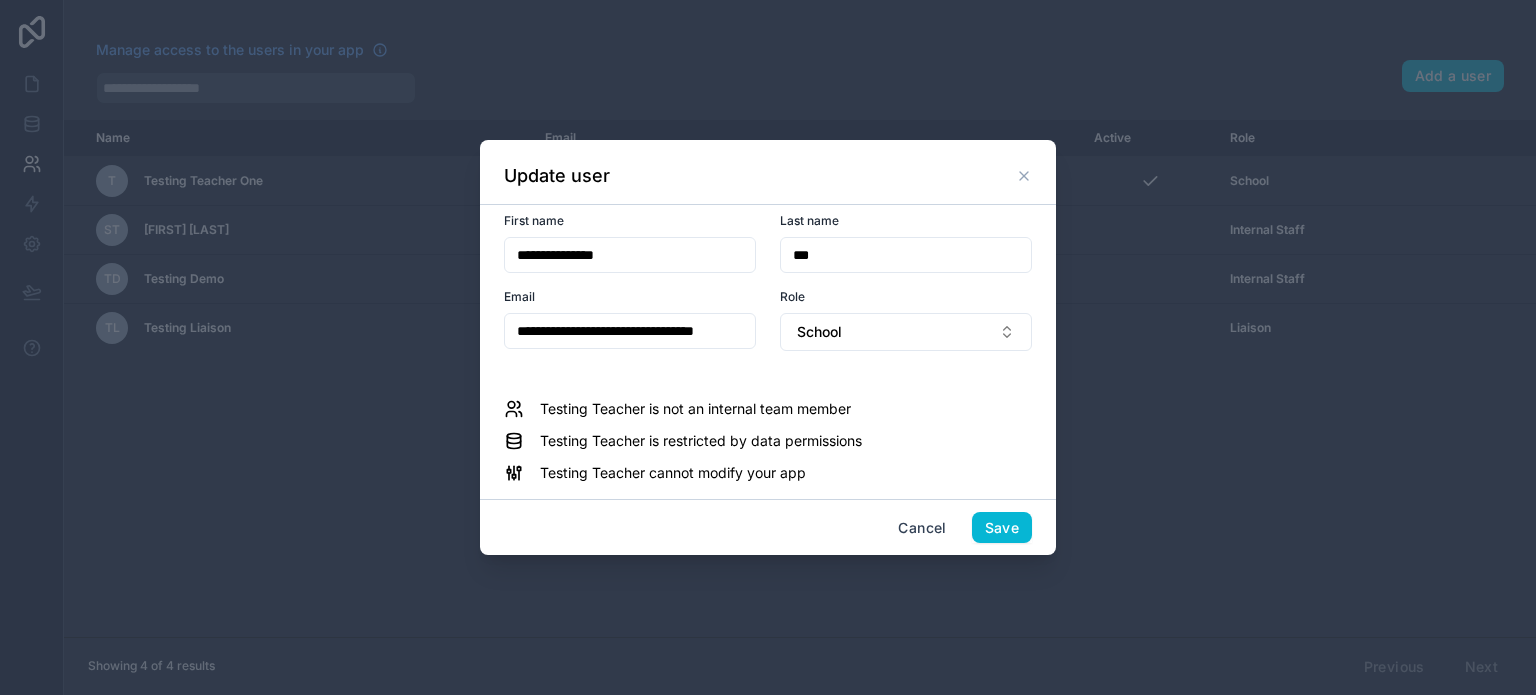 click on "**********" at bounding box center [630, 331] 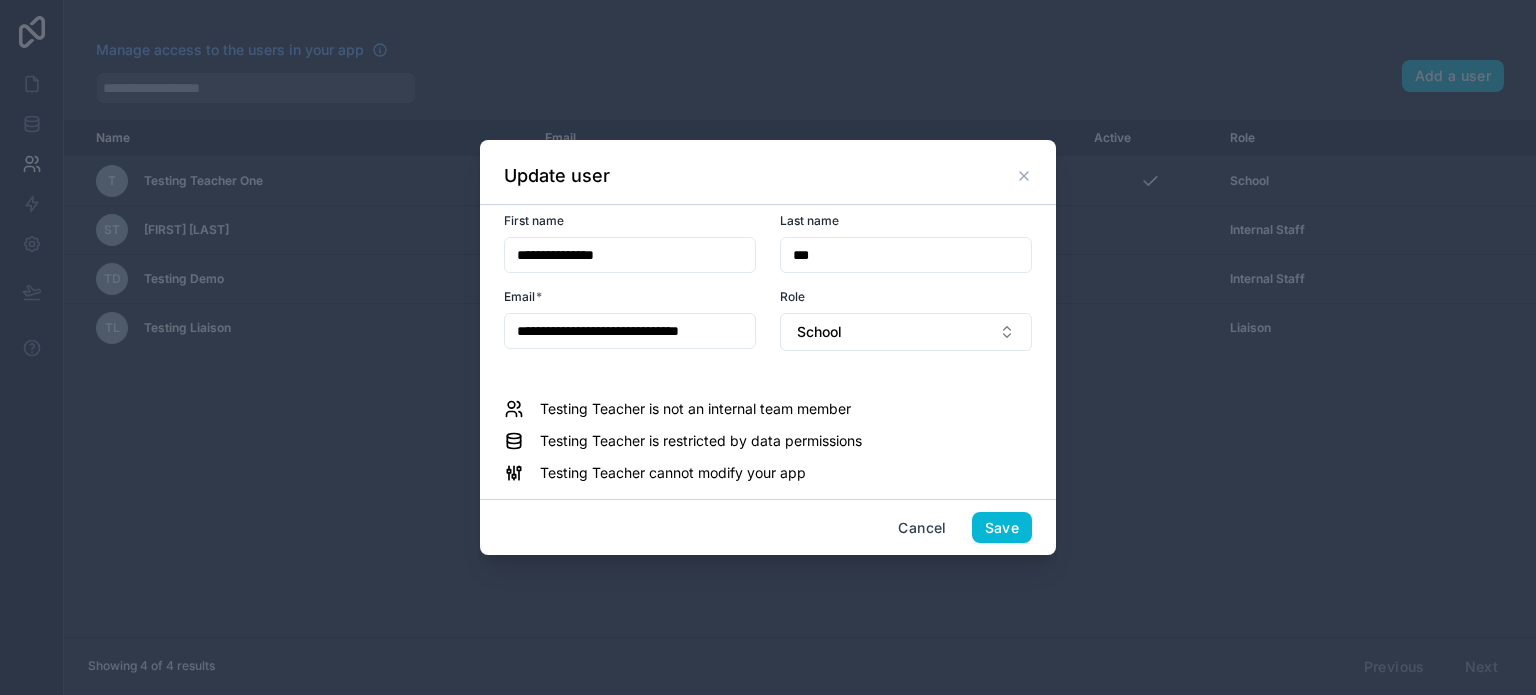 scroll, scrollTop: 0, scrollLeft: 8, axis: horizontal 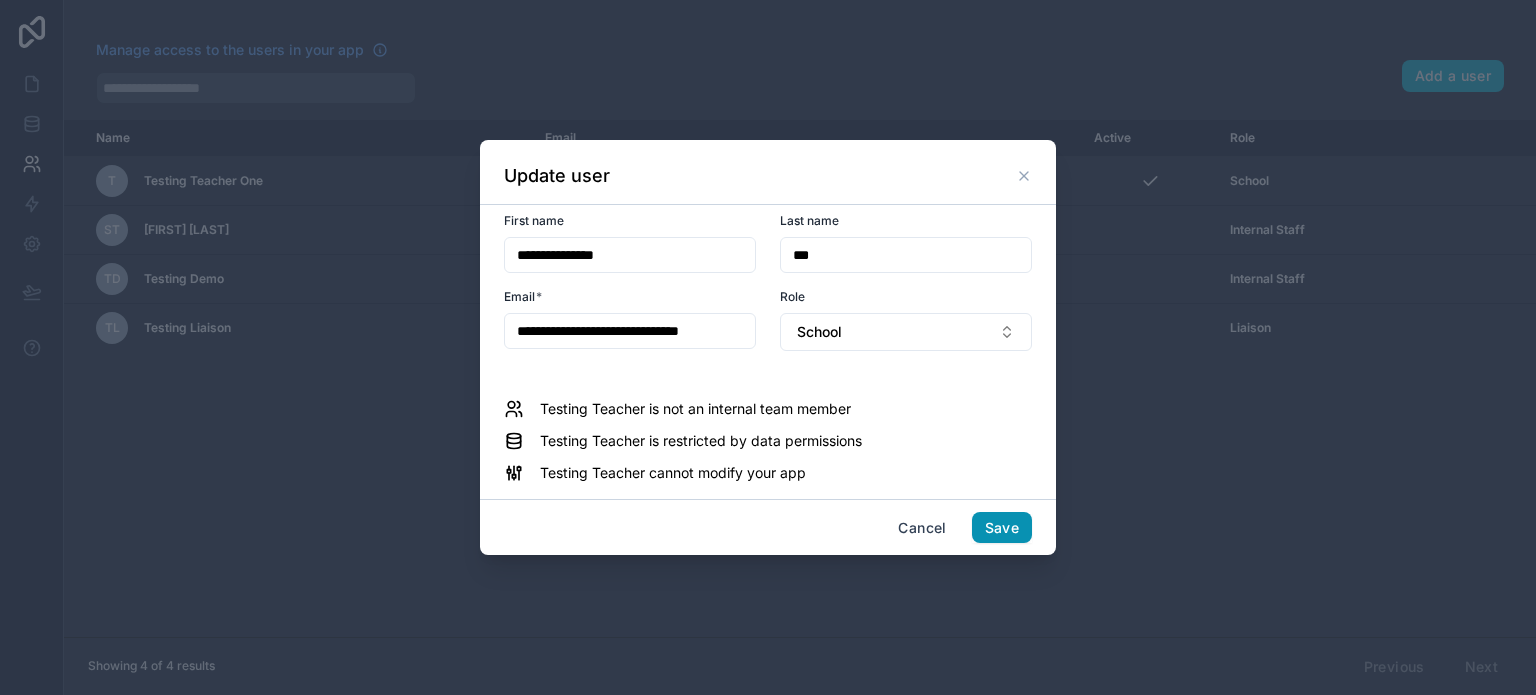 type on "**********" 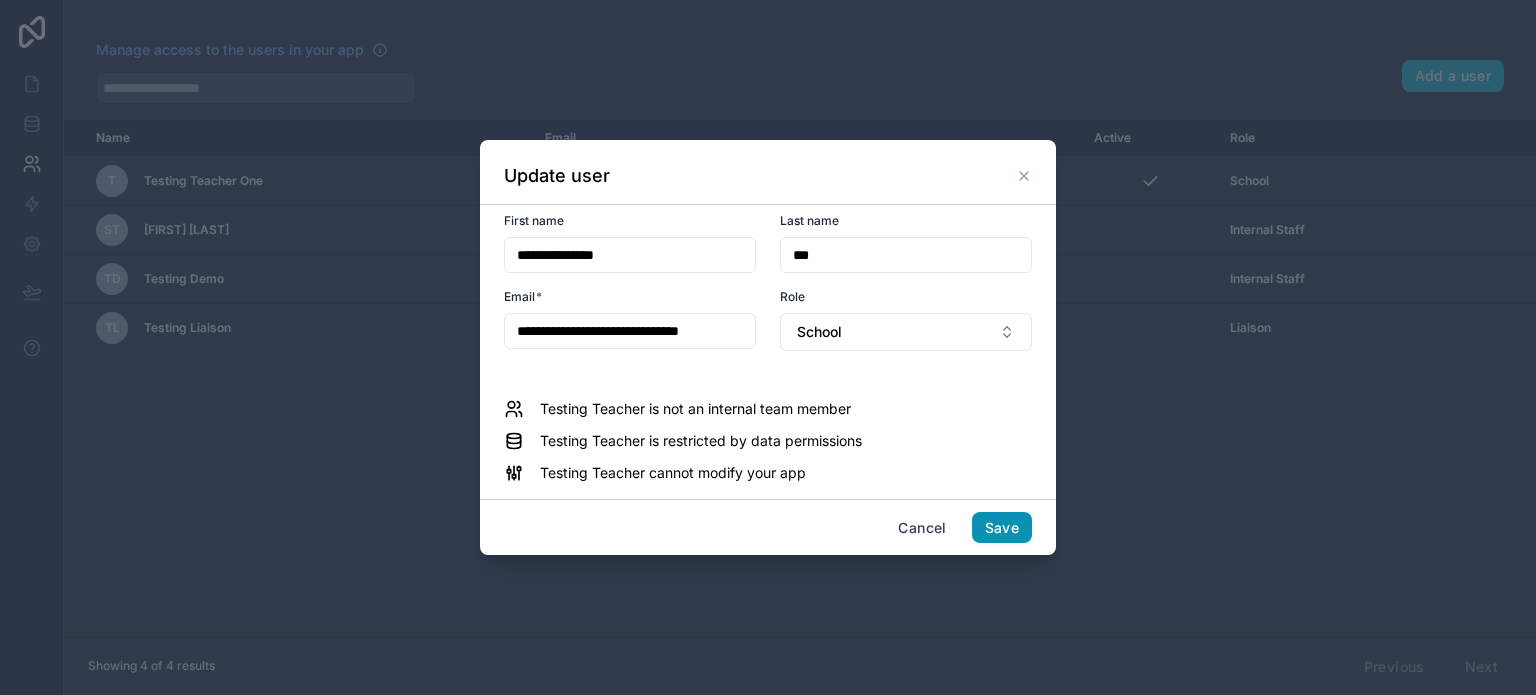 scroll, scrollTop: 0, scrollLeft: 0, axis: both 